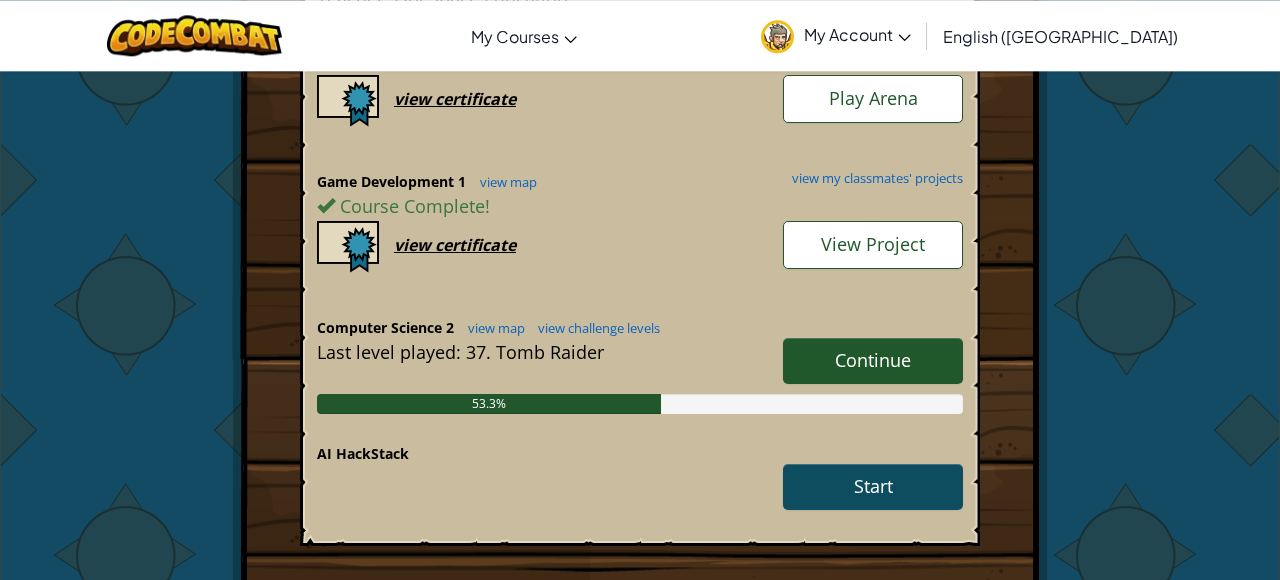 scroll, scrollTop: 892, scrollLeft: 0, axis: vertical 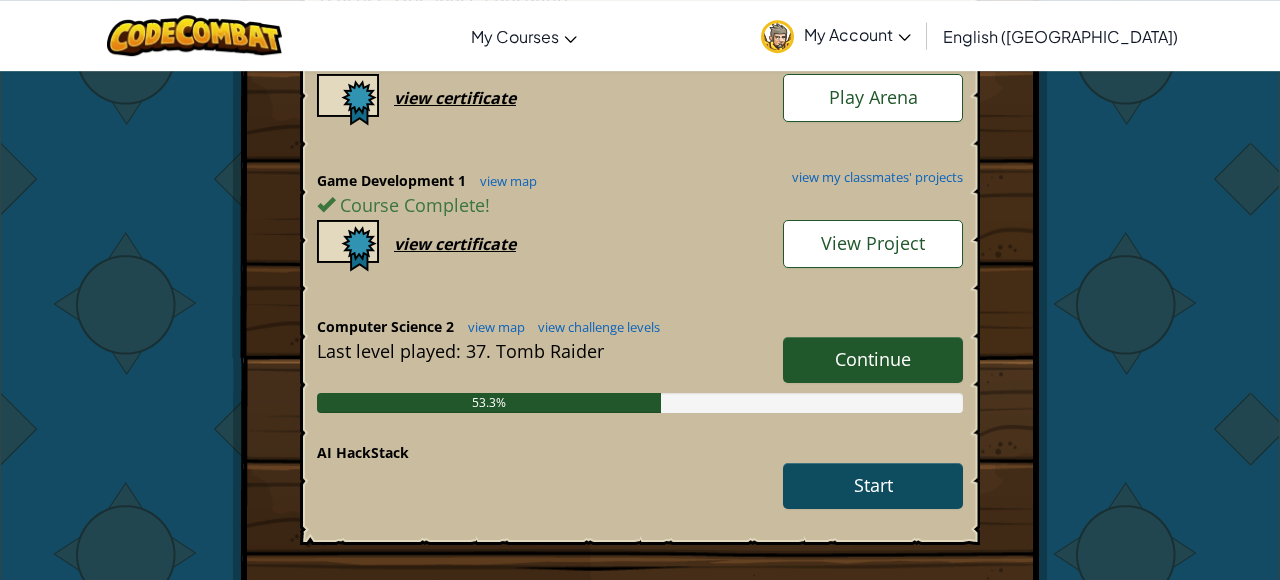 click on "Continue" at bounding box center (873, 360) 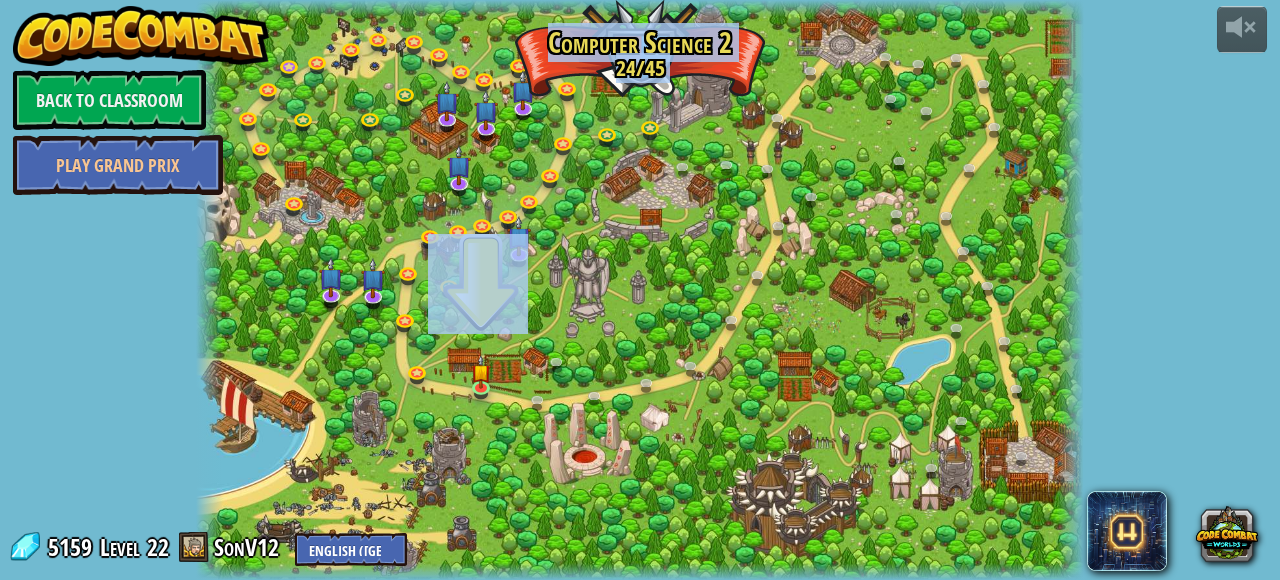 drag, startPoint x: 1159, startPoint y: 276, endPoint x: 768, endPoint y: 608, distance: 512.9376 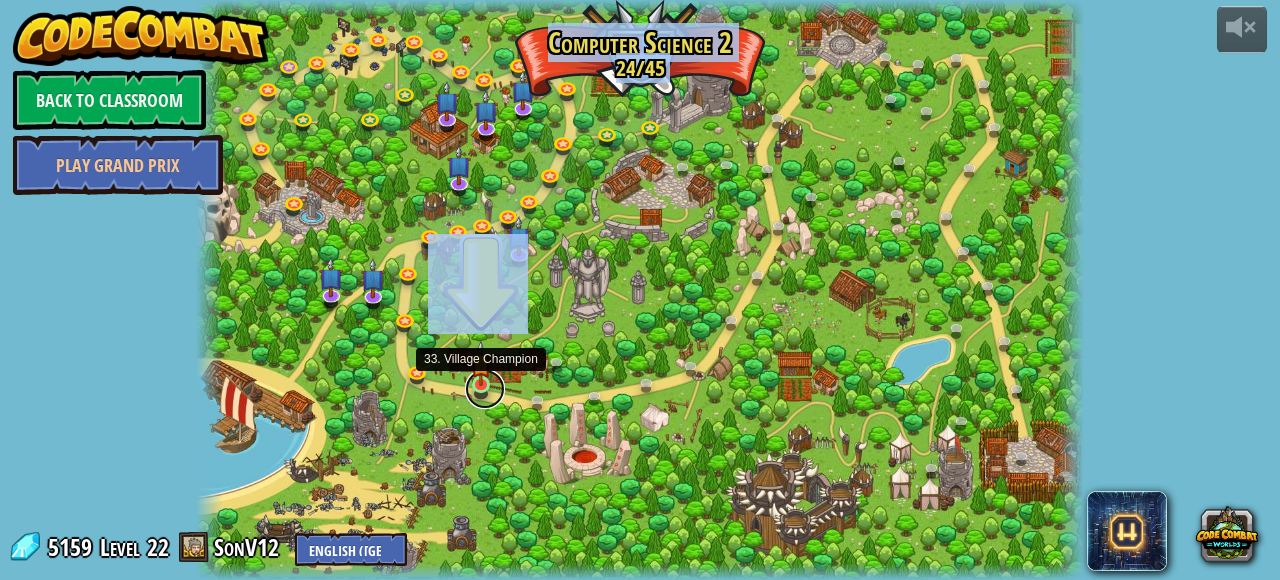 click at bounding box center [485, 389] 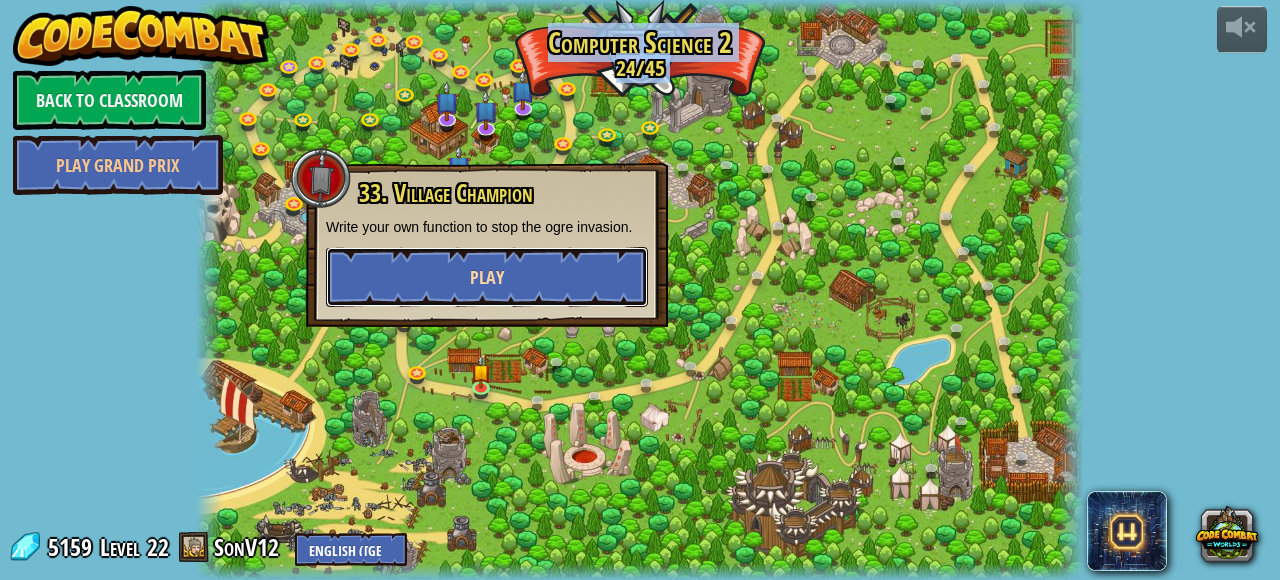 click on "Play" at bounding box center (487, 277) 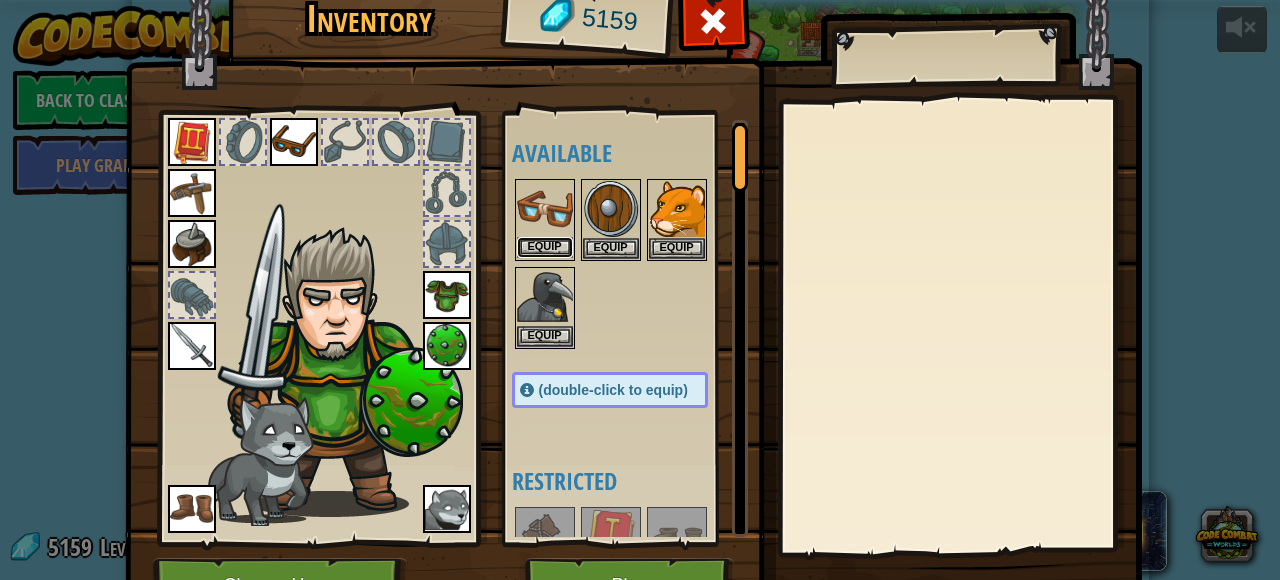 click on "Equip" at bounding box center [545, 247] 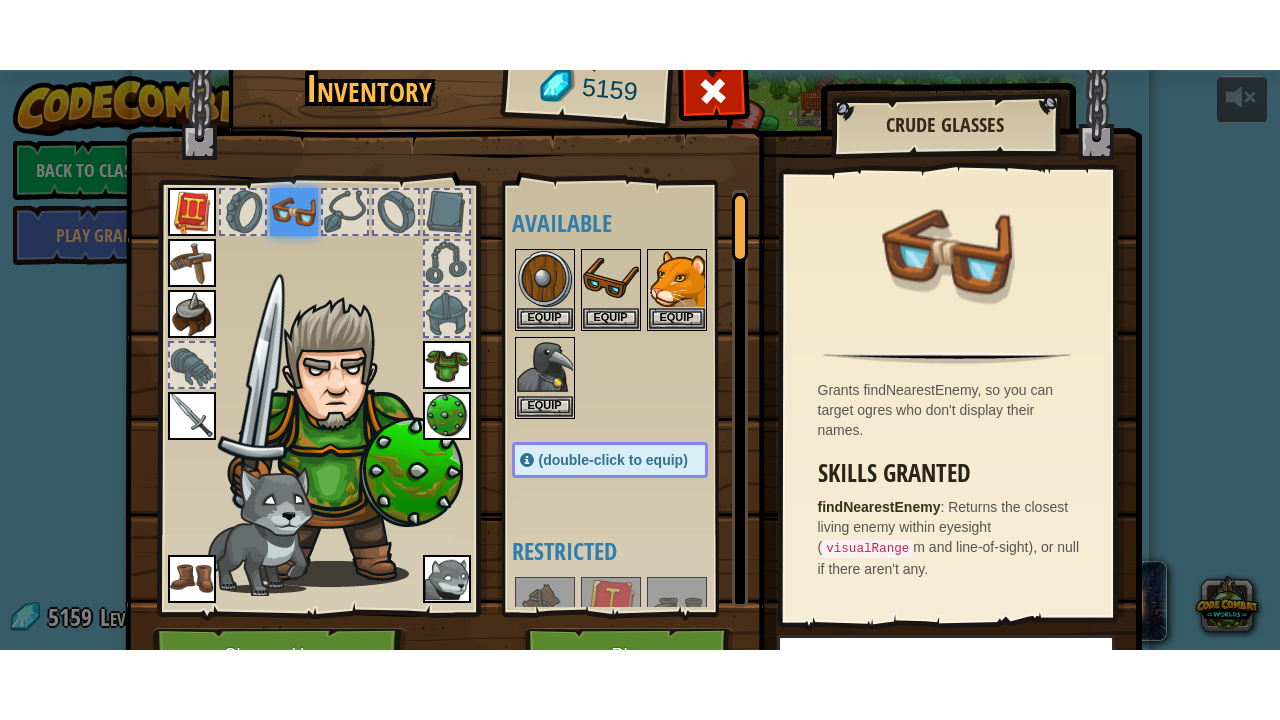 scroll, scrollTop: 110, scrollLeft: 0, axis: vertical 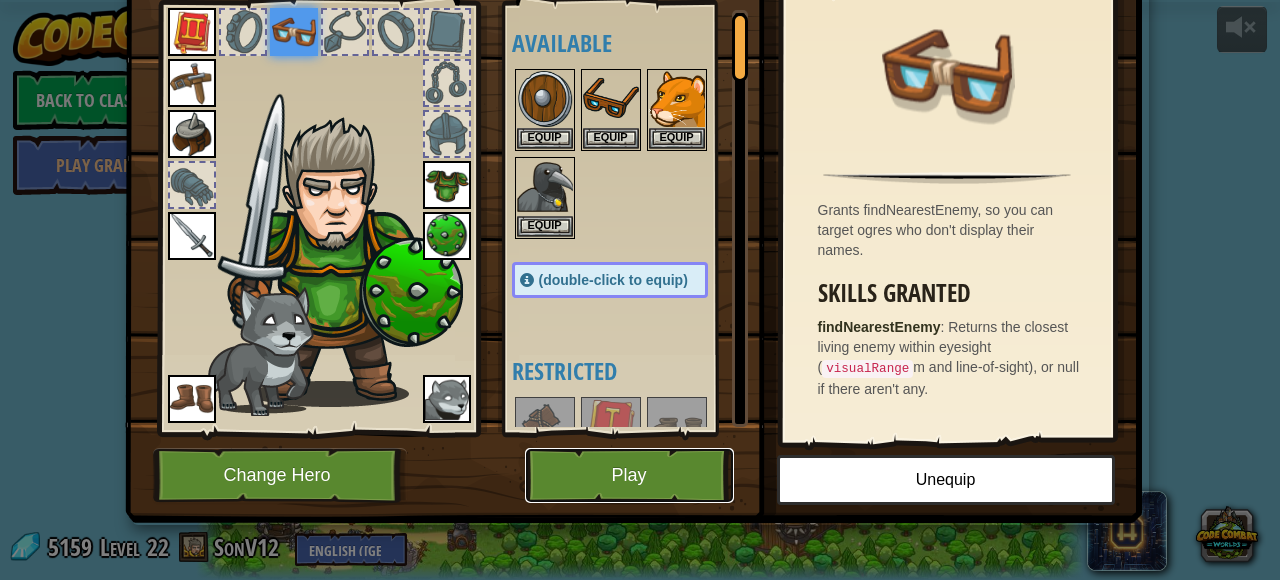 click on "Play" at bounding box center (629, 475) 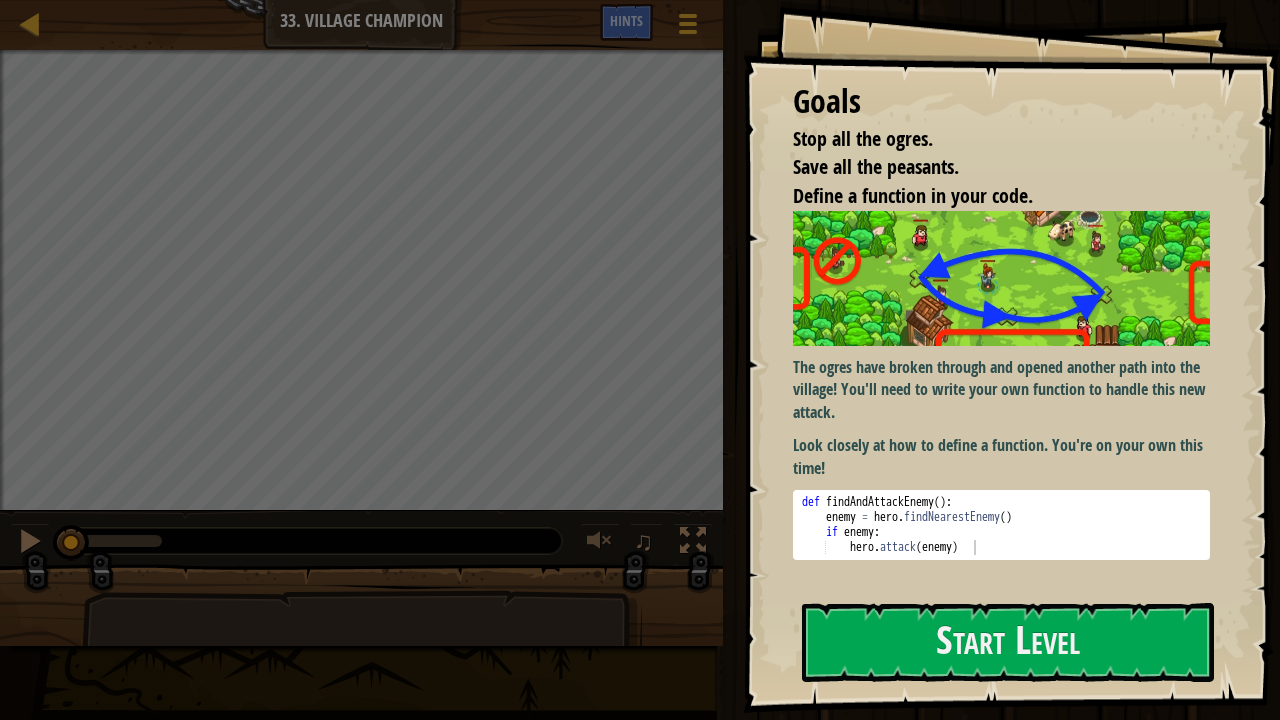click on "Look closely at how to define a function. You're on your own this time!" at bounding box center (1001, 457) 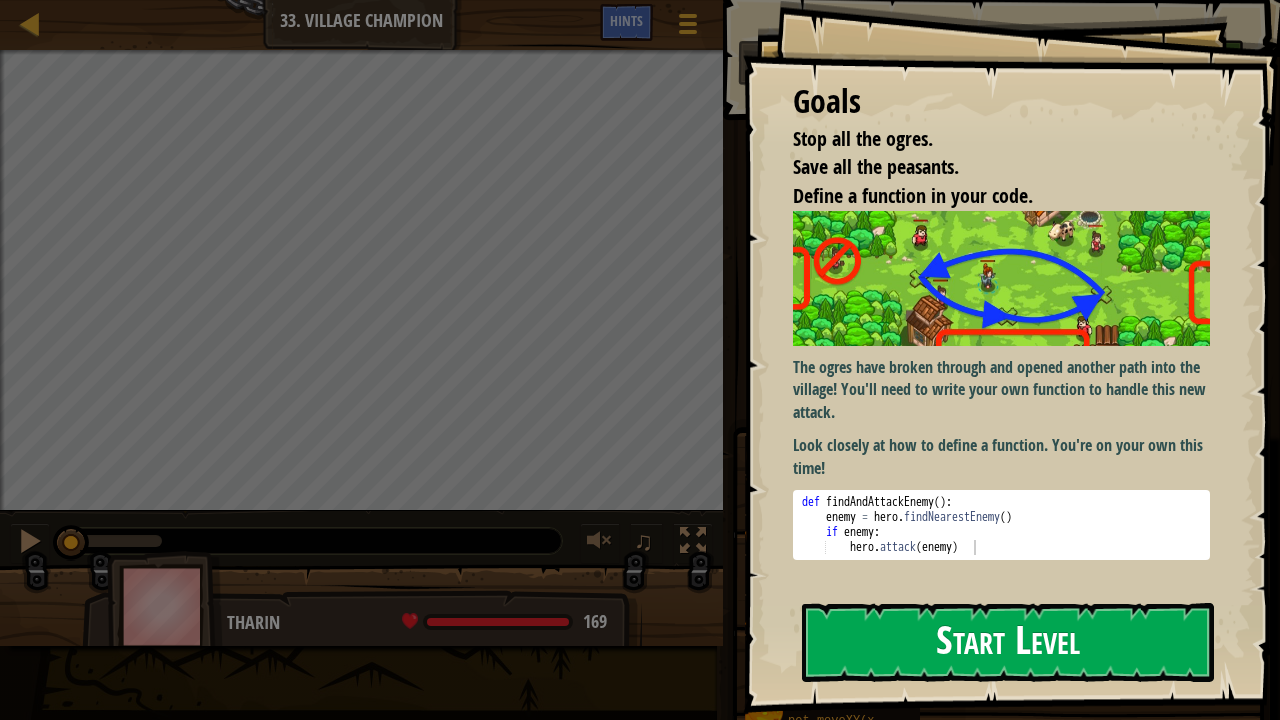 click on "Start Level" at bounding box center (1008, 642) 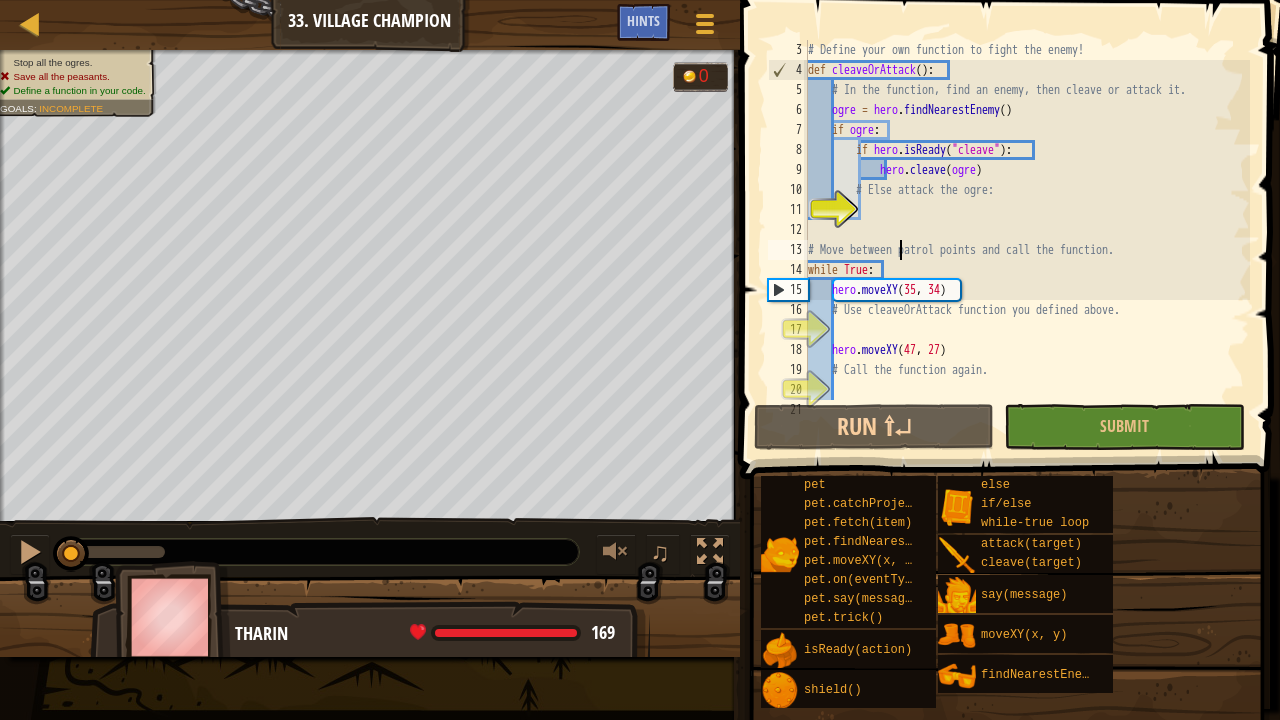 scroll, scrollTop: 40, scrollLeft: 0, axis: vertical 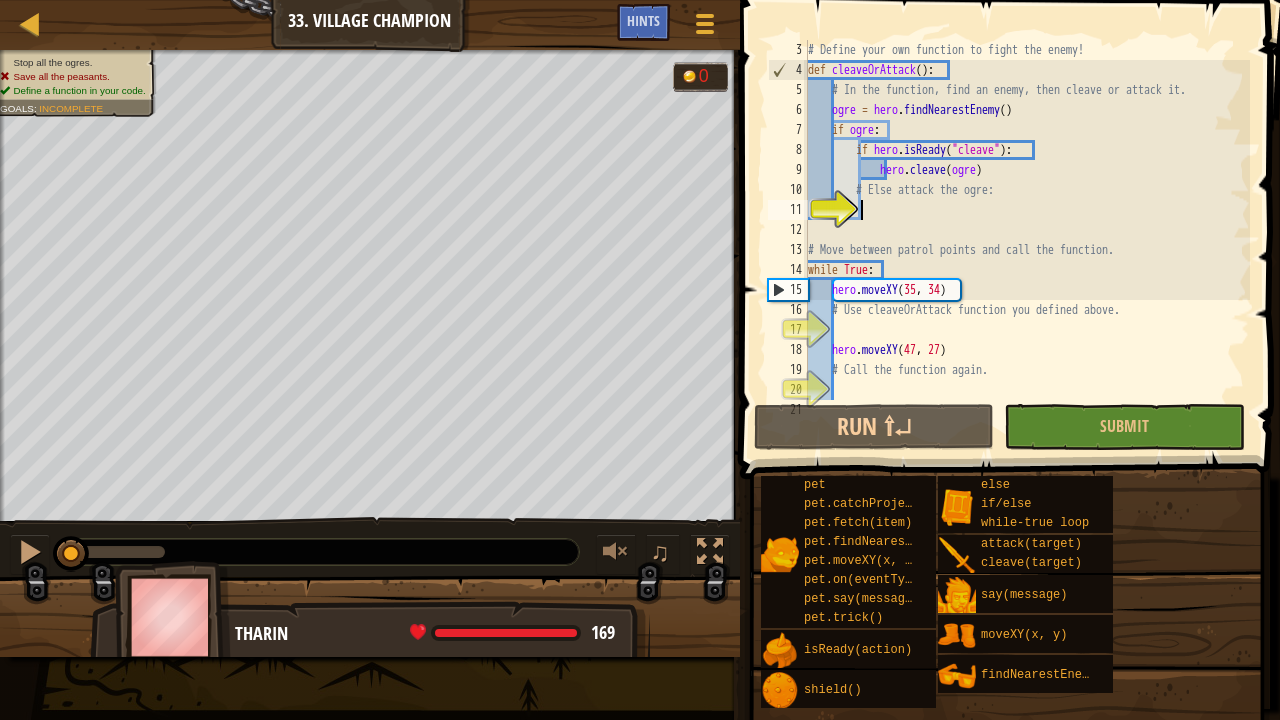 click on "# Define your own function to fight the enemy! def   cleaveOrAttack ( ) :      # In the function, find an enemy, then cleave or attack it.      ogre   =   hero . findNearestEnemy ( )      if   ogre :          if   hero . isReady ( "cleave" ) :              hero . cleave ( ogre )          # Else attack the ogre:          # Move between patrol points and call the function. while   True :      hero . moveXY ( 35 ,   34 )      # Use cleaveOrAttack function you defined above.           hero . moveXY ( 47 ,   27 )      # Call the function again.           hero . moveXY ( 60 ,   31 )" at bounding box center [1027, 240] 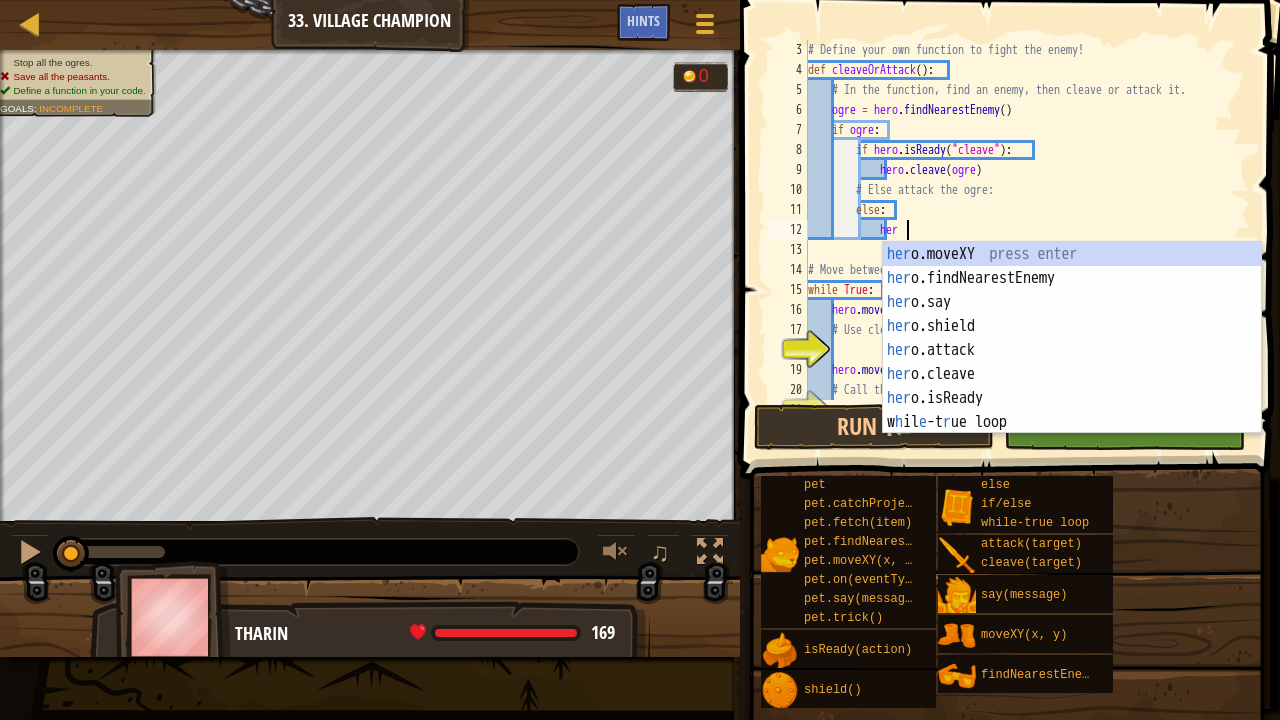 scroll, scrollTop: 9, scrollLeft: 8, axis: both 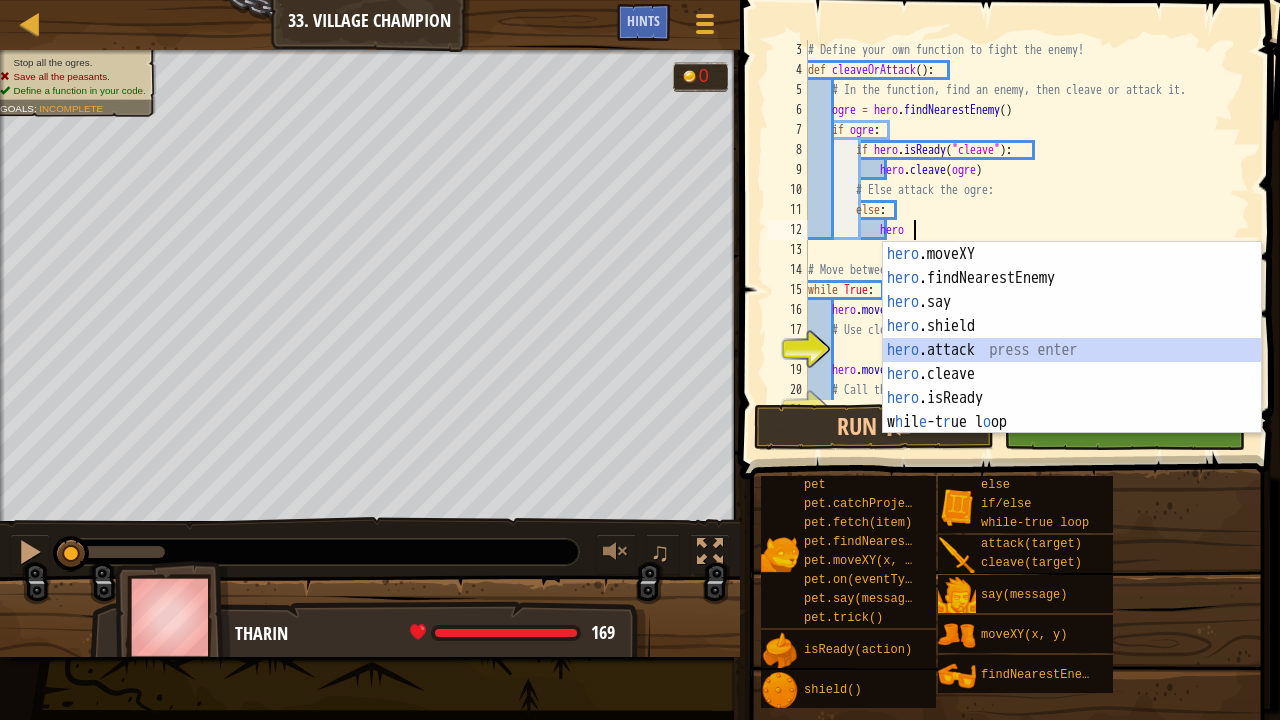 type on "hero.attack(enemy)" 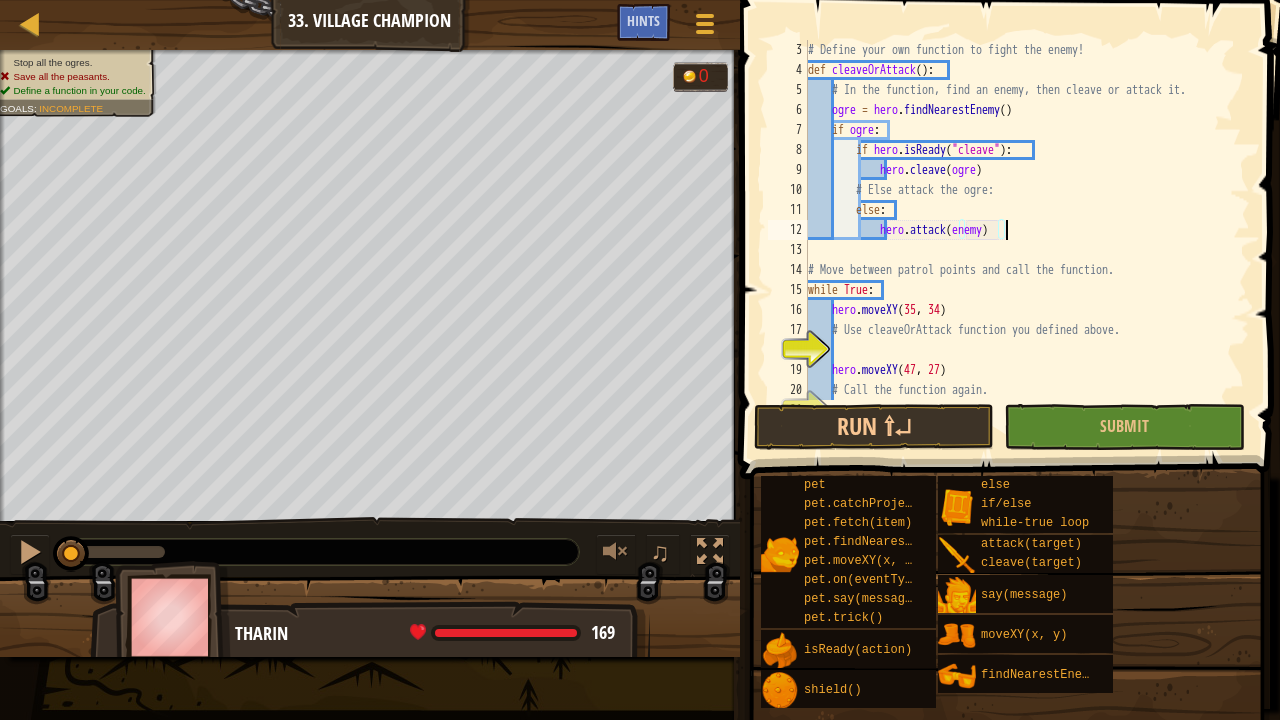 click on "# Define your own function to fight the enemy! def   cleaveOrAttack ( ) :      # In the function, find an enemy, then cleave or attack it.      ogre   =   hero . findNearestEnemy ( )      if   ogre :          if   hero . isReady ( "cleave" ) :              hero . [PERSON_NAME] ( ogre )          # Else attack the ogre:          else :              hero . attack ( enemy ) # Move between patrol points and call the function. while   True :      hero . moveXY ( 35 ,   34 )      # Use cleaveOrAttack function you defined above.           hero . moveXY ( 47 ,   27 )      # Call the function again." at bounding box center [1027, 240] 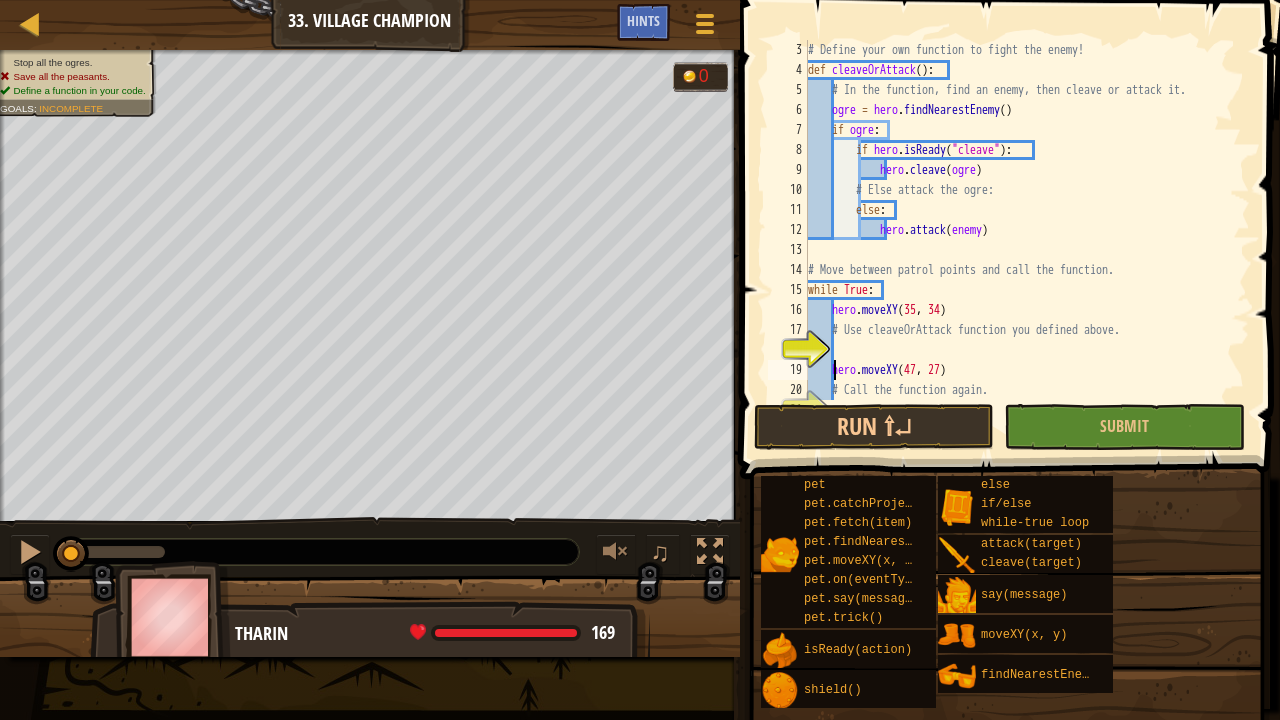 type on "# Call the function again." 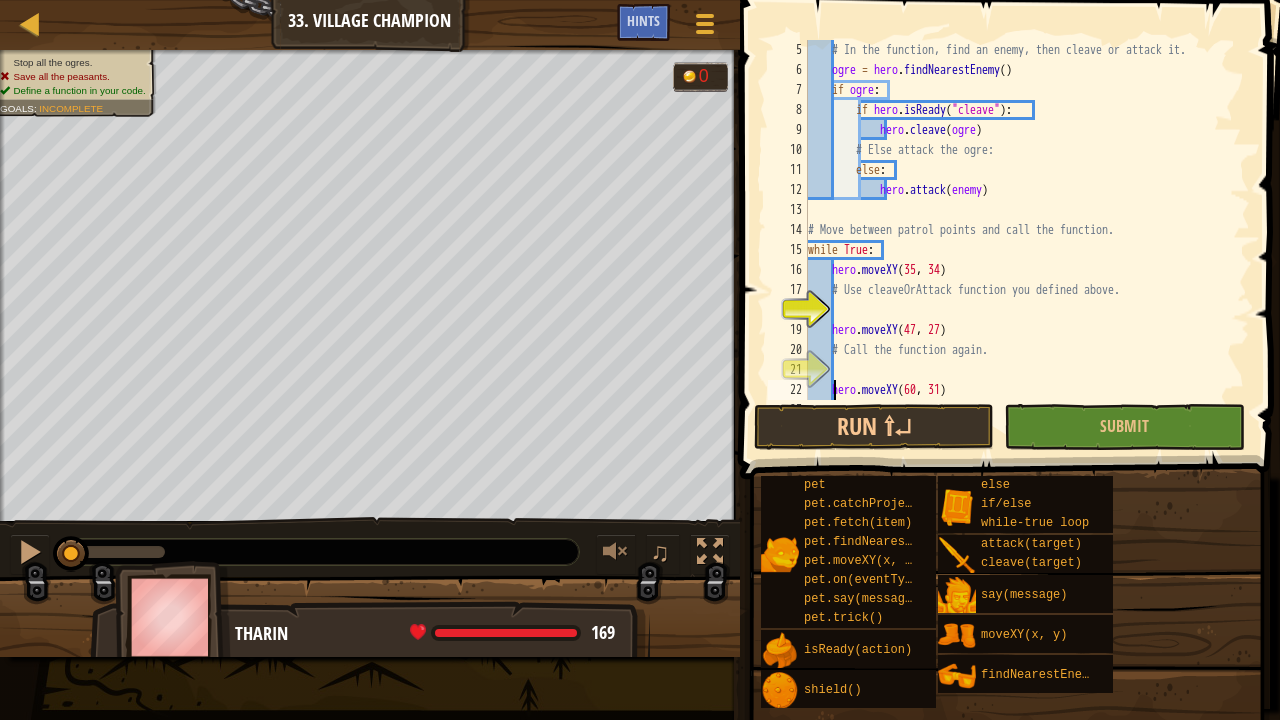 type on "# Call the function again." 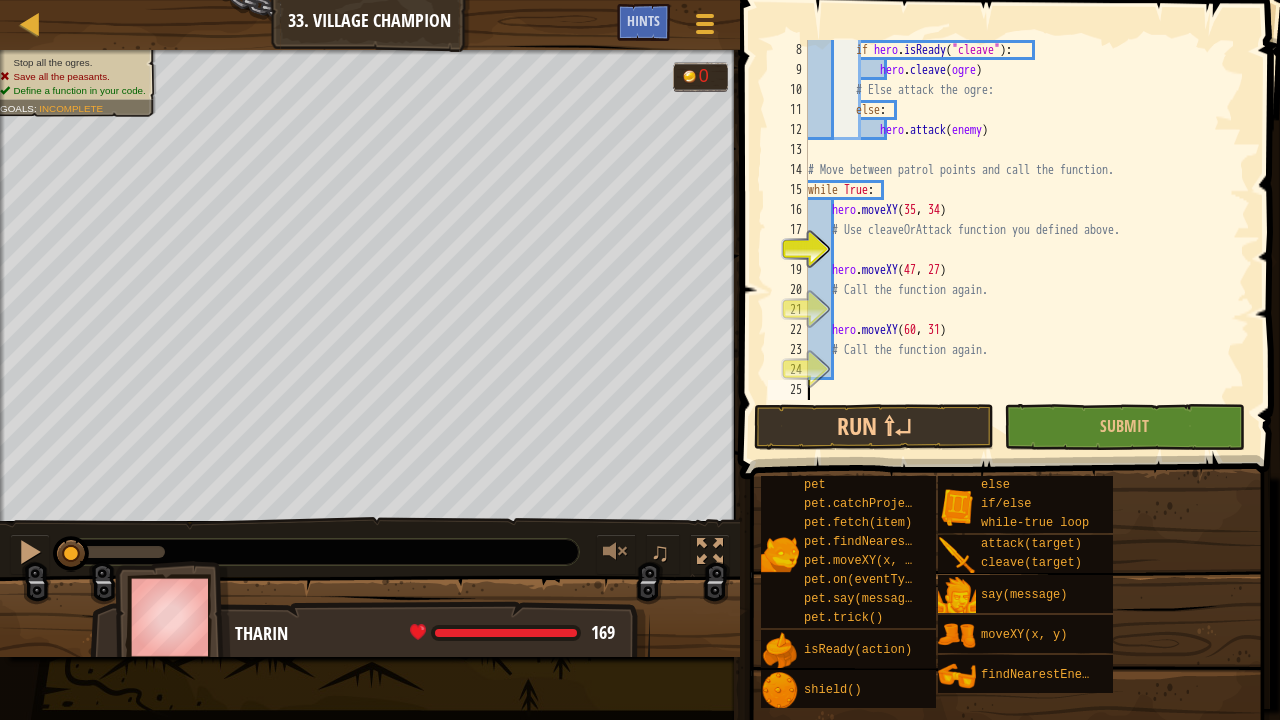 scroll, scrollTop: 140, scrollLeft: 0, axis: vertical 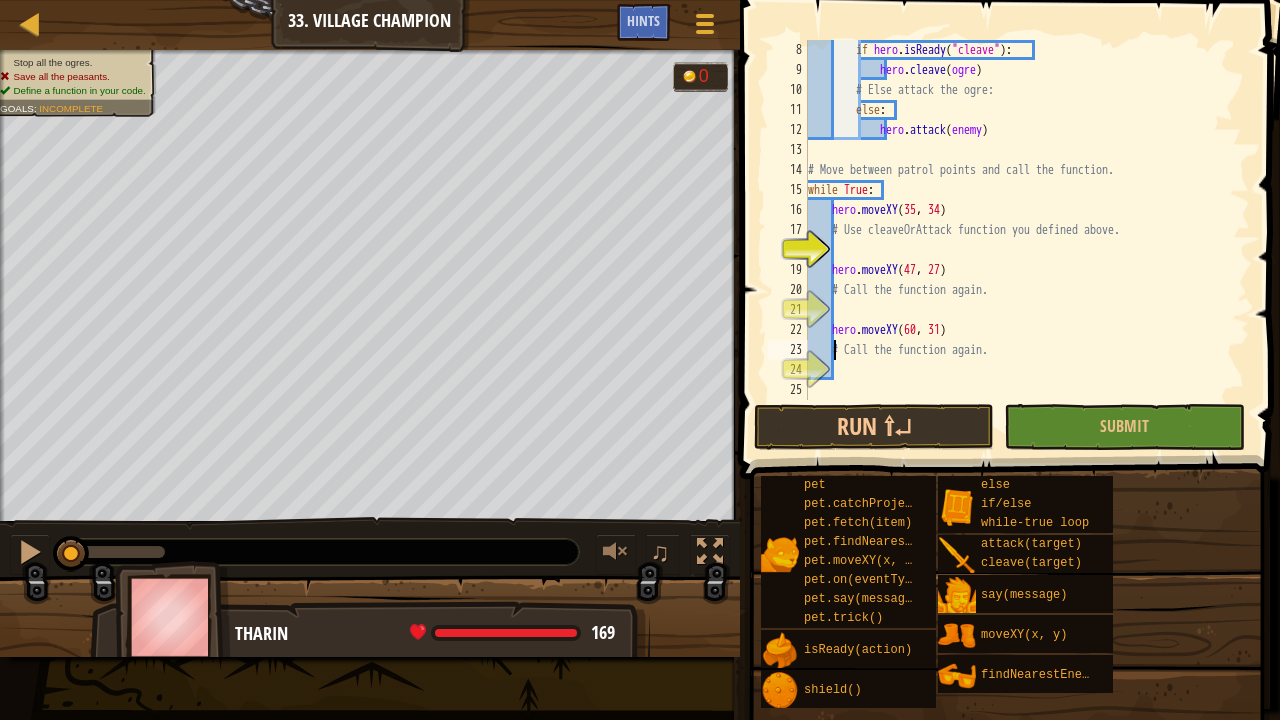 type on "hero.moveXY(60, 31)" 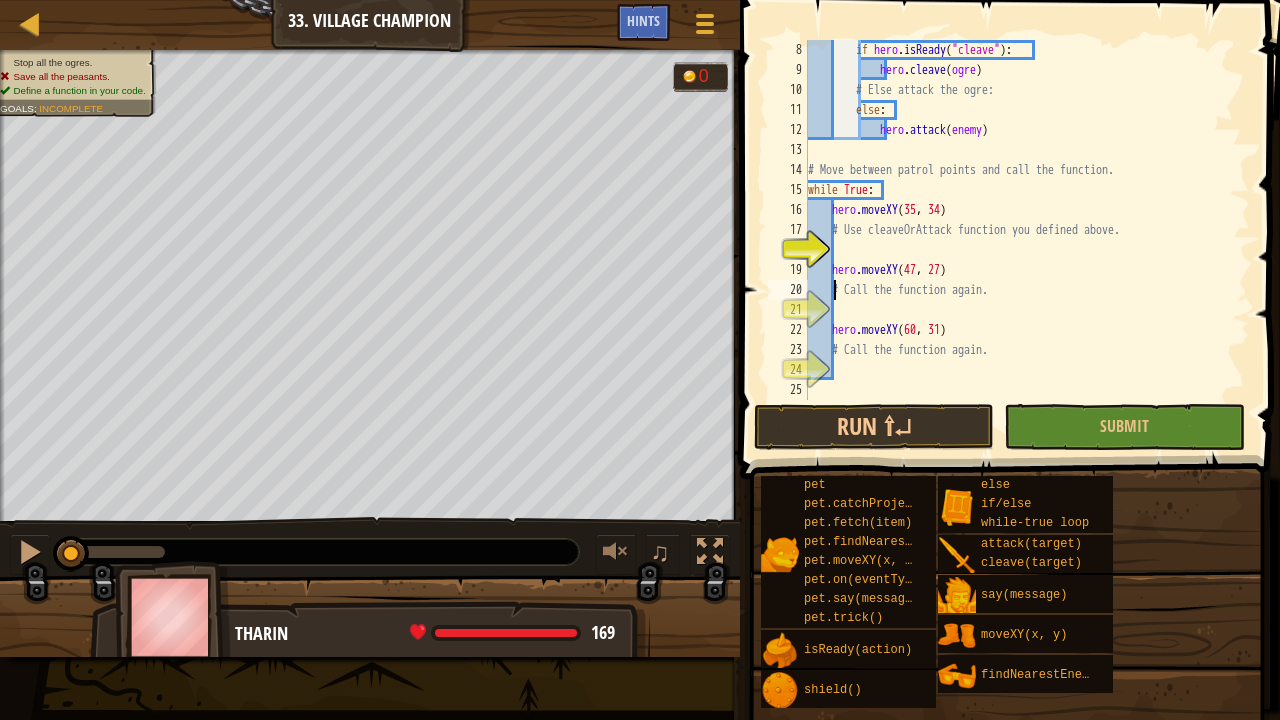 type on "hero.moveXY(47, 27)" 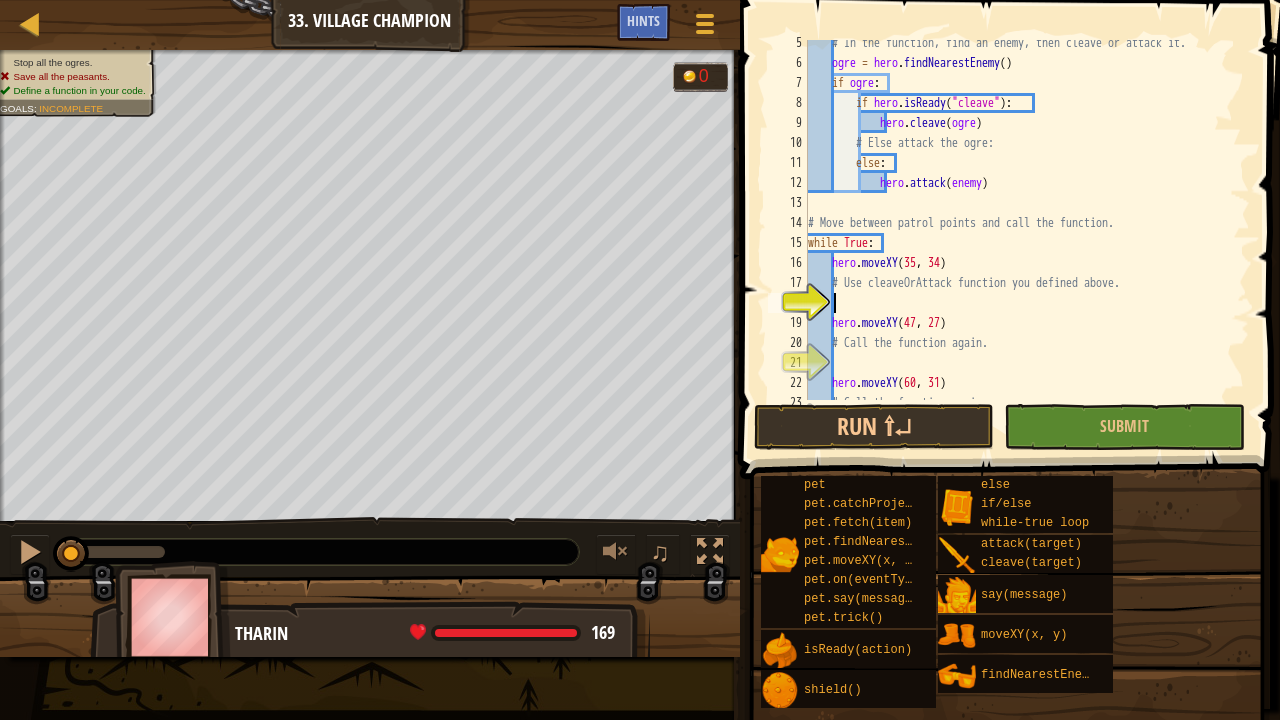 scroll, scrollTop: 79, scrollLeft: 0, axis: vertical 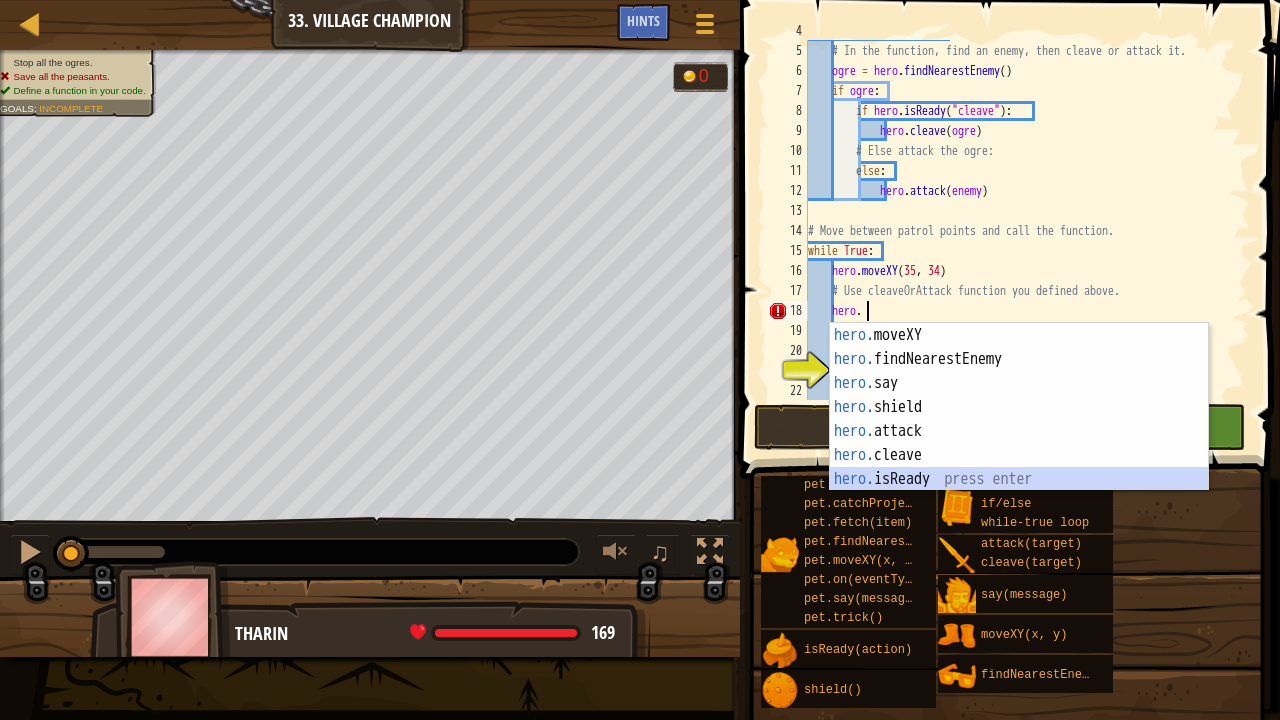 type on "ready = hero.isReady("cleave")" 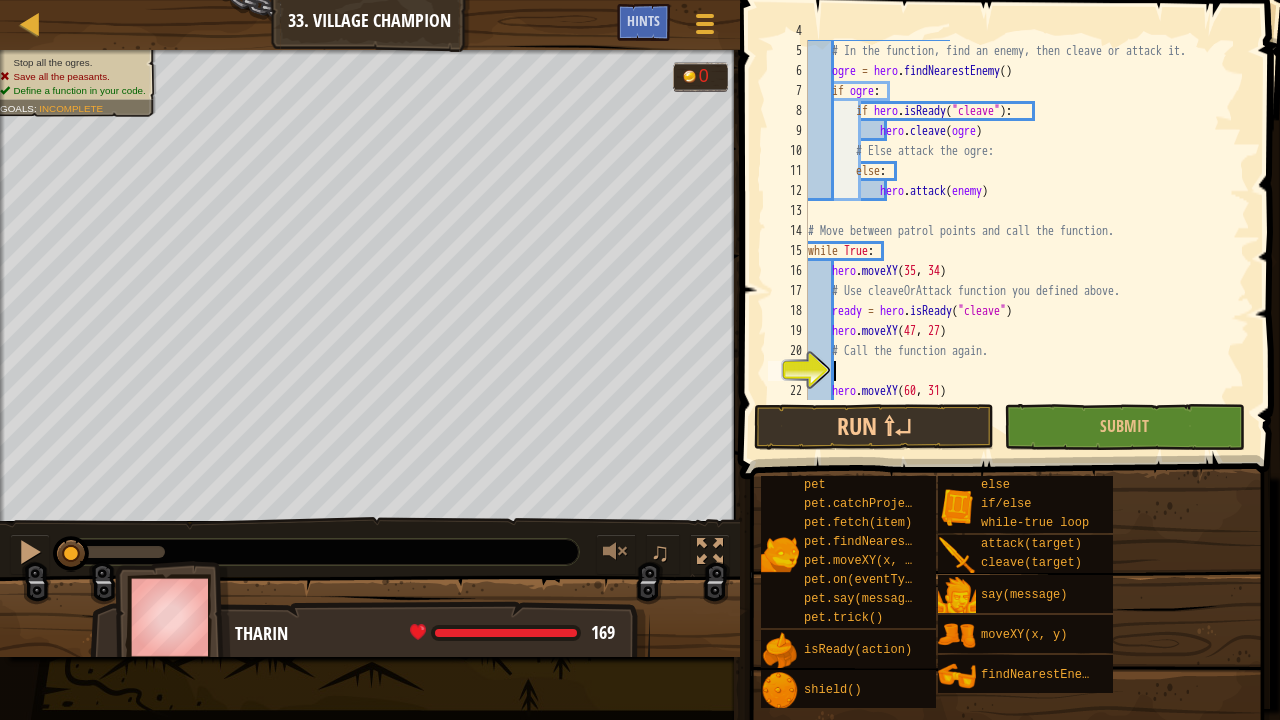 click on "def   cleaveOrAttack ( ) :      # In the function, find an enemy, then cleave or attack it.      ogre   =   hero . findNearestEnemy ( )      if   ogre :          if   hero . isReady ( "cleave" ) :              hero . [PERSON_NAME] ( ogre )          # Else attack the ogre:          else :              hero . attack ( enemy ) # Move between patrol points and call the function. while   True :      hero . moveXY ( 35 ,   34 )      # Use cleaveOrAttack function you defined above.      ready   =   hero . isReady ( "cleave" )      hero . moveXY ( 47 ,   27 )      # Call the function again.           hero . moveXY ( 60 ,   31 )" at bounding box center (1027, 221) 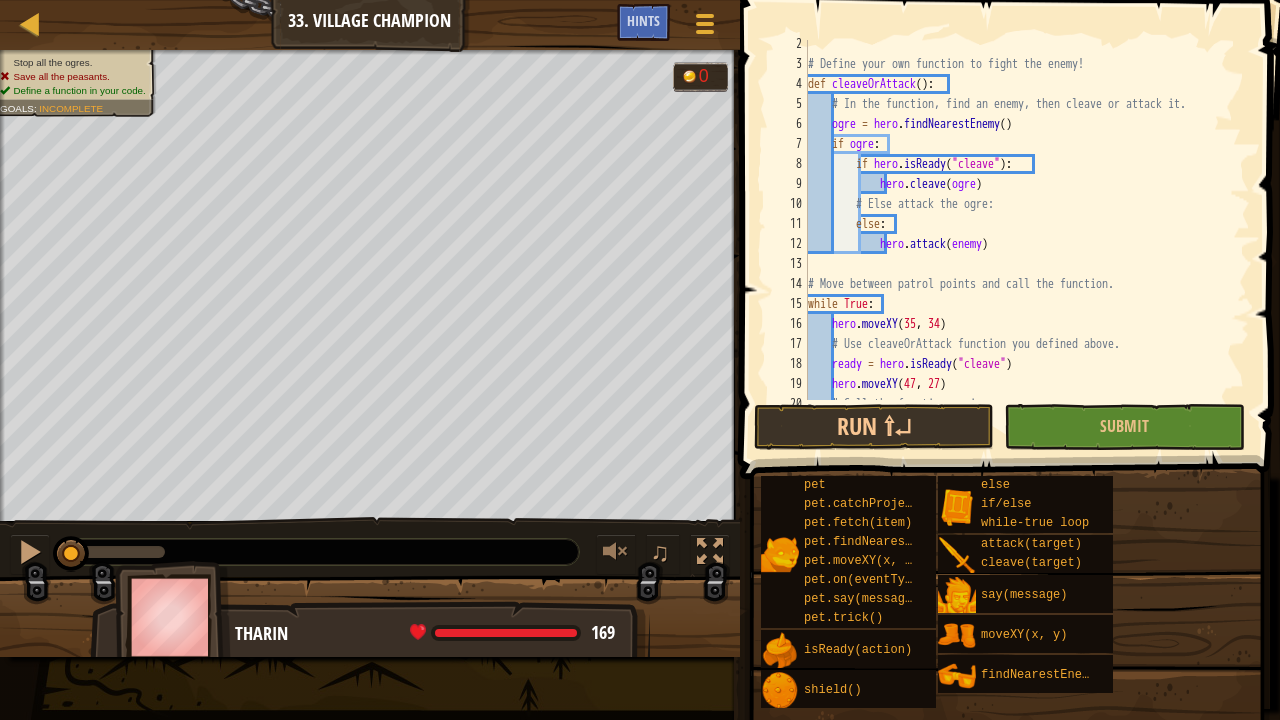 scroll, scrollTop: 22, scrollLeft: 0, axis: vertical 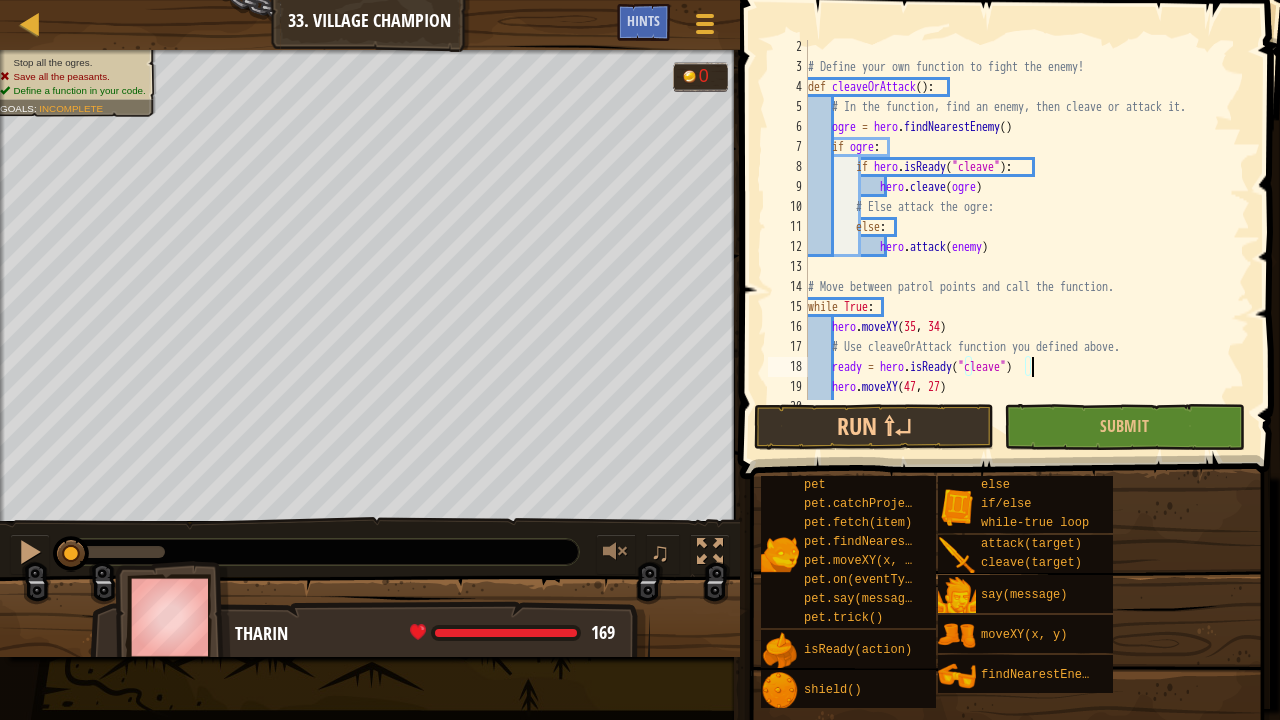click on "# Define your own function to fight the enemy! def   cleaveOrAttack ( ) :      # In the function, find an enemy, then cleave or attack it.      ogre   =   hero . findNearestEnemy ( )      if   ogre :          if   hero . isReady ( "cleave" ) :              hero . [PERSON_NAME] ( ogre )          # Else attack the ogre:          else :              hero . attack ( enemy ) # Move between patrol points and call the function. while   True :      hero . moveXY ( 35 ,   34 )      # Use cleaveOrAttack function you defined above.      ready   =   hero . isReady ( "cleave" )      hero . moveXY ( 47 ,   27 )      # Call the function again." at bounding box center (1027, 237) 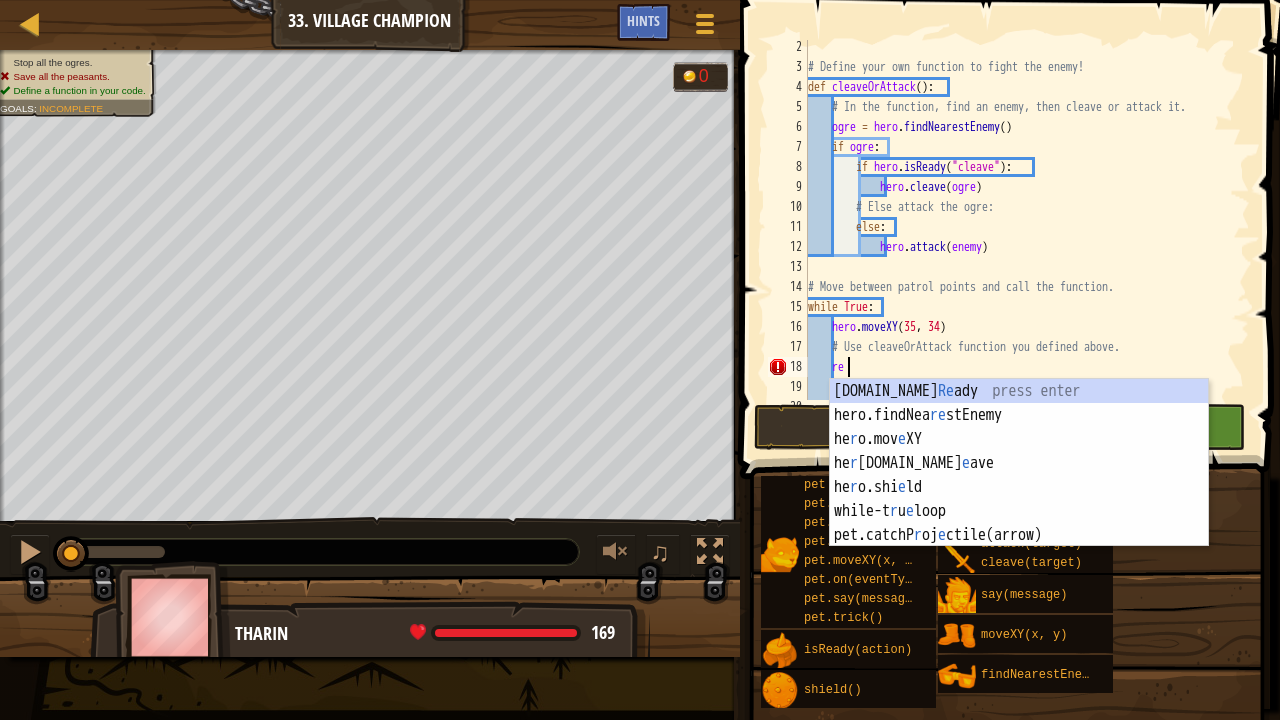 type on "r" 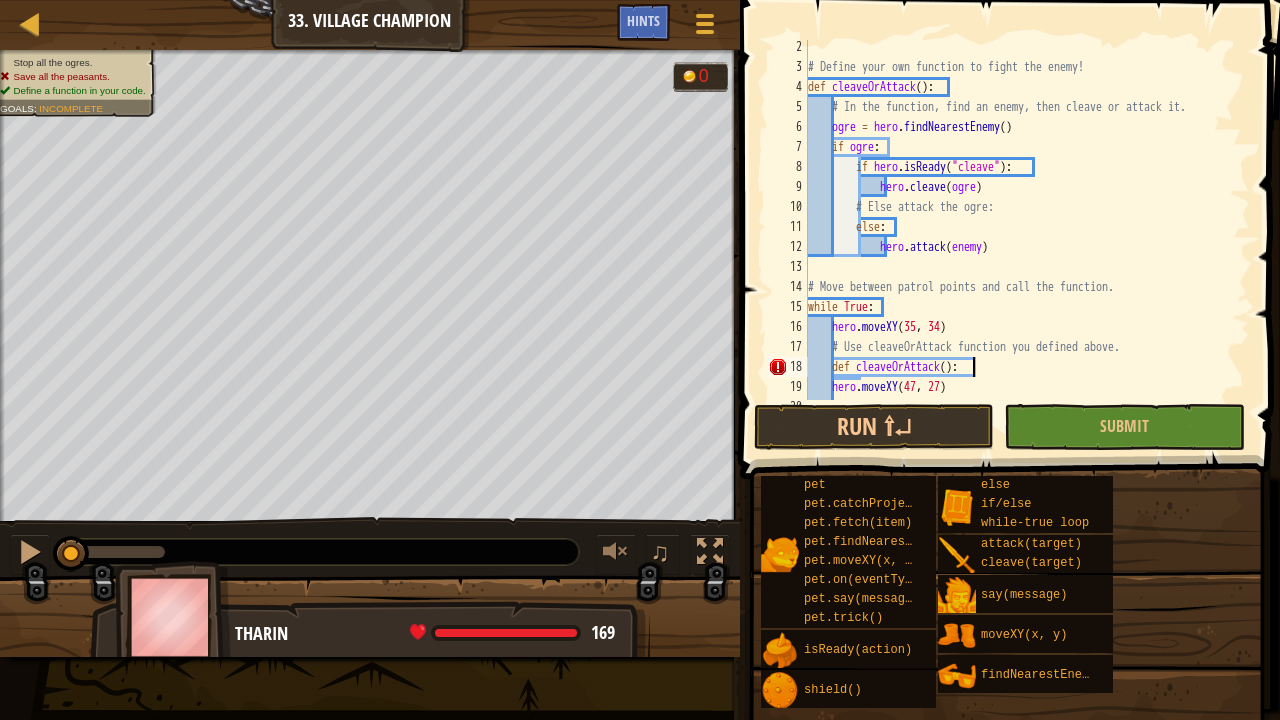 scroll, scrollTop: 9, scrollLeft: 13, axis: both 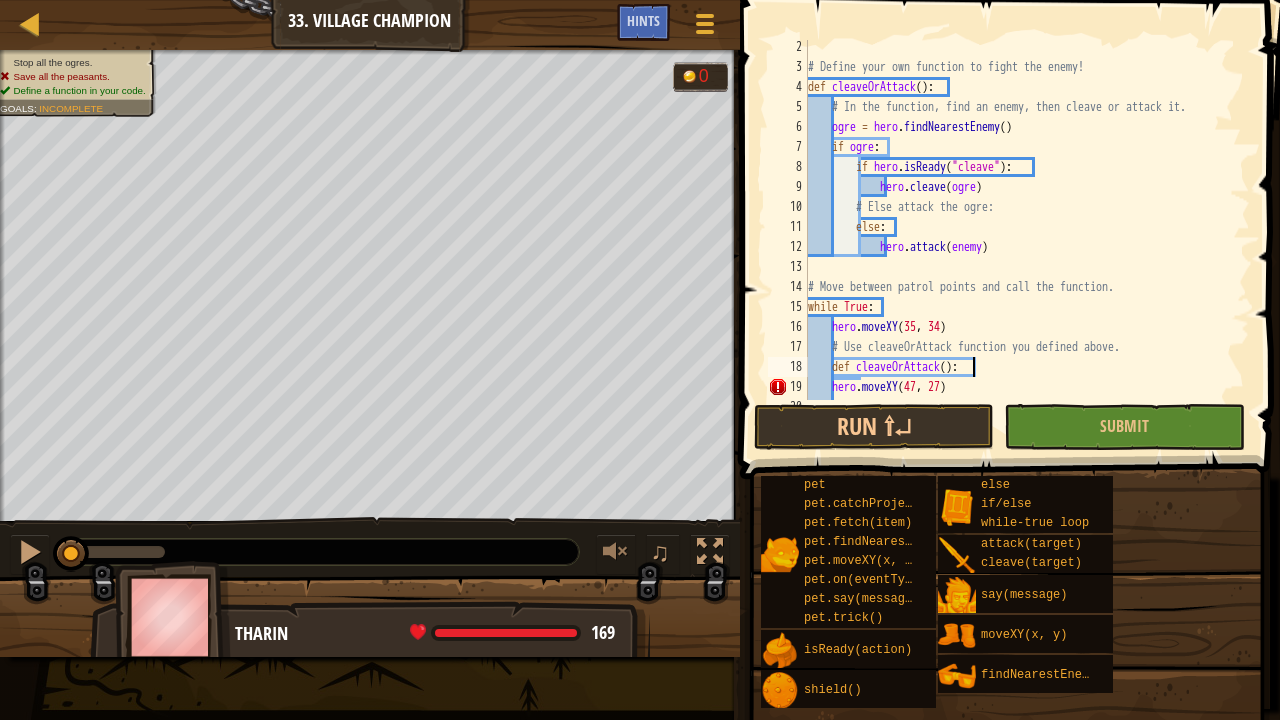 click on "# Define your own function to fight the enemy! def   cleaveOrAttack ( ) :      # In the function, find an enemy, then cleave or attack it.      ogre   =   hero . findNearestEnemy ( )      if   ogre :          if   hero . isReady ( "cleave" ) :              hero . [PERSON_NAME] ( ogre )          # Else attack the ogre:          else :              hero . attack ( enemy ) # Move between patrol points and call the function. while   True :      hero . moveXY ( 35 ,   34 )      # Use cleaveOrAttack function you defined above.      def   cleaveOrAttack ( ) :      hero . moveXY ( 47 ,   27 )      # Call the function again." at bounding box center (1027, 237) 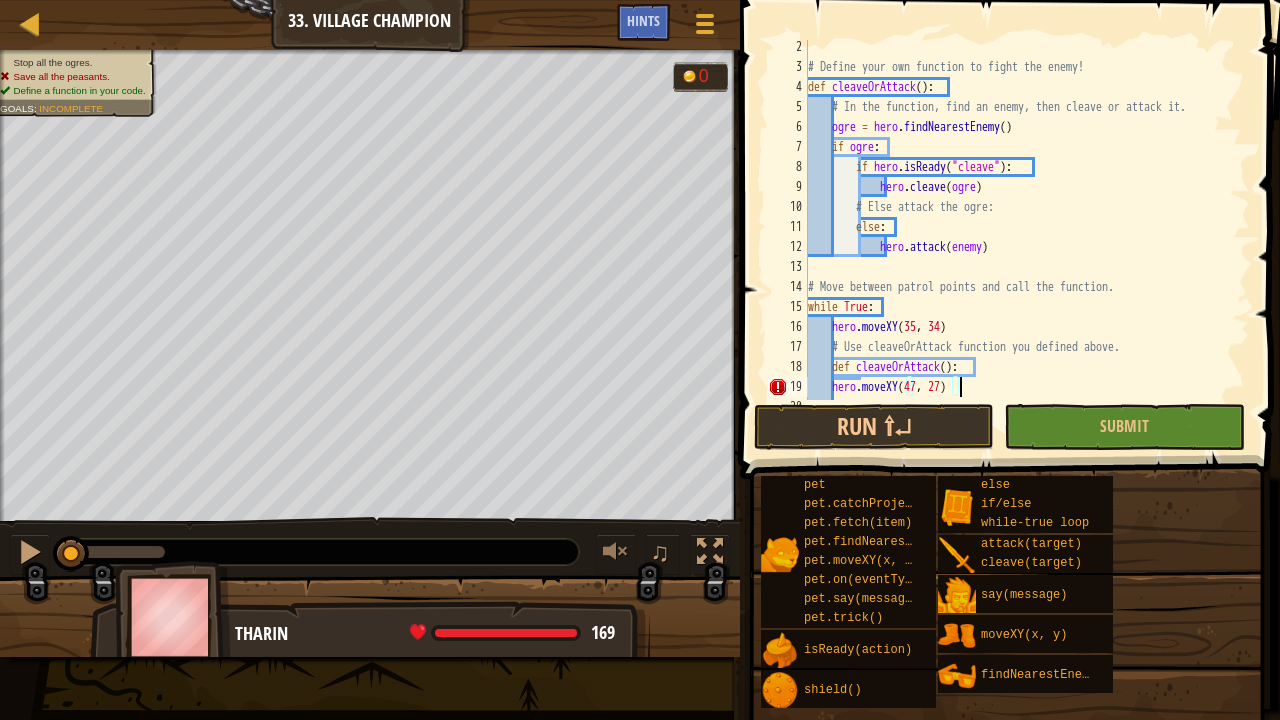 type on "# Call the function again." 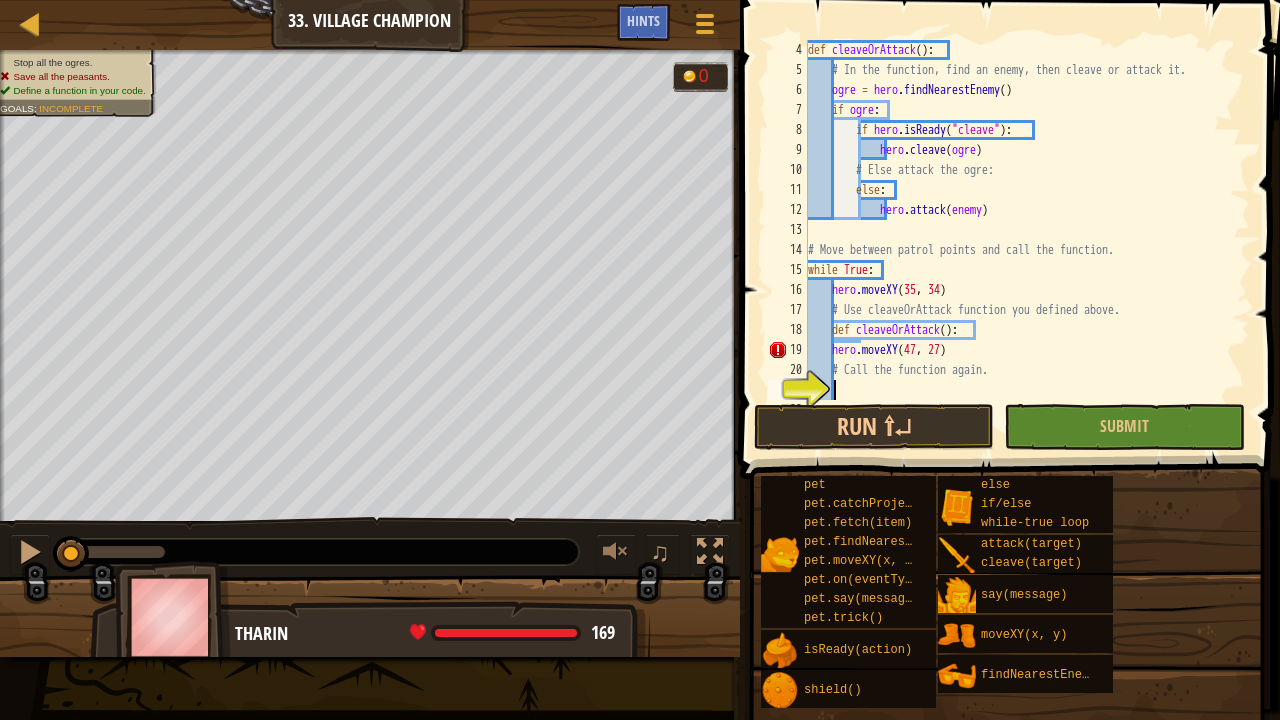 type on "# Call the function again." 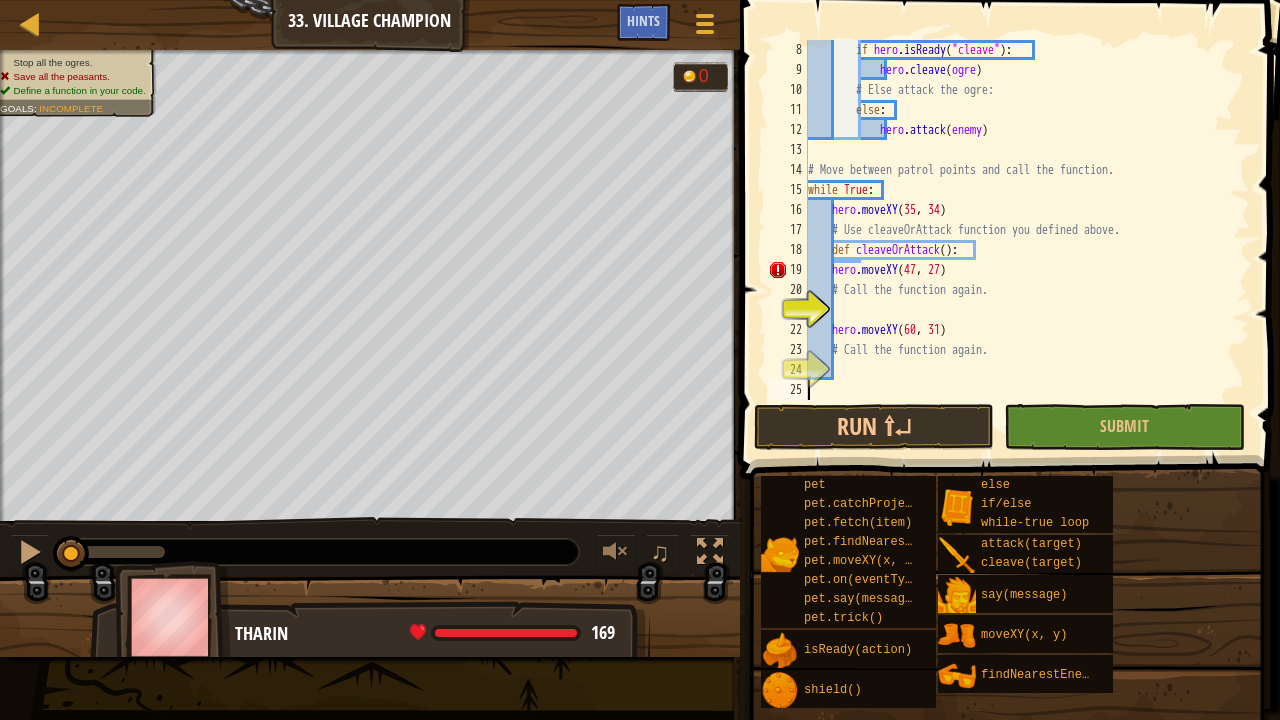 scroll, scrollTop: 140, scrollLeft: 0, axis: vertical 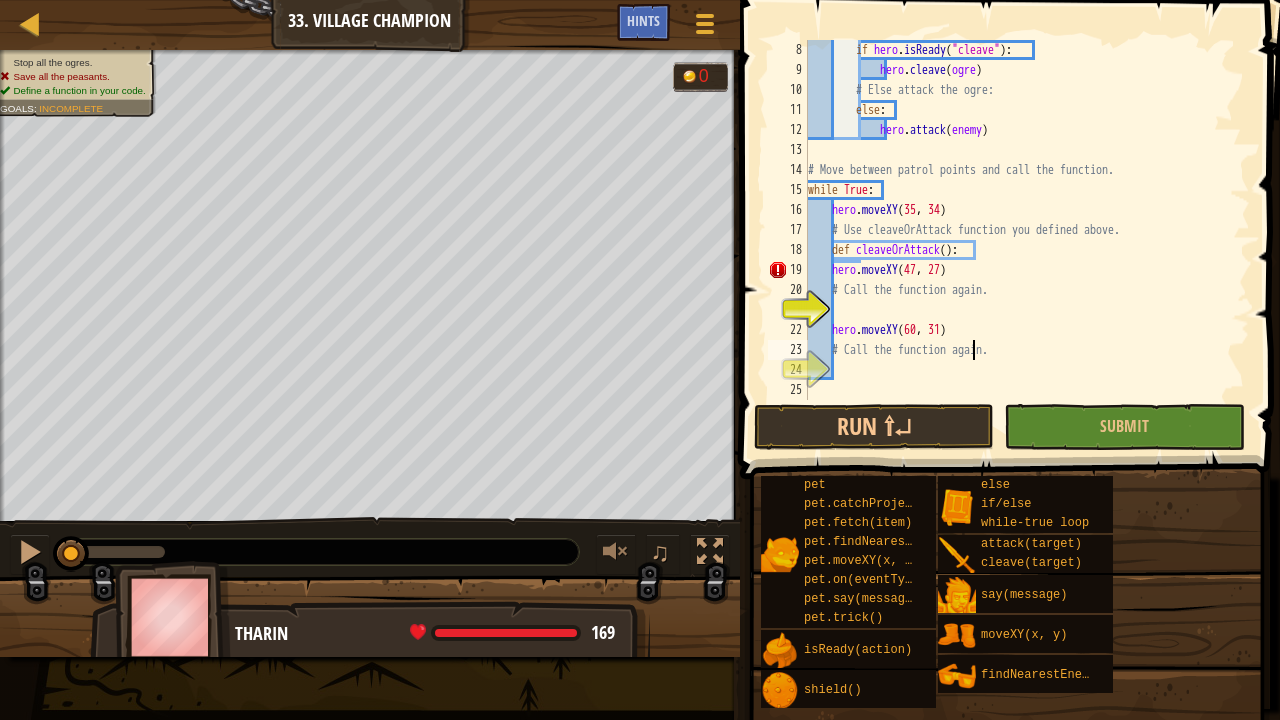 type on "hero.moveXY(60, 31)" 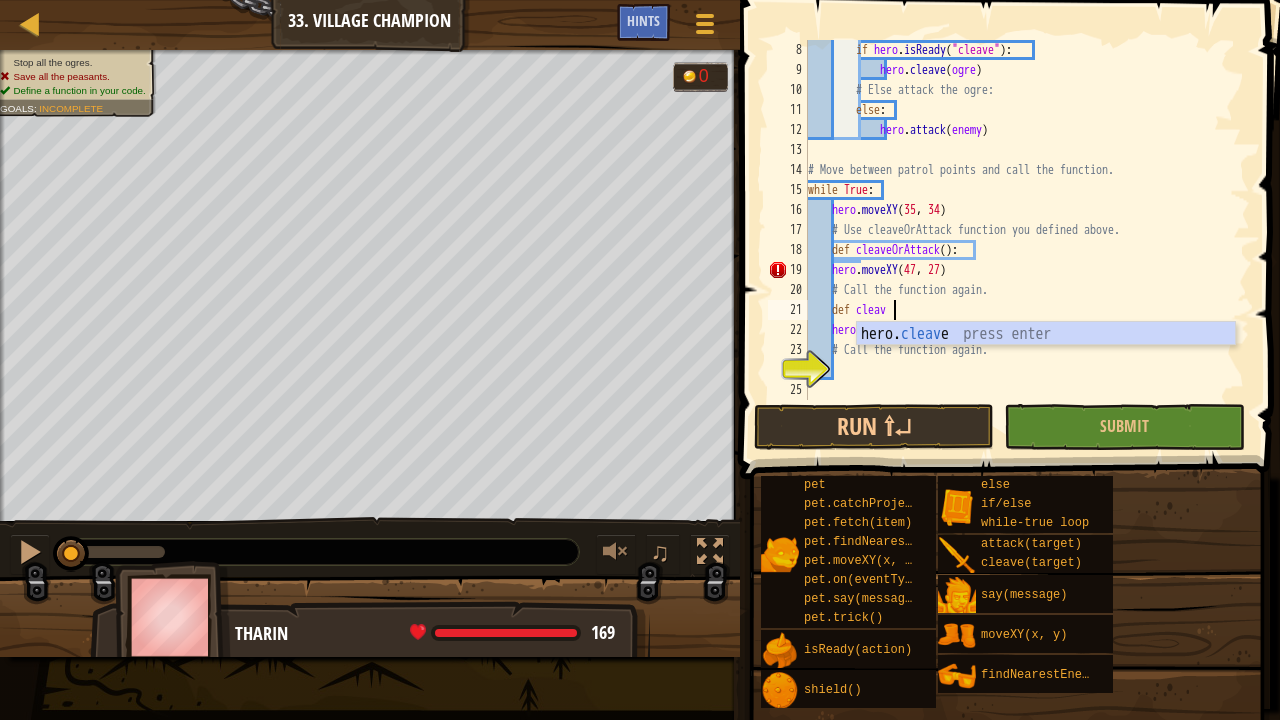 scroll, scrollTop: 9, scrollLeft: 7, axis: both 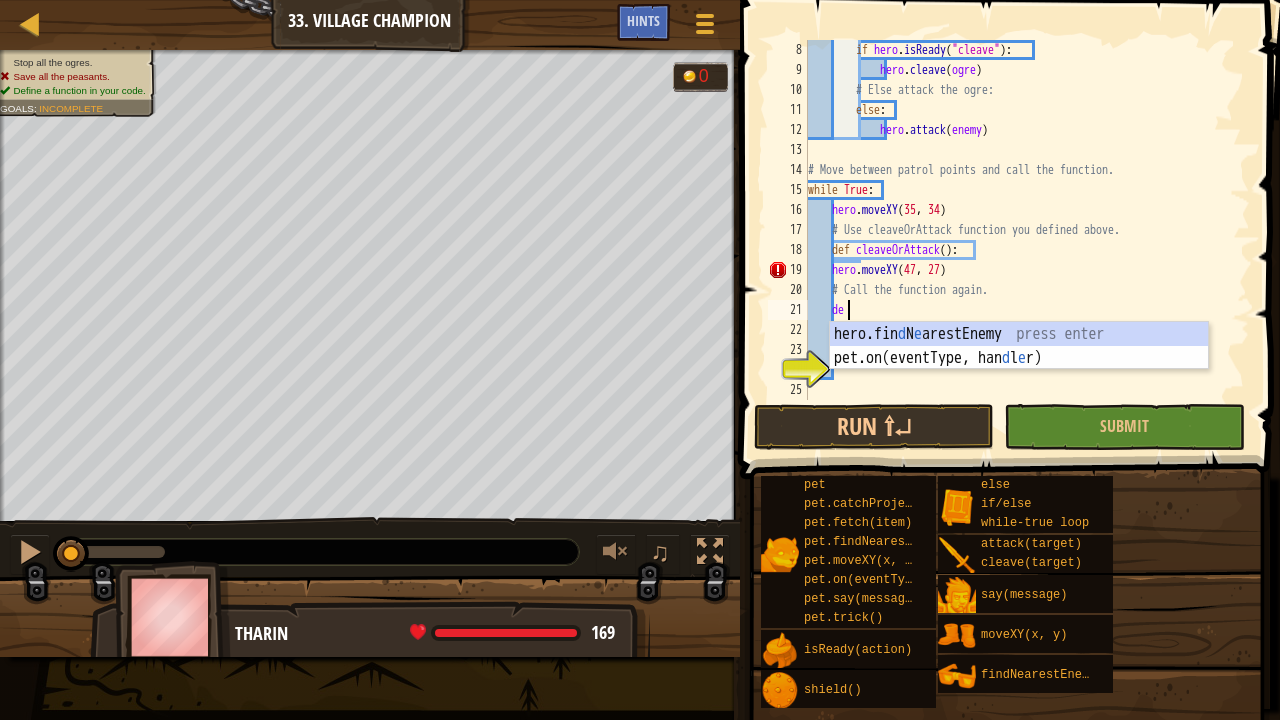 type on "d" 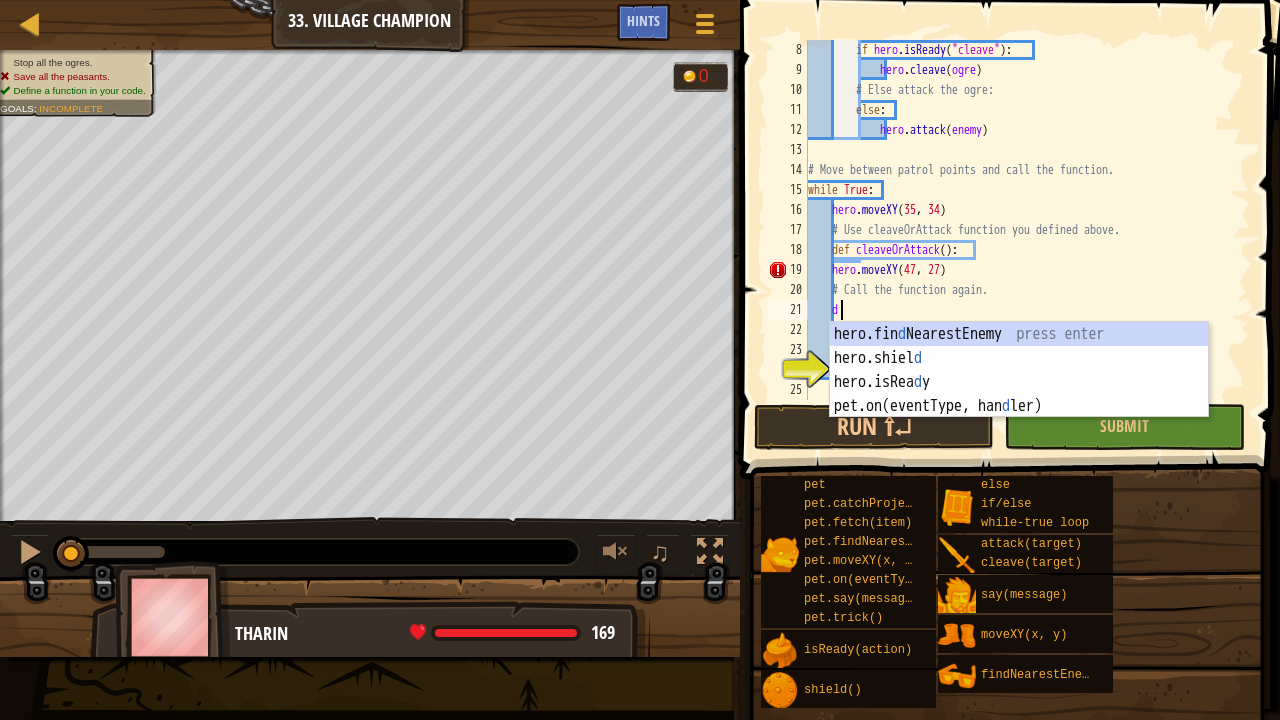 scroll, scrollTop: 9, scrollLeft: 1, axis: both 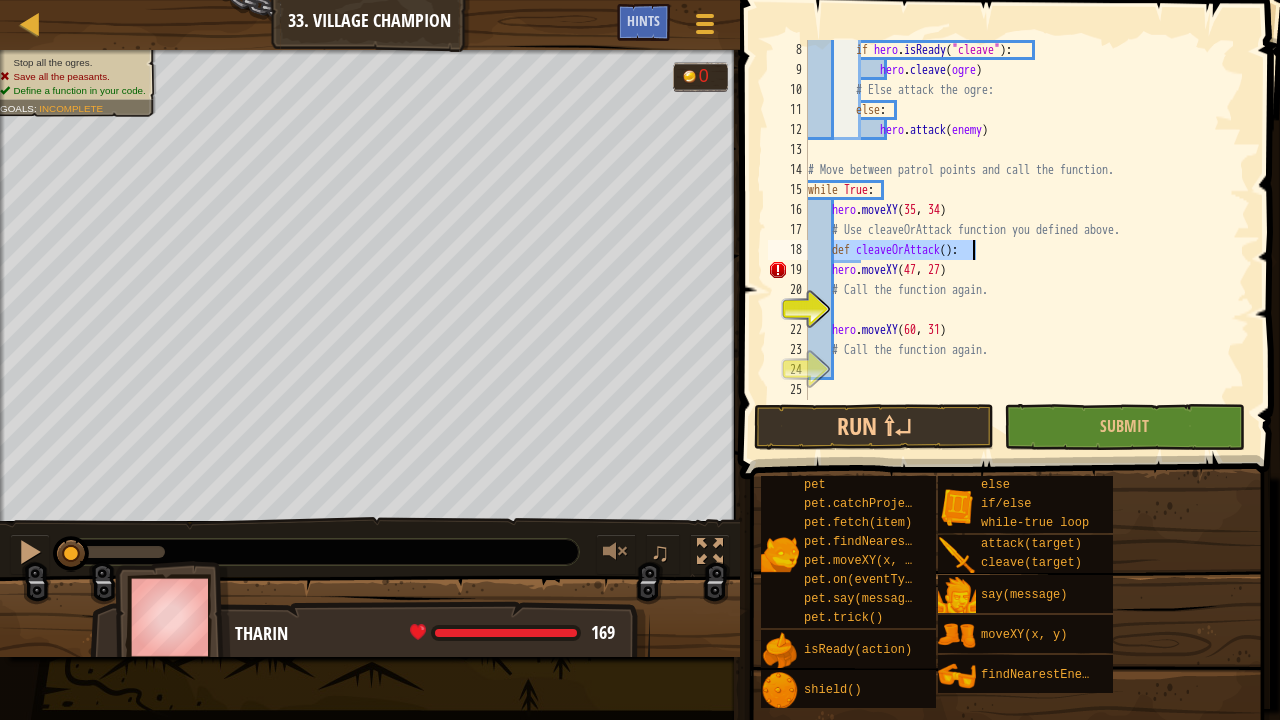 drag, startPoint x: 836, startPoint y: 247, endPoint x: 1000, endPoint y: 255, distance: 164.195 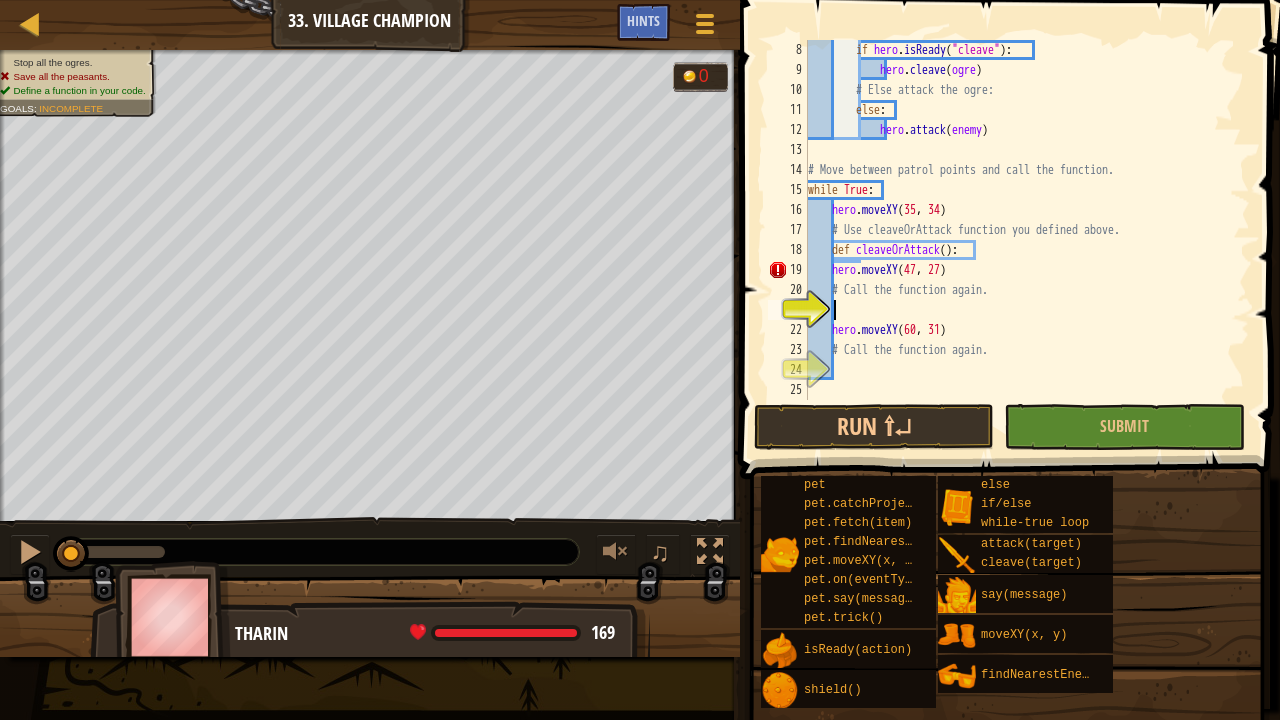 click on "if   hero . isReady ( "cleave" ) :              hero . [PERSON_NAME] ( ogre )          # Else attack the ogre:          else :              hero . attack ( enemy ) # Move between patrol points and call the function. while   True :      hero . moveXY ( 35 ,   34 )      # Use cleaveOrAttack function you defined above.      def   cleaveOrAttack ( ) :      hero . moveXY ( 47 ,   27 )      # Call the function again.           hero . moveXY ( 60 ,   31 )      # Call the function again." at bounding box center [1027, 240] 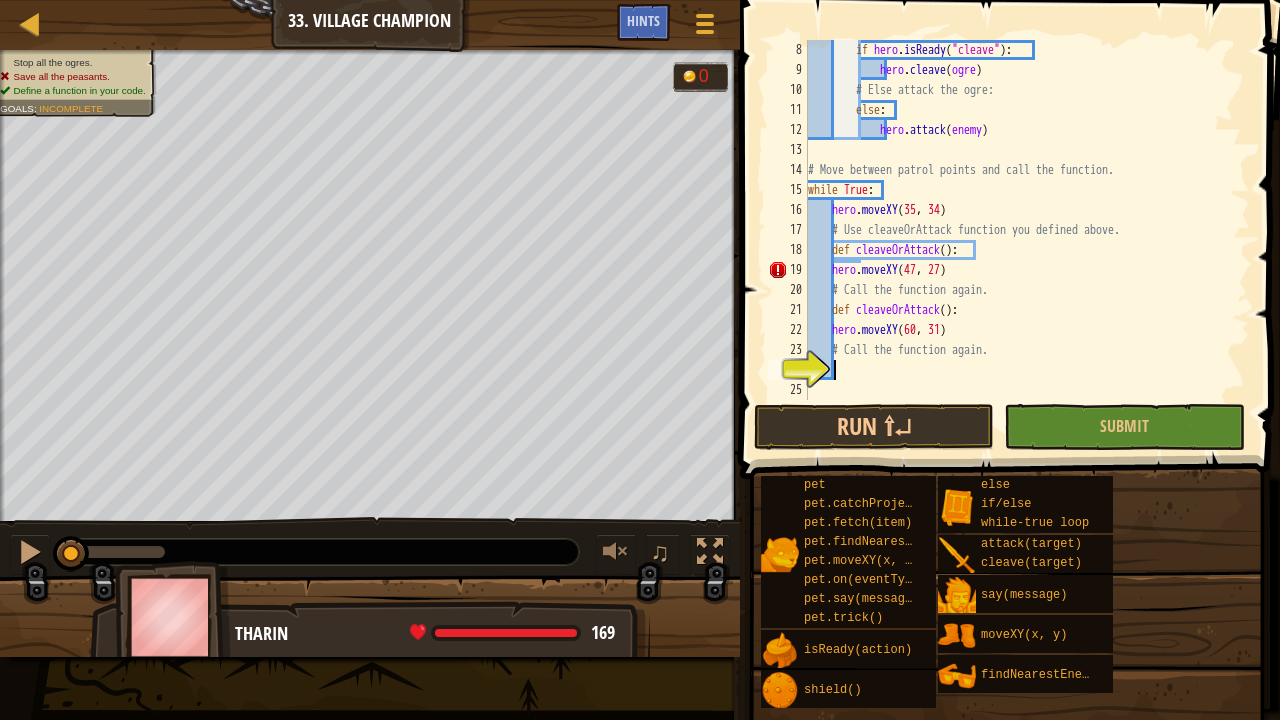 click on "if   hero . isReady ( "cleave" ) :              hero . [PERSON_NAME] ( ogre )          # Else attack the ogre:          else :              hero . attack ( enemy ) # Move between patrol points and call the function. while   True :      hero . moveXY ( 35 ,   34 )      # Use cleaveOrAttack function you defined above.      def   cleaveOrAttack ( ) :      hero . moveXY ( 47 ,   27 )      # Call the function again.      def   cleaveOrAttack ( ) :      hero . moveXY ( 60 ,   31 )      # Call the function again." at bounding box center (1027, 240) 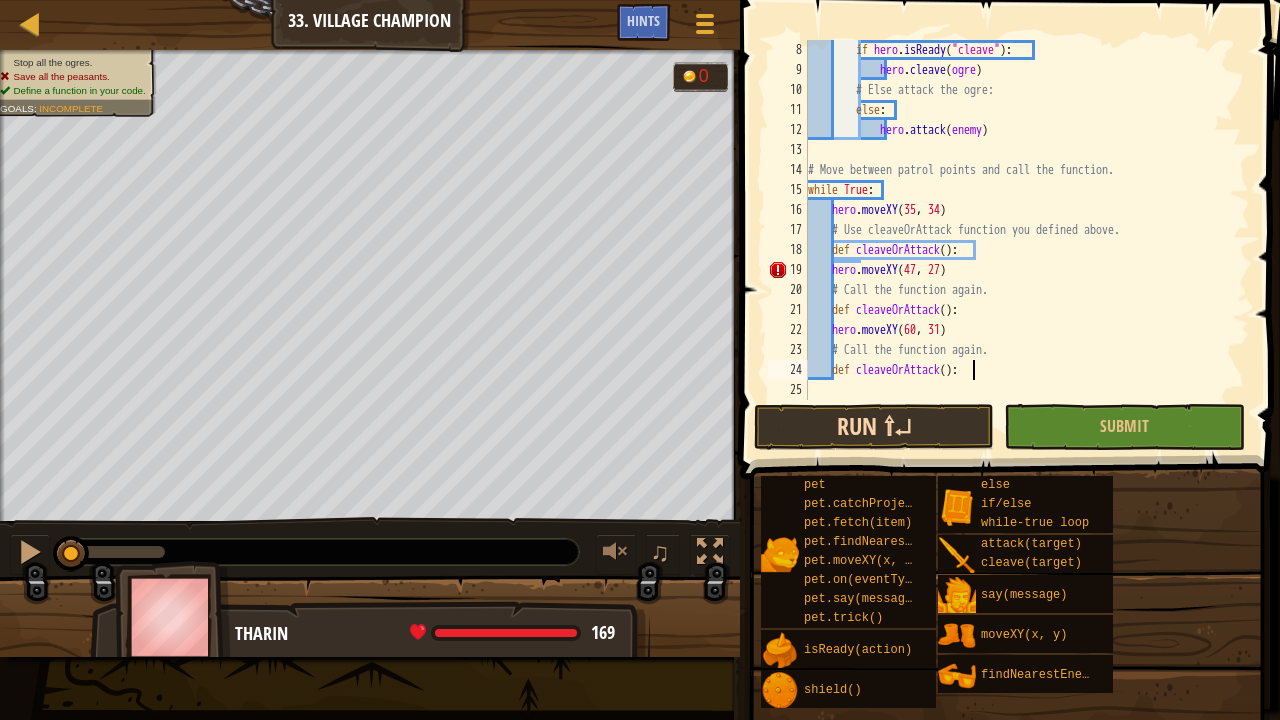 type on "def cleaveOrAttack():" 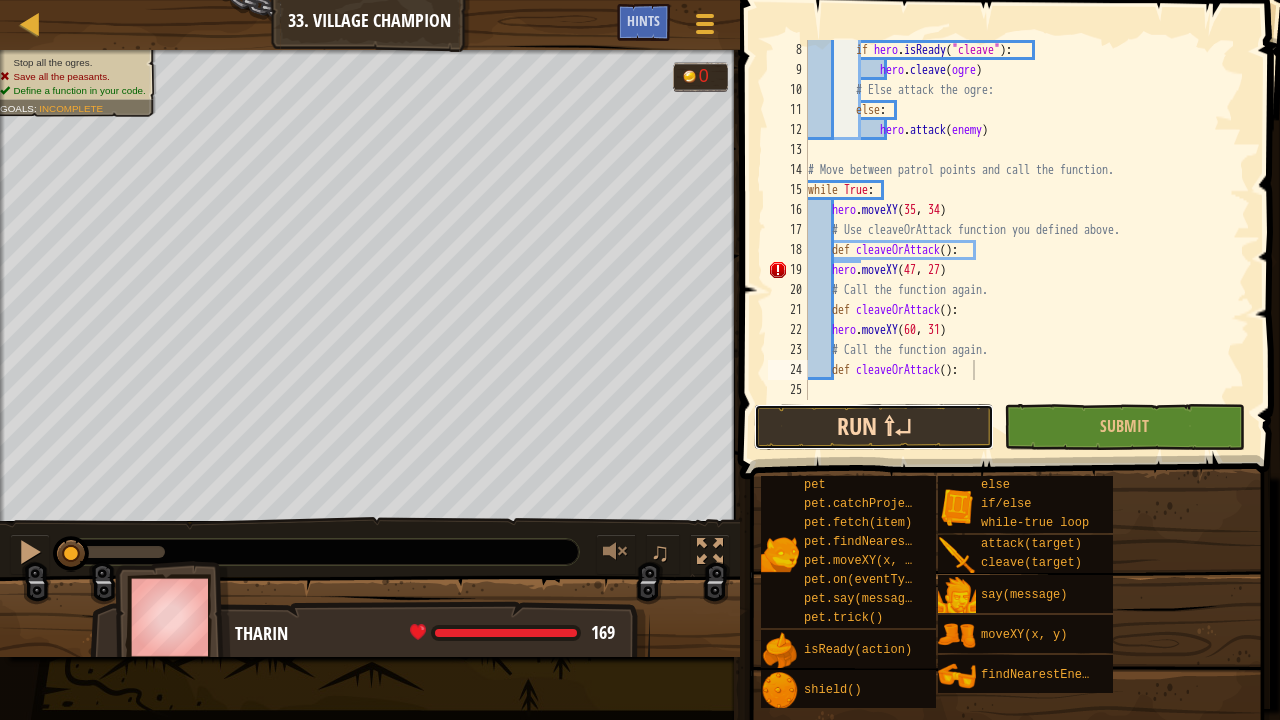 click on "Run ⇧↵" at bounding box center [874, 427] 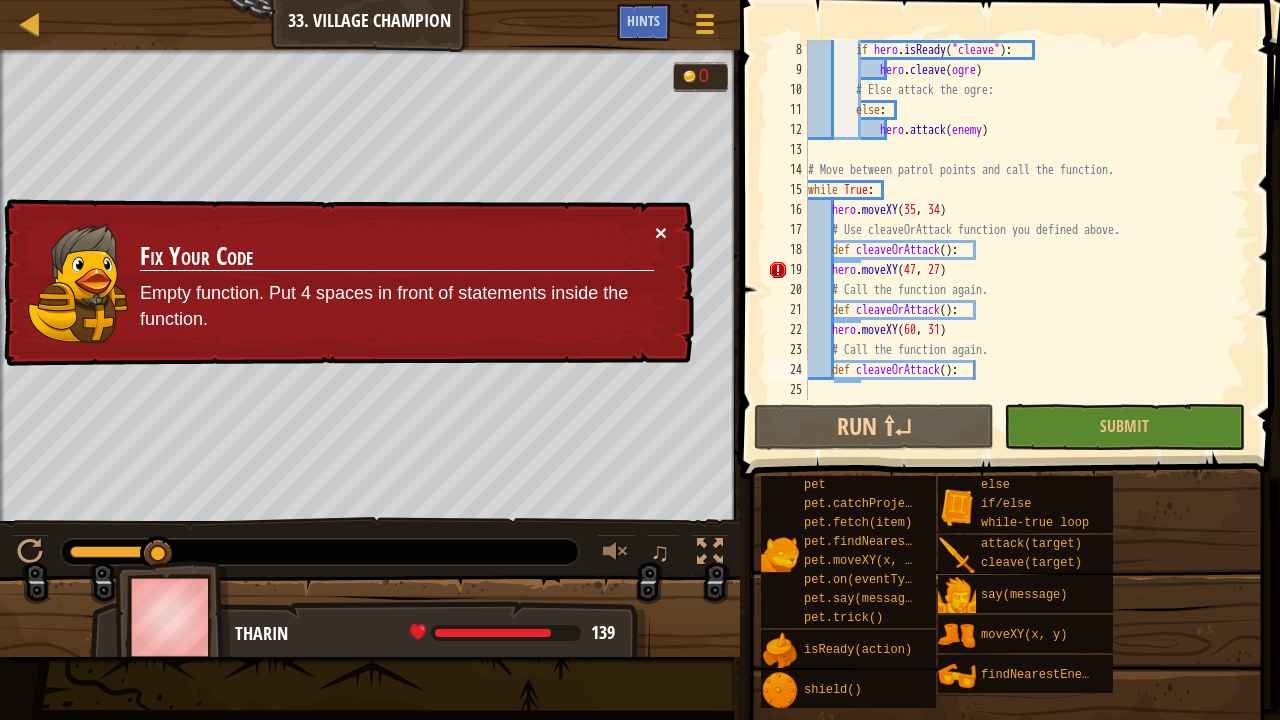 click on "×" at bounding box center (661, 232) 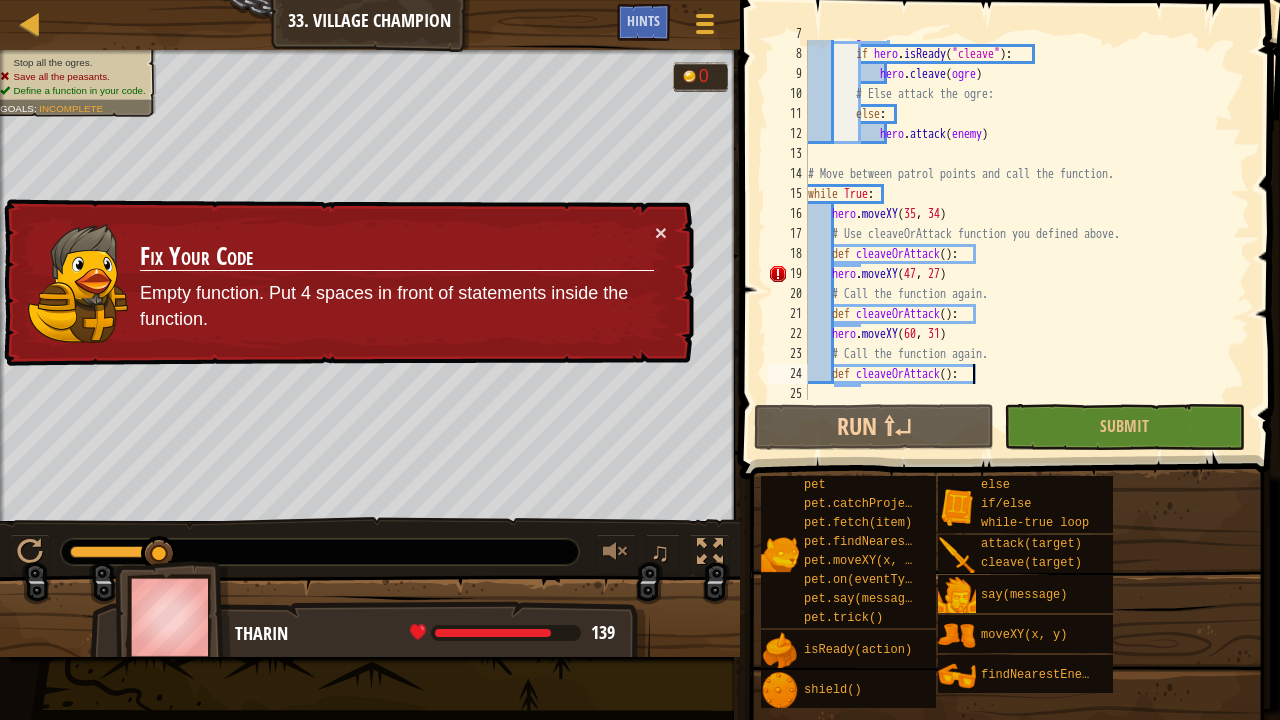 scroll, scrollTop: 140, scrollLeft: 0, axis: vertical 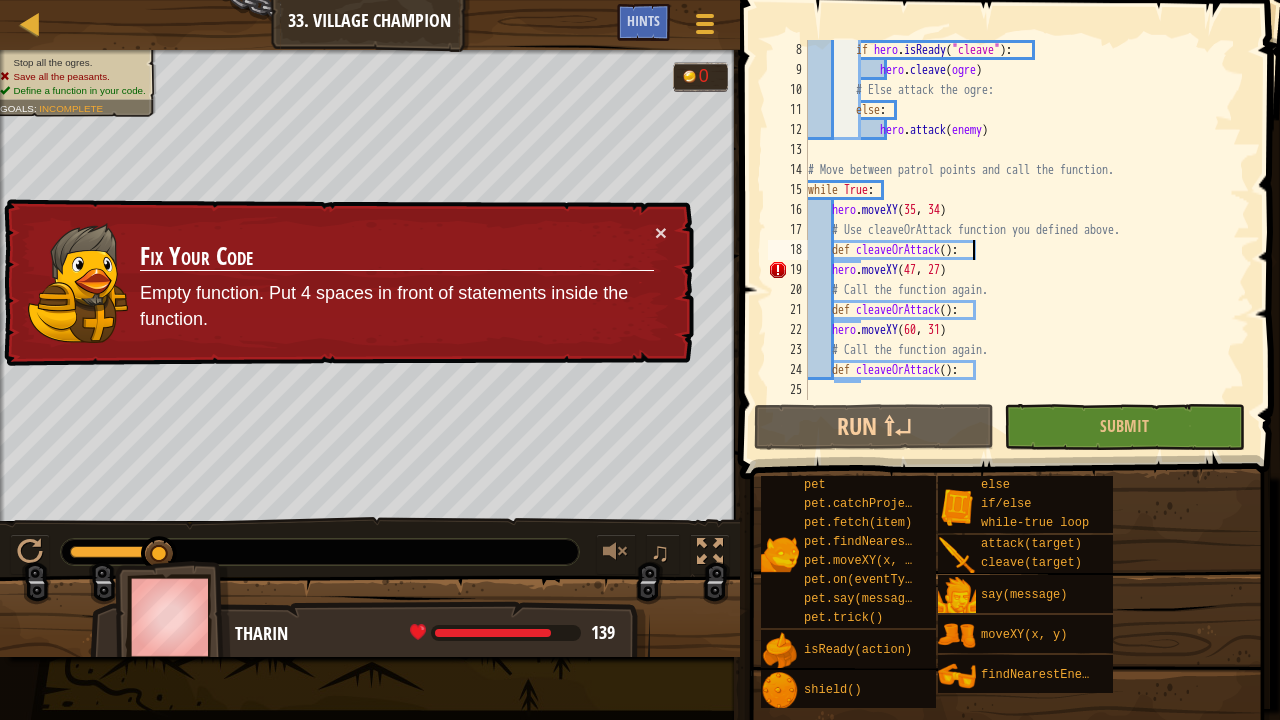 click on "if   hero . isReady ( "cleave" ) :              hero . [PERSON_NAME] ( ogre )          # Else attack the ogre:          else :              hero . attack ( enemy ) # Move between patrol points and call the function. while   True :      hero . moveXY ( 35 ,   34 )      # Use cleaveOrAttack function you defined above.      def   cleaveOrAttack ( ) :      hero . moveXY ( 47 ,   27 )      # Call the function again.      def   cleaveOrAttack ( ) :      hero . moveXY ( 60 ,   31 )      # Call the function again.      def   cleaveOrAttack ( ) :" at bounding box center [1027, 240] 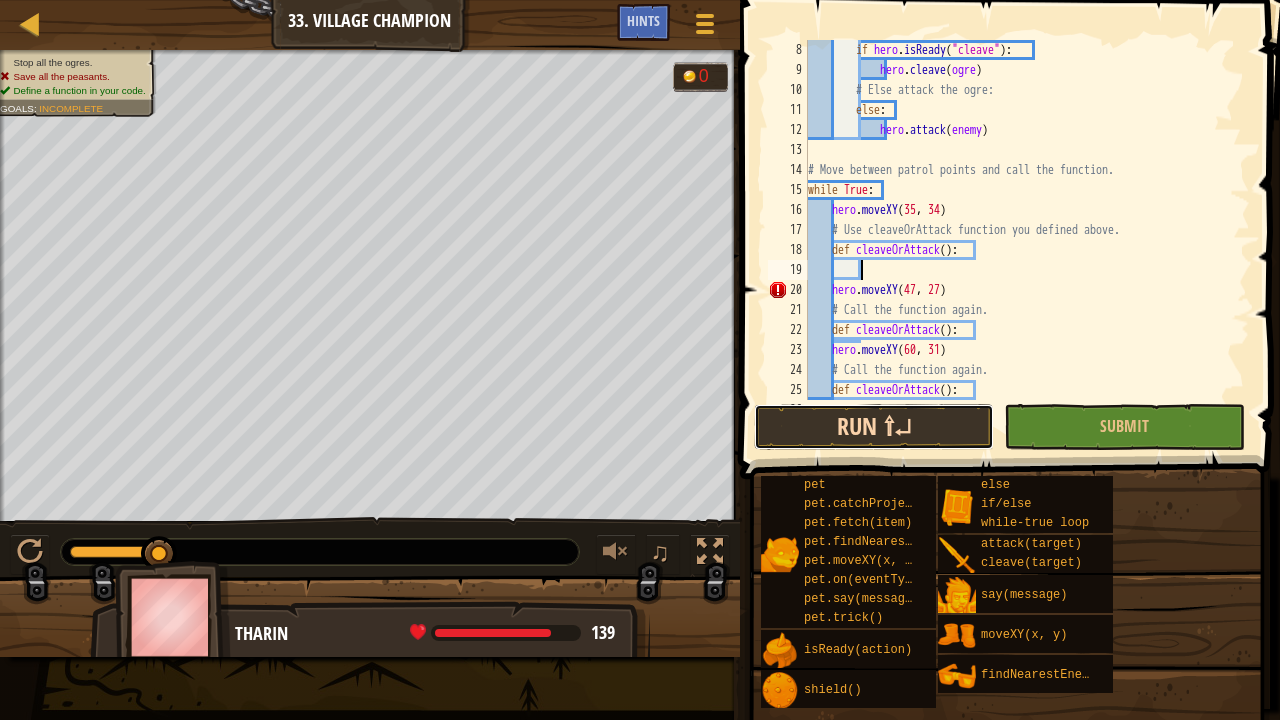 click on "Run ⇧↵" at bounding box center [874, 427] 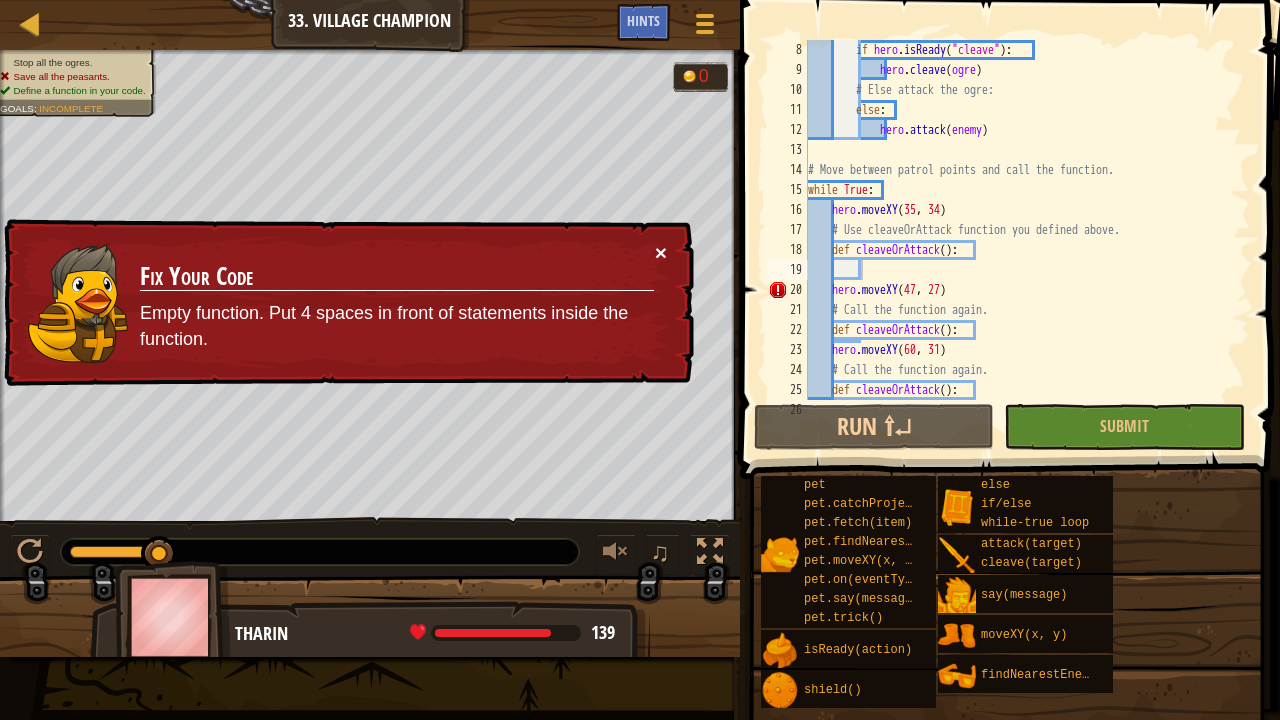 click on "×" at bounding box center (661, 252) 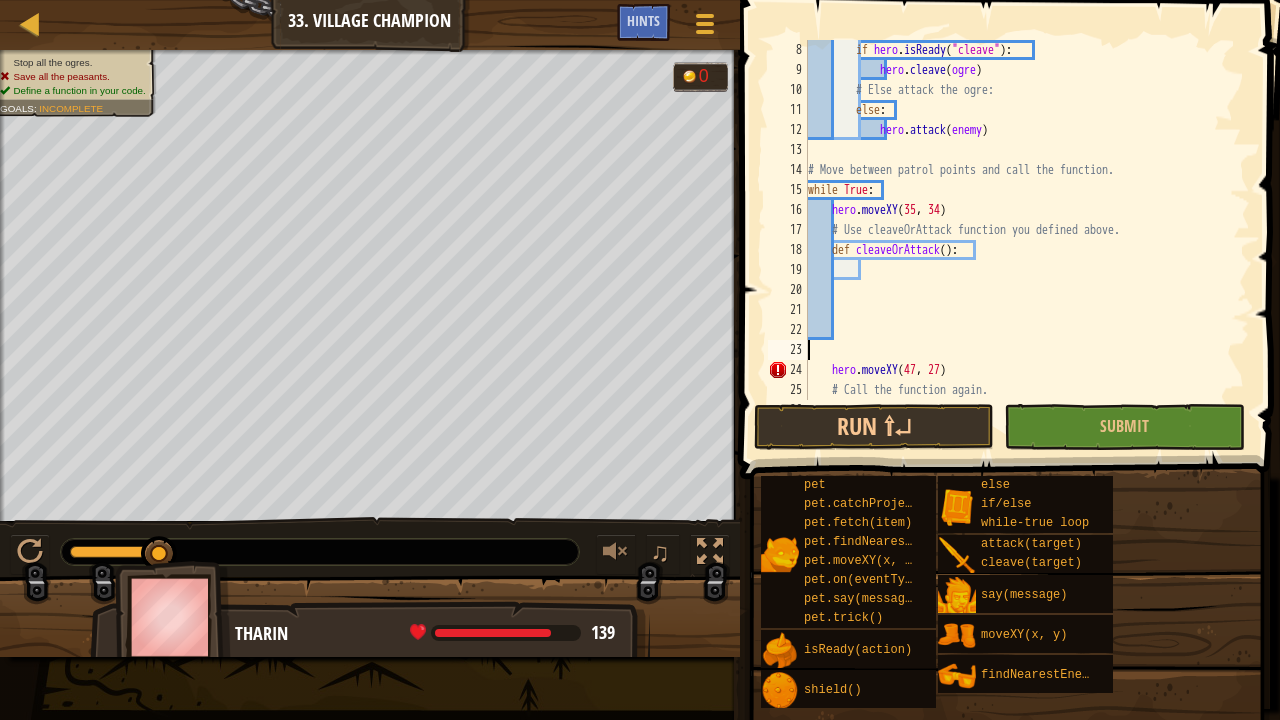 click on "if   hero . isReady ( "cleave" ) :              hero . [PERSON_NAME] ( ogre )          # Else attack the ogre:          else :              hero . attack ( enemy ) # Move between patrol points and call the function. while   True :      hero . moveXY ( 35 ,   34 )      # Use cleaveOrAttack function you defined above.      def   cleaveOrAttack ( ) :                                          hero . moveXY ( 47 ,   27 )      # Call the function again.      def   cleaveOrAttack ( ) :" at bounding box center (1027, 240) 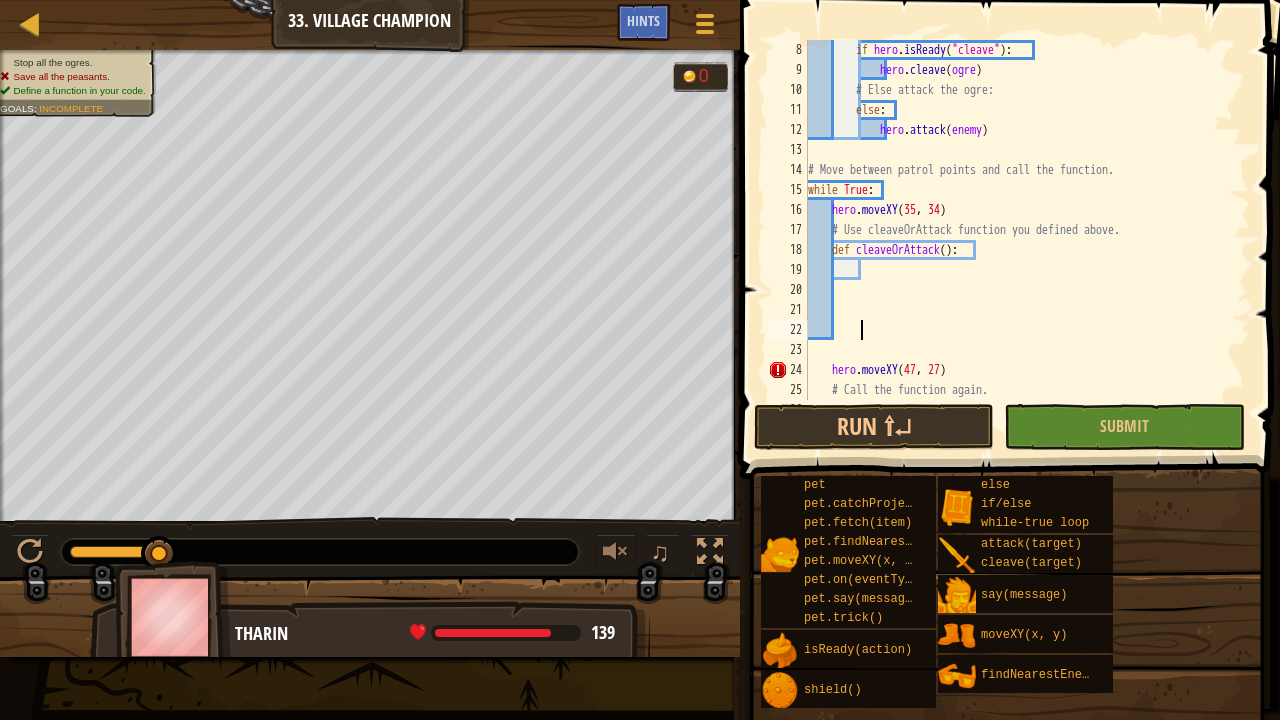 click on "if   hero . isReady ( "cleave" ) :              hero . [PERSON_NAME] ( ogre )          # Else attack the ogre:          else :              hero . attack ( enemy ) # Move between patrol points and call the function. while   True :      hero . moveXY ( 35 ,   34 )      # Use cleaveOrAttack function you defined above.      def   cleaveOrAttack ( ) :                                          hero . moveXY ( 47 ,   27 )      # Call the function again.      def   cleaveOrAttack ( ) :" at bounding box center (1027, 240) 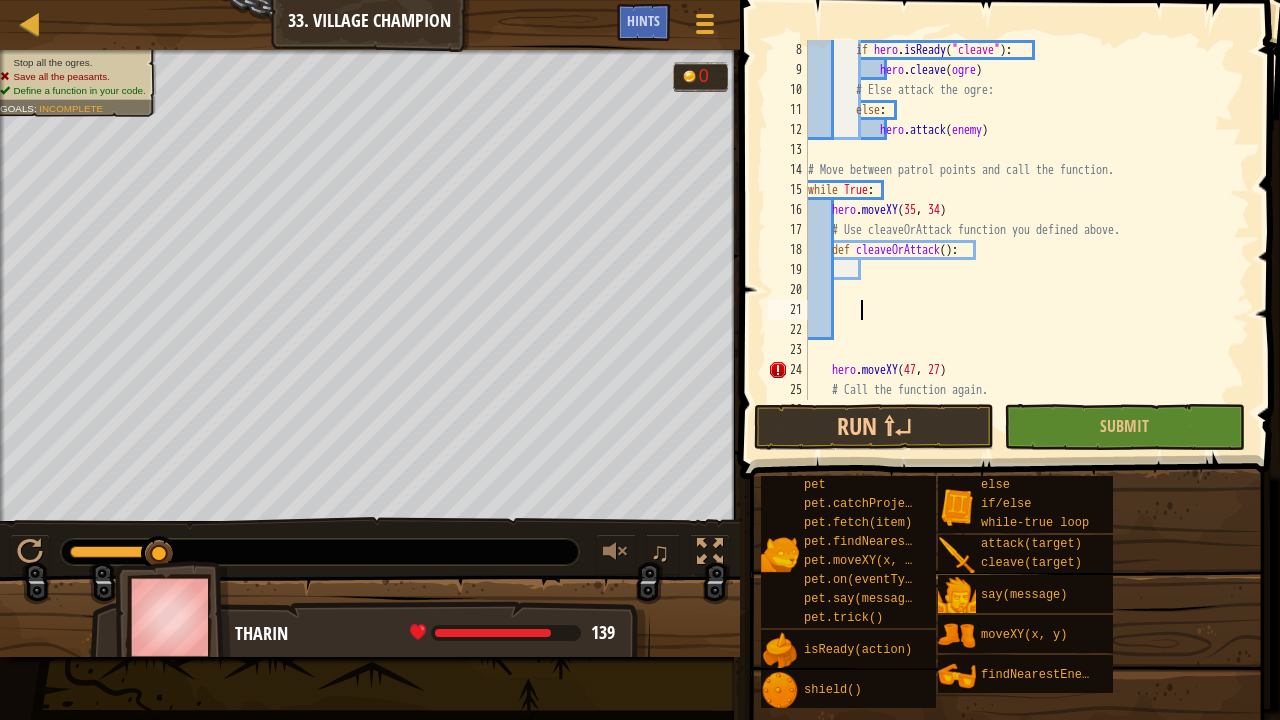 click on "if   hero . isReady ( "cleave" ) :              hero . [PERSON_NAME] ( ogre )          # Else attack the ogre:          else :              hero . attack ( enemy ) # Move between patrol points and call the function. while   True :      hero . moveXY ( 35 ,   34 )      # Use cleaveOrAttack function you defined above.      def   cleaveOrAttack ( ) :                                      hero . moveXY ( 47 ,   27 )      # Call the function again.      def   cleaveOrAttack ( ) :" at bounding box center [1027, 240] 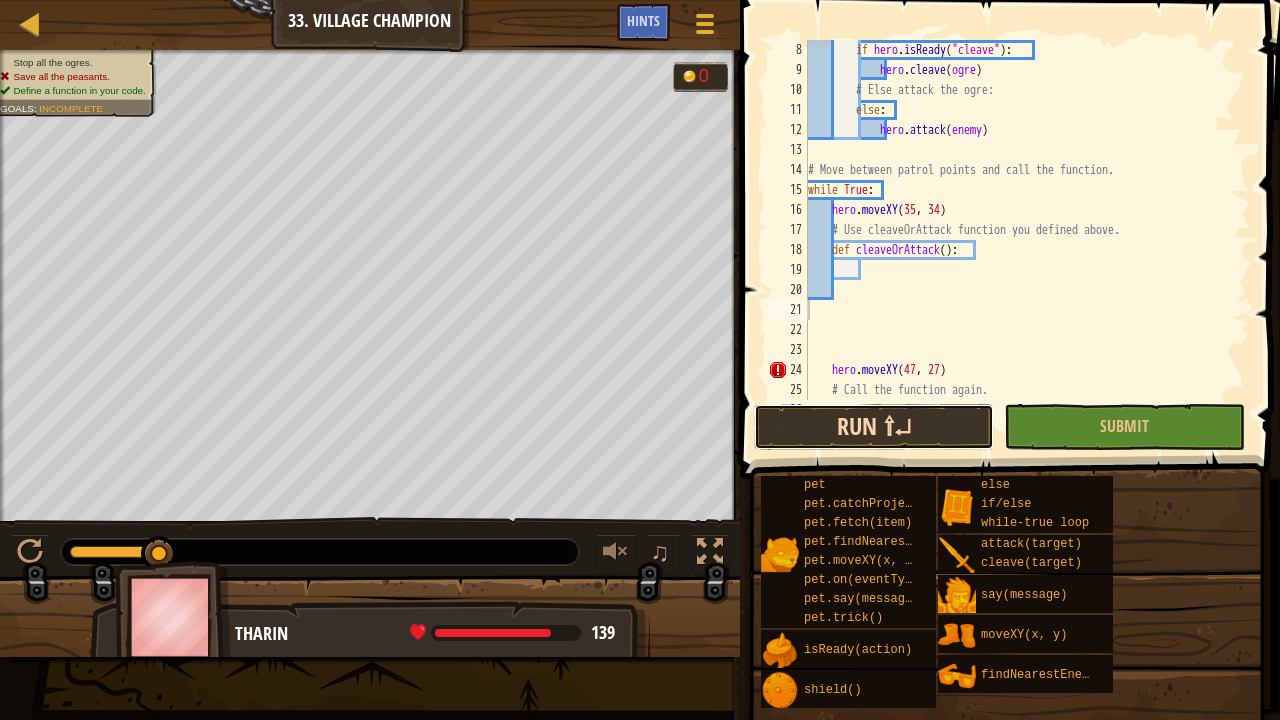 click on "Run ⇧↵" at bounding box center [874, 427] 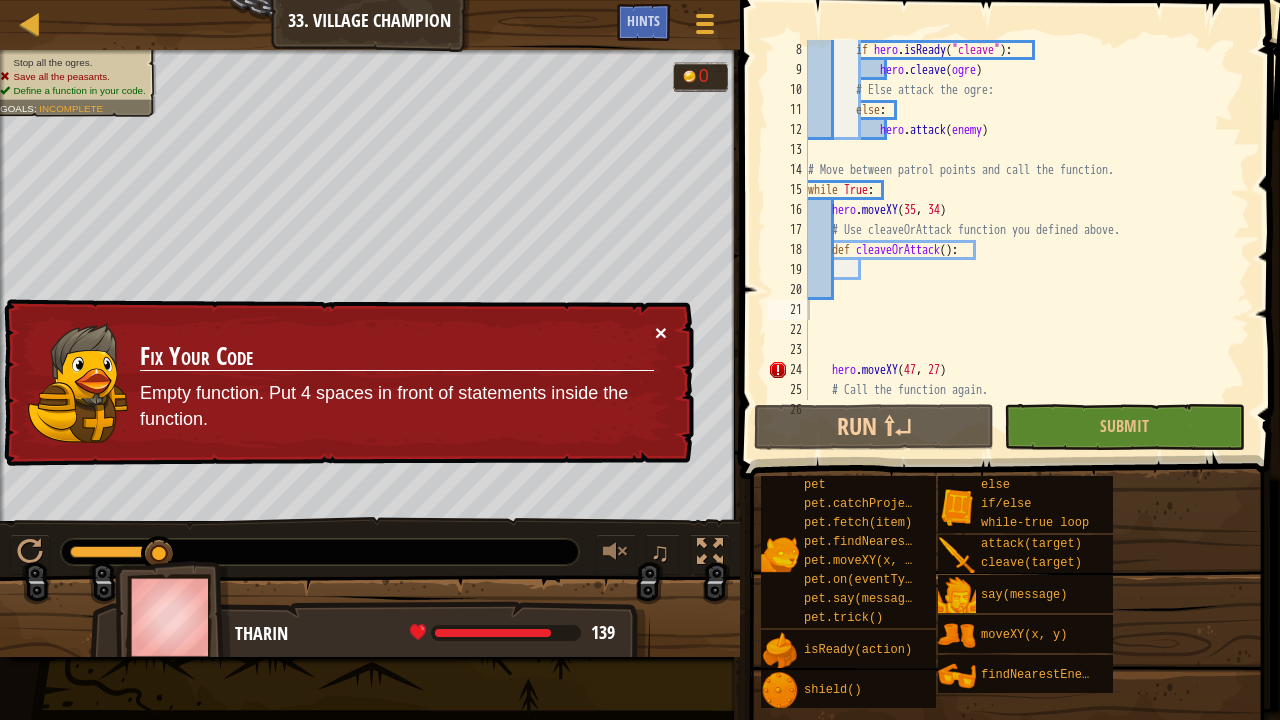 click on "×" at bounding box center [661, 332] 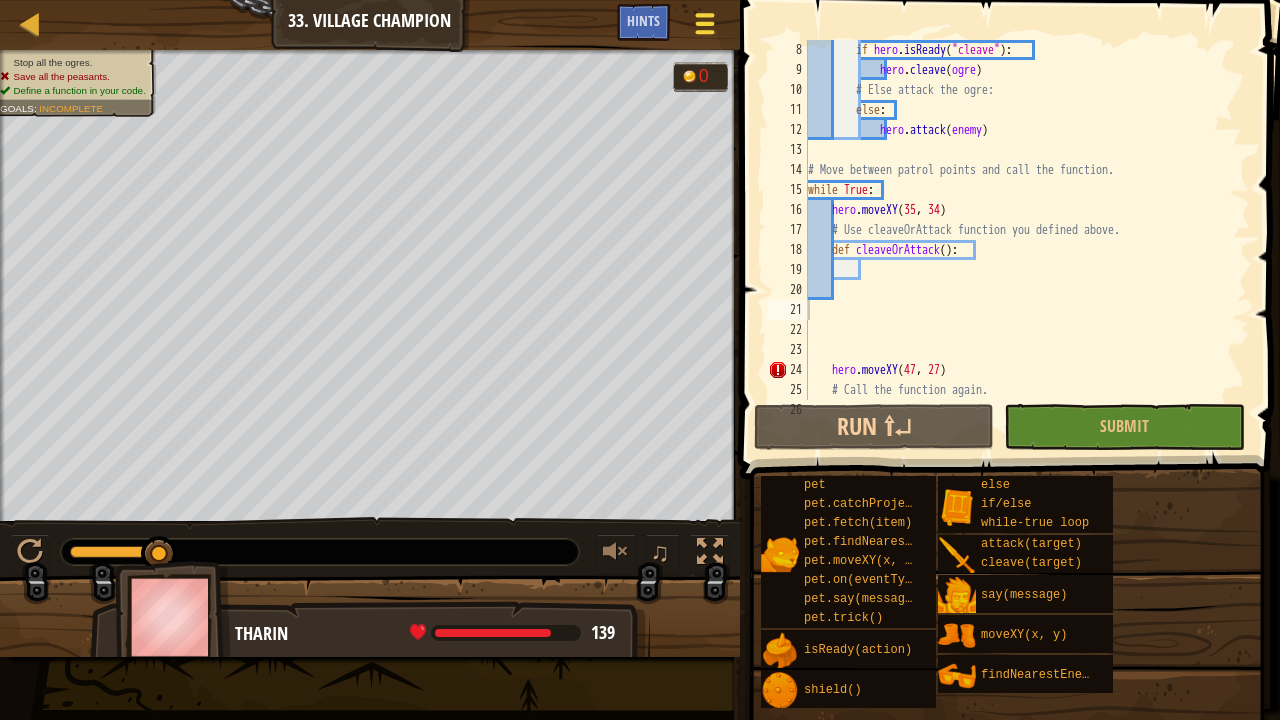 click at bounding box center (704, 23) 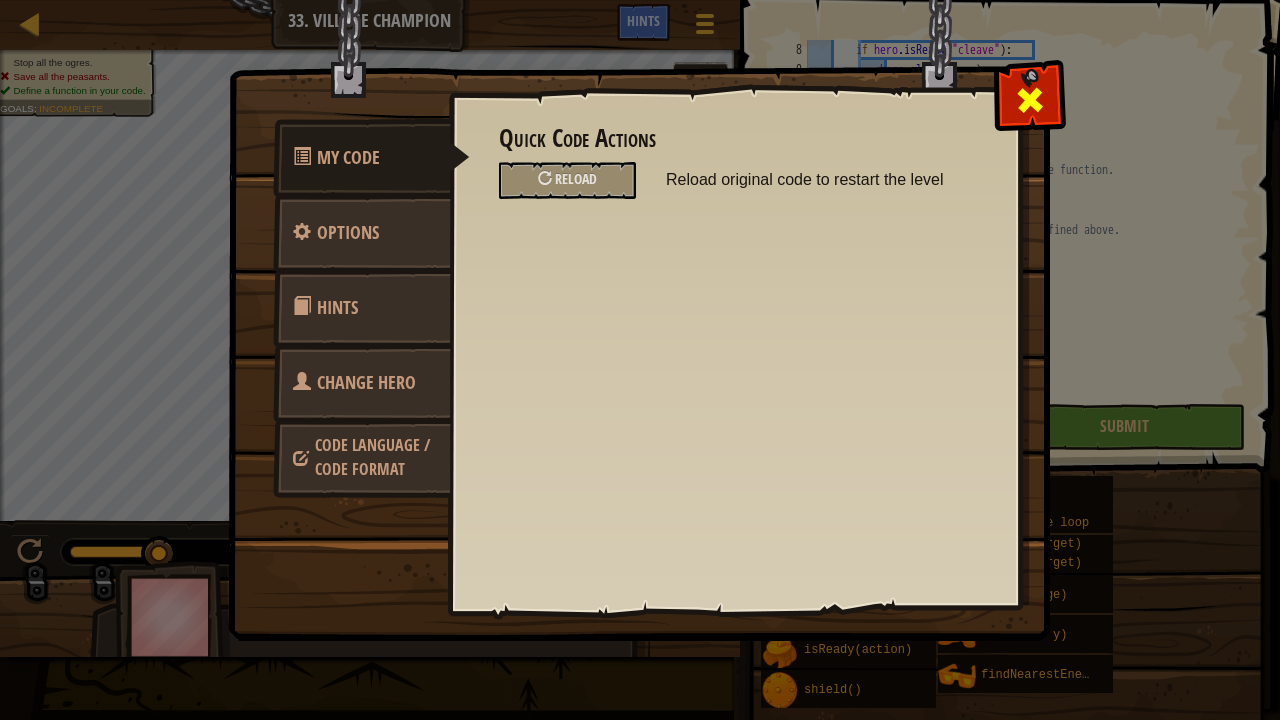 click at bounding box center [1030, 100] 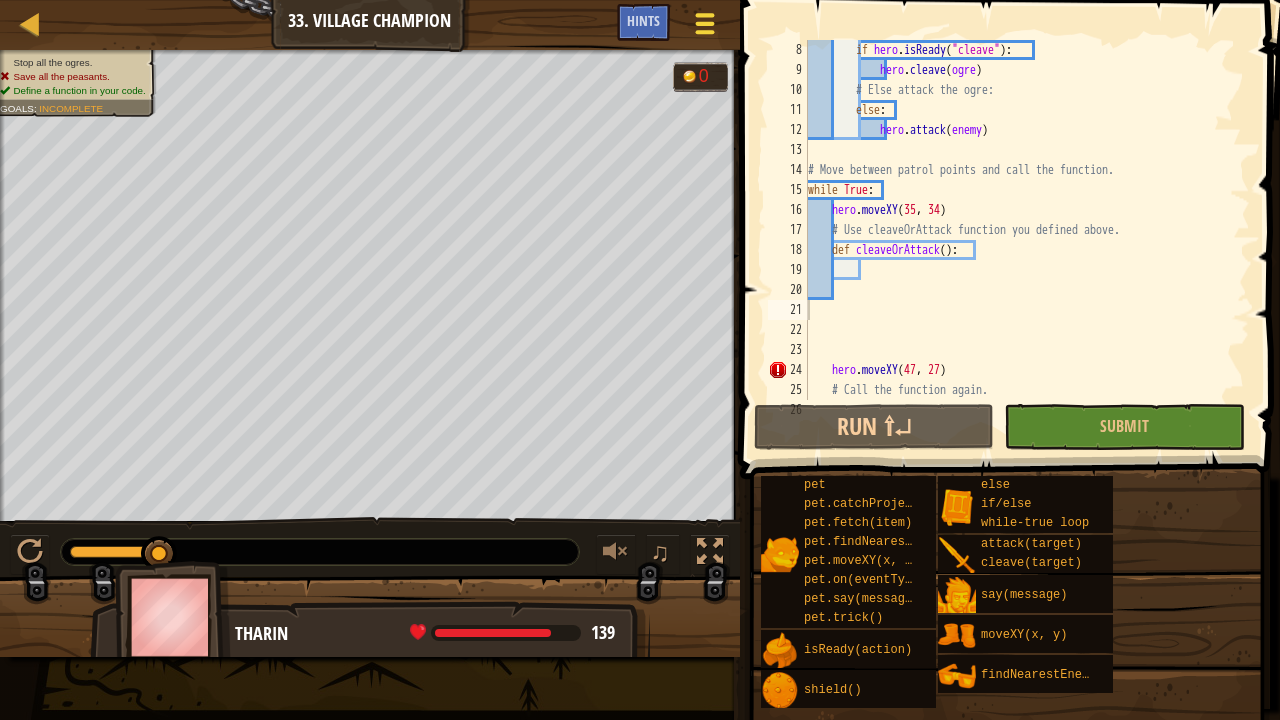 click at bounding box center (704, 24) 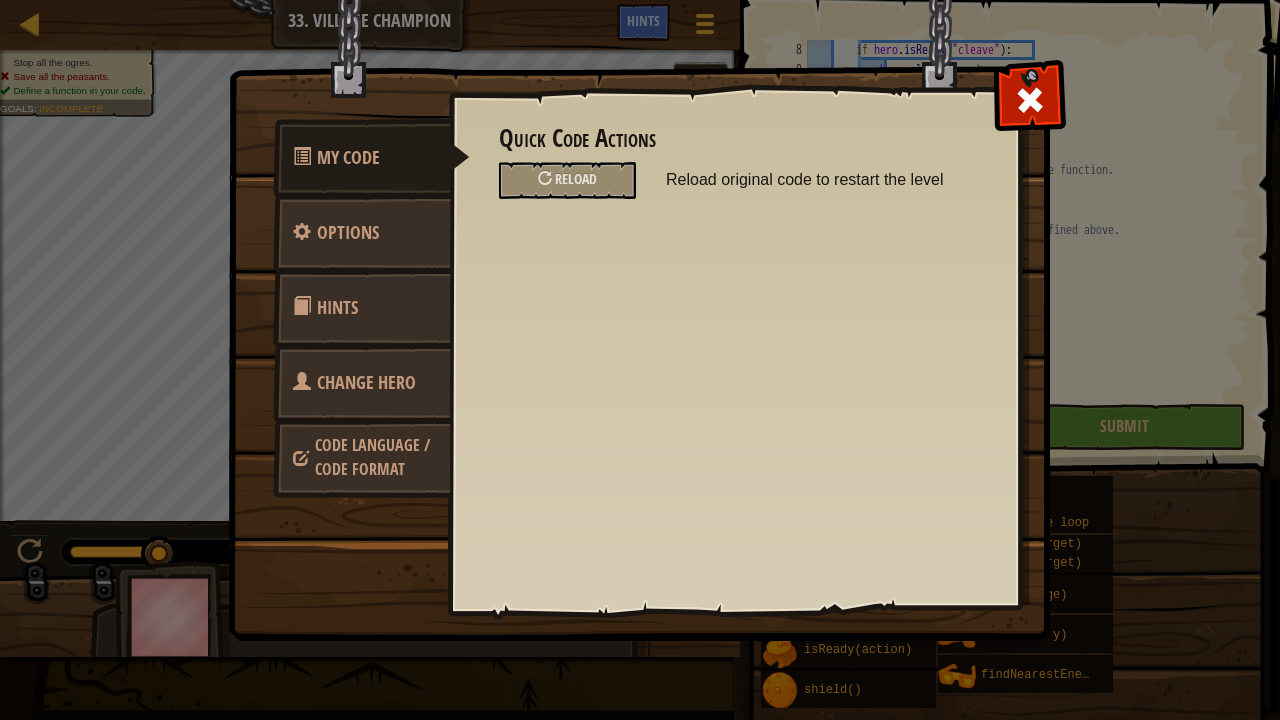drag, startPoint x: 515, startPoint y: 11, endPoint x: 499, endPoint y: 15, distance: 16.492422 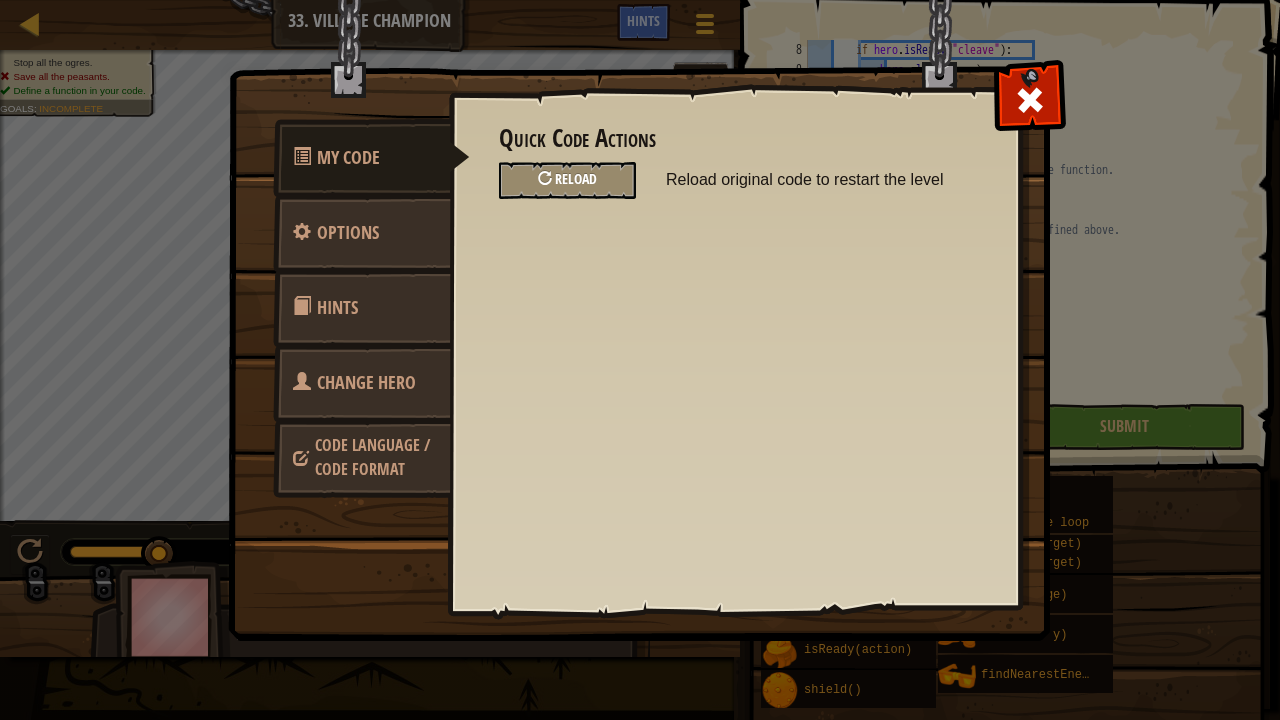 click on "Reload" at bounding box center (567, 180) 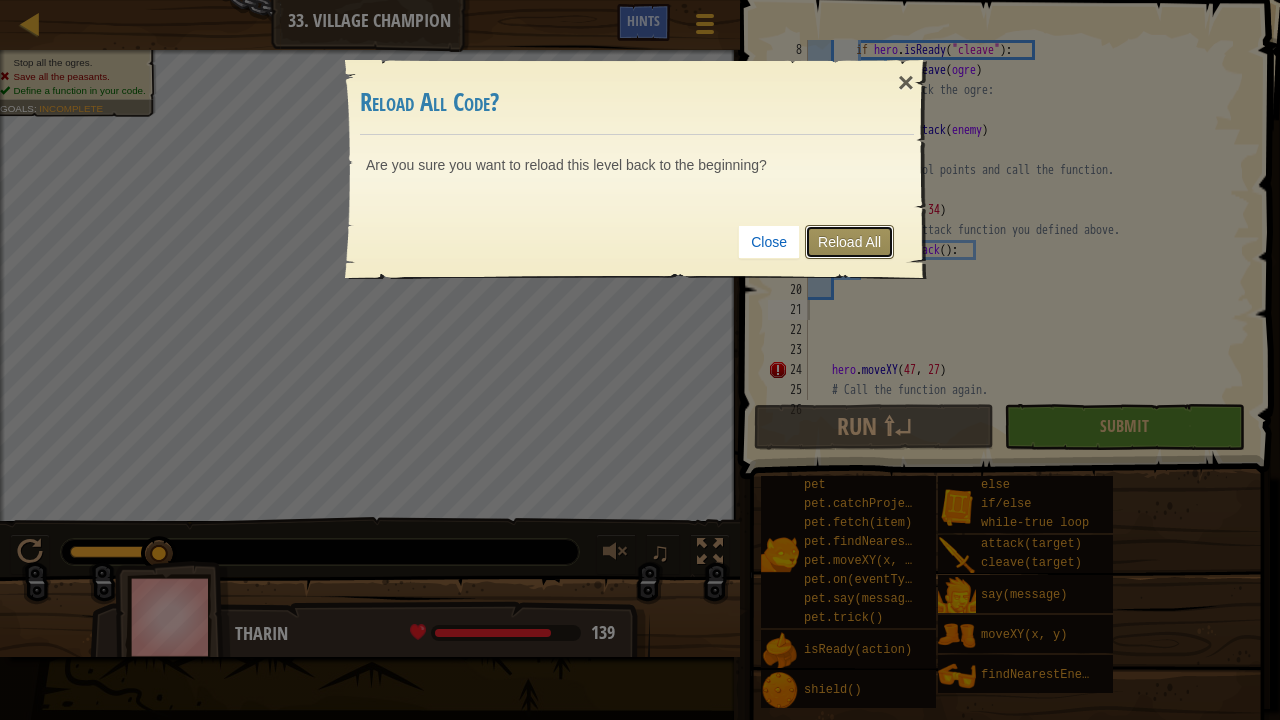 click on "Reload All" at bounding box center (849, 242) 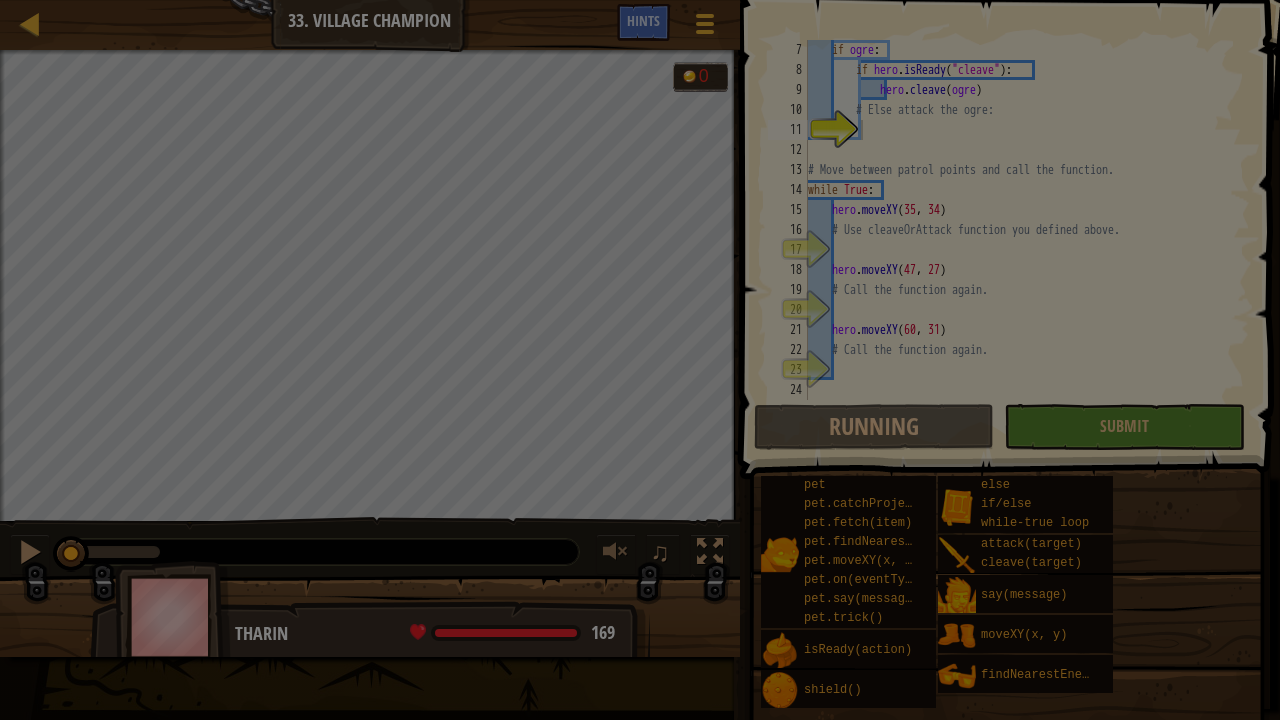 scroll, scrollTop: 120, scrollLeft: 0, axis: vertical 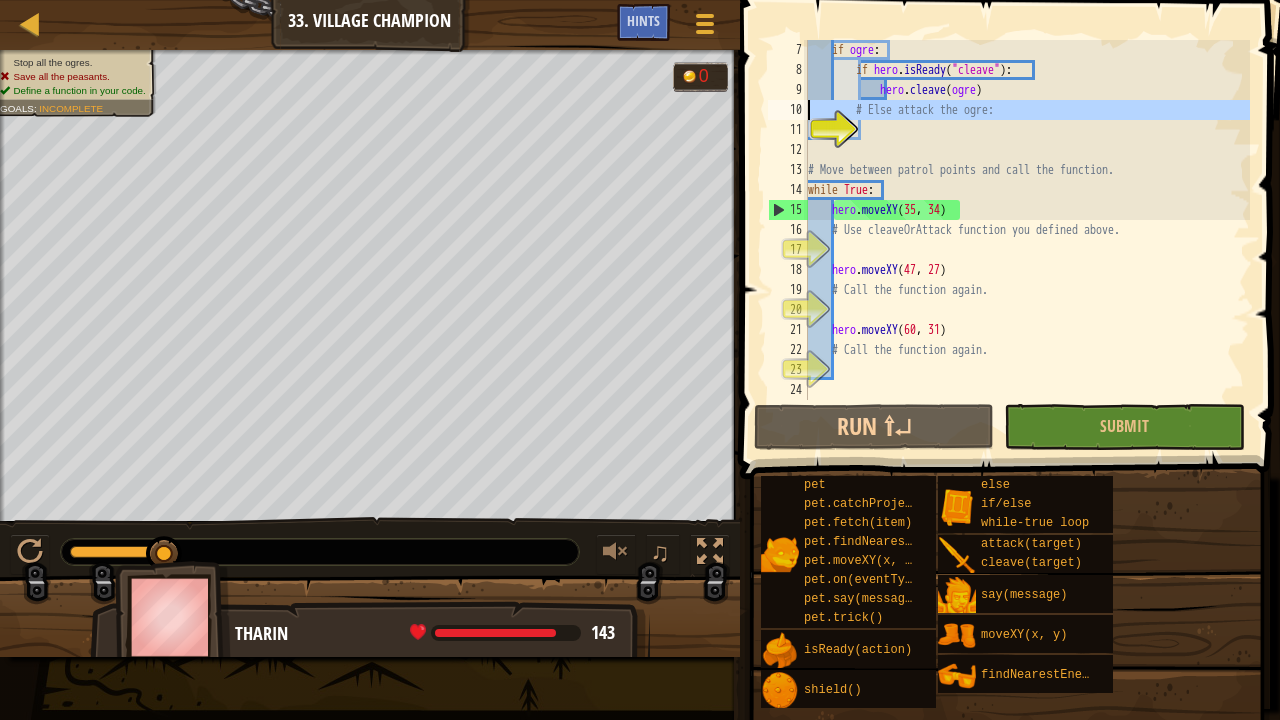 click on "10" at bounding box center (788, 110) 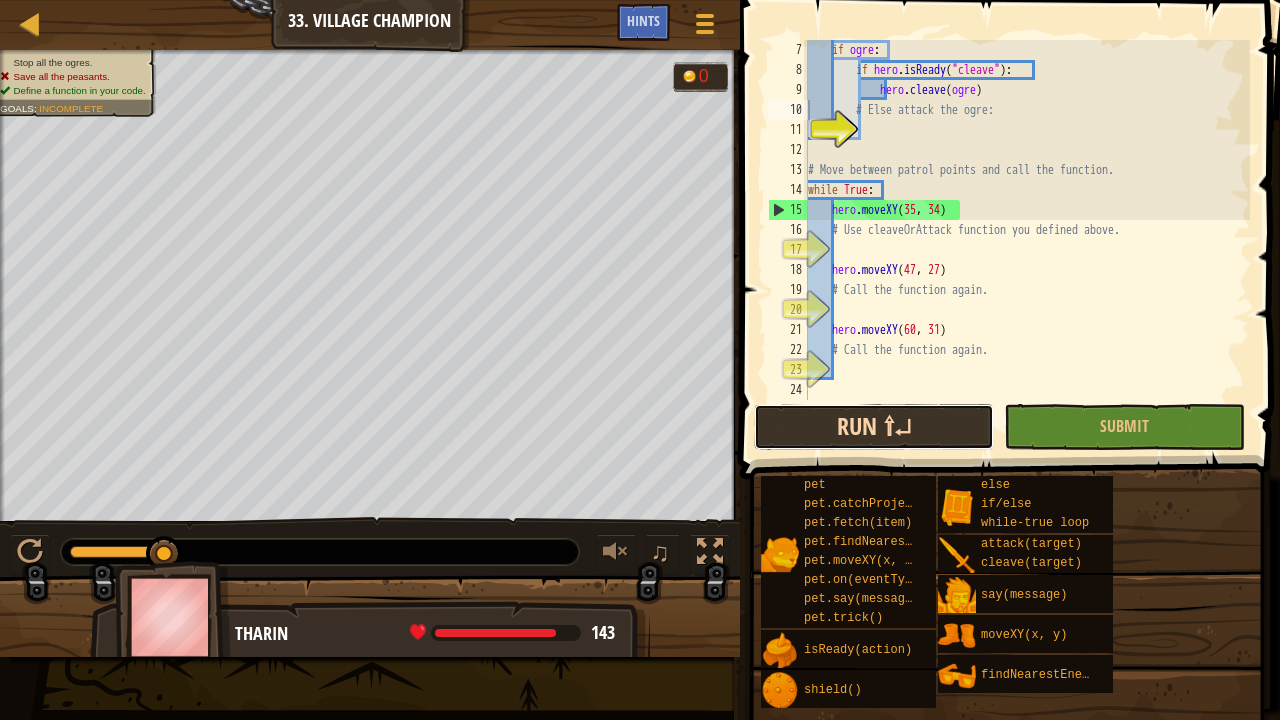 click on "Run ⇧↵" at bounding box center [874, 427] 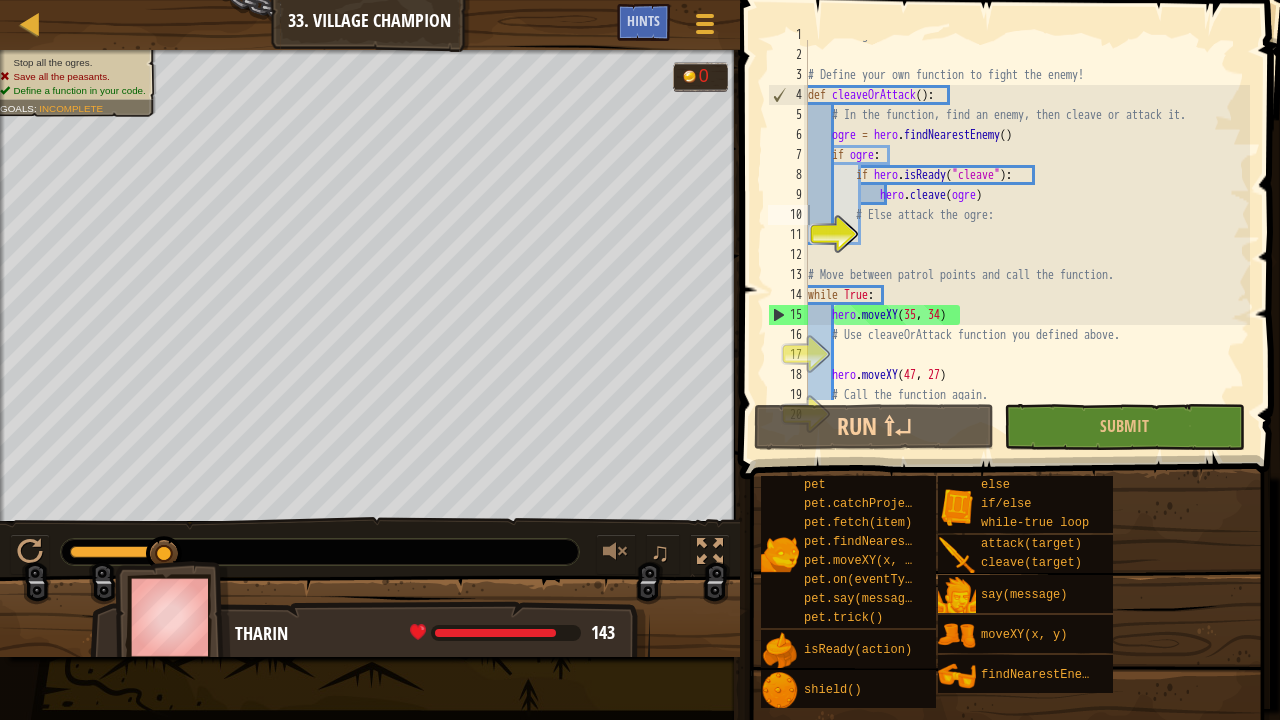 scroll, scrollTop: 15, scrollLeft: 0, axis: vertical 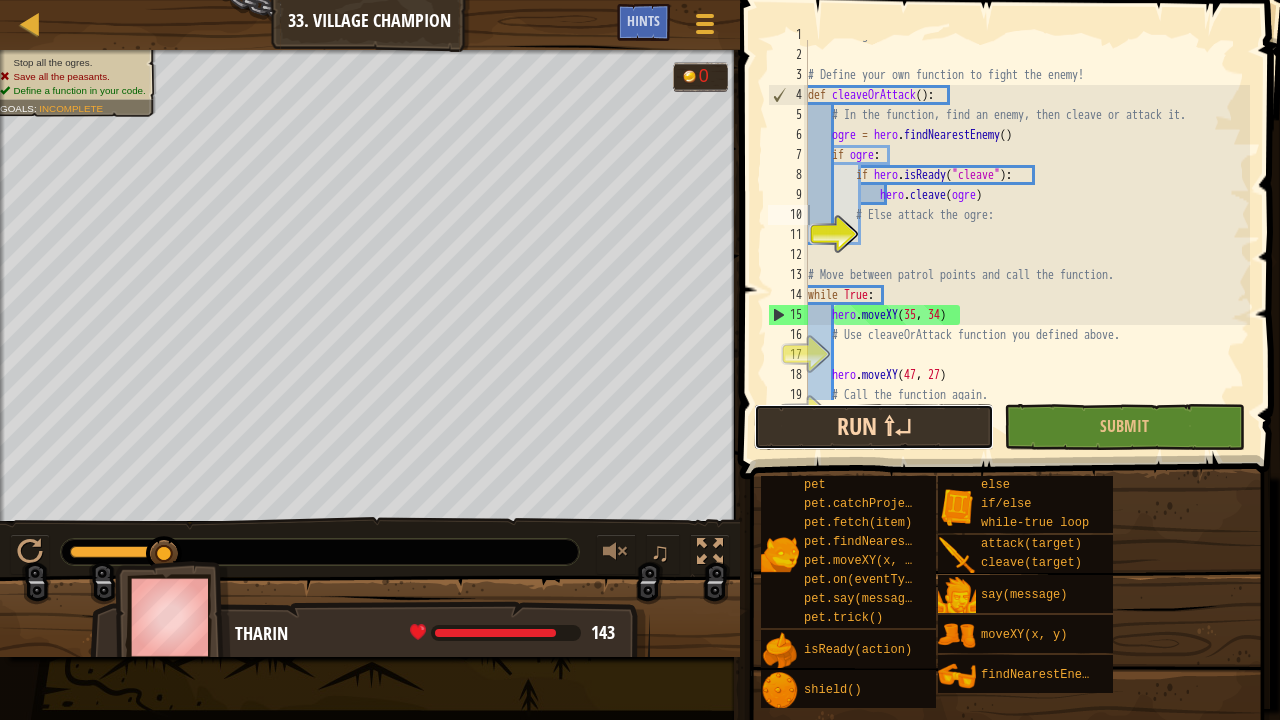 click on "Run ⇧↵" at bounding box center (874, 427) 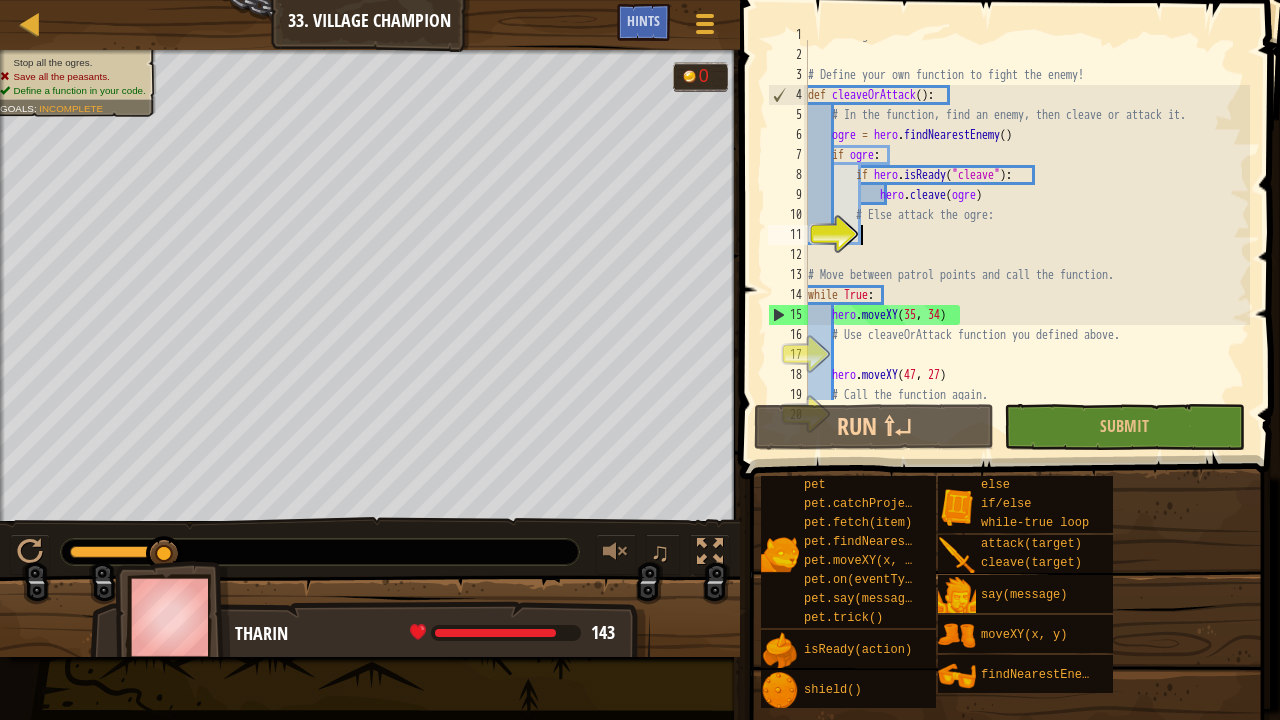 click on "# Incoming munchkins! Defend the town! # Define your own function to fight the enemy! def   cleaveOrAttack ( ) :      # In the function, find an enemy, then cleave or attack it.      ogre   =   hero . findNearestEnemy ( )      if   ogre :          if   hero . isReady ( "cleave" ) :              hero . cleave ( ogre )          # Else attack the ogre:          # Move between patrol points and call the function. while   True :      hero . moveXY ( 35 ,   34 )      # Use cleaveOrAttack function you defined above.           hero . moveXY ( 47 ,   27 )      # Call the function again." at bounding box center (1027, 225) 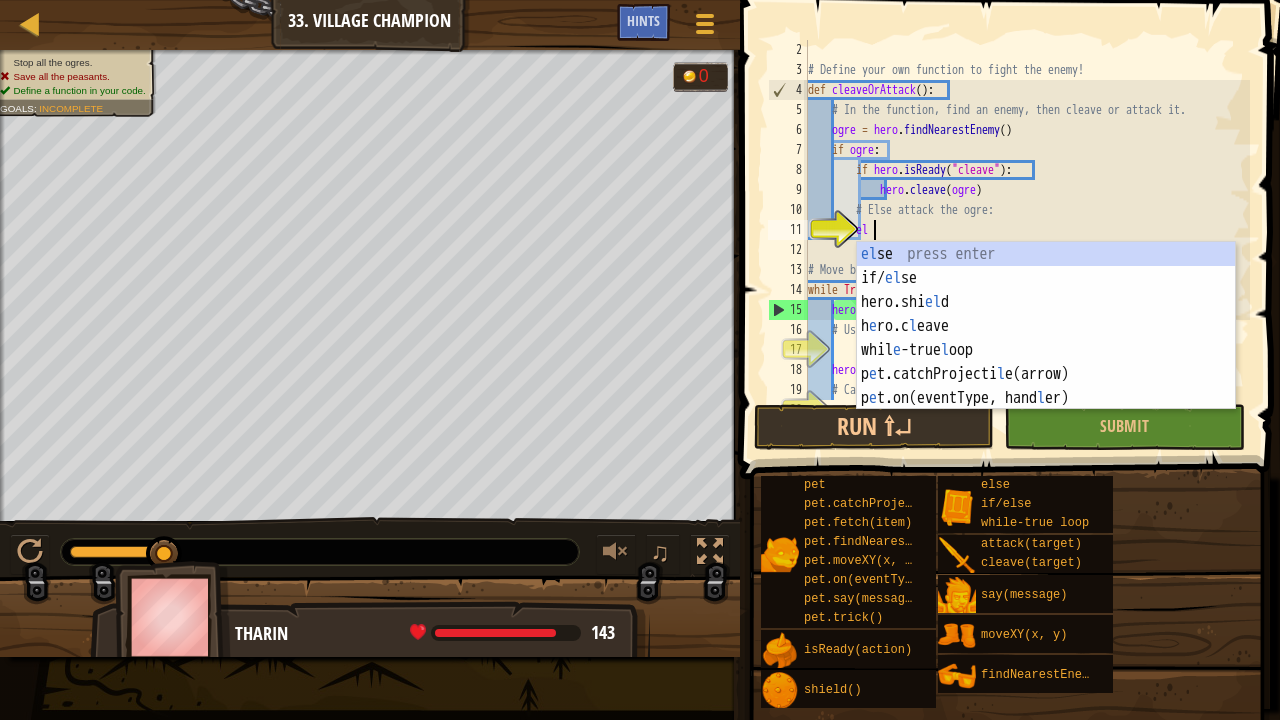 scroll, scrollTop: 9, scrollLeft: 5, axis: both 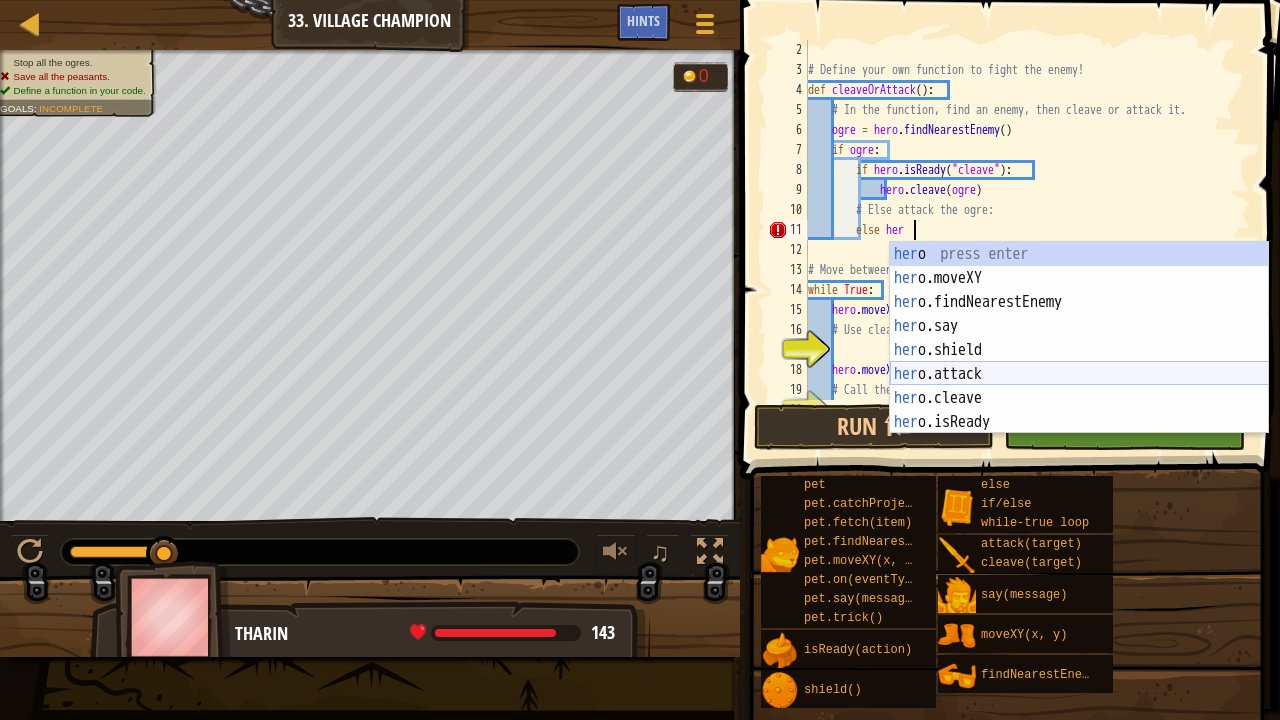 click on "her o press enter her o.moveXY press enter her o.findNearestEnemy press enter her o.say press enter her o.shield press enter her o.attack press enter her o.cleave press enter her o.isReady press enter w h il e -t r ue loop press enter" at bounding box center [1079, 362] 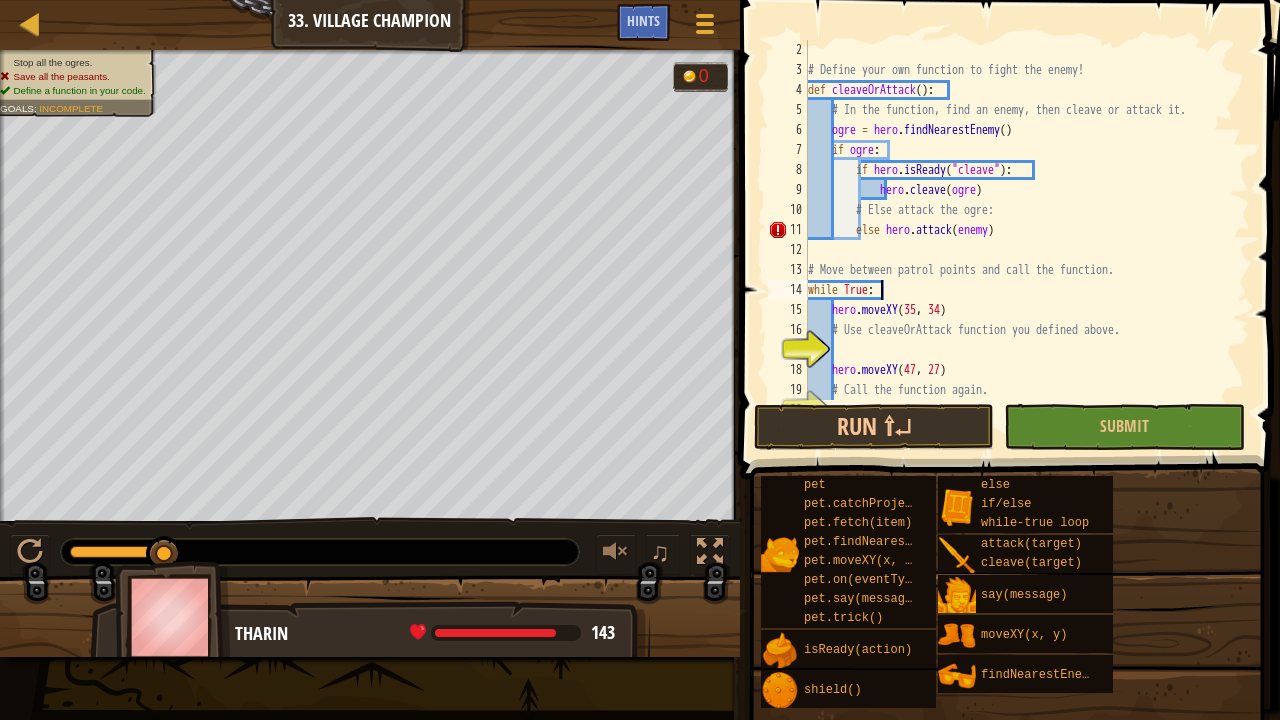 click on "# Define your own function to fight the enemy! def   cleaveOrAttack ( ) :      # In the function, find an enemy, then cleave or attack it.      ogre   =   hero . findNearestEnemy ( )      if   ogre :          if   hero . isReady ( "cleave" ) :              hero . cleave ( ogre )          # Else attack the ogre:          else   hero . attack ( enemy ) # Move between patrol points and call the function. while   True :      hero . moveXY ( 35 ,   34 )      # Use cleaveOrAttack function you defined above.           hero . moveXY ( 47 ,   27 )      # Call the function again." at bounding box center [1027, 240] 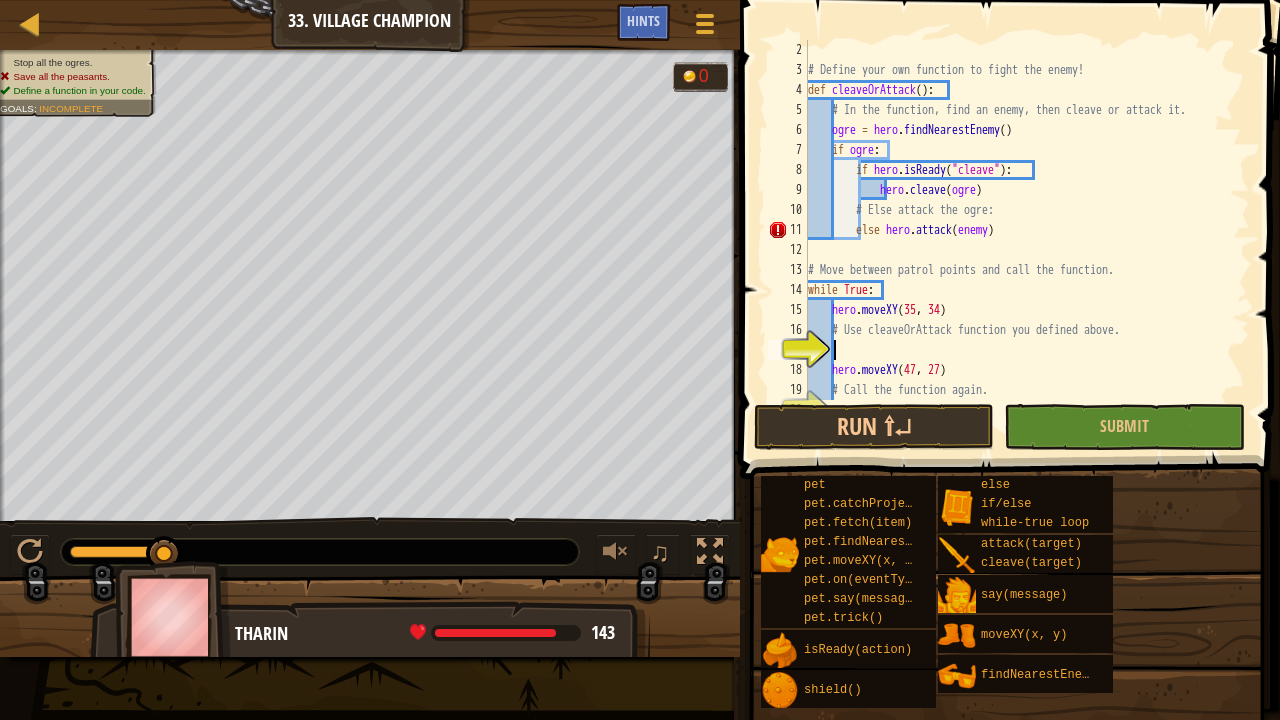click on "# Define your own function to fight the enemy! def   cleaveOrAttack ( ) :      # In the function, find an enemy, then cleave or attack it.      ogre   =   hero . findNearestEnemy ( )      if   ogre :          if   hero . isReady ( "cleave" ) :              hero . cleave ( ogre )          # Else attack the ogre:          else   hero . attack ( enemy ) # Move between patrol points and call the function. while   True :      hero . moveXY ( 35 ,   34 )      # Use cleaveOrAttack function you defined above.           hero . moveXY ( 47 ,   27 )      # Call the function again." at bounding box center (1027, 240) 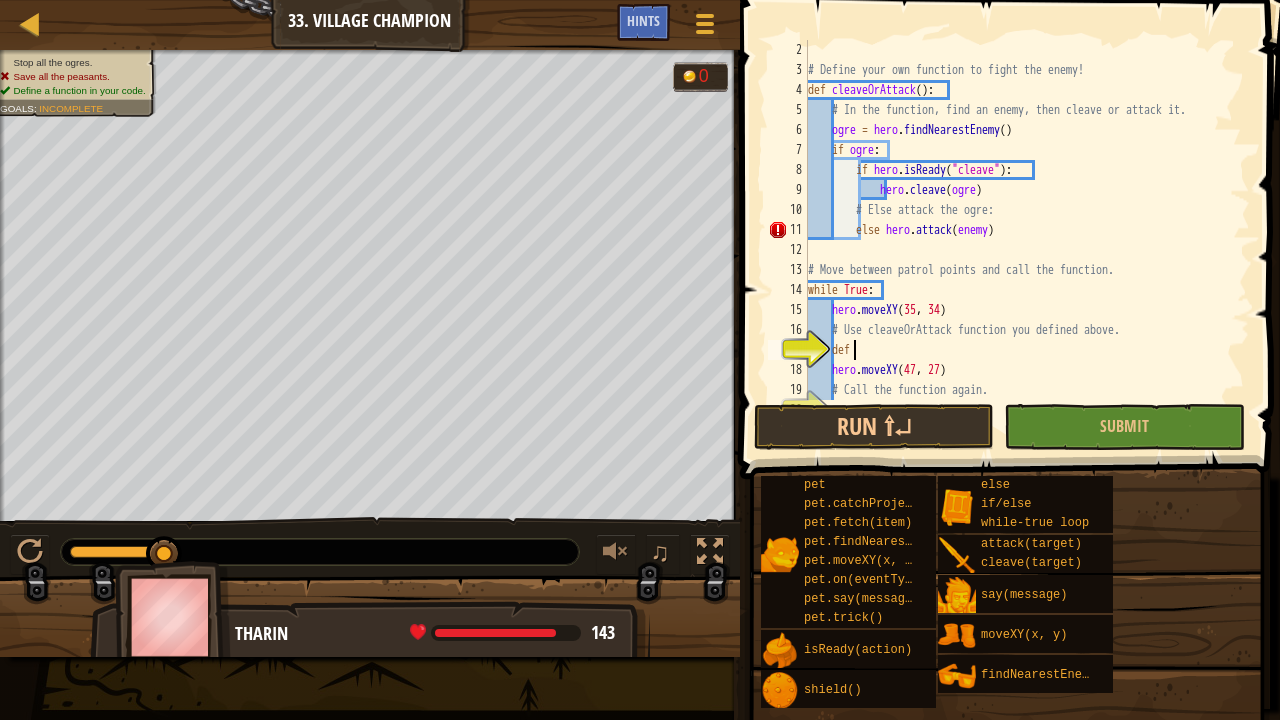 scroll, scrollTop: 9, scrollLeft: 3, axis: both 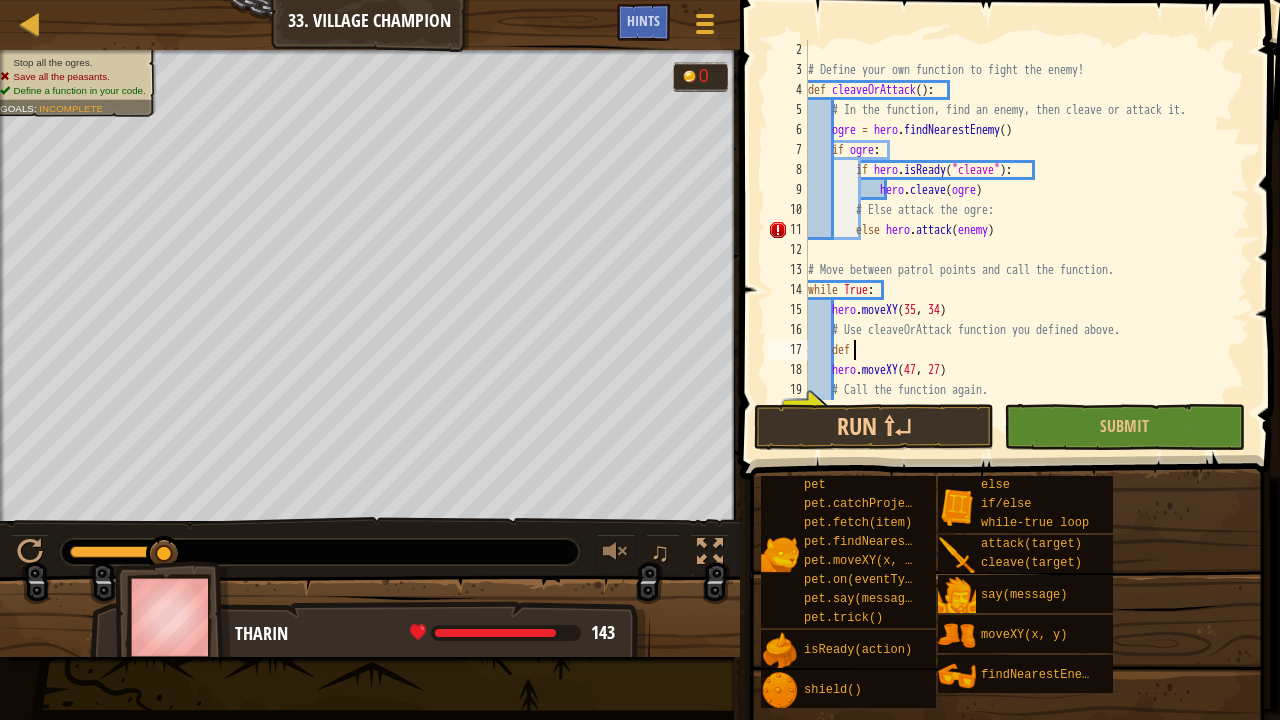 type on "d" 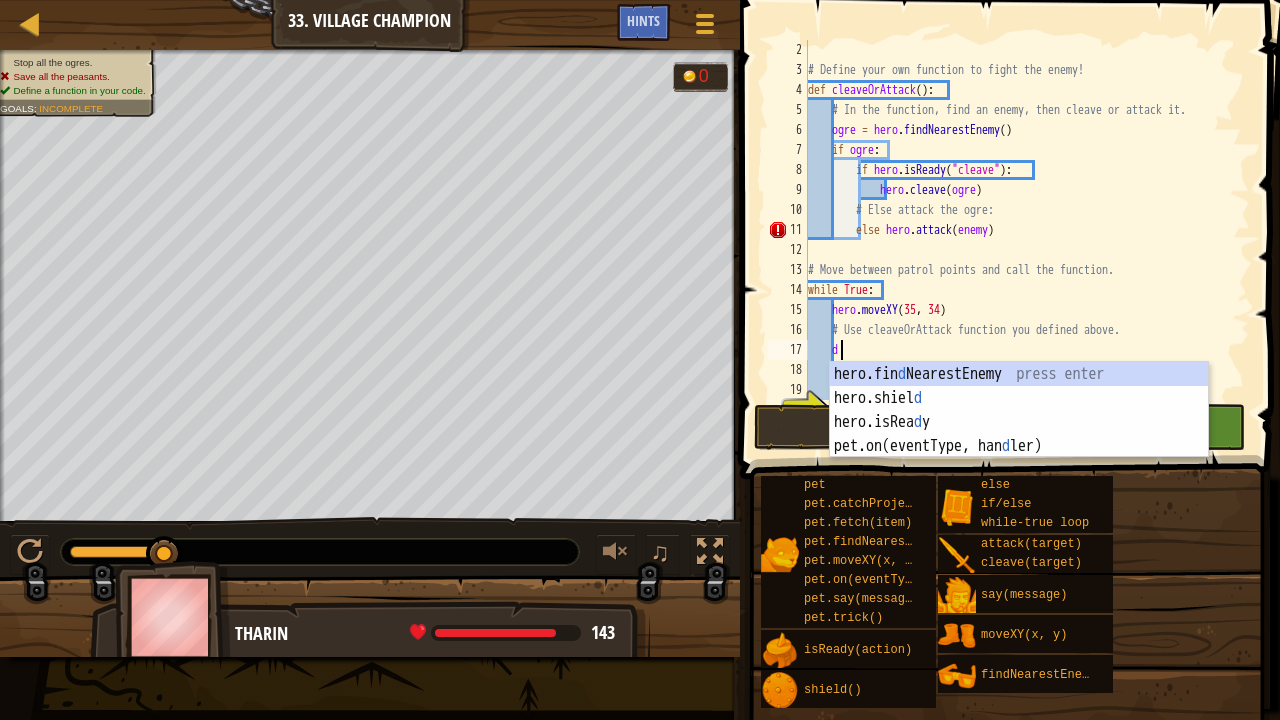 type on "c" 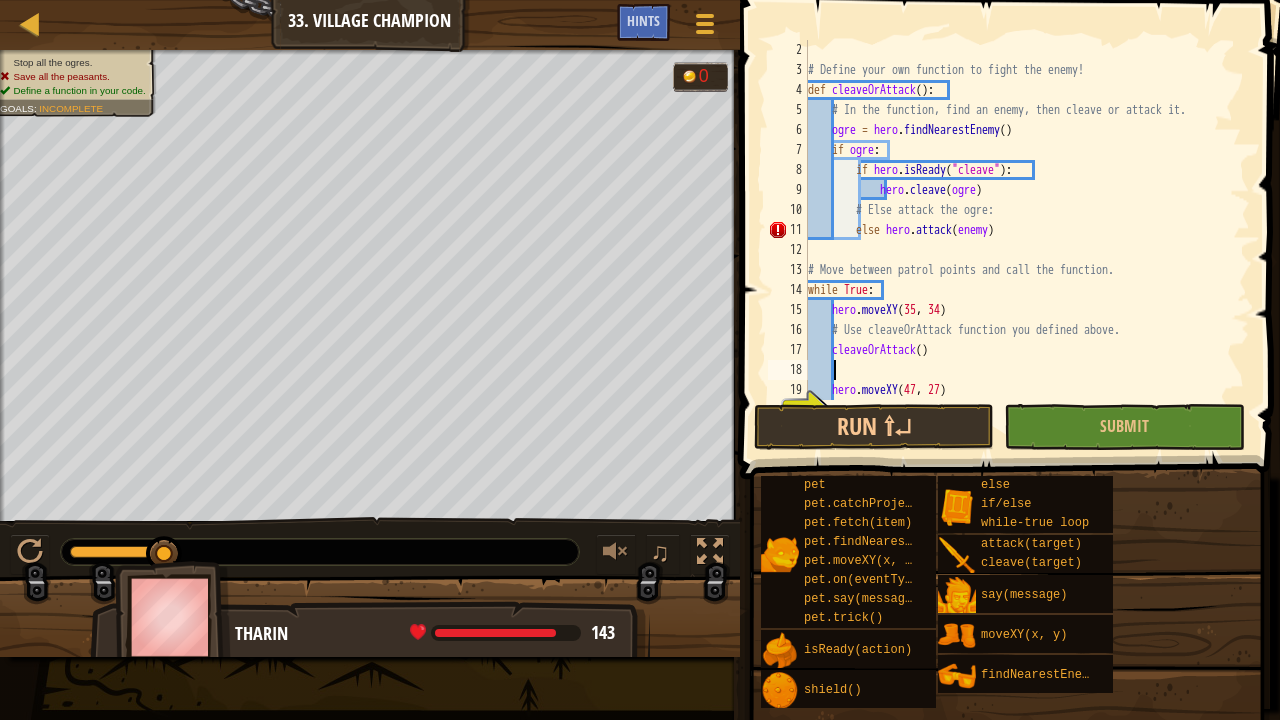 scroll, scrollTop: 9, scrollLeft: 1, axis: both 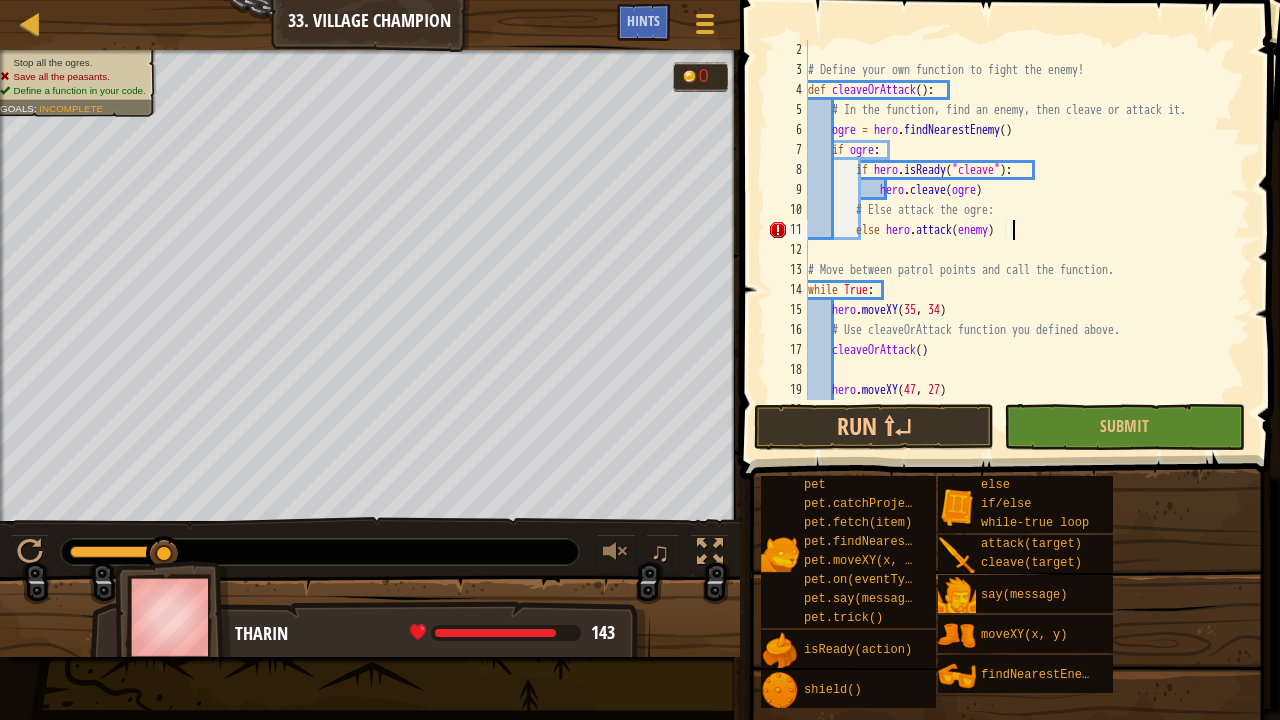 click on "# Define your own function to fight the enemy! def   cleaveOrAttack ( ) :      # In the function, find an enemy, then cleave or attack it.      ogre   =   hero . findNearestEnemy ( )      if   ogre :          if   hero . isReady ( "cleave" ) :              hero . cleave ( ogre )          # Else attack the ogre:          else   hero . attack ( enemy ) # Move between patrol points and call the function. while   True :      hero . moveXY ( 35 ,   34 )      # Use cleaveOrAttack function you defined above.      cleaveOrAttack ( )           hero . moveXY ( 47 ,   27 )      # Call the function again." at bounding box center (1027, 240) 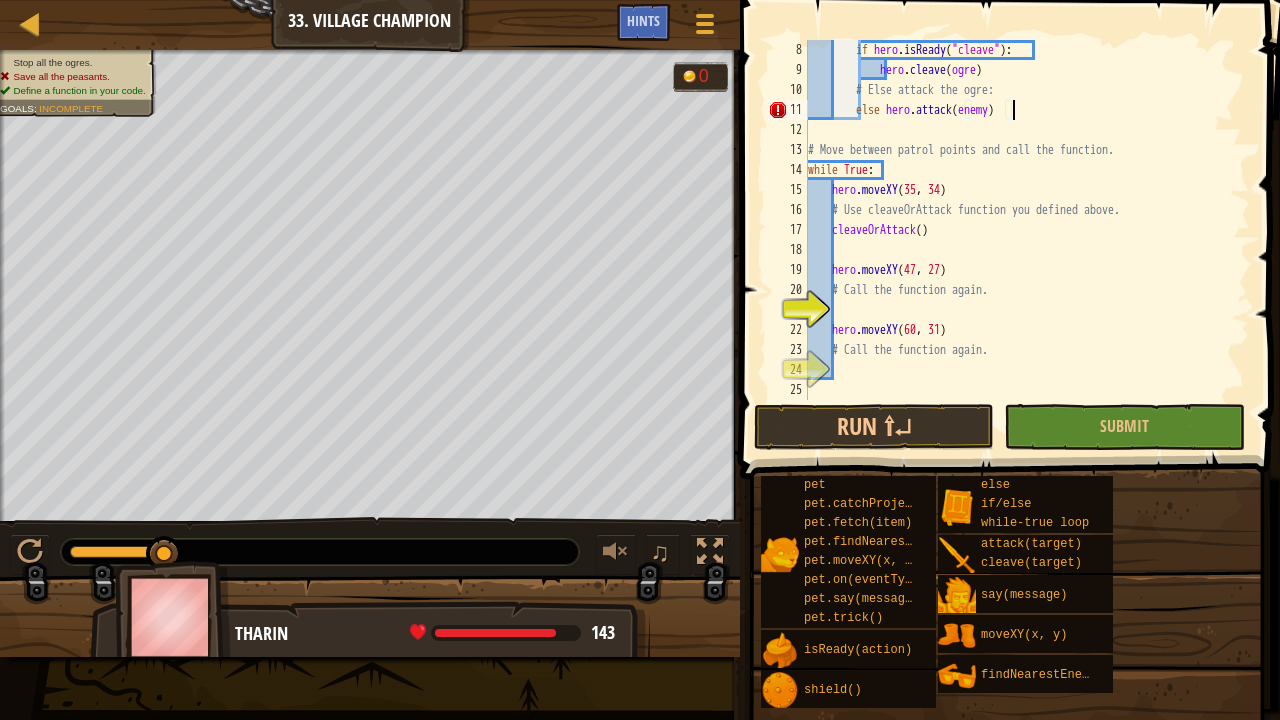 scroll, scrollTop: 140, scrollLeft: 0, axis: vertical 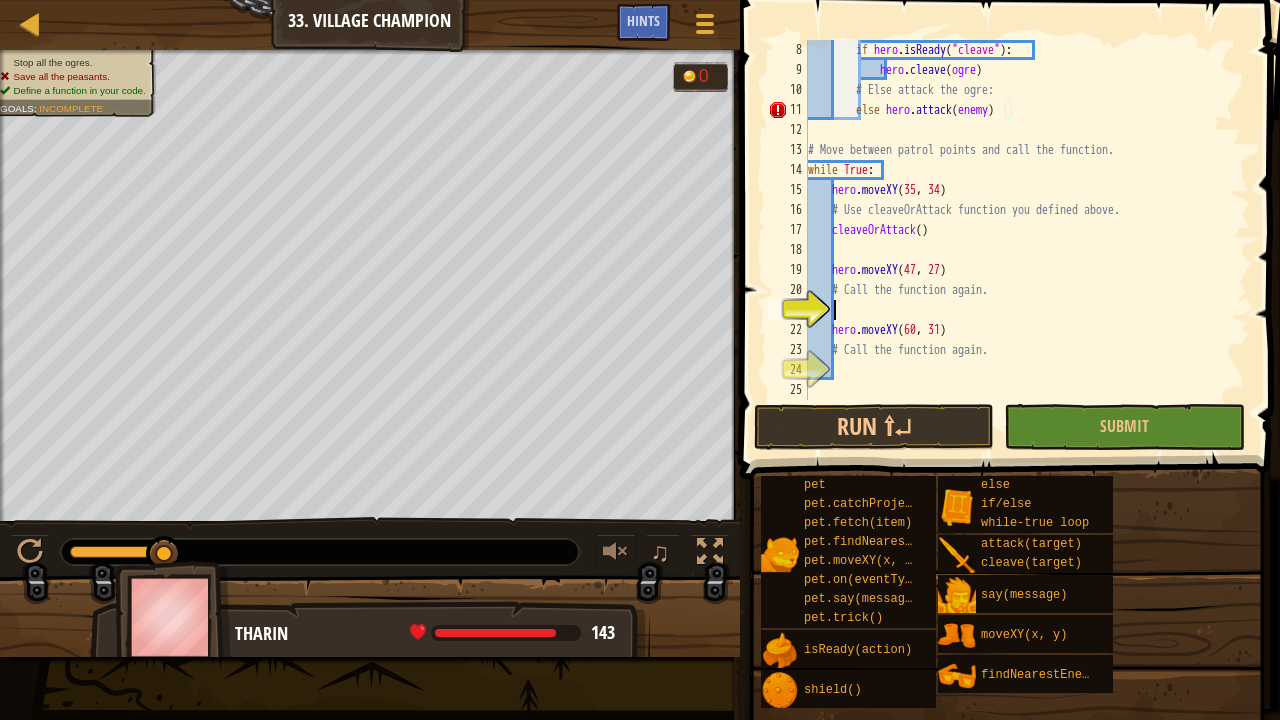 click on "if   hero . isReady ( "cleave" ) :              hero . cleave ( ogre )          # Else attack the ogre:          else   hero . attack ( enemy ) # Move between patrol points and call the function. while   True :      hero . moveXY ( 35 ,   34 )      # Use cleaveOrAttack function you defined above.      cleaveOrAttack ( )           hero . moveXY ( 47 ,   27 )      # Call the function again.           hero . moveXY ( 60 ,   31 )      # Call the function again." at bounding box center [1027, 240] 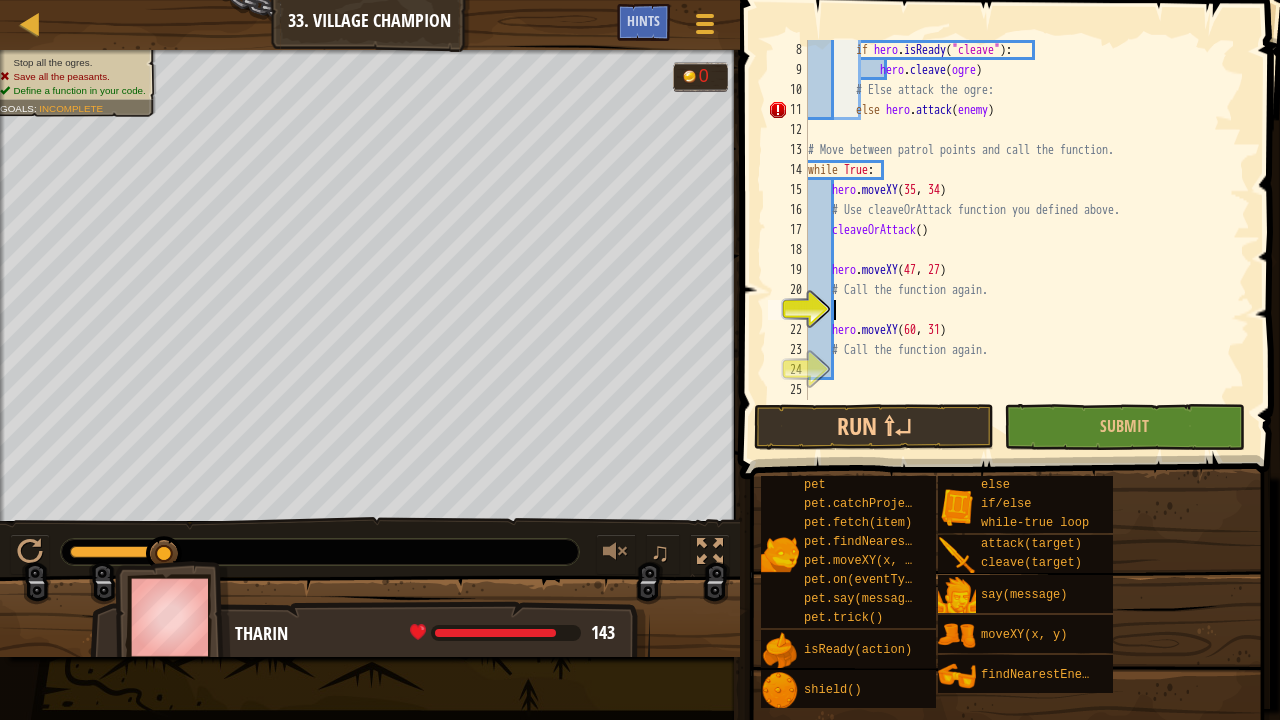 scroll, scrollTop: 9, scrollLeft: 2, axis: both 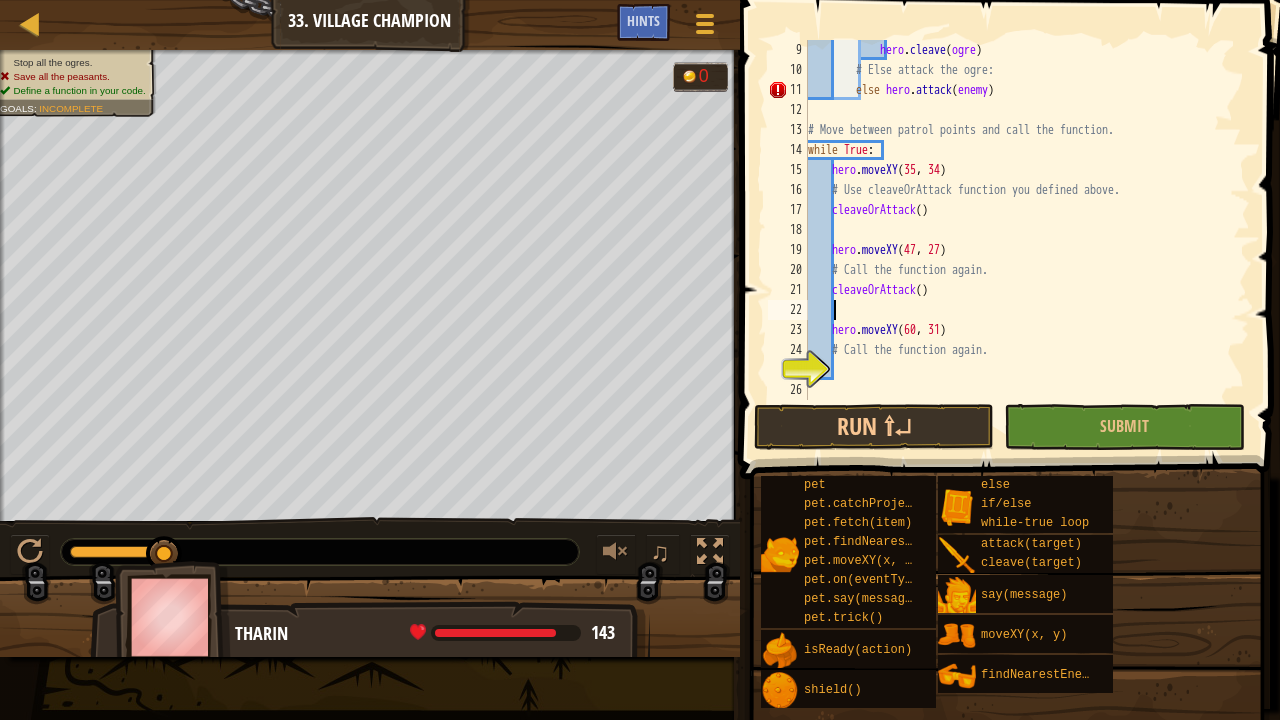 type on "c" 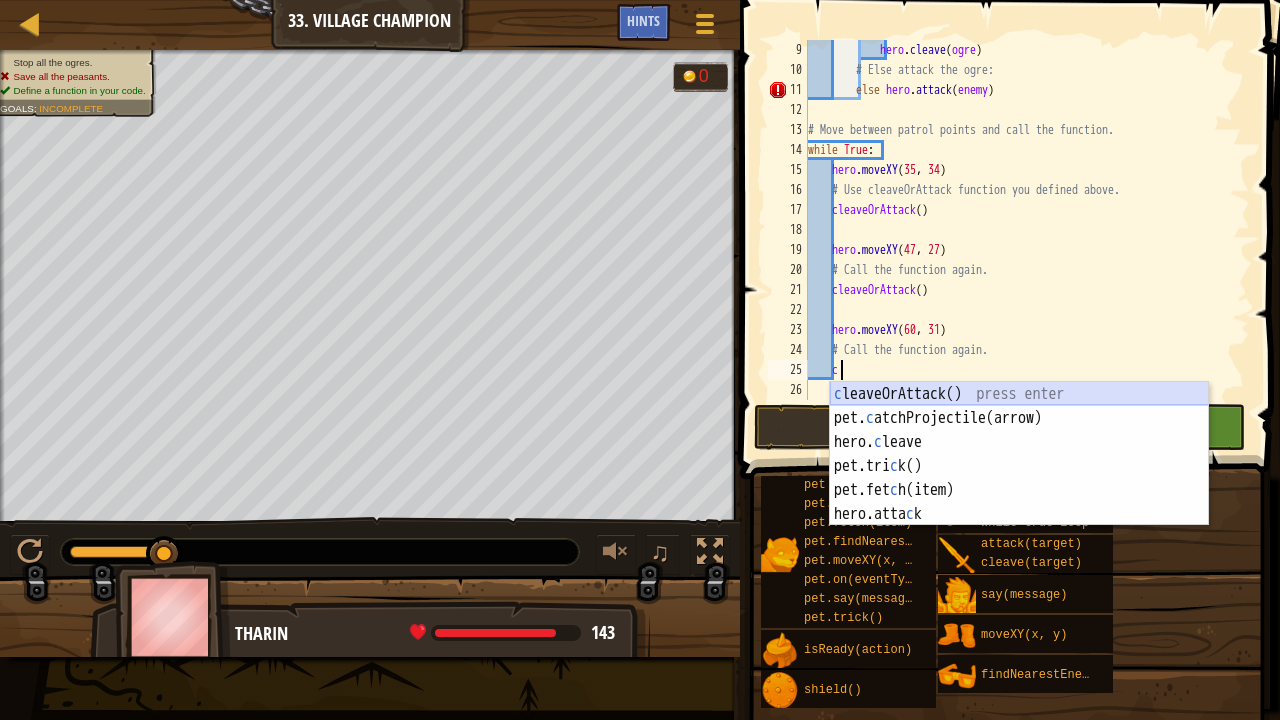 click on "c leaveOrAttack() press enter pet. c atchProjectile(arrow) press enter hero. c leave press enter pet.tri c k() press enter pet.fet c h(item) press enter hero.[PERSON_NAME] press enter" at bounding box center [1019, 478] 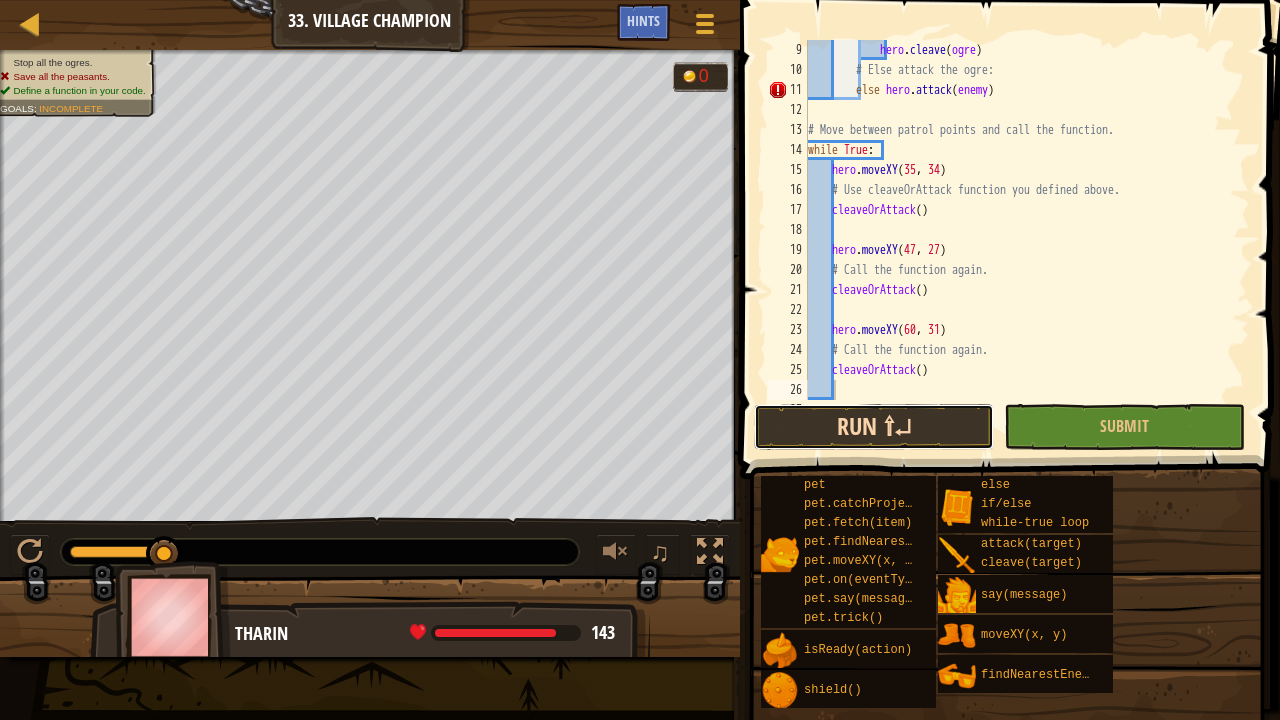 click on "Run ⇧↵" at bounding box center (874, 427) 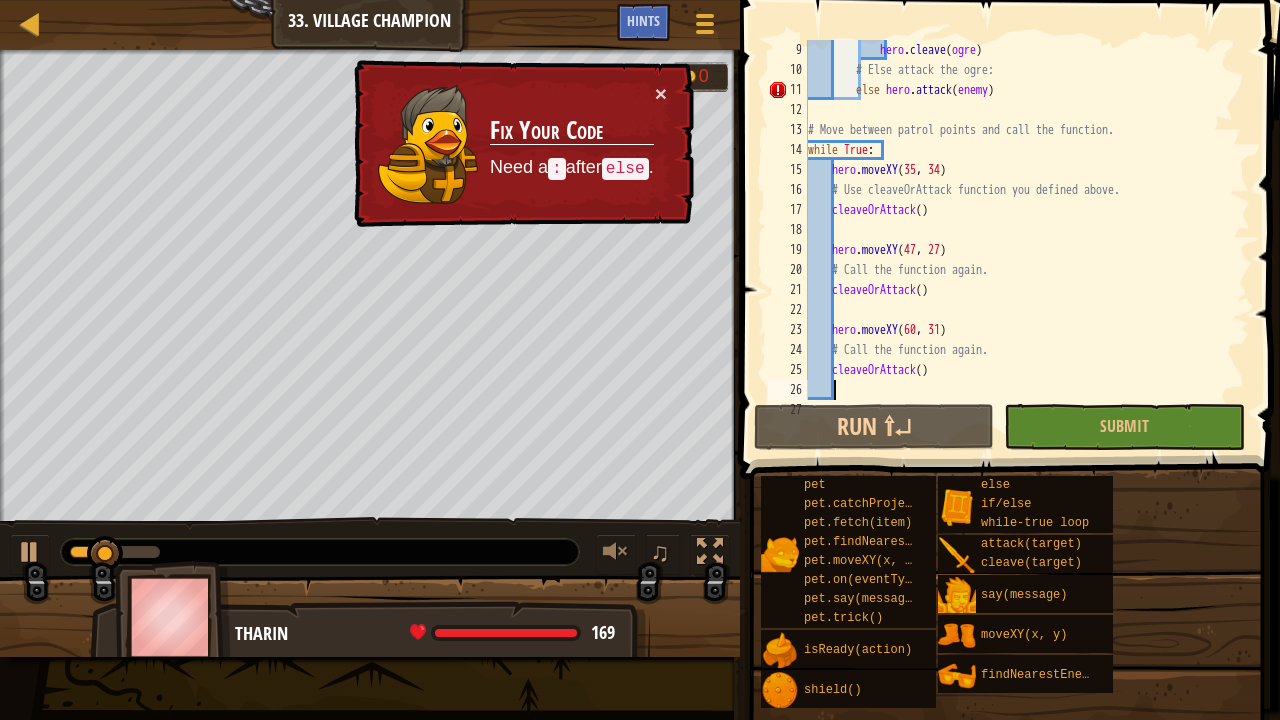 scroll, scrollTop: 0, scrollLeft: 0, axis: both 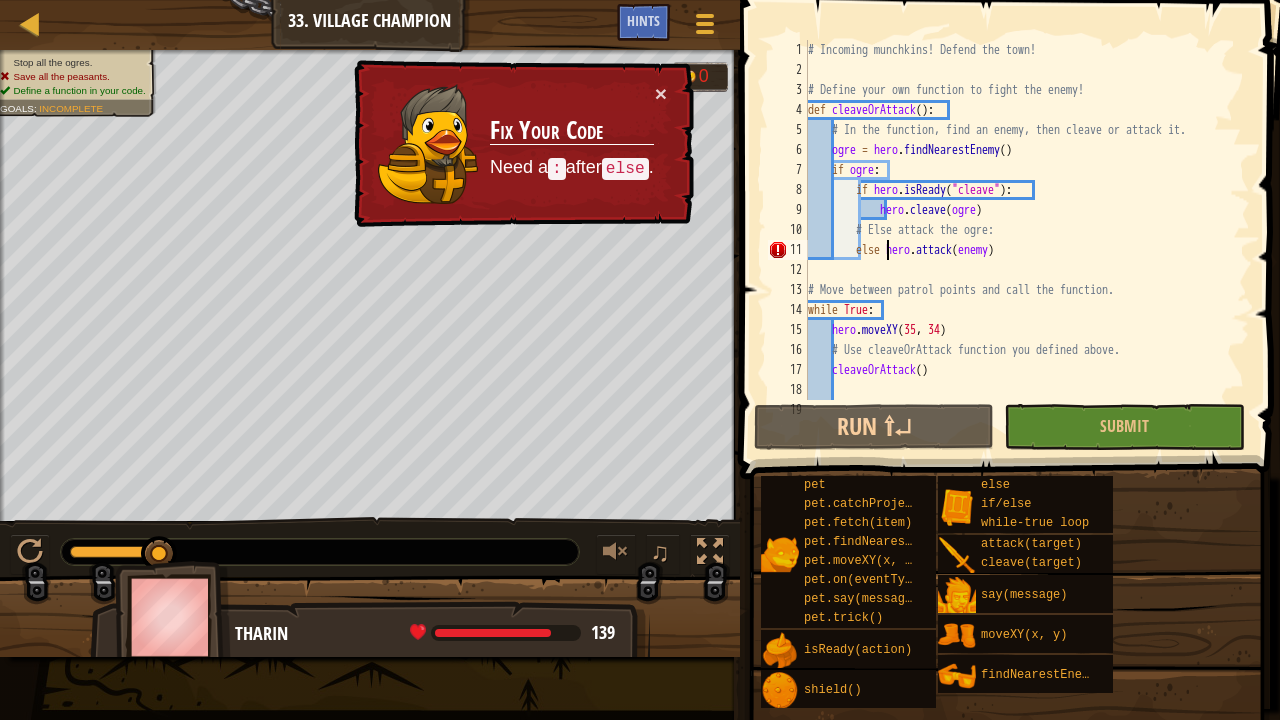 click on "# Incoming munchkins! Defend the town! # Define your own function to fight the enemy! def   cleaveOrAttack ( ) :      # In the function, find an enemy, then cleave or attack it.      ogre   =   hero . findNearestEnemy ( )      if   ogre :          if   hero . isReady ( "cleave" ) :              hero . cleave ( ogre )          # Else attack the ogre:          else   hero . attack ( enemy ) # Move between patrol points and call the function. while   True :      hero . moveXY ( 35 ,   34 )      # Use cleaveOrAttack function you defined above.      cleaveOrAttack ( )           hero . moveXY ( 47 ,   27 )" at bounding box center [1027, 240] 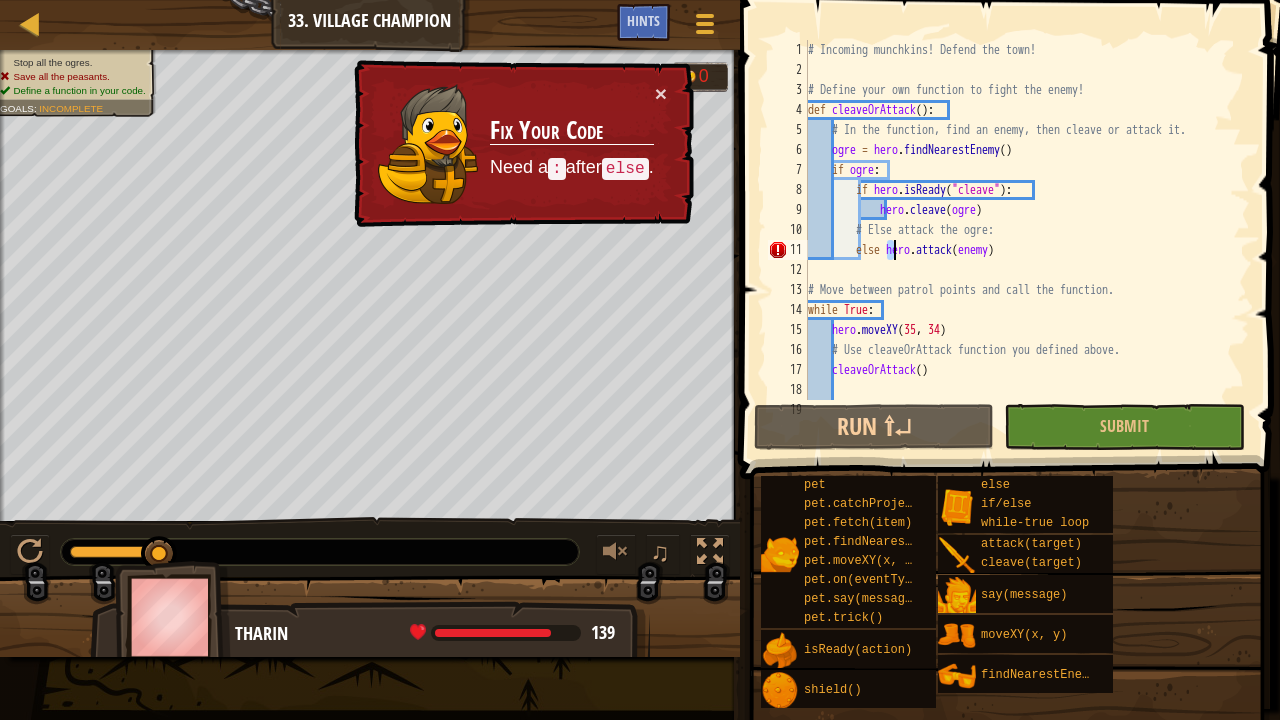 click on "# Incoming munchkins! Defend the town! # Define your own function to fight the enemy! def   cleaveOrAttack ( ) :      # In the function, find an enemy, then cleave or attack it.      ogre   =   hero . findNearestEnemy ( )      if   ogre :          if   hero . isReady ( "cleave" ) :              hero . cleave ( ogre )          # Else attack the ogre:          else   hero . attack ( enemy ) # Move between patrol points and call the function. while   True :      hero . moveXY ( 35 ,   34 )      # Use cleaveOrAttack function you defined above.      cleaveOrAttack ( )           hero . moveXY ( 47 ,   27 )" at bounding box center (1027, 220) 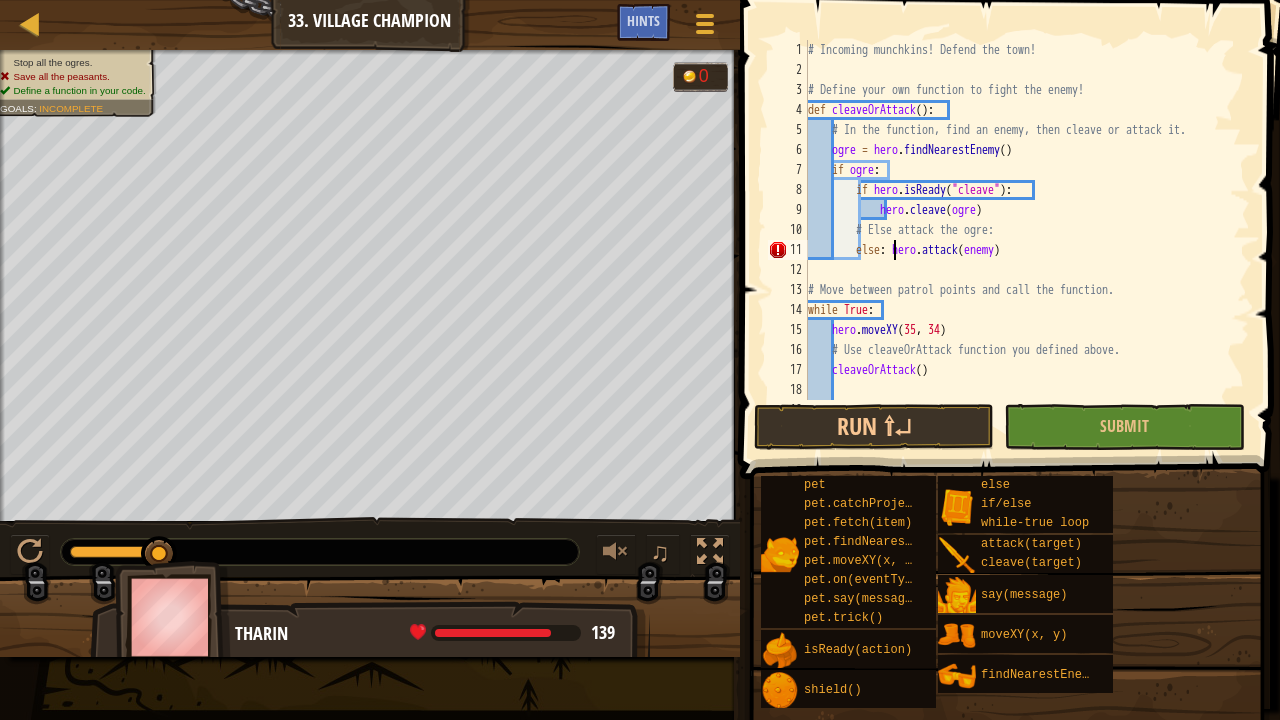scroll, scrollTop: 9, scrollLeft: 7, axis: both 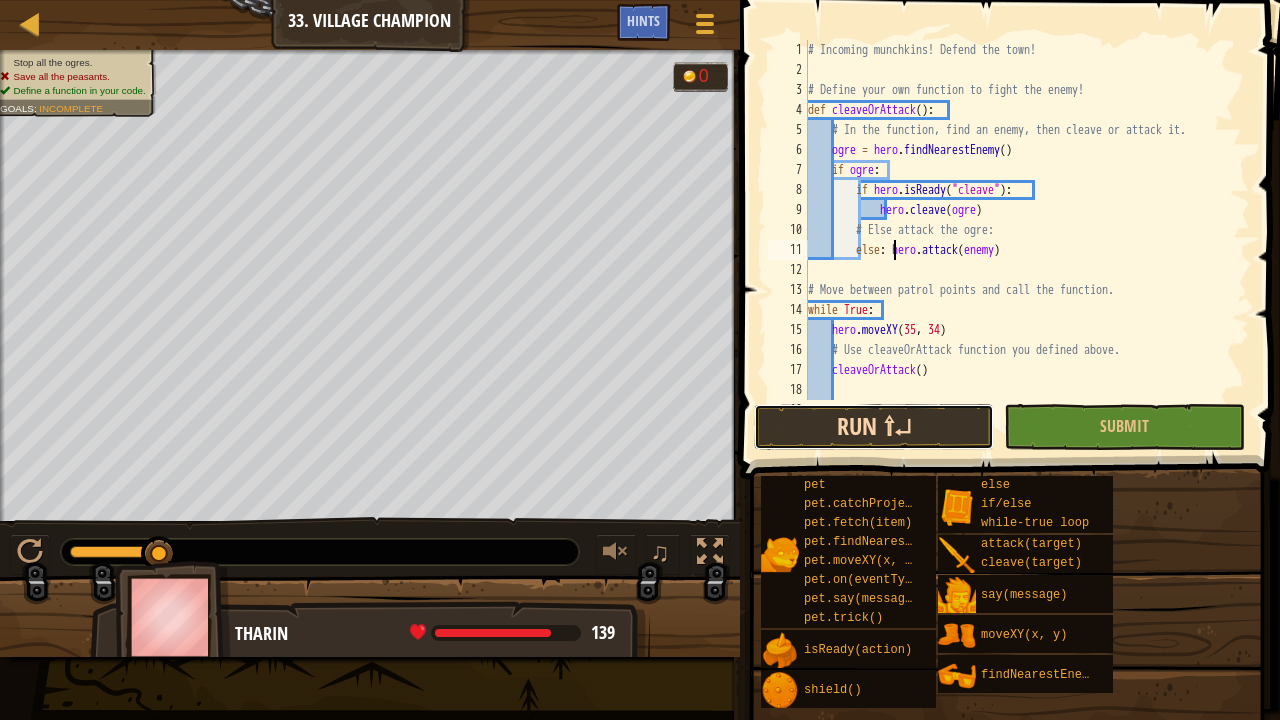 click on "Run ⇧↵" at bounding box center (874, 427) 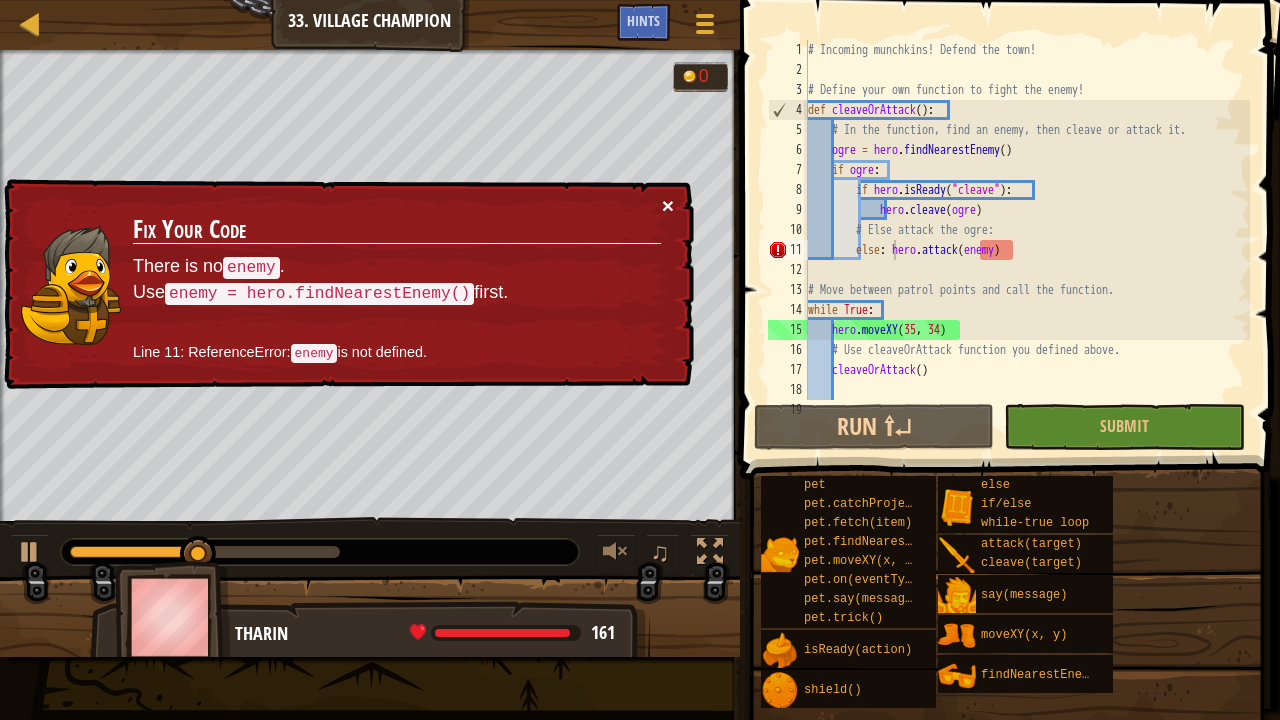 click on "×" at bounding box center (668, 205) 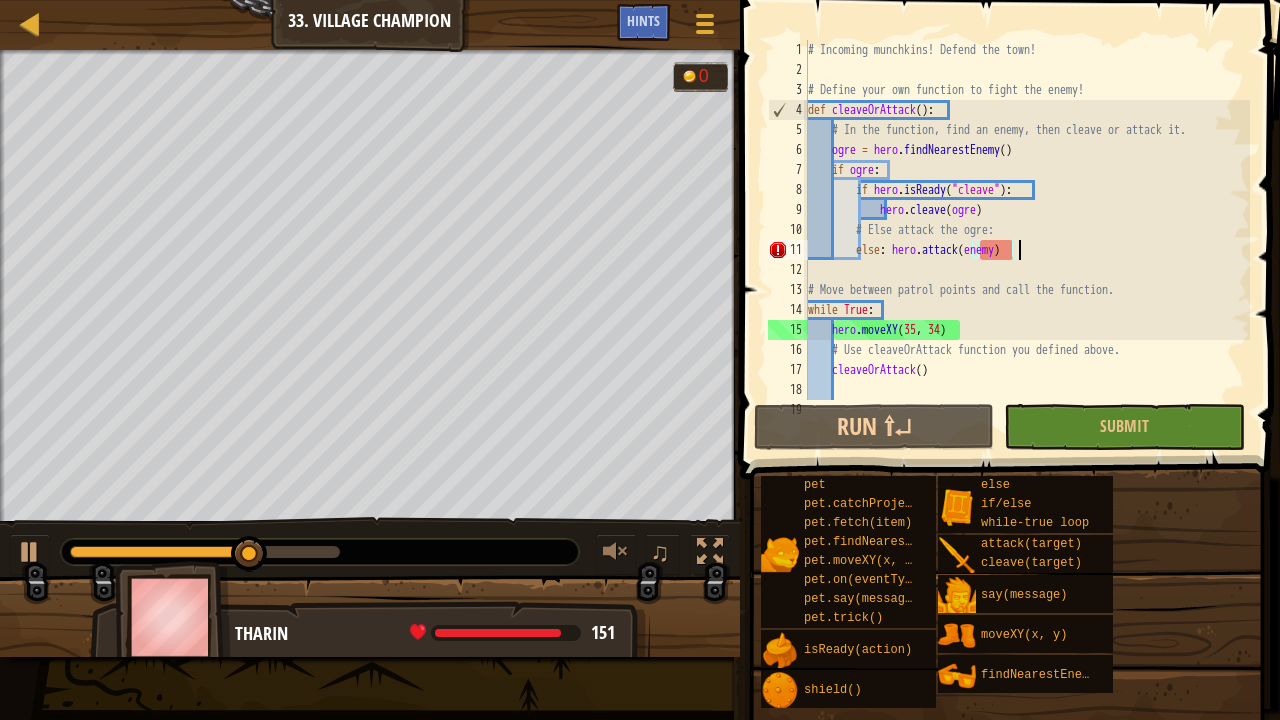 click on "# Incoming munchkins! Defend the town! # Define your own function to fight the enemy! def   cleaveOrAttack ( ) :      # In the function, find an enemy, then cleave or attack it.      ogre   =   hero . findNearestEnemy ( )      if   ogre :          if   hero . isReady ( "cleave" ) :              hero . [PERSON_NAME] ( ogre )          # Else attack the ogre:          else :   hero . attack ( enemy ) # Move between patrol points and call the function. while   True :      hero . moveXY ( 35 ,   34 )      # Use cleaveOrAttack function you defined above.      cleaveOrAttack ( )           hero . moveXY ( 47 ,   27 )" at bounding box center [1027, 240] 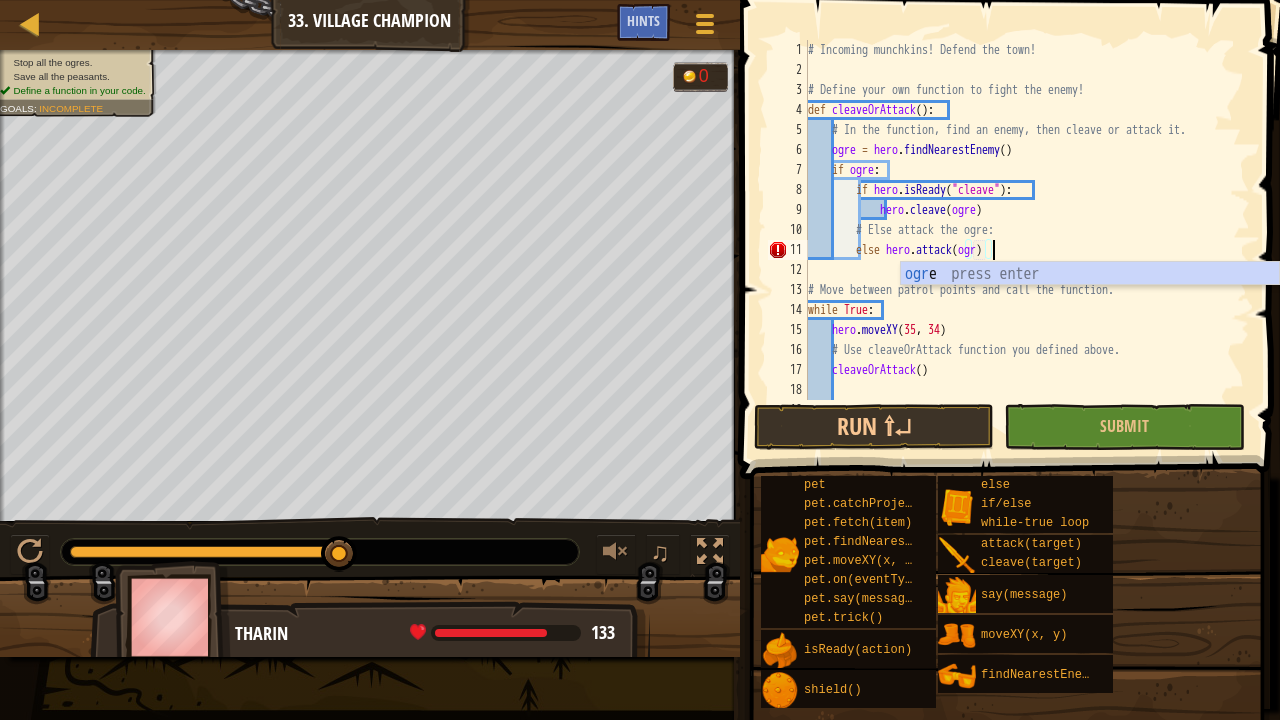 scroll, scrollTop: 9, scrollLeft: 15, axis: both 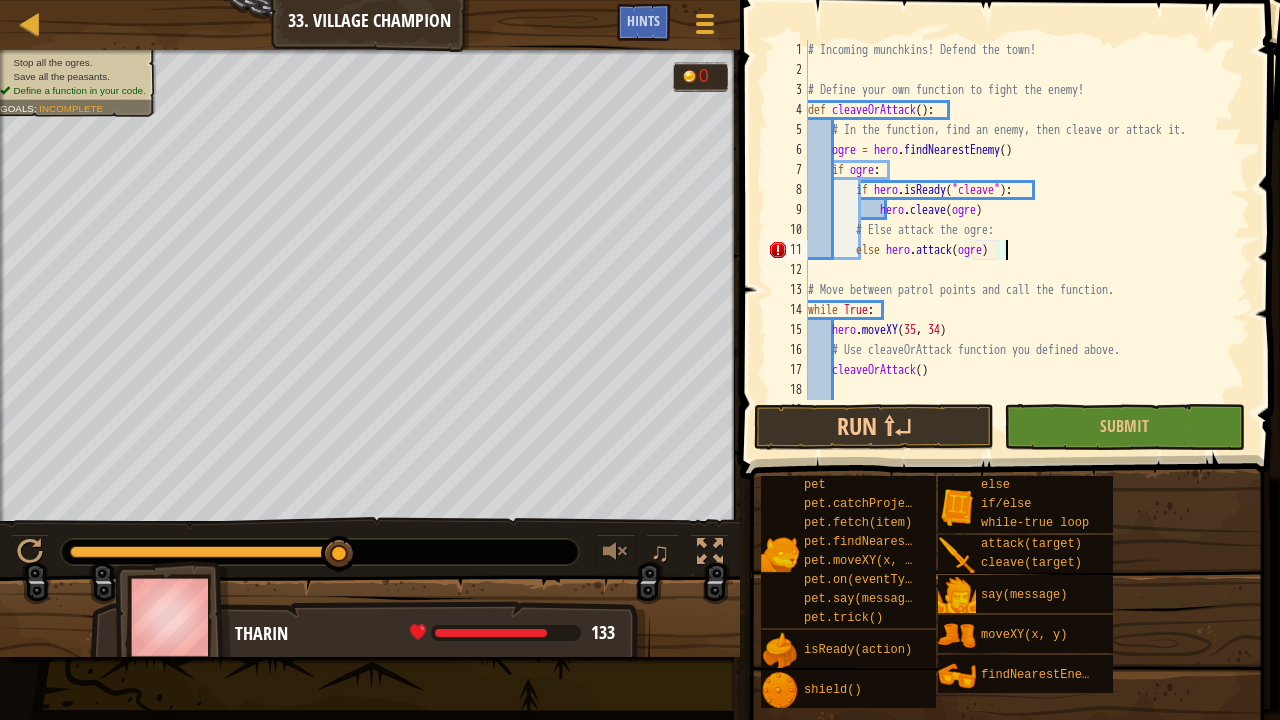 click on "# Incoming munchkins! Defend the town! # Define your own function to fight the enemy! def   cleaveOrAttack ( ) :      # In the function, find an enemy, then cleave or attack it.      ogre   =   hero . findNearestEnemy ( )      if   ogre :          if   hero . isReady ( "cleave" ) :              hero . cleave ( ogre )          # Else attack the ogre:          else   hero . attack ( ogre ) # Move between patrol points and call the function. while   True :      hero . moveXY ( 35 ,   34 )      # Use cleaveOrAttack function you defined above.      cleaveOrAttack ( )           hero . moveXY ( 47 ,   27 )" at bounding box center (1027, 240) 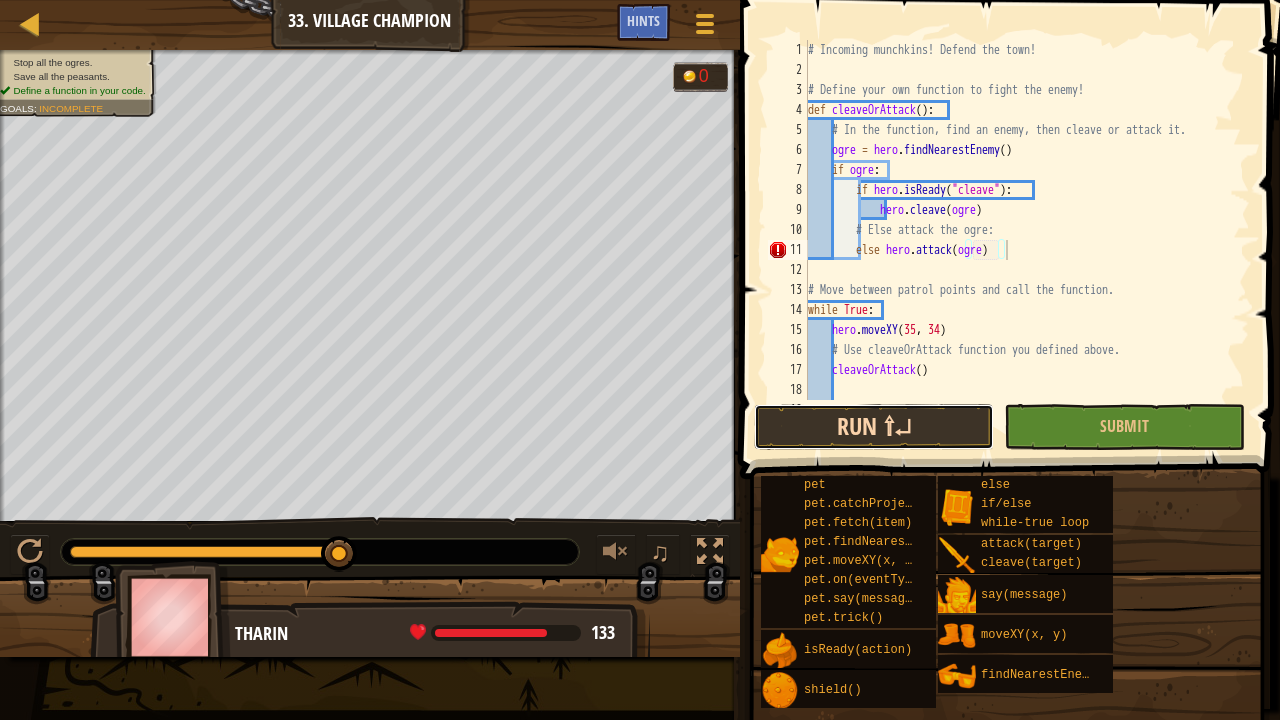 click on "Run ⇧↵" at bounding box center [874, 427] 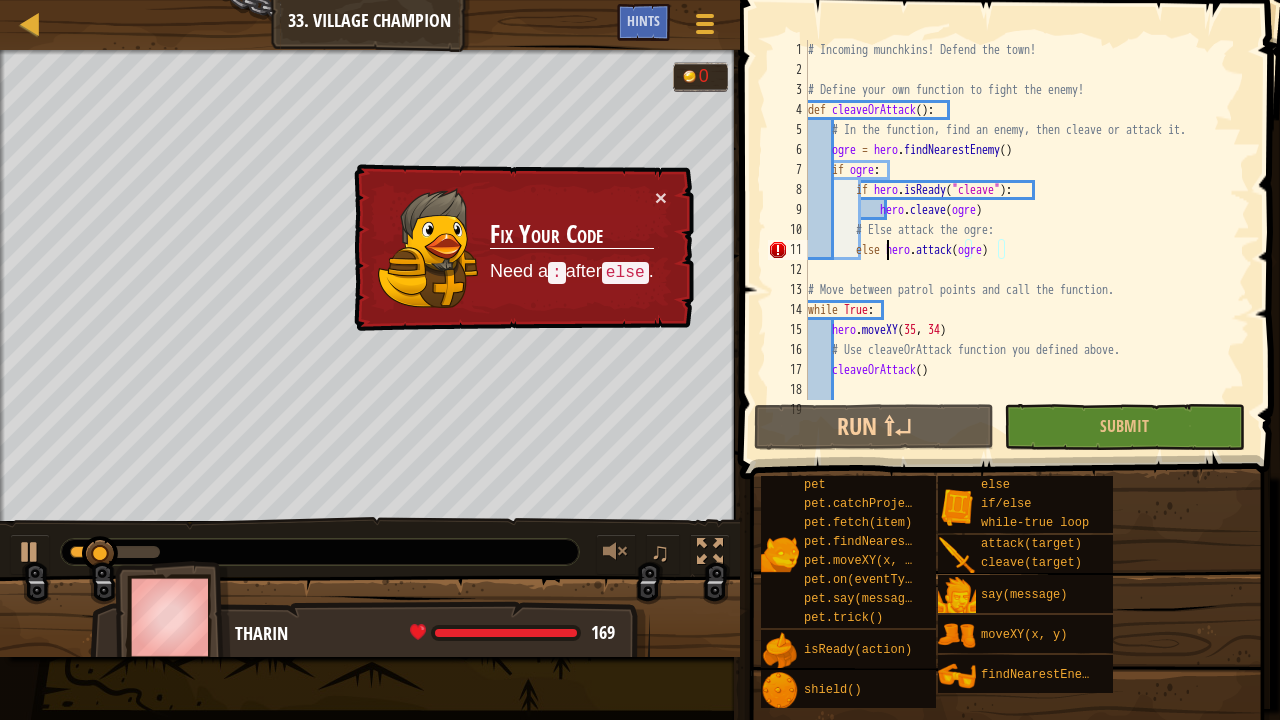 click on "# Incoming munchkins! Defend the town! # Define your own function to fight the enemy! def   cleaveOrAttack ( ) :      # In the function, find an enemy, then cleave or attack it.      ogre   =   hero . findNearestEnemy ( )      if   ogre :          if   hero . isReady ( "cleave" ) :              hero . cleave ( ogre )          # Else attack the ogre:          else   hero . attack ( ogre ) # Move between patrol points and call the function. while   True :      hero . moveXY ( 35 ,   34 )      # Use cleaveOrAttack function you defined above.      cleaveOrAttack ( )           hero . moveXY ( 47 ,   27 )" at bounding box center (1027, 240) 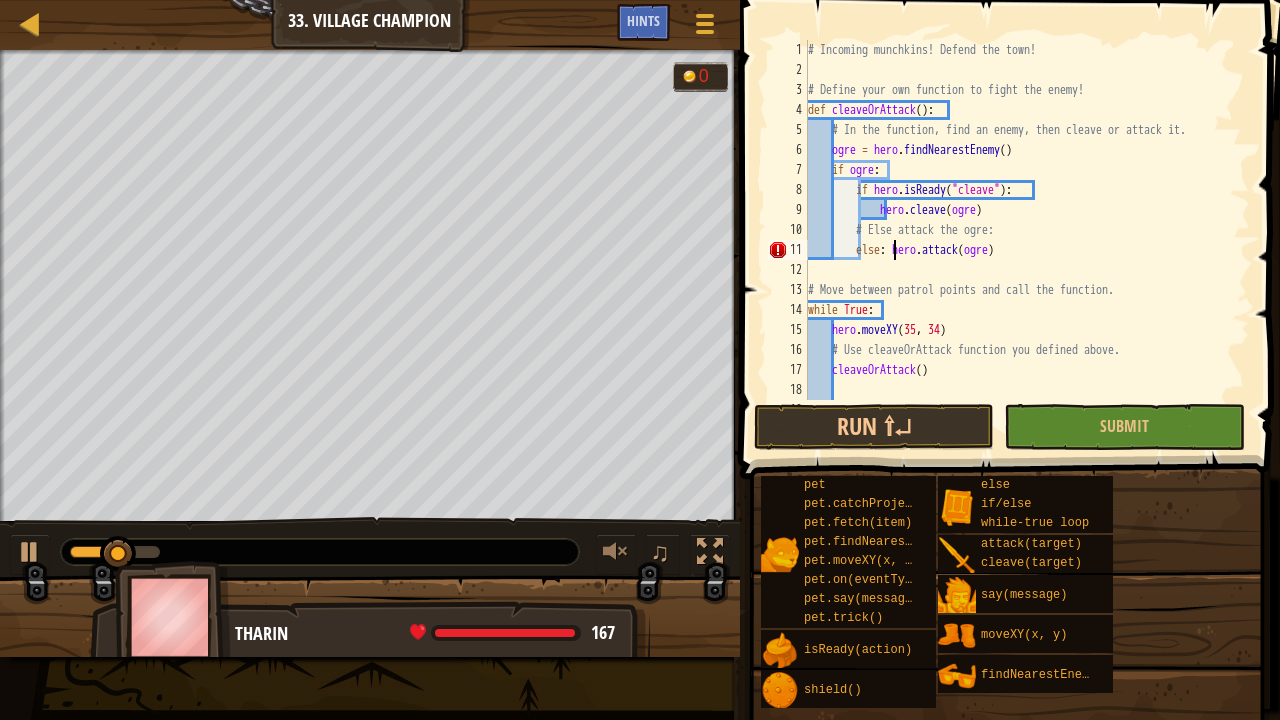 scroll, scrollTop: 9, scrollLeft: 7, axis: both 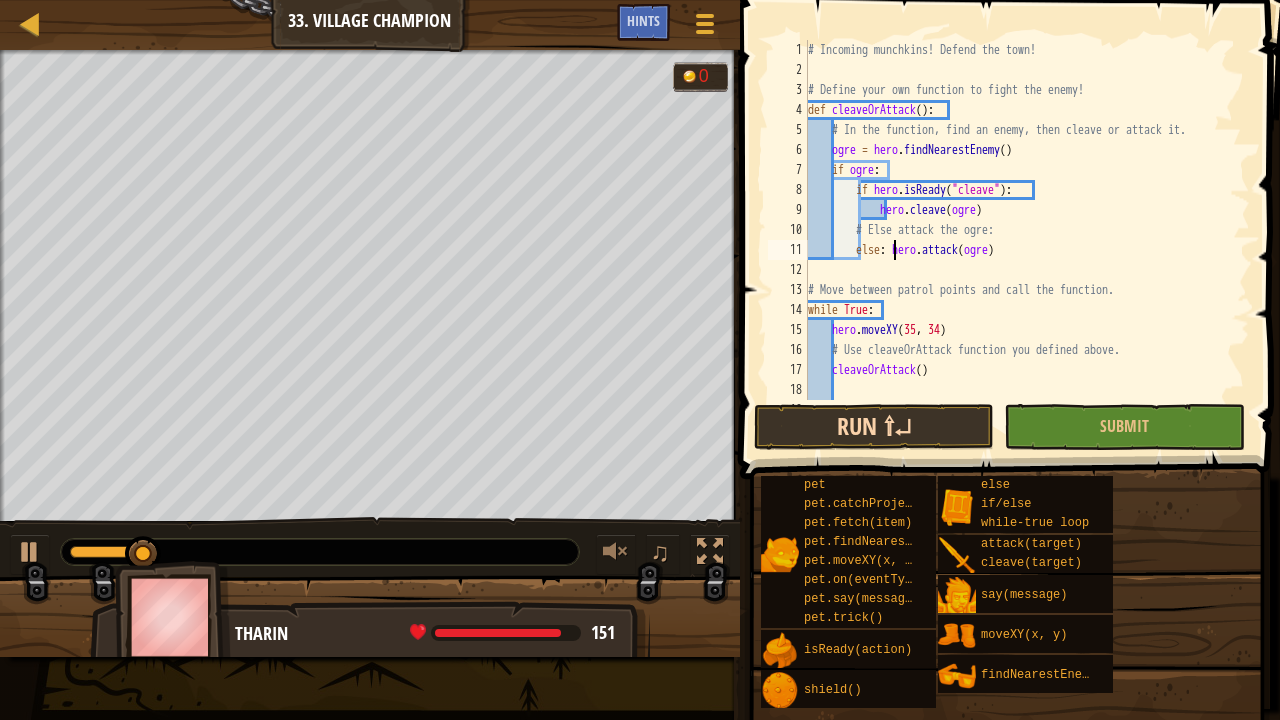 type on "else: hero.attack(ogre)" 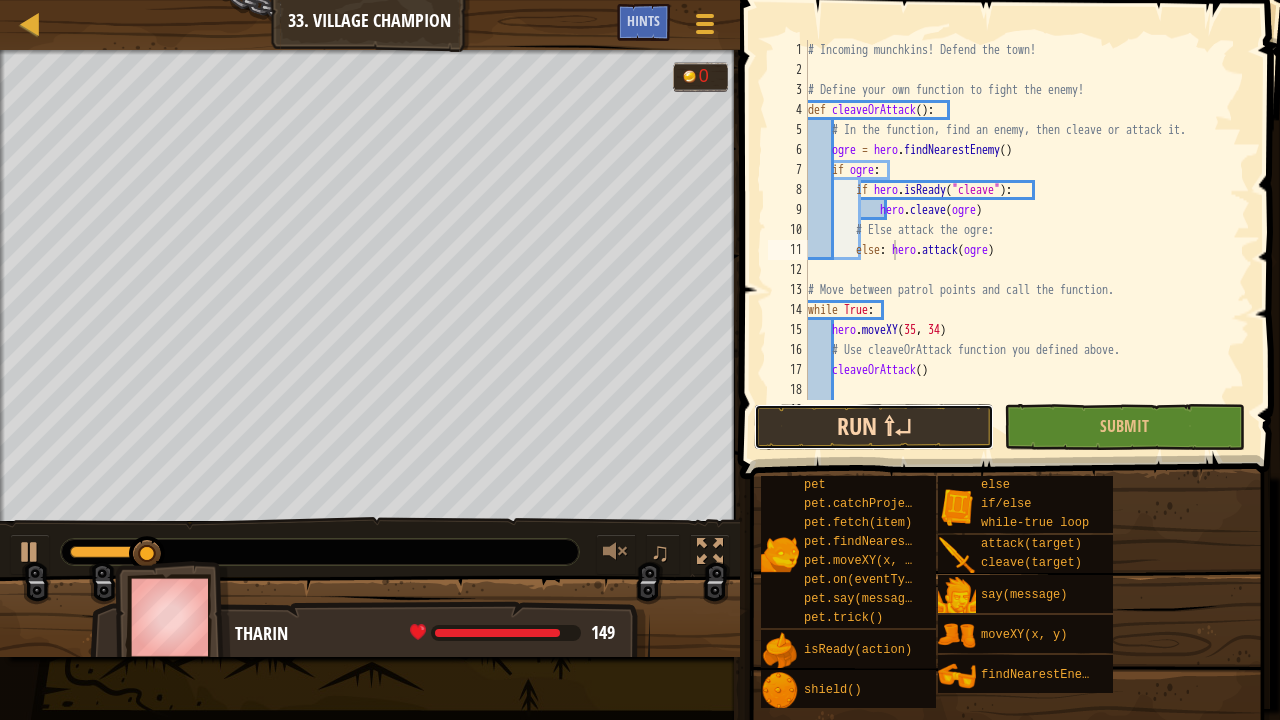click on "Run ⇧↵" at bounding box center [874, 427] 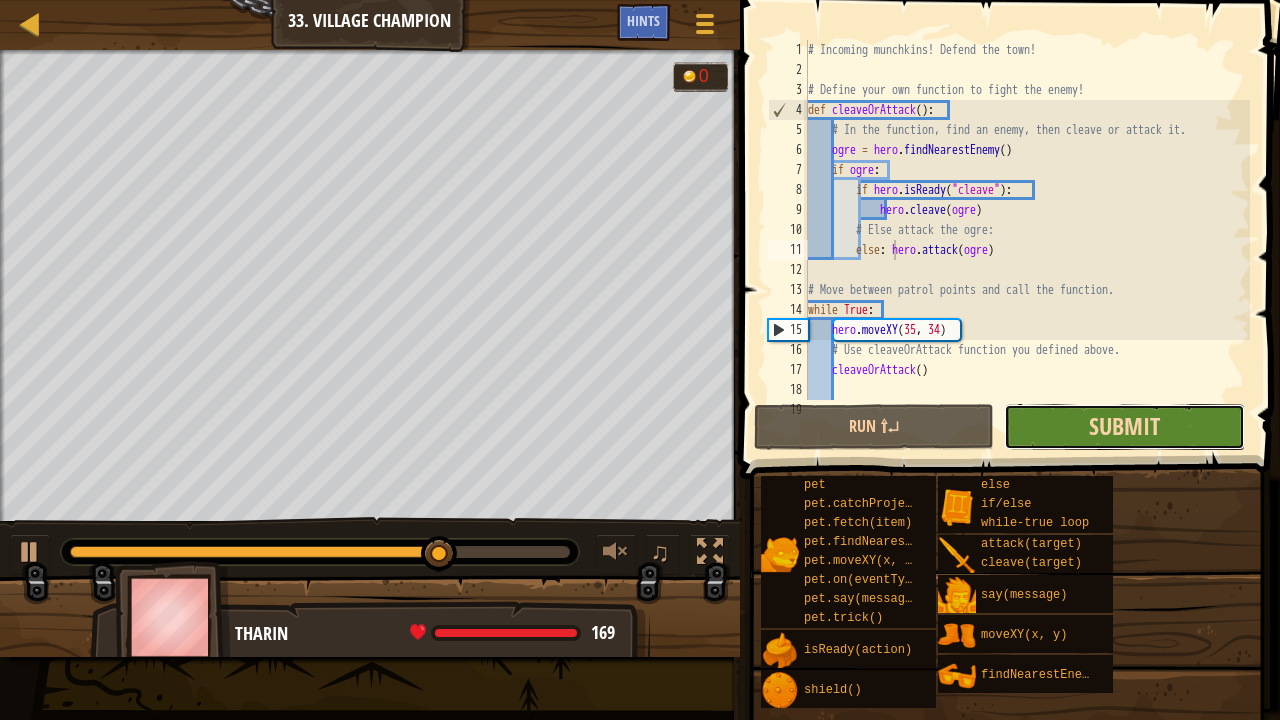 click on "Submit" at bounding box center [1124, 426] 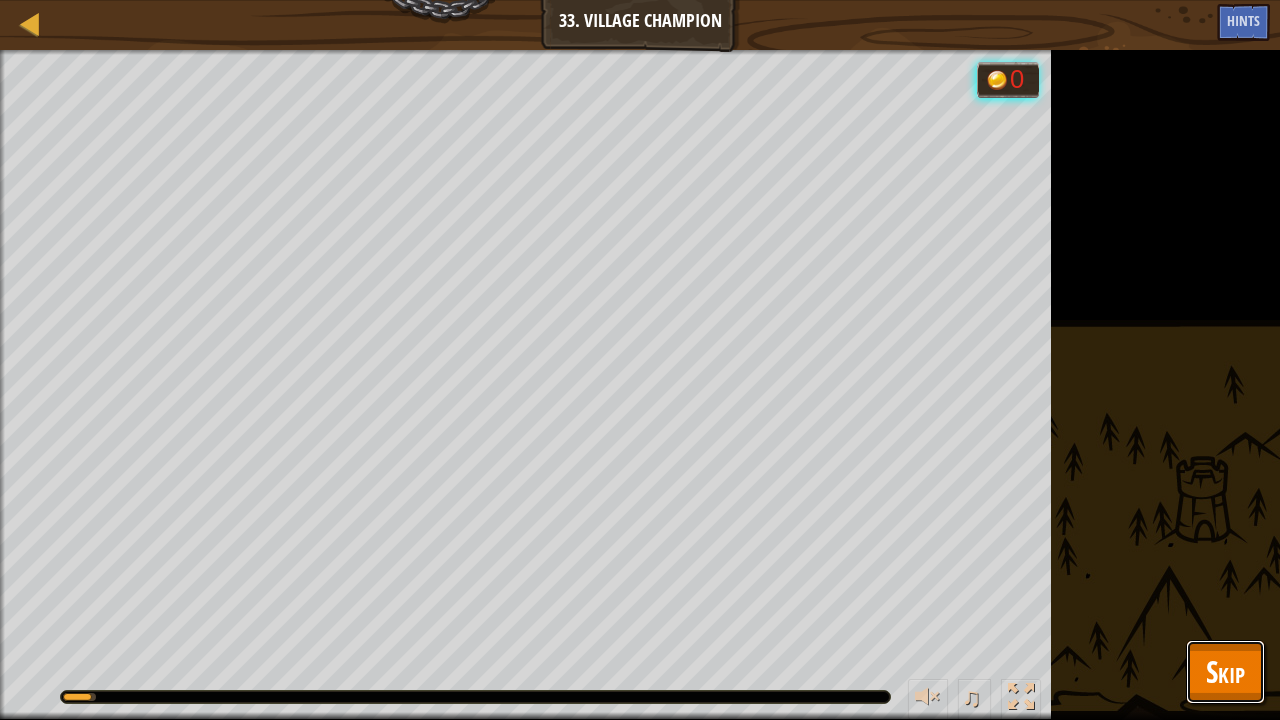 click on "Skip" at bounding box center [1225, 671] 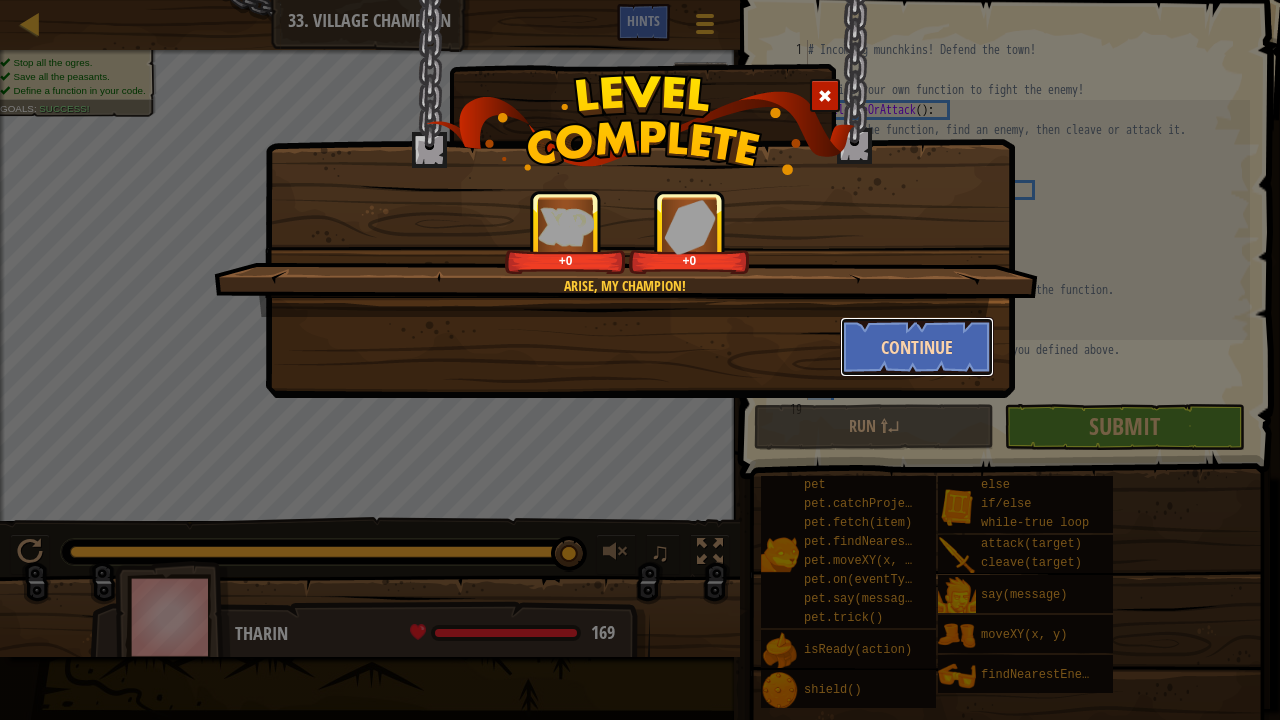 click on "Continue" at bounding box center [917, 347] 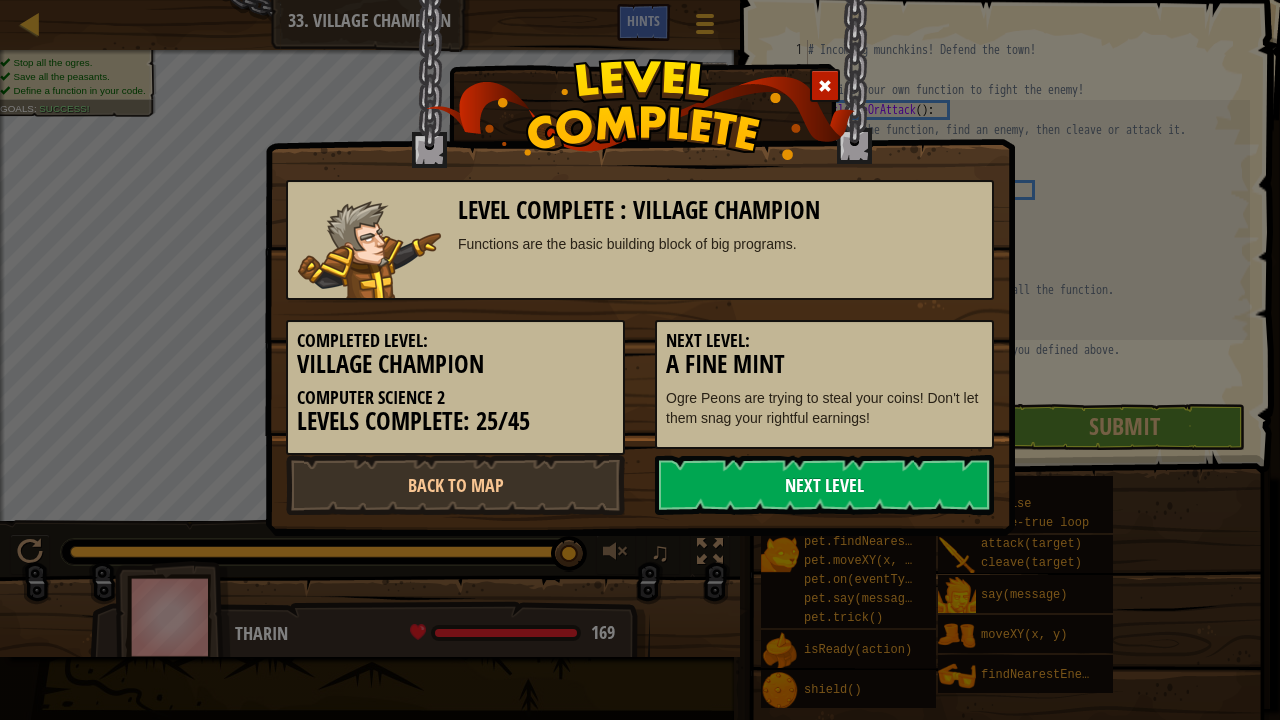 click on "Next Level" at bounding box center [824, 485] 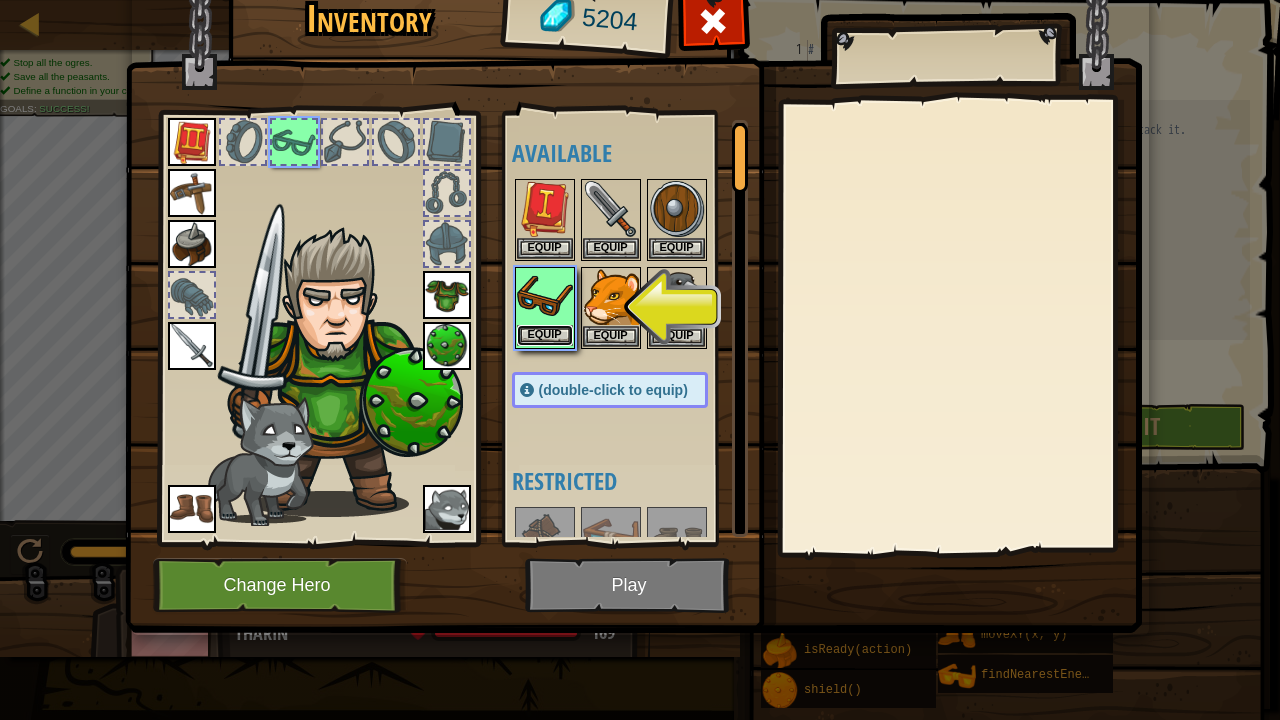 click on "Equip" at bounding box center [545, 335] 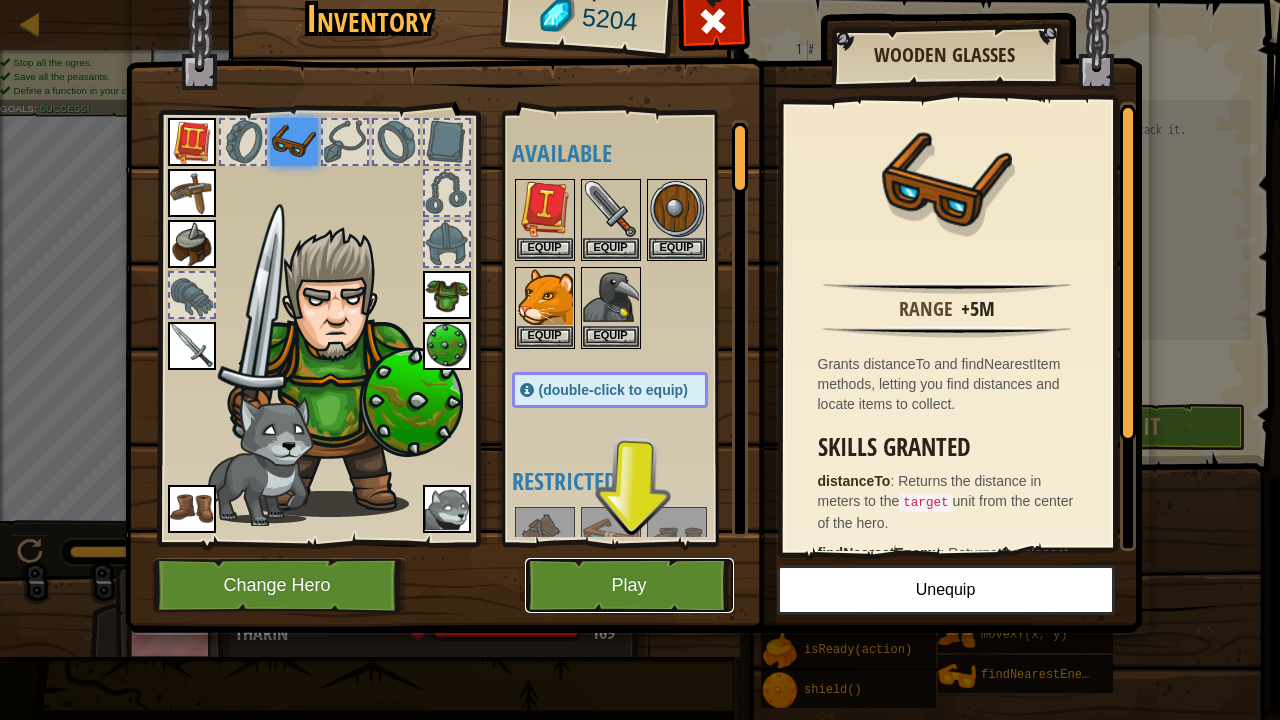 click on "Play" at bounding box center (629, 585) 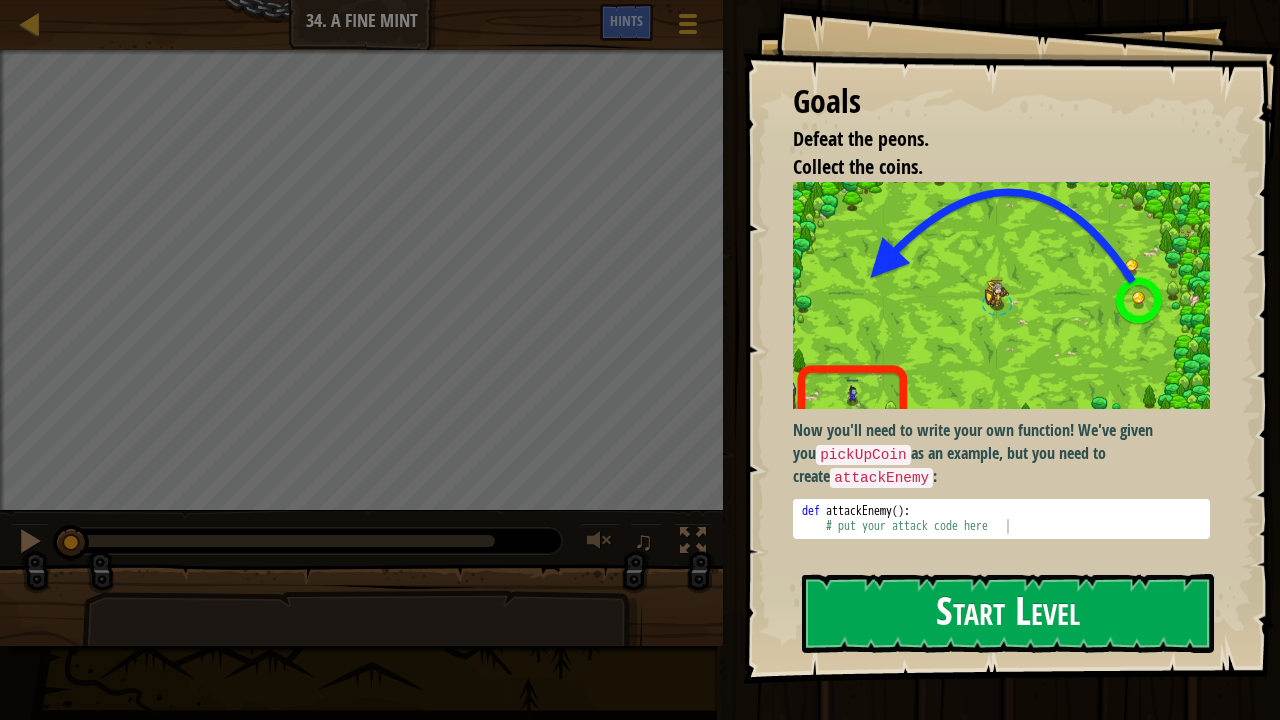 click on "Start Level" at bounding box center [1008, 613] 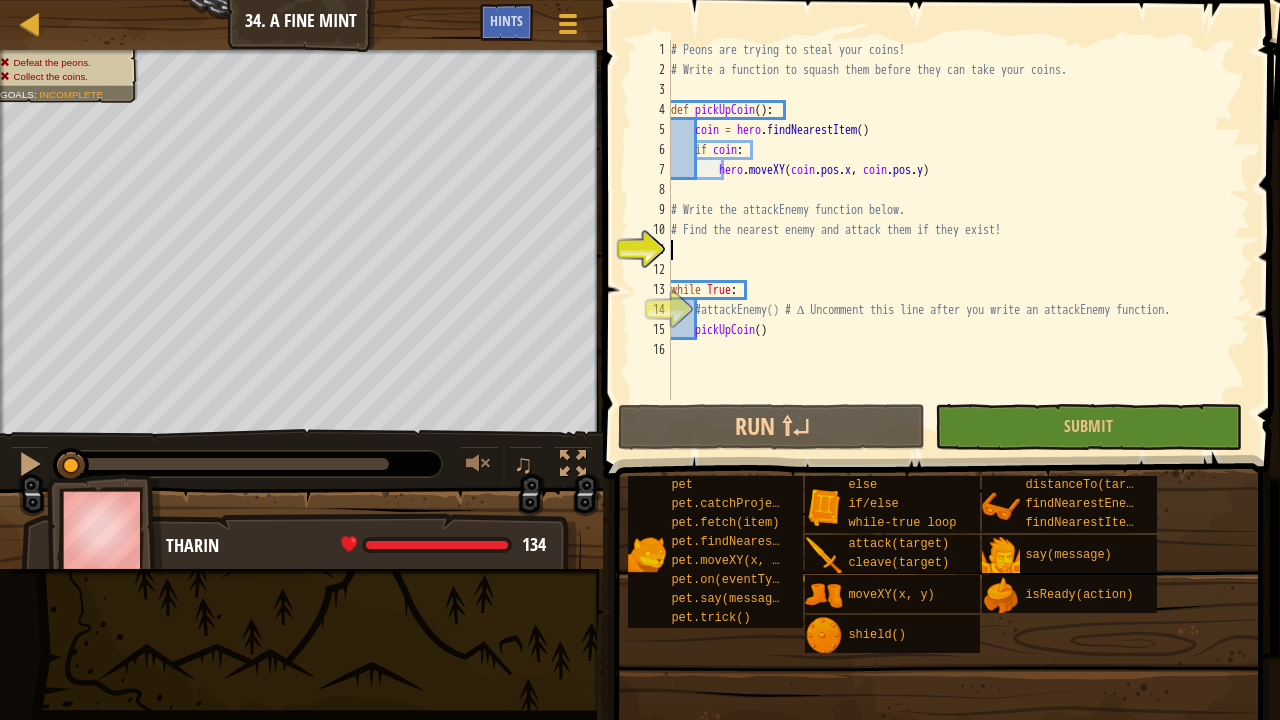 click on "# Peons are trying to steal your coins! # Write a function to squash them before they can take your coins. def   pickUpCoin ( ) :      coin   =   hero . findNearestItem ( )      if   coin :          hero . moveXY ( coin . pos . x ,   coin . pos . y ) # Write the attackEnemy function below. # Find the nearest enemy and attack them if they exist! while   True :      #attackEnemy() # ∆ Uncomment this line after you write an attackEnemy function.      pickUpCoin ( )" at bounding box center [958, 240] 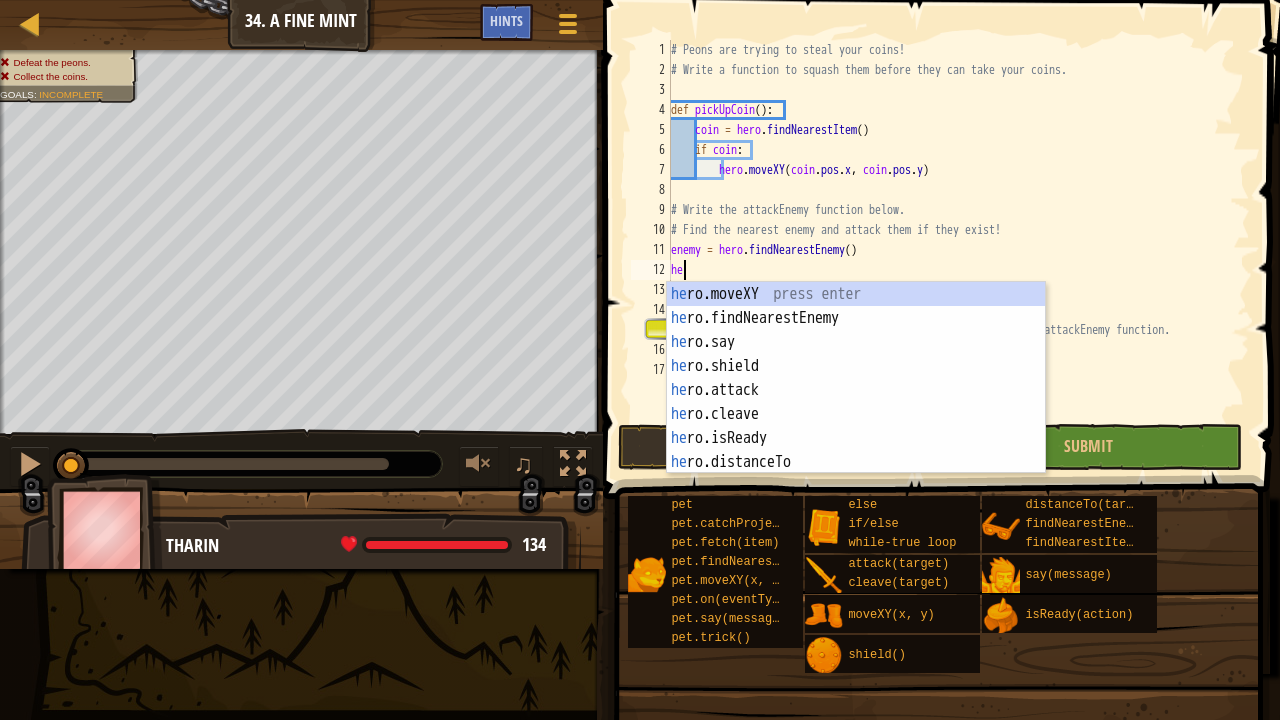 scroll, scrollTop: 9, scrollLeft: 1, axis: both 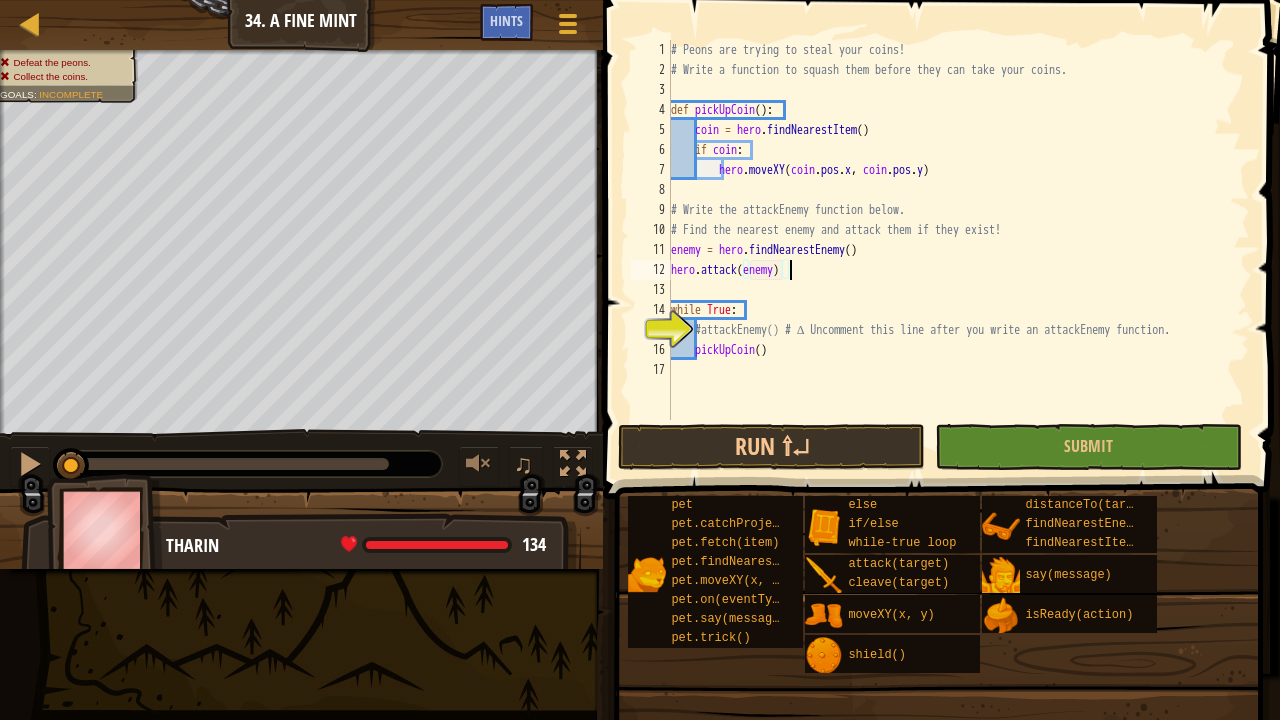 click on "# Peons are trying to steal your coins! # Write a function to squash them before they can take your coins. def   pickUpCoin ( ) :      coin   =   hero . findNearestItem ( )      if   coin :          hero . moveXY ( coin . pos . x ,   coin . pos . y ) # Write the attackEnemy function below. # Find the nearest enemy and attack them if they exist! enemy   =   hero . findNearestEnemy ( ) hero . attack ( enemy ) while   True :      #attackEnemy() # ∆ Uncomment this line after you write an attackEnemy function.      pickUpCoin ( )" at bounding box center (958, 250) 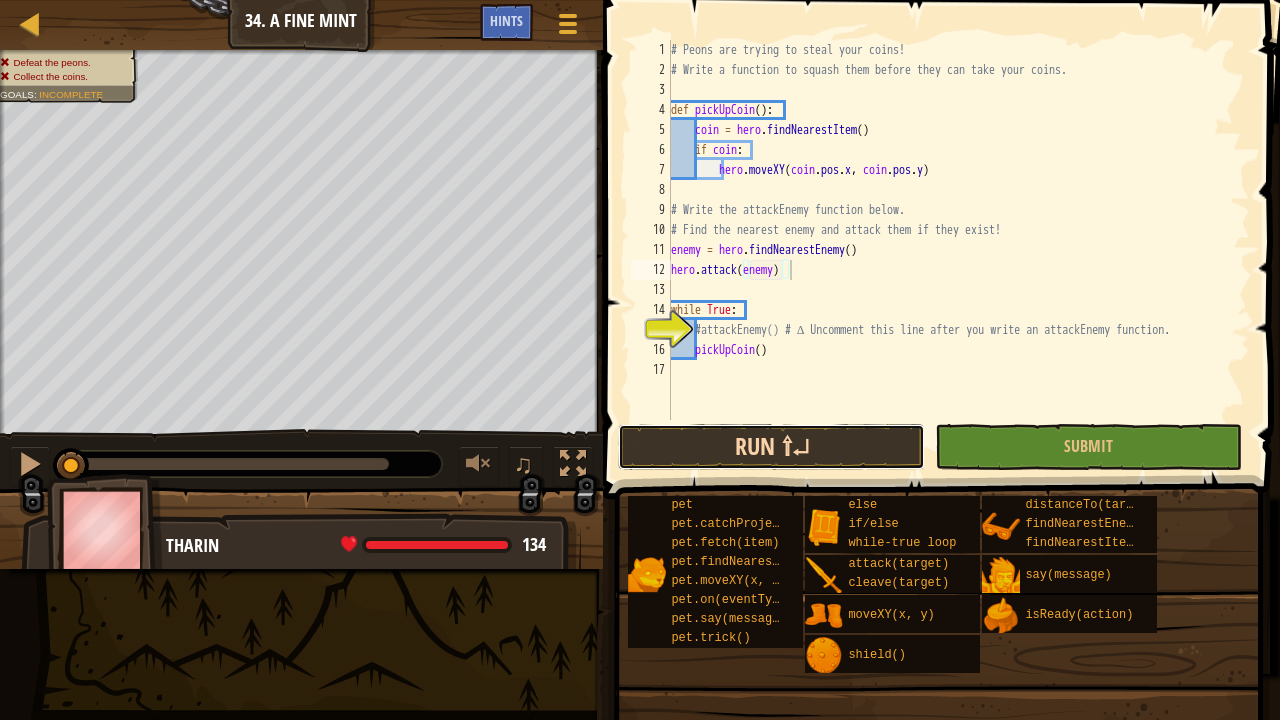 click on "Run ⇧↵" at bounding box center (771, 447) 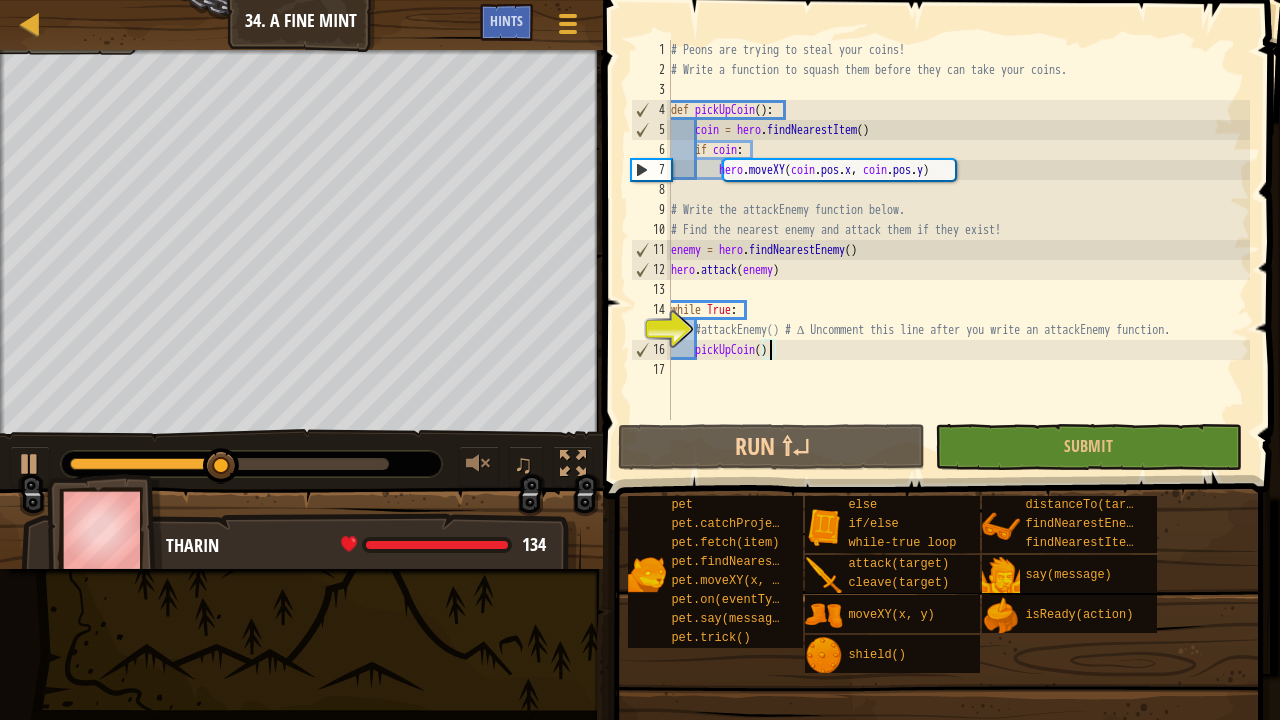 click on "# Peons are trying to steal your coins! # Write a function to squash them before they can take your coins. def   pickUpCoin ( ) :      coin   =   hero . findNearestItem ( )      if   coin :          hero . moveXY ( coin . pos . x ,   coin . pos . y ) # Write the attackEnemy function below. # Find the nearest enemy and attack them if they exist! enemy   =   hero . findNearestEnemy ( ) hero . attack ( enemy ) while   True :      #attackEnemy() # ∆ Uncomment this line after you write an attackEnemy function.      pickUpCoin ( )" at bounding box center (958, 250) 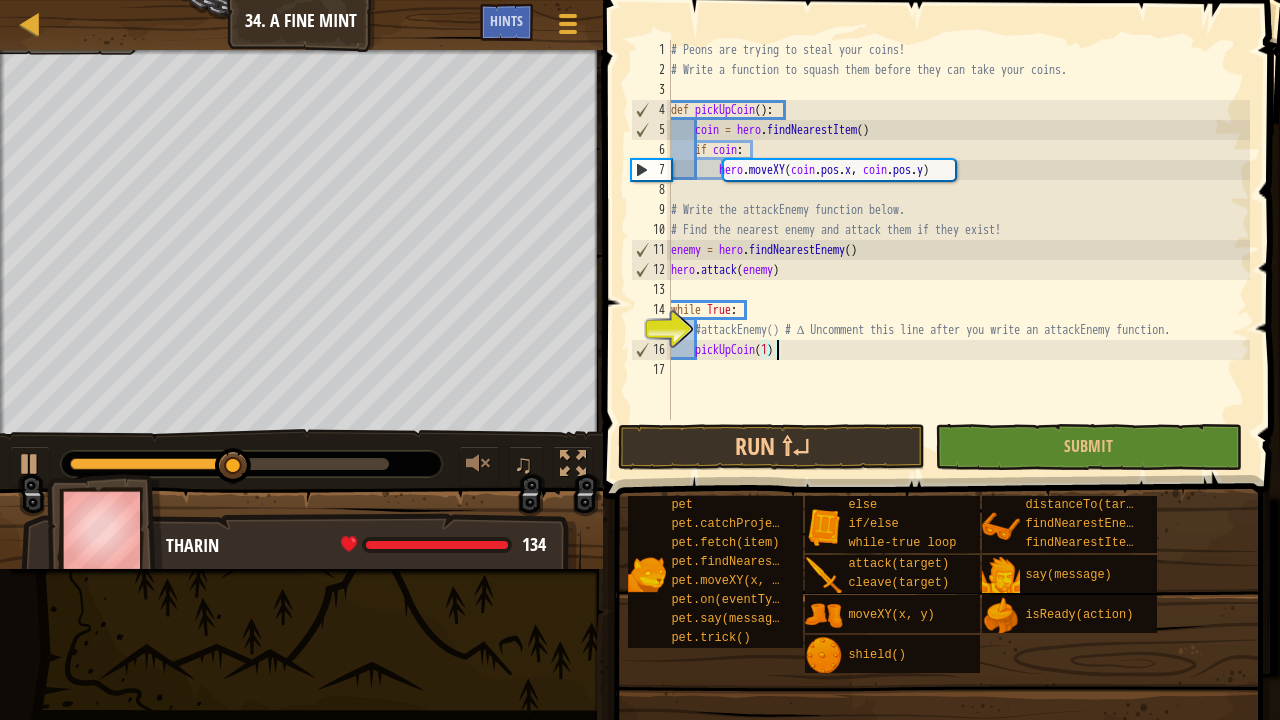 scroll, scrollTop: 9, scrollLeft: 9, axis: both 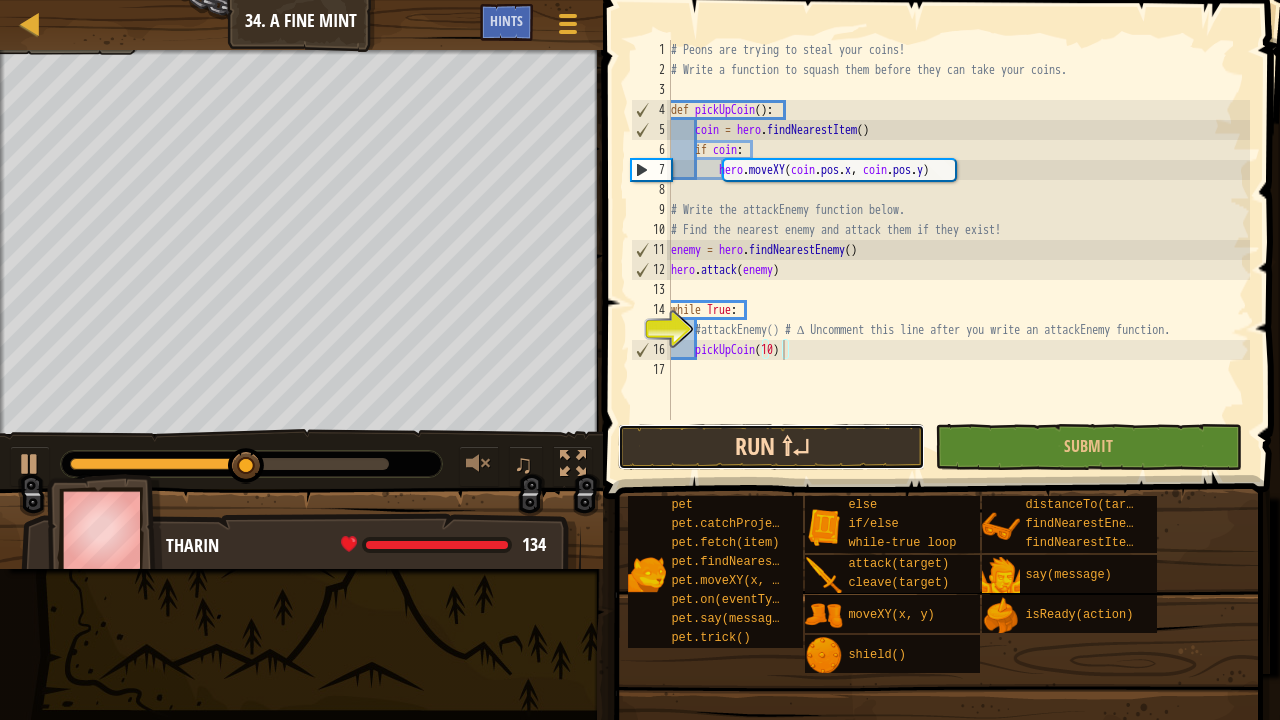 click on "Run ⇧↵" at bounding box center [771, 447] 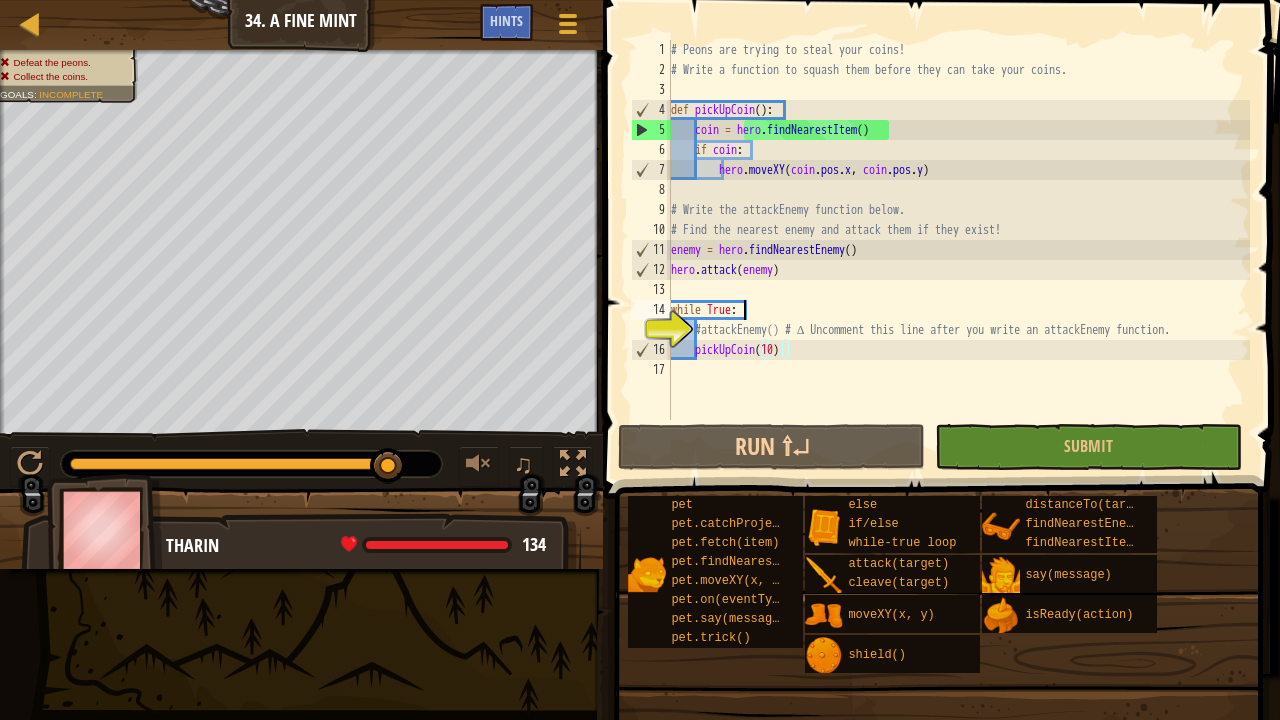 click on "# Peons are trying to steal your coins! # Write a function to squash them before they can take your coins. def   pickUpCoin ( ) :      coin   =   hero . findNearestItem ( )      if   coin :          hero . moveXY ( coin . pos . x ,   coin . pos . y ) # Write the attackEnemy function below. # Find the nearest enemy and attack them if they exist! enemy   =   hero . findNearestEnemy ( ) hero . attack ( enemy ) while   True :      #attackEnemy() # ∆ Uncomment this line after you write an attackEnemy function.      pickUpCoin ( 10 )" at bounding box center [958, 250] 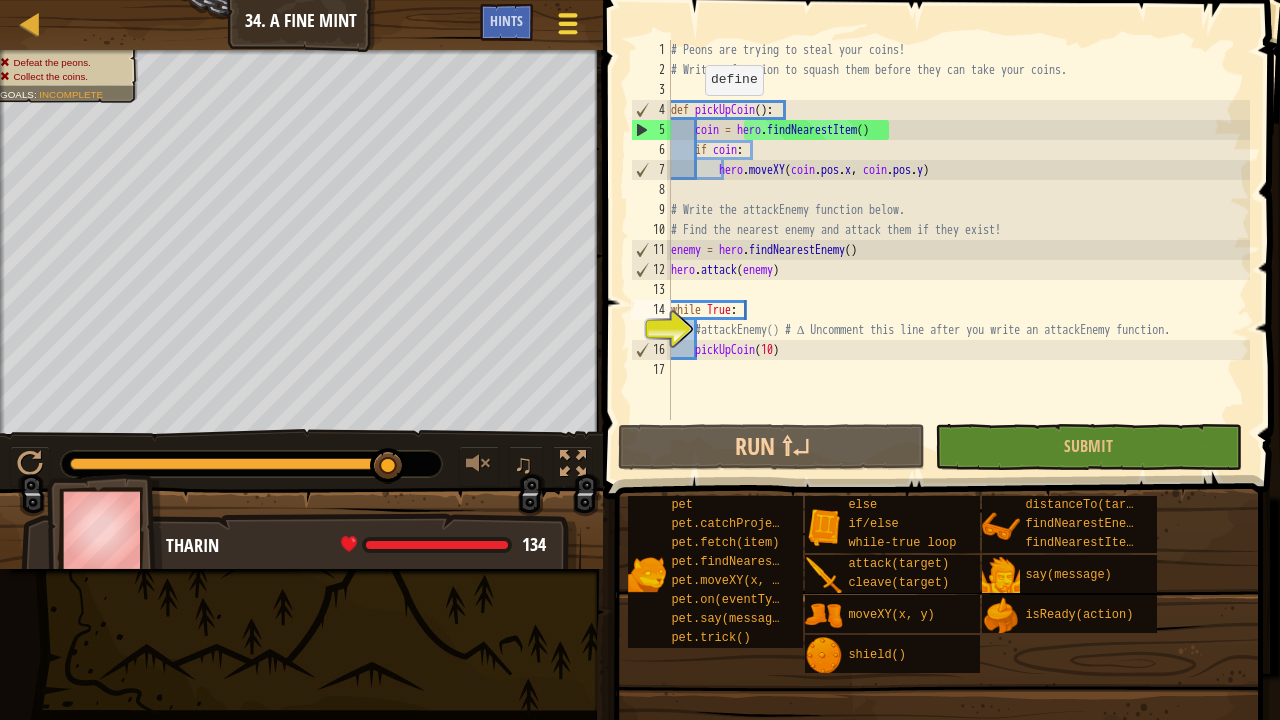 click at bounding box center (567, 24) 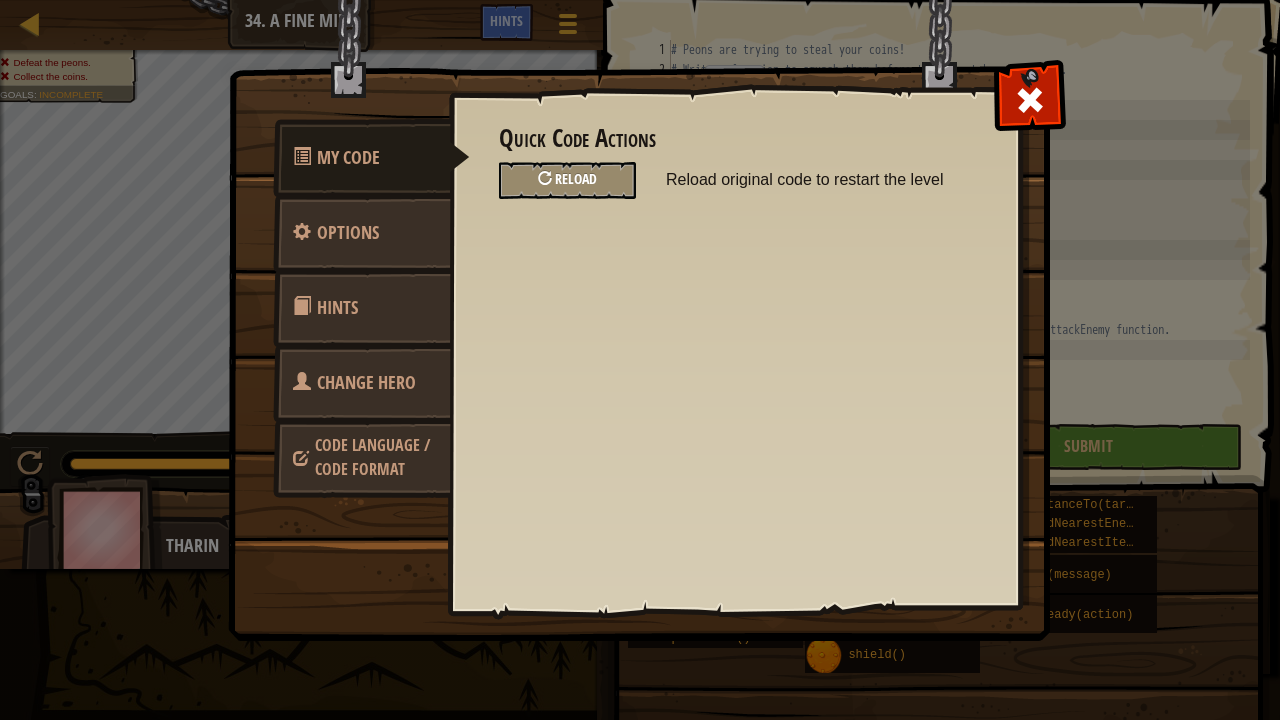 click on "Reload" at bounding box center (576, 178) 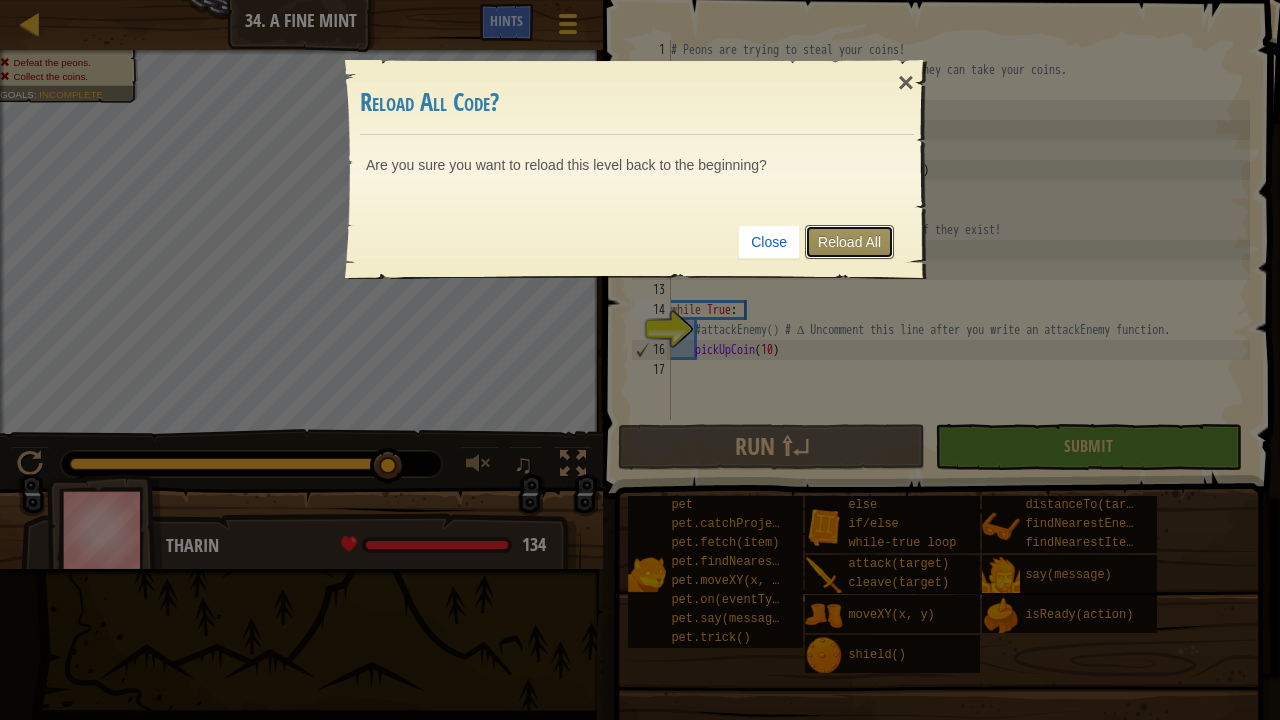 click on "Reload All" at bounding box center (849, 242) 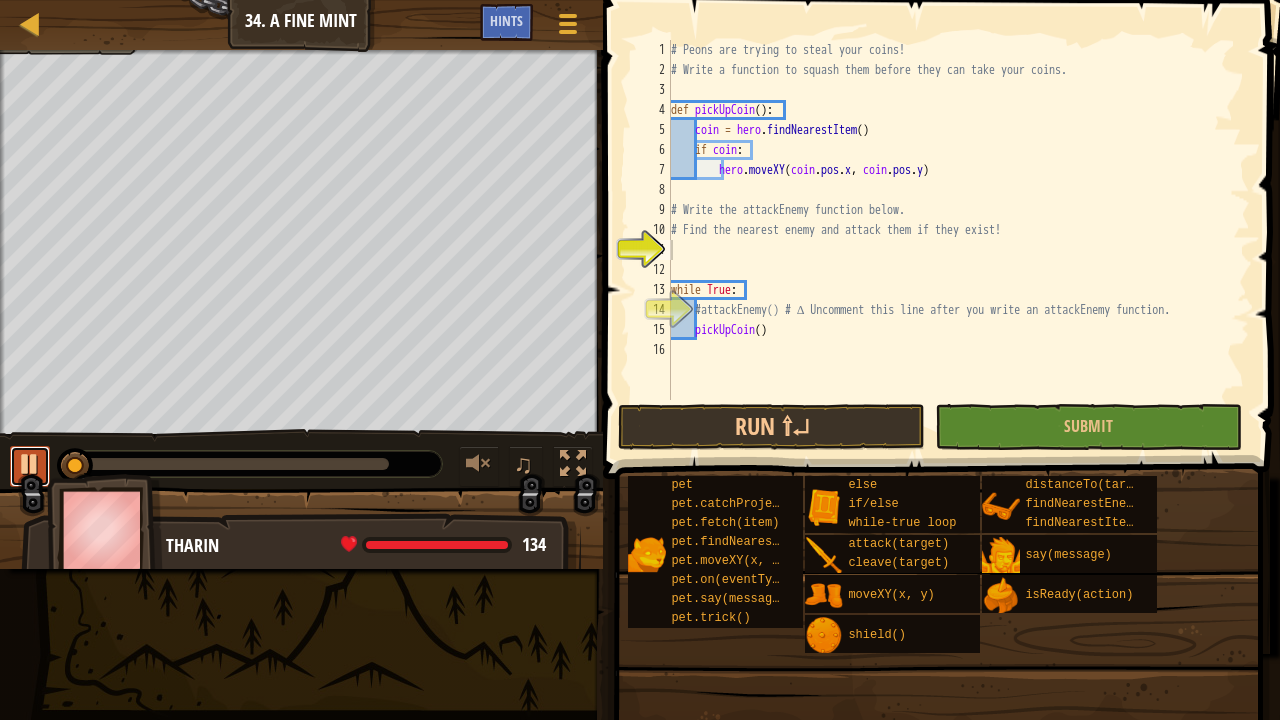 click at bounding box center [30, 464] 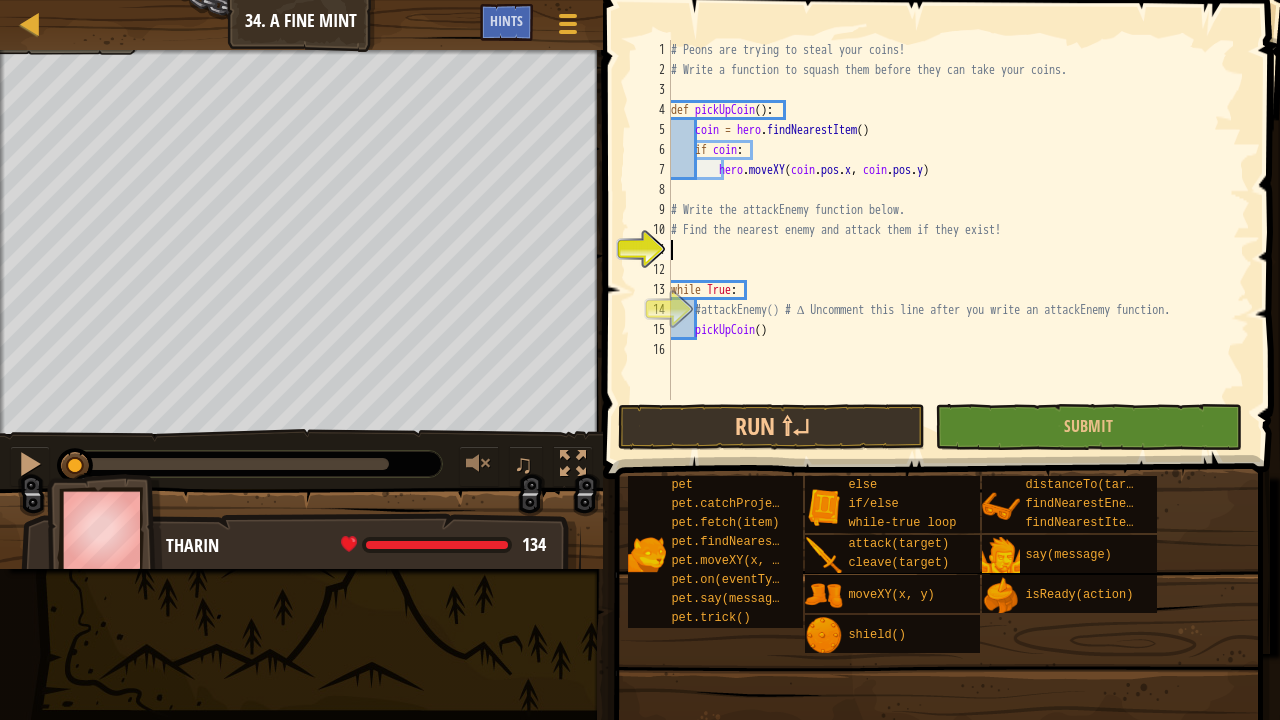 click on "# Peons are trying to steal your coins! # Write a function to squash them before they can take your coins. def   pickUpCoin ( ) :      coin   =   hero . findNearestItem ( )      if   coin :          hero . moveXY ( coin . pos . x ,   coin . pos . y ) # Write the attackEnemy function below. # Find the nearest enemy and attack them if they exist! while   True :      #attackEnemy() # ∆ Uncomment this line after you write an attackEnemy function.      pickUpCoin ( )" at bounding box center [958, 240] 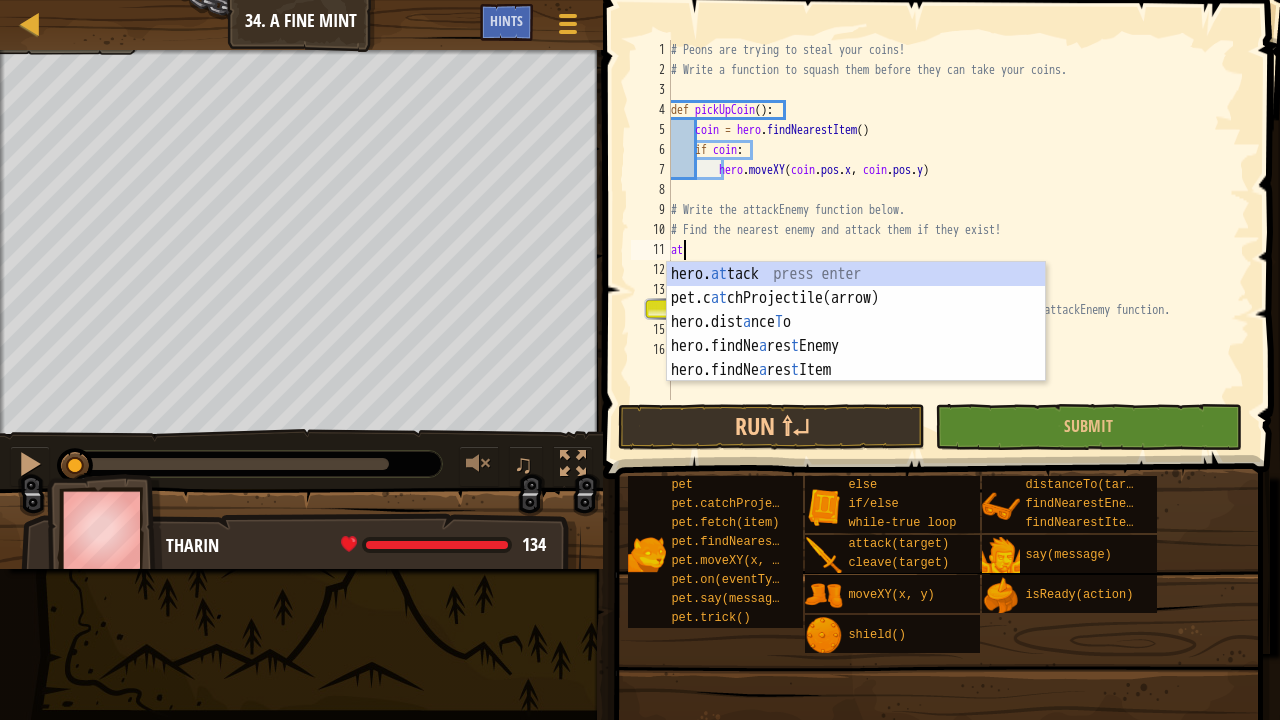 scroll, scrollTop: 9, scrollLeft: 0, axis: vertical 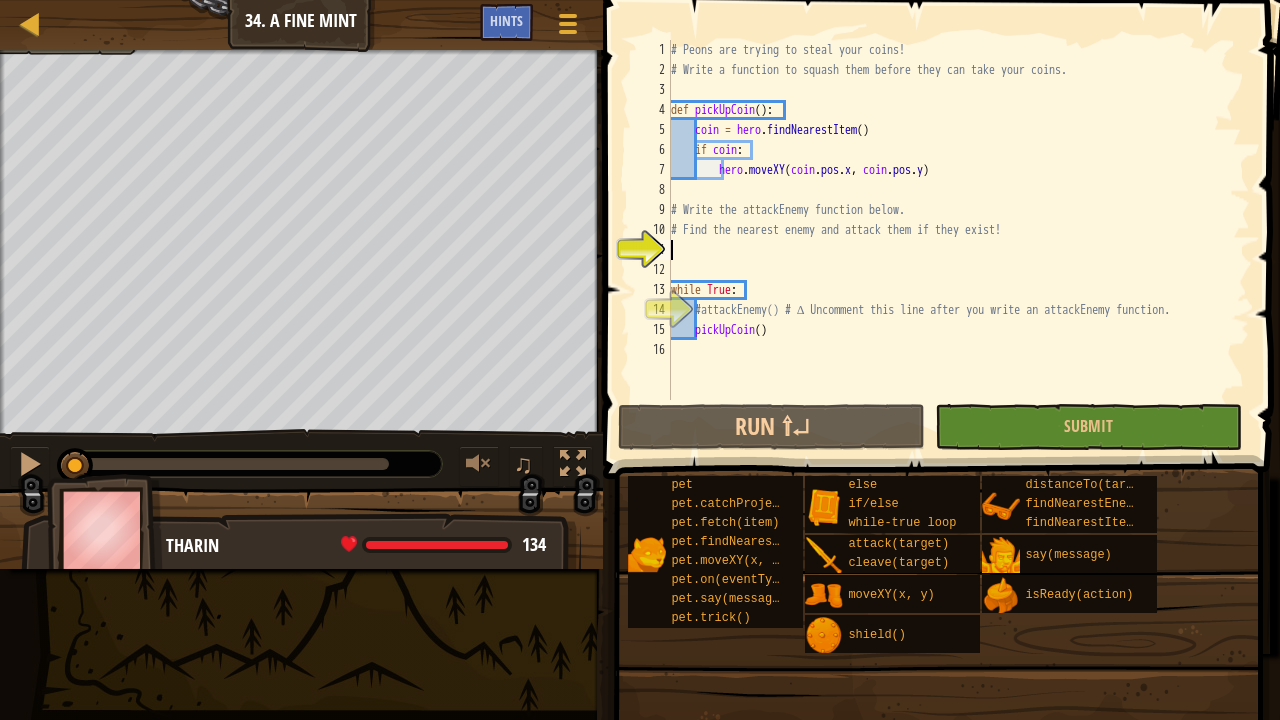 click on "# Peons are trying to steal your coins! # Write a function to squash them before they can take your coins. def   pickUpCoin ( ) :      coin   =   hero . findNearestItem ( )      if   coin :          hero . moveXY ( coin . pos . x ,   coin . pos . y ) # Write the attackEnemy function below. # Find the nearest enemy and attack them if they exist! while   True :      #attackEnemy() # ∆ Uncomment this line after you write an attackEnemy function.      pickUpCoin ( )" at bounding box center [958, 240] 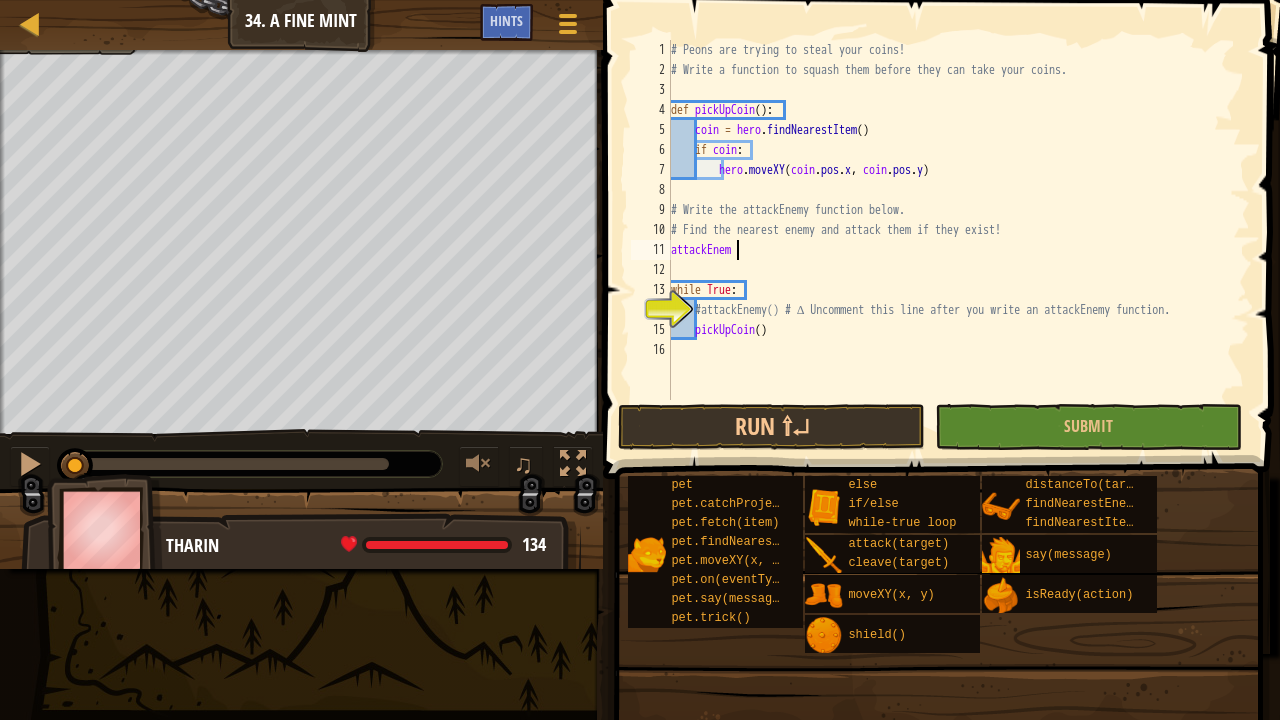 scroll, scrollTop: 9, scrollLeft: 5, axis: both 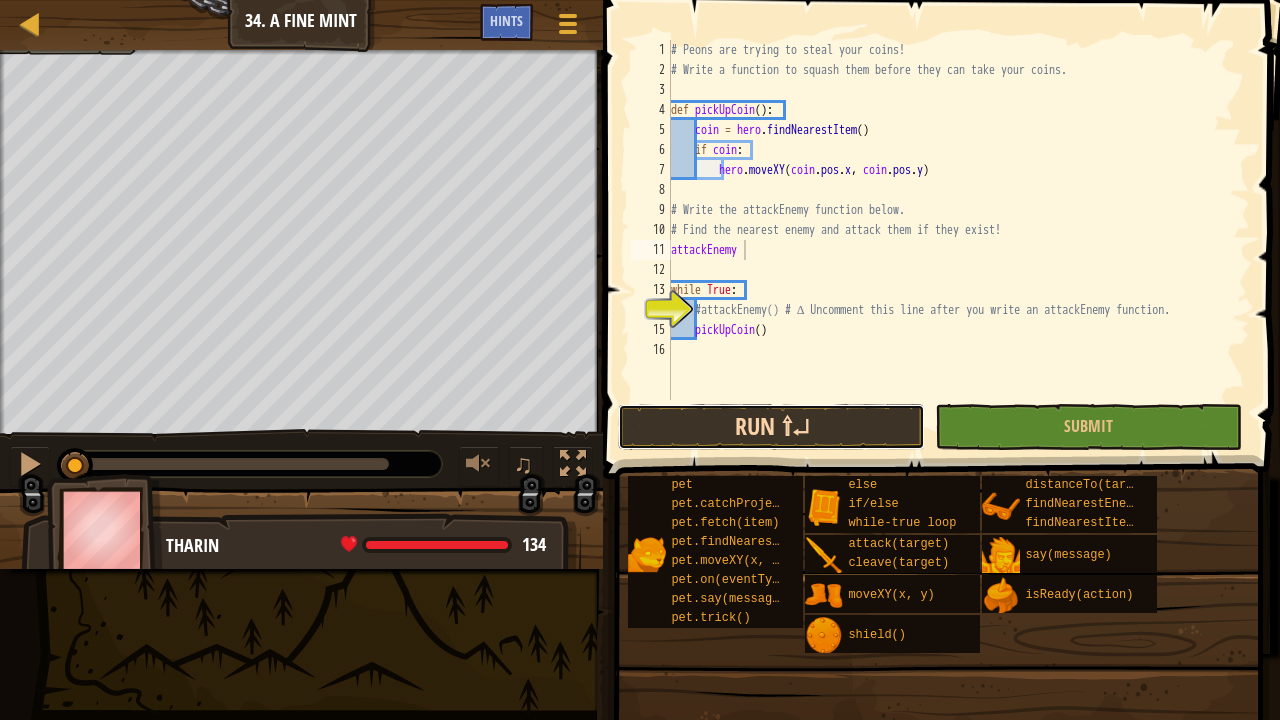 click on "Run ⇧↵" at bounding box center (771, 427) 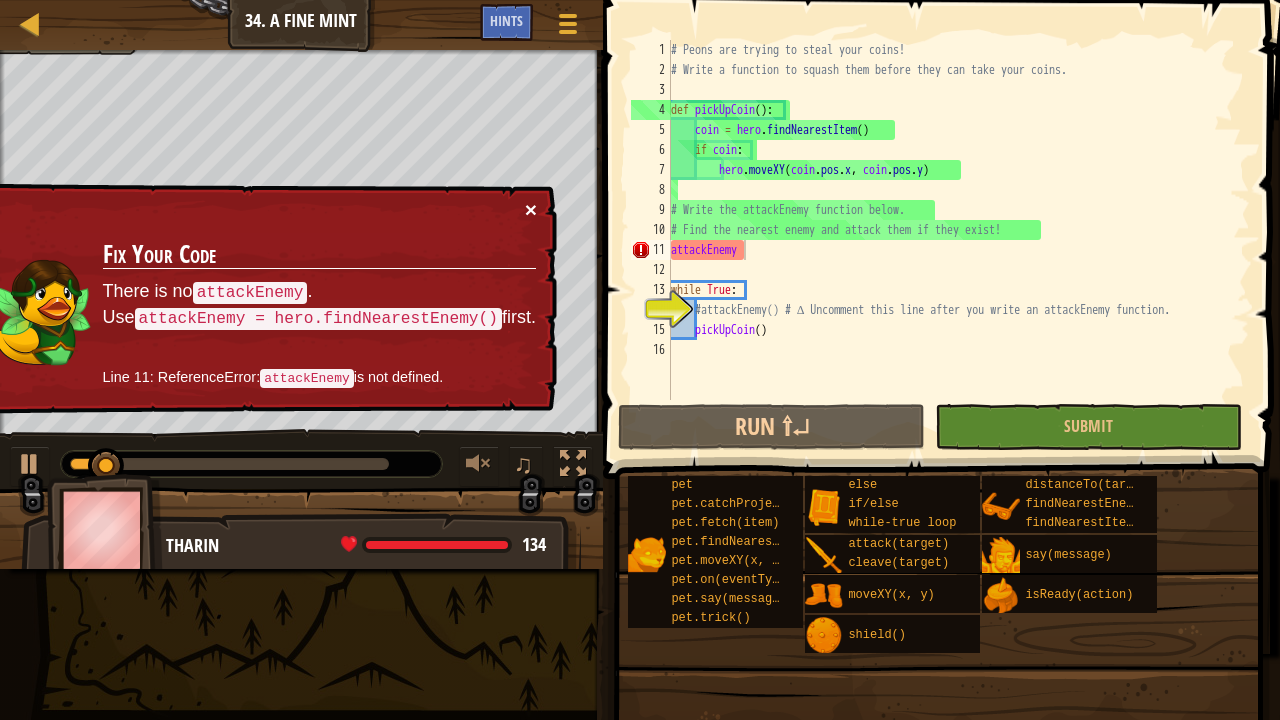 click on "×" at bounding box center (531, 209) 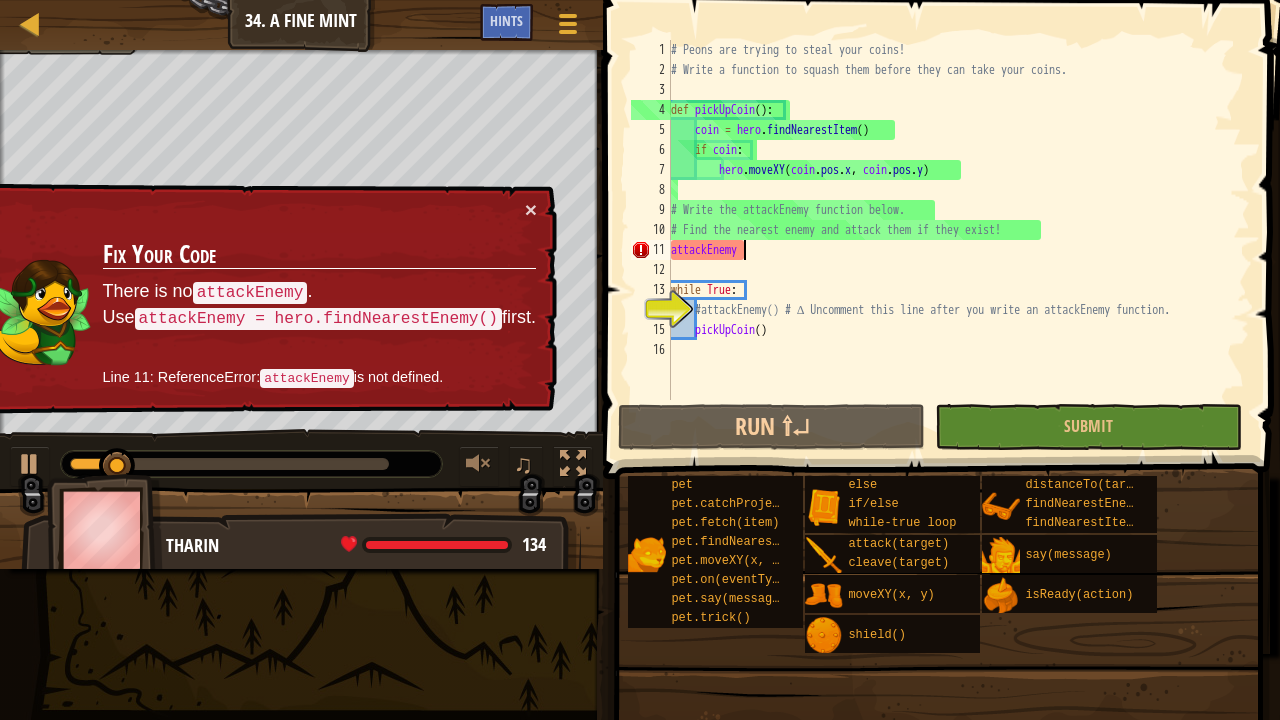 click on "# Peons are trying to steal your coins! # Write a function to squash them before they can take your coins. def   pickUpCoin ( ) :      coin   =   hero . findNearestItem ( )      if   coin :          hero . moveXY ( coin . pos . x ,   coin . pos . y ) # Write the attackEnemy function below. # Find the nearest enemy and attack them if they exist! attackEnemy while   True :      #attackEnemy() # ∆ Uncomment this line after you write an attackEnemy function.      pickUpCoin ( )" at bounding box center (958, 240) 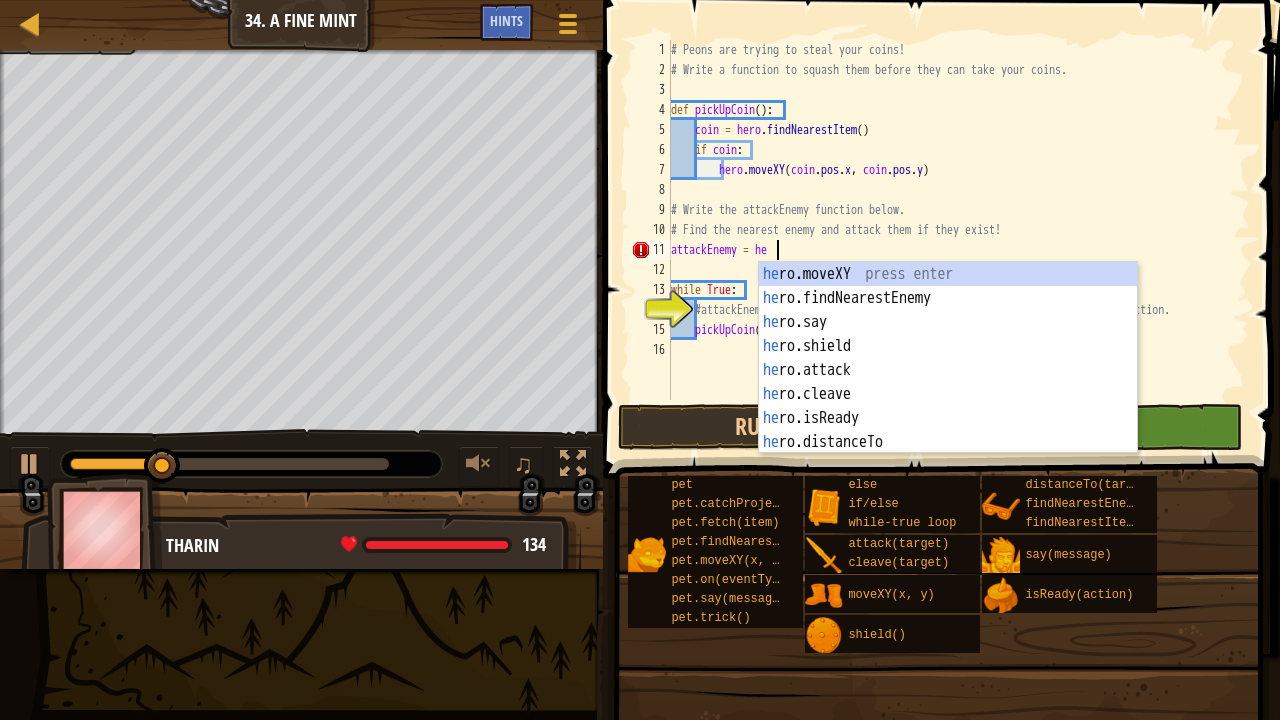 scroll, scrollTop: 9, scrollLeft: 9, axis: both 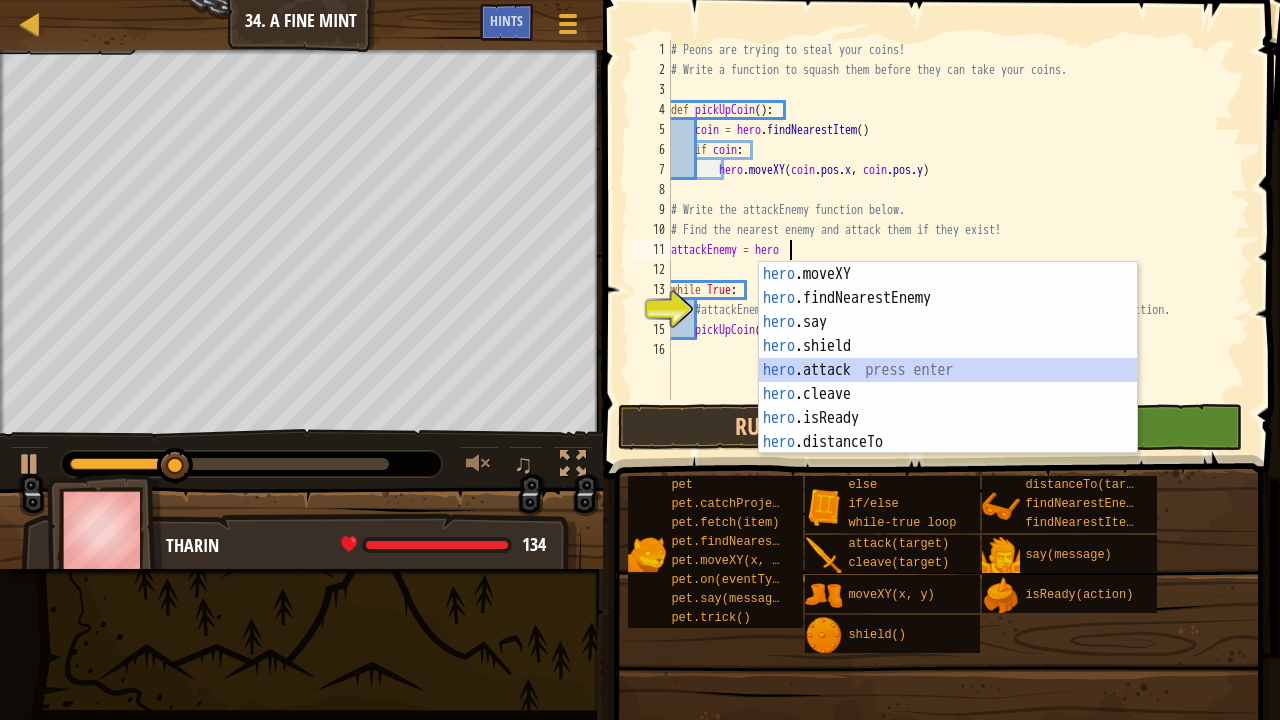 click on "hero .moveXY press enter hero .findNearestEnemy press enter hero .say press enter hero .shield press enter hero .attack press enter hero .cleave press enter hero .isReady press enter hero .distanceTo press enter hero .findNearestItem press enter" at bounding box center (948, 382) 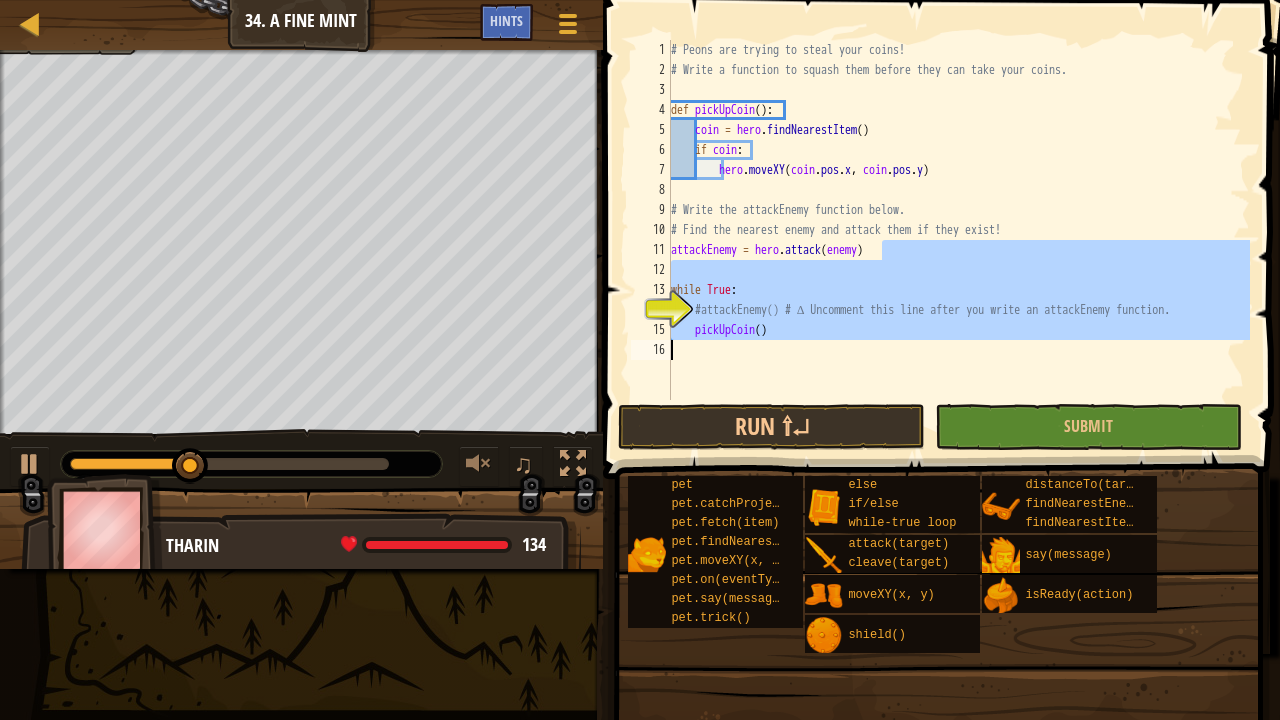 drag, startPoint x: 919, startPoint y: 253, endPoint x: 859, endPoint y: 347, distance: 111.516815 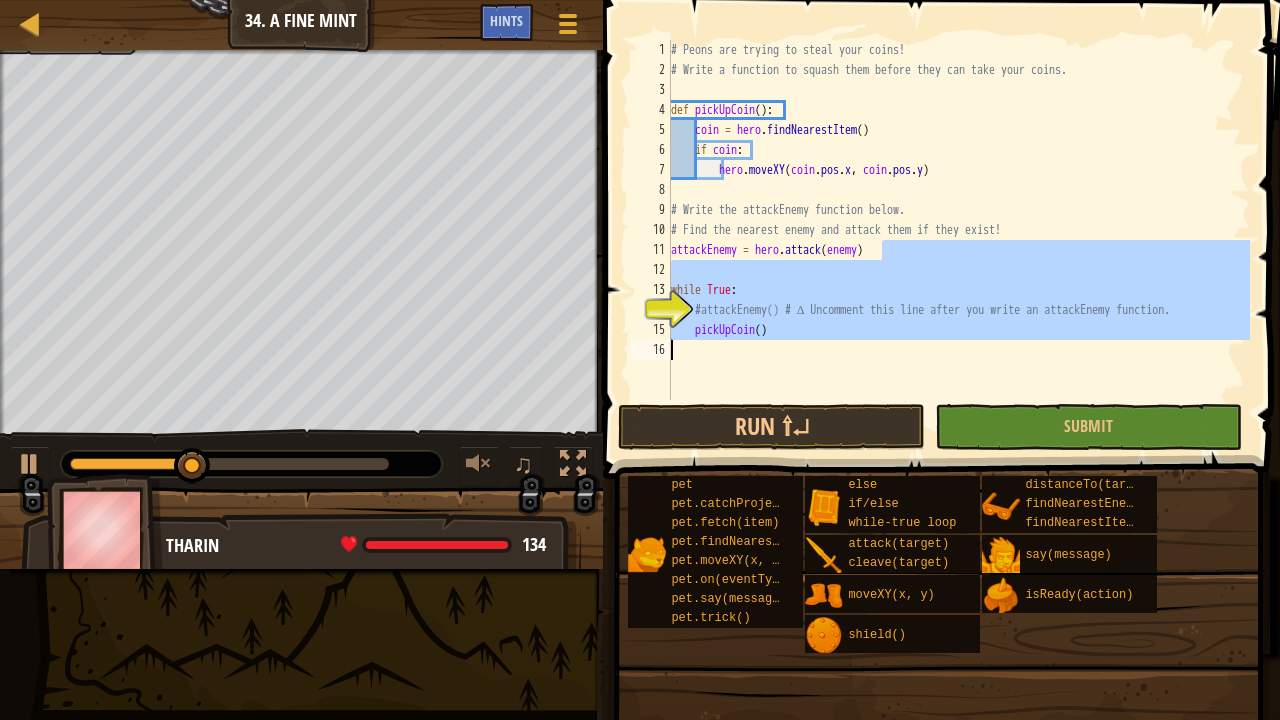 click on "# Peons are trying to steal your coins! # Write a function to squash them before they can take your coins. def   pickUpCoin ( ) :      coin   =   hero . findNearestItem ( )      if   coin :          hero . moveXY ( coin . pos . x ,   coin . pos . y ) # Write the attackEnemy function below. # Find the nearest enemy and attack them if they exist! attackEnemy   =   hero . attack ( enemy ) while   True :      #attackEnemy() # ∆ Uncomment this line after you write an attackEnemy function.      pickUpCoin ( )" at bounding box center [958, 220] 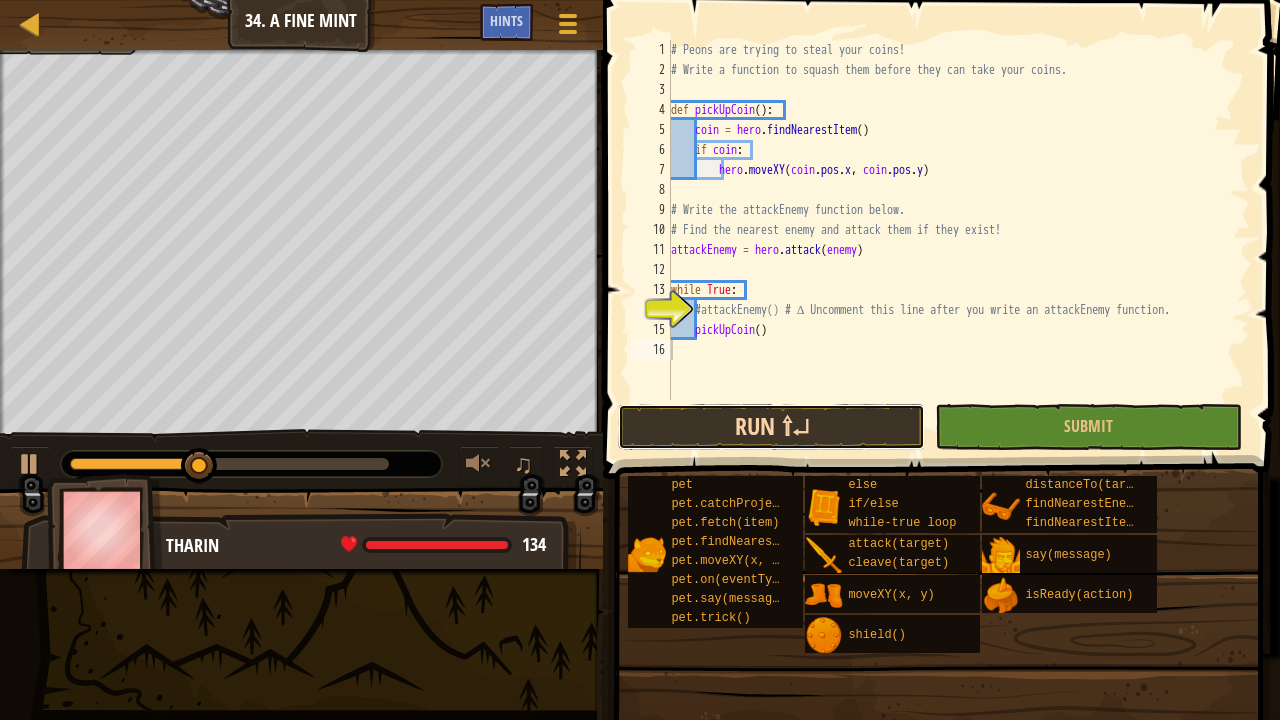 click on "Run ⇧↵" at bounding box center (771, 427) 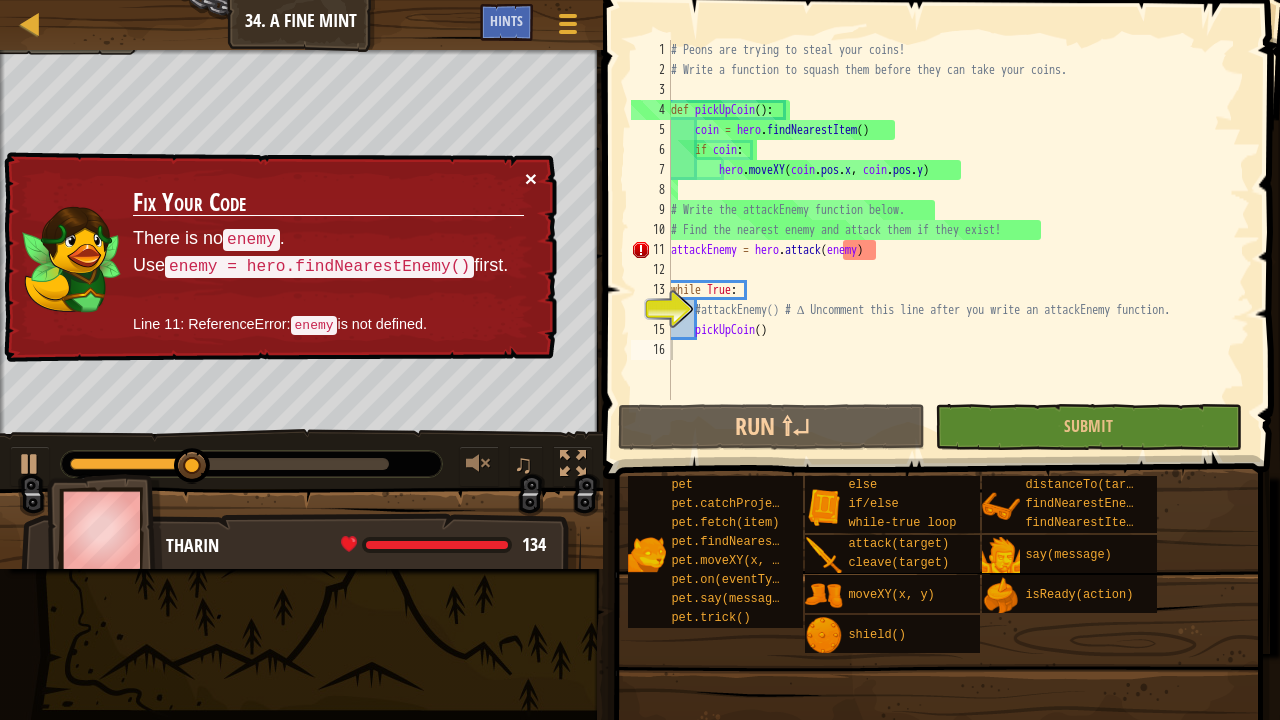 click on "×" at bounding box center [531, 178] 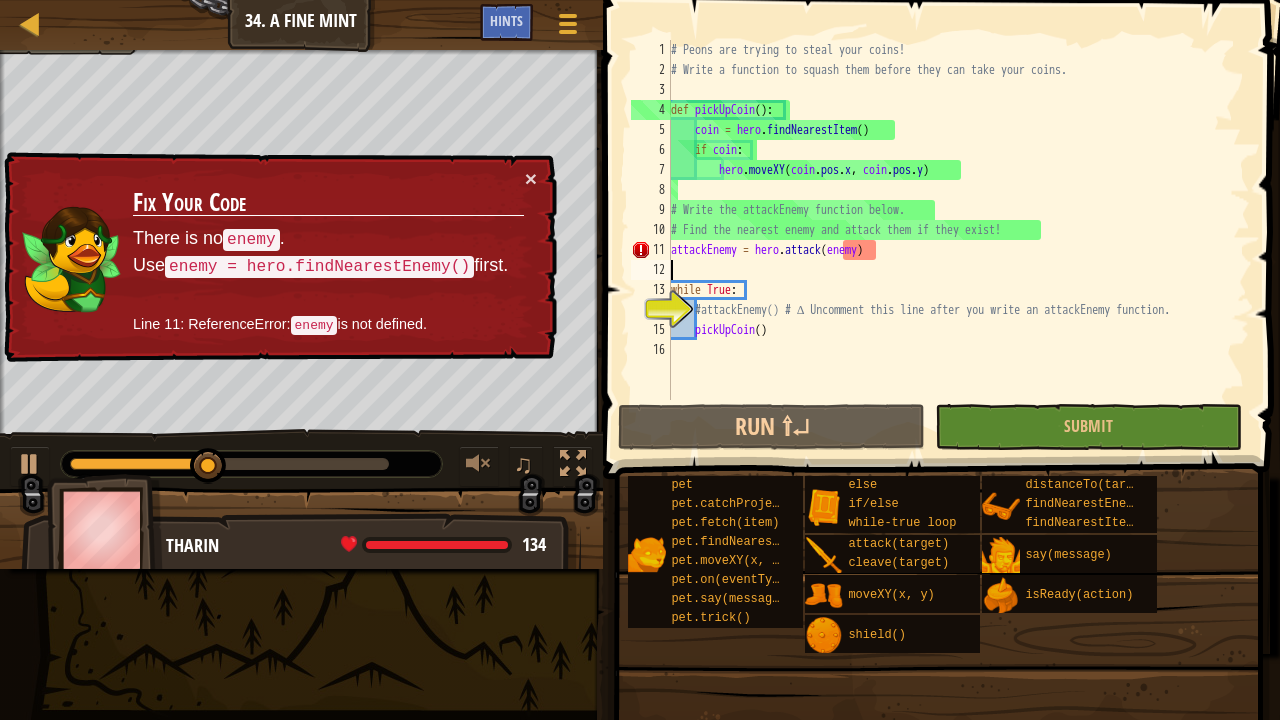 click on "# Peons are trying to steal your coins! # Write a function to squash them before they can take your coins. def   pickUpCoin ( ) :      coin   =   hero . findNearestItem ( )      if   coin :          hero . moveXY ( coin . pos . x ,   coin . pos . y ) # Write the attackEnemy function below. # Find the nearest enemy and attack them if they exist! attackEnemy   =   hero . attack ( enemy ) while   True :      #attackEnemy() # ∆ Uncomment this line after you write an attackEnemy function.      pickUpCoin ( )" at bounding box center (958, 240) 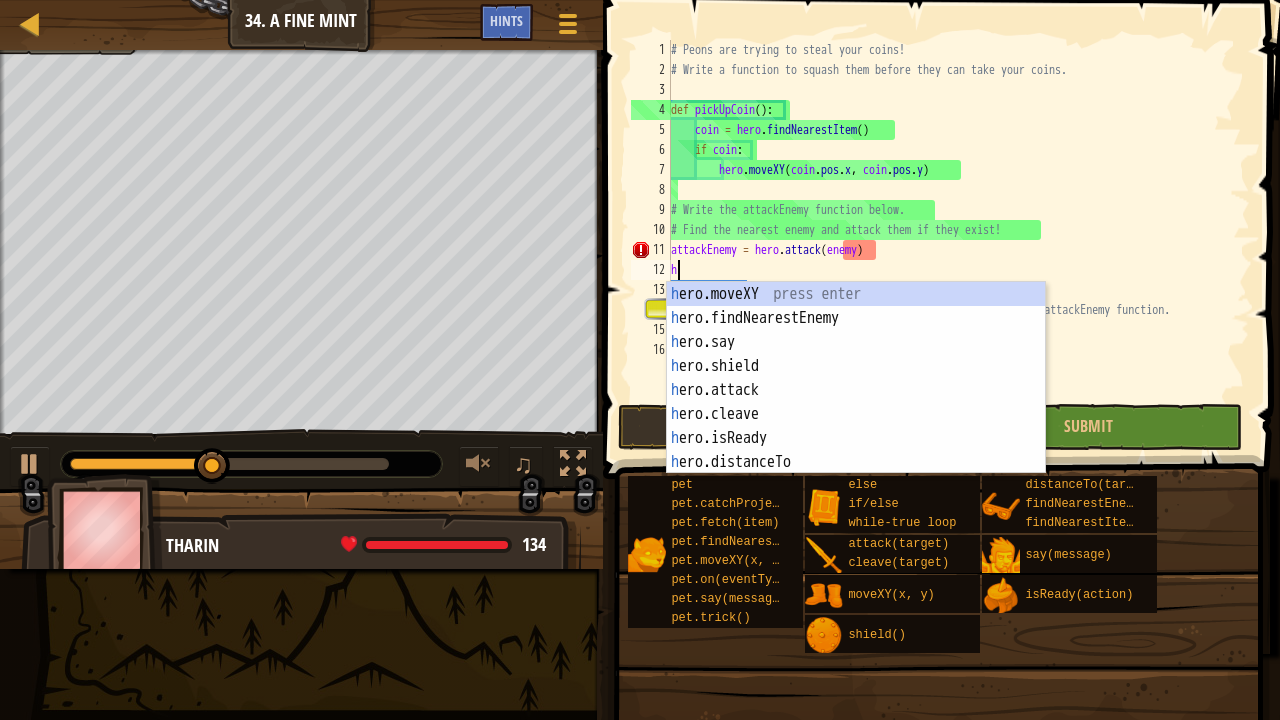 scroll, scrollTop: 9, scrollLeft: 0, axis: vertical 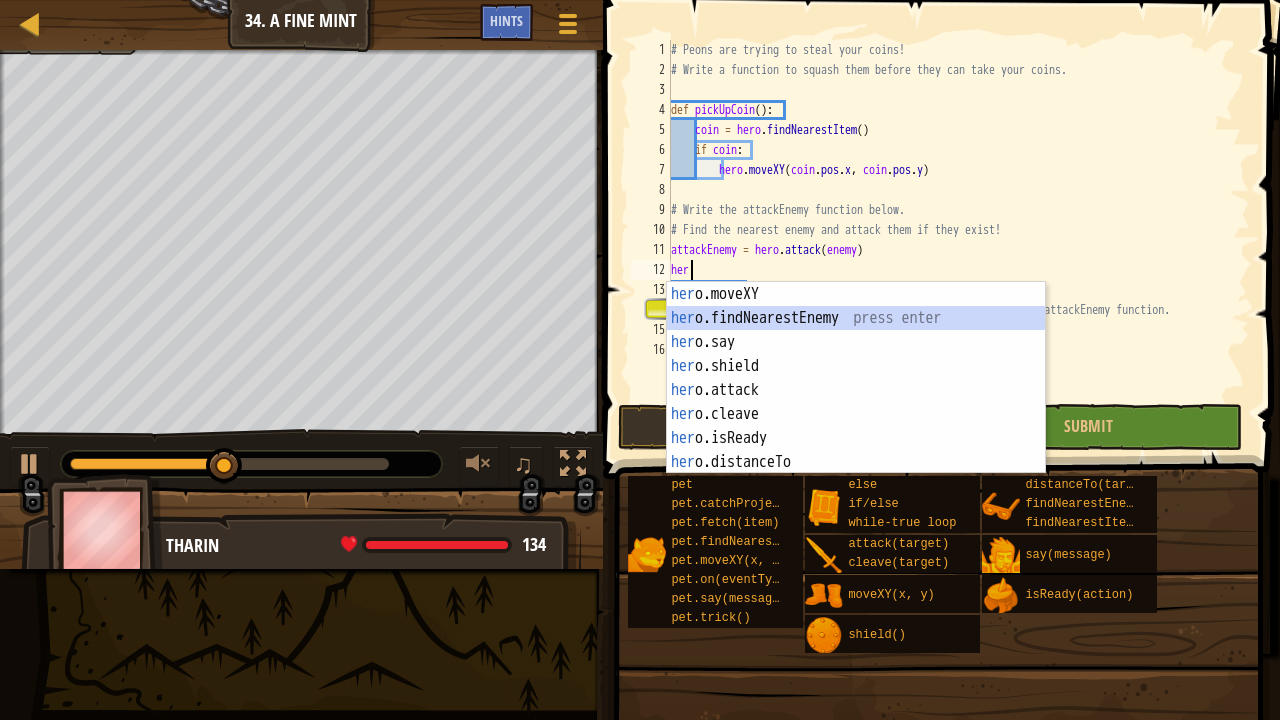 click on "her o.moveXY press enter her o.findNearestEnemy press enter her o.say press enter her o.shield press enter her o.attack press enter her o.cleave press enter her o.isReady press enter her o.distanceTo press enter her o.findNearestItem press enter" at bounding box center (856, 402) 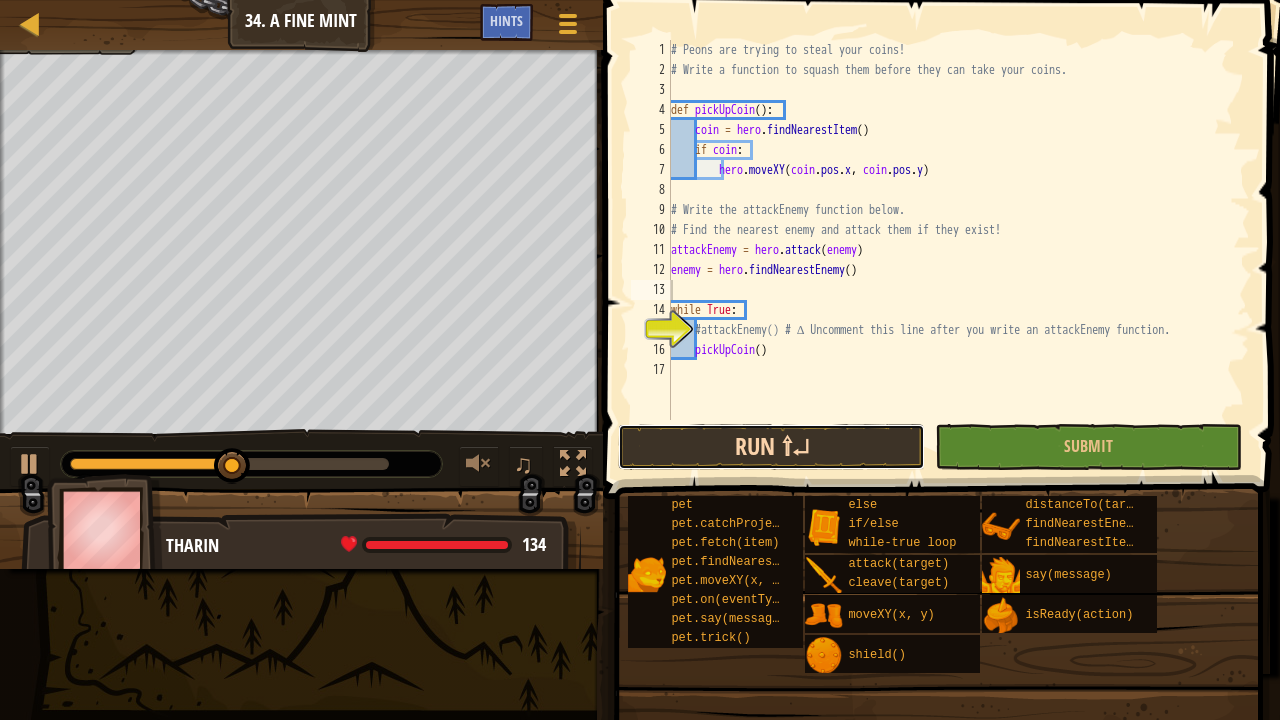 click on "Run ⇧↵" at bounding box center (771, 447) 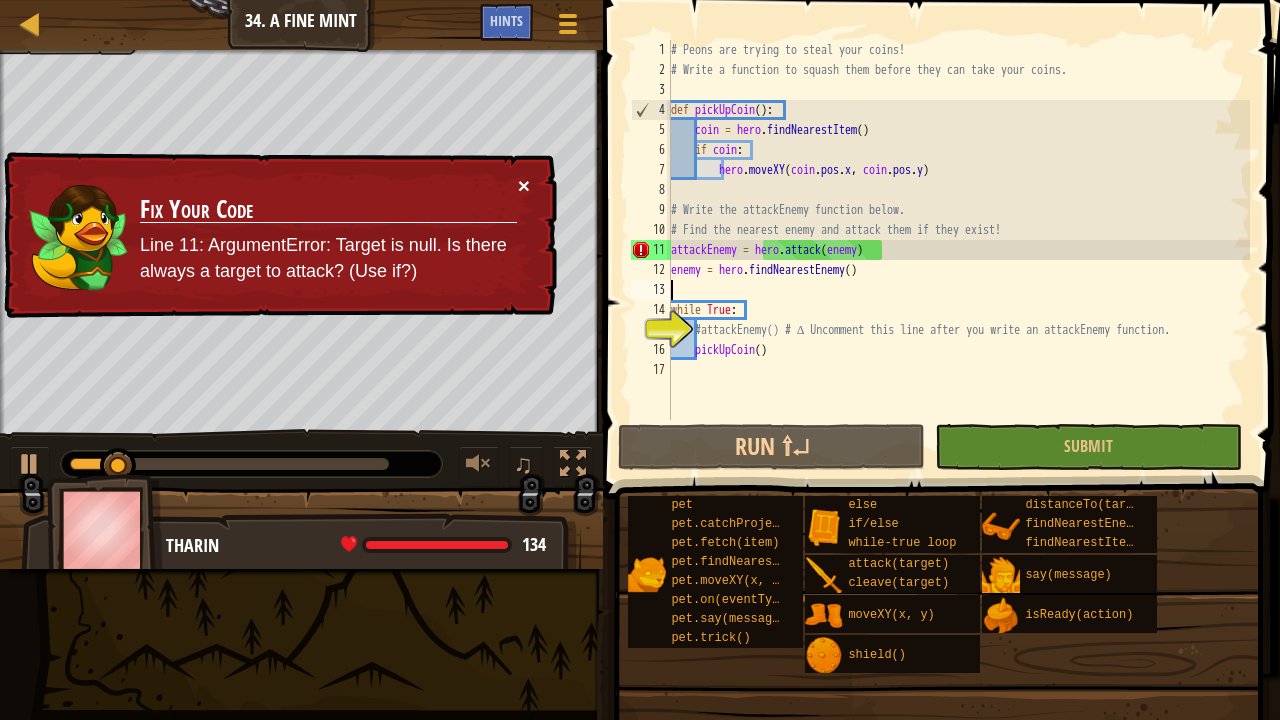 click on "×" at bounding box center [524, 186] 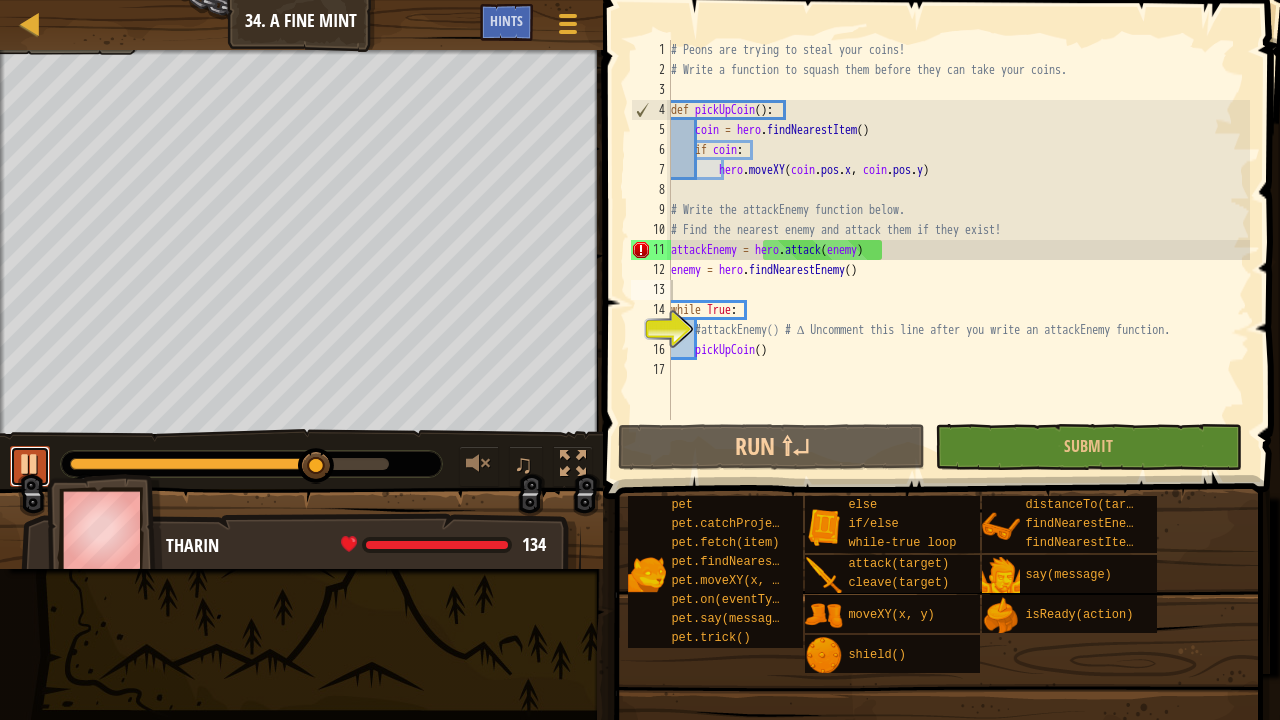 click at bounding box center (30, 464) 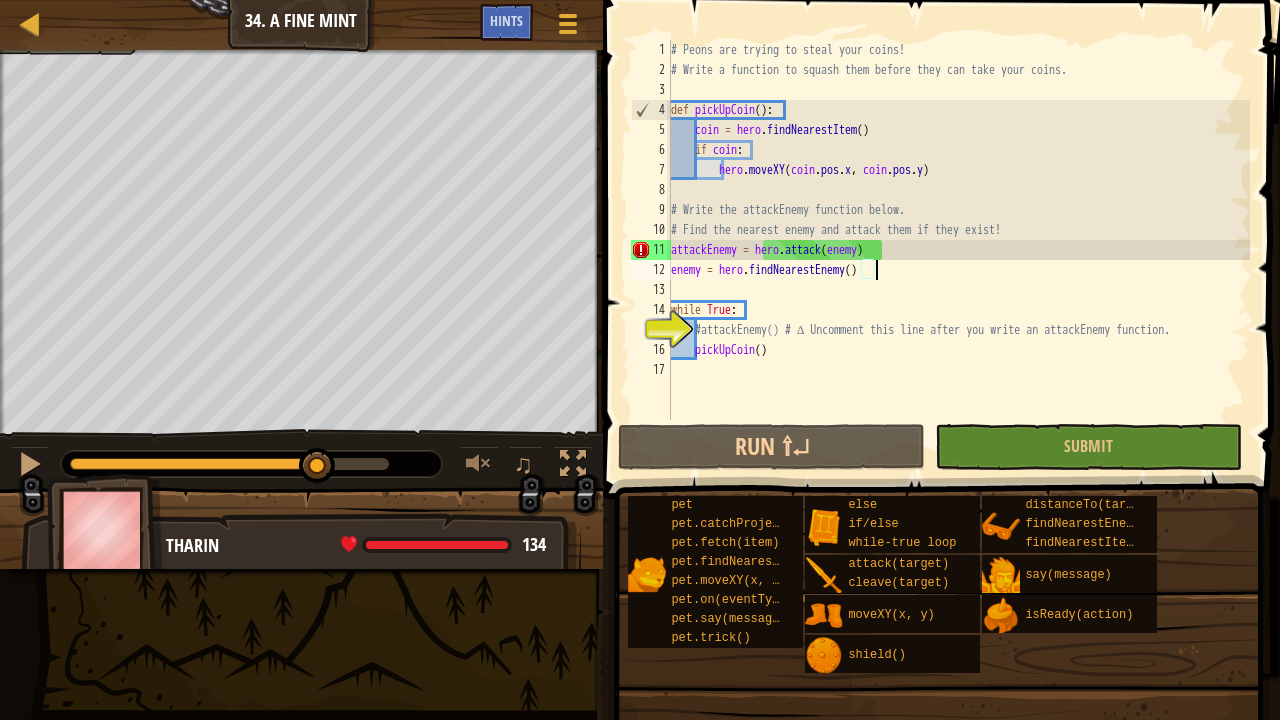 click on "# Peons are trying to steal your coins! # Write a function to squash them before they can take your coins. def   pickUpCoin ( ) :      coin   =   hero . findNearestItem ( )      if   coin :          hero . moveXY ( coin . pos . x ,   coin . pos . y ) # Write the attackEnemy function below. # Find the nearest enemy and attack them if they exist! attackEnemy   =   hero . attack ( enemy ) enemy   =   hero . findNearestEnemy ( ) while   True :      #attackEnemy() # ∆ Uncomment this line after you write an attackEnemy function.      pickUpCoin ( )" at bounding box center (958, 250) 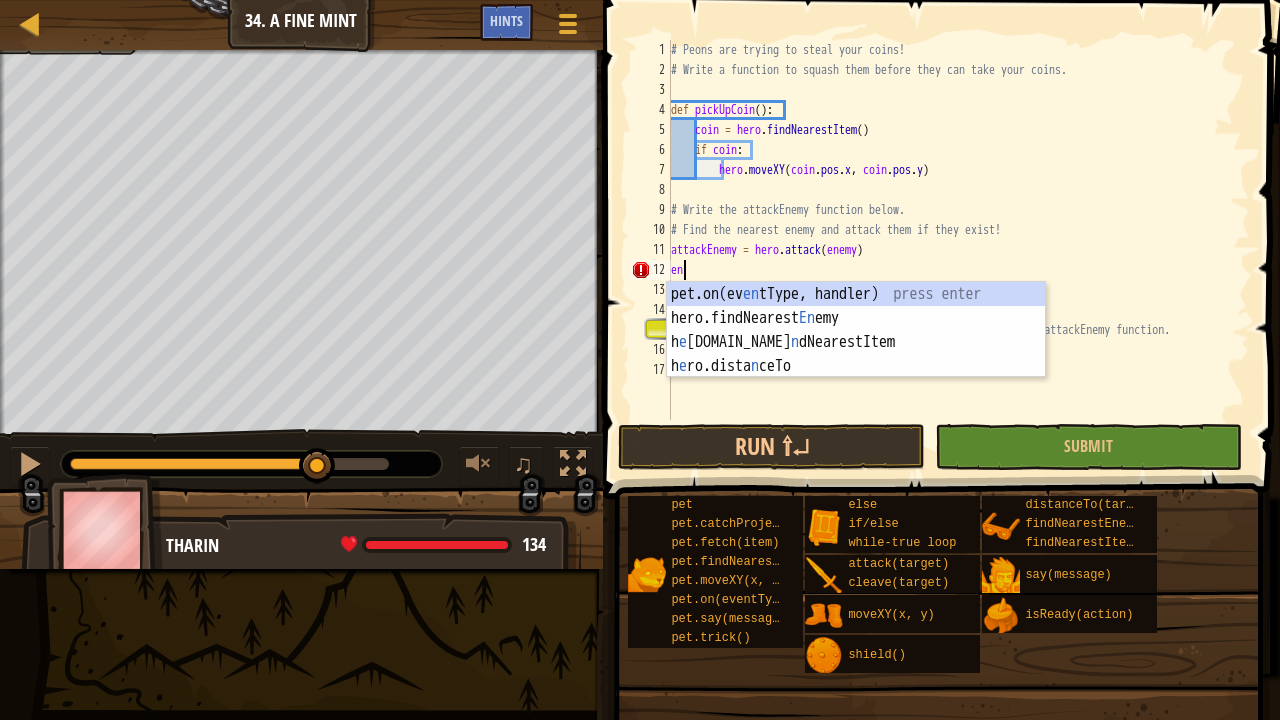 type on "e" 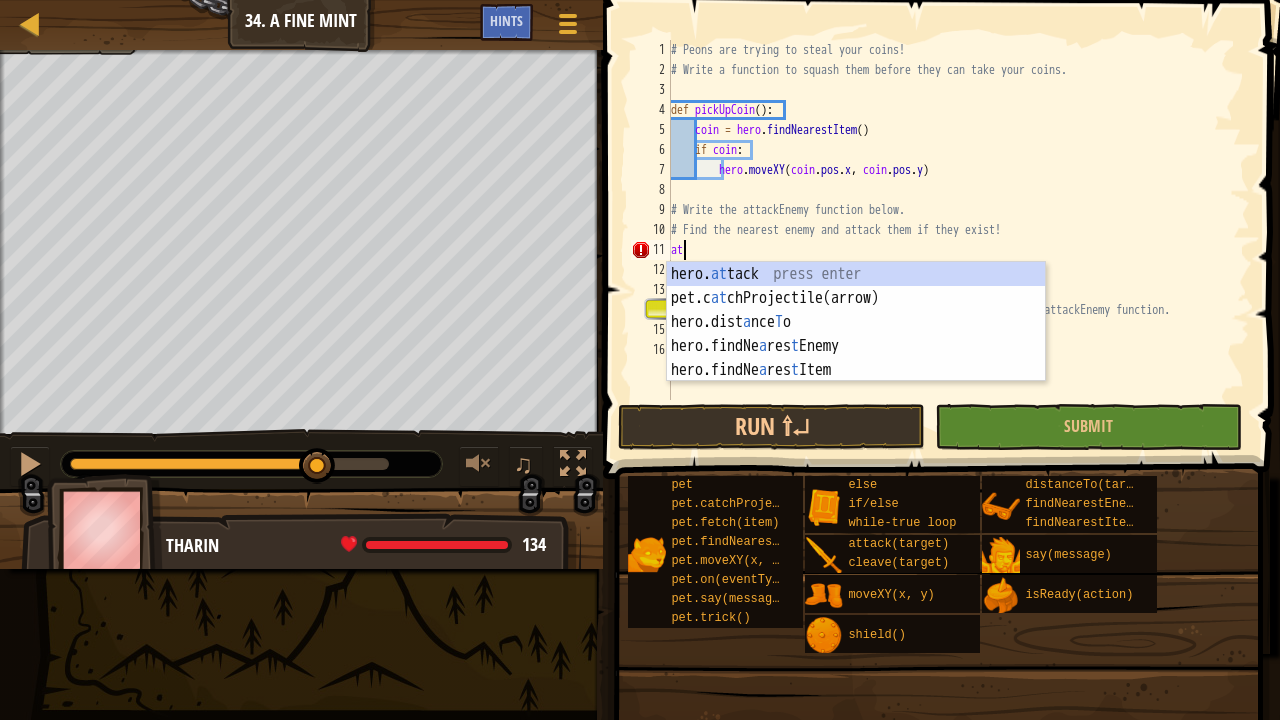 type on "a" 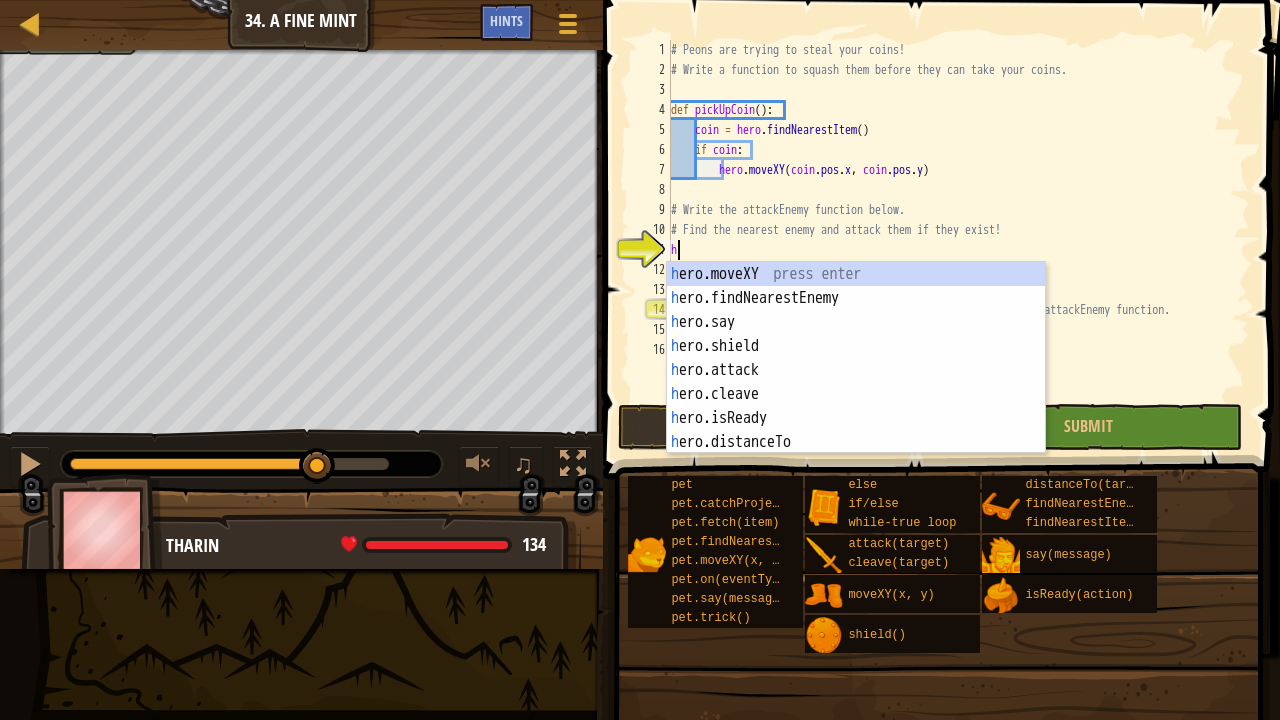 scroll, scrollTop: 9, scrollLeft: 0, axis: vertical 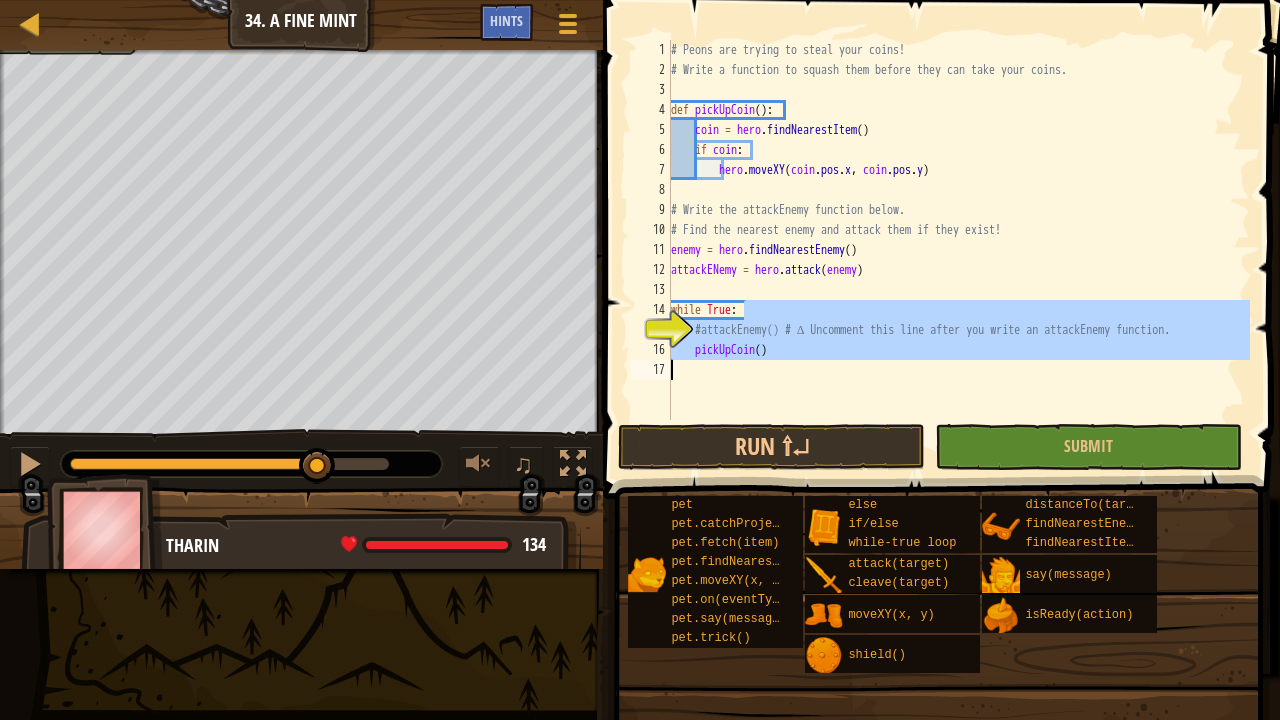 drag, startPoint x: 805, startPoint y: 311, endPoint x: 776, endPoint y: 457, distance: 148.85228 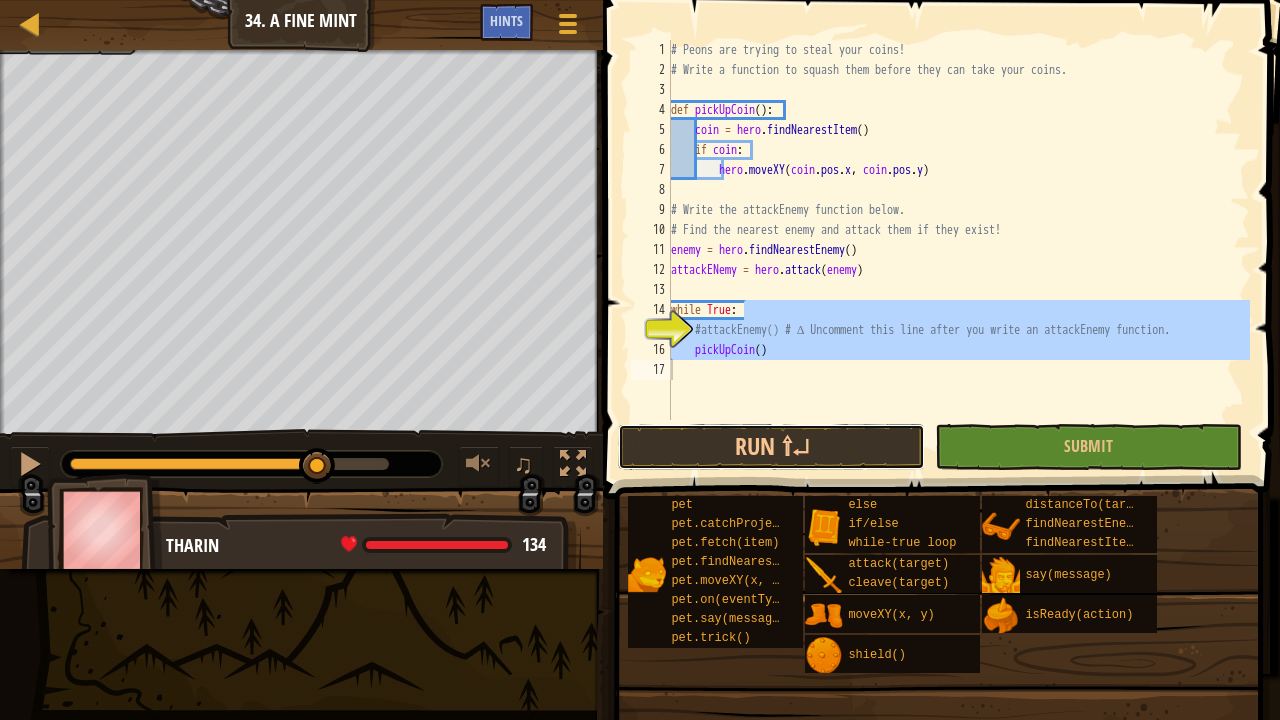 click on "Run ⇧↵" at bounding box center (771, 447) 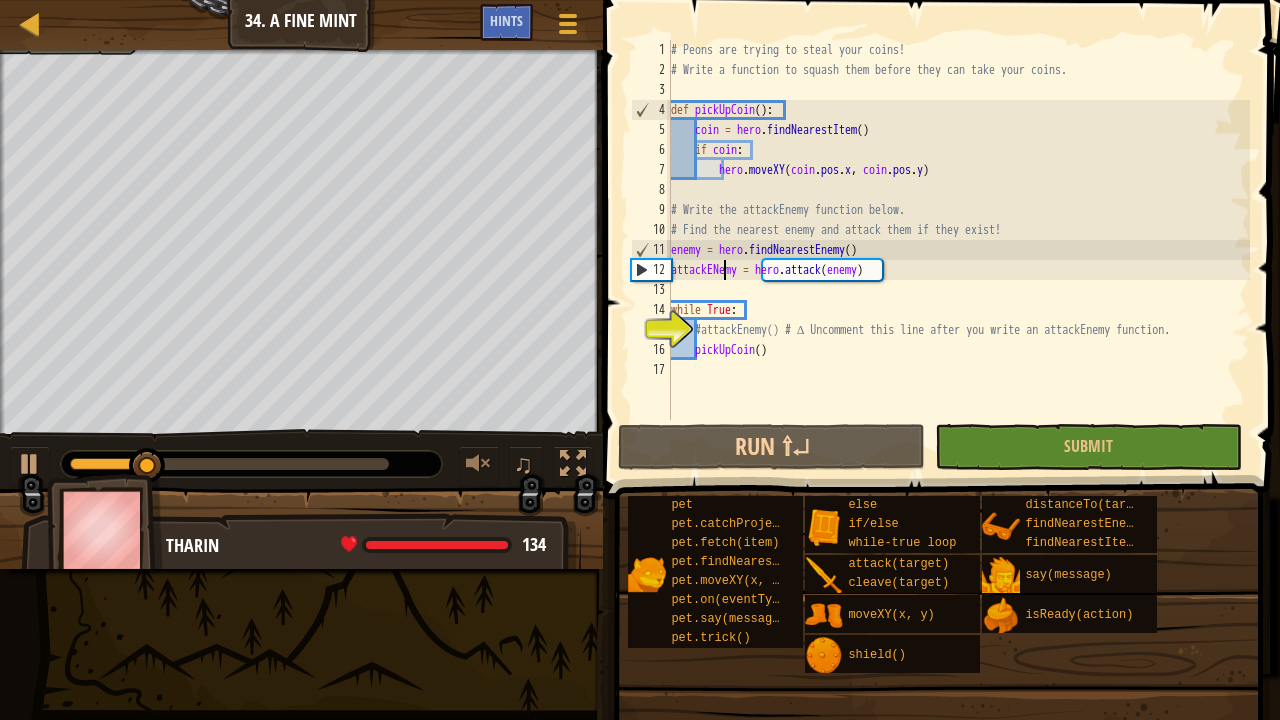 click on "# Peons are trying to steal your coins! # Write a function to squash them before they can take your coins. def   pickUpCoin ( ) :      coin   =   hero . findNearestItem ( )      if   coin :          hero . moveXY ( coin . pos . x ,   coin . pos . y ) # Write the attackEnemy function below. # Find the nearest enemy and attack them if they exist! enemy   =   hero . findNearestEnemy ( ) attackENemy   =   hero . attack ( enemy ) while   True :      #attackEnemy() # ∆ Uncomment this line after you write an attackEnemy function.      pickUpCoin ( )" at bounding box center [958, 250] 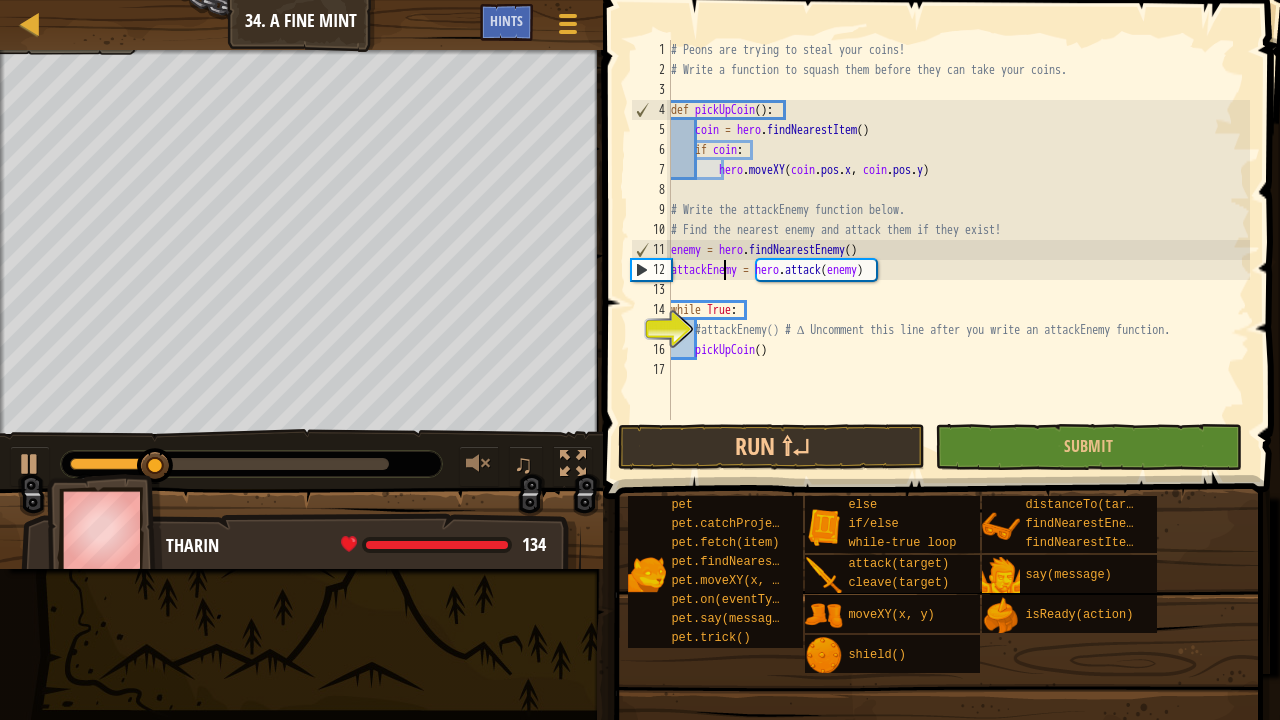 scroll, scrollTop: 9, scrollLeft: 4, axis: both 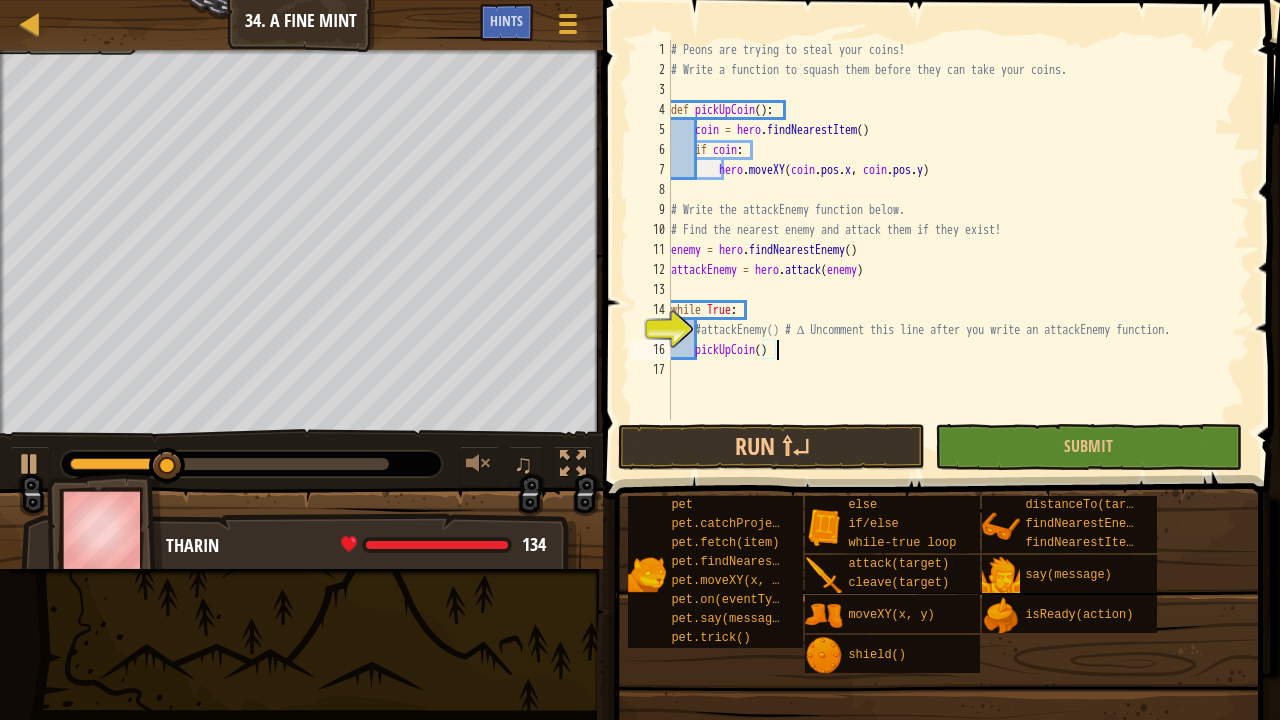 click on "# Peons are trying to steal your coins! # Write a function to squash them before they can take your coins. def   pickUpCoin ( ) :      coin   =   hero . findNearestItem ( )      if   coin :          hero . moveXY ( coin . pos . x ,   coin . pos . y ) # Write the attackEnemy function below. # Find the nearest enemy and attack them if they exist! enemy   =   hero . findNearestEnemy ( ) attackEnemy   =   hero . attack ( enemy ) while   True :      #attackEnemy() # ∆ Uncomment this line after you write an attackEnemy function.      pickUpCoin ( )" at bounding box center [958, 250] 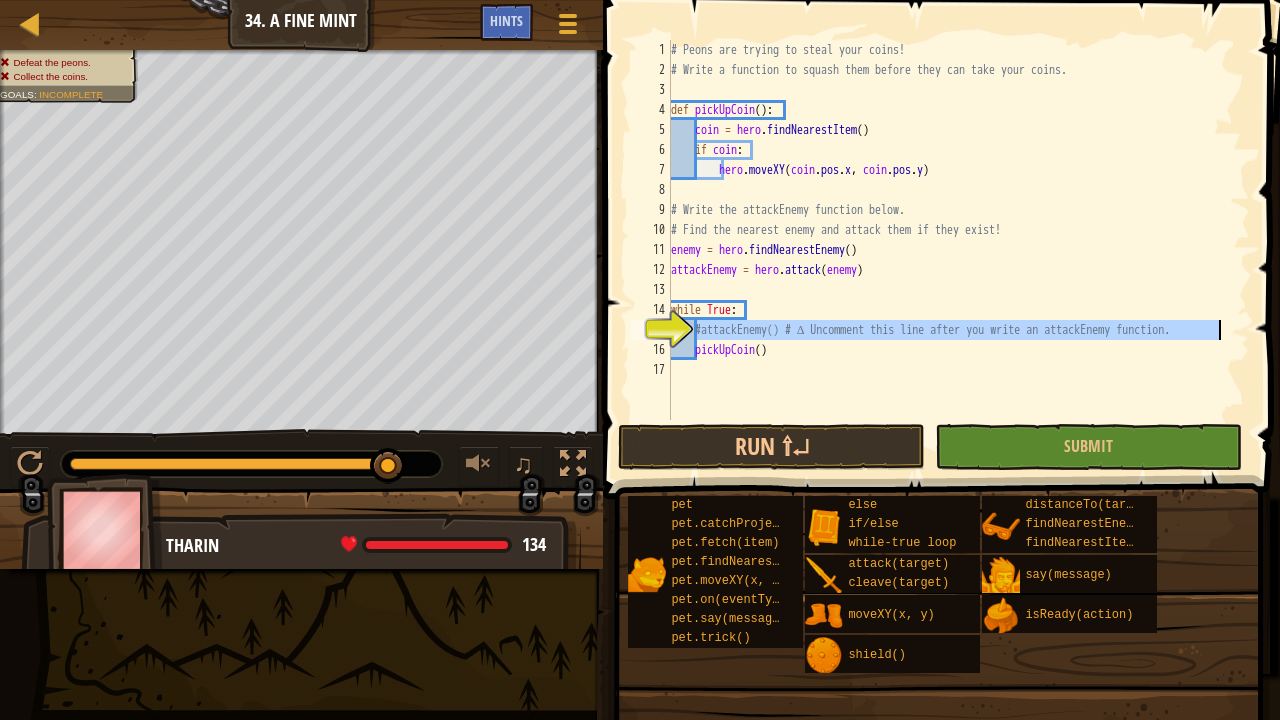 drag, startPoint x: 697, startPoint y: 331, endPoint x: 1217, endPoint y: 331, distance: 520 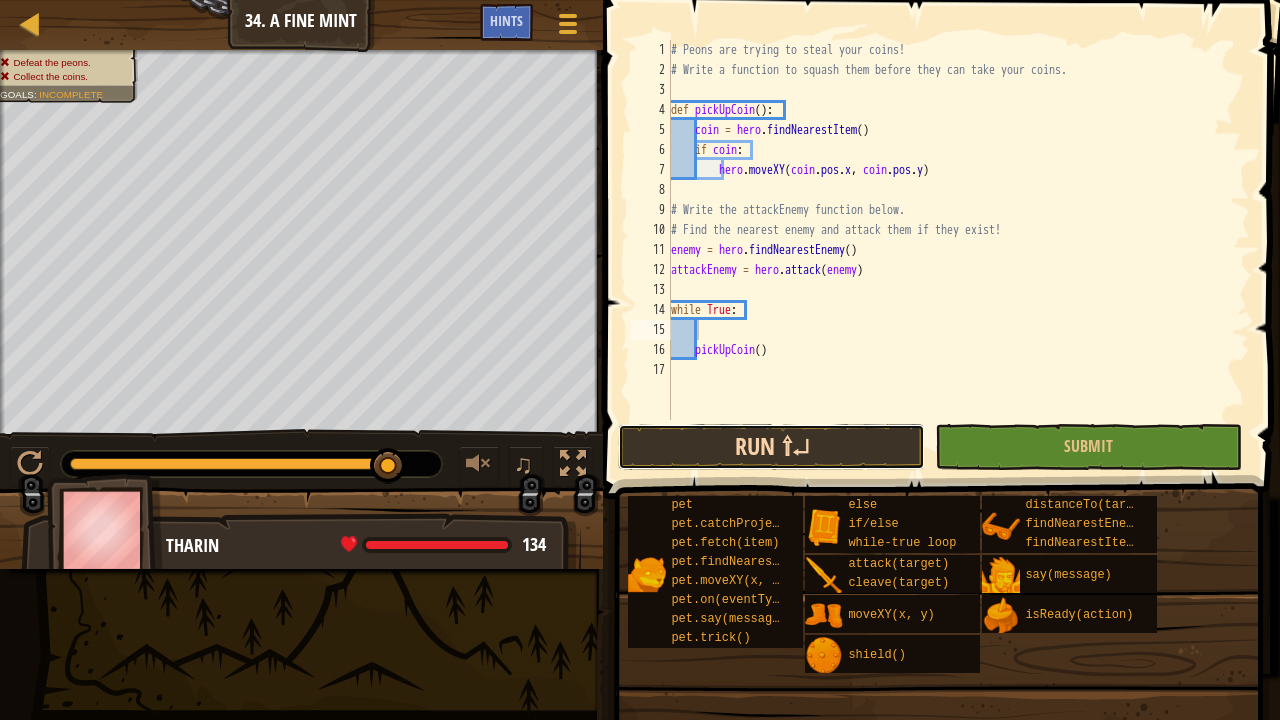 click on "Run ⇧↵" at bounding box center [771, 447] 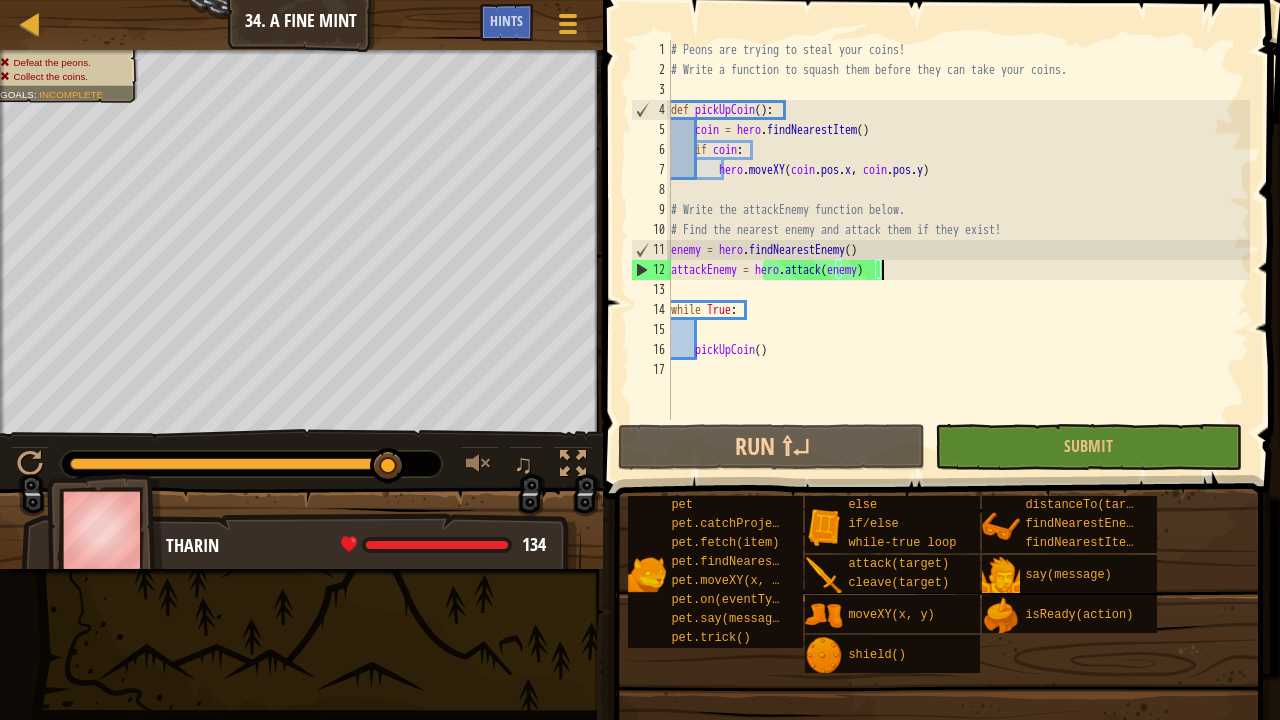click on "# Peons are trying to steal your coins! # Write a function to squash them before they can take your coins. def   pickUpCoin ( ) :      coin   =   hero . findNearestItem ( )      if   coin :          hero . moveXY ( coin . pos . x ,   coin . pos . y ) # Write the attackEnemy function below. # Find the nearest enemy and attack them if they exist! enemy   =   hero . findNearestEnemy ( ) attackEnemy   =   hero . attack ( enemy ) while   True :           pickUpCoin ( )" at bounding box center (958, 250) 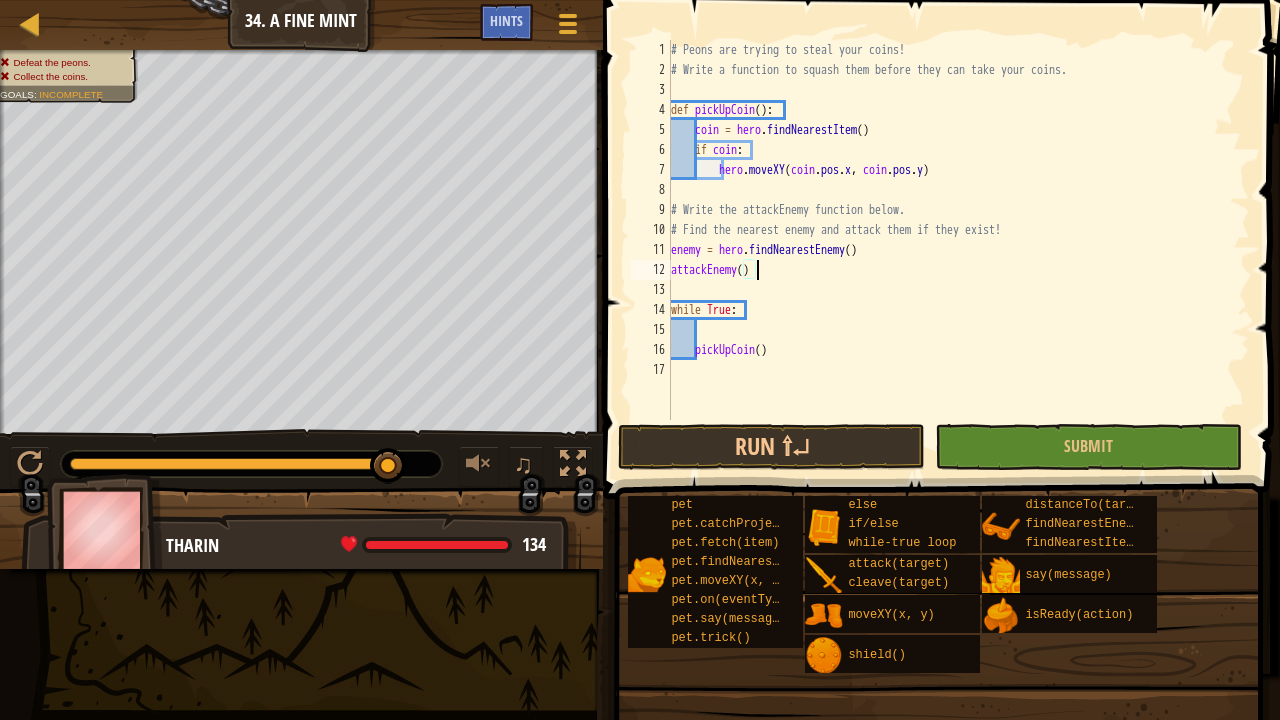 scroll, scrollTop: 9, scrollLeft: 6, axis: both 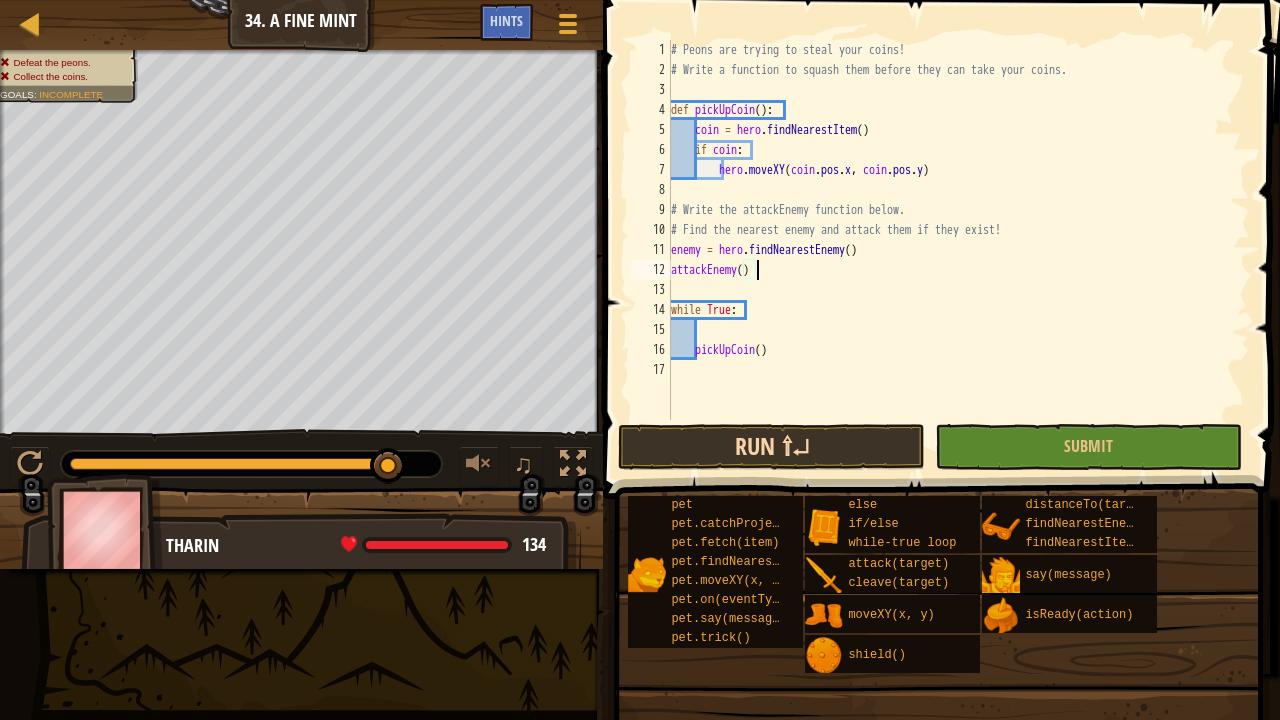 type on "attackEnemy()" 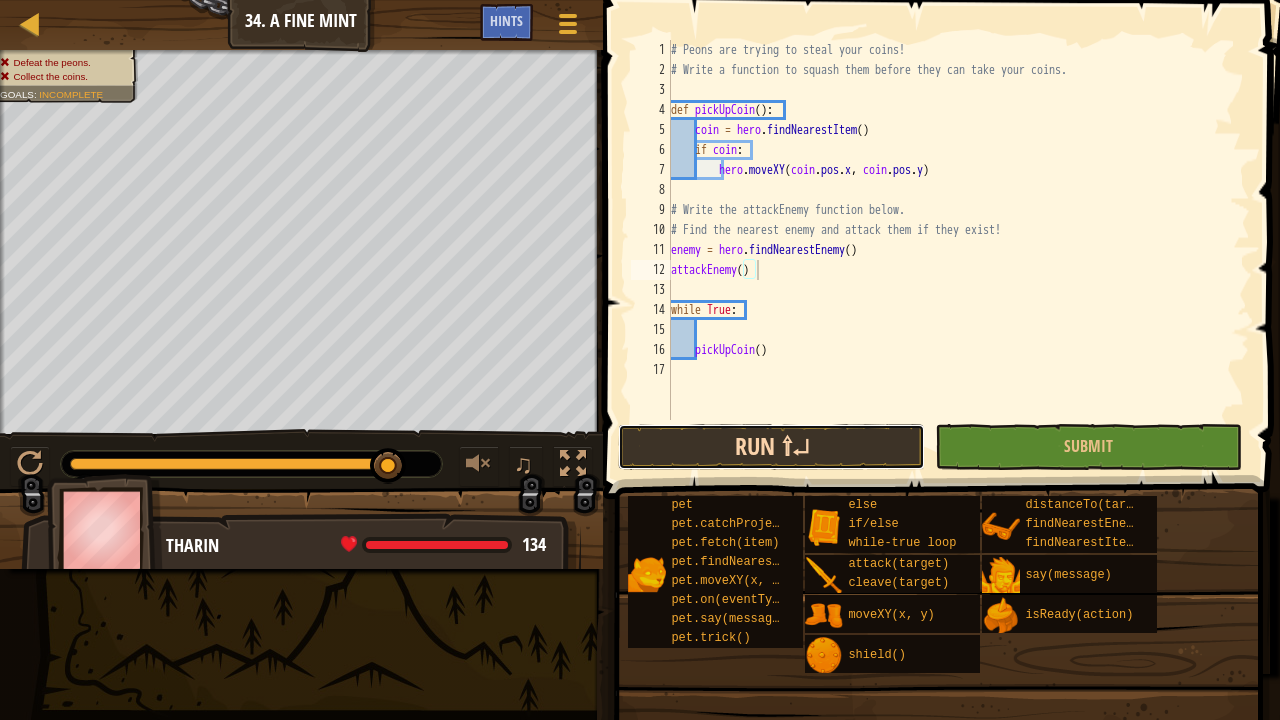 click on "Run ⇧↵" at bounding box center (771, 447) 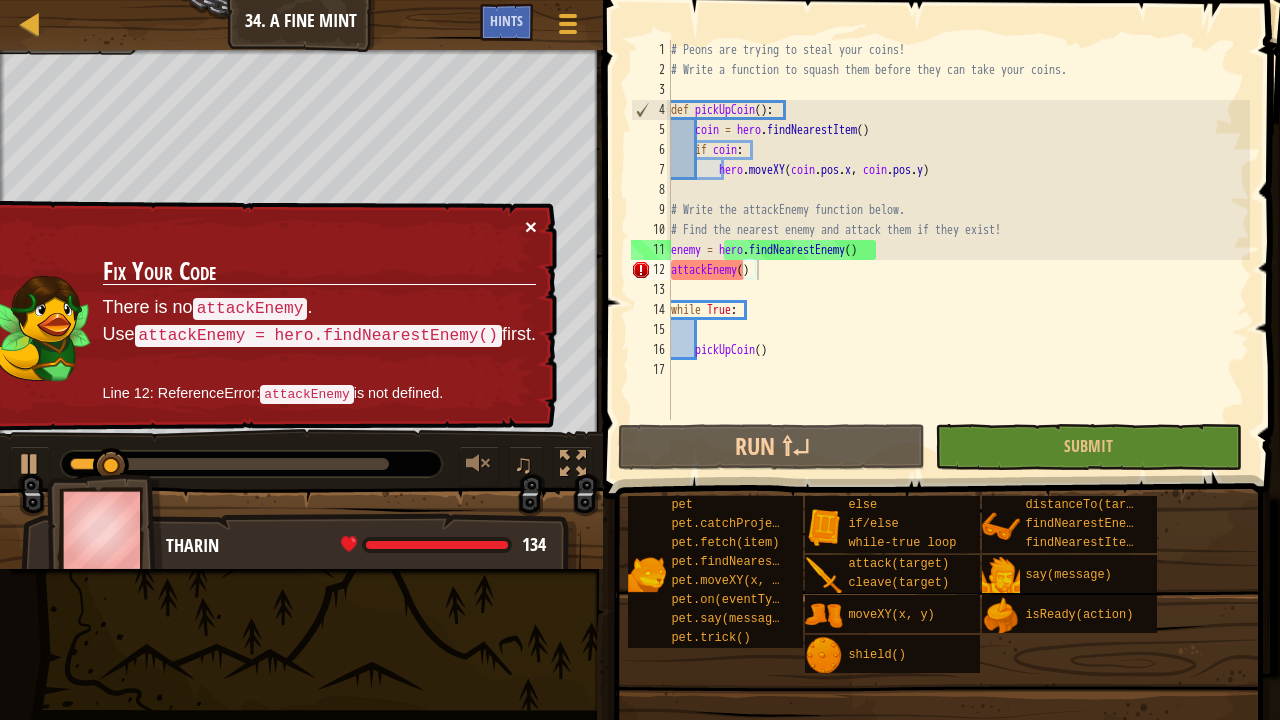 click on "×" at bounding box center [531, 227] 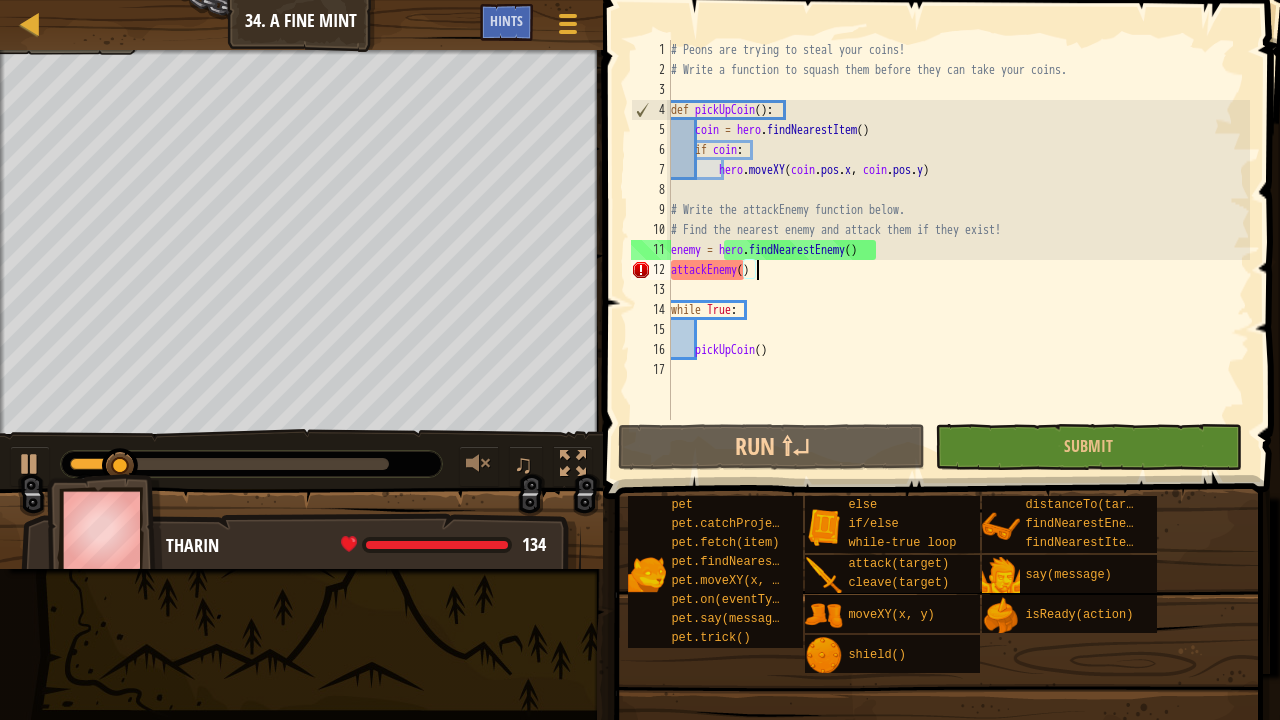 click on "# Peons are trying to steal your coins! # Write a function to squash them before they can take your coins. def   pickUpCoin ( ) :      coin   =   hero . findNearestItem ( )      if   coin :          hero . moveXY ( coin . pos . x ,   coin . pos . y ) # Write the attackEnemy function below. # Find the nearest enemy and attack them if they exist! enemy   =   hero . findNearestEnemy ( ) attackEnemy ( ) while   True :           pickUpCoin ( )" at bounding box center (958, 250) 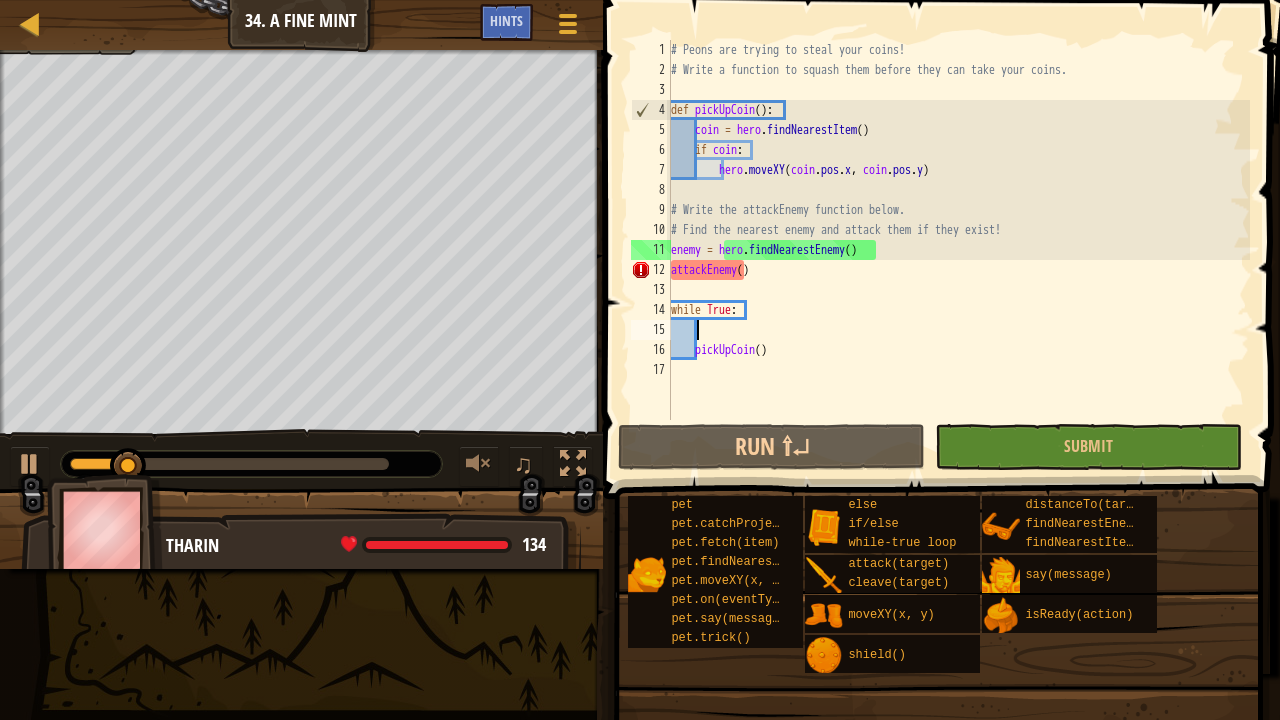 click on "# Peons are trying to steal your coins! # Write a function to squash them before they can take your coins. def   pickUpCoin ( ) :      coin   =   hero . findNearestItem ( )      if   coin :          hero . moveXY ( coin . pos . x ,   coin . pos . y ) # Write the attackEnemy function below. # Find the nearest enemy and attack them if they exist! enemy   =   hero . findNearestEnemy ( ) attackEnemy ( ) while   True :           pickUpCoin ( )" at bounding box center (958, 250) 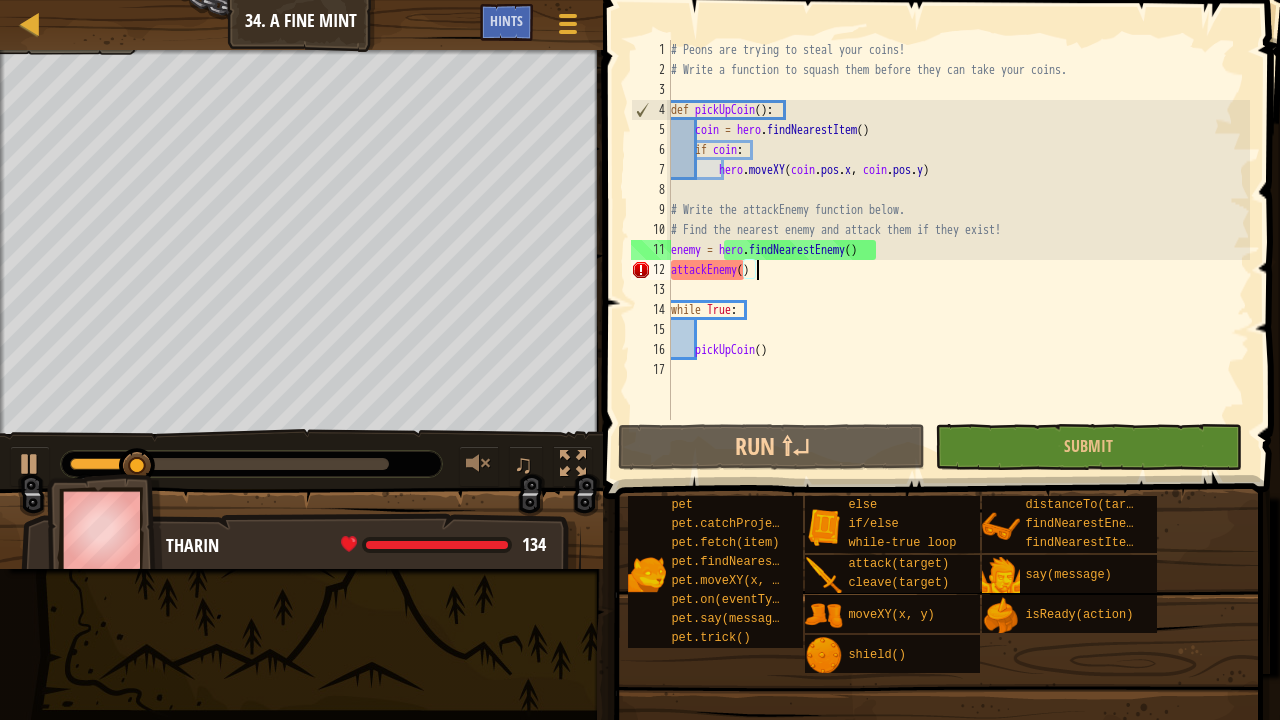 click on "# Peons are trying to steal your coins! # Write a function to squash them before they can take your coins. def   pickUpCoin ( ) :      coin   =   hero . findNearestItem ( )      if   coin :          hero . moveXY ( coin . pos . x ,   coin . pos . y ) # Write the attackEnemy function below. # Find the nearest enemy and attack them if they exist! enemy   =   hero . findNearestEnemy ( ) attackEnemy ( ) while   True :           pickUpCoin ( )" at bounding box center (958, 250) 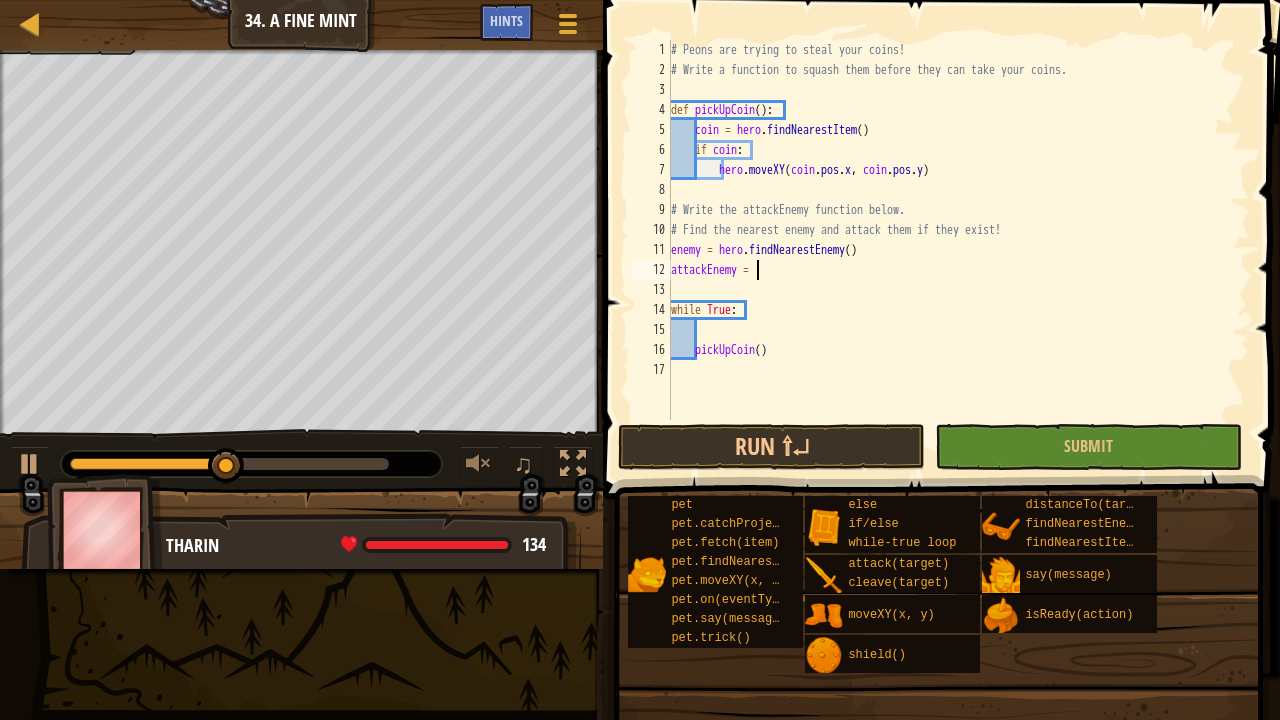 scroll, scrollTop: 9, scrollLeft: 5, axis: both 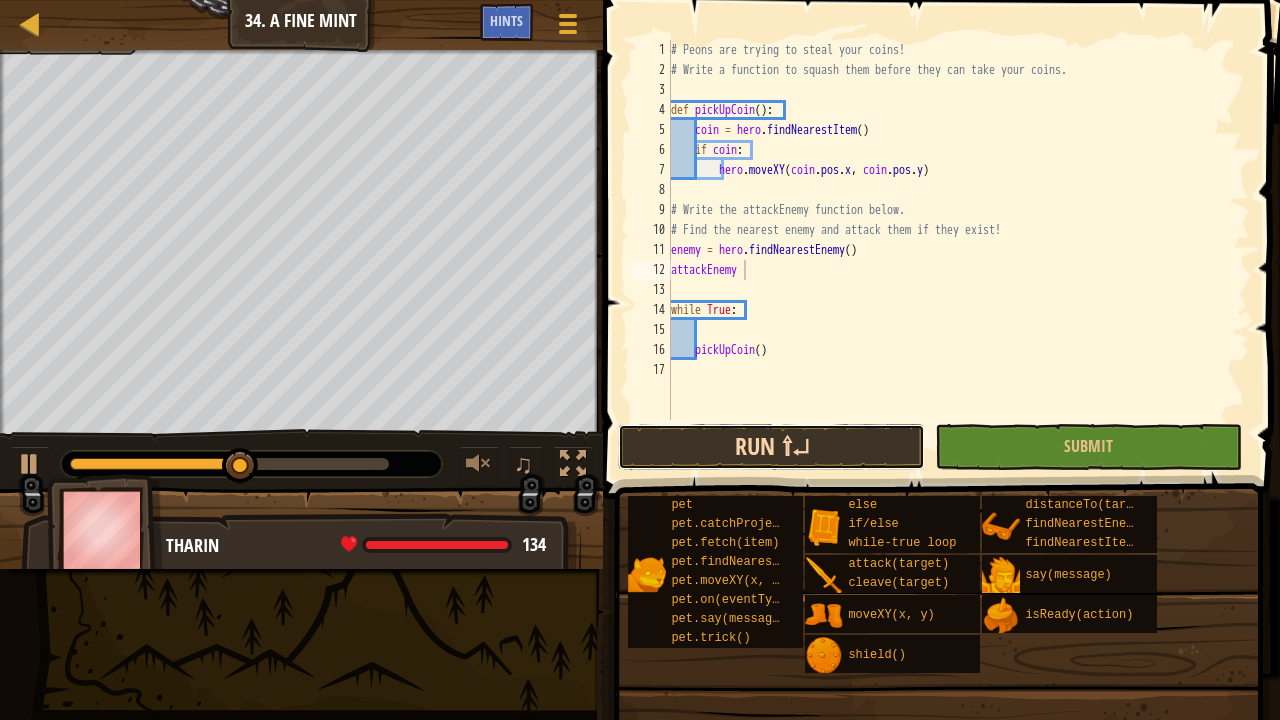 click on "Run ⇧↵" at bounding box center [771, 447] 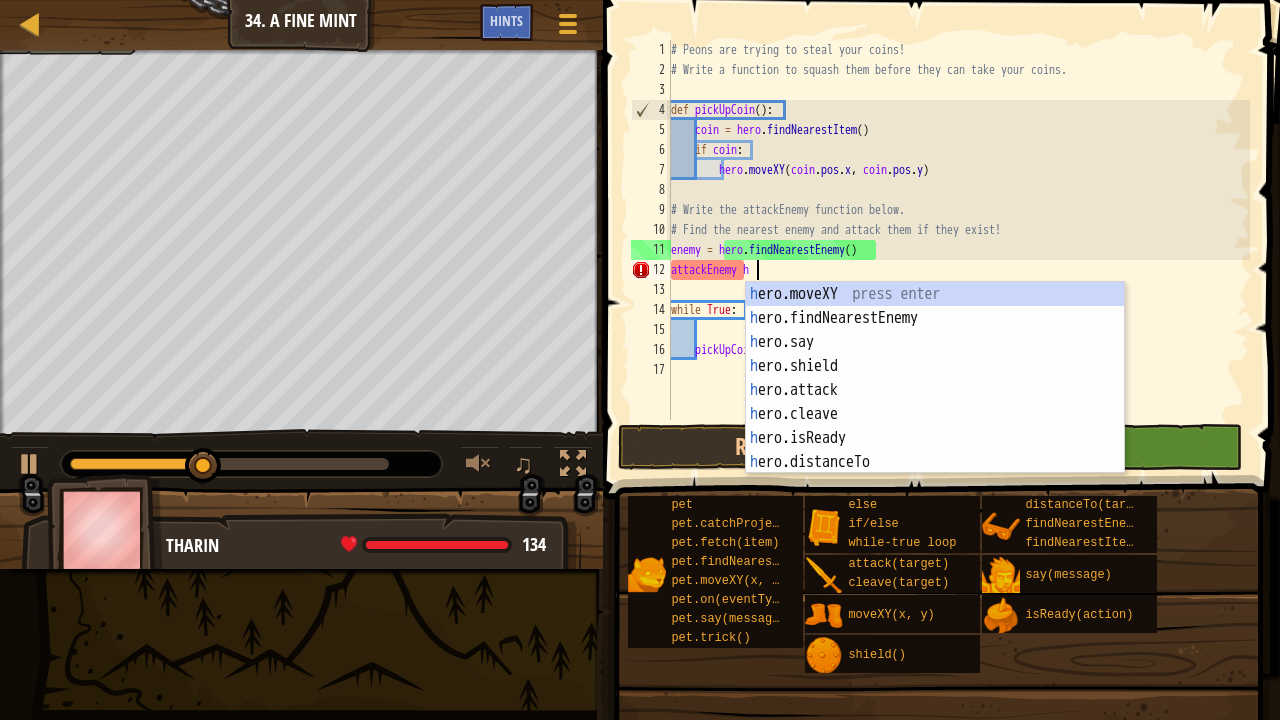 type on "attackEnemy her" 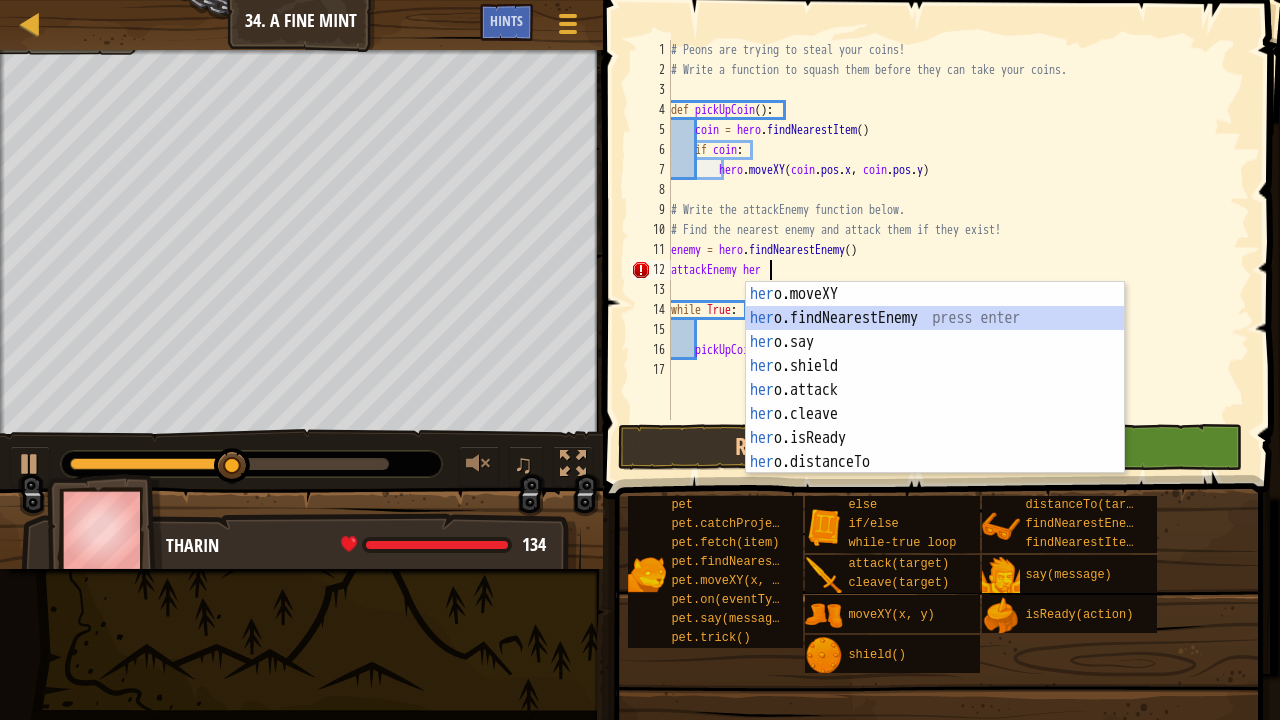 click on "her o.moveXY press enter her o.findNearestEnemy press enter her o.say press enter her o.shield press enter her o.attack press enter her o.cleave press enter her o.isReady press enter her o.distanceTo press enter her o.findNearestItem press enter" at bounding box center [935, 402] 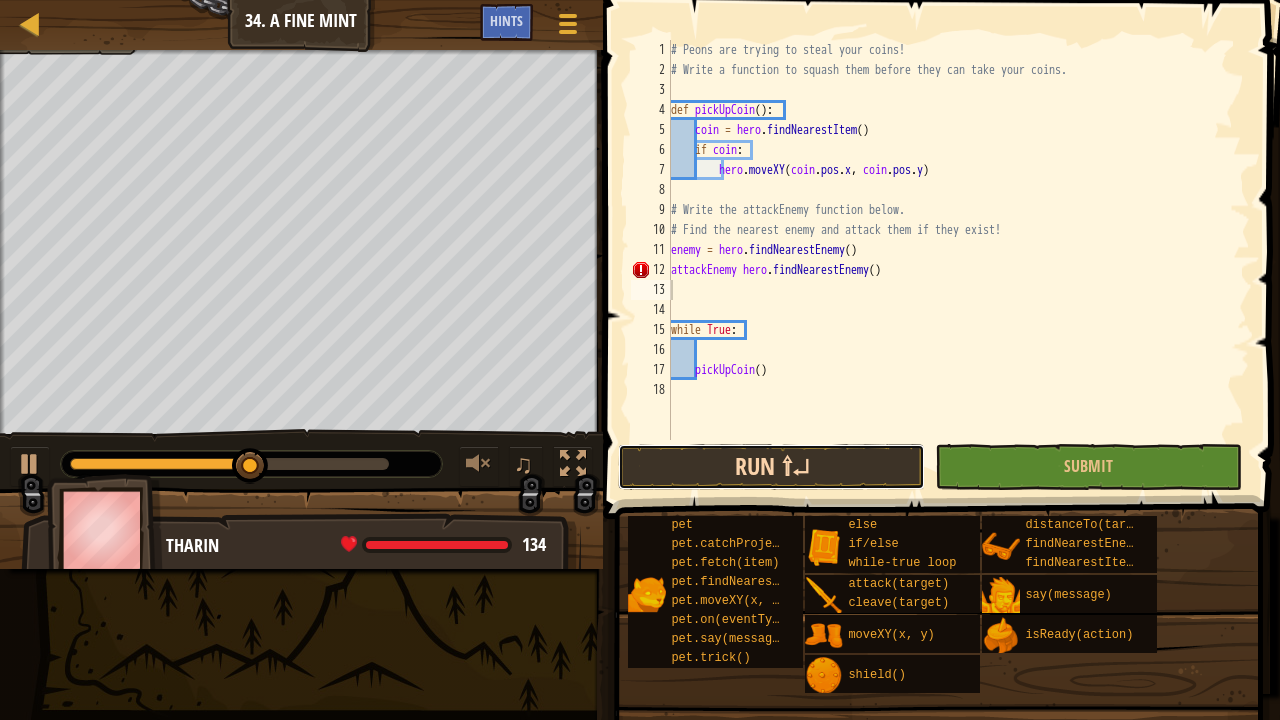 click on "Run ⇧↵" at bounding box center (771, 467) 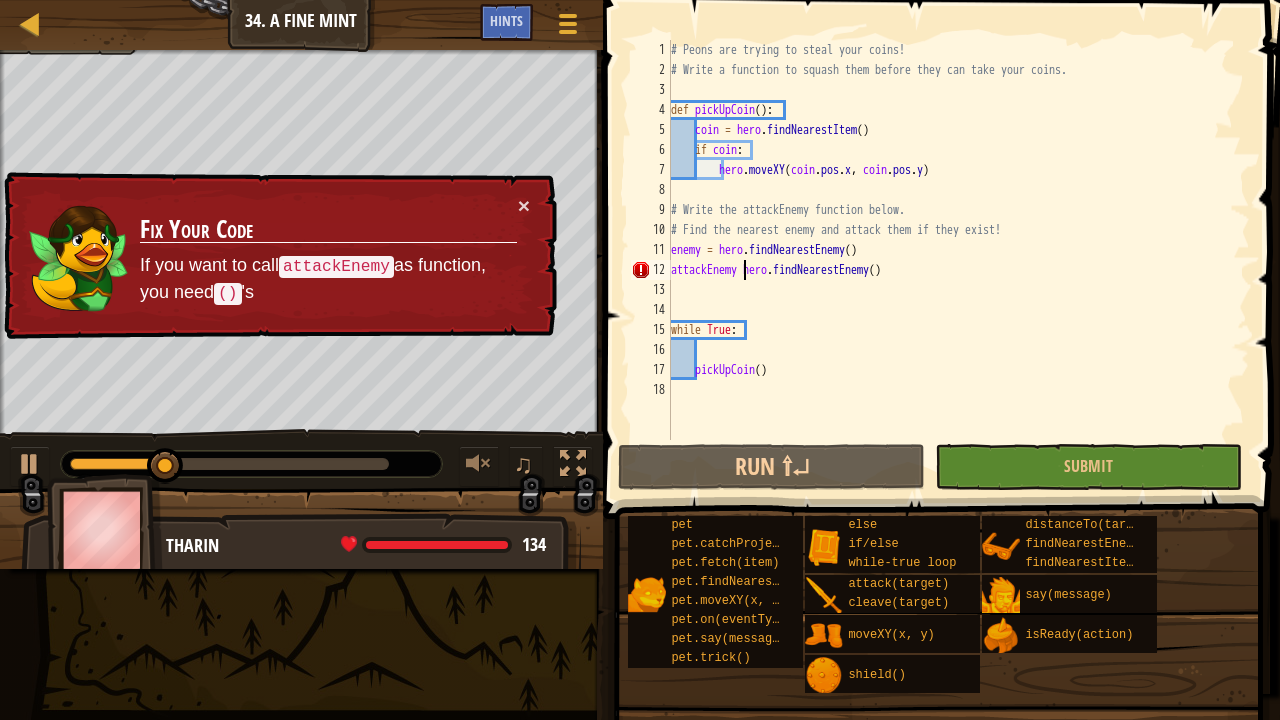 click on "# Peons are trying to steal your coins! # Write a function to squash them before they can take your coins. def   pickUpCoin ( ) :      coin   =   hero . findNearestItem ( )      if   coin :          hero . moveXY ( coin . pos . x ,   coin . pos . y ) # Write the attackEnemy function below. # Find the nearest enemy and attack them if they exist! enemy   =   hero . findNearestEnemy ( ) attackEnemy   hero . findNearestEnemy ( ) while   True :           pickUpCoin ( )" at bounding box center (958, 260) 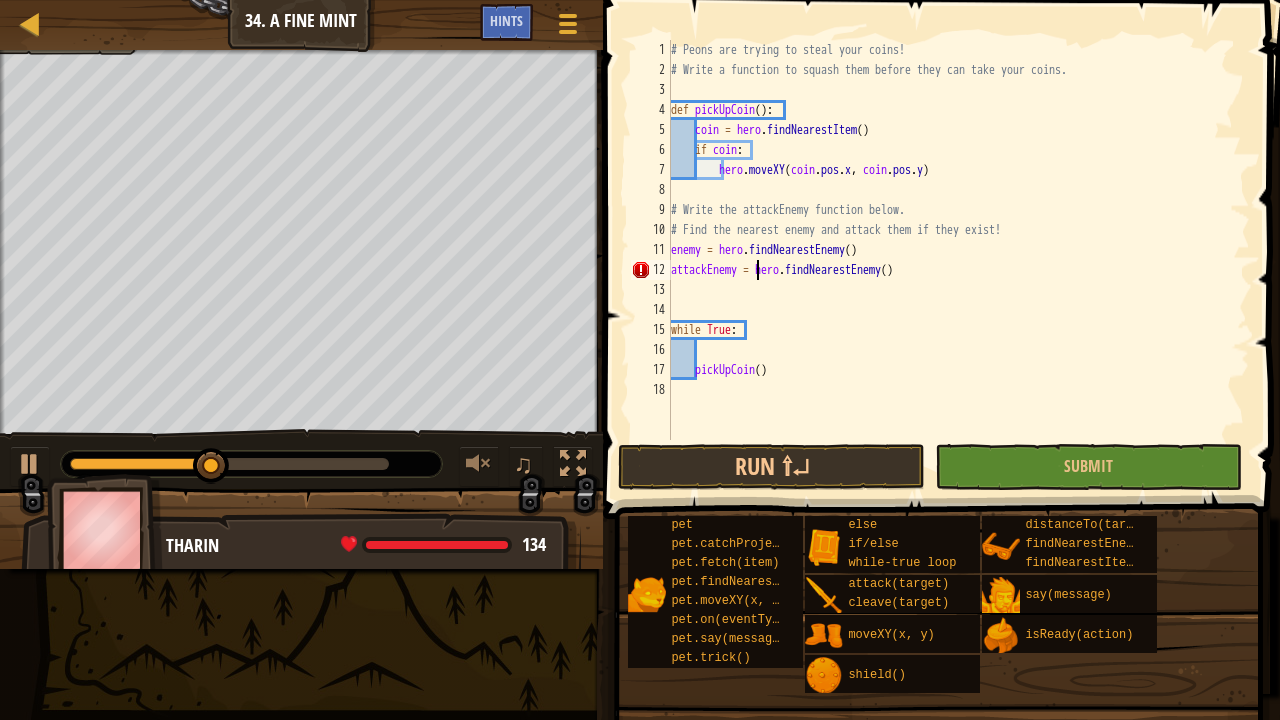 scroll, scrollTop: 9, scrollLeft: 7, axis: both 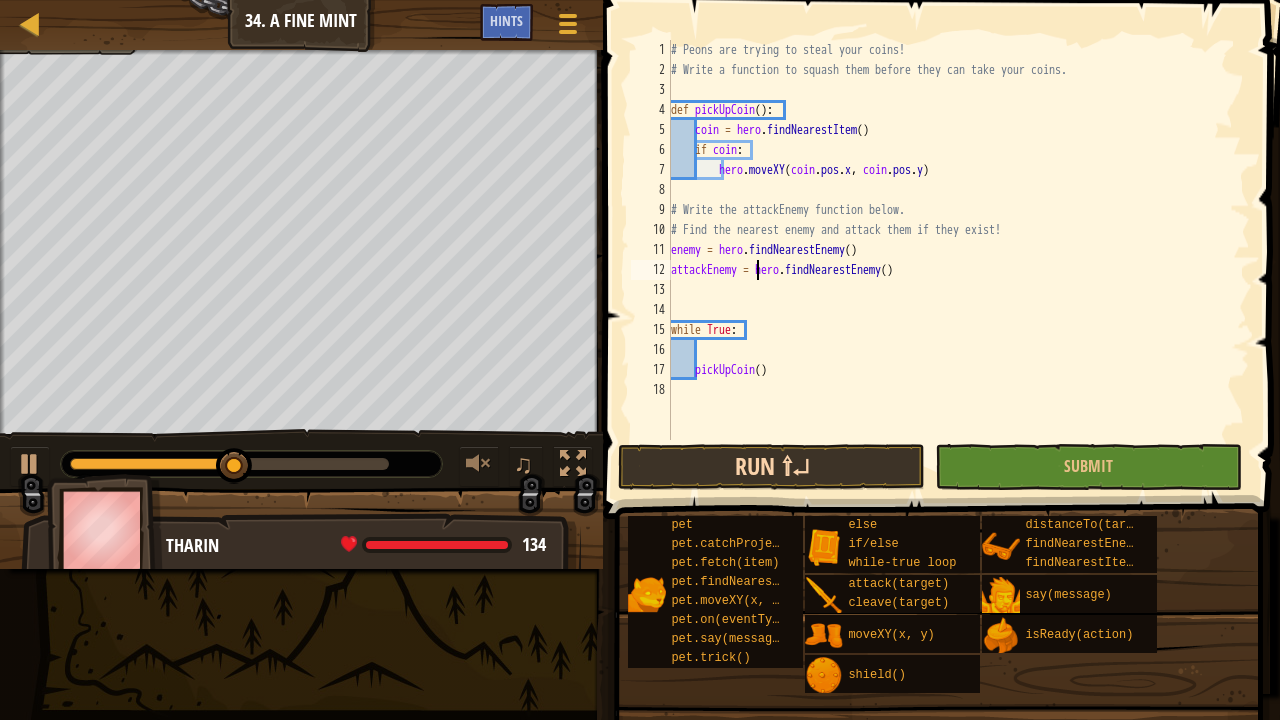 type on "attackEnemy = hero.findNearestEnemy()" 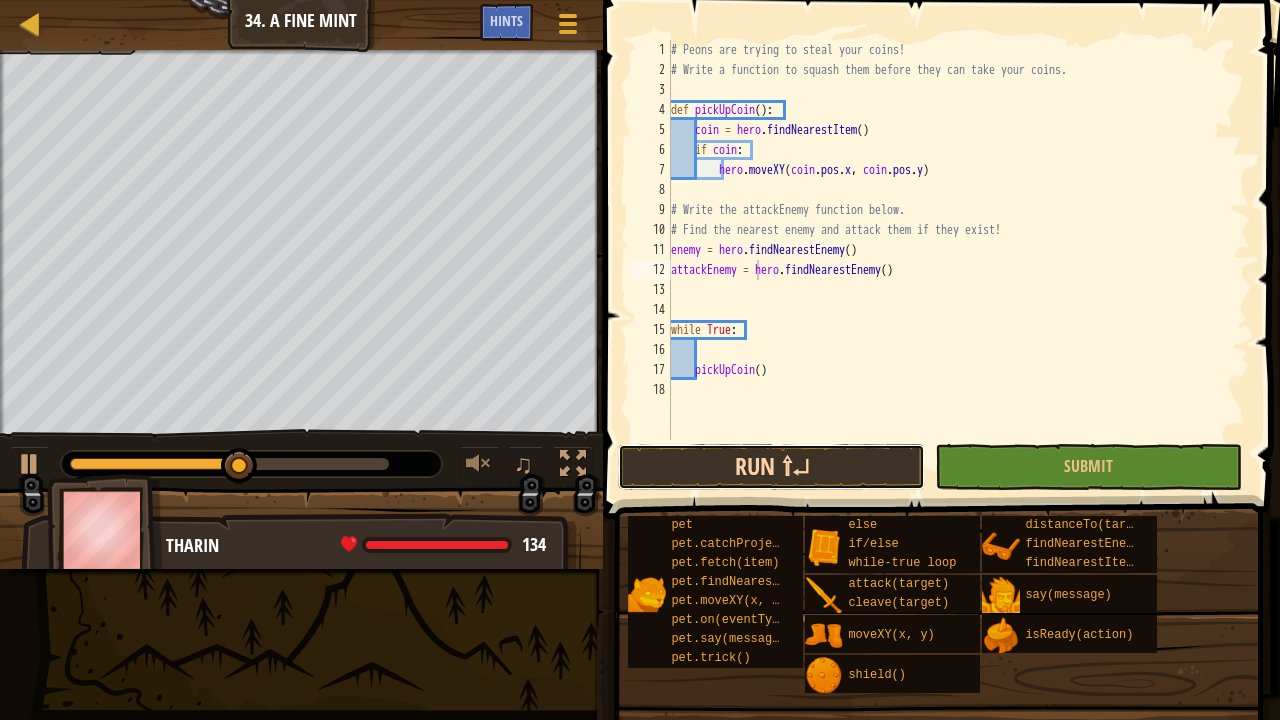 click on "Run ⇧↵" at bounding box center [771, 467] 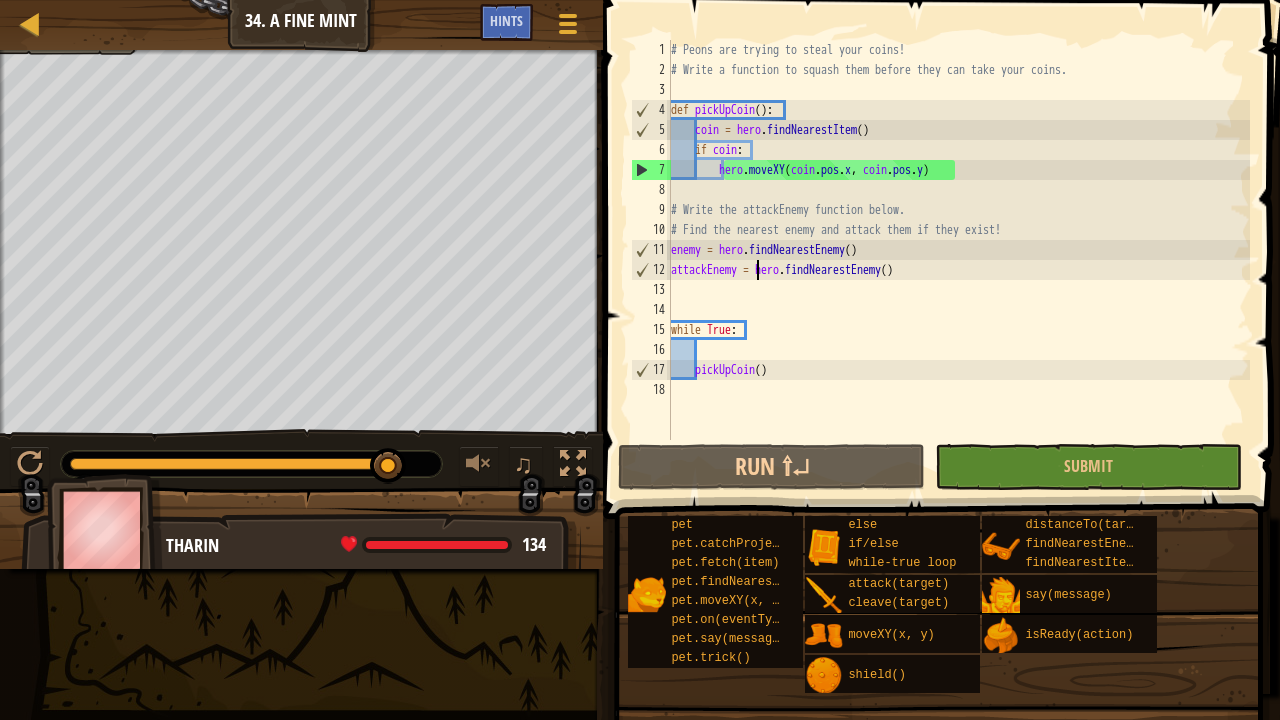 click on "# Peons are trying to steal your coins! # Write a function to squash them before they can take your coins. def   pickUpCoin ( ) :      coin   =   hero . findNearestItem ( )      if   coin :          hero . moveXY ( coin . pos . x ,   coin . pos . y ) # Write the attackEnemy function below. # Find the nearest enemy and attack them if they exist! enemy   =   hero . findNearestEnemy ( ) attackEnemy   =   hero . findNearestEnemy ( ) while   True :           pickUpCoin ( )" at bounding box center [958, 260] 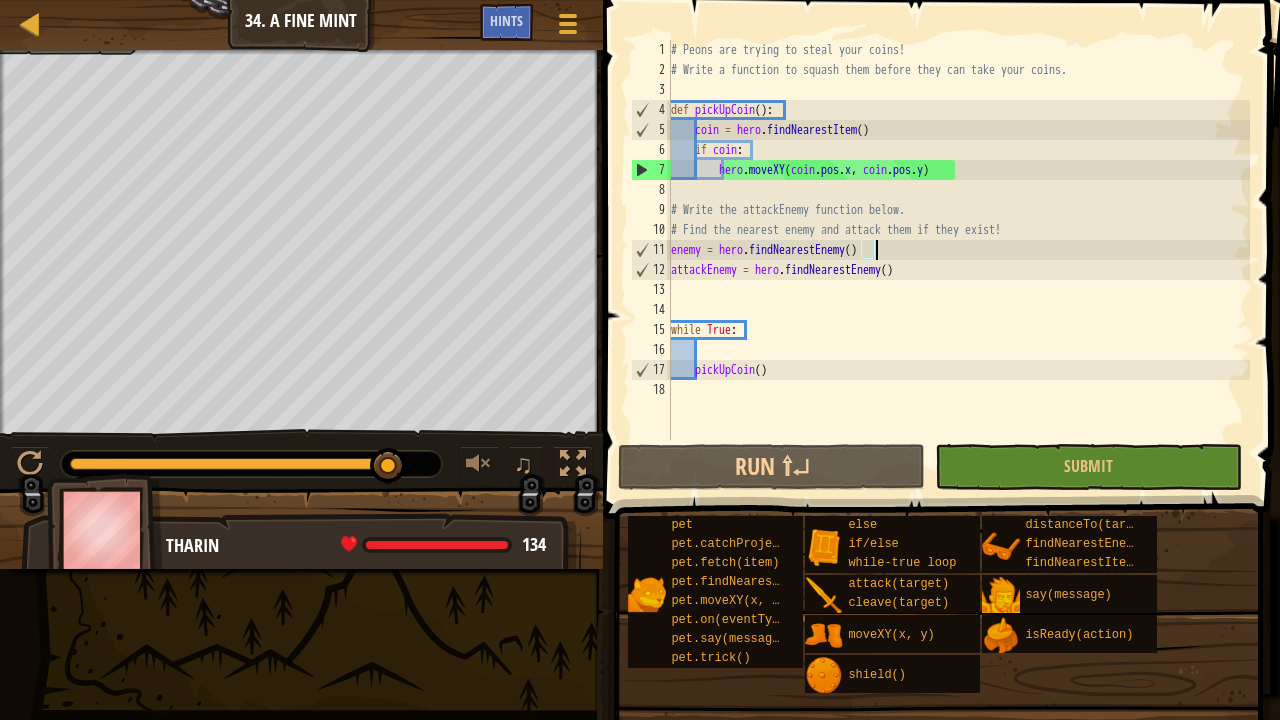 click on "# Peons are trying to steal your coins! # Write a function to squash them before they can take your coins. def   pickUpCoin ( ) :      coin   =   hero . findNearestItem ( )      if   coin :          hero . moveXY ( coin . pos . x ,   coin . pos . y ) # Write the attackEnemy function below. # Find the nearest enemy and attack them if they exist! enemy   =   hero . findNearestEnemy ( ) attackEnemy   =   hero . findNearestEnemy ( ) while   True :           pickUpCoin ( )" at bounding box center (958, 260) 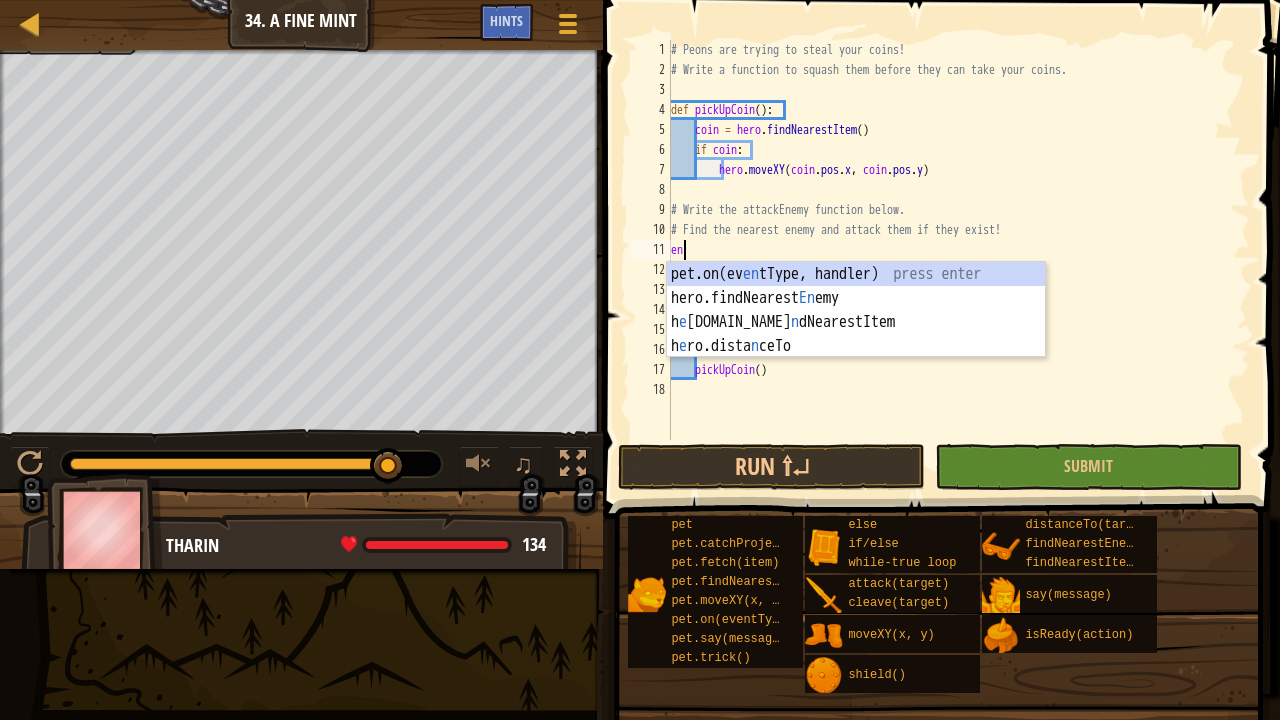 type on "e" 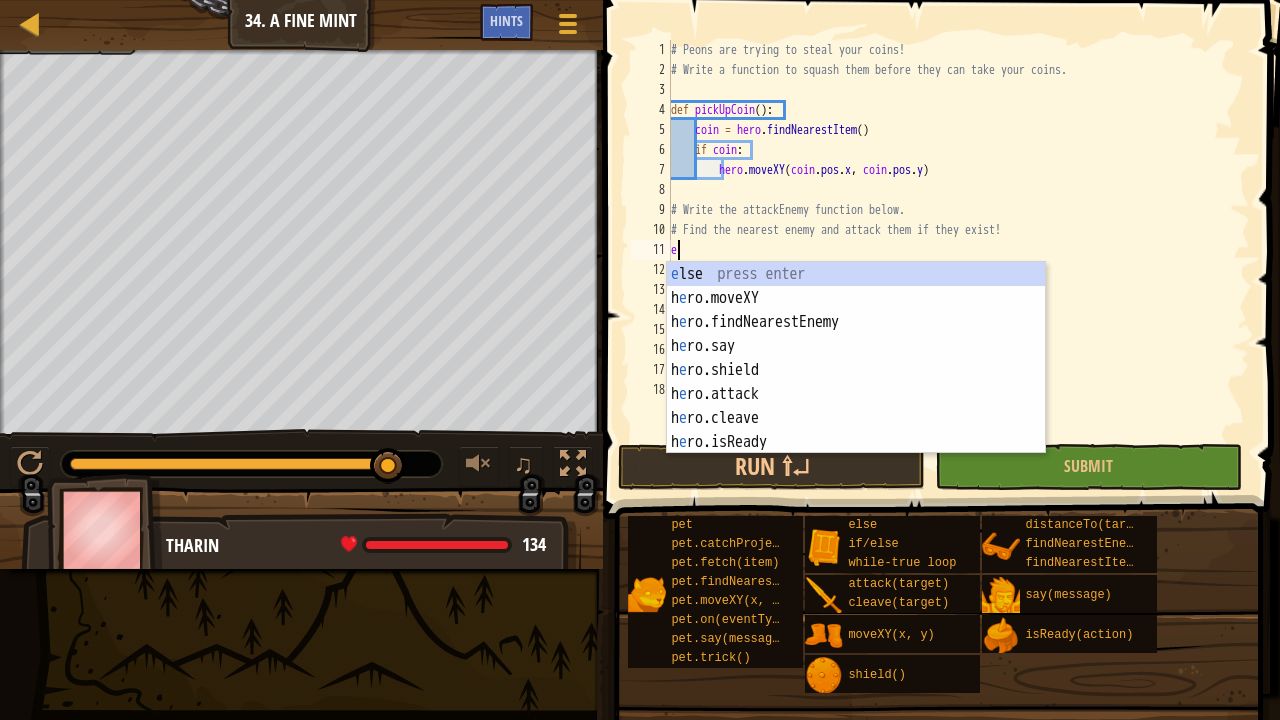 click on "# Peons are trying to steal your coins! # Write a function to squash them before they can take your coins. def   pickUpCoin ( ) :      coin   =   hero . findNearestItem ( )      if   coin :          hero . moveXY ( coin . pos . x ,   coin . pos . y ) # Write the attackEnemy function below. # Find the nearest enemy and attack them if they exist! e attackEnemy   =   hero . findNearestEnemy ( ) while   True :           pickUpCoin ( )" at bounding box center [958, 260] 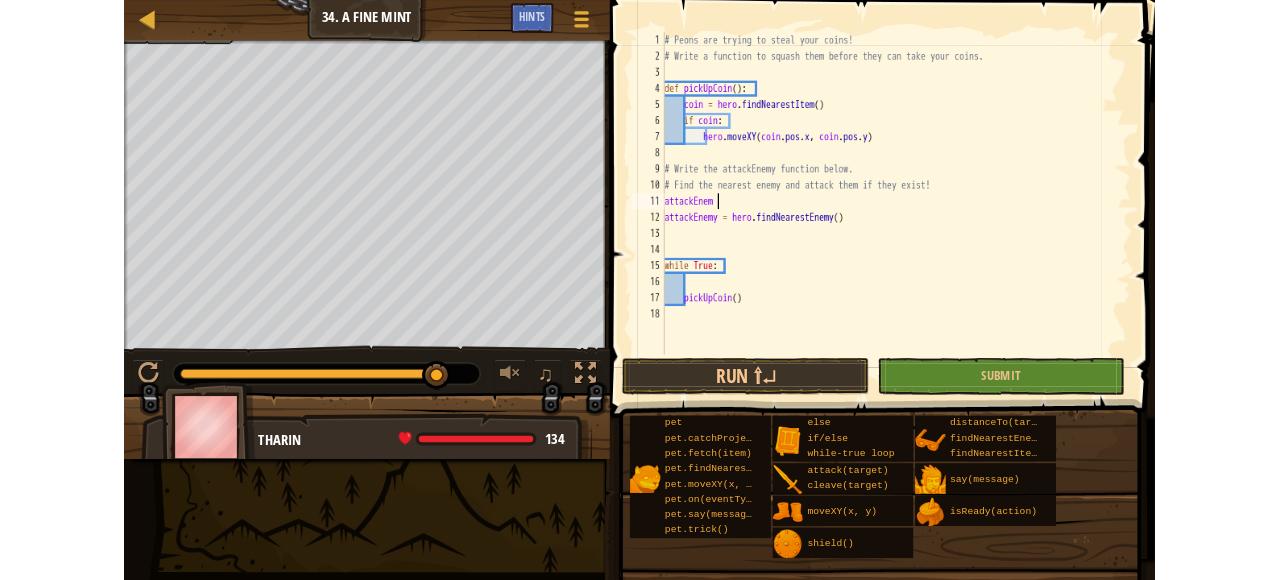 scroll, scrollTop: 9, scrollLeft: 5, axis: both 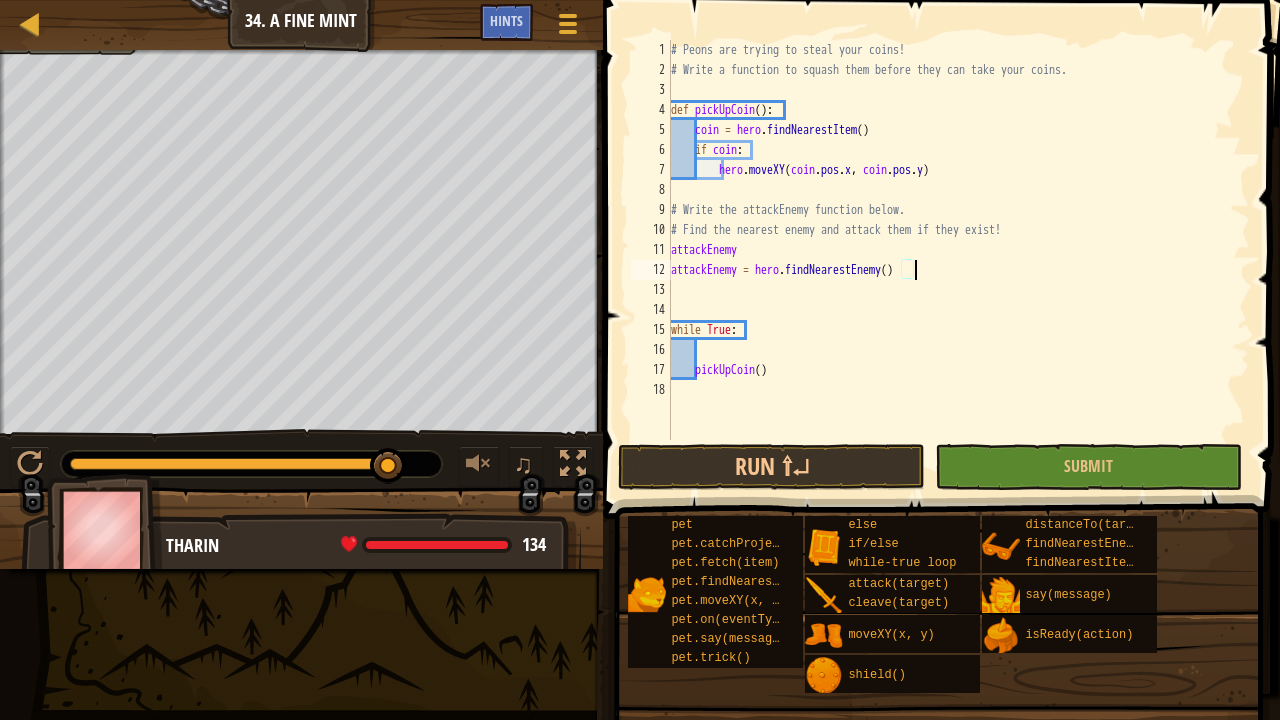 click on "# Peons are trying to steal your coins! # Write a function to squash them before they can take your coins. def   pickUpCoin ( ) :      coin   =   hero . findNearestItem ( )      if   coin :          hero . moveXY ( coin . pos . x ,   coin . pos . y ) # Write the attackEnemy function below. # Find the nearest enemy and attack them if they exist! attackEnemy attackEnemy   =   hero . findNearestEnemy ( ) while   True :           pickUpCoin ( )" at bounding box center (958, 260) 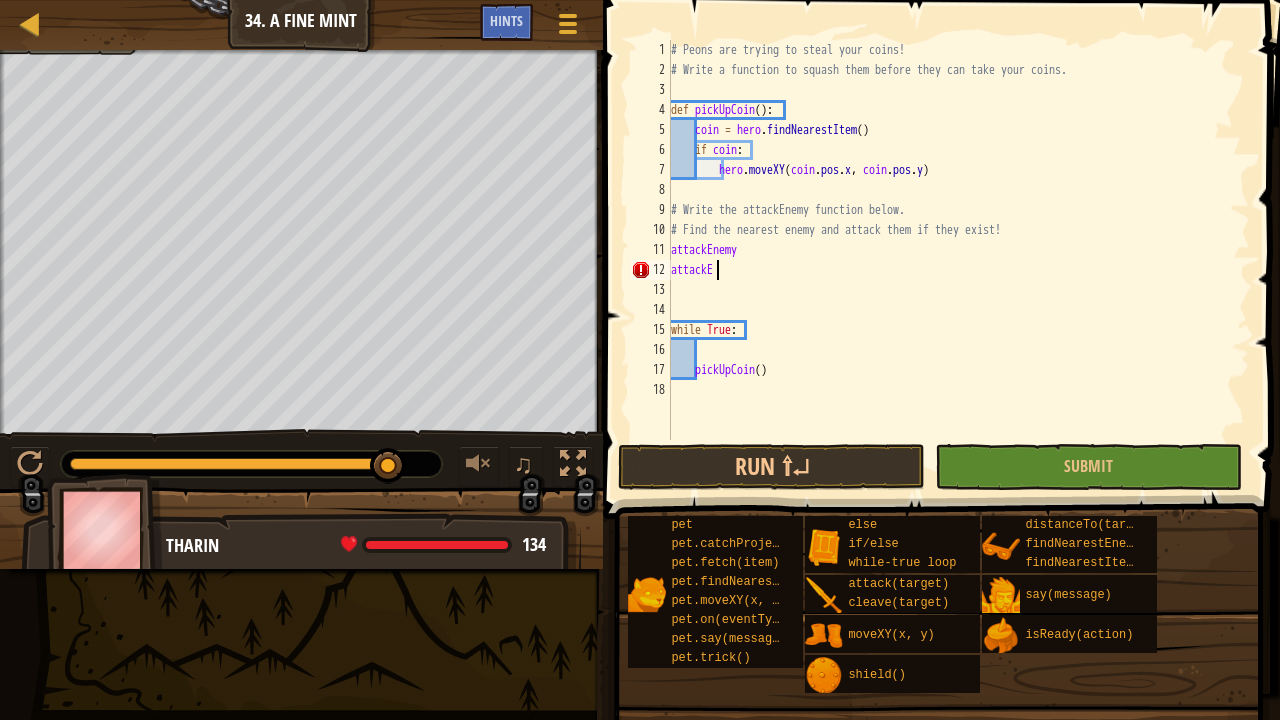 type on "a" 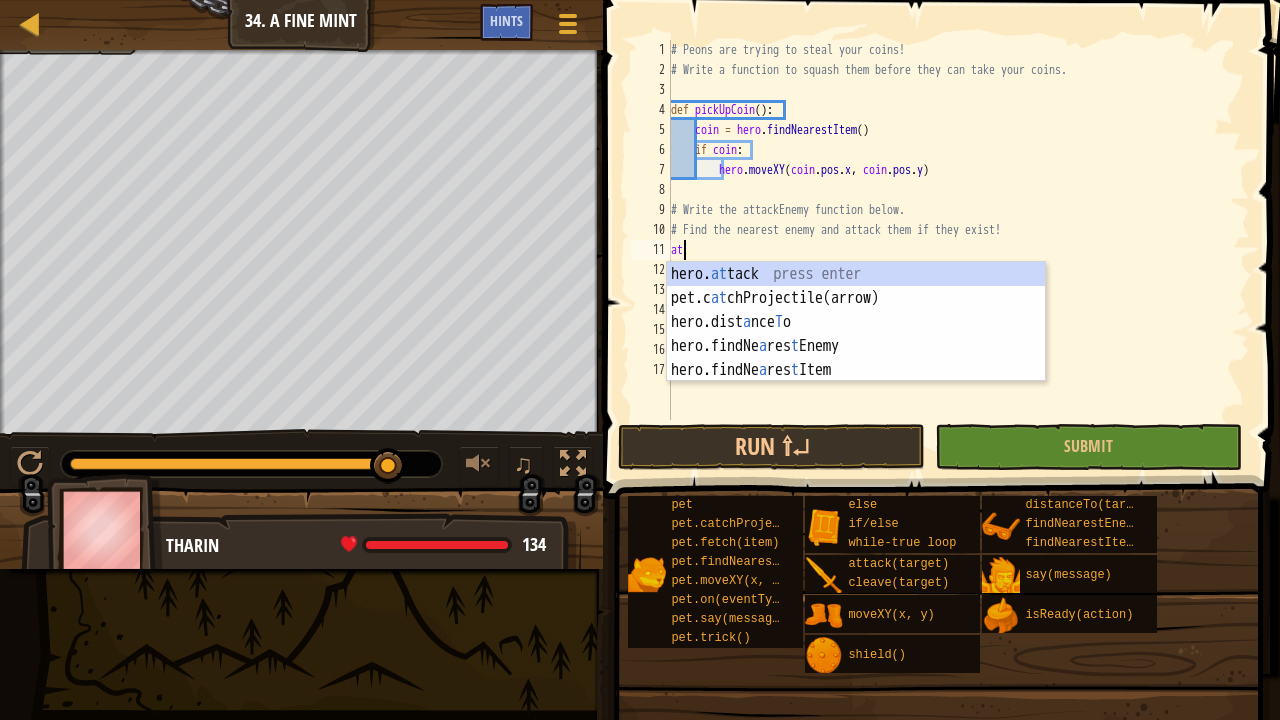type on "a" 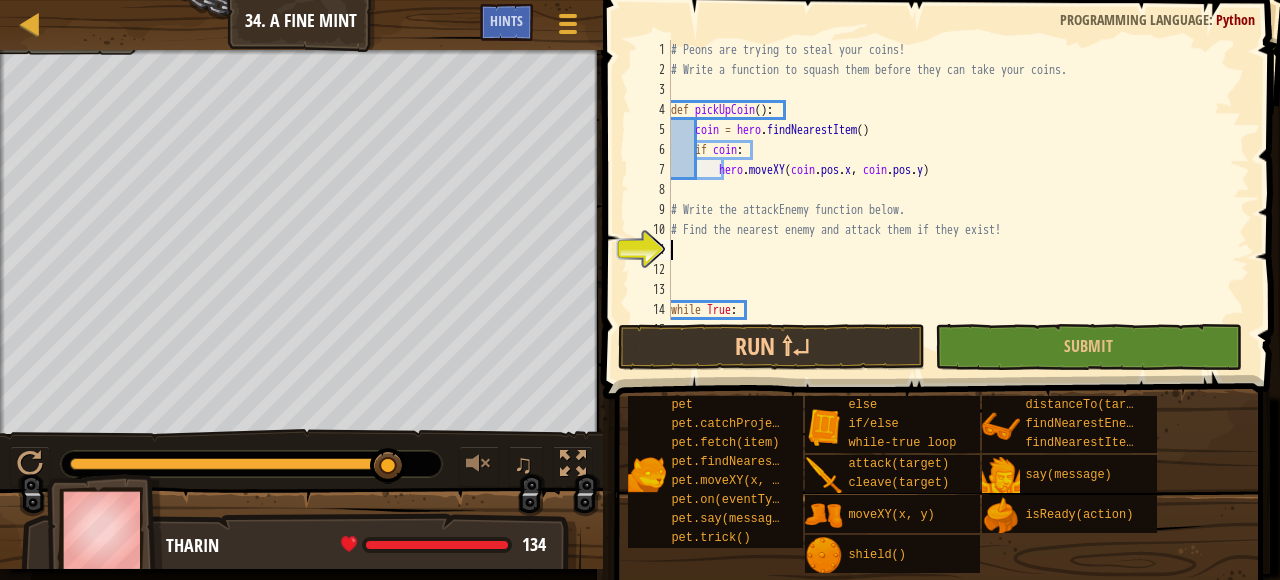 click on "# Peons are trying to steal your coins! # Write a function to squash them before they can take your coins. def   pickUpCoin ( ) :      coin   =   hero . findNearestItem ( )      if   coin :          hero . moveXY ( coin . pos . x ,   coin . pos . y ) # Write the attackEnemy function below. # Find the nearest enemy and attack them if they exist! while   True :" at bounding box center [958, 200] 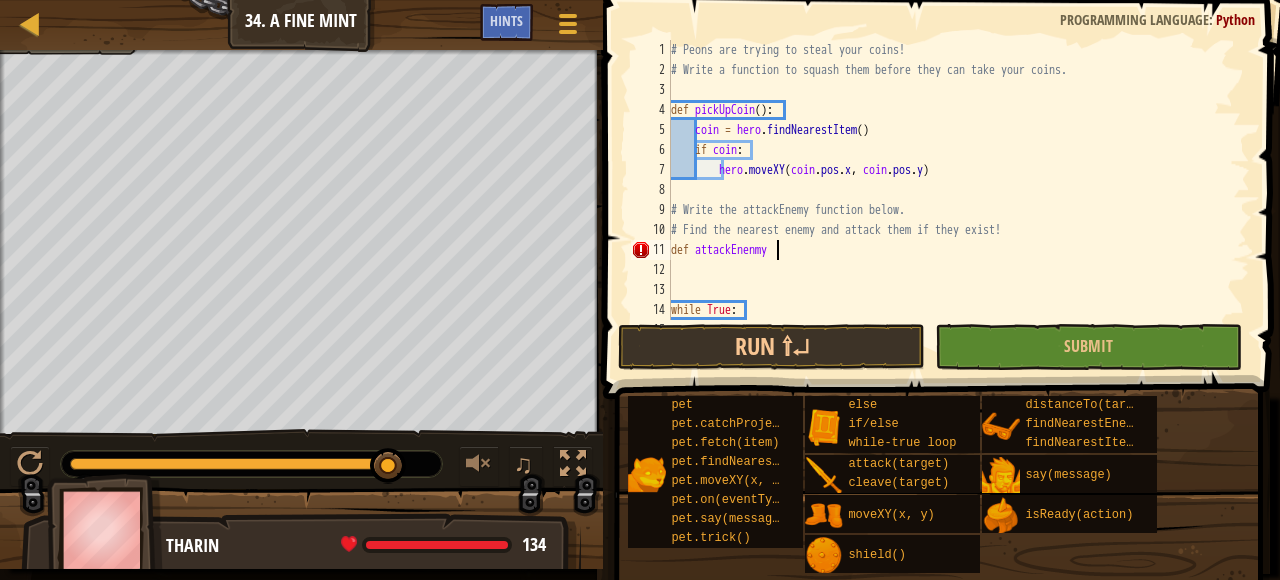 scroll, scrollTop: 9, scrollLeft: 8, axis: both 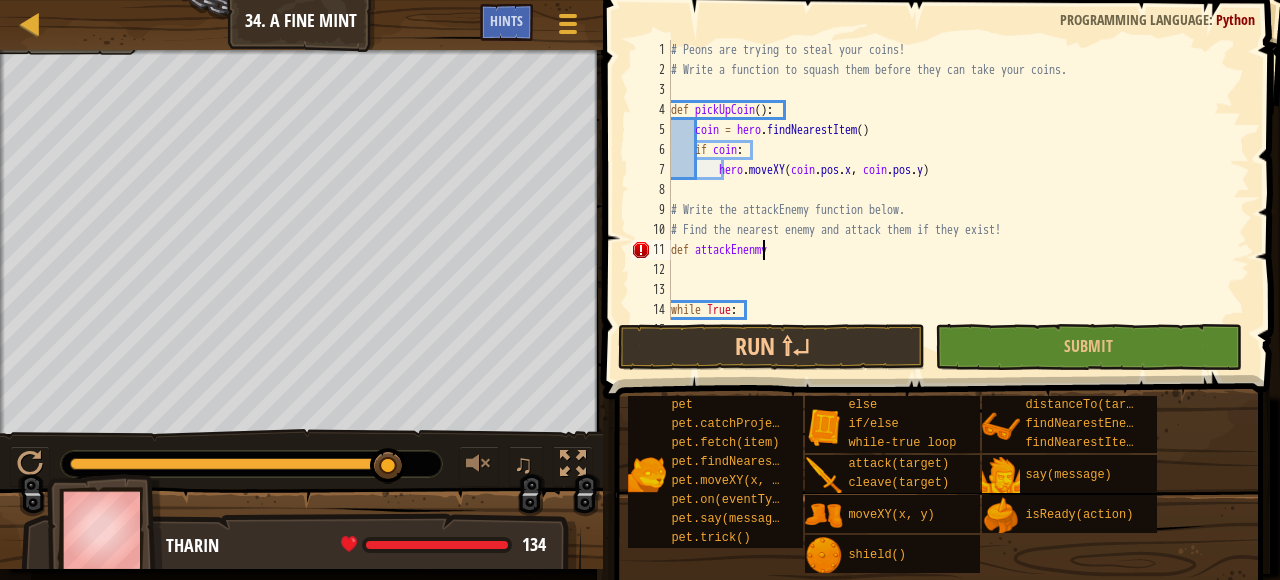 click on "# Peons are trying to steal your coins! # Write a function to squash them before they can take your coins. def   pickUpCoin ( ) :      coin   =   hero . findNearestItem ( )      if   coin :          hero . moveXY ( coin . pos . x ,   coin . pos . y ) # Write the attackEnemy function below. # Find the nearest enemy and attack them if they exist! def   attackEnenmy while   True :" at bounding box center (958, 200) 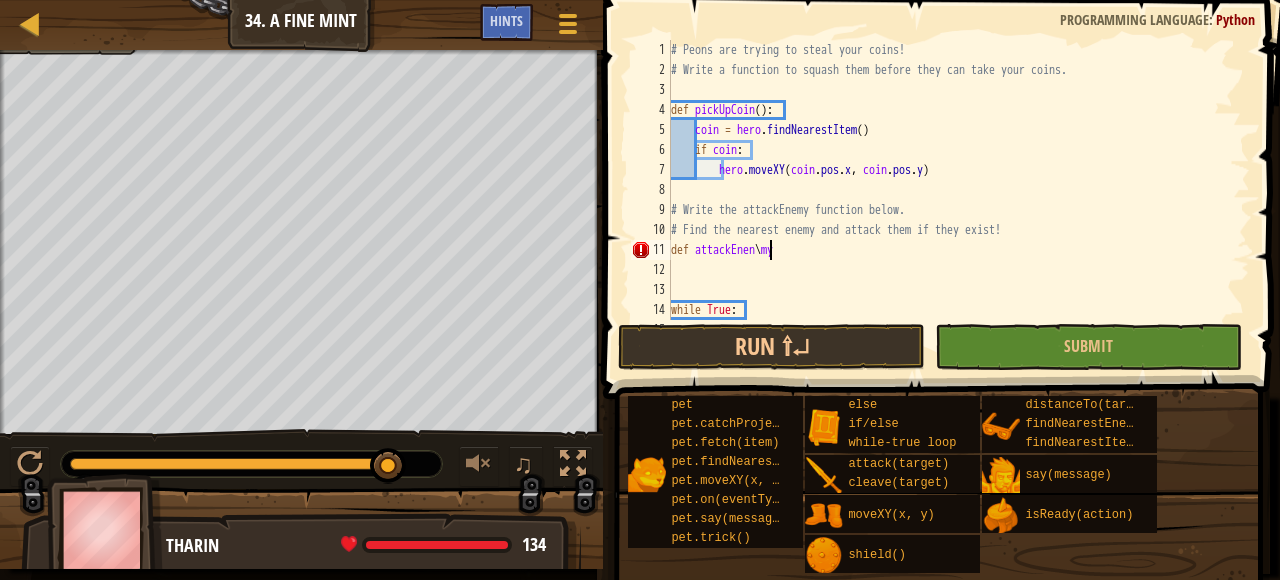 scroll, scrollTop: 9, scrollLeft: 7, axis: both 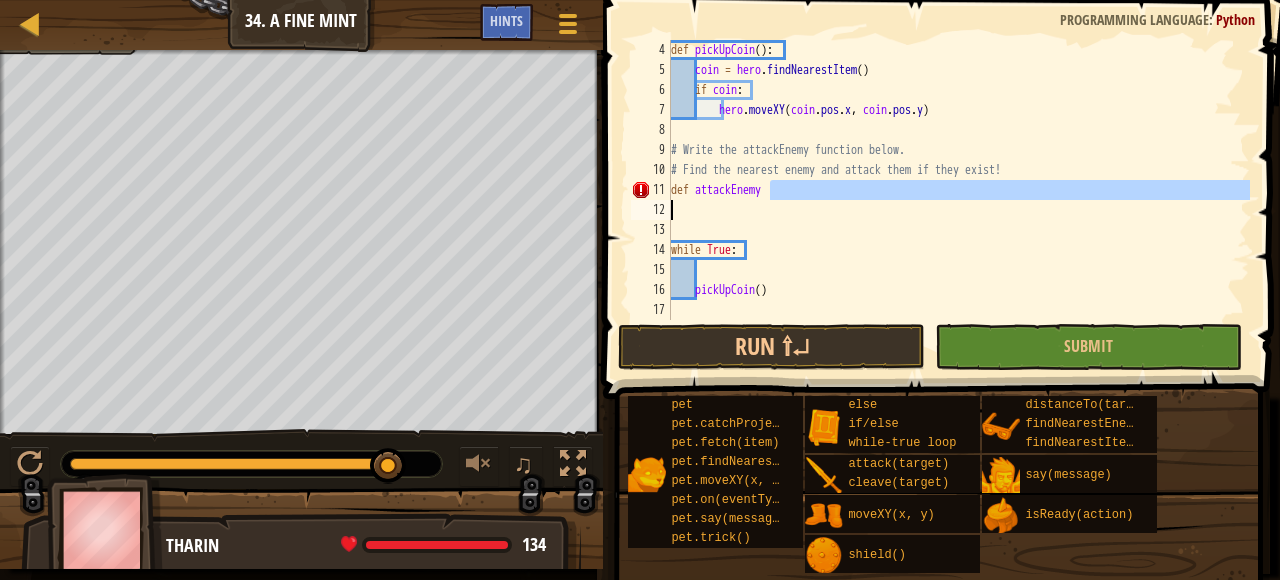 drag, startPoint x: 865, startPoint y: 249, endPoint x: 826, endPoint y: 209, distance: 55.86591 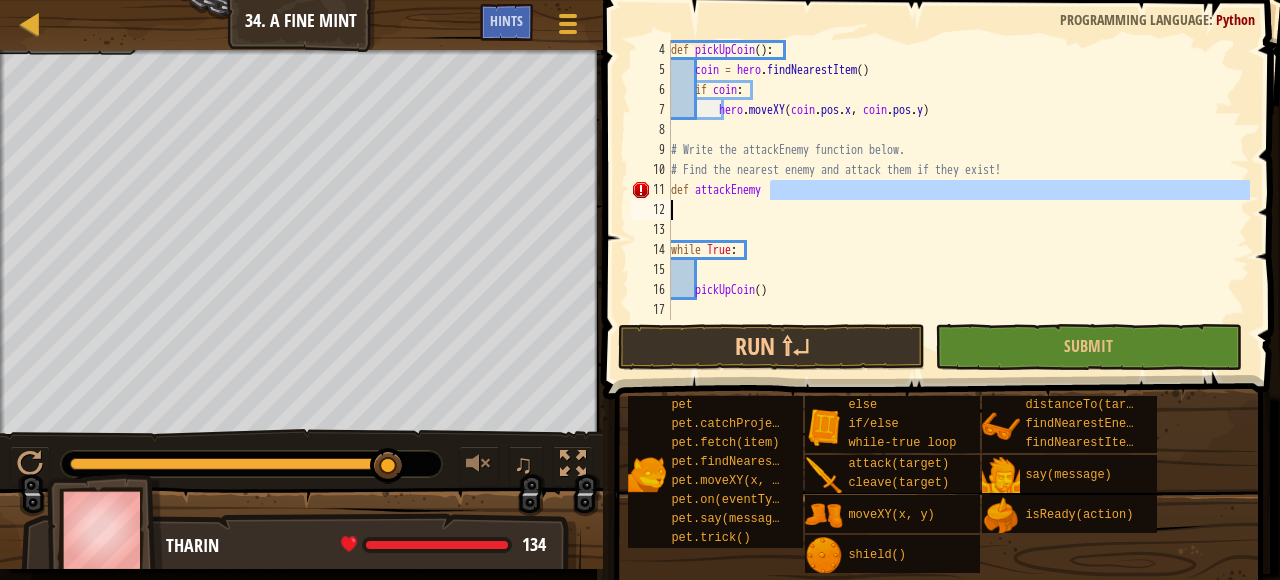click on "def   pickUpCoin ( ) :      coin   =   hero . findNearestItem ( )      if   coin :          hero . moveXY ( coin . pos . x ,   coin . pos . y ) # Write the attackEnemy function below. # Find the nearest enemy and attack them if they exist! def   attackEnemy while   True :           pickUpCoin ( )" at bounding box center (958, 180) 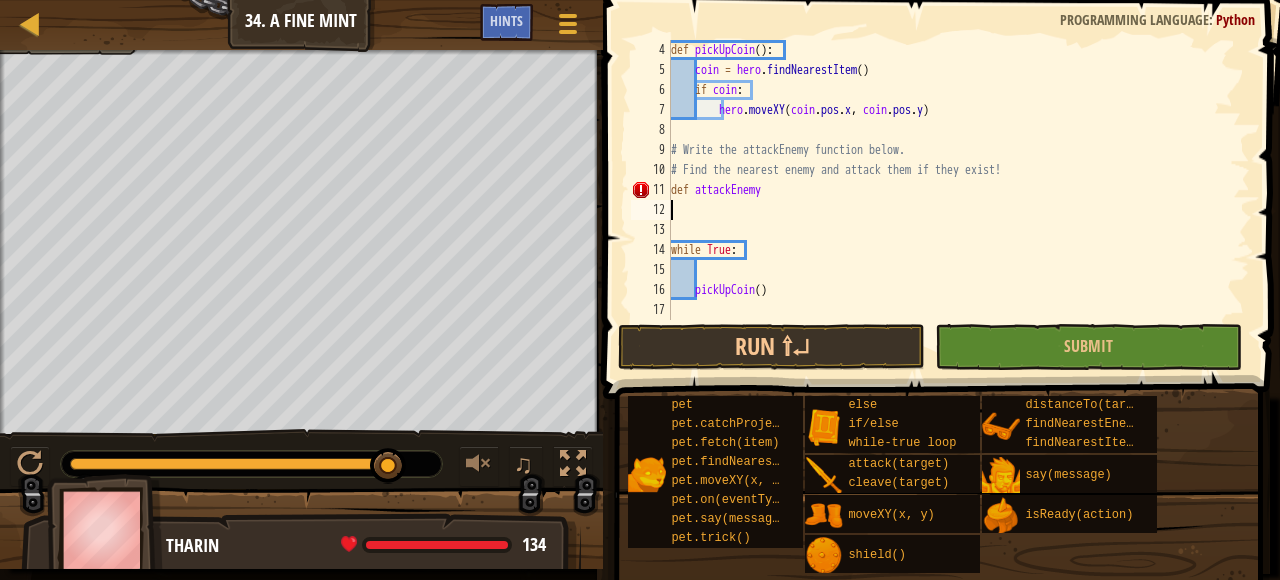 click on "def   pickUpCoin ( ) :      coin   =   hero . findNearestItem ( )      if   coin :          hero . moveXY ( coin . pos . x ,   coin . pos . y ) # Write the attackEnemy function below. # Find the nearest enemy and attack them if they exist! def   attackEnemy while   True :           pickUpCoin ( )" at bounding box center [958, 200] 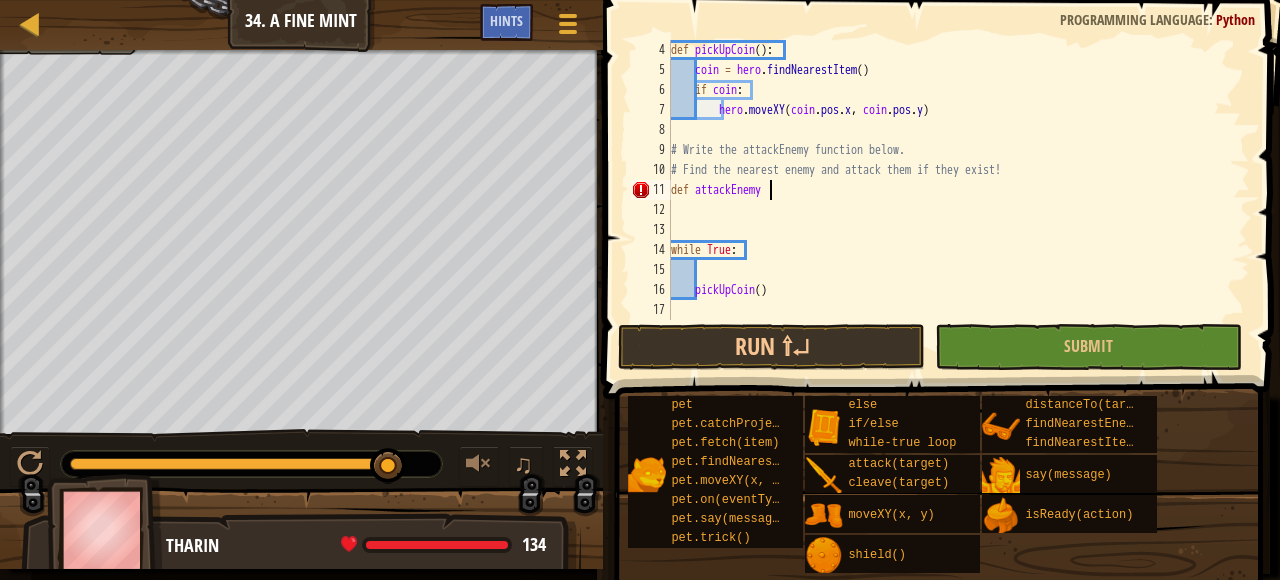 drag, startPoint x: 793, startPoint y: 187, endPoint x: 821, endPoint y: 185, distance: 28.071337 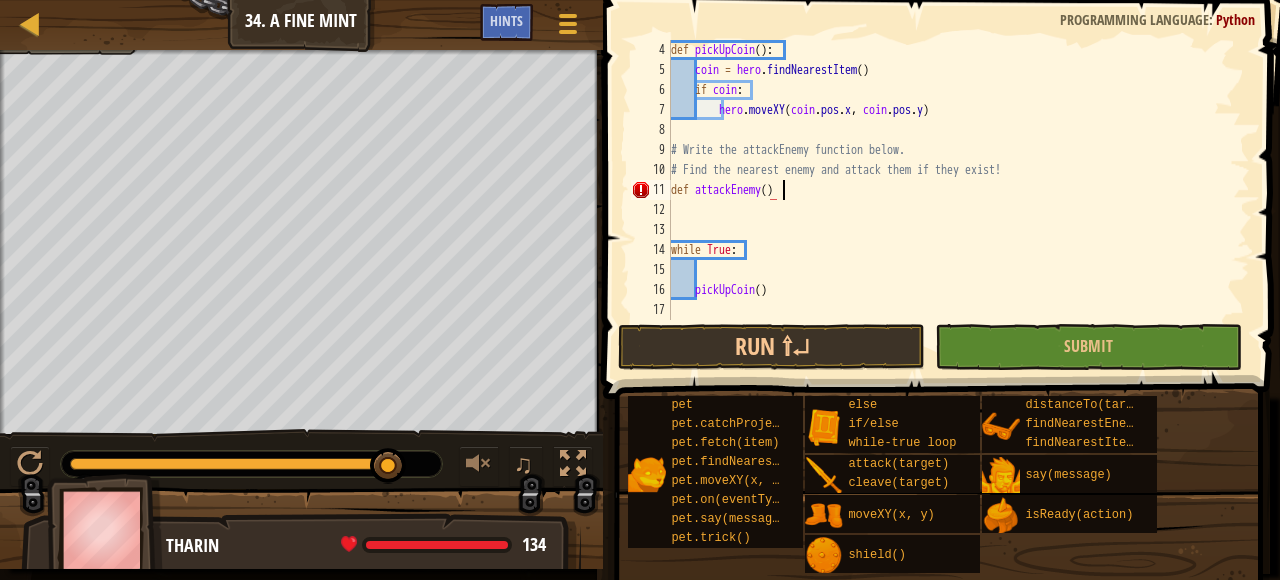 scroll, scrollTop: 9, scrollLeft: 9, axis: both 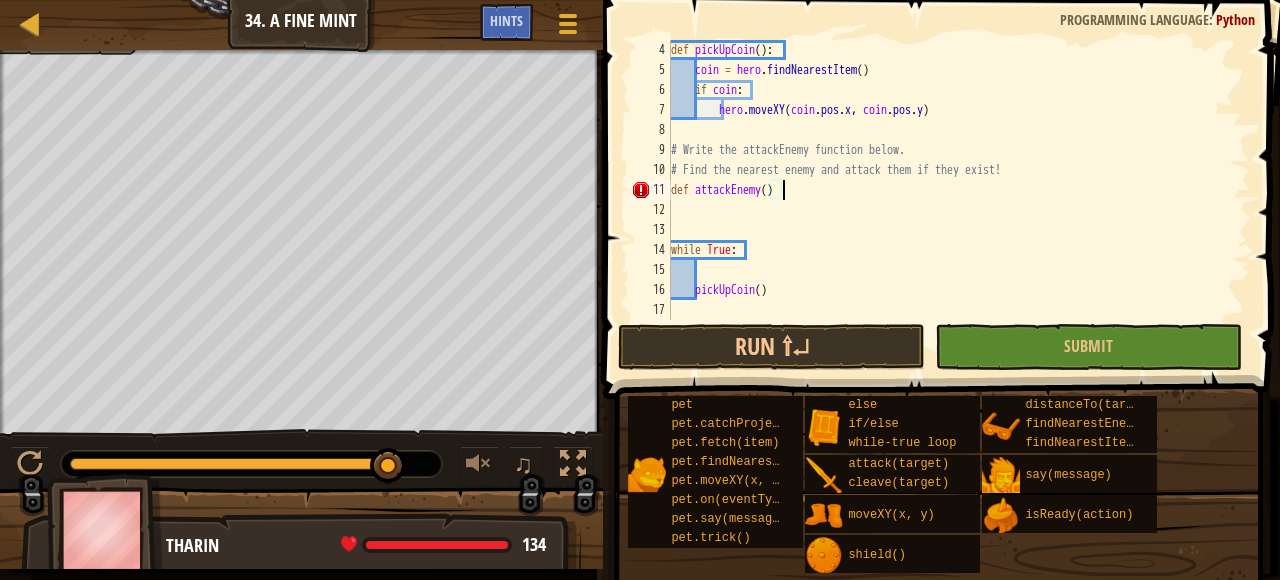 click on "def   pickUpCoin ( ) :      coin   =   hero . findNearestItem ( )      if   coin :          hero . moveXY ( coin . pos . x ,   coin . pos . y ) # Write the attackEnemy function below. # Find the nearest enemy and attack them if they exist! def   attackEnemy ( ) while   True :           pickUpCoin ( )" at bounding box center [958, 200] 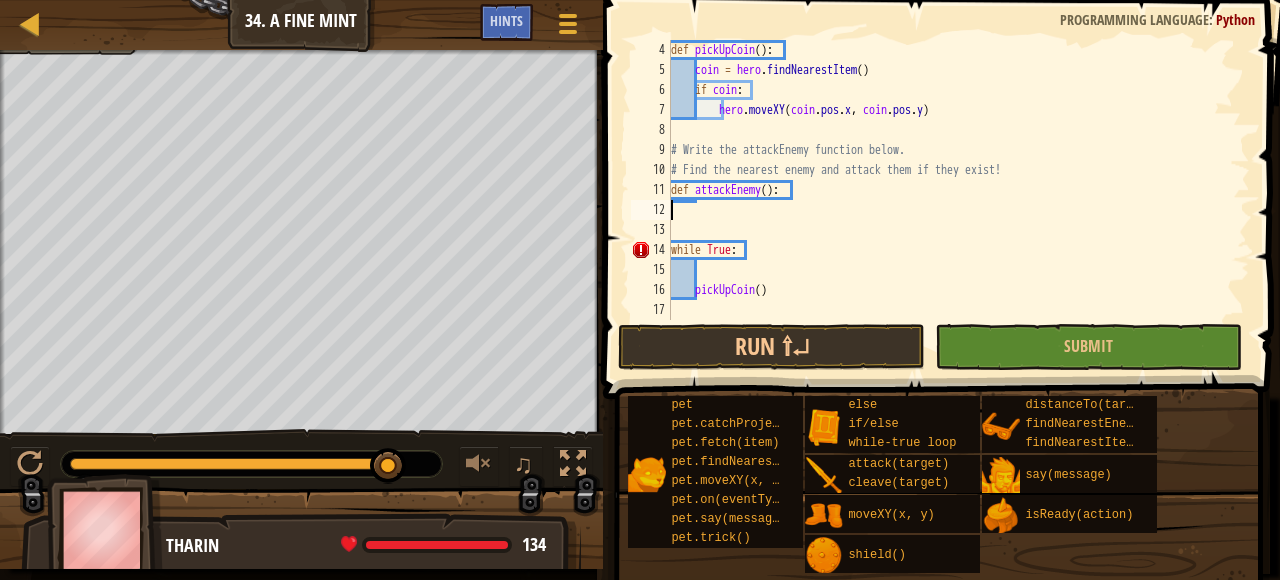 click on "def   pickUpCoin ( ) :      coin   =   hero . findNearestItem ( )      if   coin :          hero . moveXY ( coin . pos . x ,   coin . pos . y ) # Write the attackEnemy function below. # Find the nearest enemy and attack them if they exist! def   attackEnemy ( ) : while   True :           pickUpCoin ( )" at bounding box center [958, 200] 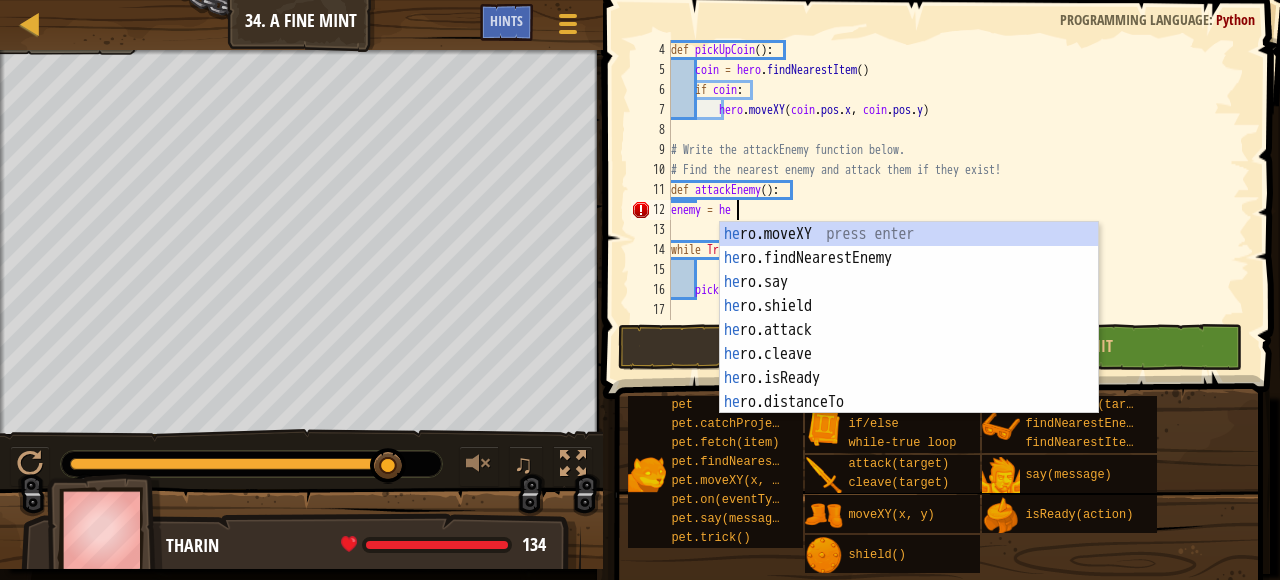 scroll, scrollTop: 9, scrollLeft: 5, axis: both 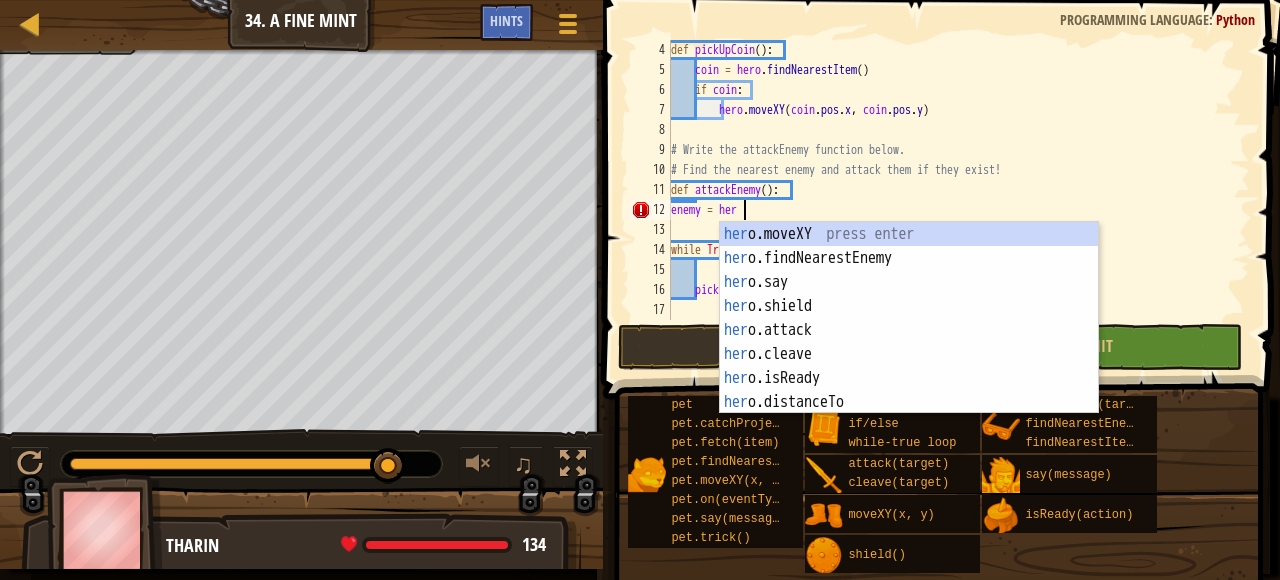 type on "enemy = hero" 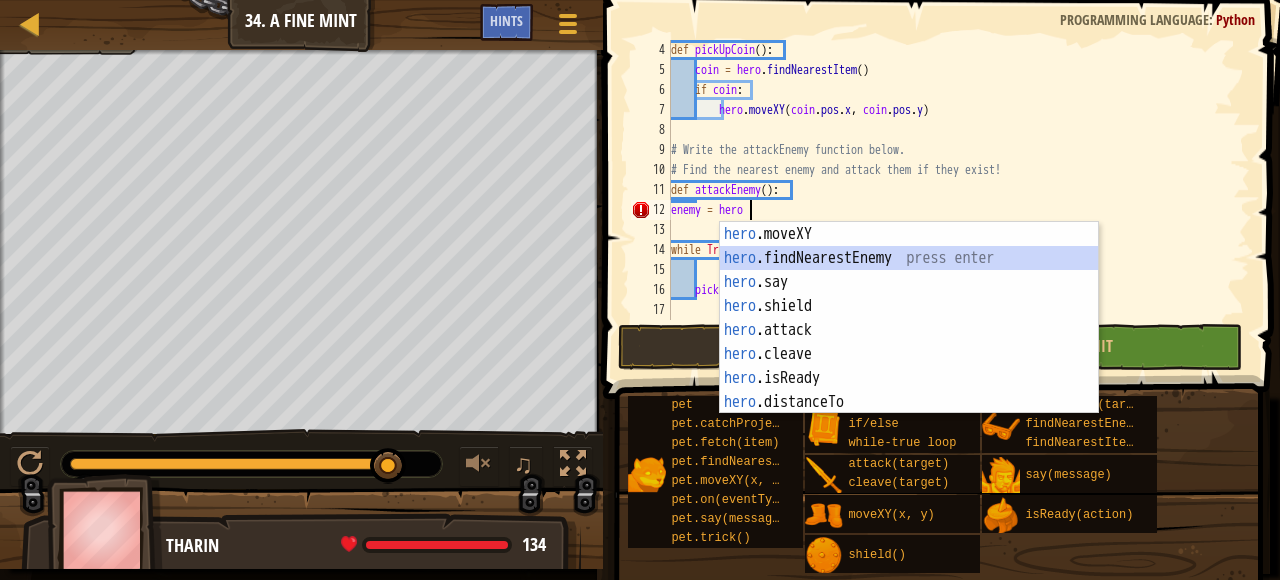 click on "hero .moveXY press enter hero .findNearestEnemy press enter hero .say press enter hero .shield press enter hero .attack press enter hero .cleave press enter hero .isReady press enter hero .distanceTo press enter hero .findNearestItem press enter" at bounding box center (909, 342) 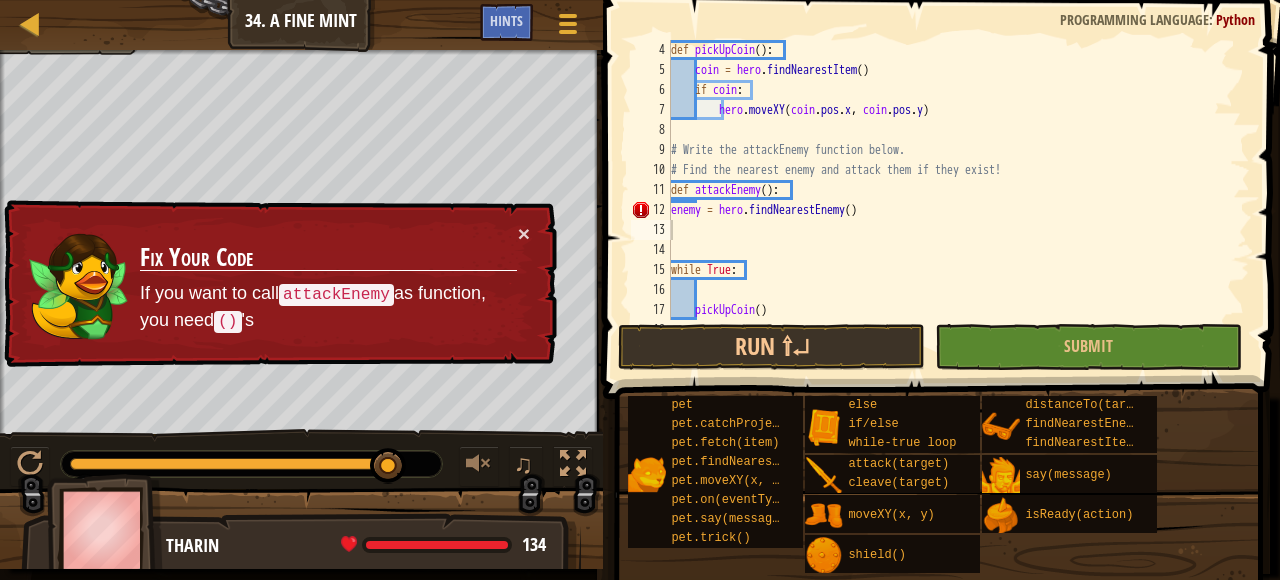 click on "def   pickUpCoin ( ) :      coin   =   hero . findNearestItem ( )      if   coin :          hero . moveXY ( coin . pos . x ,   coin . pos . y ) # Write the attackEnemy function below. # Find the nearest enemy and attack them if they exist! def   attackEnemy ( ) : enemy   =   hero . findNearestEnemy ( ) while   True :           pickUpCoin ( )" at bounding box center [958, 200] 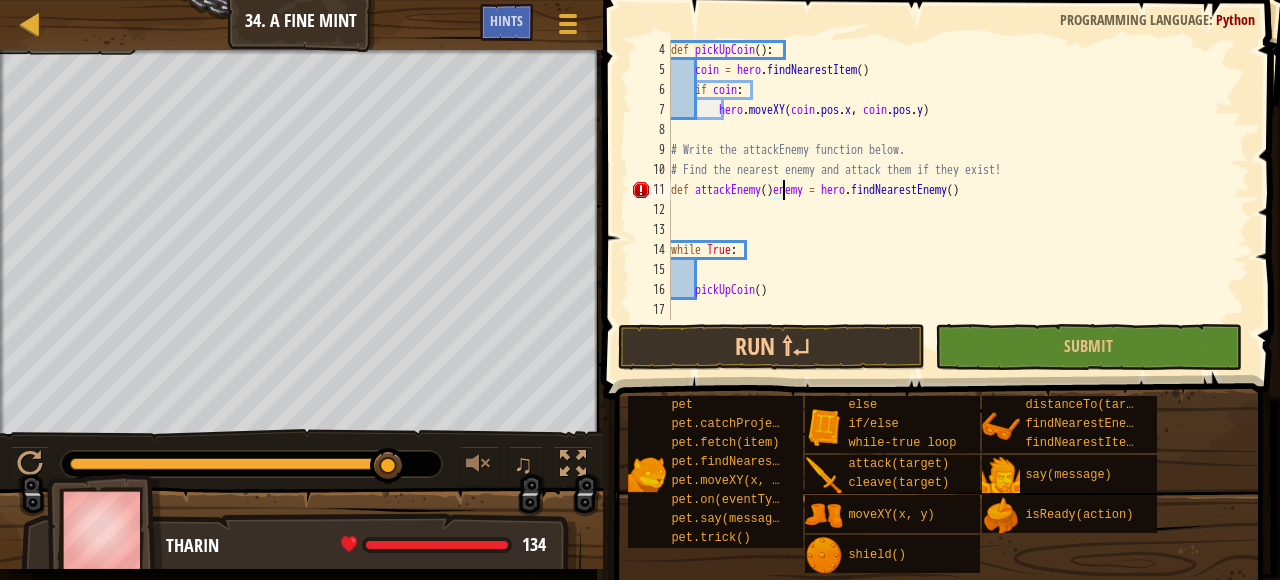 scroll, scrollTop: 9, scrollLeft: 9, axis: both 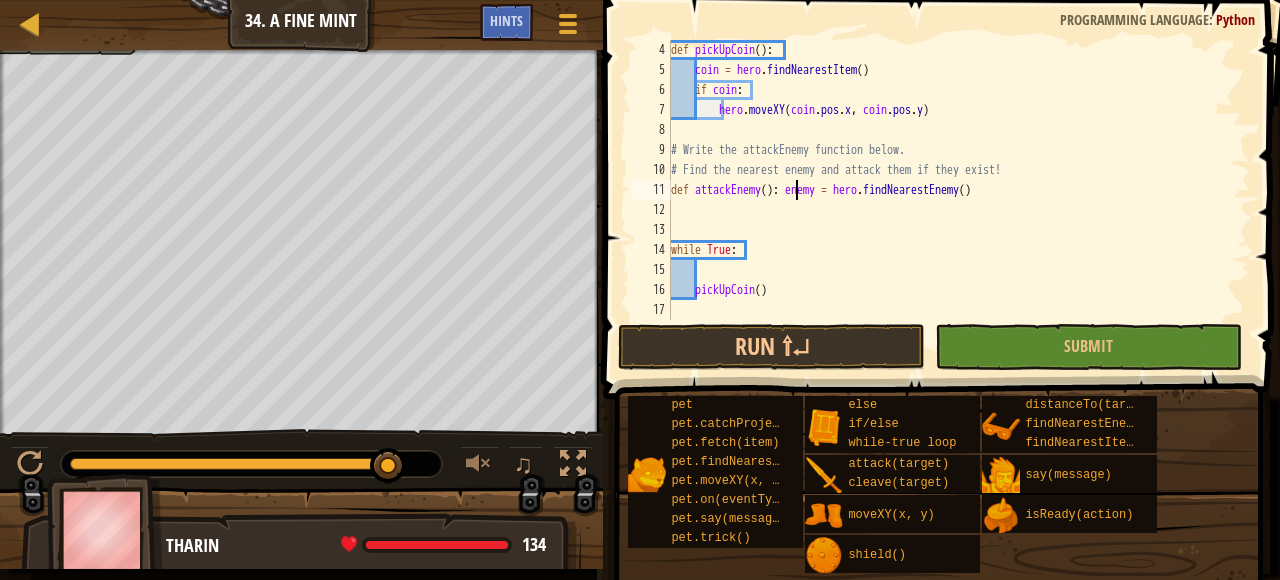 click on "def   pickUpCoin ( ) :      coin   =   hero . findNearestItem ( )      if   coin :          hero . moveXY ( coin . pos . x ,   coin . pos . y ) # Write the attackEnemy function below. # Find the nearest enemy and attack them if they exist! def   attackEnemy ( ) :   enemy   =   hero . findNearestEnemy ( ) while   True :           pickUpCoin ( )" at bounding box center (958, 200) 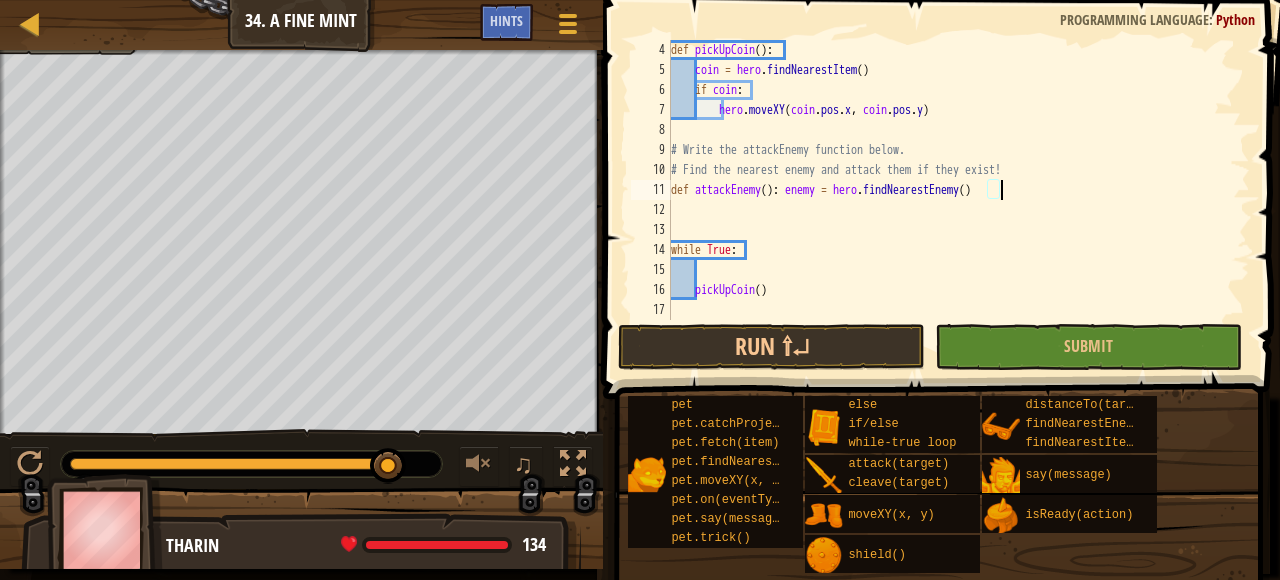 type on "def attackEnemy(): enemy = hero.findNearestEnemy()" 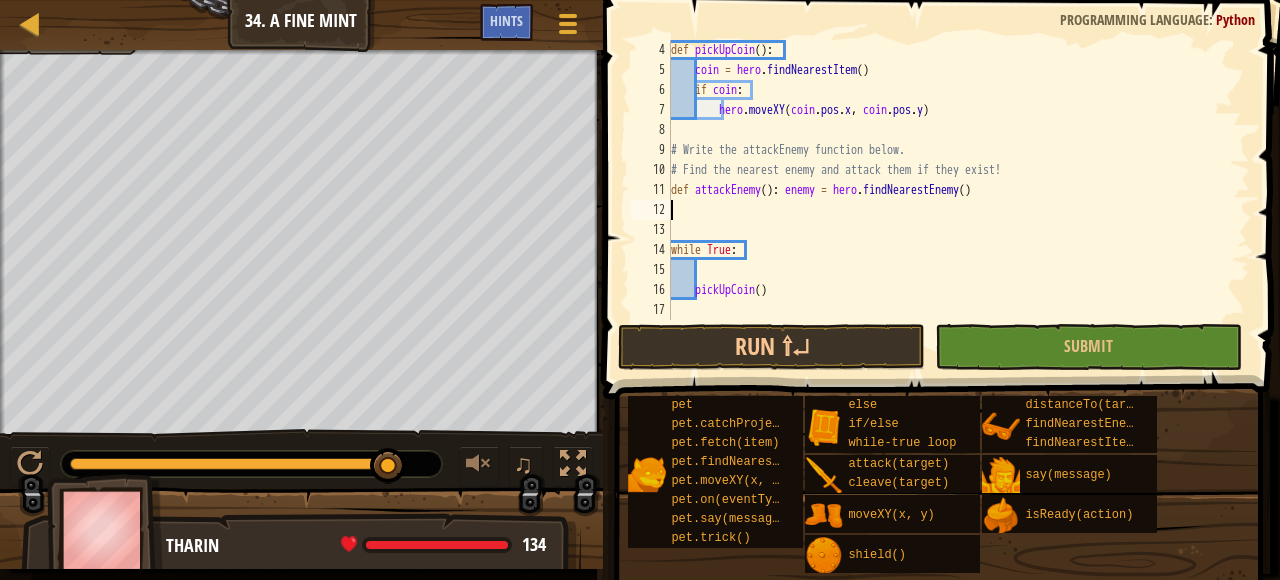 click on "def   pickUpCoin ( ) :      coin   =   hero . findNearestItem ( )      if   coin :          hero . moveXY ( coin . pos . x ,   coin . pos . y ) # Write the attackEnemy function below. # Find the nearest enemy and attack them if they exist! def   attackEnemy ( ) :   enemy   =   hero . findNearestEnemy ( ) while   True :           pickUpCoin ( )" at bounding box center (958, 200) 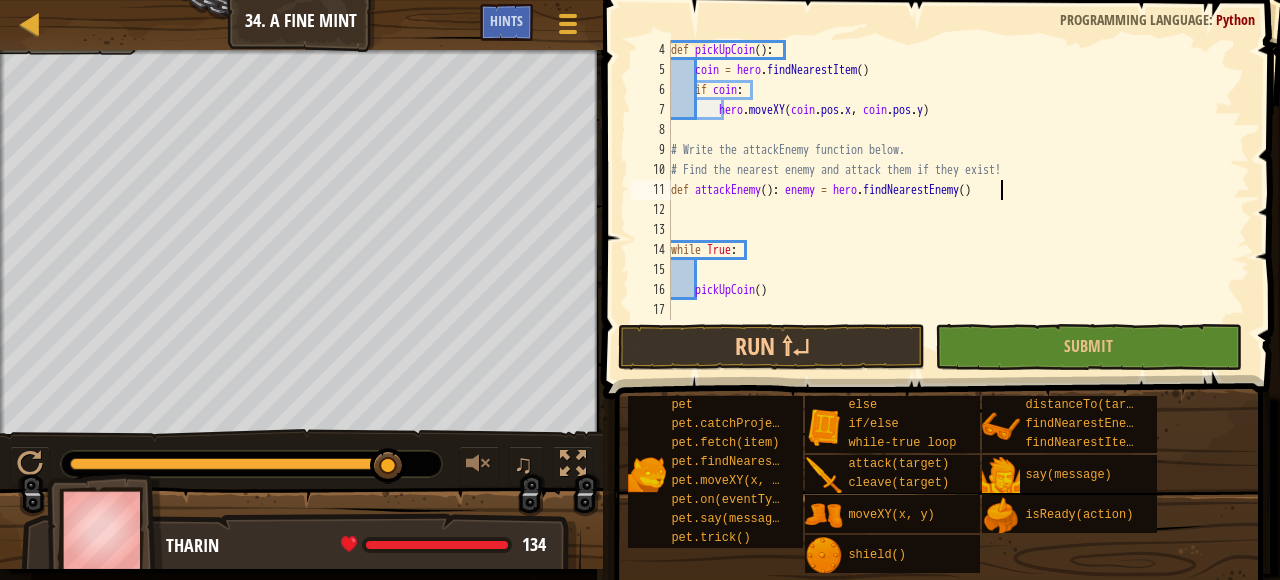 click on "def   pickUpCoin ( ) :      coin   =   hero . findNearestItem ( )      if   coin :          hero . moveXY ( coin . pos . x ,   coin . pos . y ) # Write the attackEnemy function below. # Find the nearest enemy and attack them if they exist! def   attackEnemy ( ) :   enemy   =   hero . findNearestEnemy ( ) while   True :           pickUpCoin ( )" at bounding box center [958, 200] 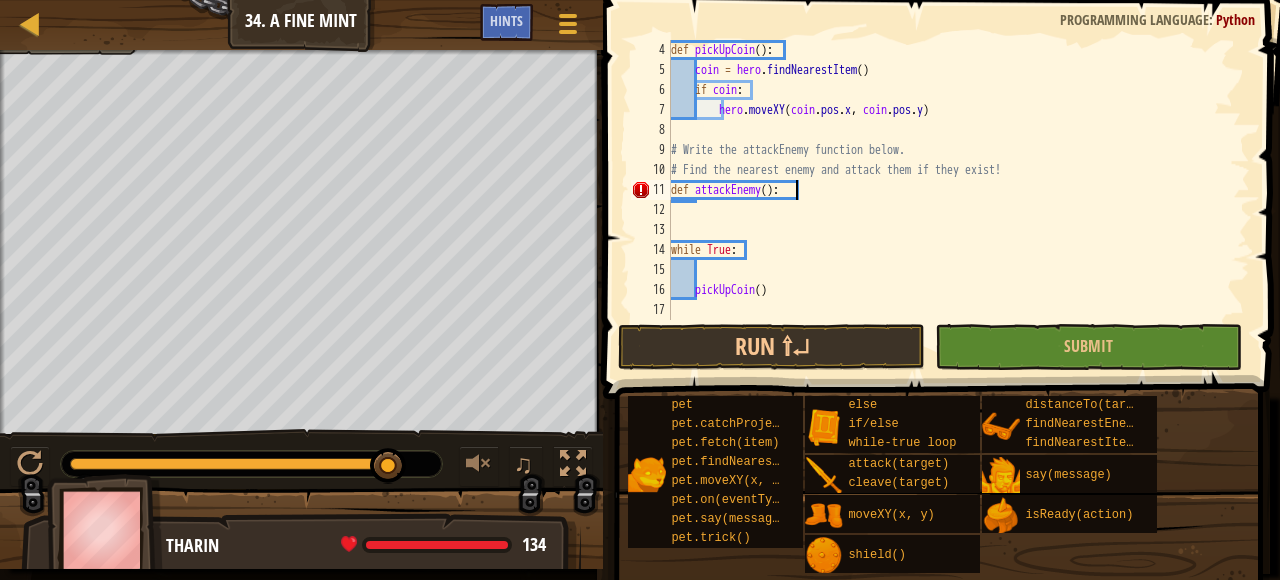 type on "def attackEnemy():" 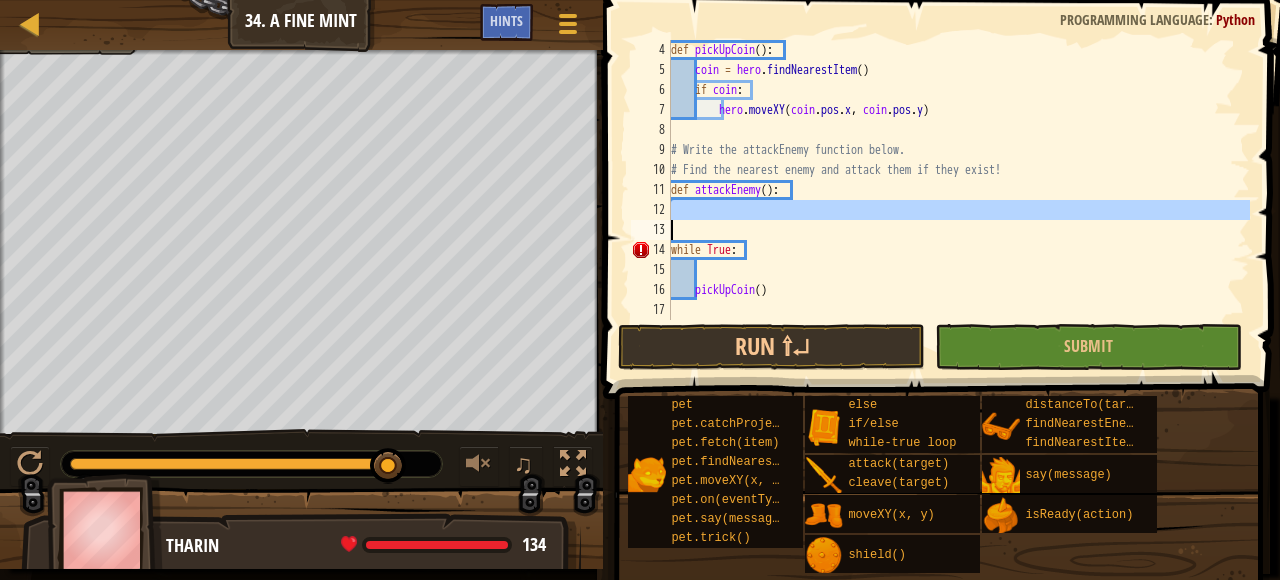 drag, startPoint x: 817, startPoint y: 214, endPoint x: 806, endPoint y: 226, distance: 16.27882 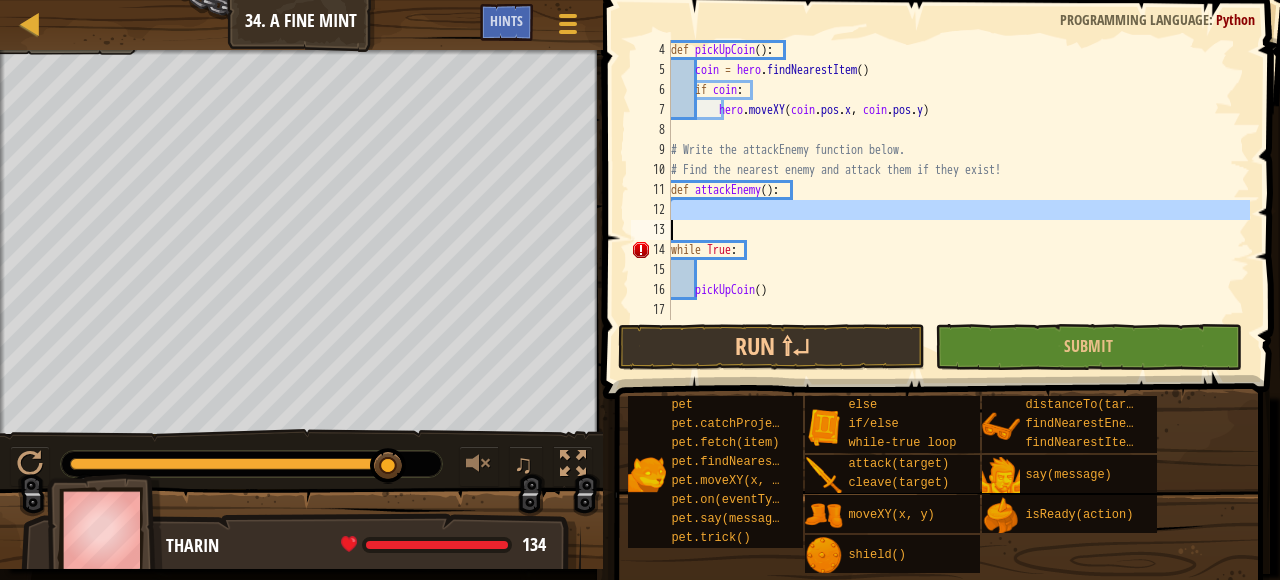 click on "def   pickUpCoin ( ) :      coin   =   hero . findNearestItem ( )      if   coin :          hero . moveXY ( coin . pos . x ,   coin . pos . y ) # Write the attackEnemy function below. # Find the nearest enemy and attack them if they exist! def   attackEnemy ( ) : while   True :           pickUpCoin ( )" at bounding box center [958, 180] 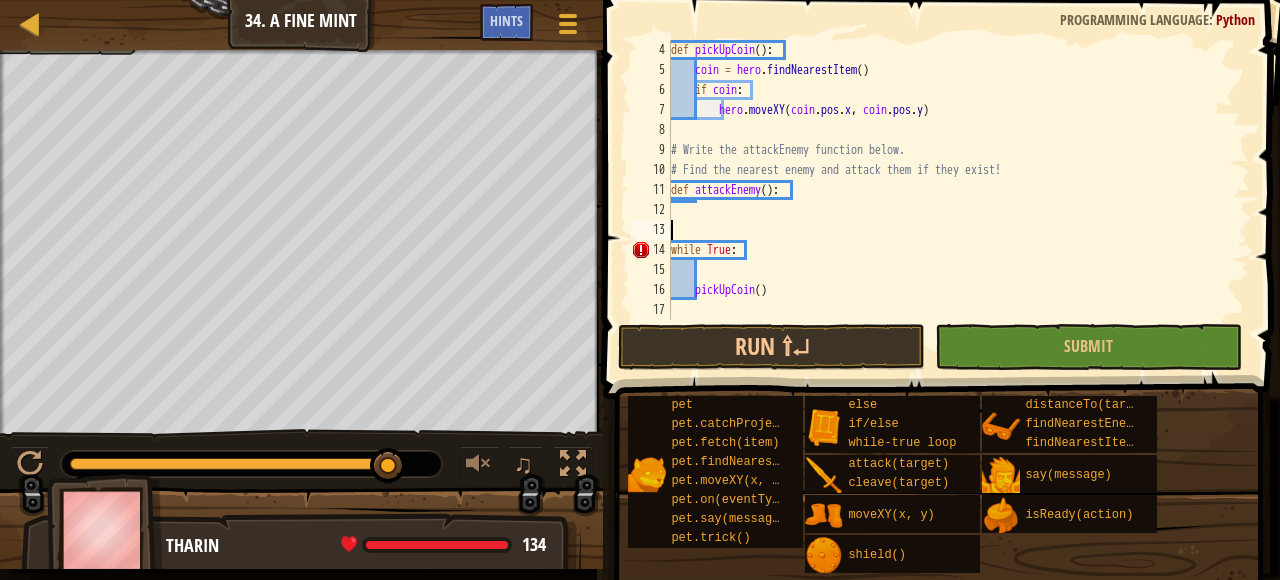 scroll, scrollTop: 40, scrollLeft: 0, axis: vertical 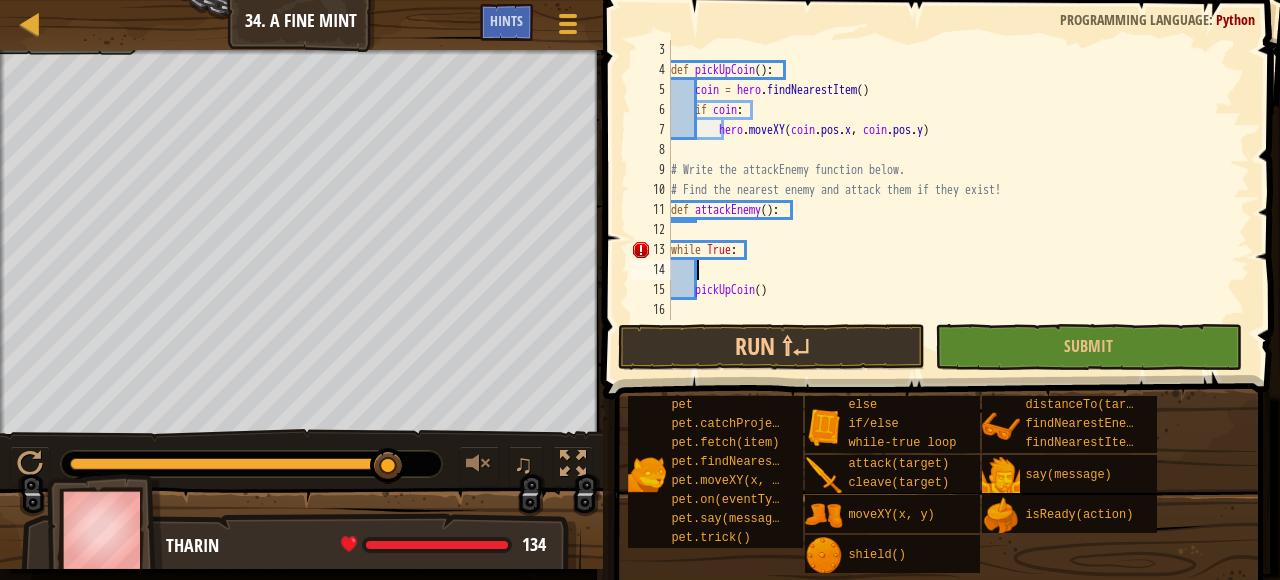 click on "def   pickUpCoin ( ) :      coin   =   hero . findNearestItem ( )      if   coin :          hero . moveXY ( coin . pos . x ,   coin . pos . y ) # Write the attackEnemy function below. # Find the nearest enemy and attack them if they exist! def   attackEnemy ( ) : while   True :           pickUpCoin ( )" at bounding box center (958, 200) 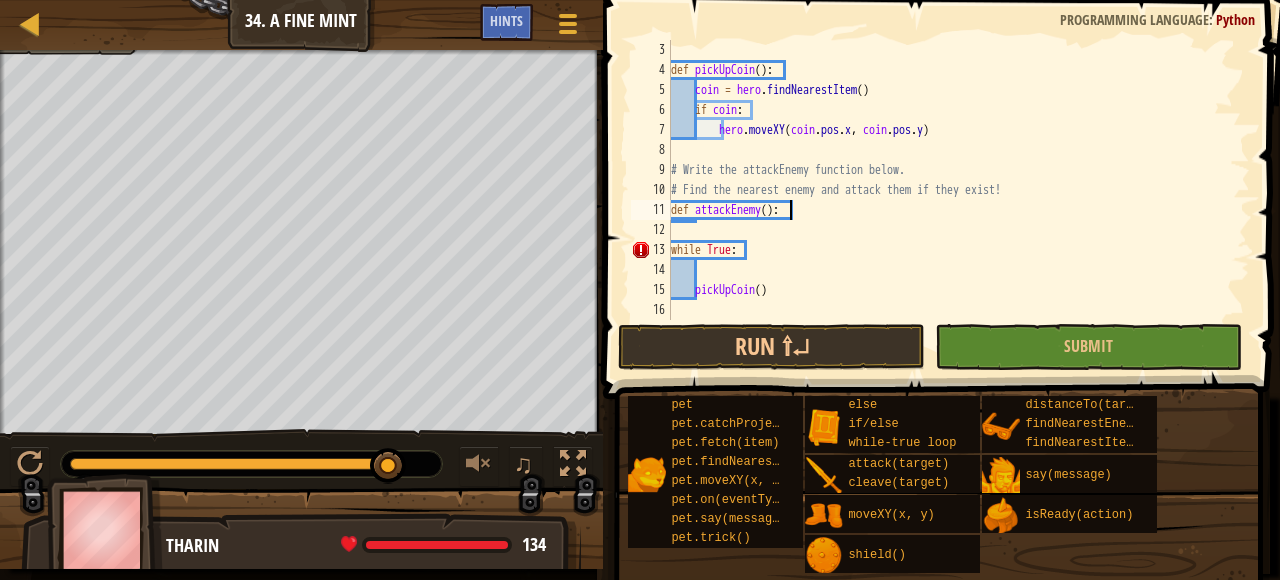 type on "def attackEnemy():" 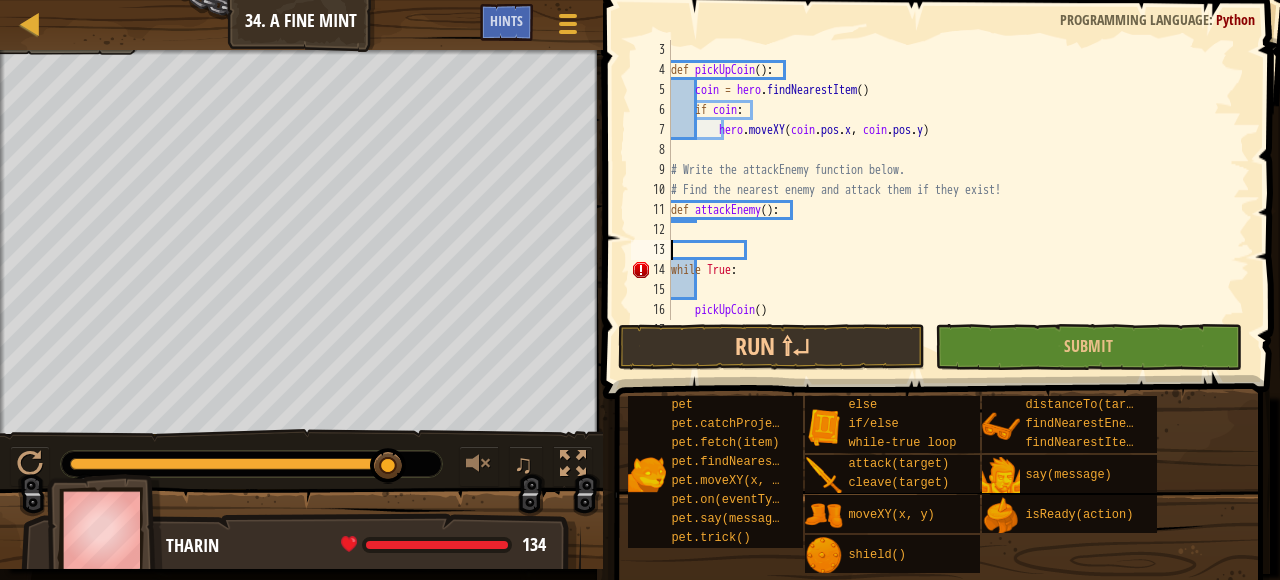 click on "def   pickUpCoin ( ) :      coin   =   hero . findNearestItem ( )      if   coin :          hero . moveXY ( coin . pos . x ,   coin . pos . y ) # Write the attackEnemy function below. # Find the nearest enemy and attack them if they exist! def   attackEnemy ( ) :      while   True :           pickUpCoin ( )" at bounding box center [958, 200] 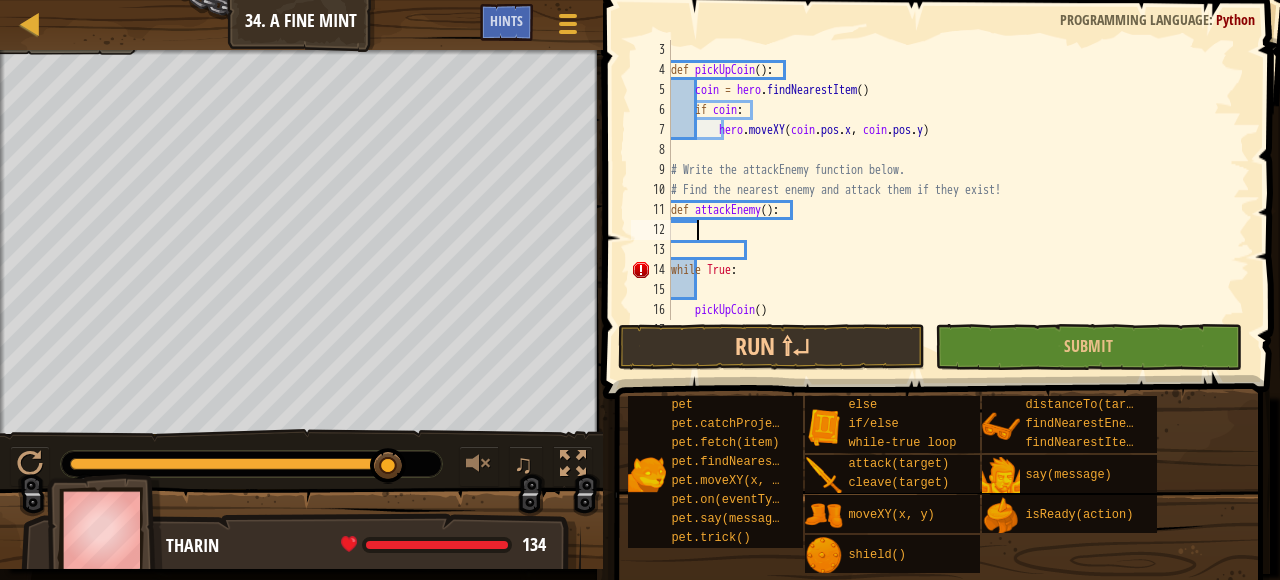 click on "def   pickUpCoin ( ) :      coin   =   hero . findNearestItem ( )      if   coin :          hero . moveXY ( coin . pos . x ,   coin . pos . y ) # Write the attackEnemy function below. # Find the nearest enemy and attack them if they exist! def   attackEnemy ( ) :      while   True :           pickUpCoin ( )" at bounding box center (958, 200) 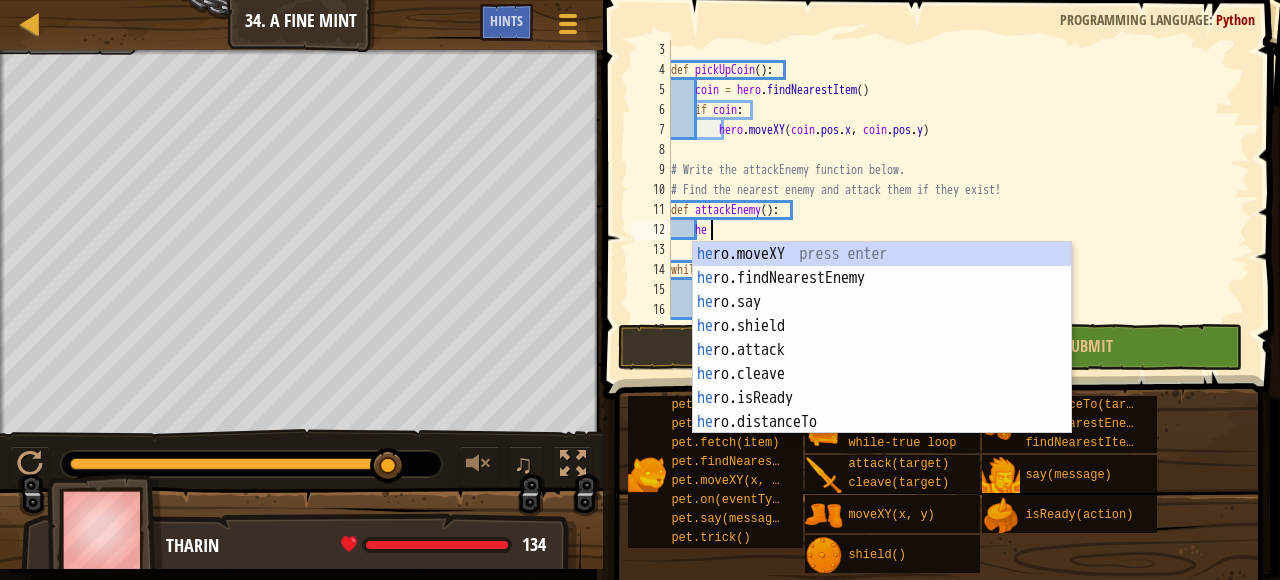type on "h" 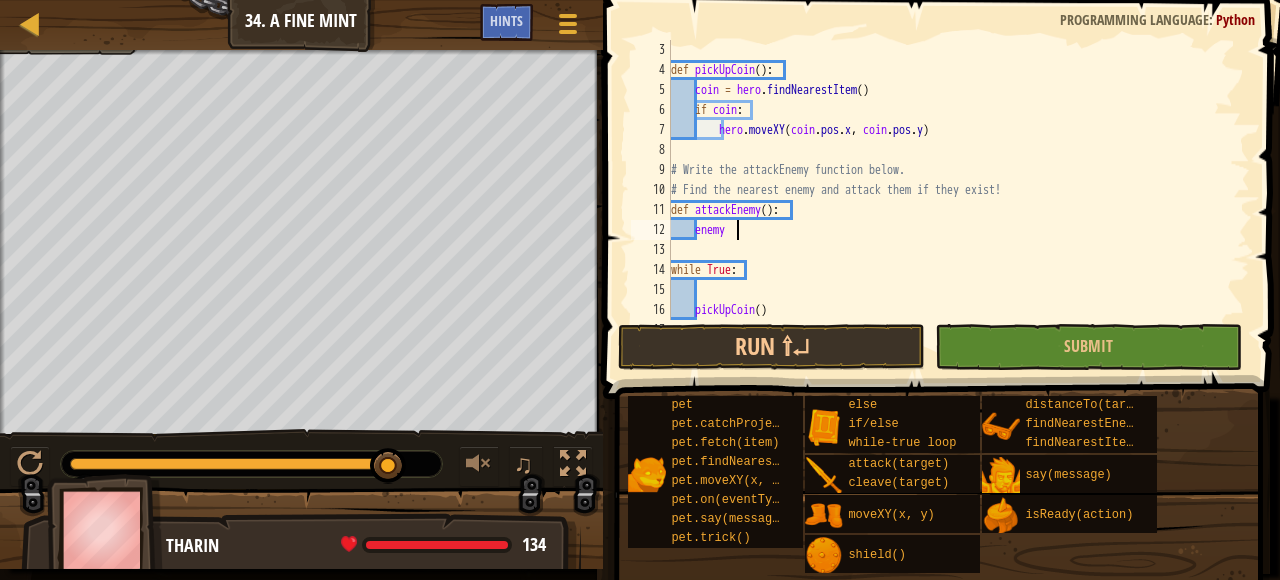 scroll, scrollTop: 9, scrollLeft: 5, axis: both 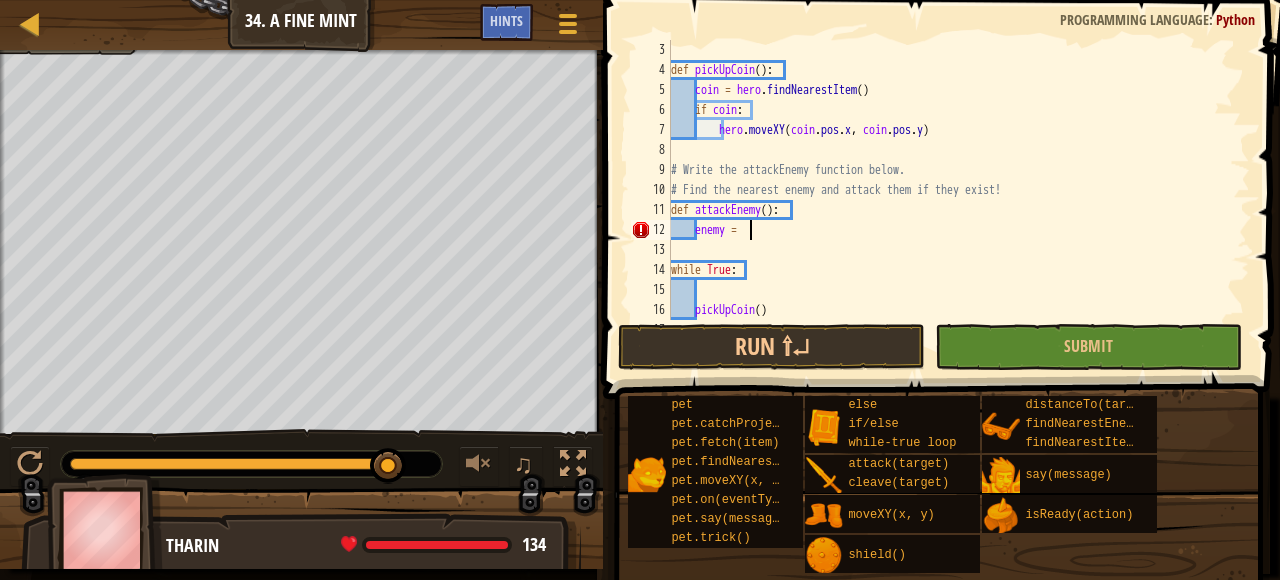 type on "enemy = h" 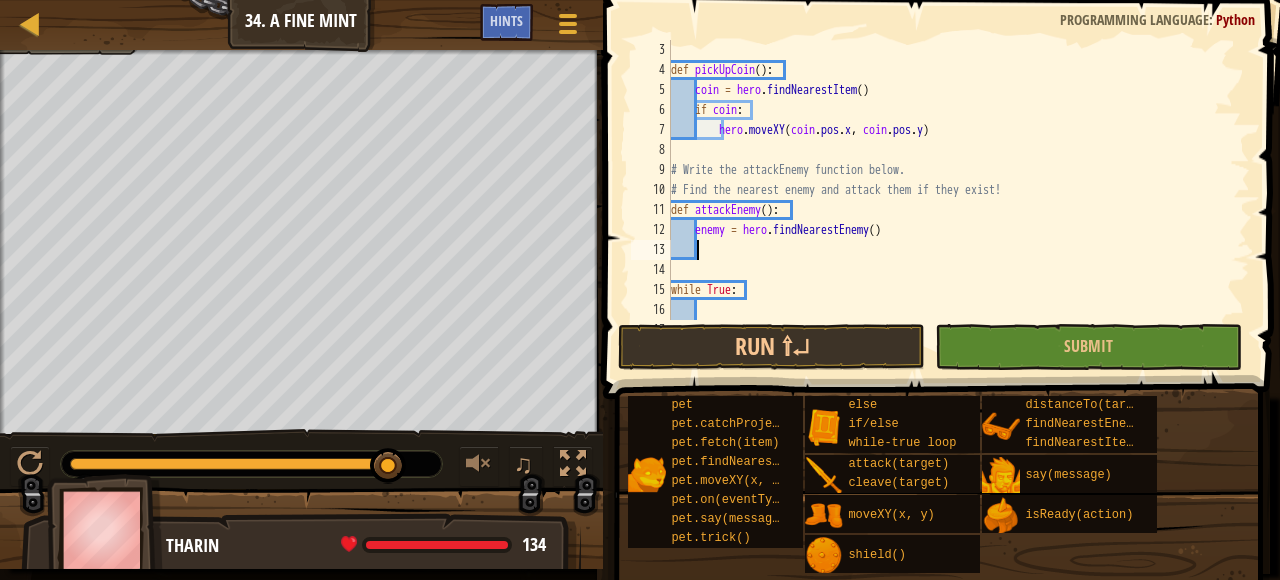 scroll, scrollTop: 9, scrollLeft: 1, axis: both 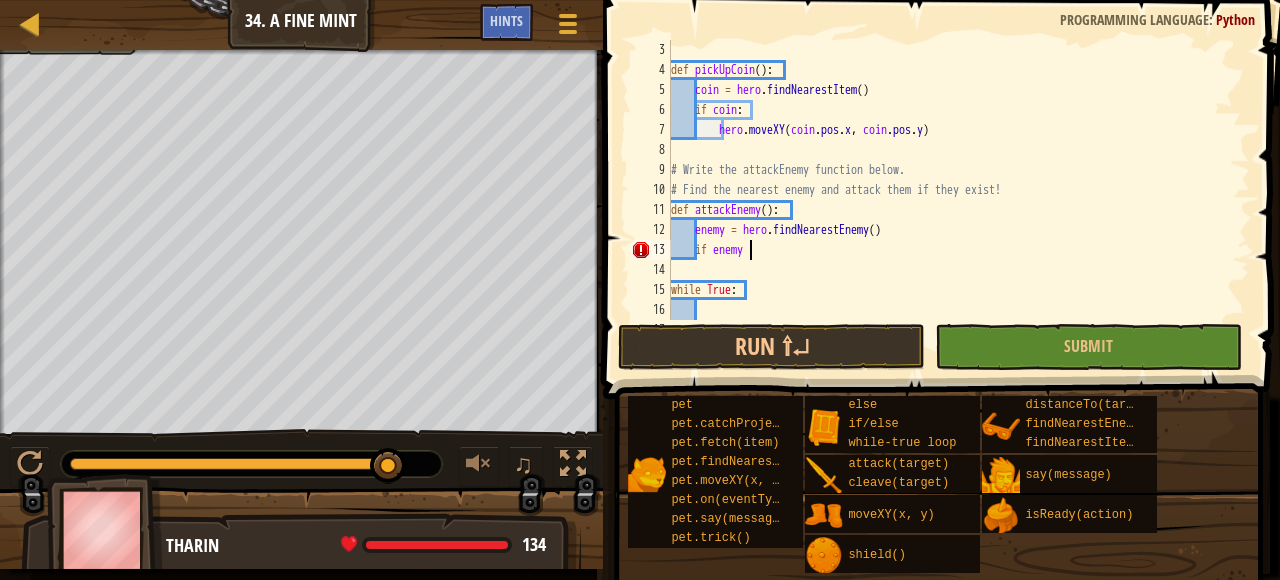 click on "def   pickUpCoin ( ) :      coin   =   hero . findNearestItem ( )      if   coin :          hero . moveXY ( coin . pos . x ,   coin . pos . y ) # Write the attackEnemy function below. # Find the nearest enemy and attack them if they exist! def   attackEnemy ( ) :      enemy   =   hero . findNearestEnemy ( )      if   enemy while   True :           pickUpCoin ( )" at bounding box center (958, 200) 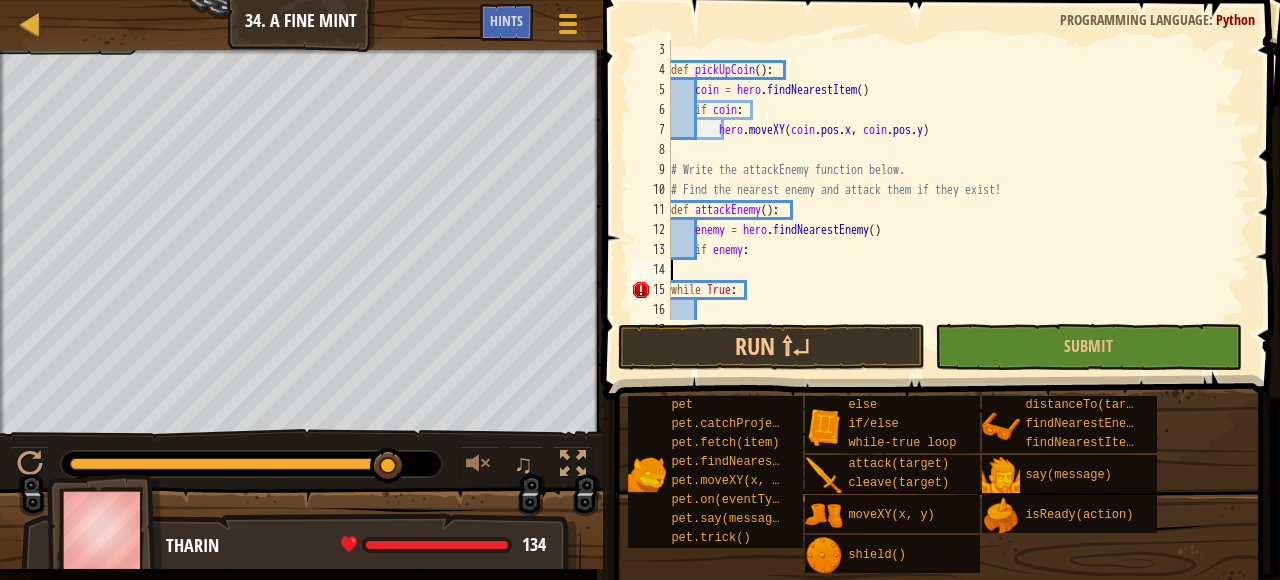 click on "def   pickUpCoin ( ) :      coin   =   hero . findNearestItem ( )      if   coin :          hero . moveXY ( coin . pos . x ,   coin . pos . y ) # Write the attackEnemy function below. # Find the nearest enemy and attack them if they exist! def   attackEnemy ( ) :      enemy   =   hero . findNearestEnemy ( )      if   enemy : while   True :           pickUpCoin ( )" at bounding box center (958, 200) 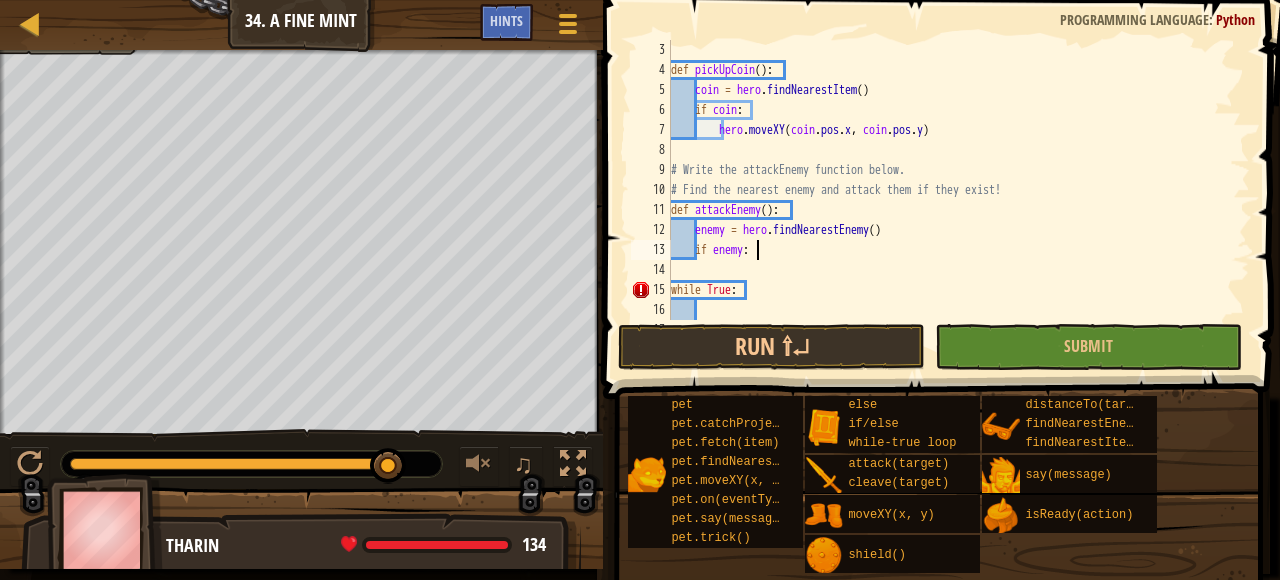click on "def   pickUpCoin ( ) :      coin   =   hero . findNearestItem ( )      if   coin :          hero . moveXY ( coin . pos . x ,   coin . pos . y ) # Write the attackEnemy function below. # Find the nearest enemy and attack them if they exist! def   attackEnemy ( ) :      enemy   =   hero . findNearestEnemy ( )      if   enemy : while   True :           pickUpCoin ( )" at bounding box center [958, 200] 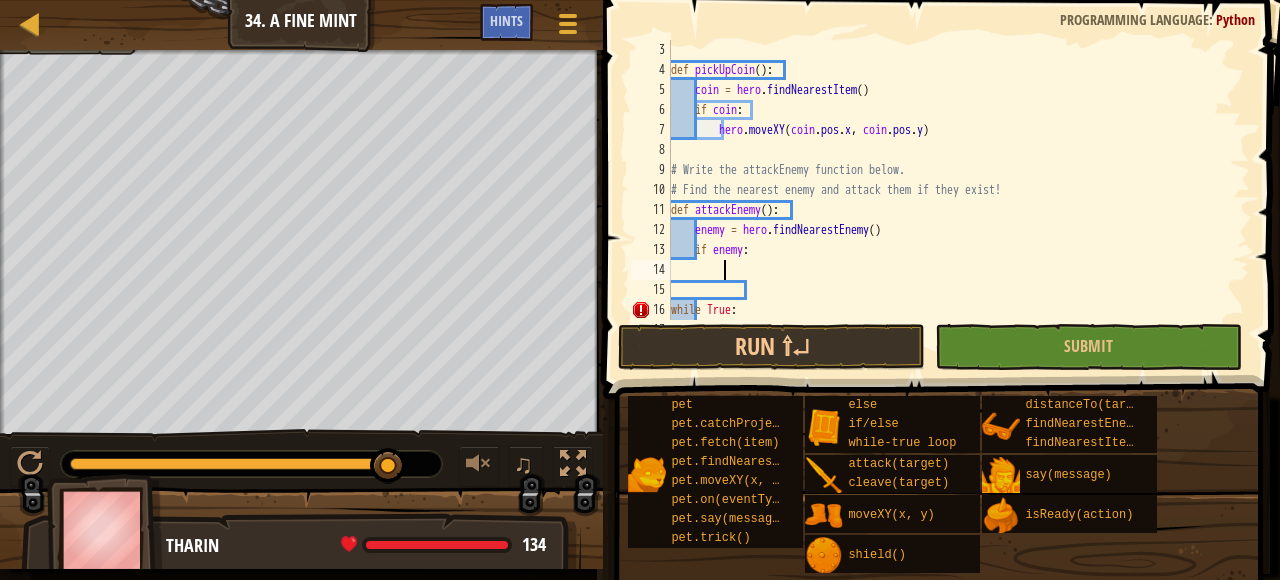 click on "def   pickUpCoin ( ) :      coin   =   hero . findNearestItem ( )      if   coin :          hero . moveXY ( coin . pos . x ,   coin . pos . y ) # Write the attackEnemy function below. # Find the nearest enemy and attack them if they exist! def   attackEnemy ( ) :      enemy   =   hero . findNearestEnemy ( )      if   enemy :          while   True :" at bounding box center (958, 200) 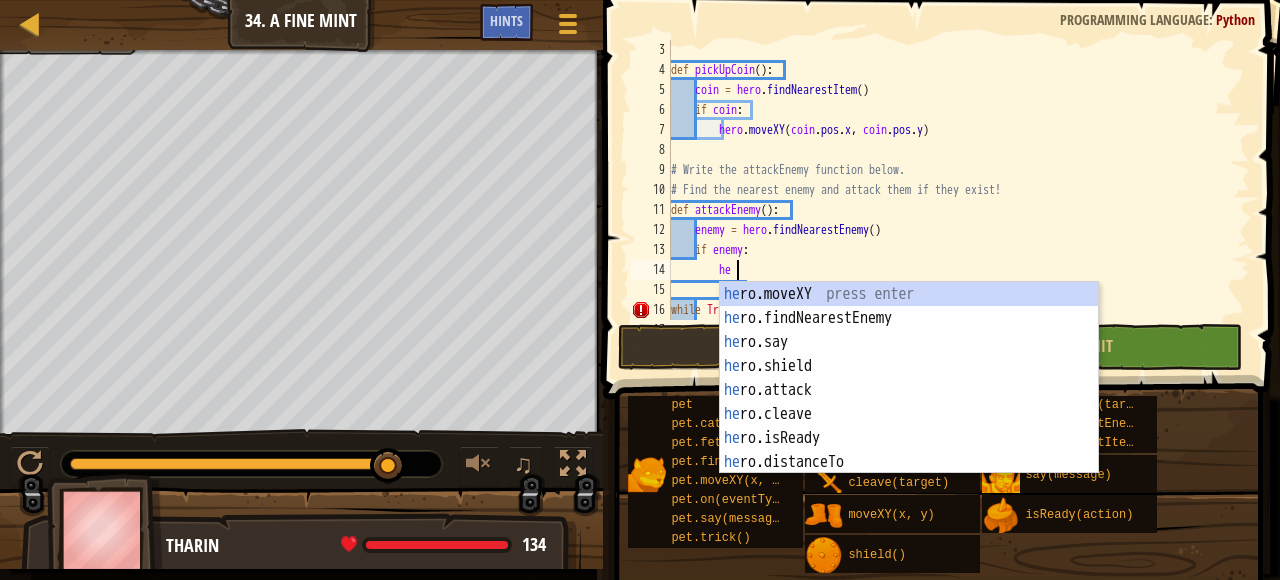 scroll, scrollTop: 9, scrollLeft: 5, axis: both 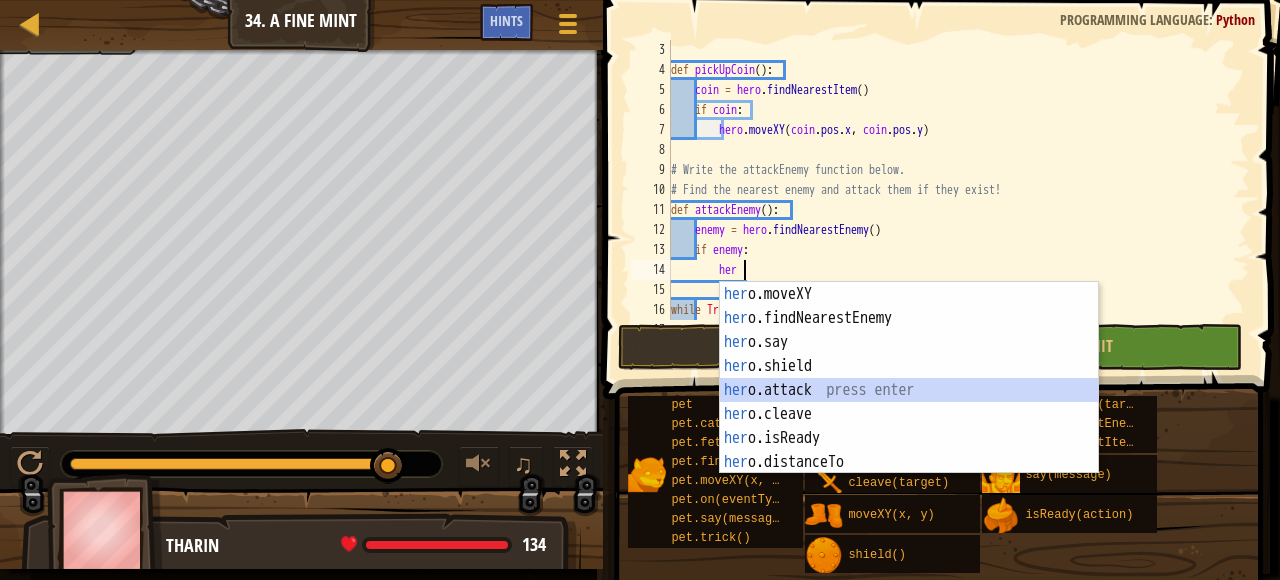 type on "hero.attack(enemy)" 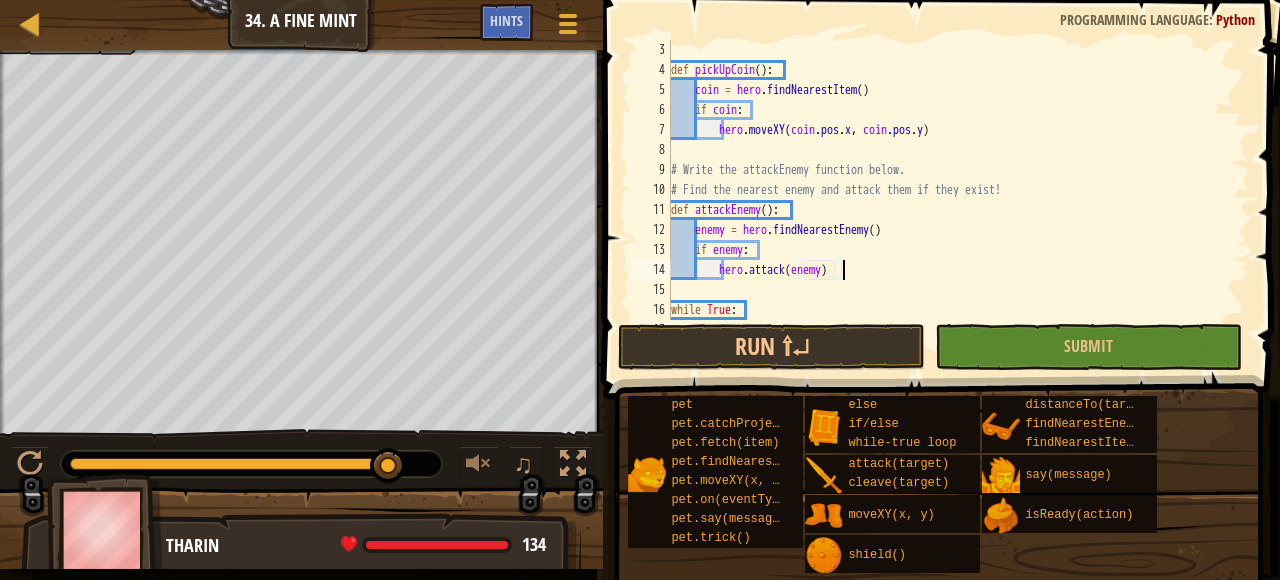 click on "def   pickUpCoin ( ) :      coin   =   hero . findNearestItem ( )      if   coin :          hero . moveXY ( coin . pos . x ,   coin . pos . y ) # Write the attackEnemy function below. # Find the nearest enemy and attack them if they exist! def   attackEnemy ( ) :      enemy   =   hero . findNearestEnemy ( )      if   enemy :          hero . attack ( enemy ) while   True :" at bounding box center (958, 200) 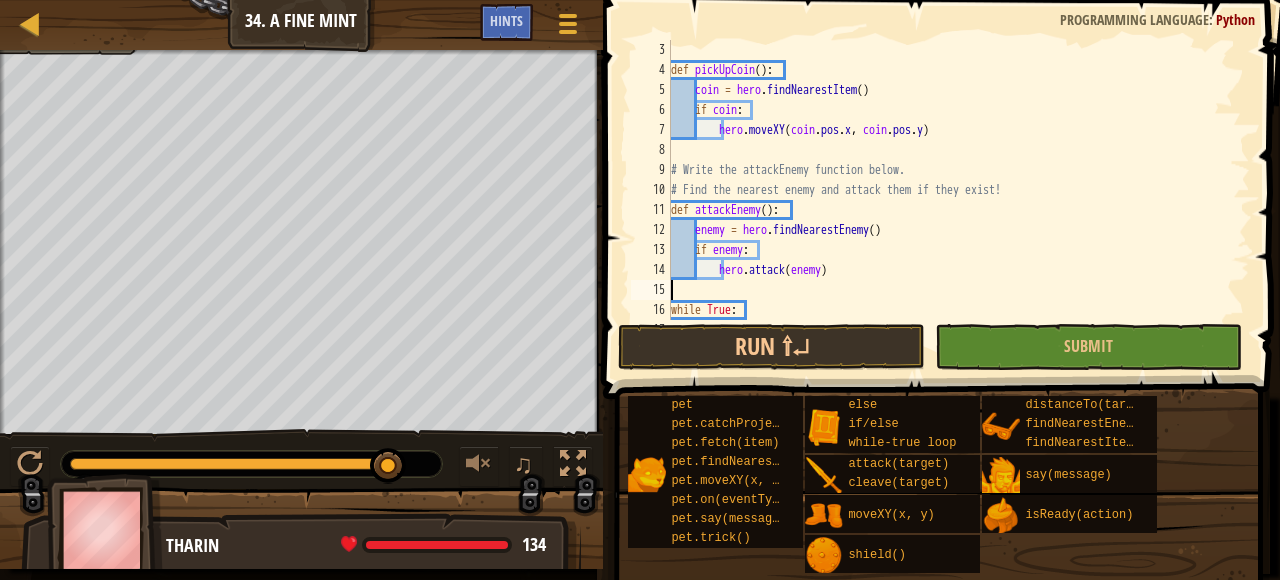 type on "while True:" 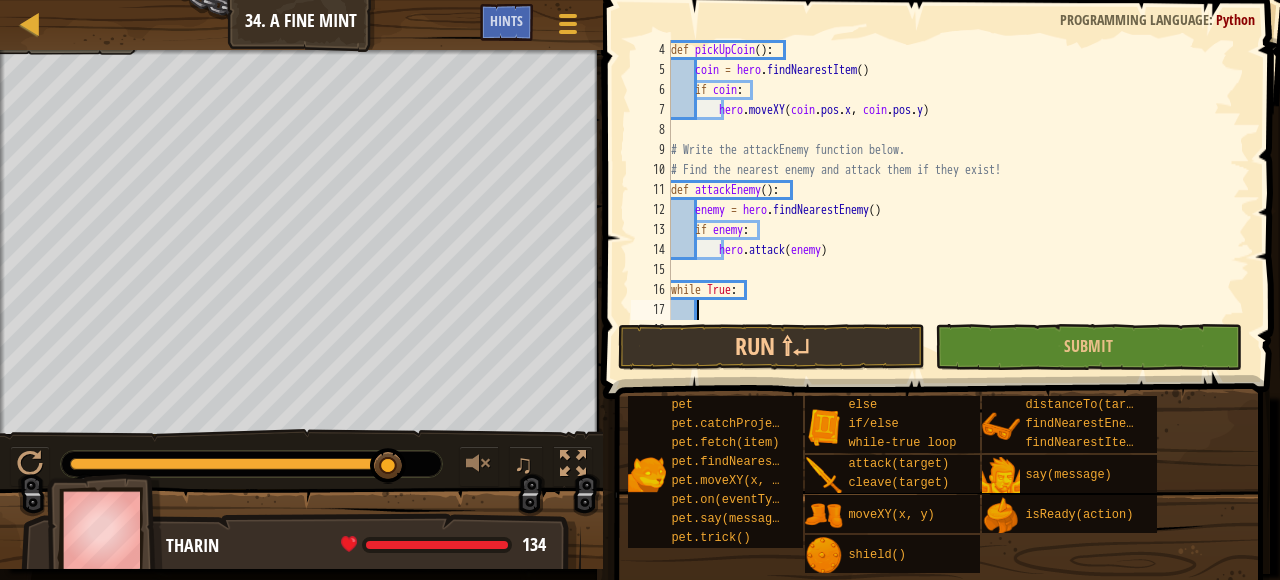 type on "pickUpCoin()" 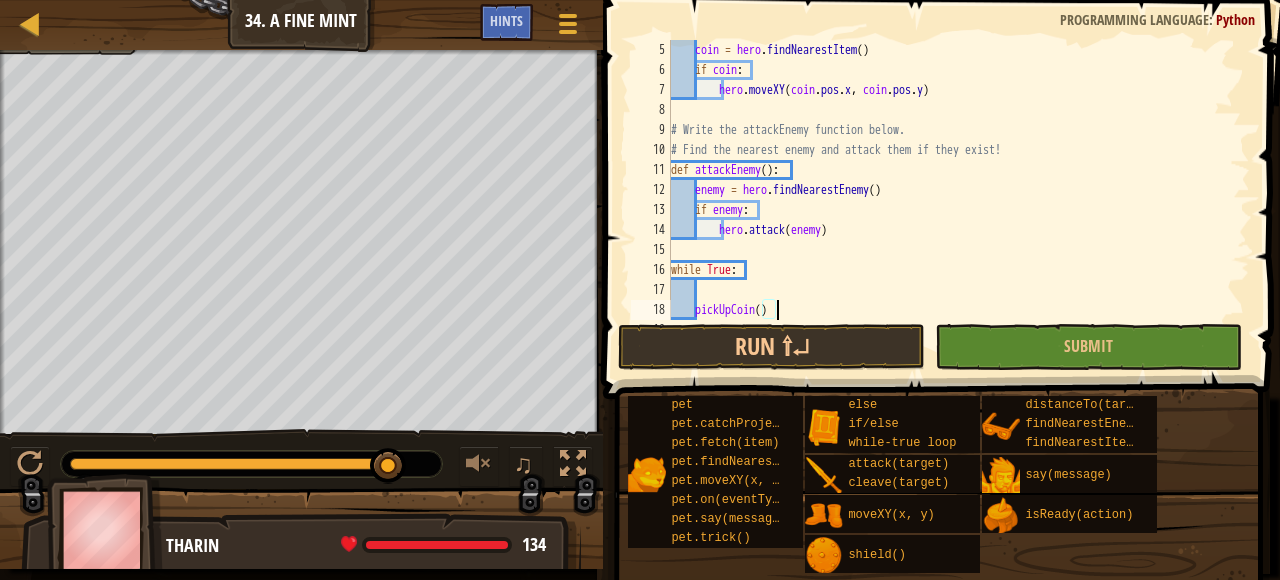 scroll, scrollTop: 100, scrollLeft: 0, axis: vertical 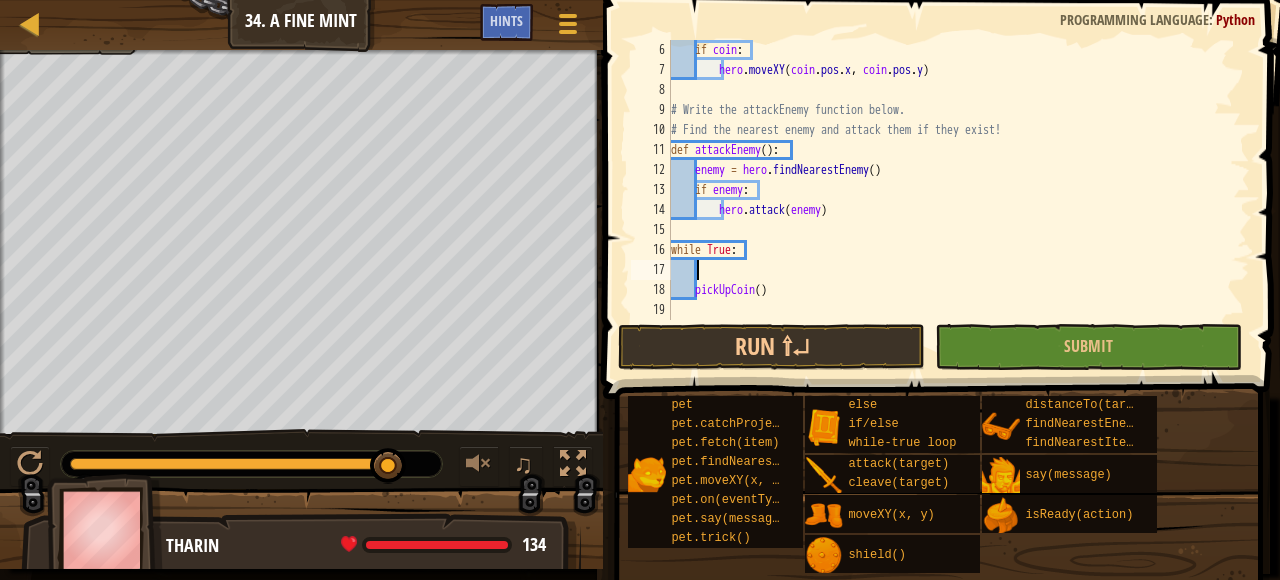 click on "if   coin :          hero . moveXY ( coin . pos . x ,   coin . pos . y ) # Write the attackEnemy function below. # Find the nearest enemy and attack them if they exist! def   attackEnemy ( ) :      enemy   =   hero . findNearestEnemy ( )      if   enemy :          hero . attack ( enemy ) while   True :           pickUpCoin ( )" at bounding box center [958, 200] 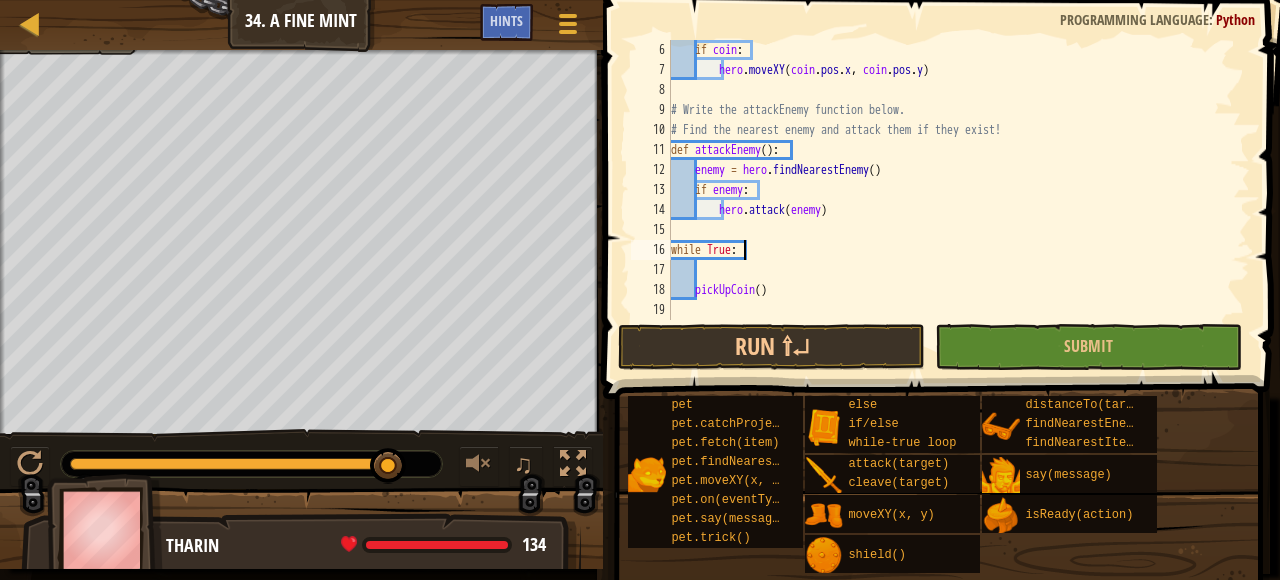 click on "if   coin :          hero . moveXY ( coin . pos . x ,   coin . pos . y ) # Write the attackEnemy function below. # Find the nearest enemy and attack them if they exist! def   attackEnemy ( ) :      enemy   =   hero . findNearestEnemy ( )      if   enemy :          hero . attack ( enemy ) while   True :           pickUpCoin ( )" at bounding box center [958, 200] 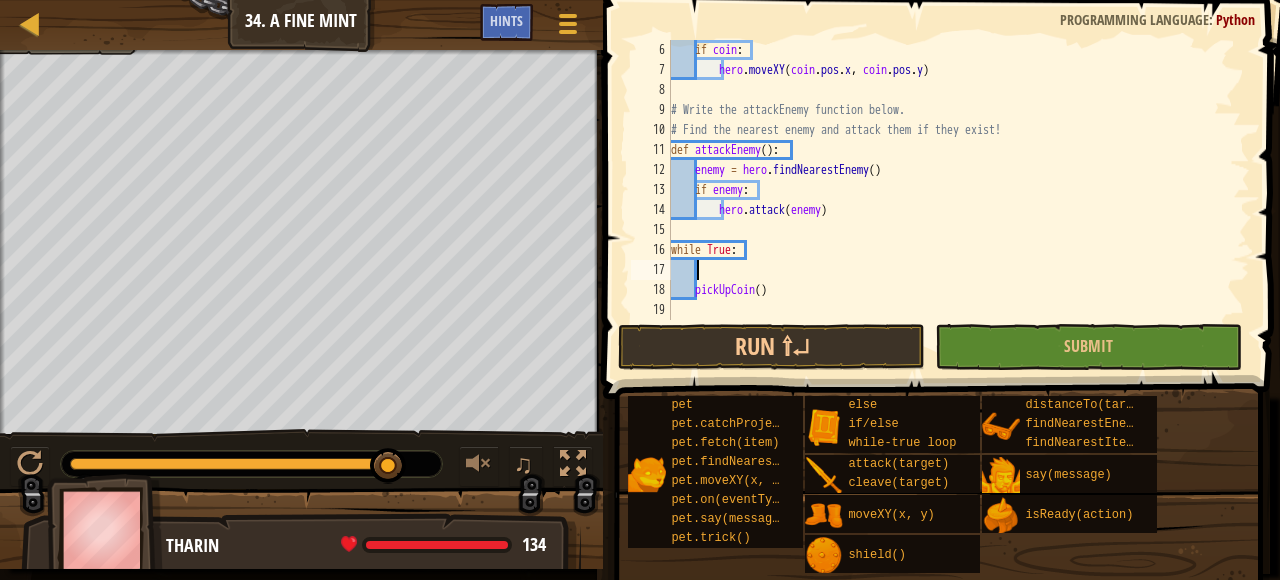 click on "if   coin :          hero . moveXY ( coin . pos . x ,   coin . pos . y ) # Write the attackEnemy function below. # Find the nearest enemy and attack them if they exist! def   attackEnemy ( ) :      enemy   =   hero . findNearestEnemy ( )      if   enemy :          hero . attack ( enemy ) while   True :           pickUpCoin ( )" at bounding box center [958, 200] 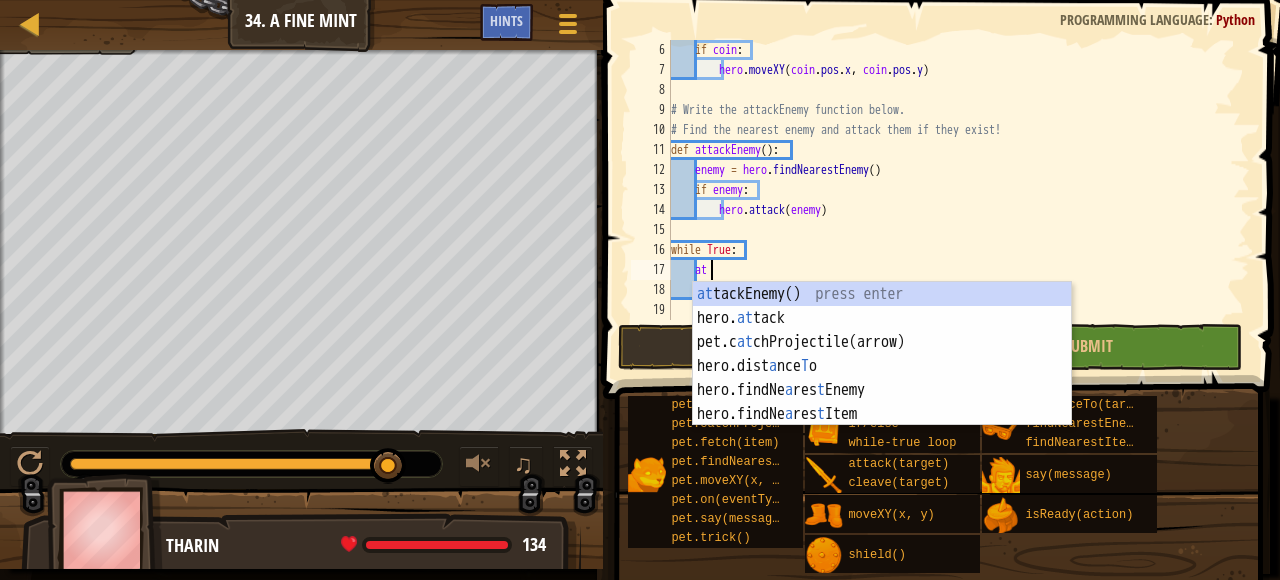 type on "att" 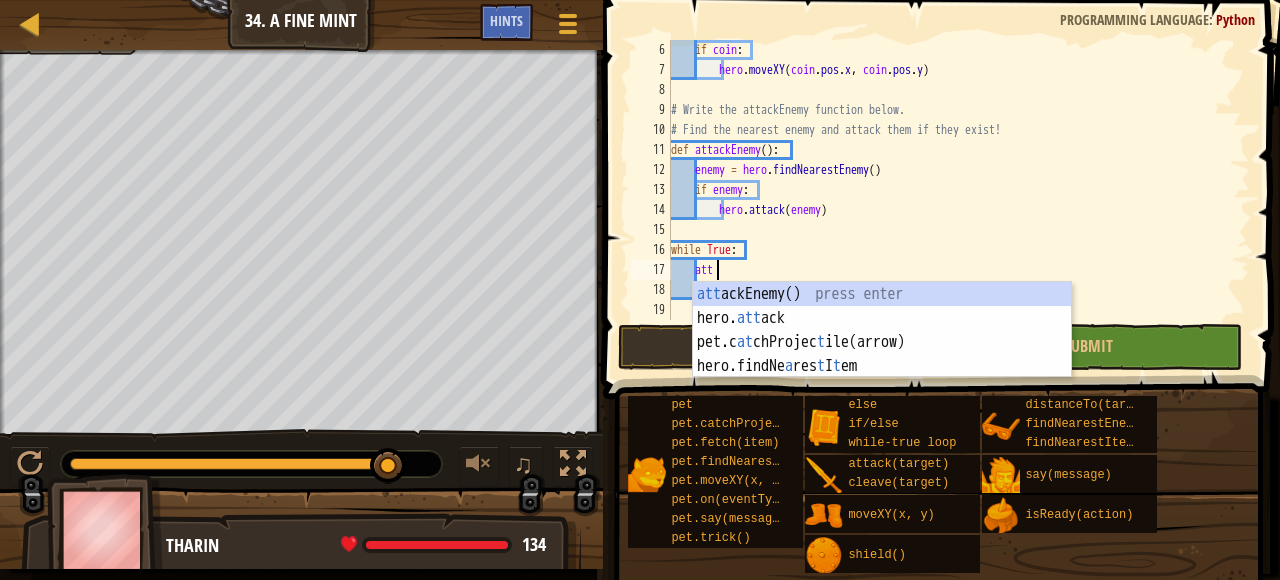 type 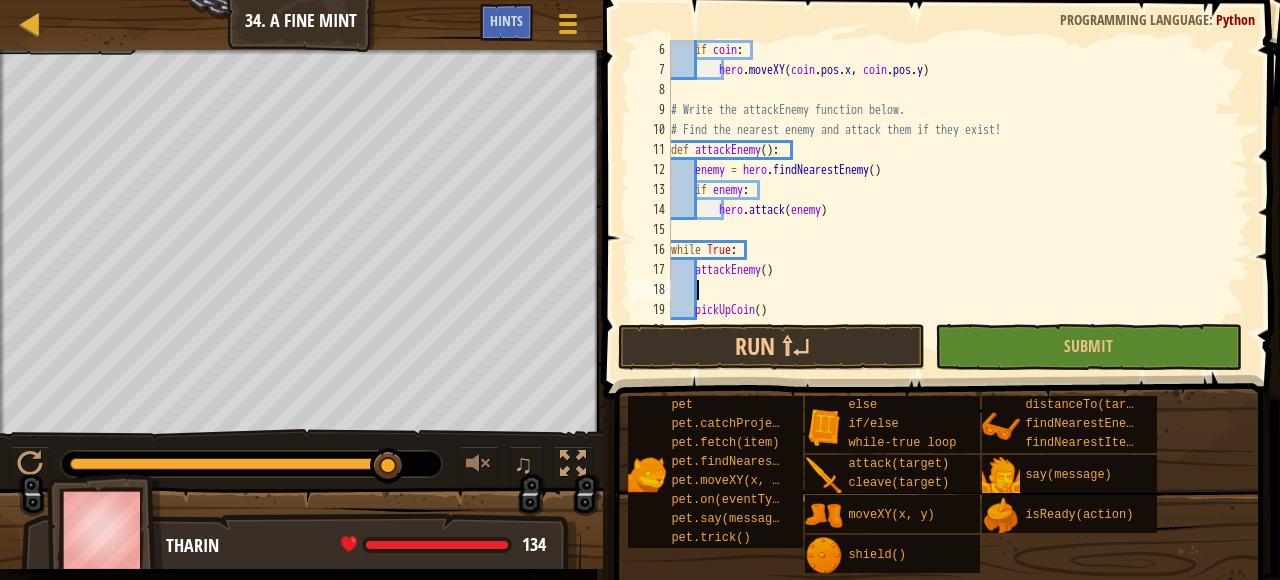 scroll, scrollTop: 9, scrollLeft: 1, axis: both 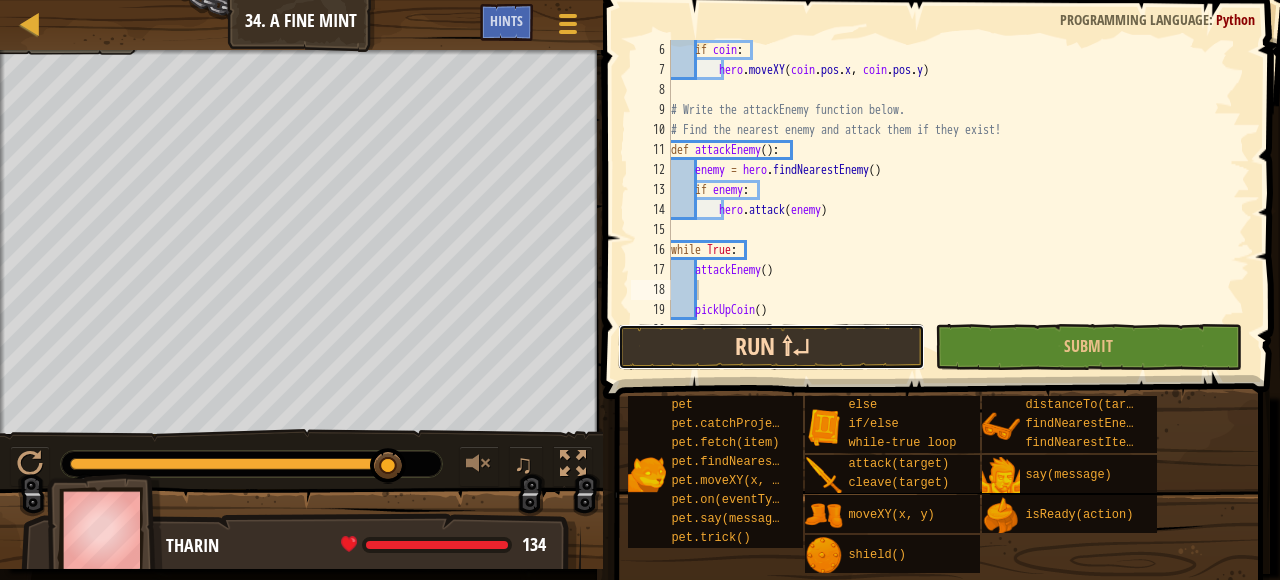 click on "Run ⇧↵" at bounding box center [771, 347] 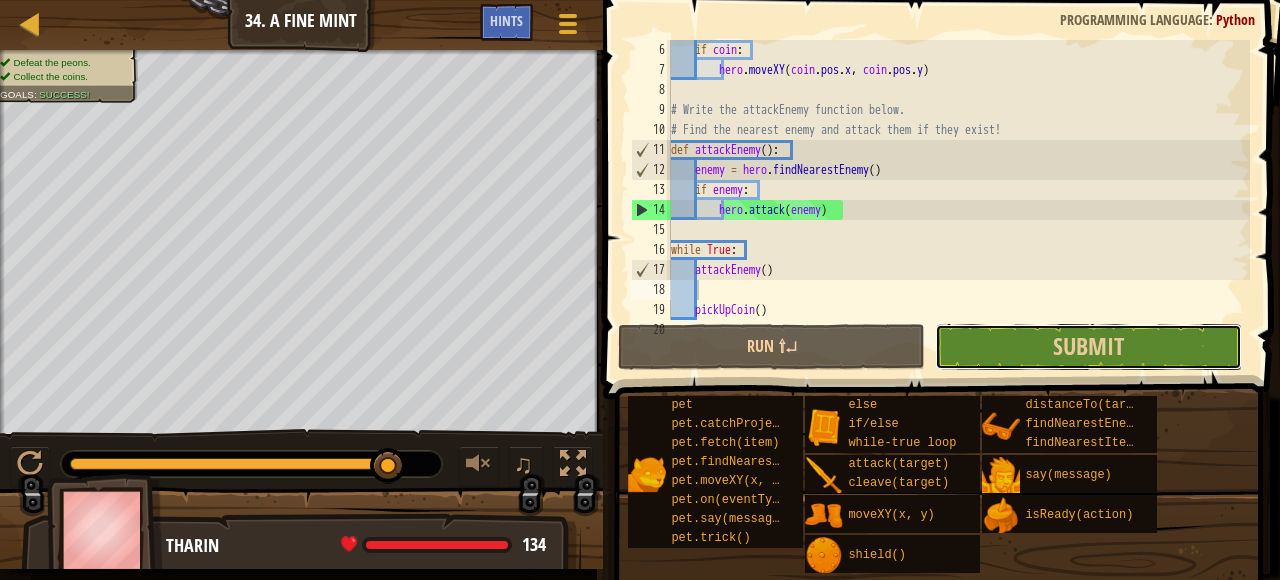 click on "Submit" at bounding box center [1088, 347] 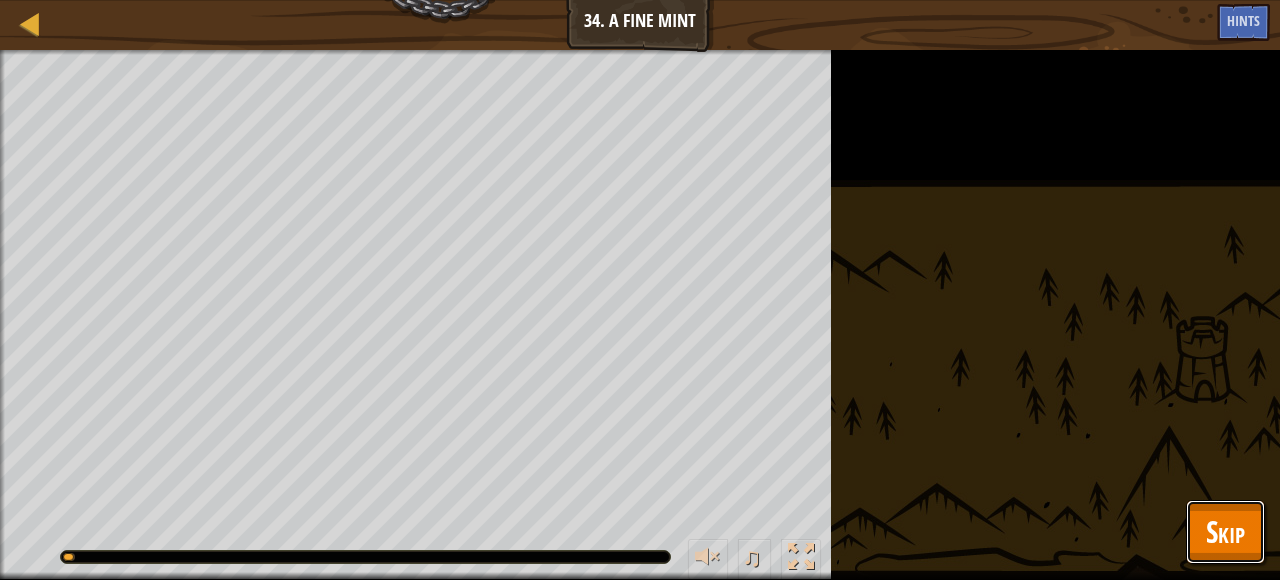 click on "Skip" at bounding box center [1225, 532] 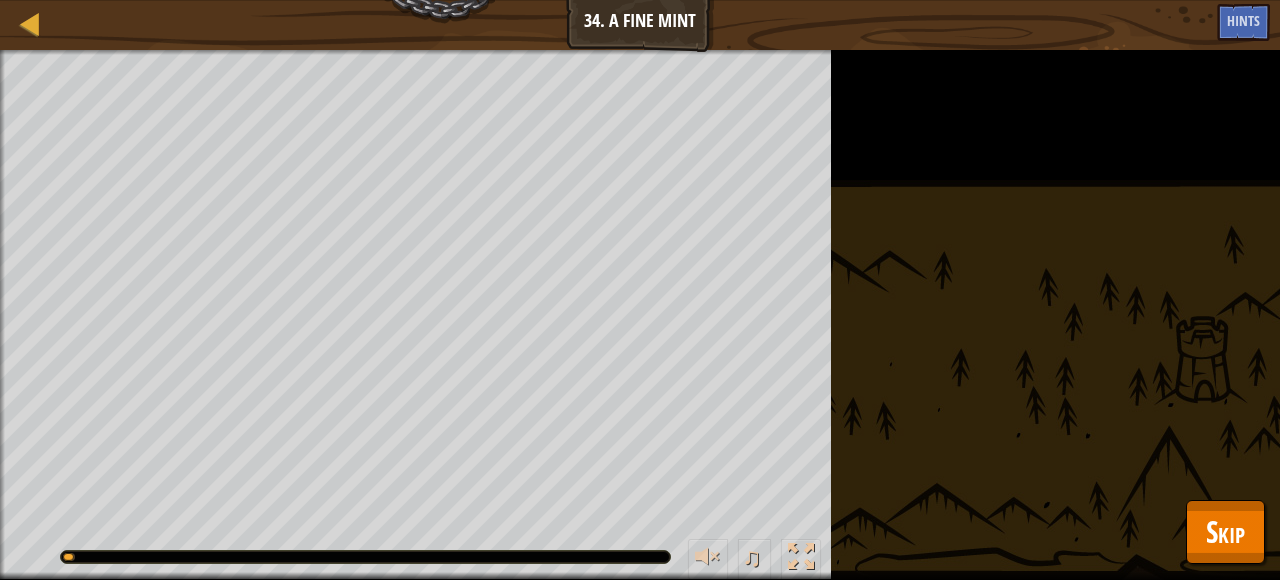 scroll, scrollTop: 100, scrollLeft: 0, axis: vertical 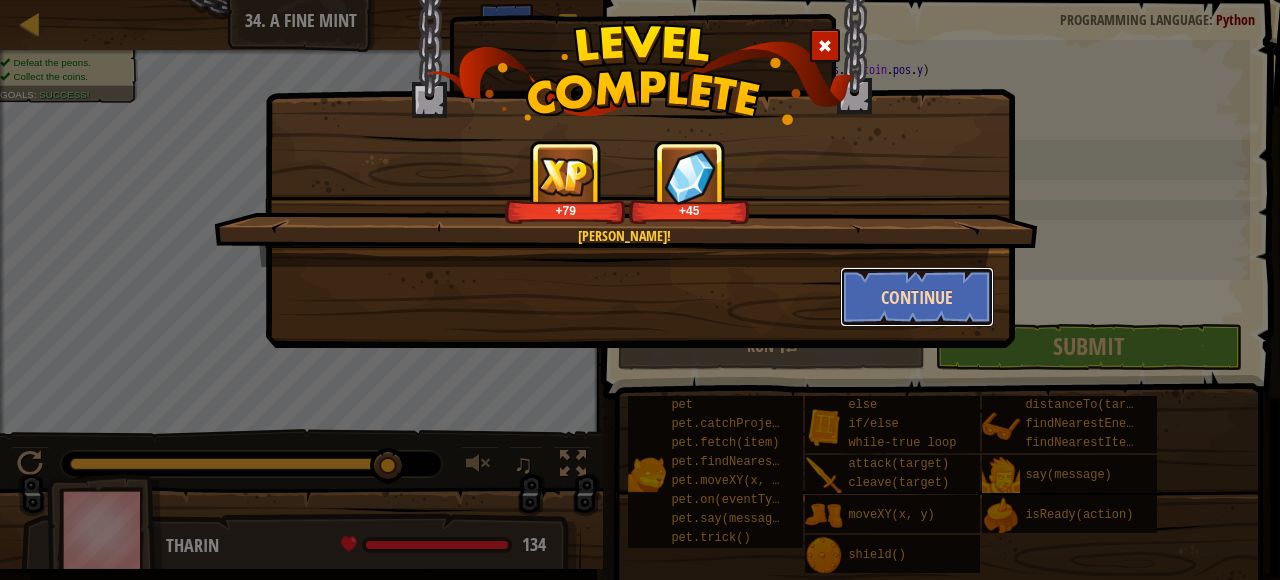 click on "Continue" at bounding box center [917, 297] 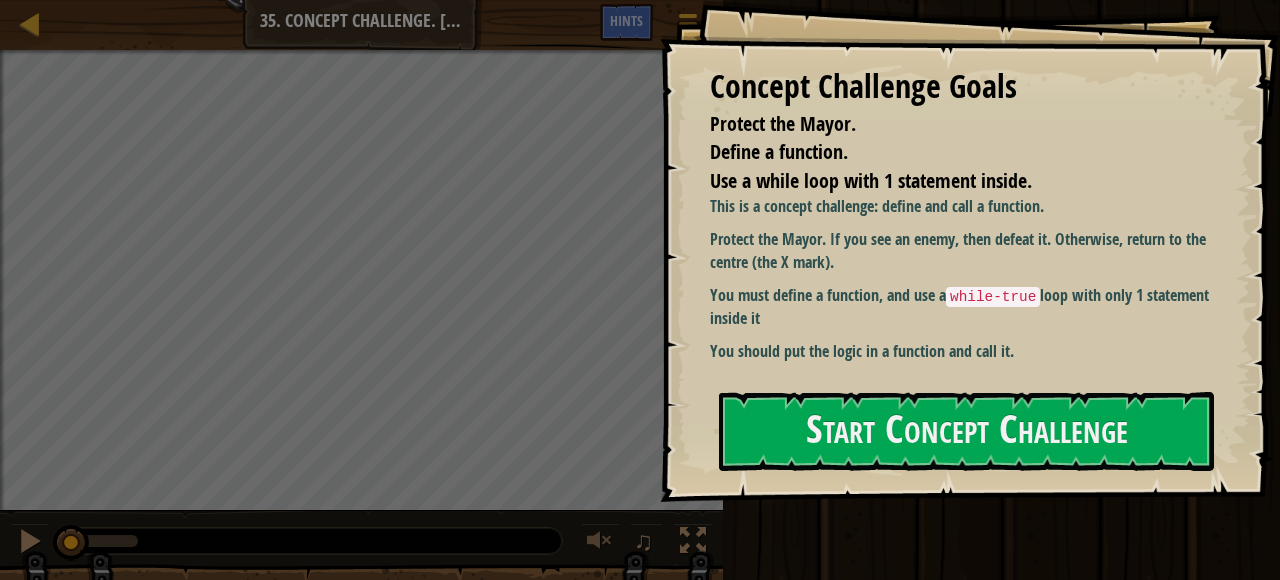 click on "Define a function." at bounding box center (945, 152) 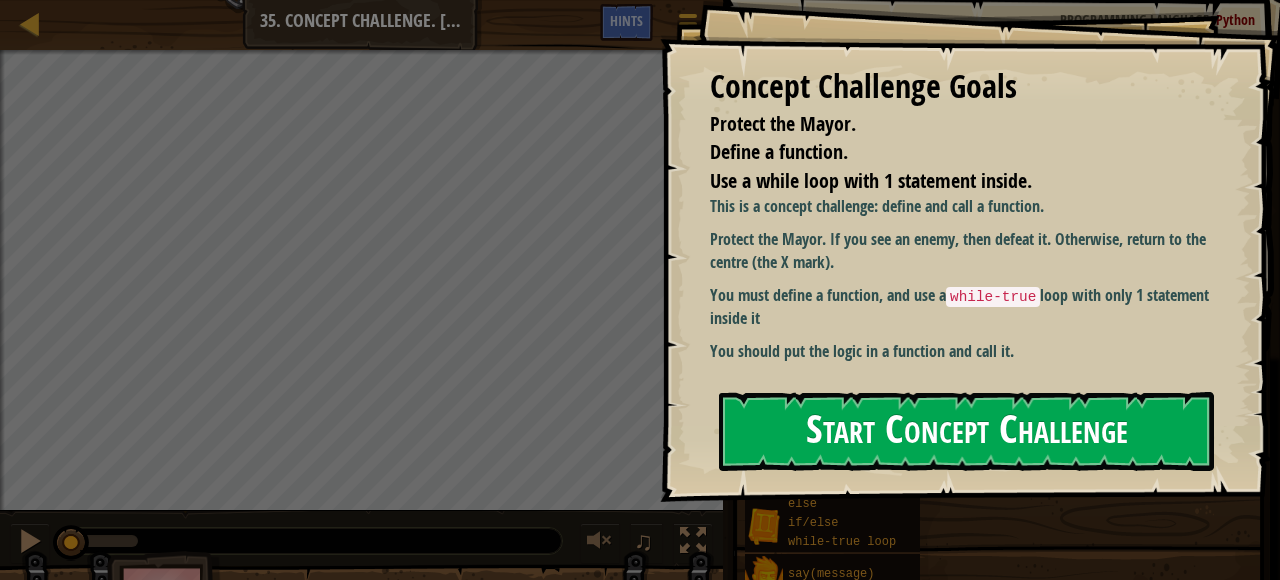 click on "Start Concept Challenge" at bounding box center (966, 431) 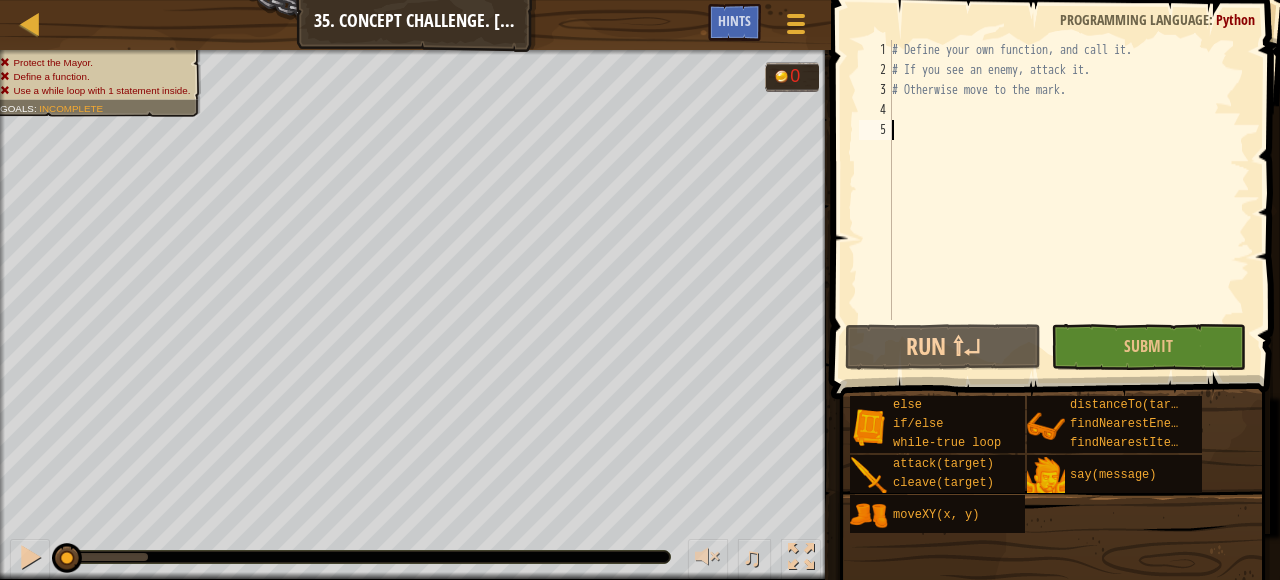 click on "# Define your own function, and call it. # If you see an enemy, attack it. # Otherwise move to the mark." at bounding box center (1069, 200) 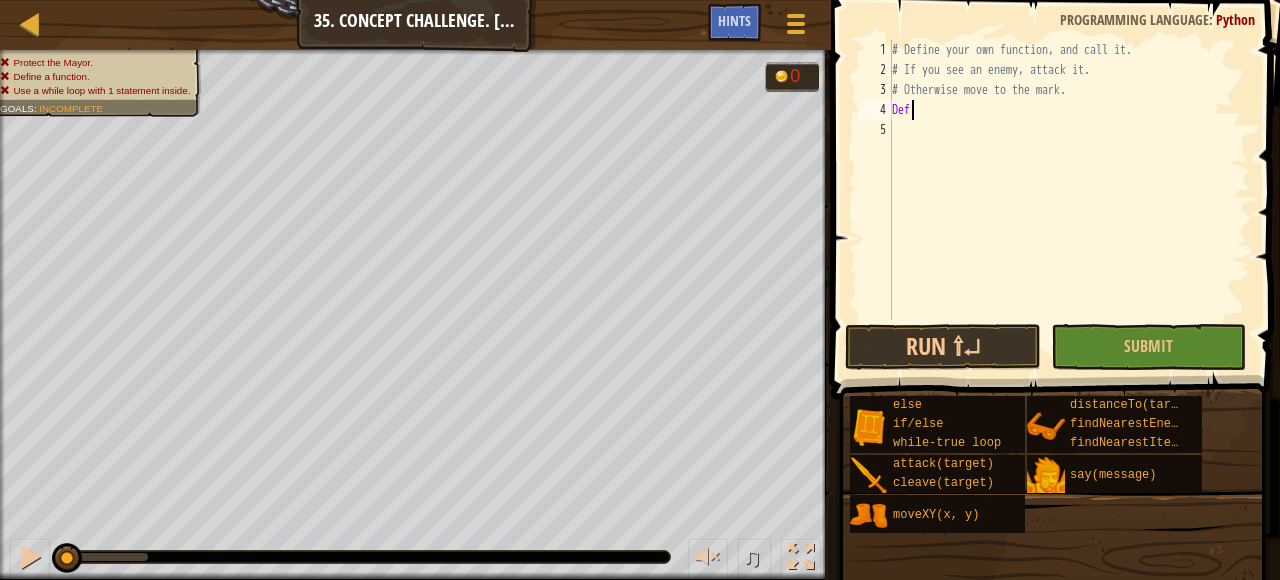 scroll, scrollTop: 9, scrollLeft: 1, axis: both 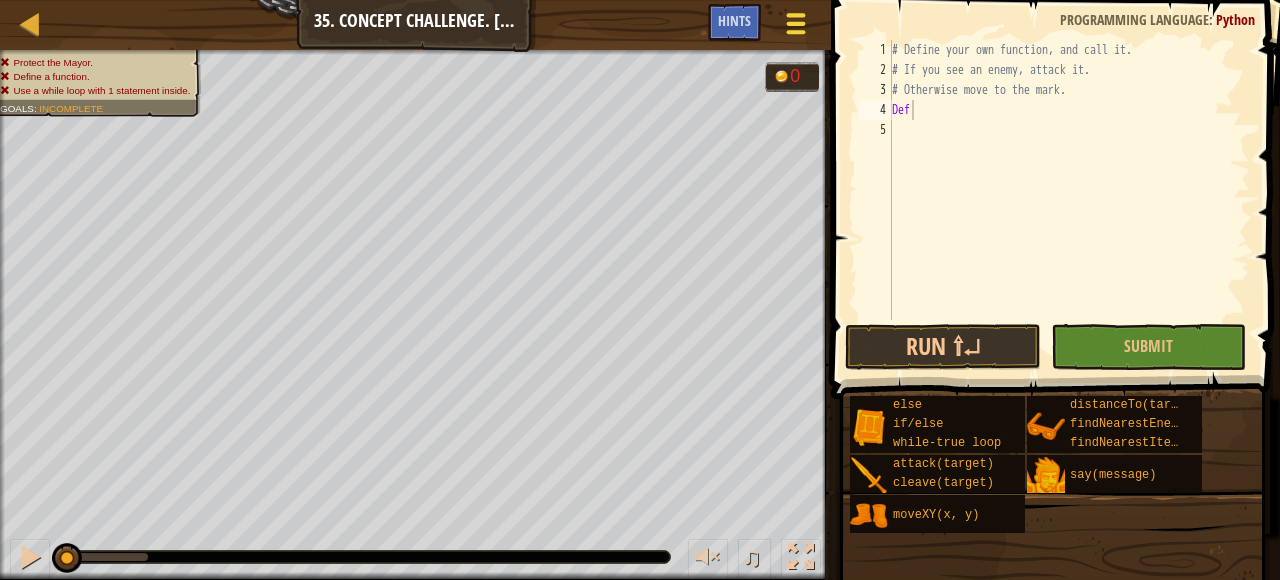 click at bounding box center (796, 23) 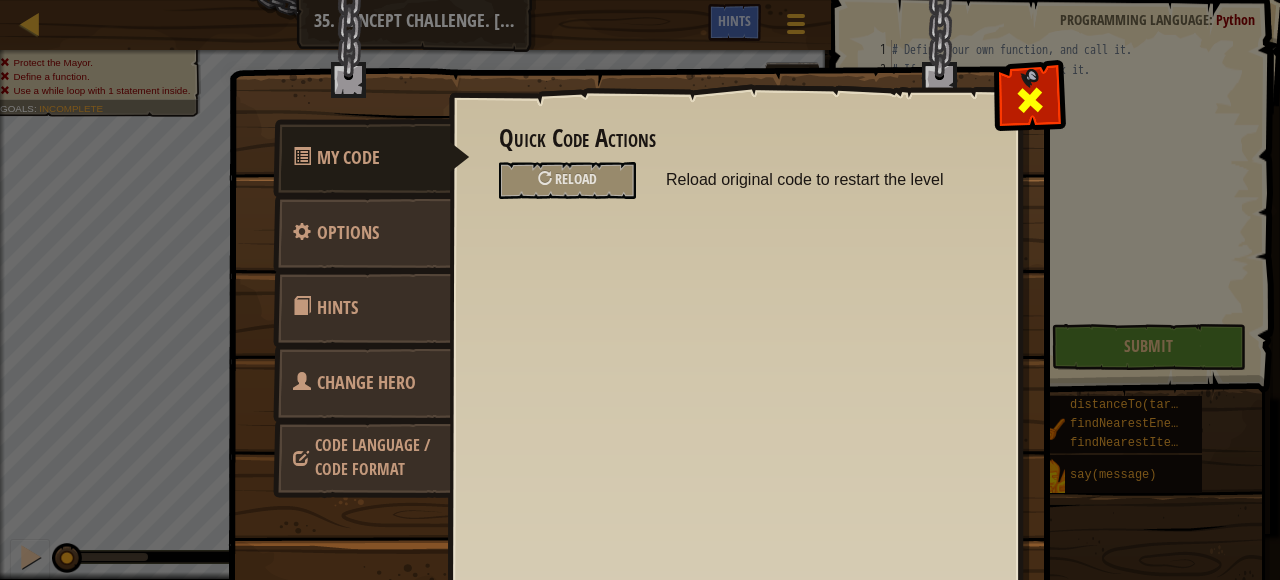 click at bounding box center (1030, 100) 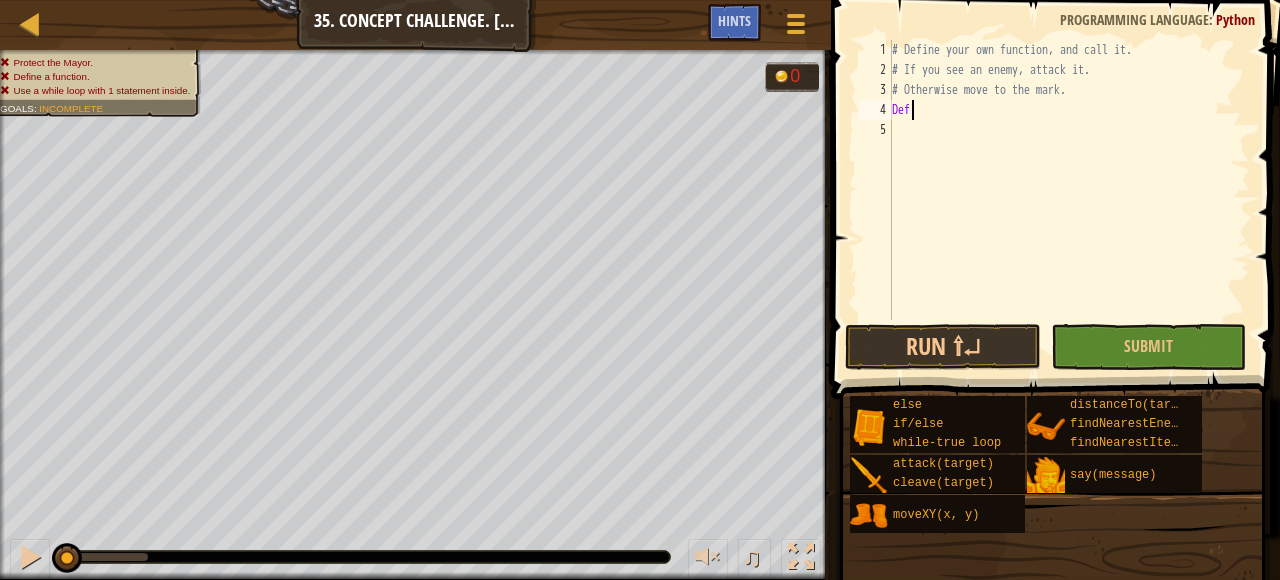 click on "# Define your own function, and call it. # If you see an enemy, attack it. # Otherwise move to the mark. Def" at bounding box center [1069, 200] 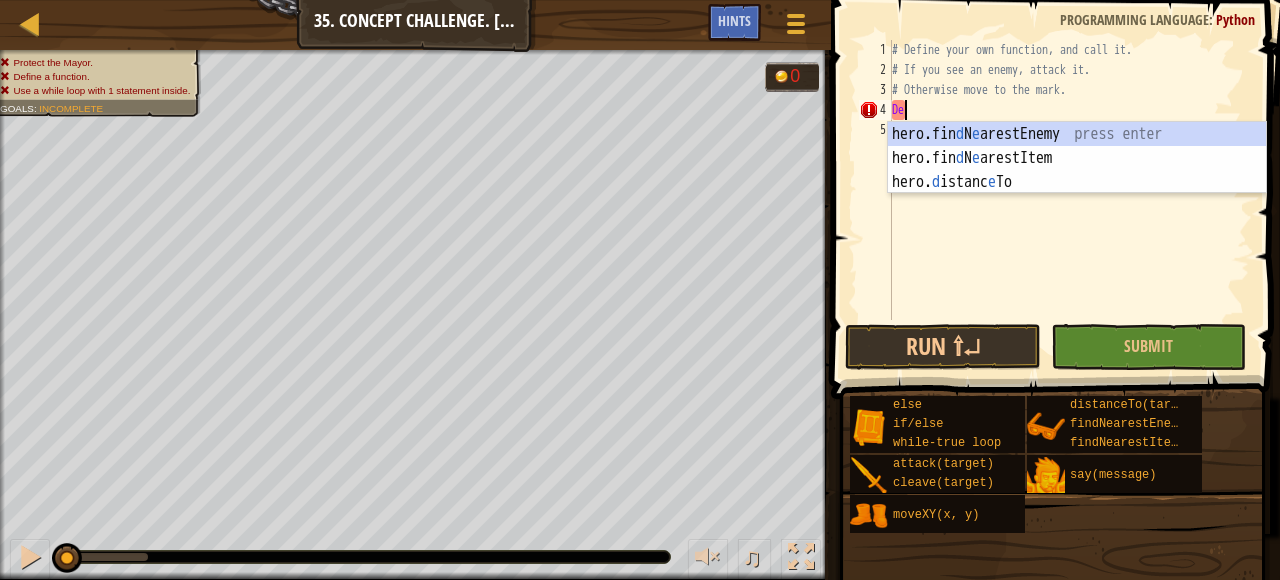 scroll, scrollTop: 9, scrollLeft: 0, axis: vertical 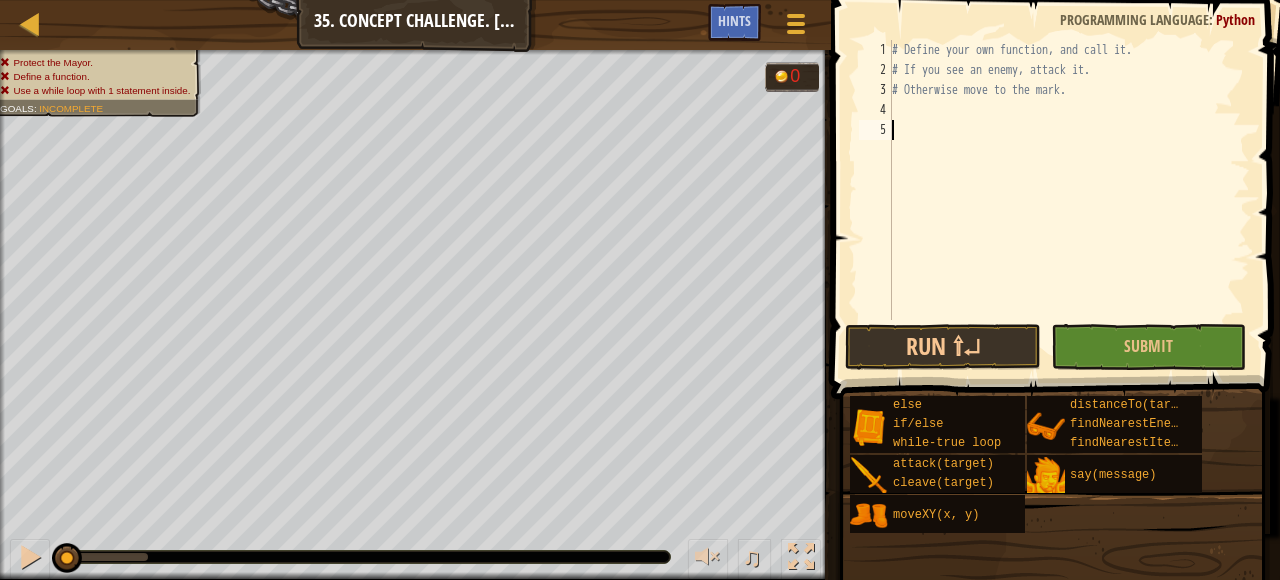 click on "# Define your own function, and call it. # If you see an enemy, attack it. # Otherwise move to the mark." at bounding box center (1069, 200) 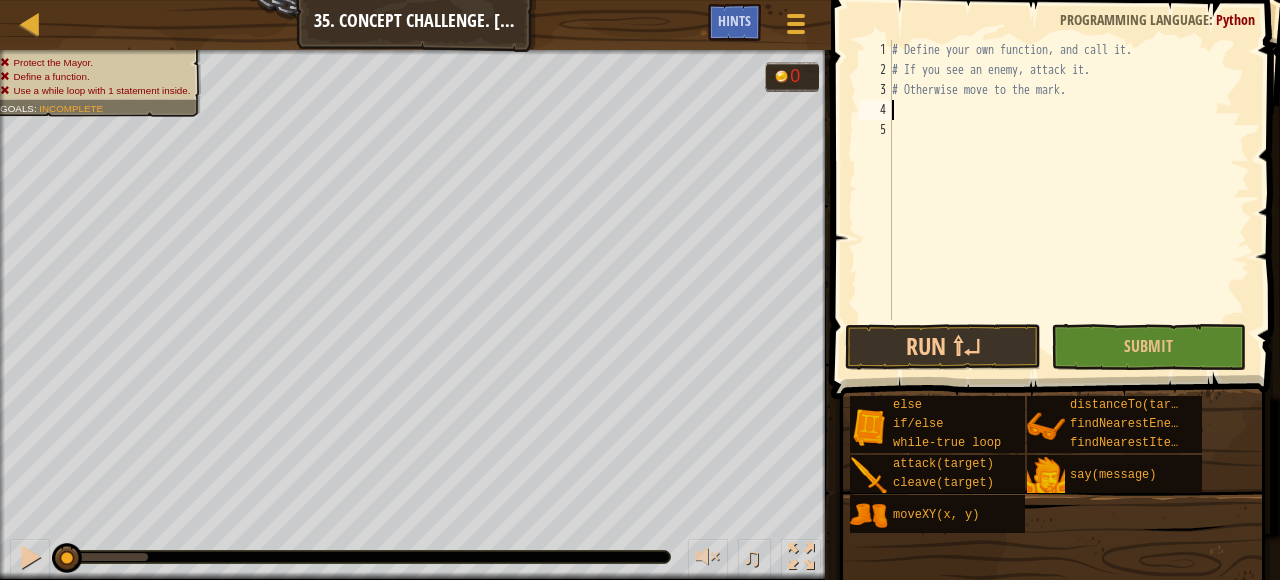 click on "# Define your own function, and call it. # If you see an enemy, attack it. # Otherwise move to the mark." at bounding box center (1069, 200) 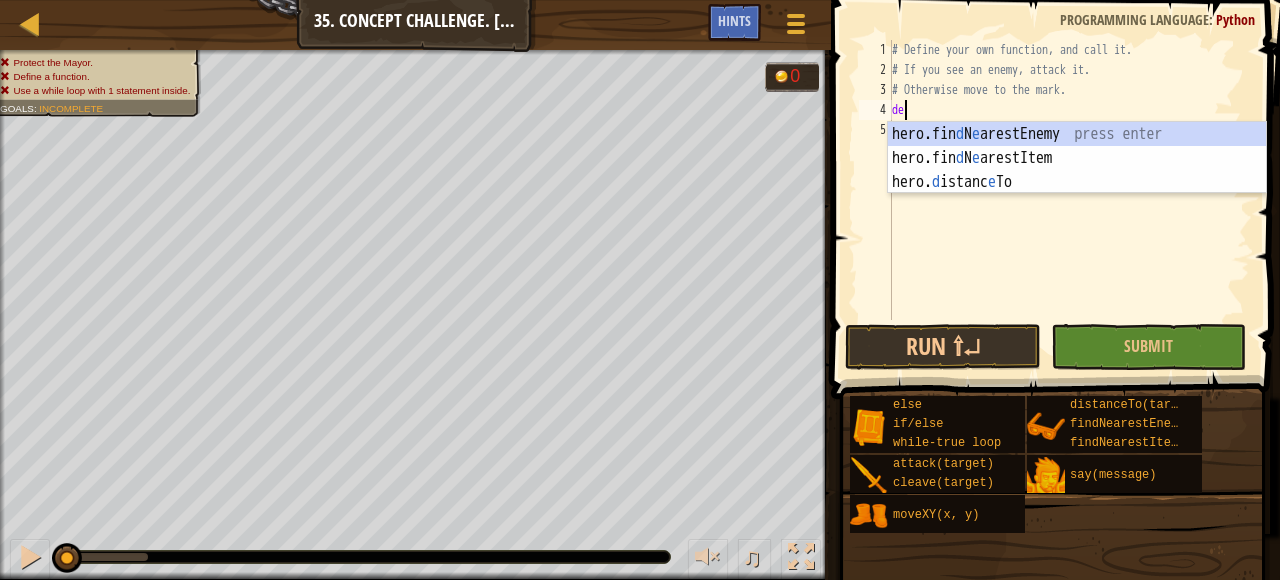 scroll, scrollTop: 9, scrollLeft: 1, axis: both 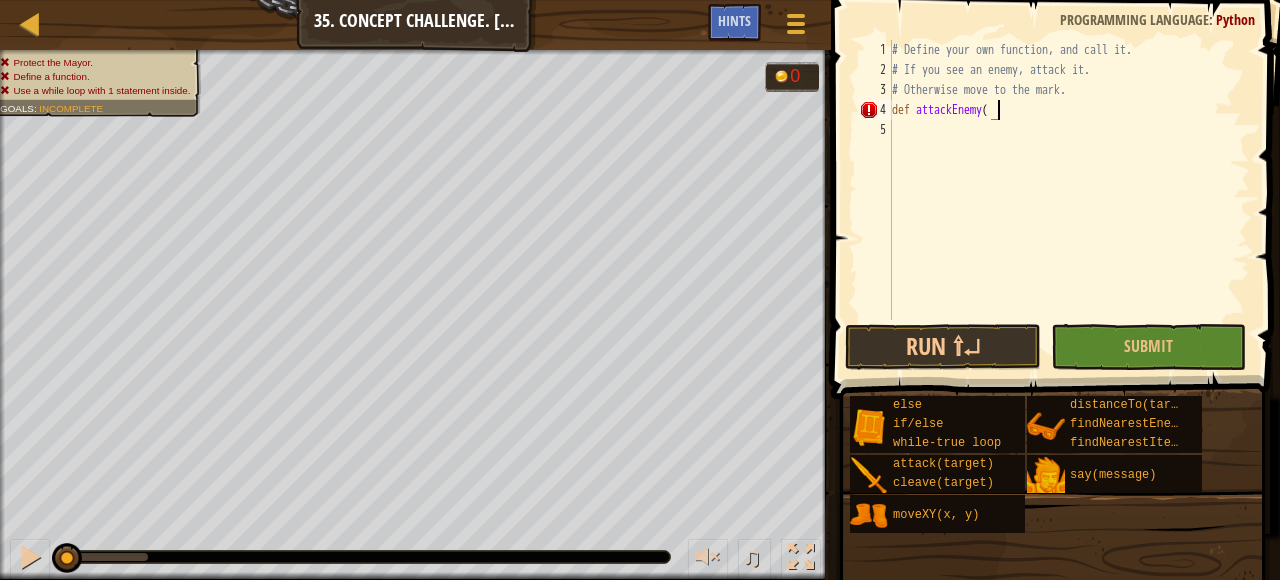 type on "def attackEnemy()" 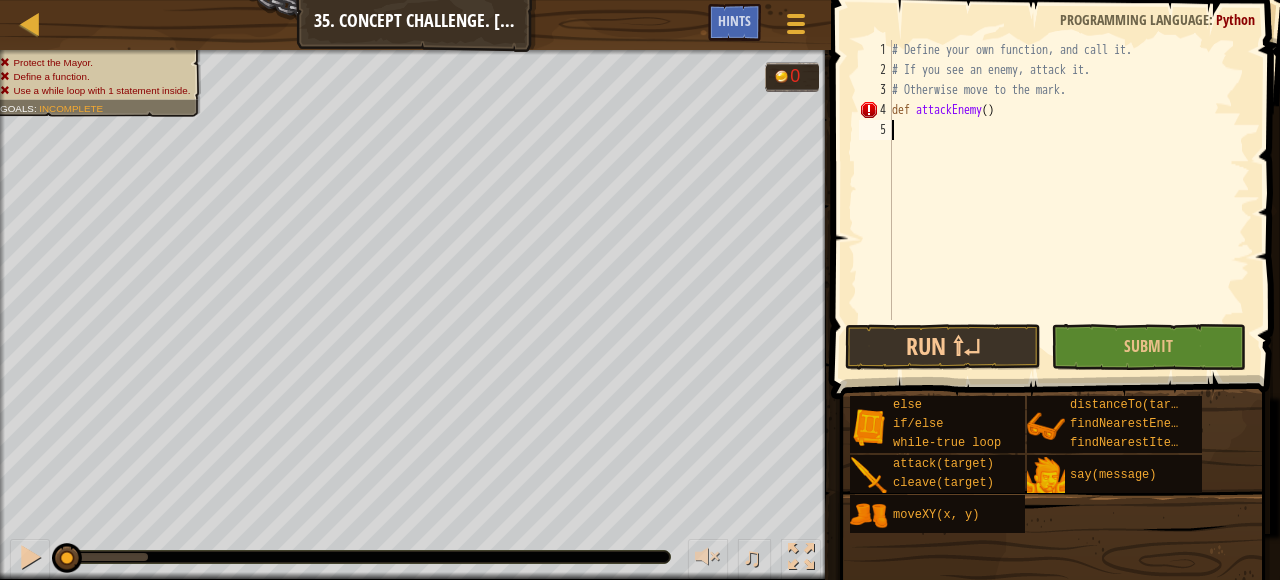 click on "# Define your own function, and call it. # If you see an enemy, attack it. # Otherwise move to the mark. def   attackEnemy ( )" at bounding box center (1069, 200) 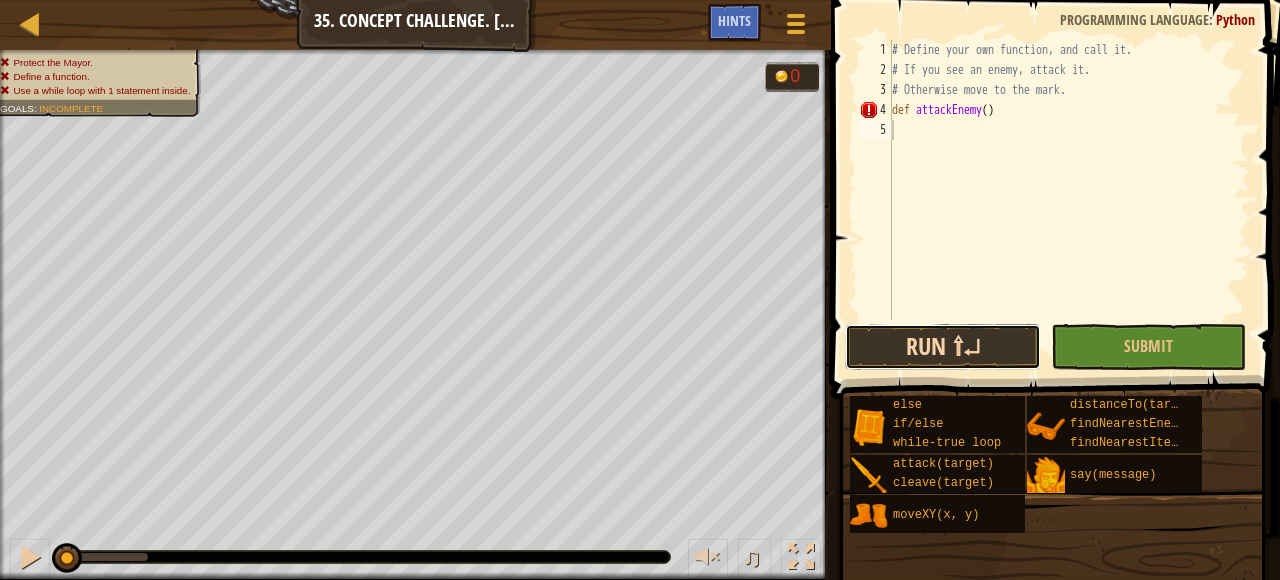 click on "Run ⇧↵" at bounding box center (943, 347) 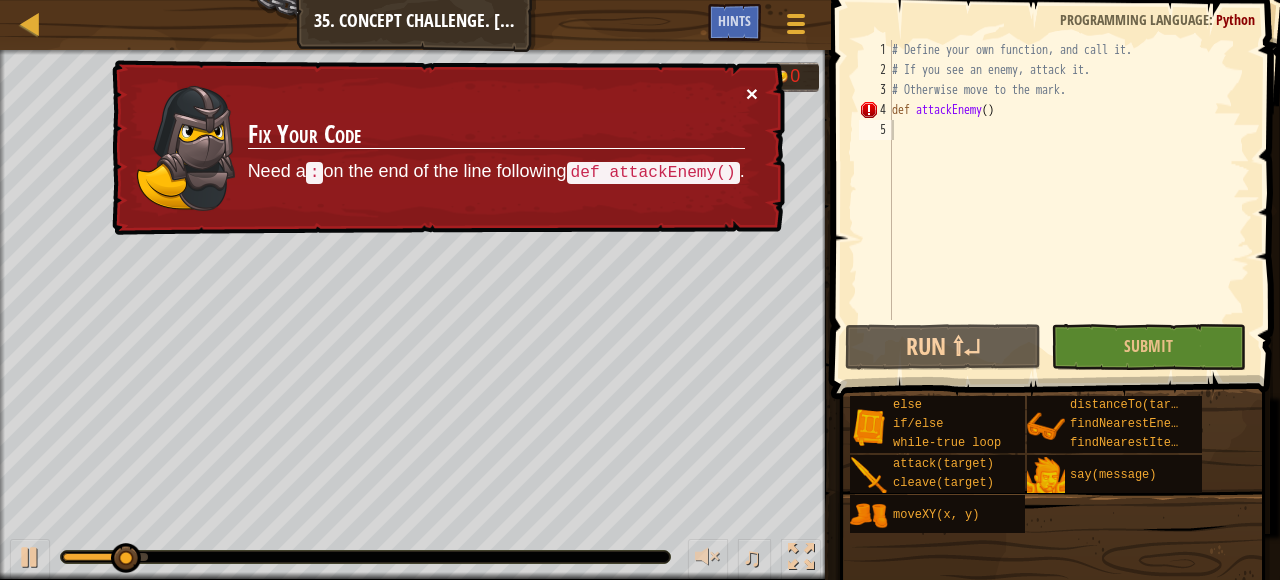 click on "×" at bounding box center [752, 93] 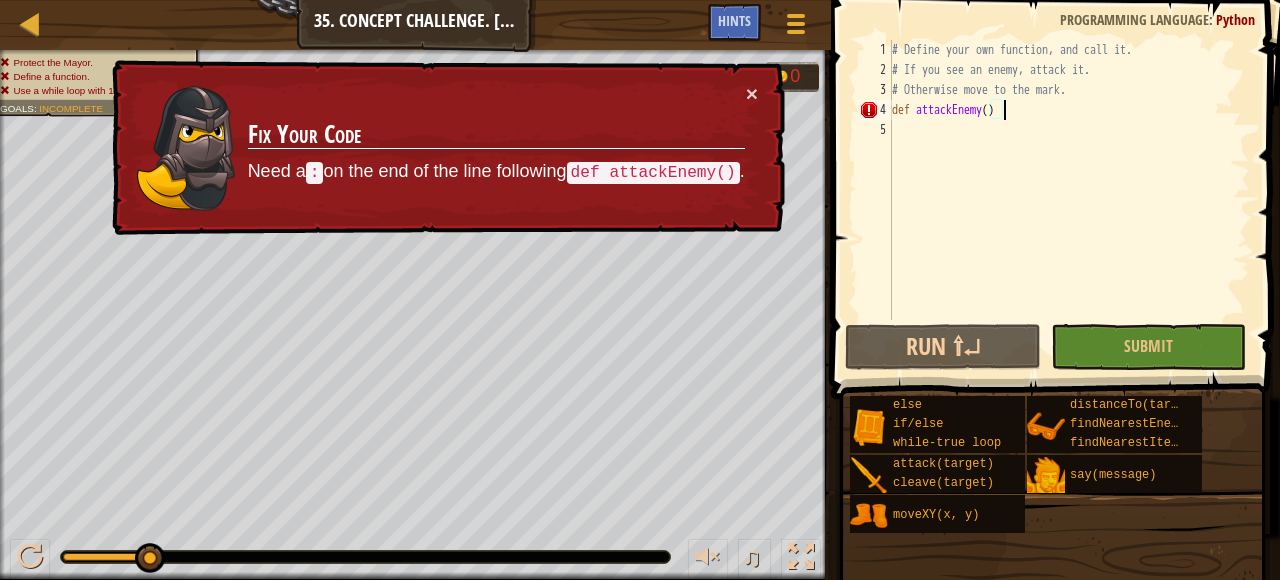click on "# Define your own function, and call it. # If you see an enemy, attack it. # Otherwise move to the mark. def   attackEnemy ( )" at bounding box center [1069, 200] 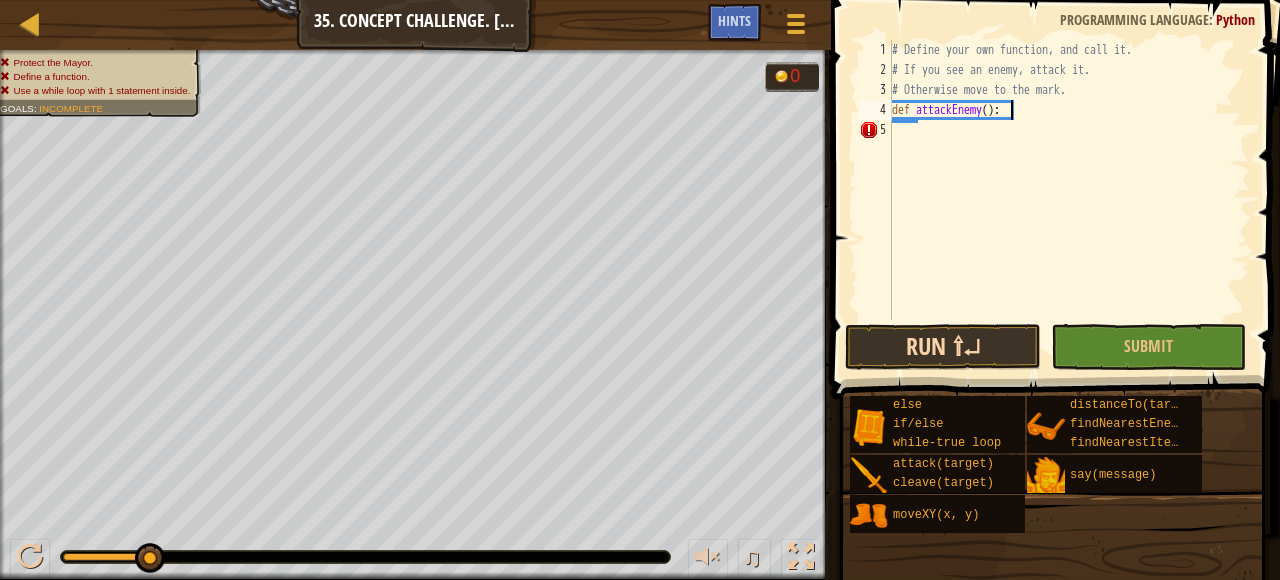type on "def attackEnemy():" 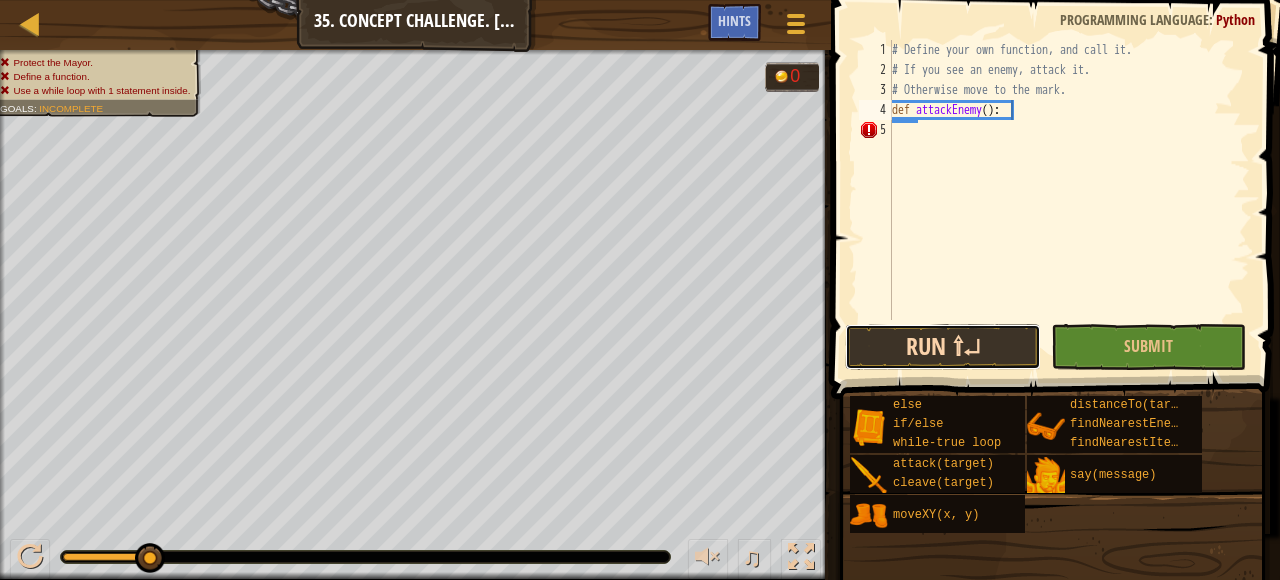 click on "Run ⇧↵" at bounding box center [943, 347] 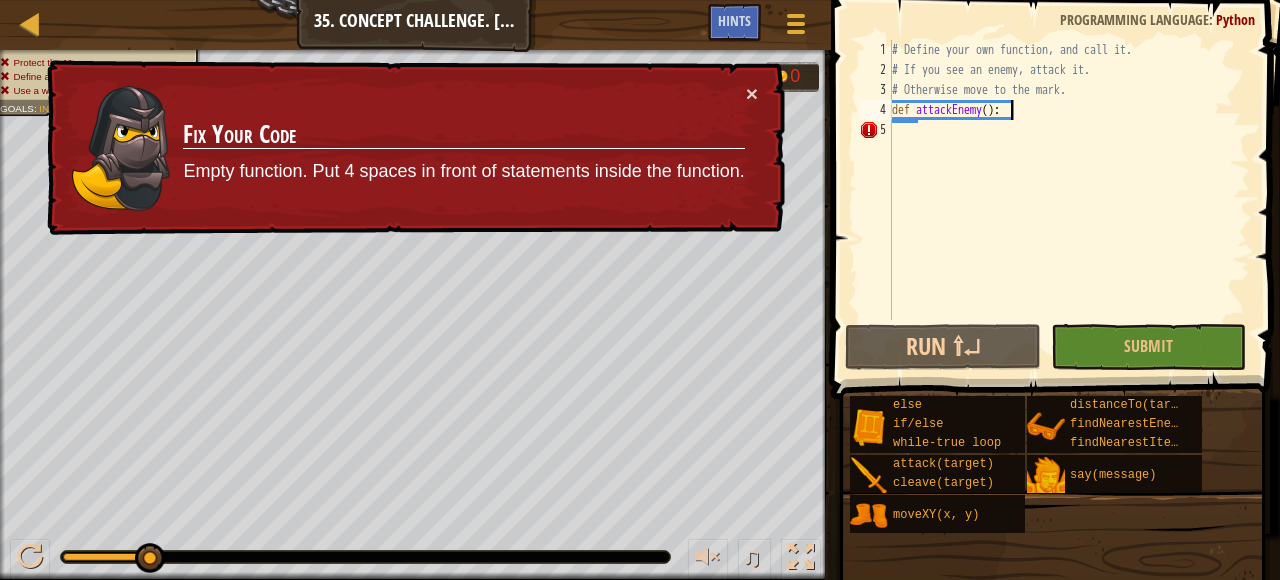 click on "# Define your own function, and call it. # If you see an enemy, attack it. # Otherwise move to the mark. def   attackEnemy ( ) :" at bounding box center [1069, 200] 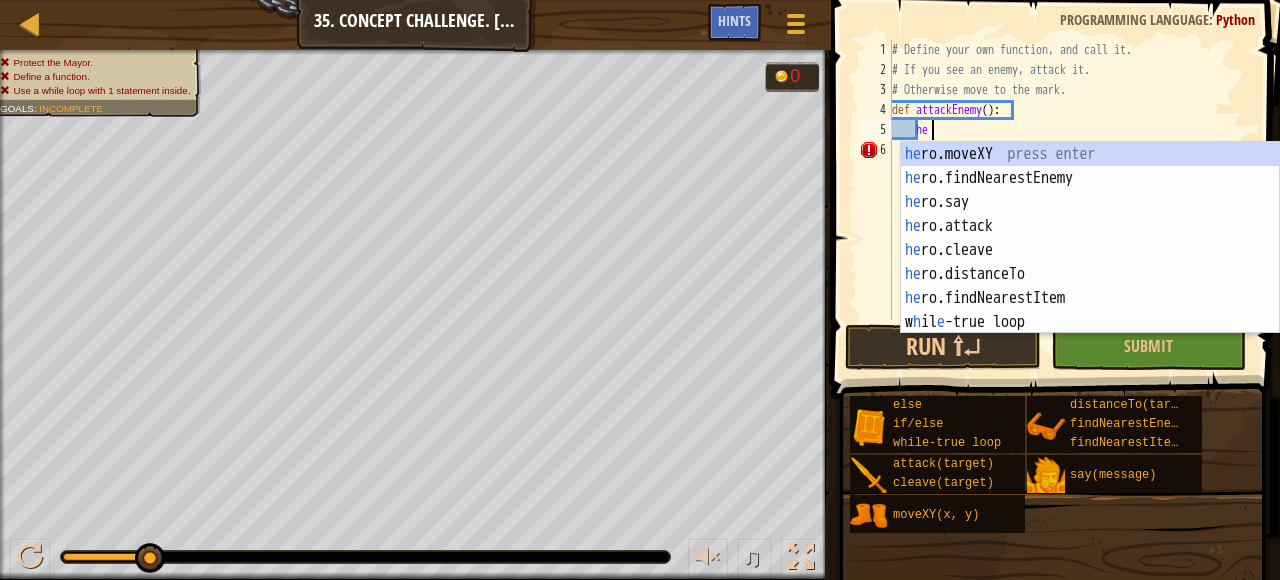 type on "her" 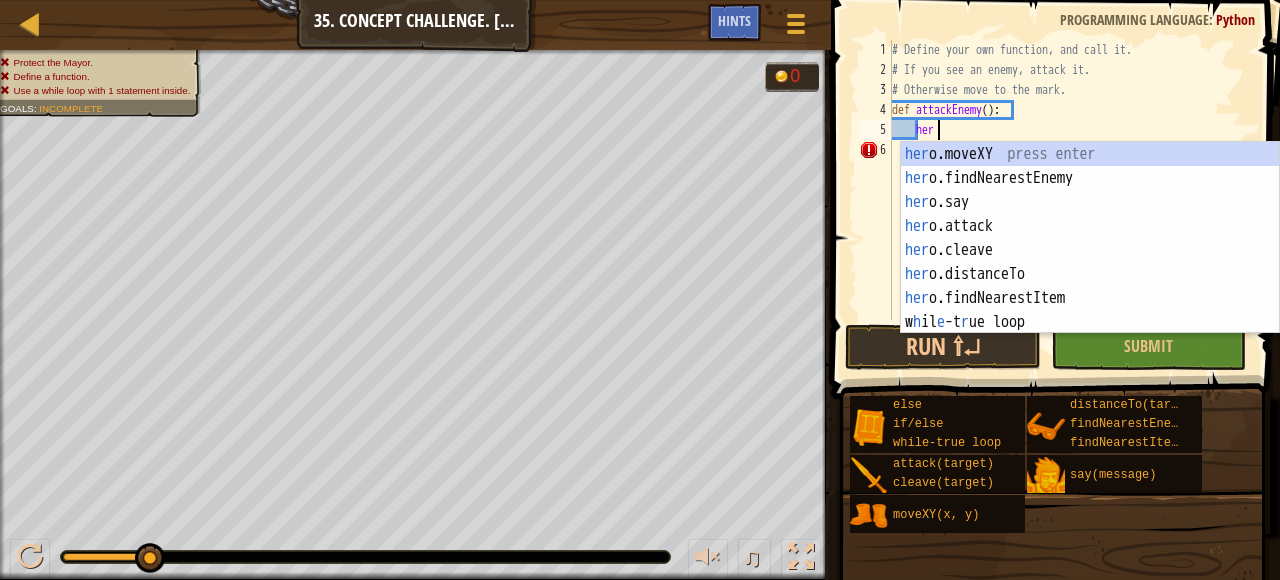 scroll, scrollTop: 9, scrollLeft: 3, axis: both 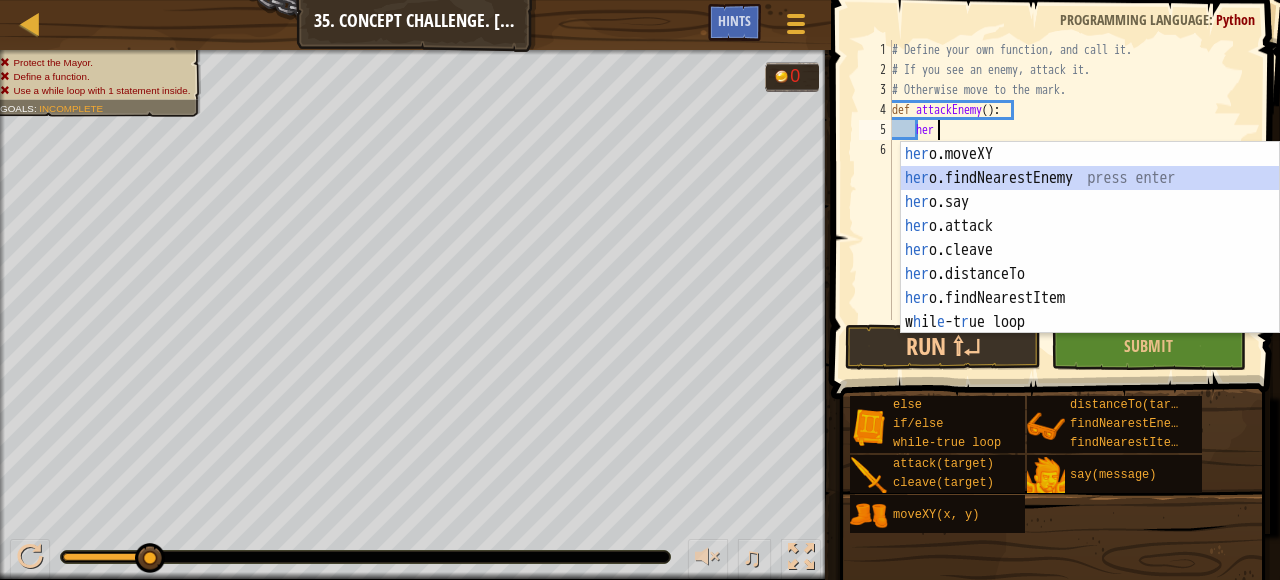 click on "her o.moveXY press enter her o.findNearestEnemy press enter her o.say press enter her o.attack press enter her o.cleave press enter her o.distanceTo press enter her o.findNearestItem press enter w h il e -t r ue loop press enter" at bounding box center (1090, 262) 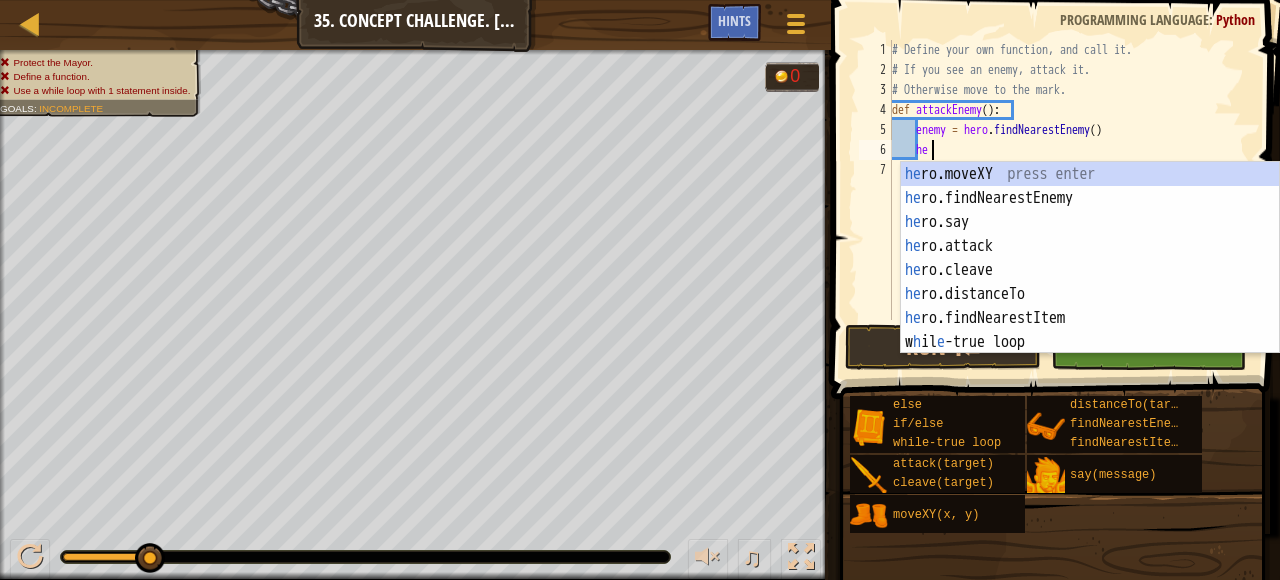 scroll, scrollTop: 9, scrollLeft: 3, axis: both 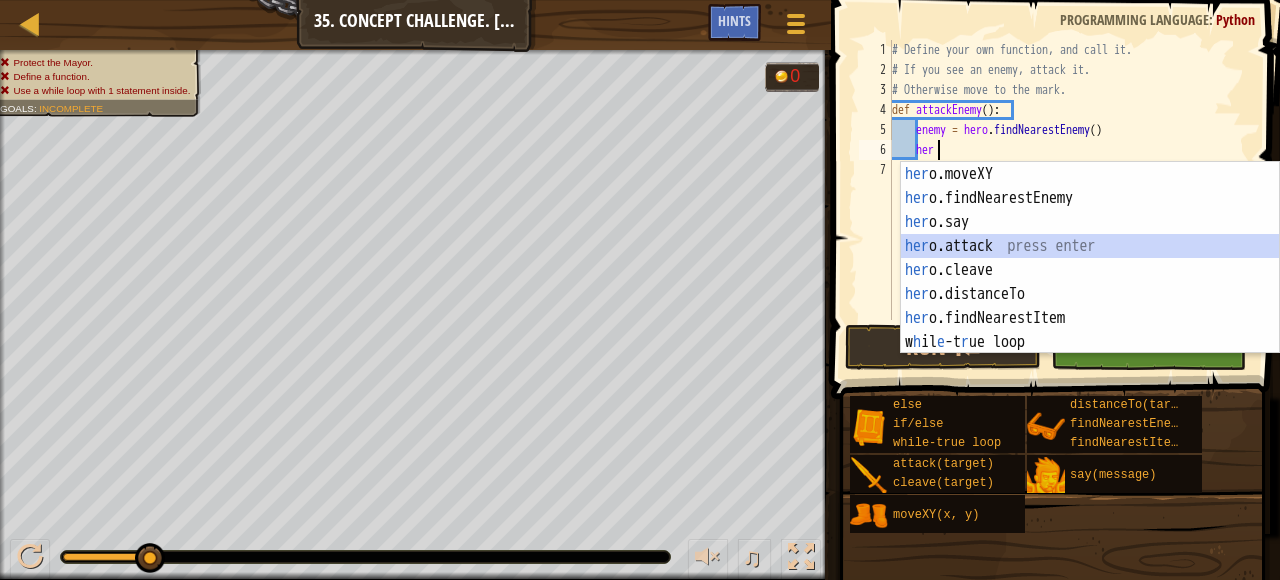 click on "her o.moveXY press enter her o.findNearestEnemy press enter her o.say press enter her o.attack press enter her o.cleave press enter her o.distanceTo press enter her o.findNearestItem press enter w h il e -t r ue loop press enter" at bounding box center (1090, 282) 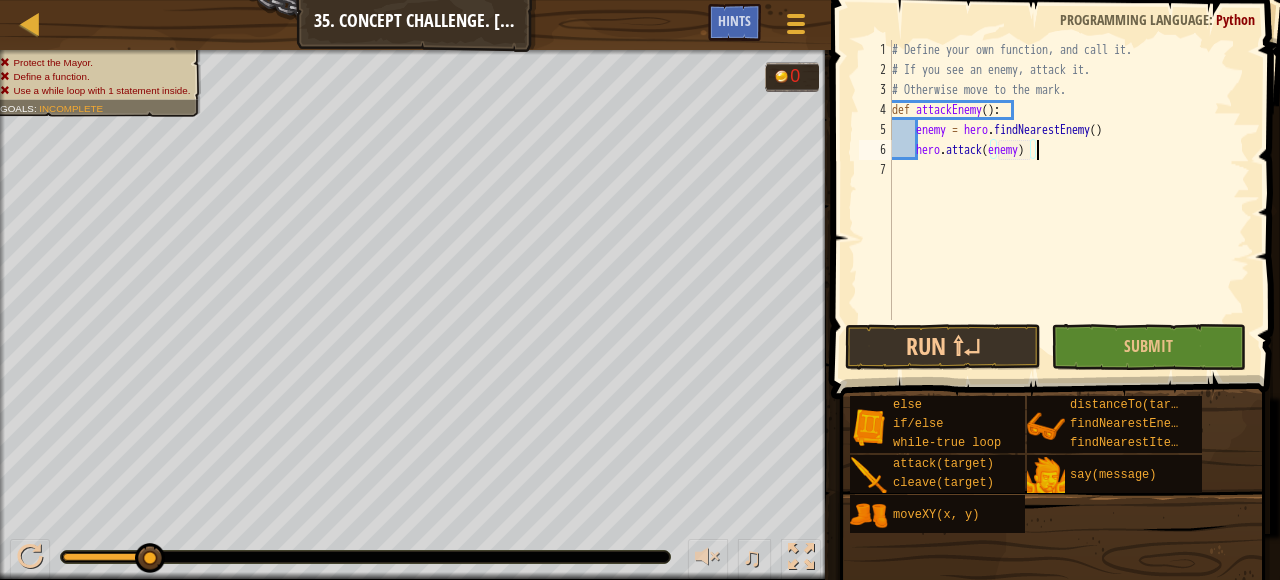 click on "# Define your own function, and call it. # If you see an enemy, attack it. # Otherwise move to the mark. def   attackEnemy ( ) :      enemy   =   hero . findNearestEnemy ( )      hero . attack ( enemy )" at bounding box center (1069, 200) 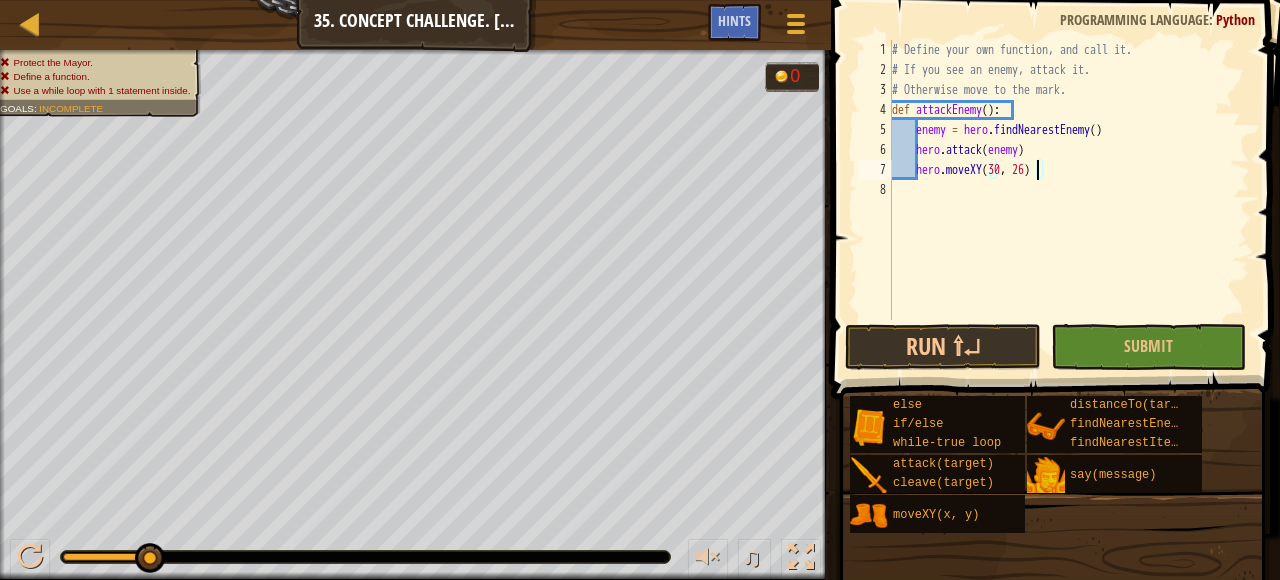 scroll, scrollTop: 9, scrollLeft: 11, axis: both 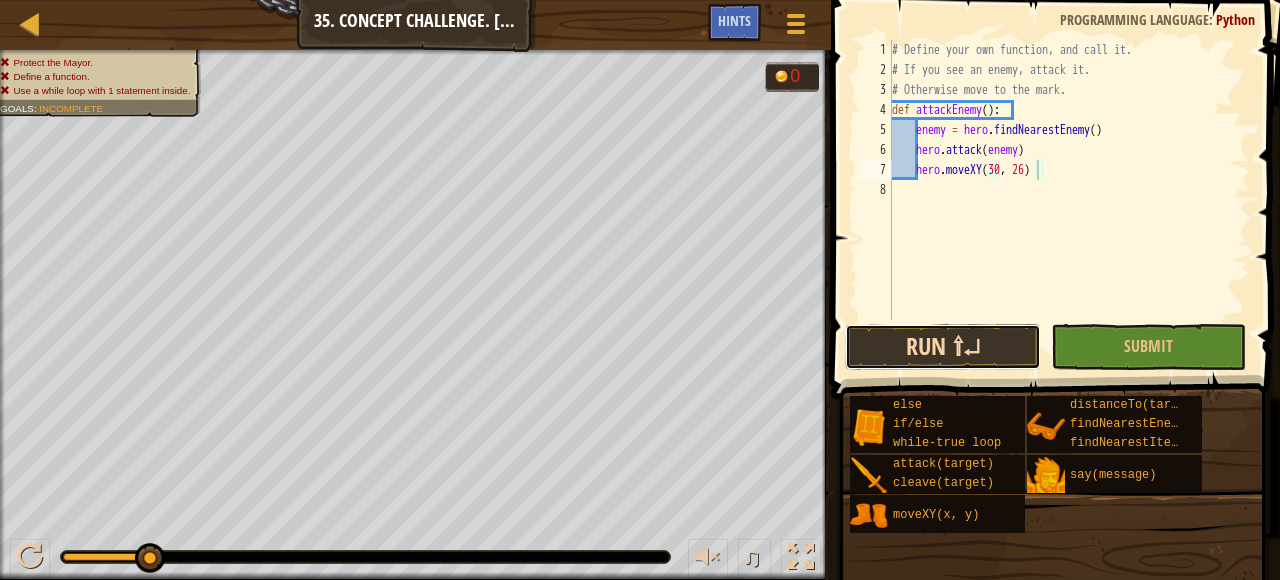 click on "Run ⇧↵" at bounding box center (943, 347) 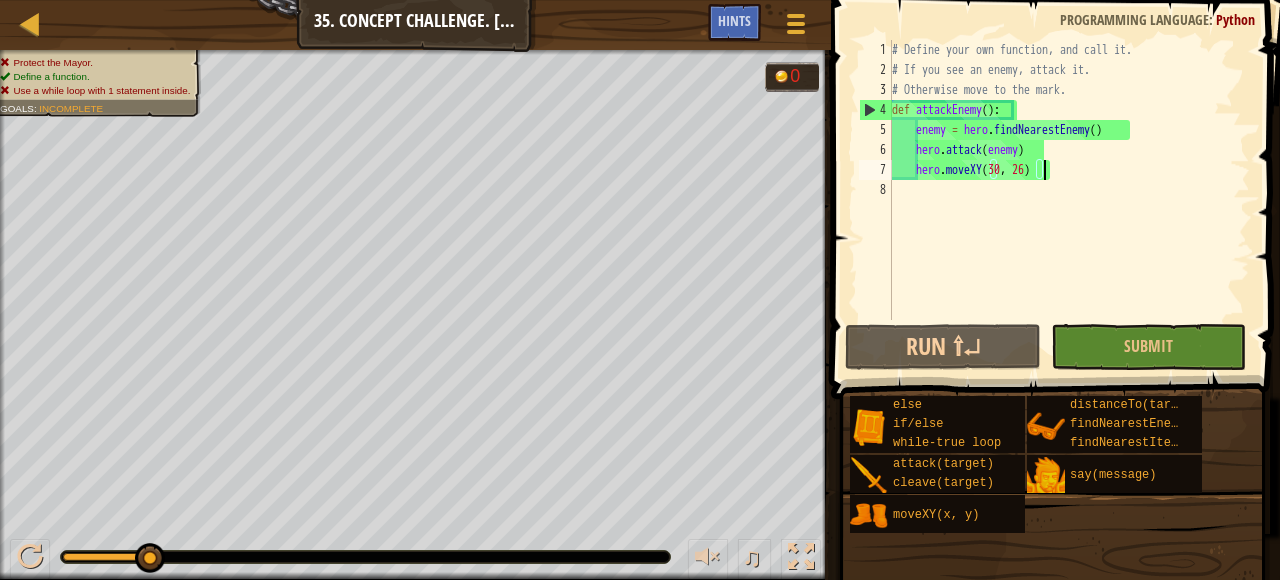 click on "# Define your own function, and call it. # If you see an enemy, attack it. # Otherwise move to the mark. def   attackEnemy ( ) :      enemy   =   hero . findNearestEnemy ( )      hero . attack ( enemy )      hero . moveXY ( 30 ,   26 )" at bounding box center [1069, 200] 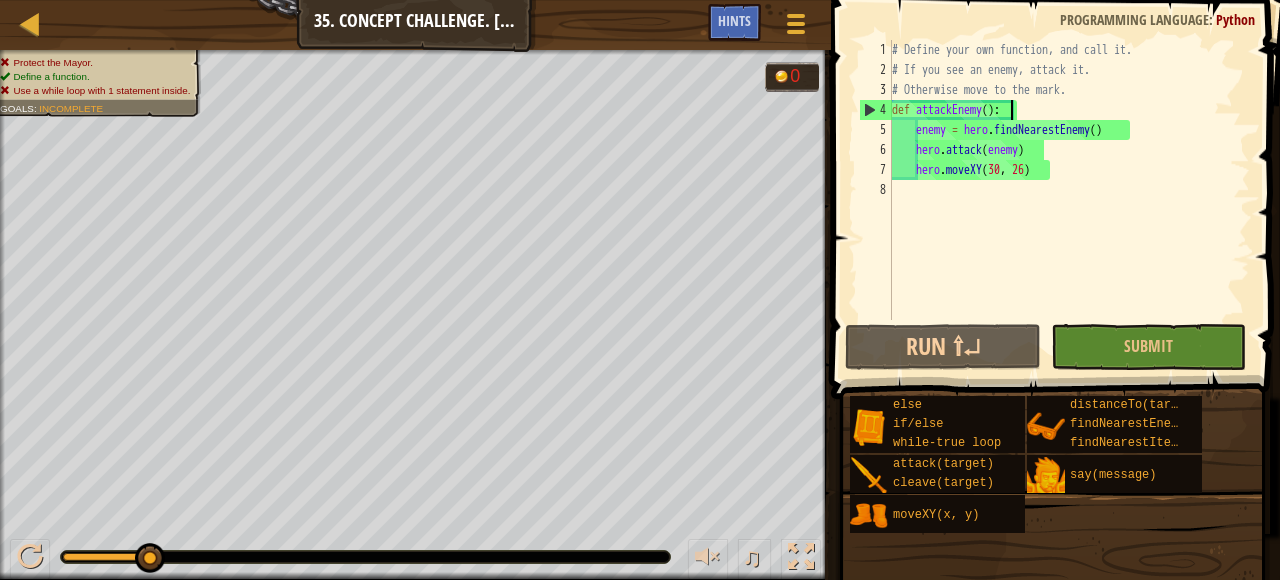 click on "# Define your own function, and call it. # If you see an enemy, attack it. # Otherwise move to the mark. def   attackEnemy ( ) :      enemy   =   hero . findNearestEnemy ( )      hero . attack ( enemy )      hero . moveXY ( 30 ,   26 )" at bounding box center (1069, 200) 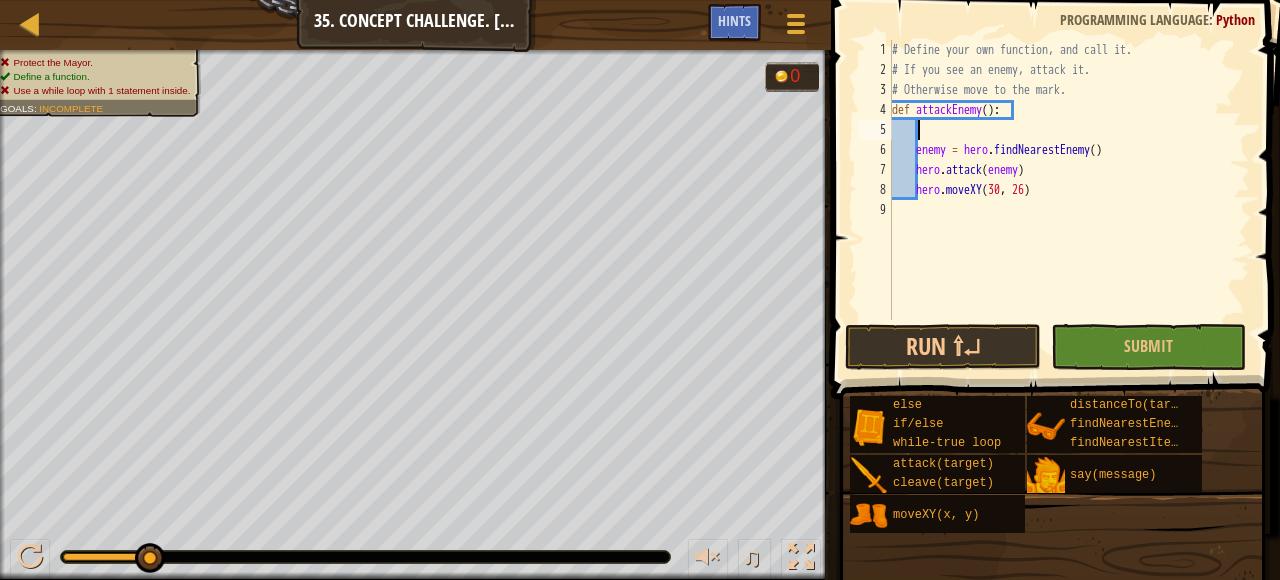 scroll, scrollTop: 9, scrollLeft: 2, axis: both 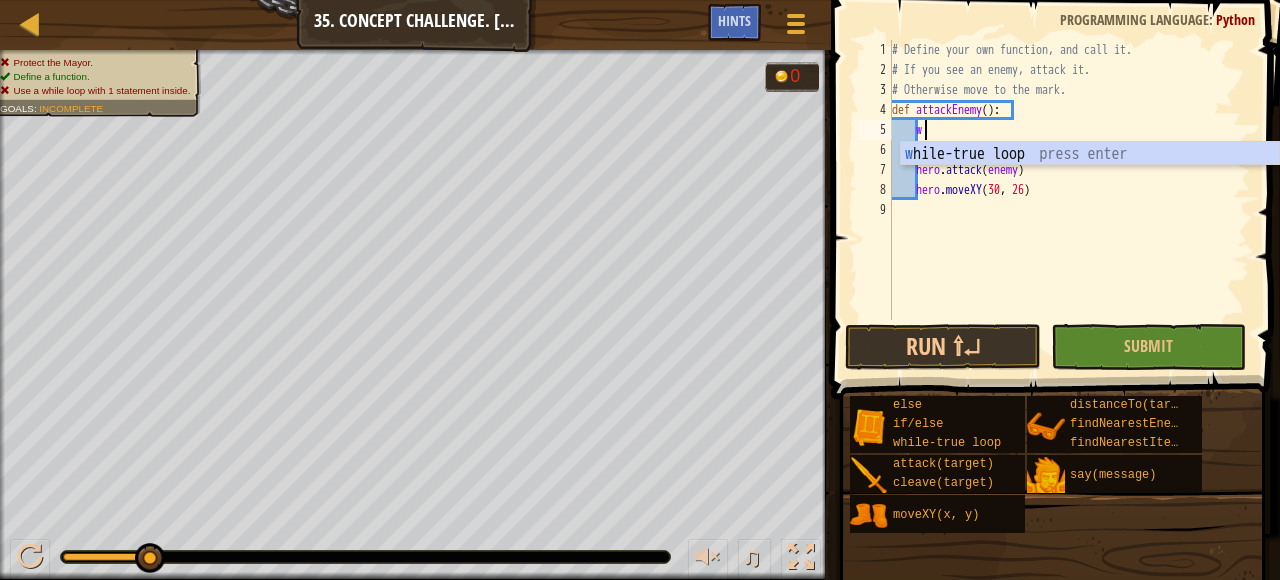 type on "wh" 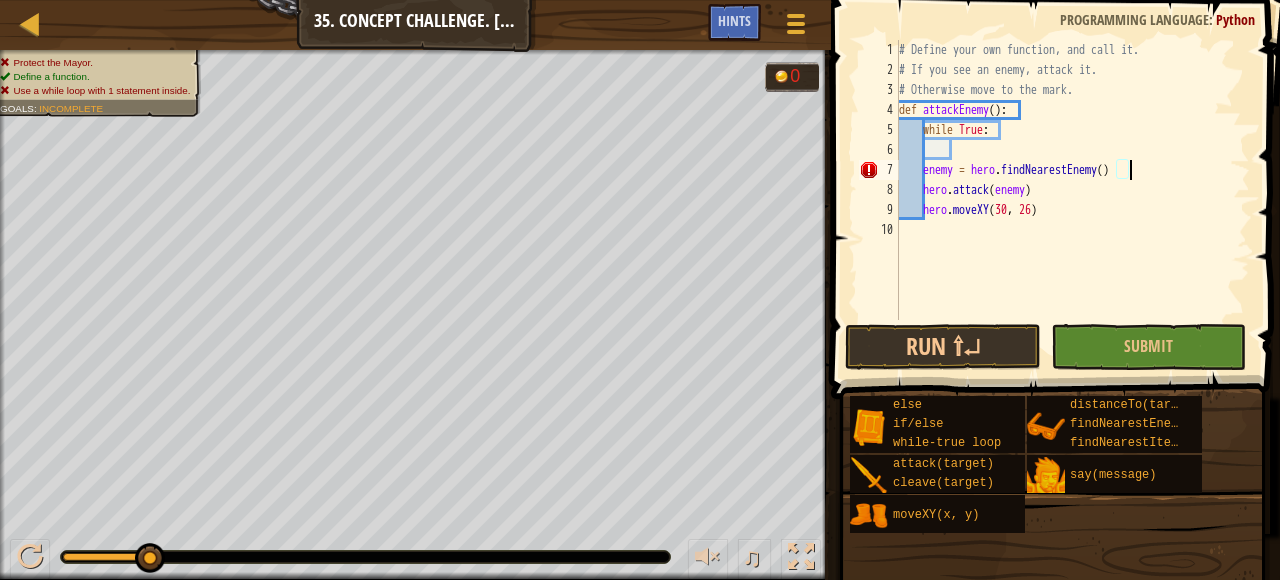 click on "# Define your own function, and call it. # If you see an enemy, attack it. # Otherwise move to the mark. def   attackEnemy ( ) :      while   True :               enemy   =   hero . findNearestEnemy ( )      hero . attack ( enemy )      hero . moveXY ( 30 ,   26 )" at bounding box center [1073, 200] 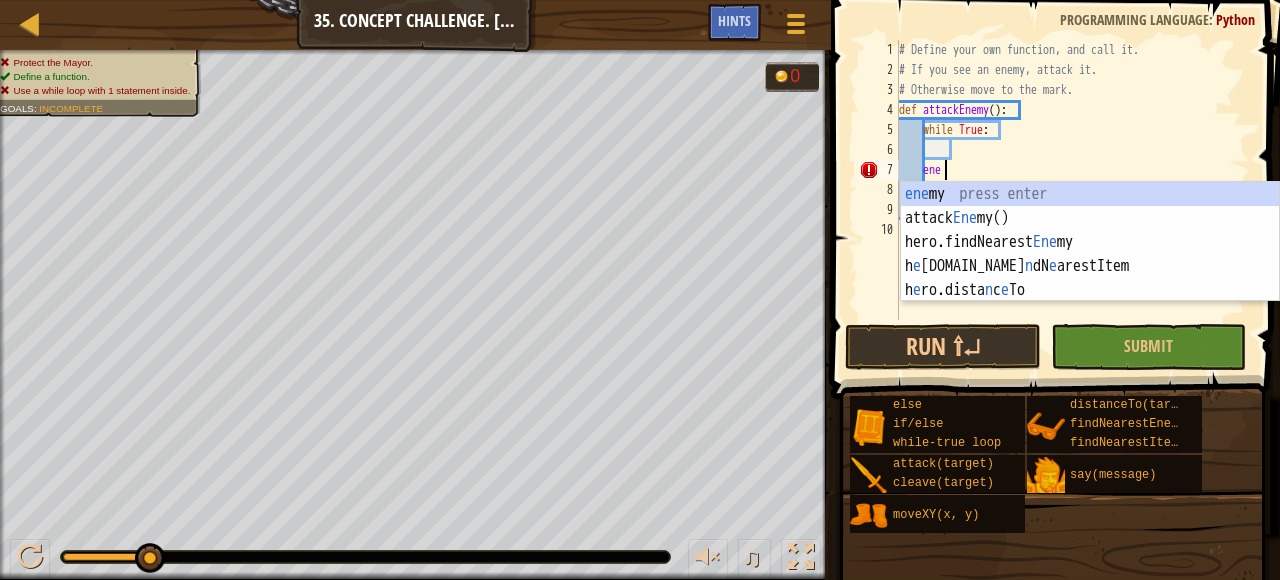 type on "e" 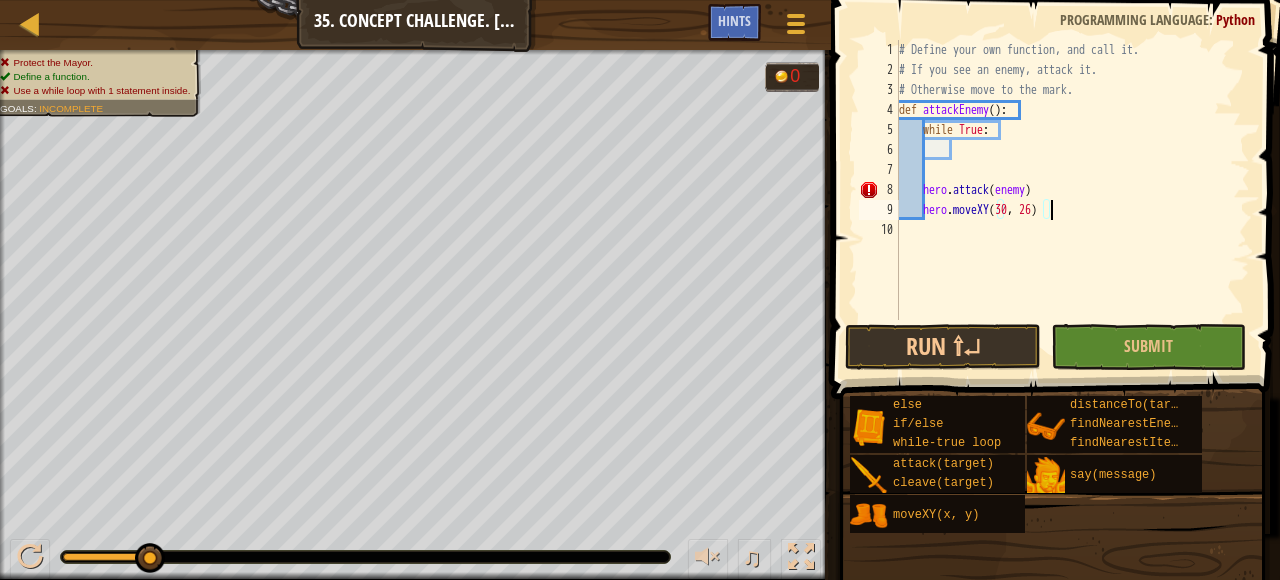 click on "# Define your own function, and call it. # If you see an enemy, attack it. # Otherwise move to the mark. def   attackEnemy ( ) :      while   True :                    hero . attack ( enemy )      hero . moveXY ( 30 ,   26 )" at bounding box center [1073, 200] 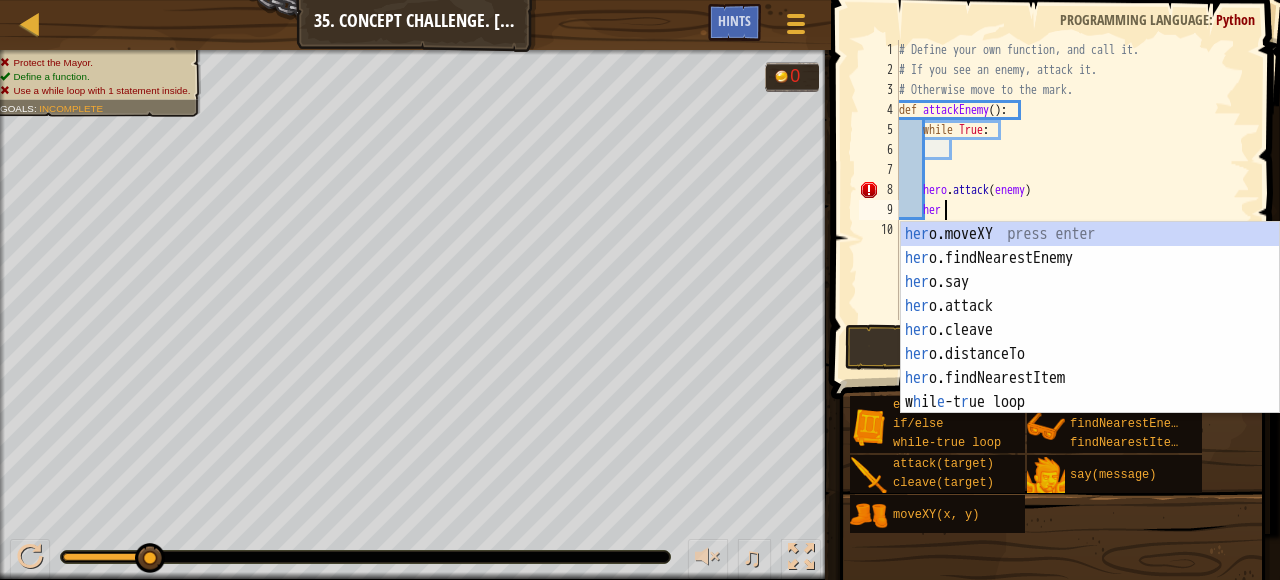 type on "h" 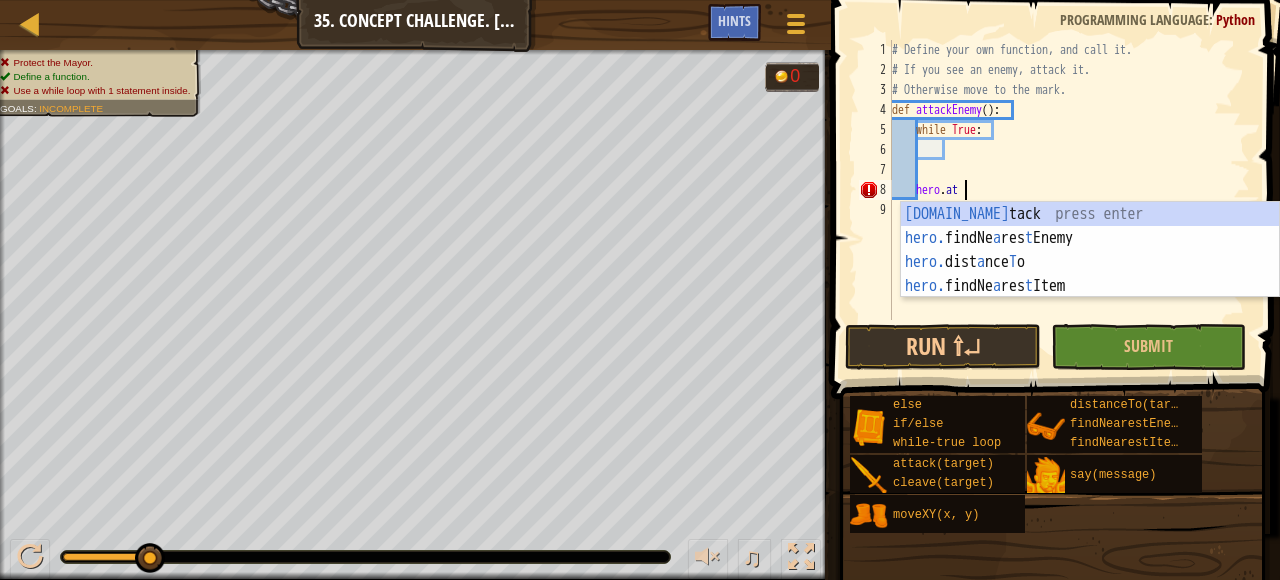 type on "h" 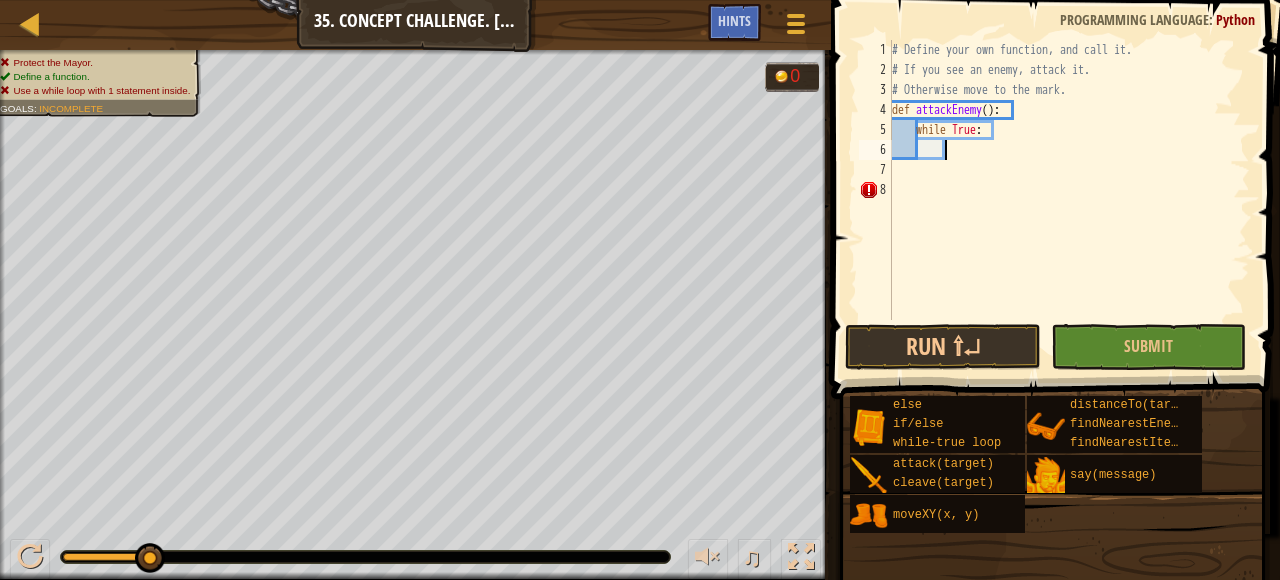 click on "# Define your own function, and call it. # If you see an enemy, attack it. # Otherwise move to the mark. def   attackEnemy ( ) :      while   True :" at bounding box center (1069, 200) 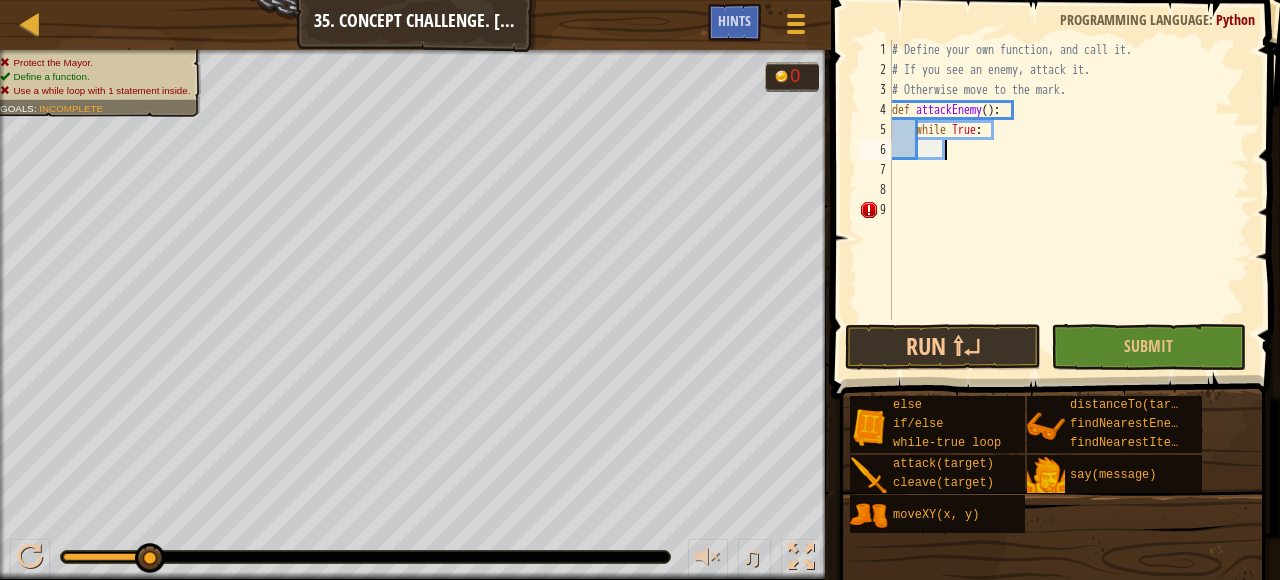 click on "# Define your own function, and call it. # If you see an enemy, attack it. # Otherwise move to the mark. def   attackEnemy ( ) :      while   True :" at bounding box center [1069, 200] 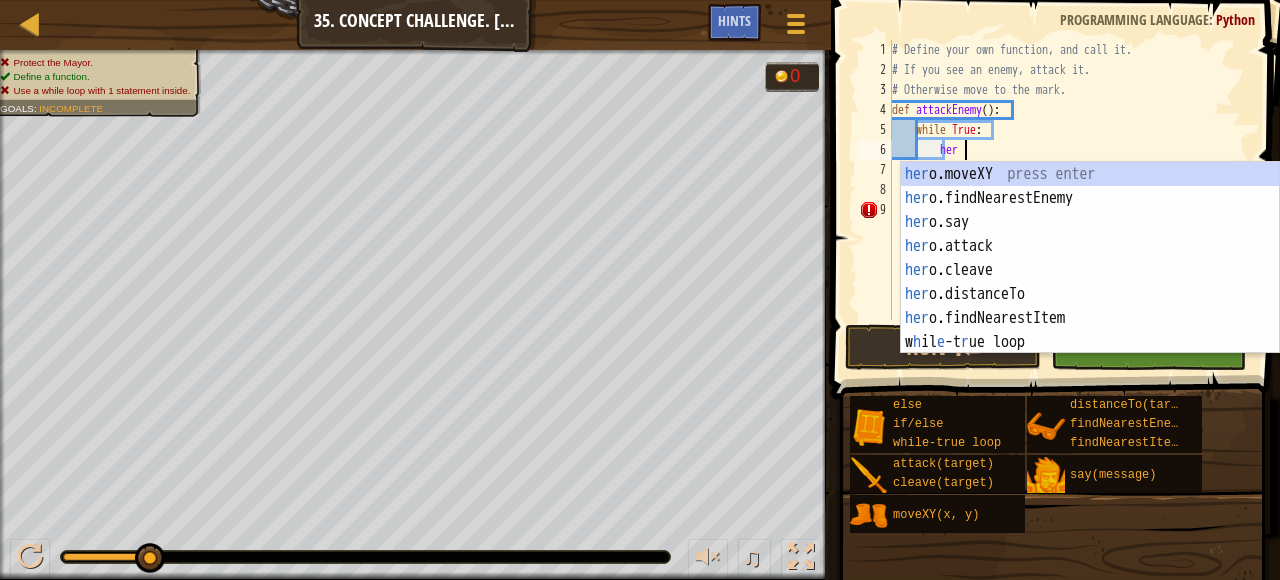 type on "hero" 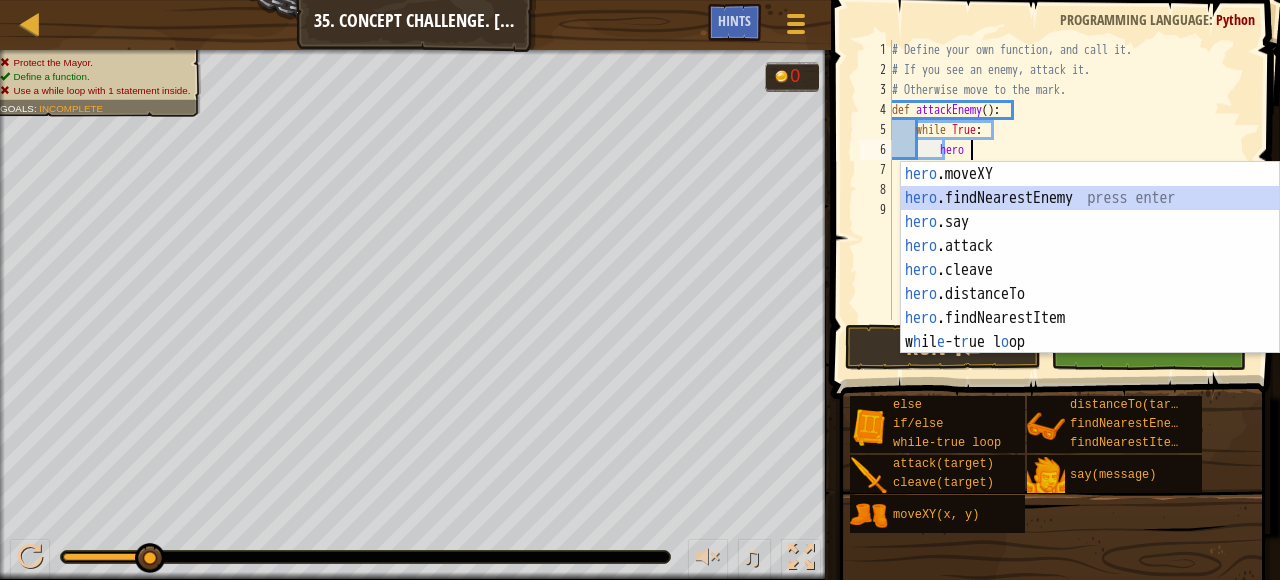 click on "hero .moveXY press enter hero .findNearestEnemy press enter hero .say press enter hero .attack press enter hero .cleave press enter hero .distanceTo press enter hero .findNearestItem press enter w h il e -t r ue l o op press enter" at bounding box center (1090, 282) 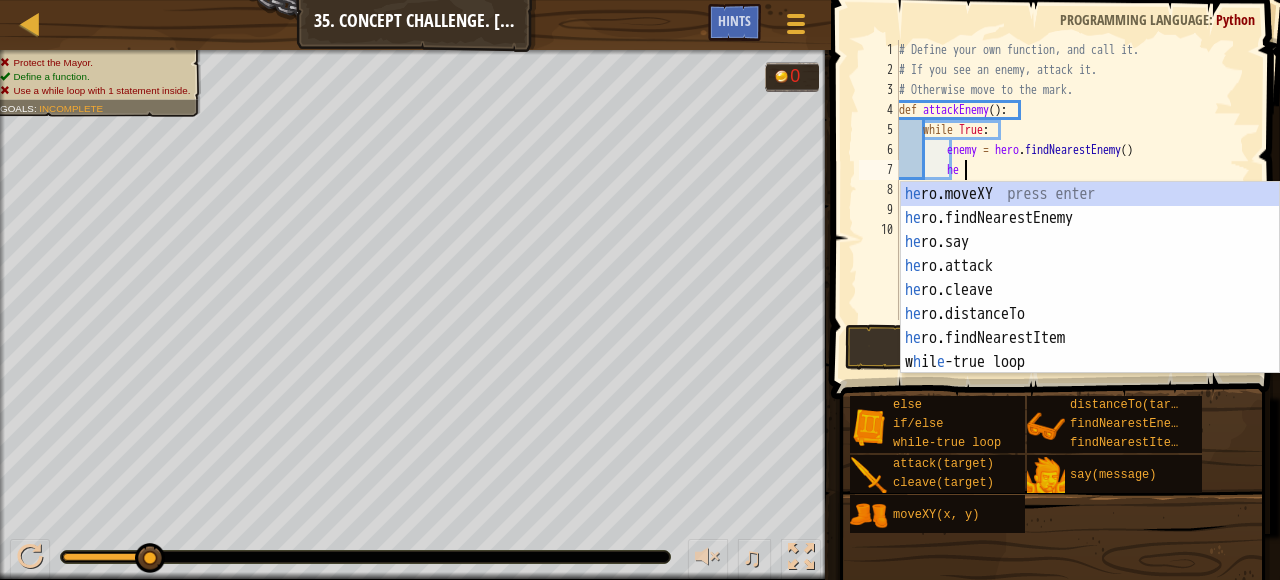 scroll, scrollTop: 9, scrollLeft: 5, axis: both 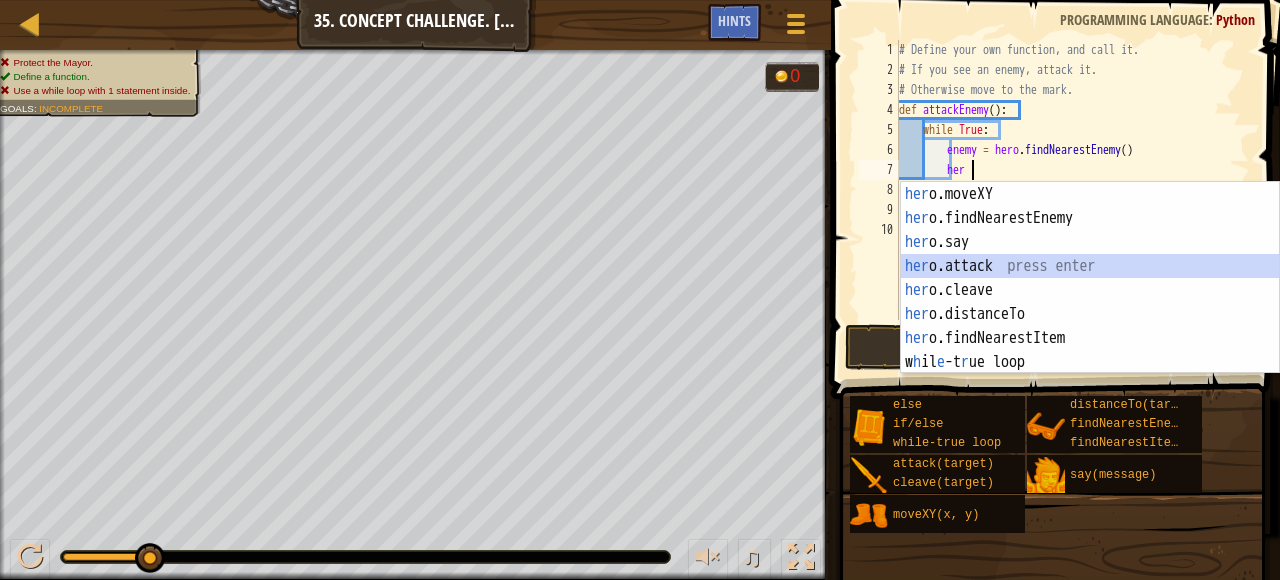 click on "her o.moveXY press enter her o.findNearestEnemy press enter her o.say press enter her o.attack press enter her o.cleave press enter her o.distanceTo press enter her o.findNearestItem press enter w h il e -t r ue loop press enter" at bounding box center [1090, 302] 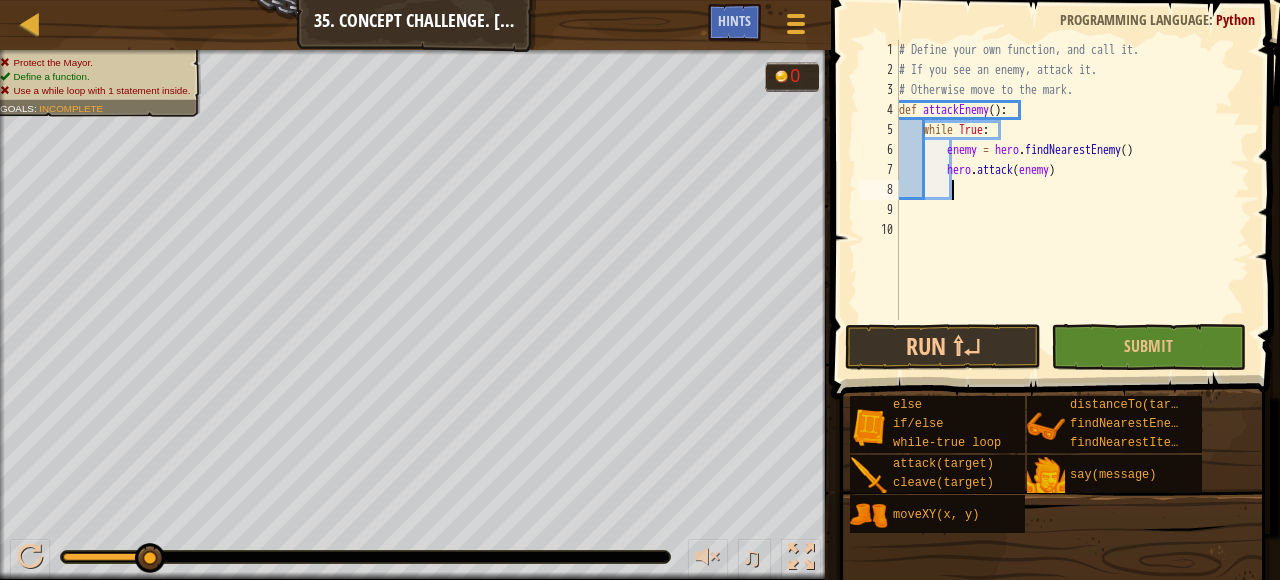 click on "# Define your own function, and call it. # If you see an enemy, attack it. # Otherwise move to the mark. def   attackEnemy ( ) :      while   True :          enemy   =   hero . findNearestEnemy ( )          hero . attack ( enemy )" at bounding box center (1073, 200) 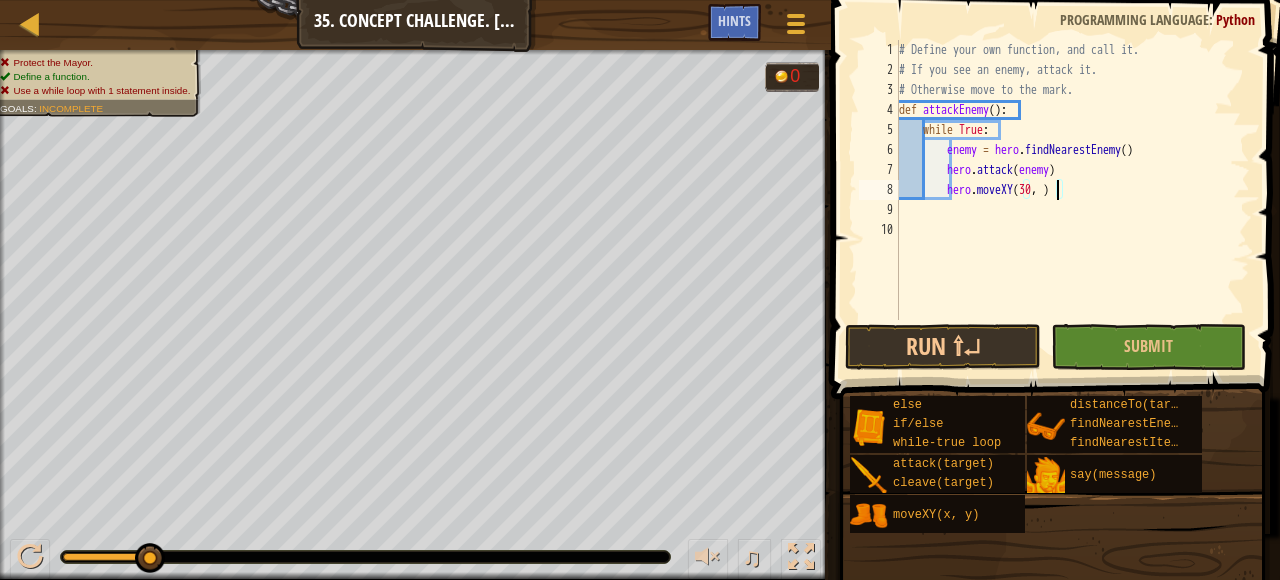 scroll, scrollTop: 9, scrollLeft: 13, axis: both 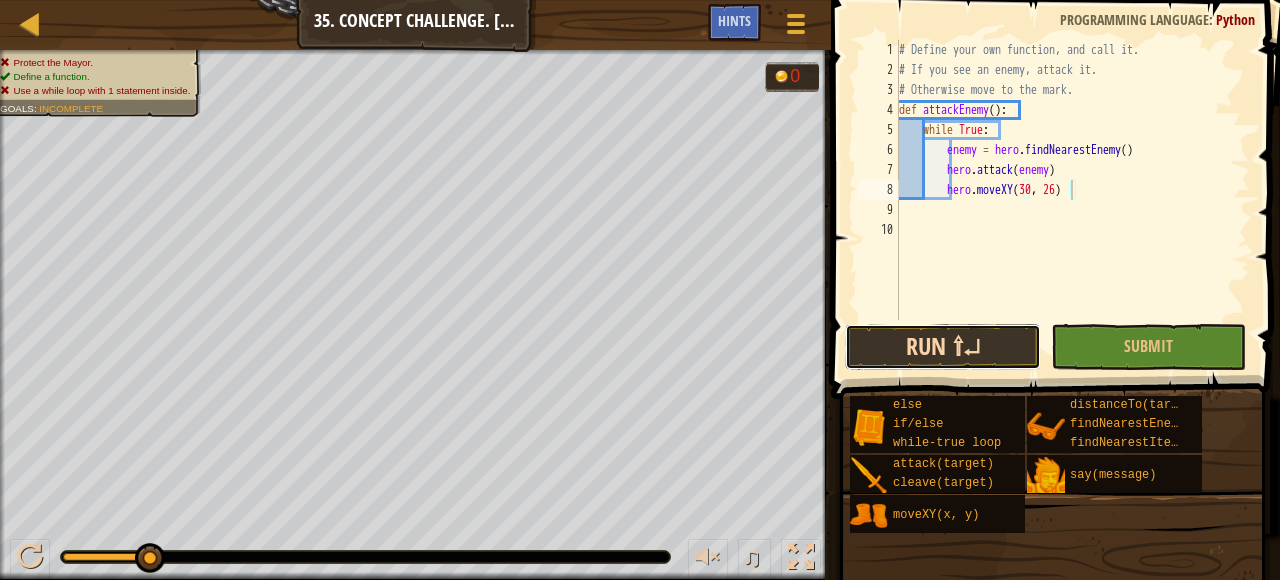 click on "Run ⇧↵" at bounding box center (943, 347) 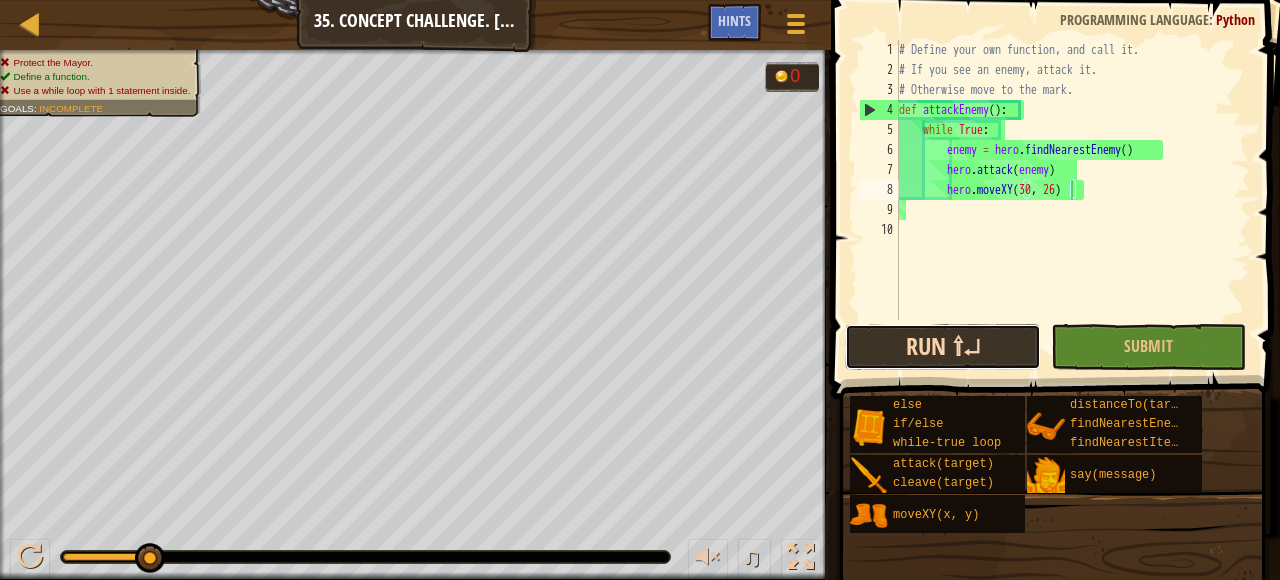 click on "Run ⇧↵" at bounding box center [943, 347] 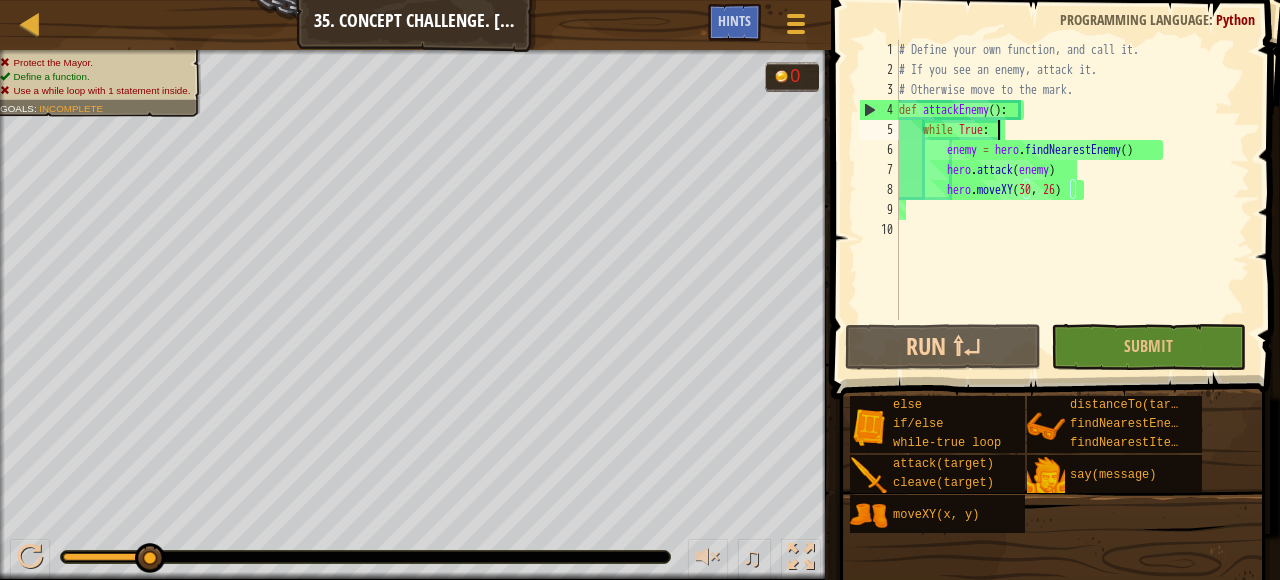 click on "# Define your own function, and call it. # If you see an enemy, attack it. # Otherwise move to the mark. def   attackEnemy ( ) :      while   True :          enemy   =   hero . findNearestEnemy ( )          hero . attack ( enemy )          hero . moveXY ( 30 ,   26 )" at bounding box center [1073, 200] 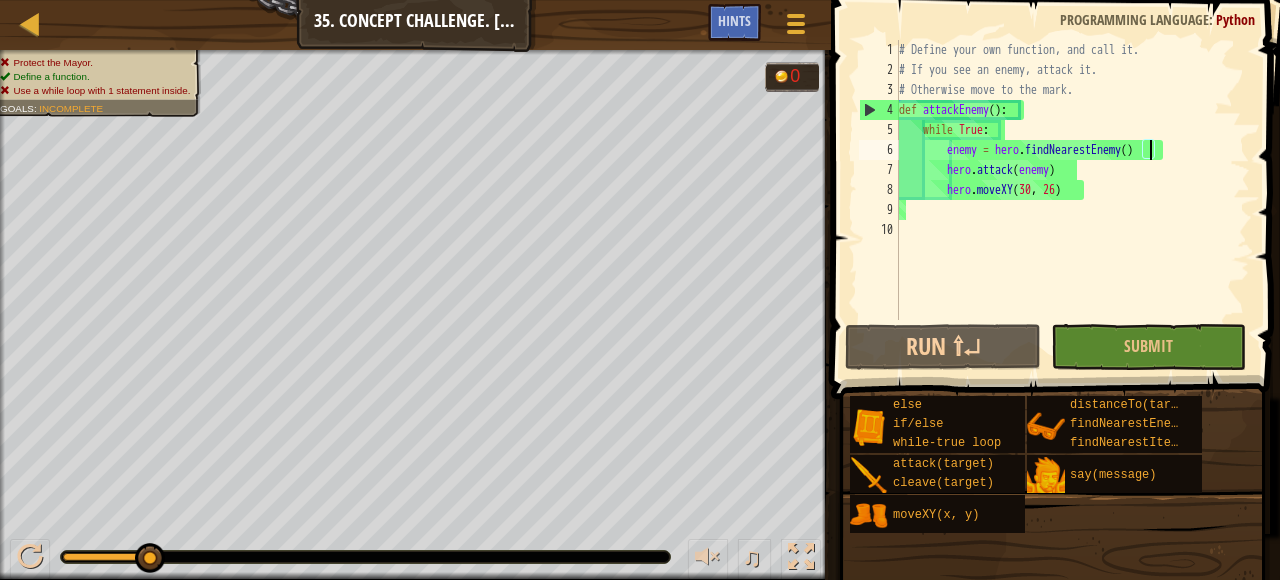 click on "# Define your own function, and call it. # If you see an enemy, attack it. # Otherwise move to the mark. def   attackEnemy ( ) :      while   True :          enemy   =   hero . findNearestEnemy ( )          hero . attack ( enemy )          hero . moveXY ( 30 ,   26 )" at bounding box center [1073, 200] 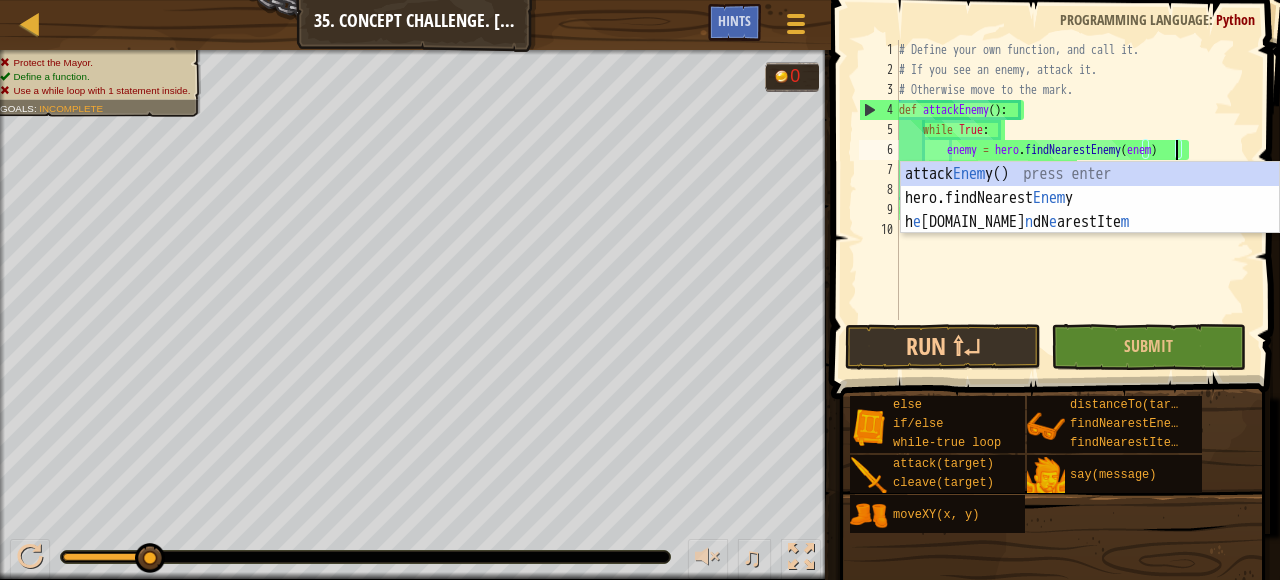 scroll, scrollTop: 9, scrollLeft: 23, axis: both 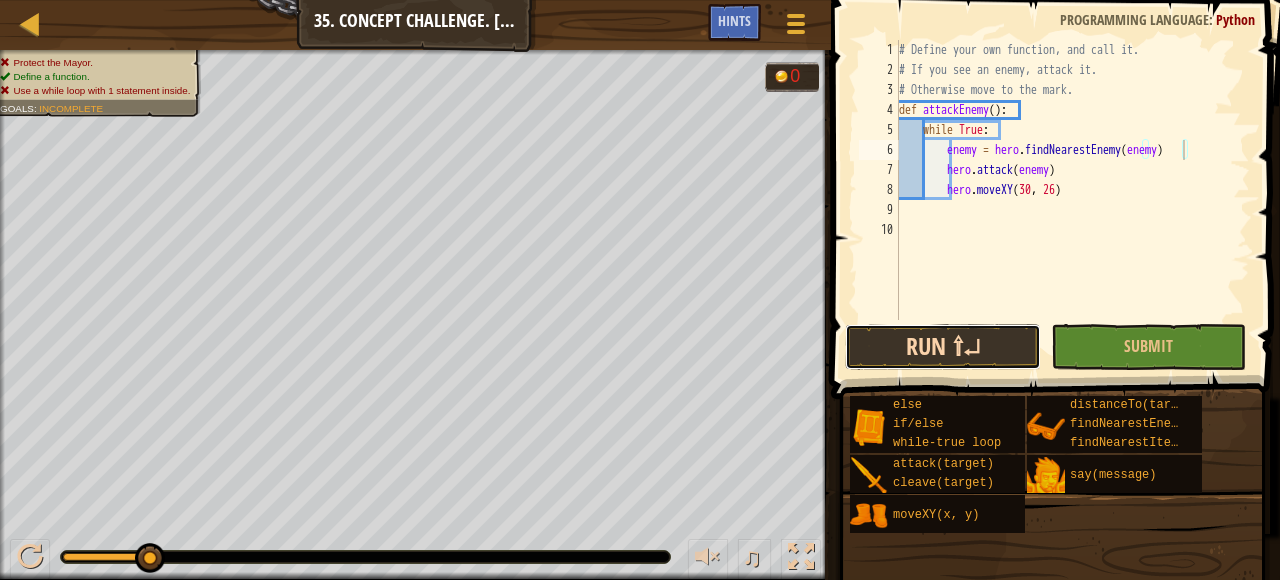 click on "Run ⇧↵" at bounding box center (943, 347) 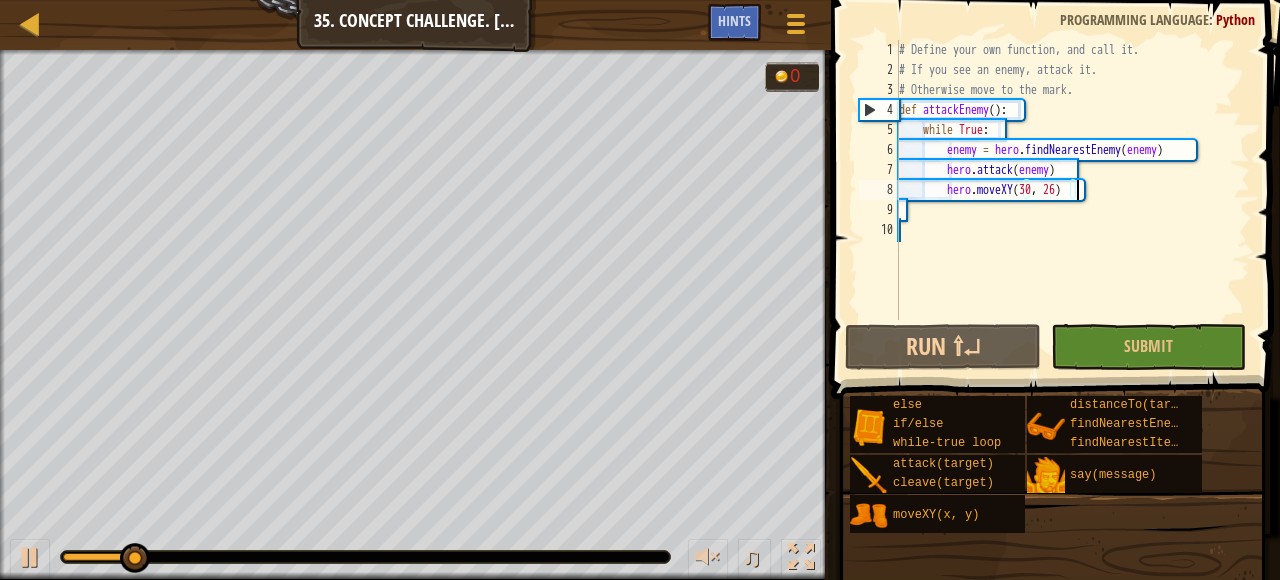 click on "# Define your own function, and call it. # If you see an enemy, attack it. # Otherwise move to the mark. def   attackEnemy ( ) :      while   True :          enemy   =   hero . findNearestEnemy ( enemy )          hero . attack ( enemy )          hero . moveXY ( 30 ,   26 )" at bounding box center (1072, 200) 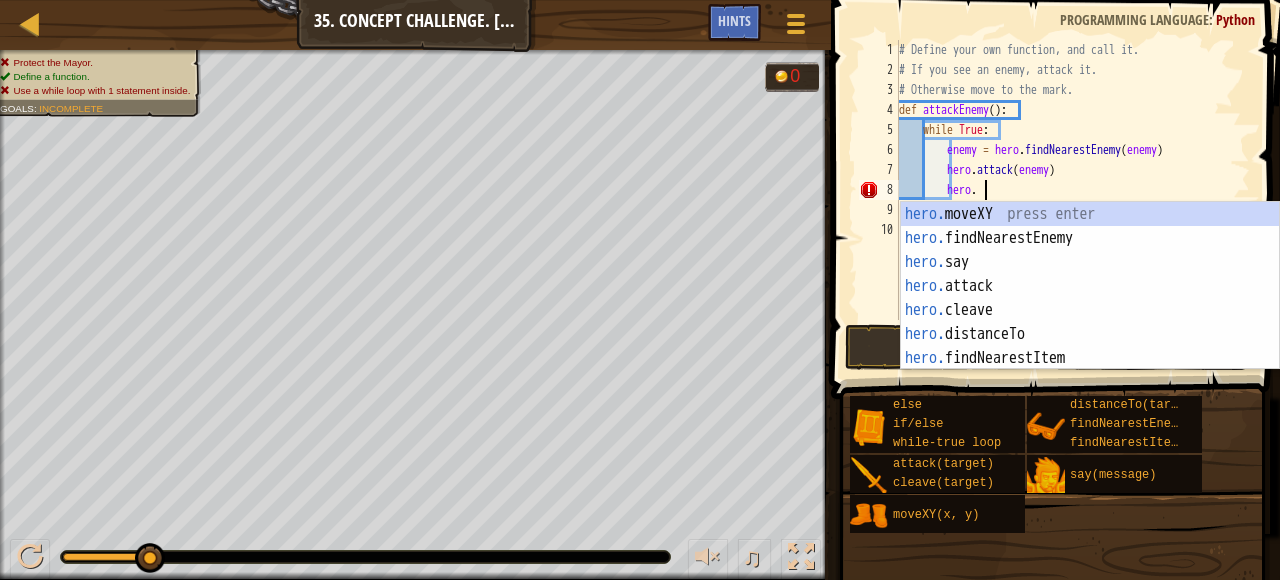 type on "h" 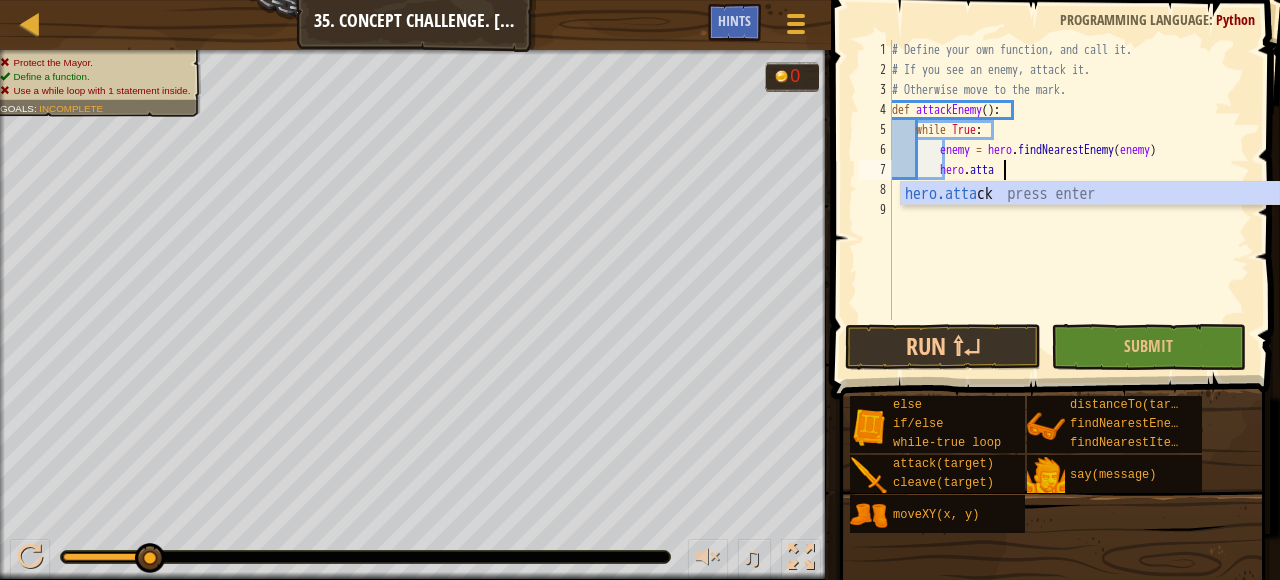 type on "h" 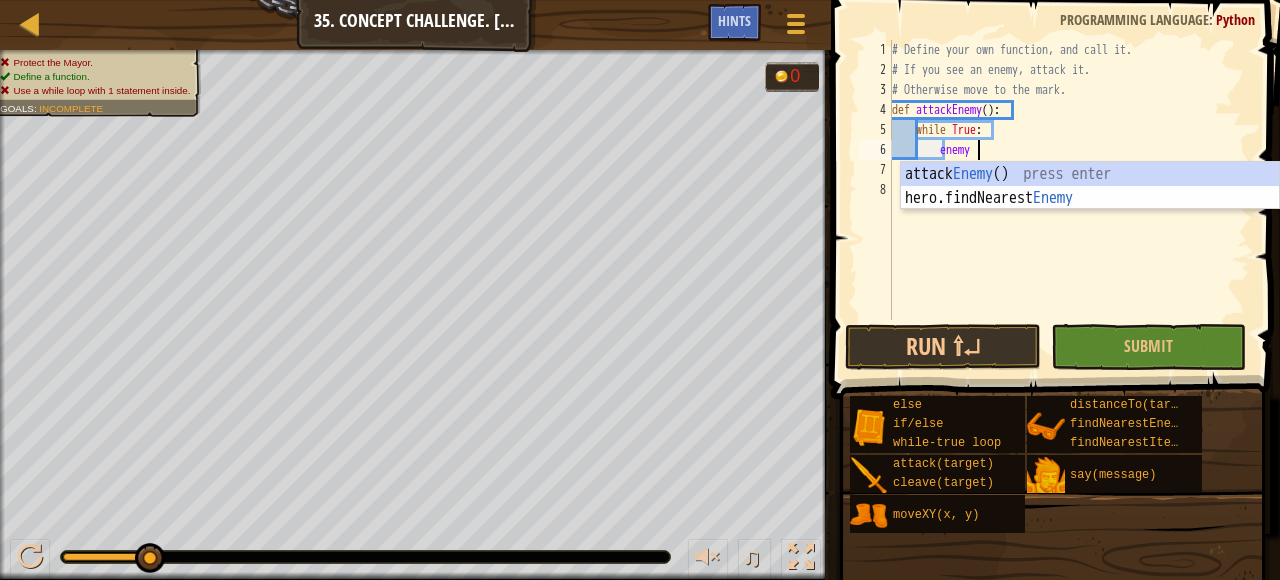 type on "e" 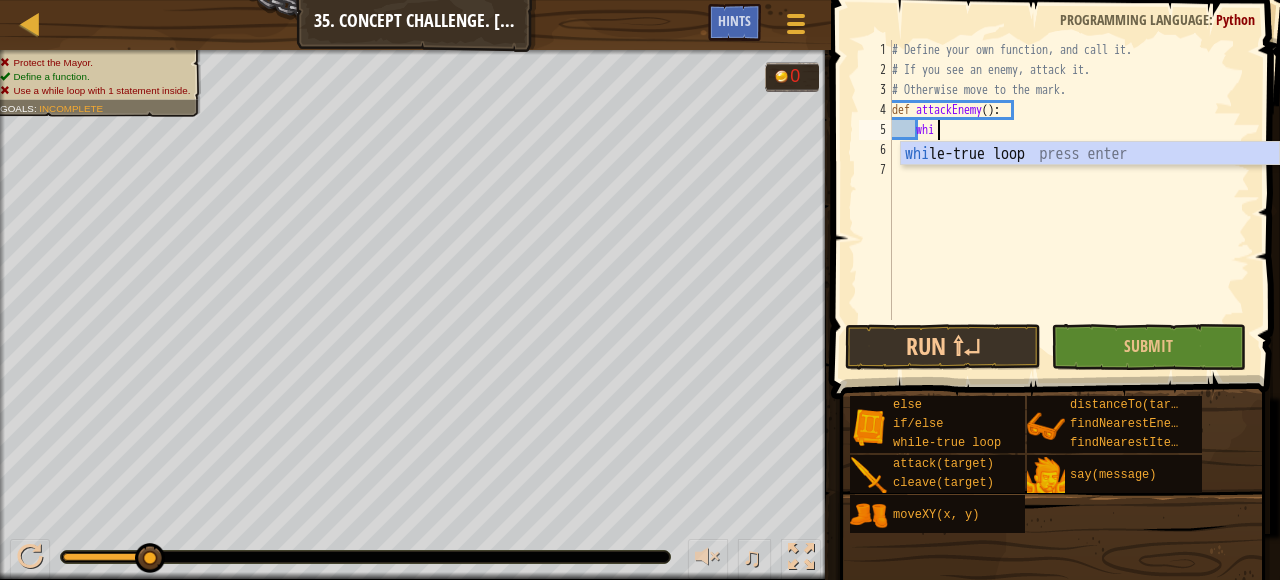type on "w" 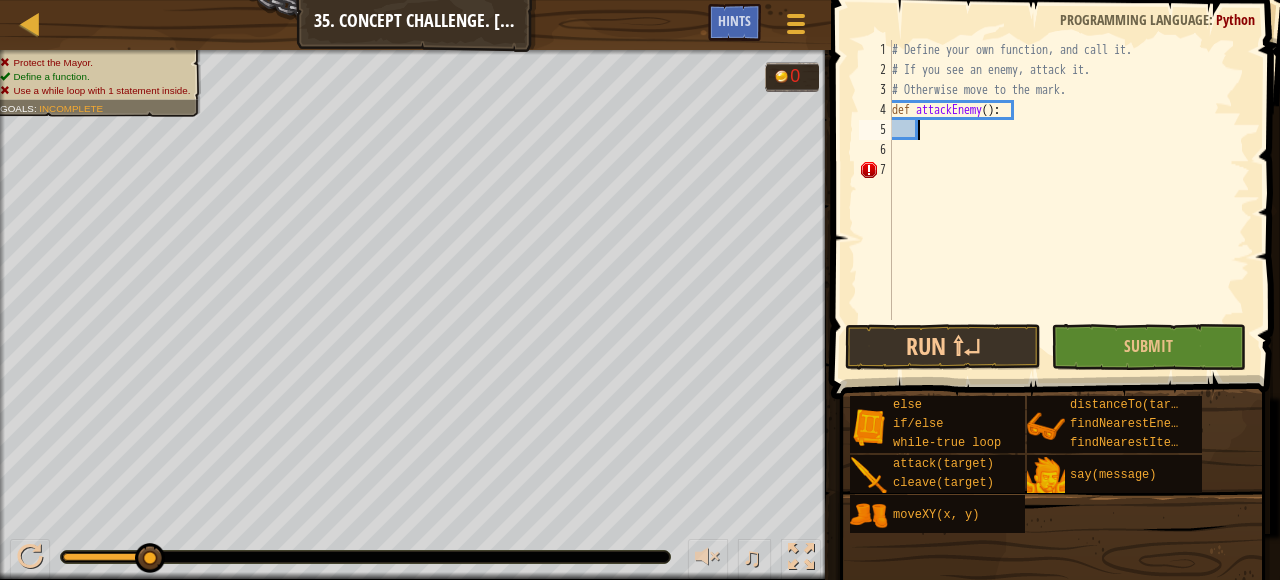 click on "# Define your own function, and call it. # If you see an enemy, attack it. # Otherwise move to the mark. def   attackEnemy ( ) :" at bounding box center [1069, 200] 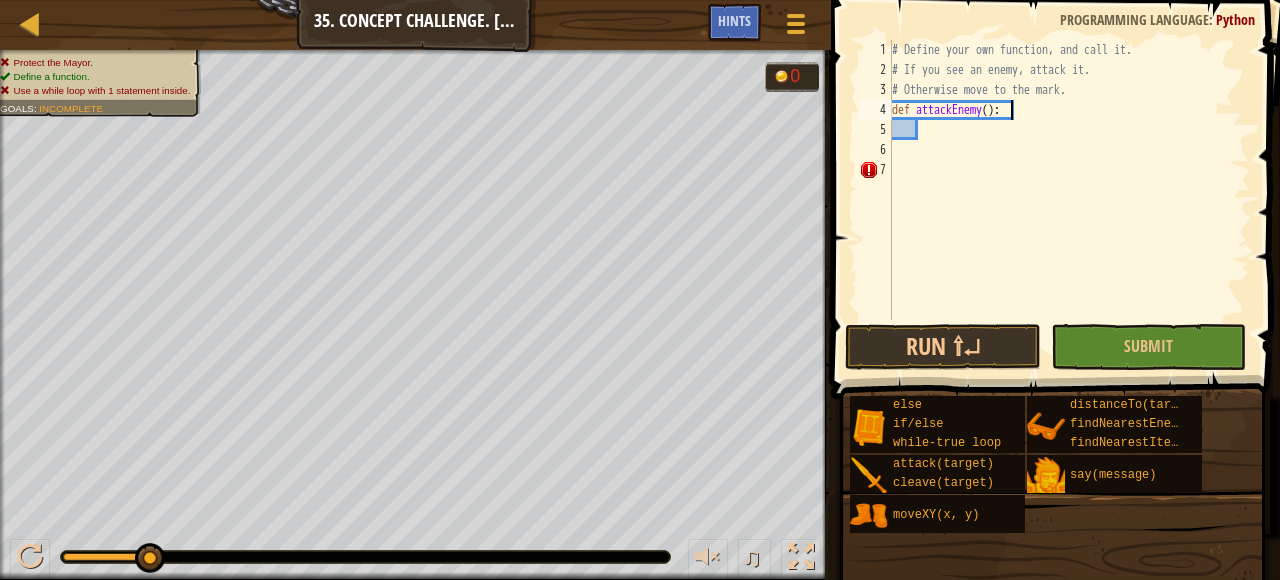 click on "# Define your own function, and call it. # If you see an enemy, attack it. # Otherwise move to the mark. def   attackEnemy ( ) :" at bounding box center (1069, 200) 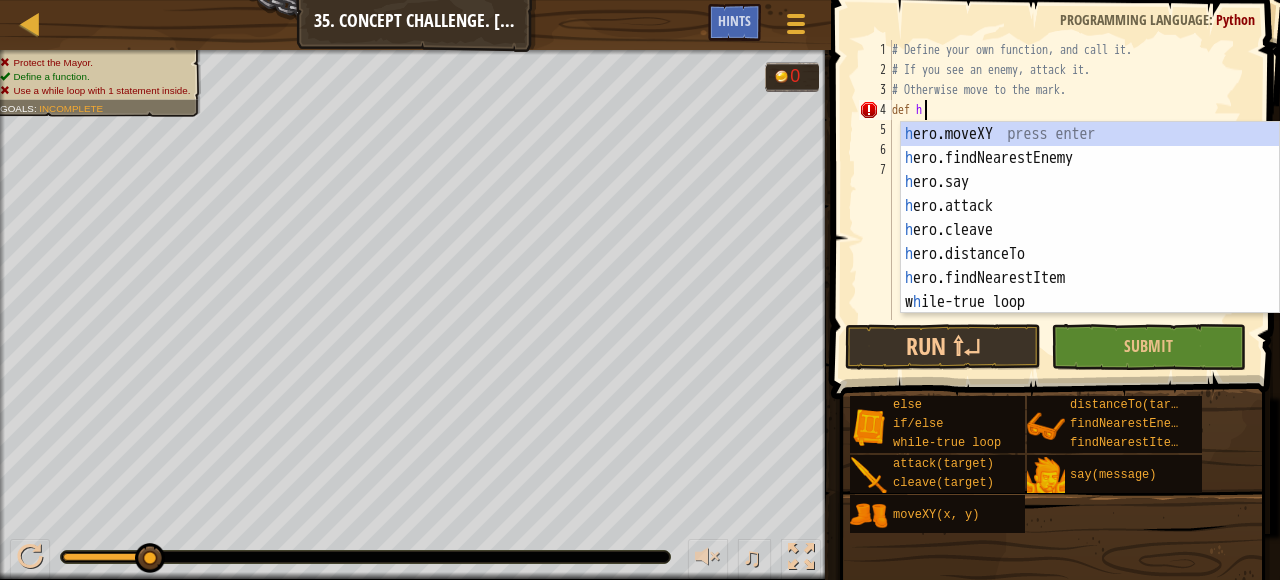 scroll, scrollTop: 9, scrollLeft: 2, axis: both 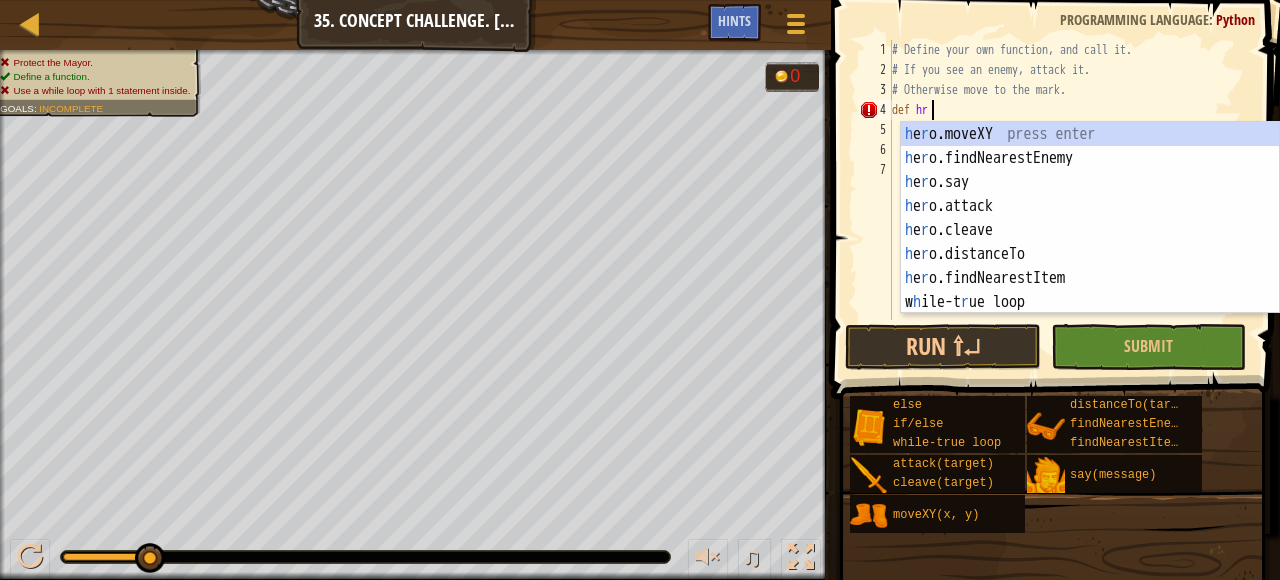 type on "def her" 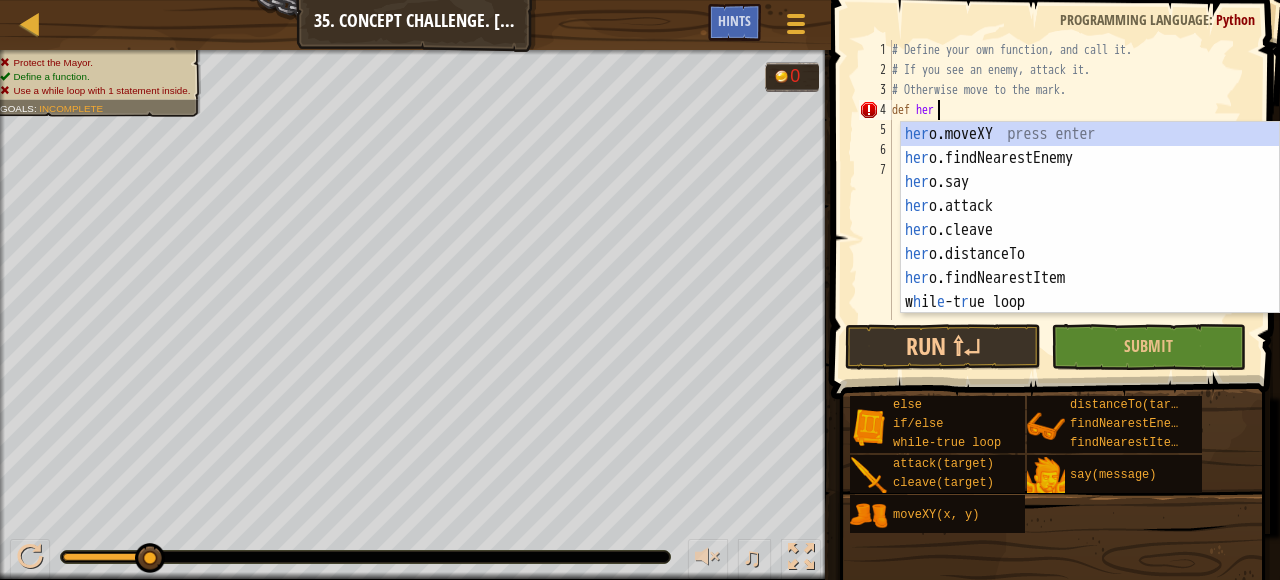 scroll, scrollTop: 9, scrollLeft: 3, axis: both 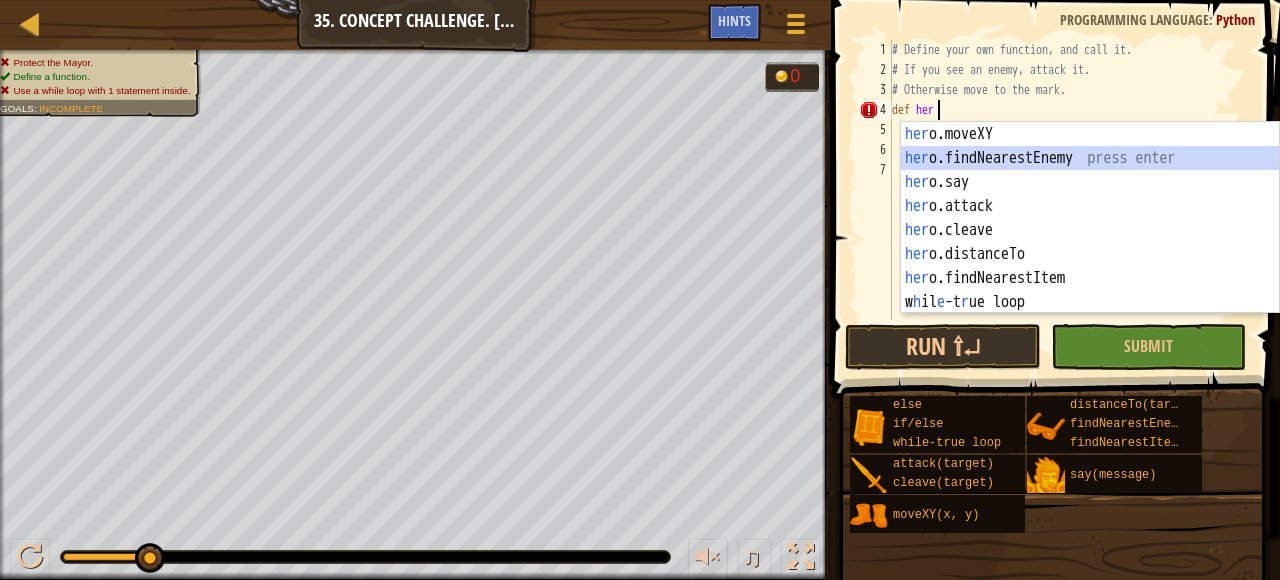 click on "her o.moveXY press enter her o.findNearestEnemy press enter her o.say press enter her o.attack press enter her o.cleave press enter her o.distanceTo press enter her o.findNearestItem press enter w h il e -t r ue loop press enter" at bounding box center (1090, 242) 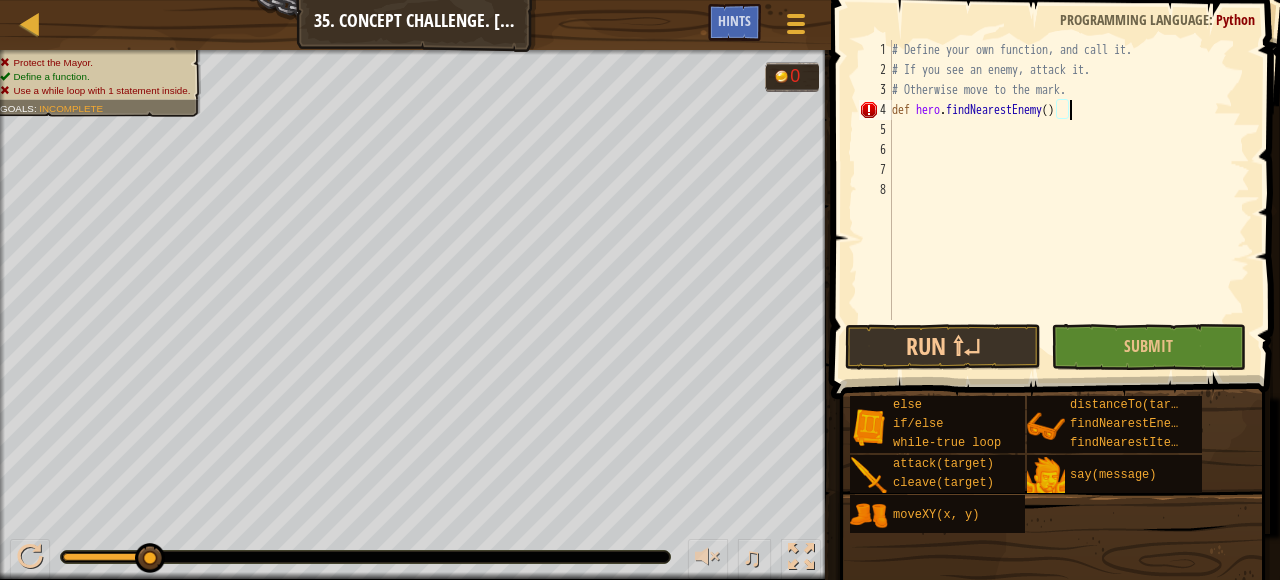 click on "# Define your own function, and call it. # If you see an enemy, attack it. # Otherwise move to the mark. def   hero . findNearestEnemy ( )" at bounding box center (1069, 200) 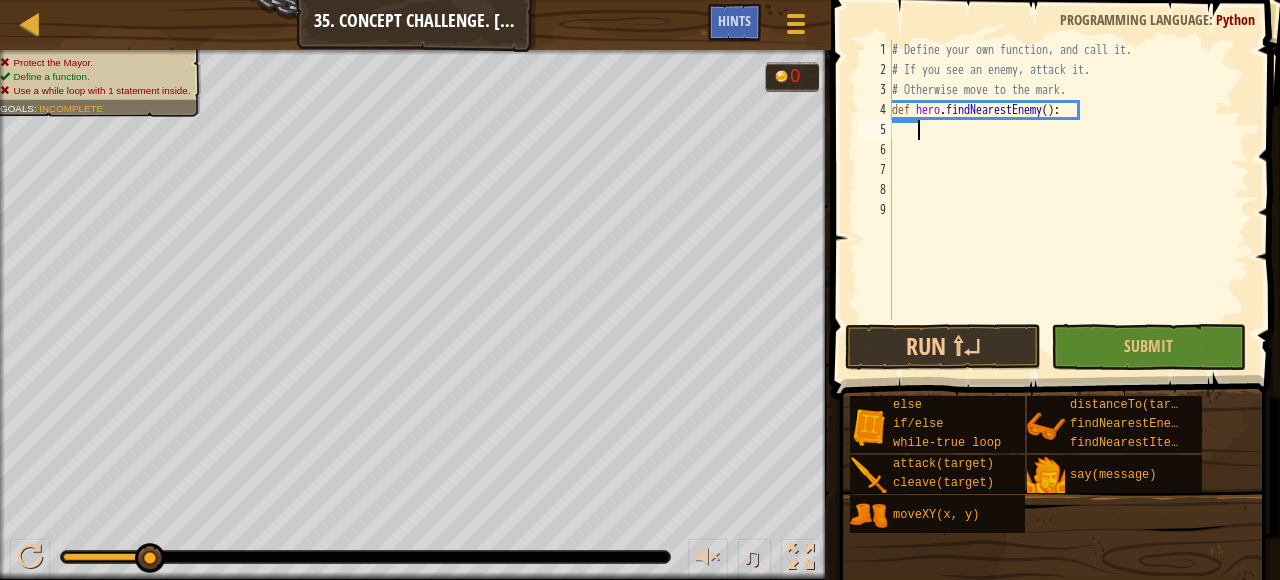 scroll, scrollTop: 9, scrollLeft: 1, axis: both 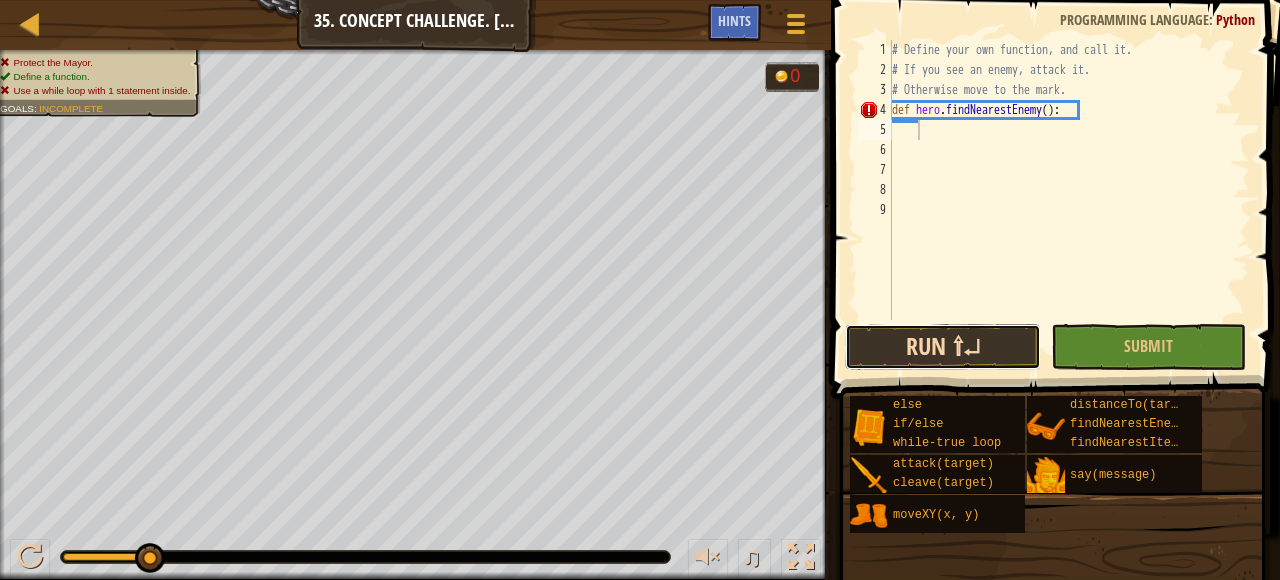 click on "Run ⇧↵" at bounding box center (943, 347) 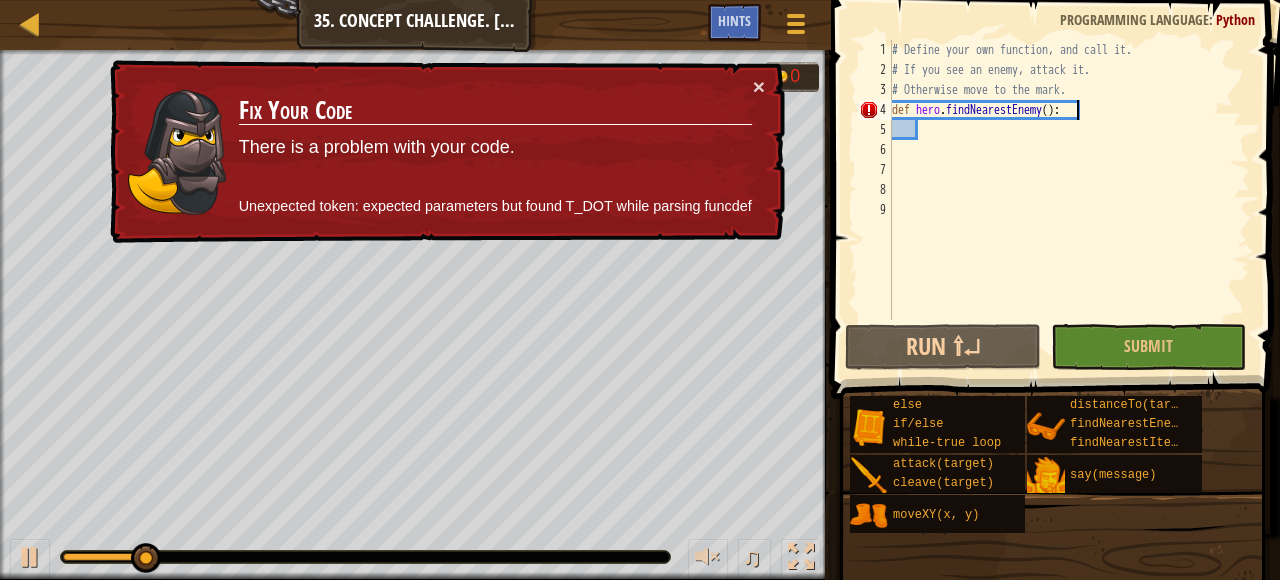 click on "# Define your own function, and call it. # If you see an enemy, attack it. # Otherwise move to the mark. def   hero . findNearestEnemy ( ) :" at bounding box center [1069, 200] 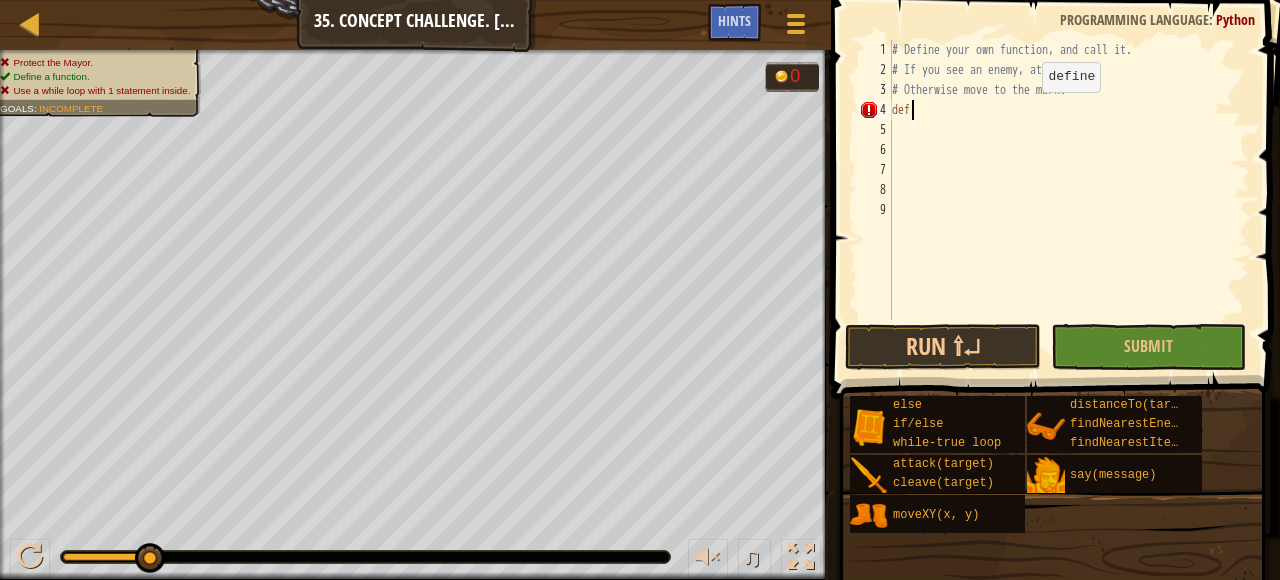 click on "# Define your own function, and call it. # If you see an enemy, attack it. # Otherwise move to the mark. def" at bounding box center [1069, 200] 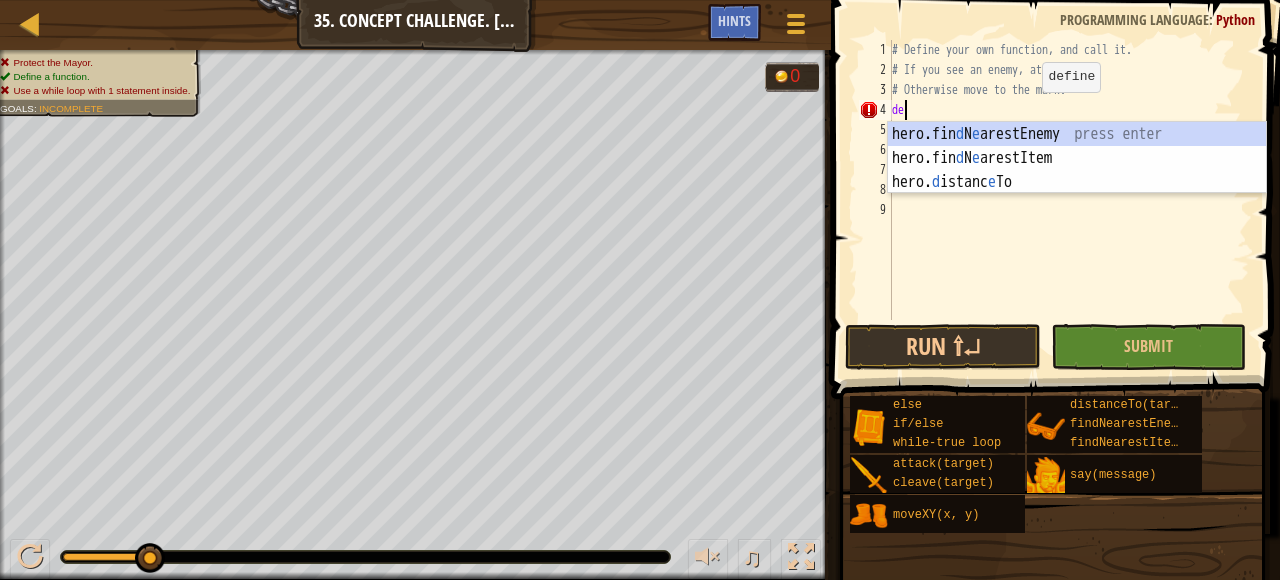type on "d" 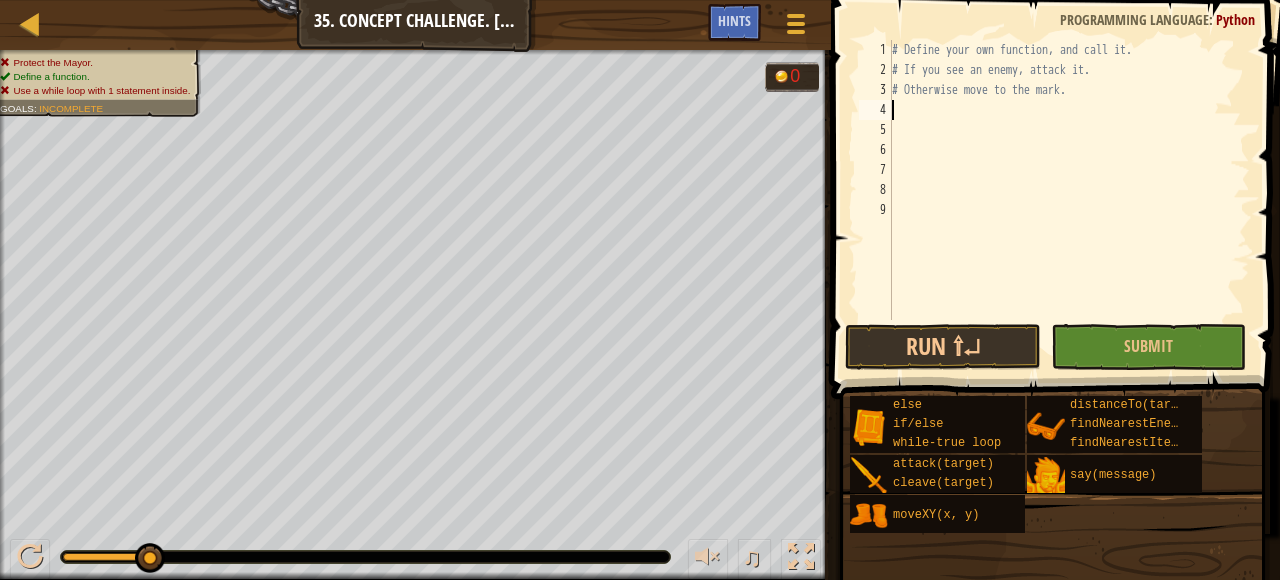 scroll, scrollTop: 9, scrollLeft: 0, axis: vertical 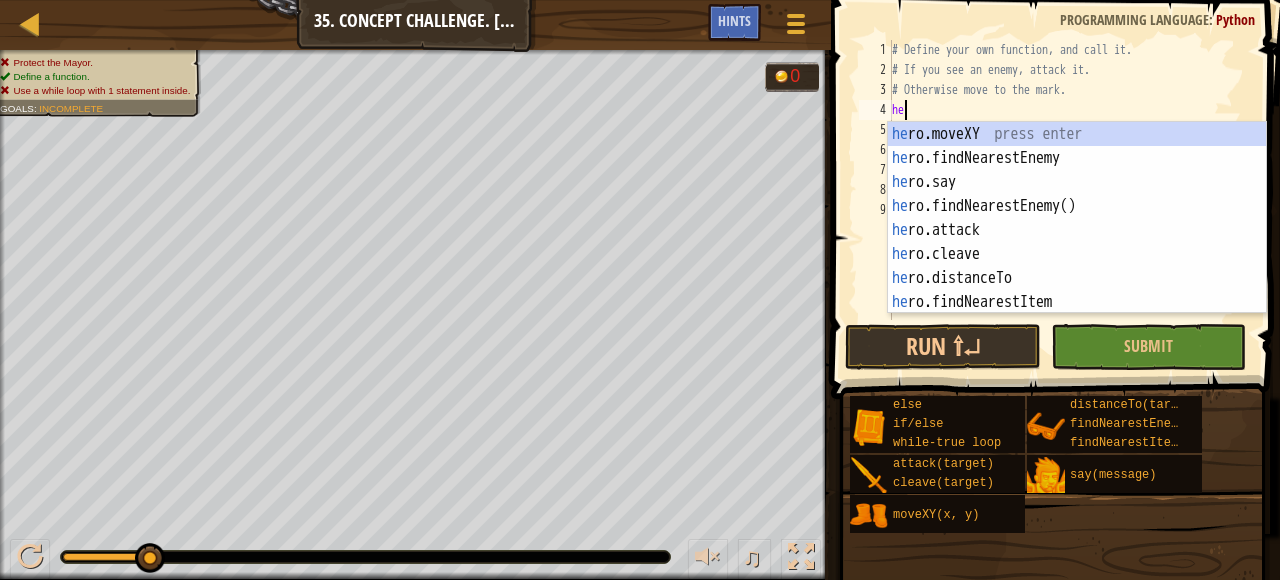 type on "her" 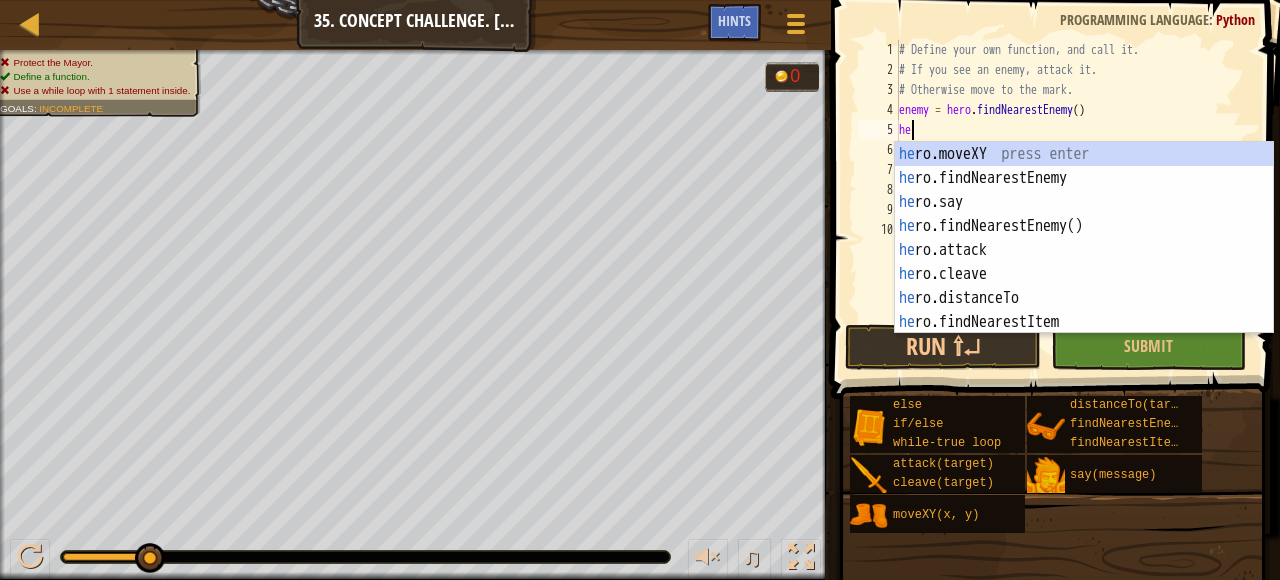 scroll, scrollTop: 9, scrollLeft: 1, axis: both 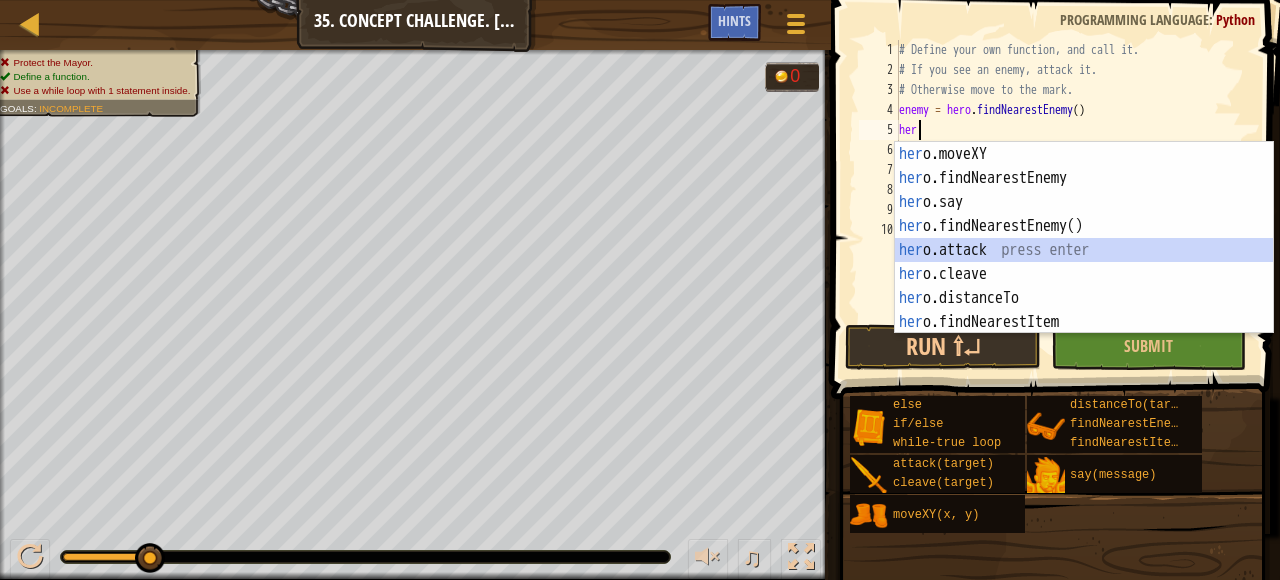 type on "hero.attack(enemy)" 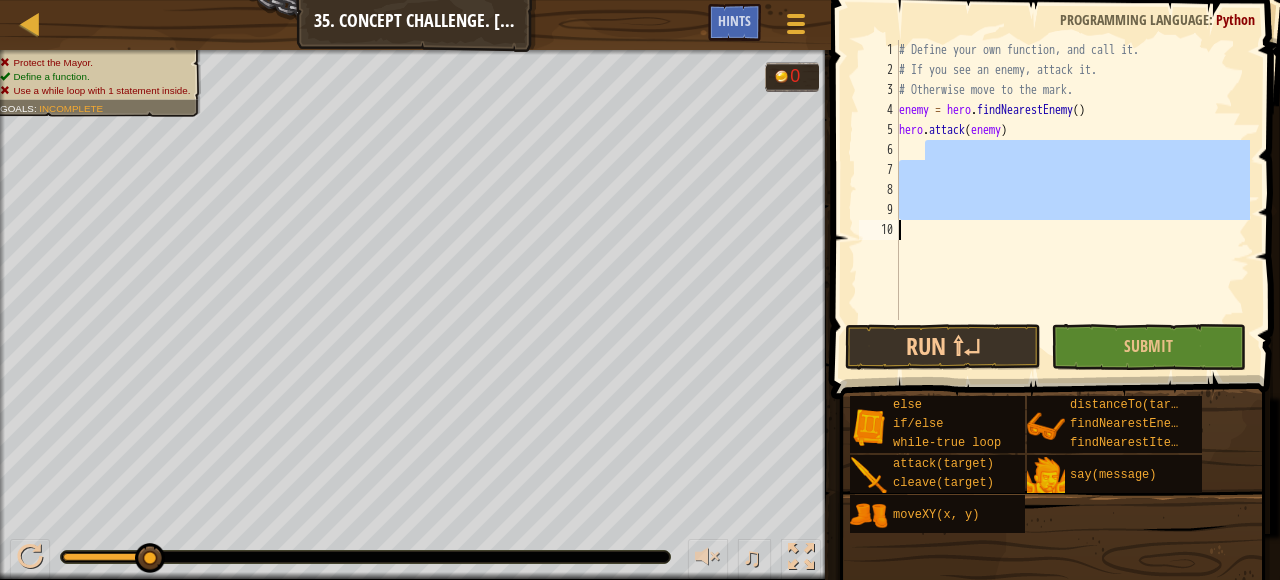 drag, startPoint x: 1077, startPoint y: 151, endPoint x: 994, endPoint y: 361, distance: 225.80743 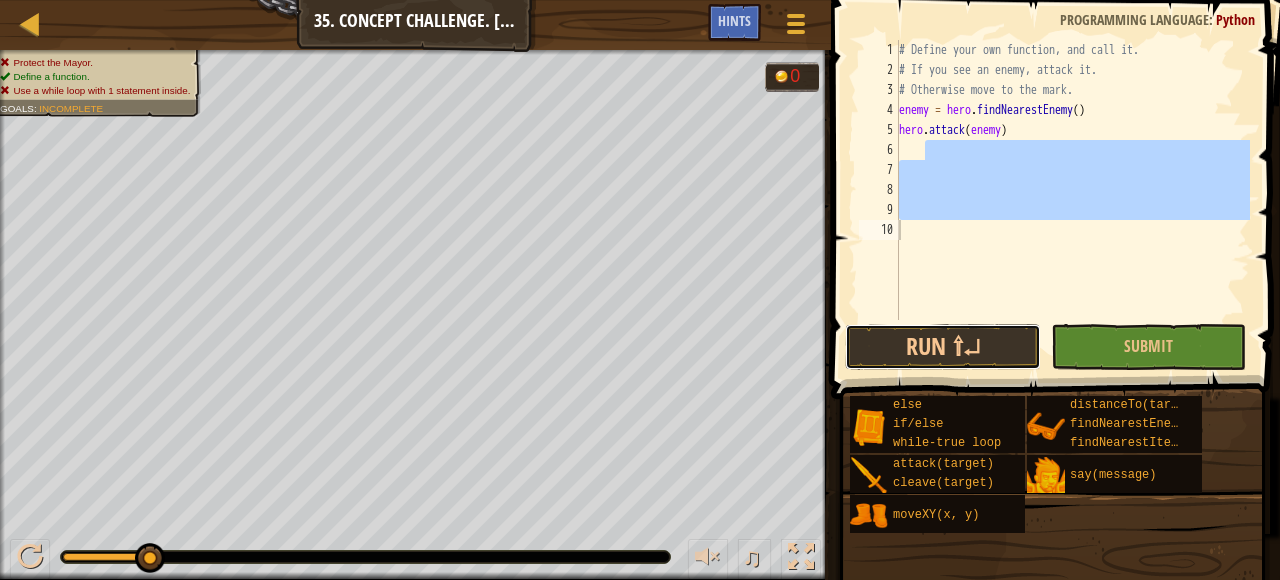 click on "Run ⇧↵" at bounding box center [943, 347] 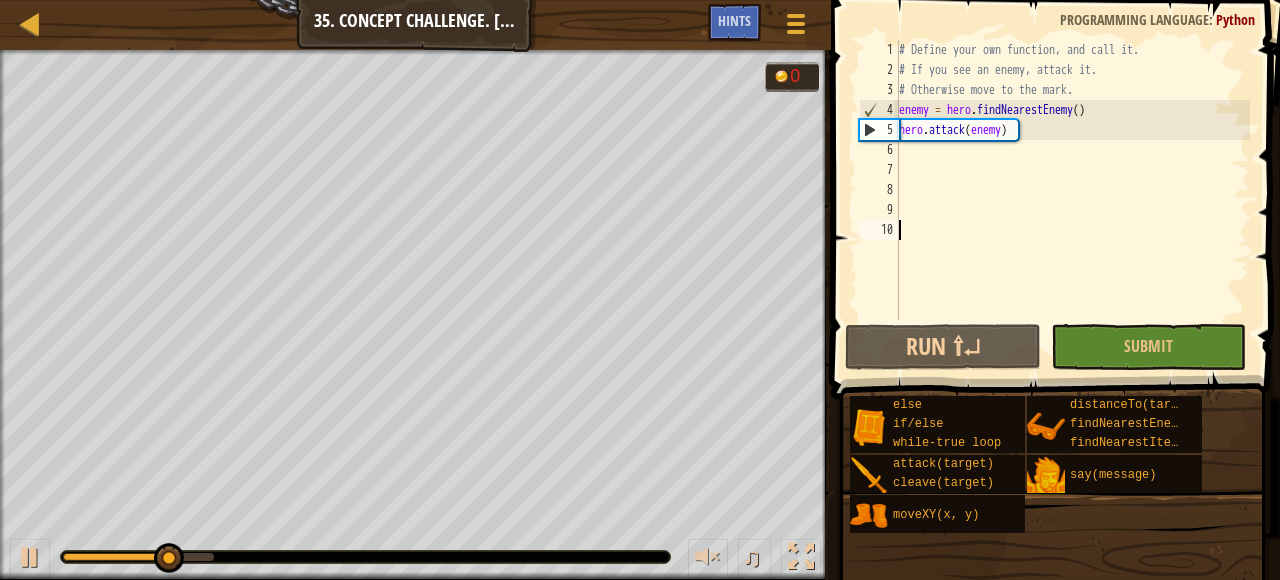click on "# Define your own function, and call it. # If you see an enemy, attack it. # Otherwise move to the mark. enemy   =   hero . findNearestEnemy ( ) hero . attack ( enemy )" at bounding box center (1073, 200) 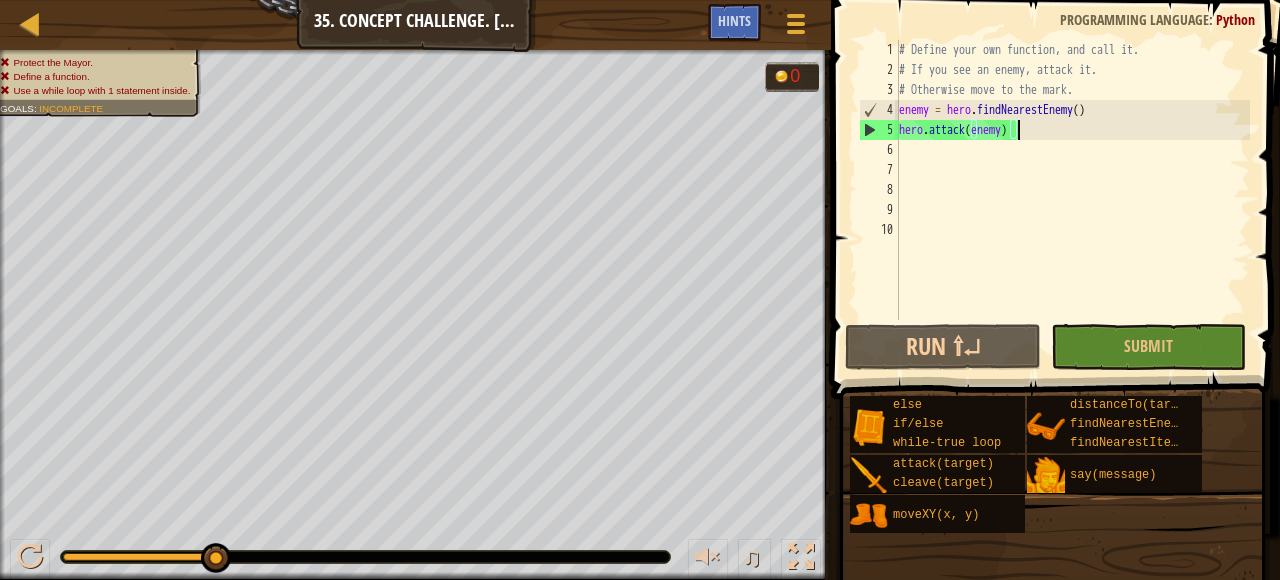 click on "# Define your own function, and call it. # If you see an enemy, attack it. # Otherwise move to the mark. enemy   =   hero . findNearestEnemy ( ) hero . attack ( enemy )" at bounding box center (1073, 200) 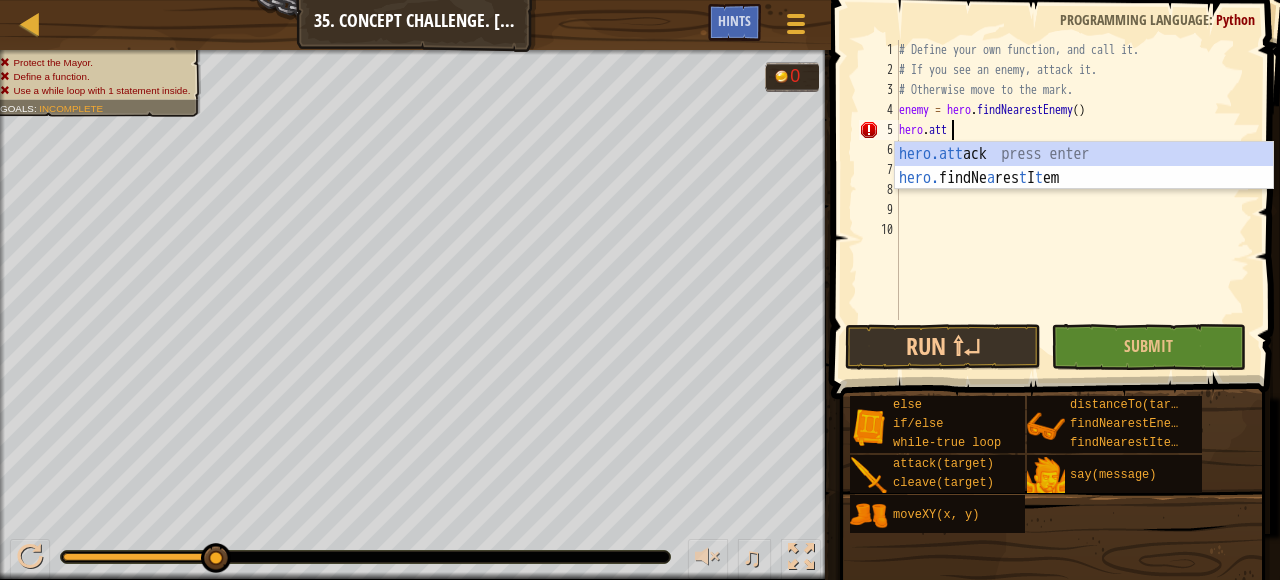 type on "h" 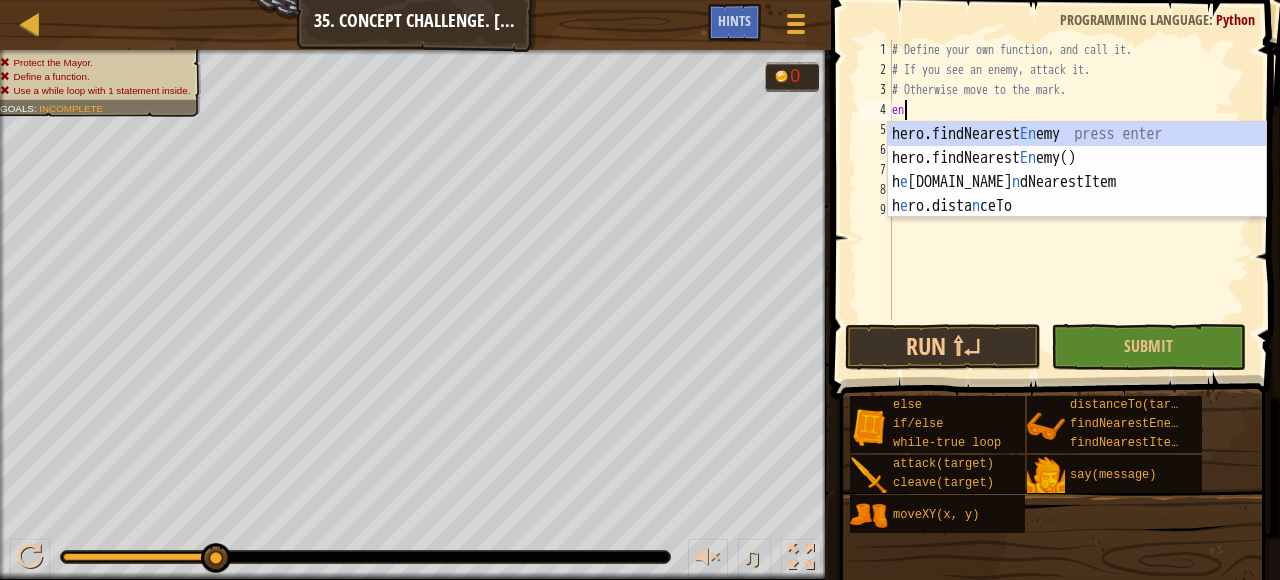 type on "e" 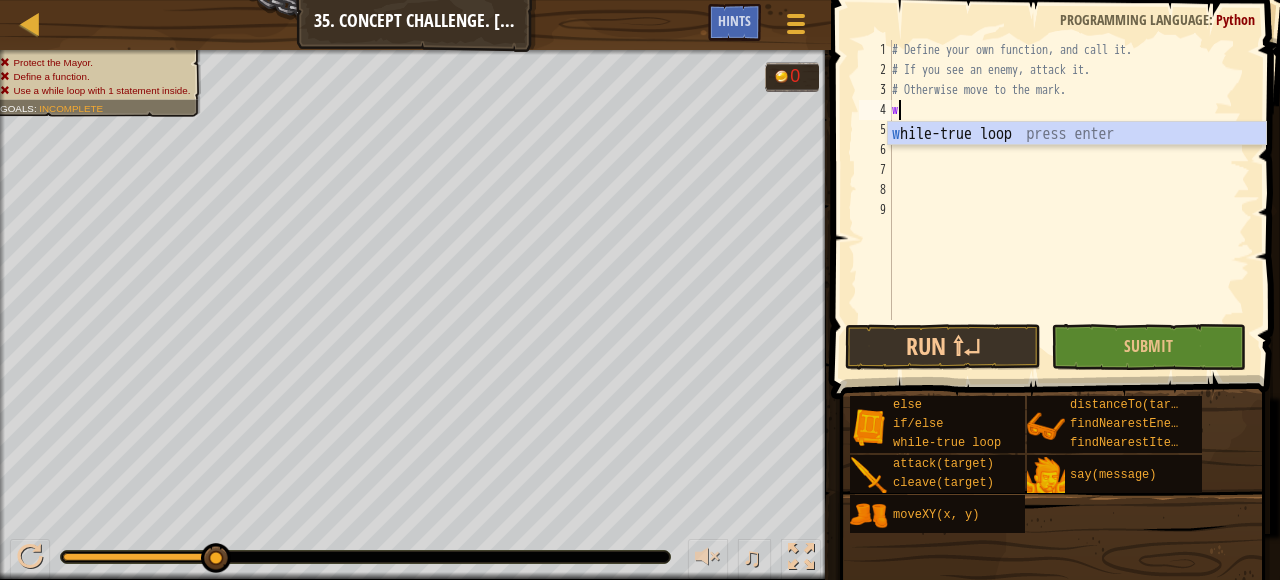 scroll, scrollTop: 9, scrollLeft: 0, axis: vertical 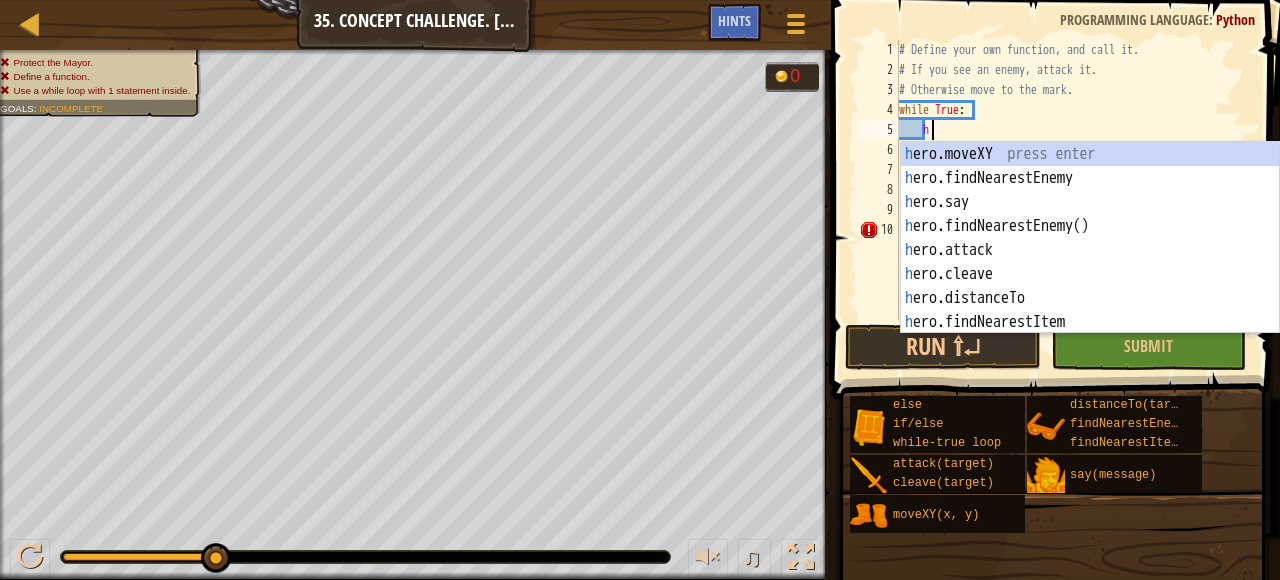 type on "her" 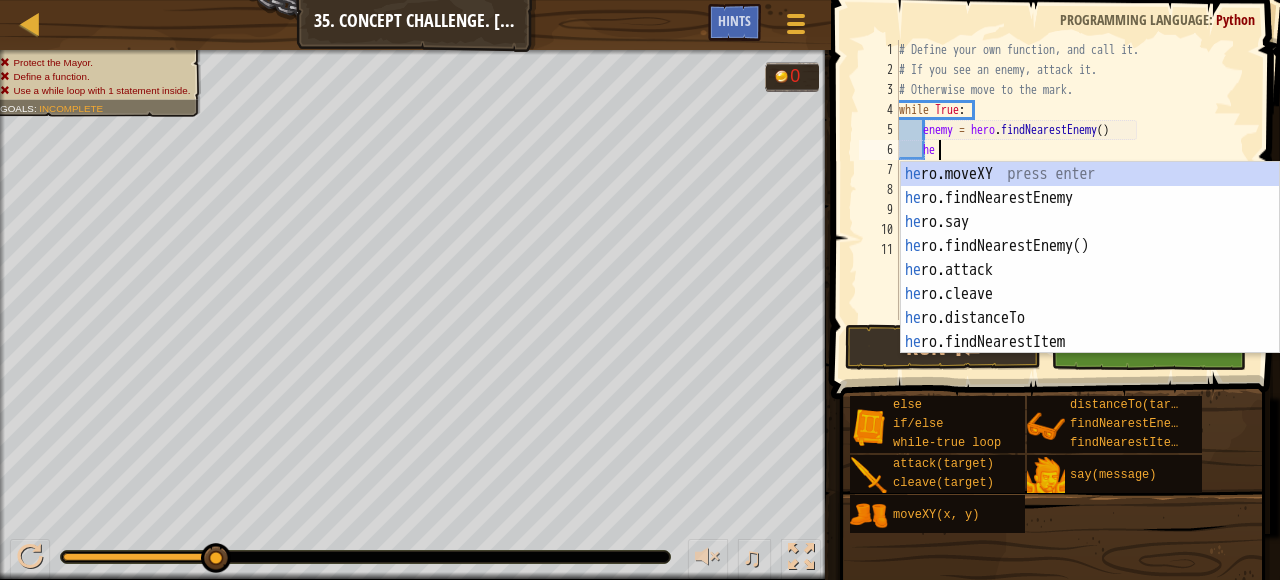 scroll, scrollTop: 9, scrollLeft: 3, axis: both 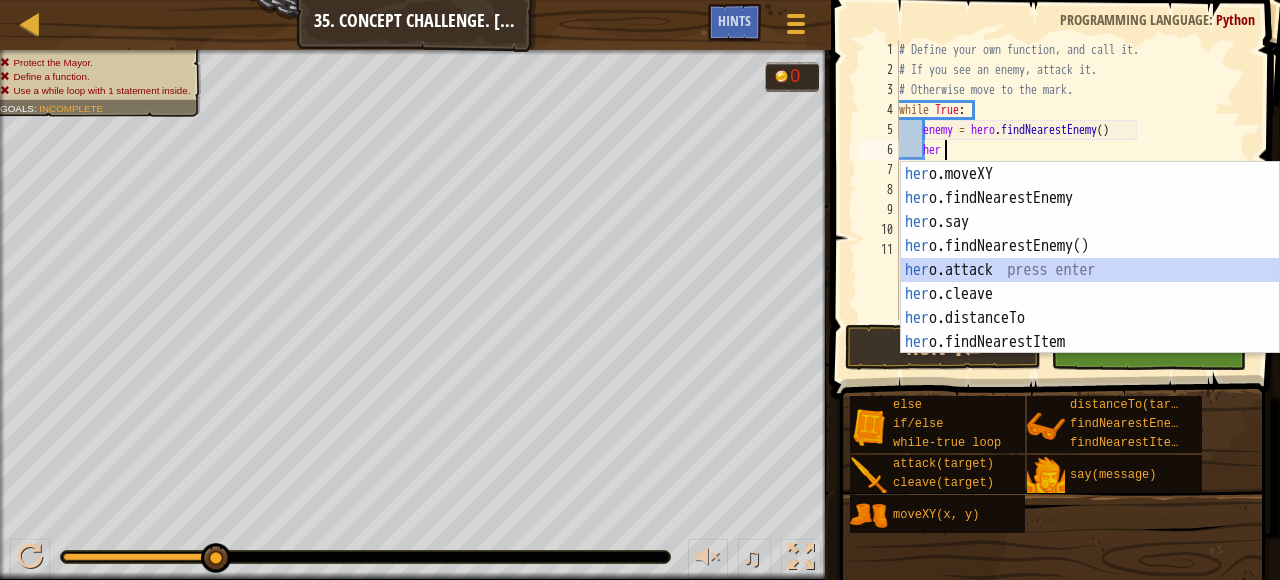 type on "hero.attack(enemy)" 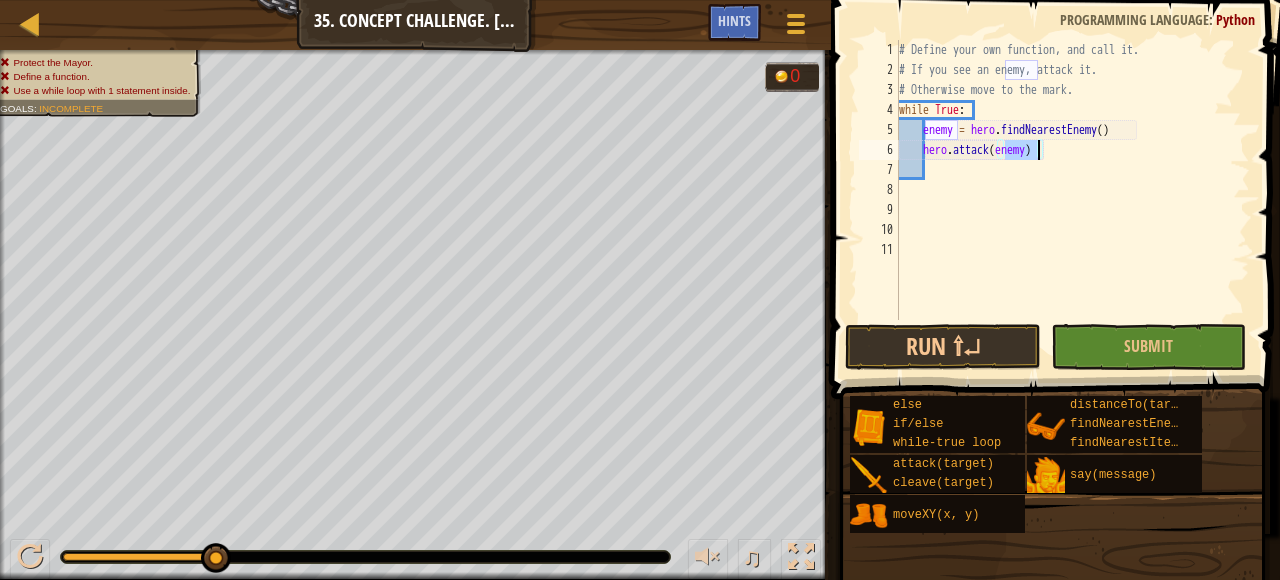 click on "# Define your own function, and call it. # If you see an enemy, attack it. # Otherwise move to the mark. while   True :      enemy   =   hero . findNearestEnemy ( )      hero . attack ( enemy )" at bounding box center [1073, 200] 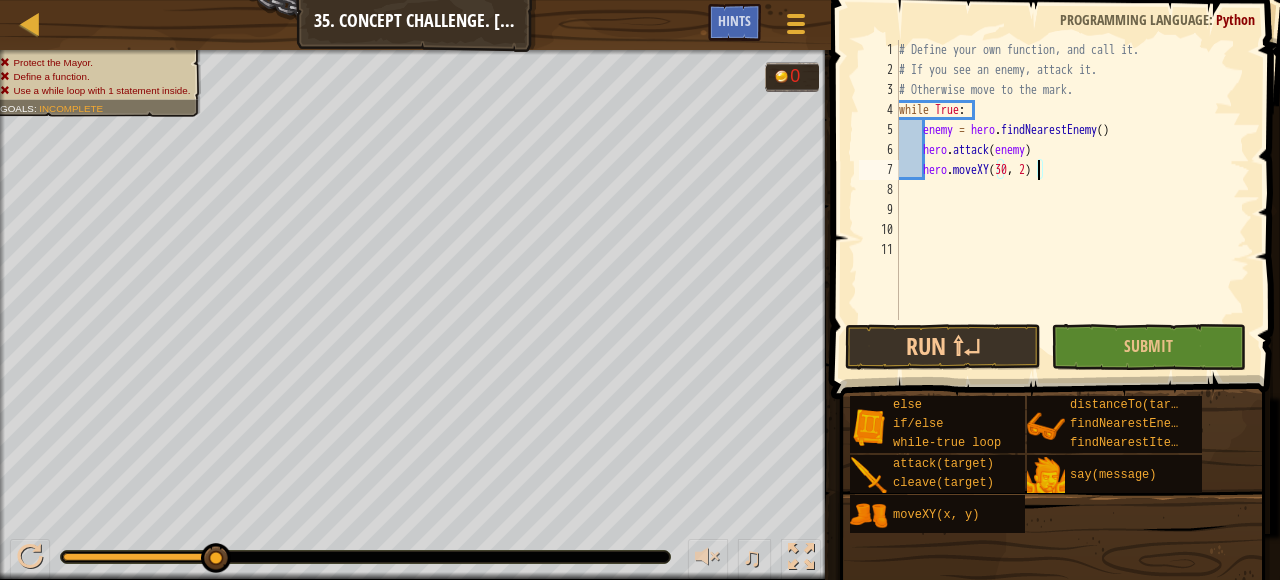scroll, scrollTop: 9, scrollLeft: 11, axis: both 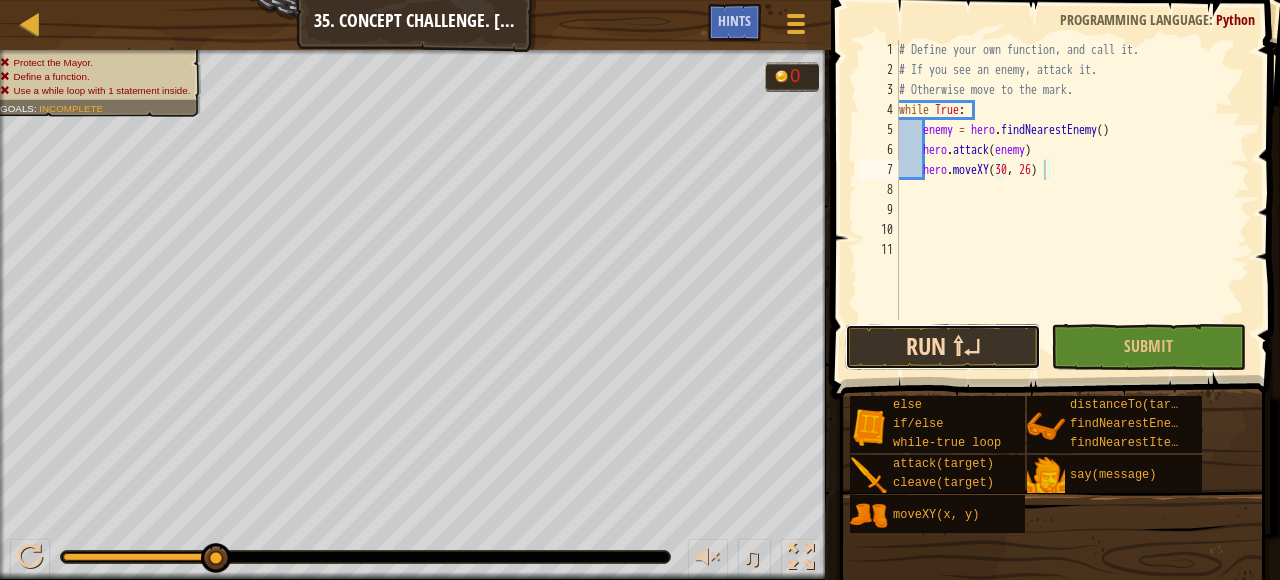 click on "Run ⇧↵" at bounding box center [943, 347] 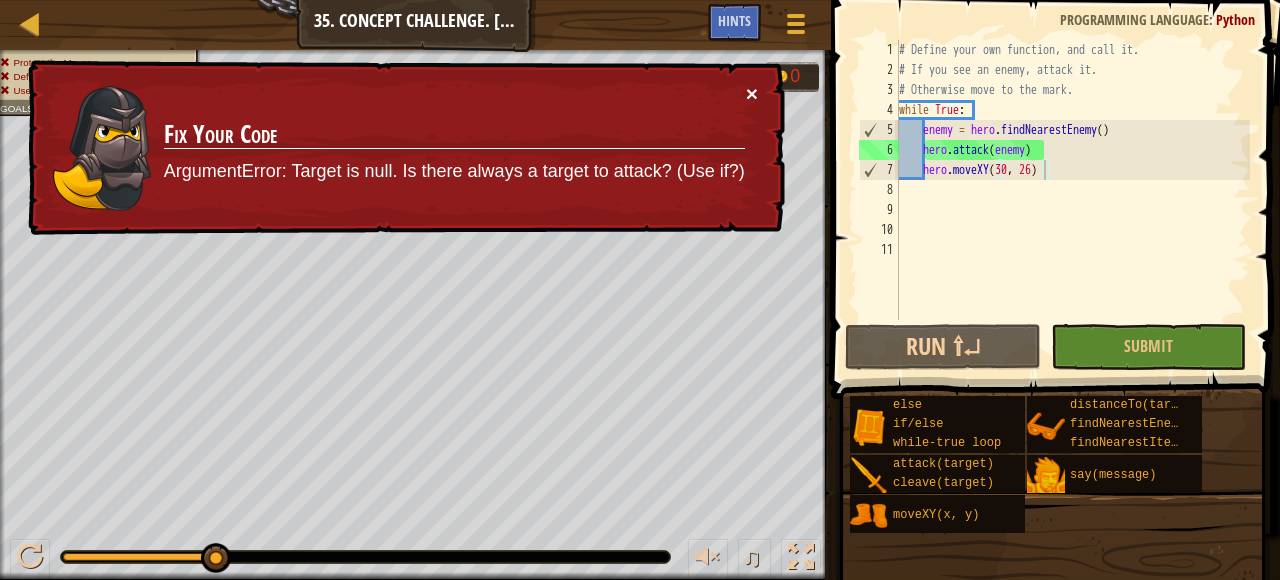 click on "×" at bounding box center [752, 95] 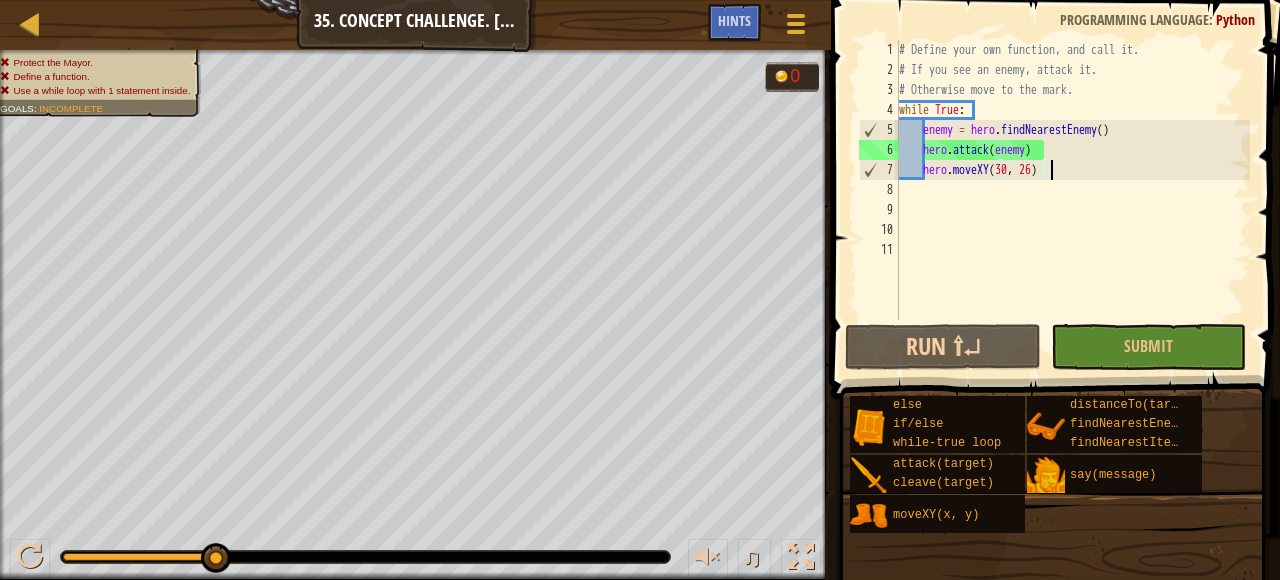 click on "# Define your own function, and call it. # If you see an enemy, attack it. # Otherwise move to the mark. while   True :      enemy   =   hero . findNearestEnemy ( )      hero . attack ( enemy )      hero . moveXY ( 30 ,   26 )" at bounding box center [1073, 200] 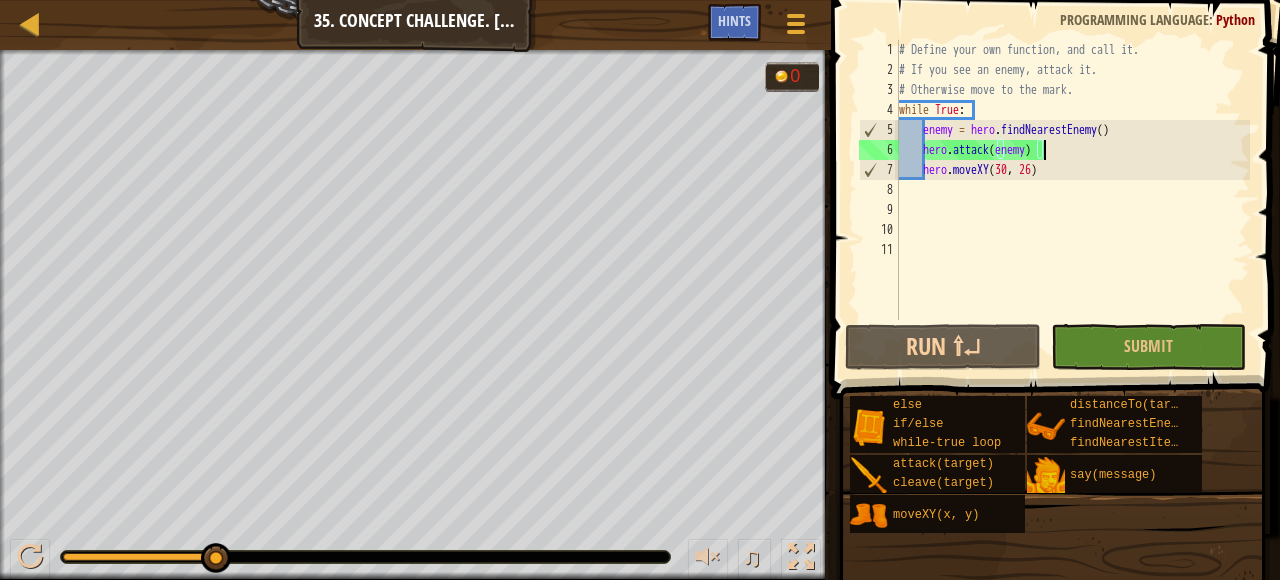click on "# Define your own function, and call it. # If you see an enemy, attack it. # Otherwise move to the mark. while   True :      enemy   =   hero . findNearestEnemy ( )      hero . attack ( enemy )      hero . moveXY ( 30 ,   26 )" at bounding box center [1073, 200] 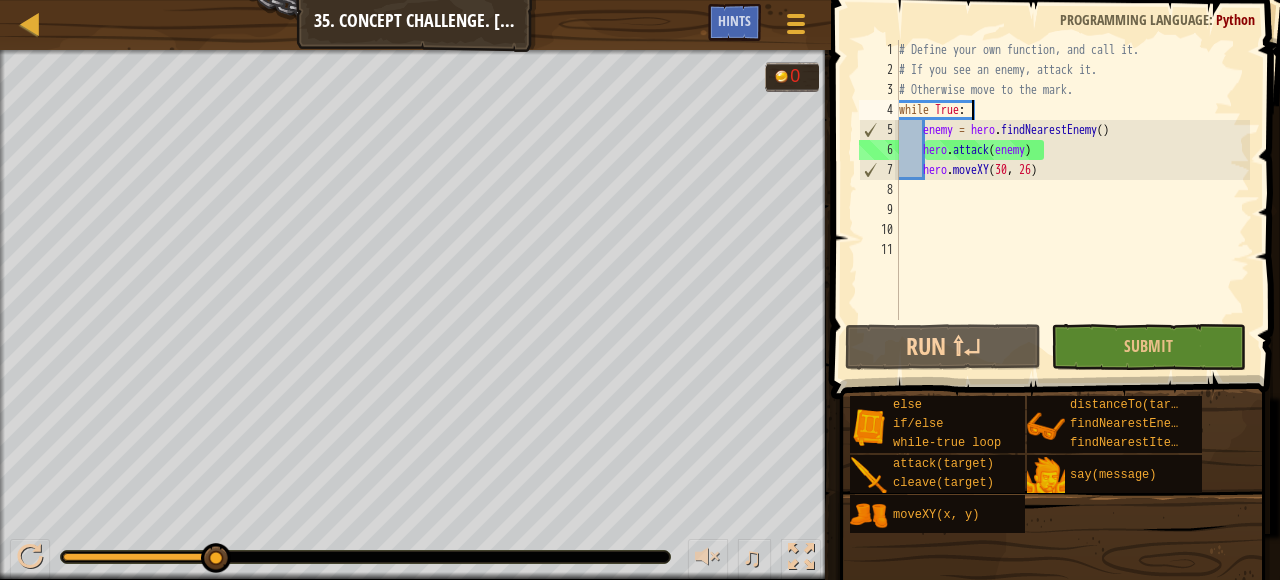 click on "# Define your own function, and call it. # If you see an enemy, attack it. # Otherwise move to the mark. while   True :      enemy   =   hero . findNearestEnemy ( )      hero . attack ( enemy )      hero . moveXY ( 30 ,   26 )" at bounding box center [1073, 200] 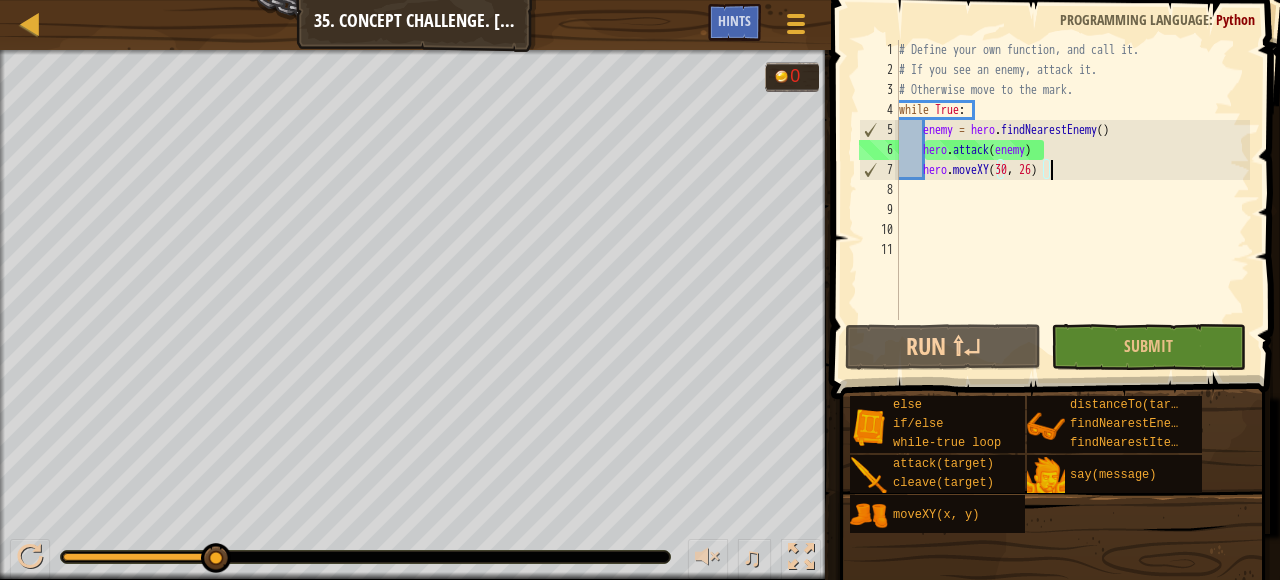 click on "# Define your own function, and call it. # If you see an enemy, attack it. # Otherwise move to the mark. while   True :      enemy   =   hero . findNearestEnemy ( )      hero . attack ( enemy )      hero . moveXY ( 30 ,   26 )" at bounding box center [1073, 200] 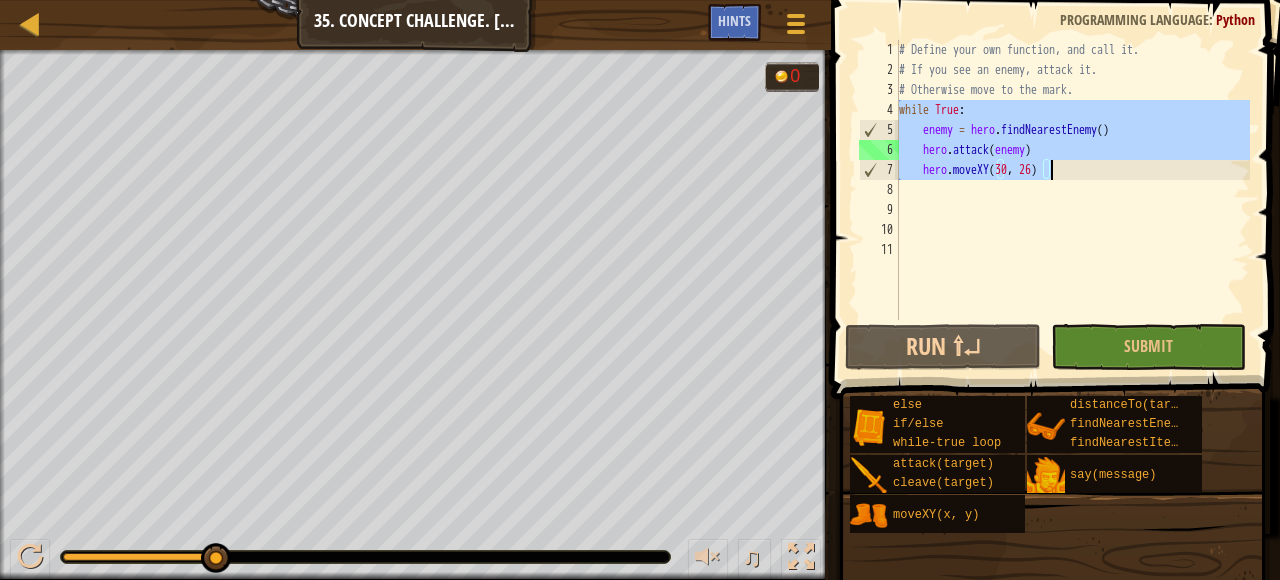 drag, startPoint x: 899, startPoint y: 110, endPoint x: 1061, endPoint y: 165, distance: 171.08185 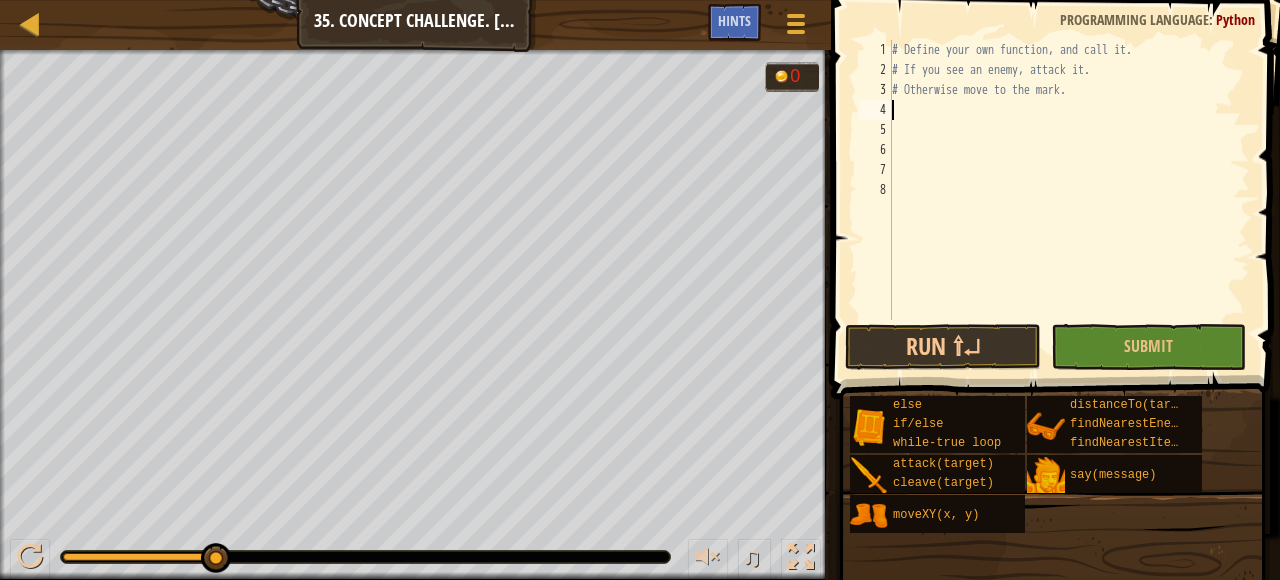 click on "# Define your own function, and call it. # If you see an enemy, attack it. # Otherwise move to the mark." at bounding box center [1069, 200] 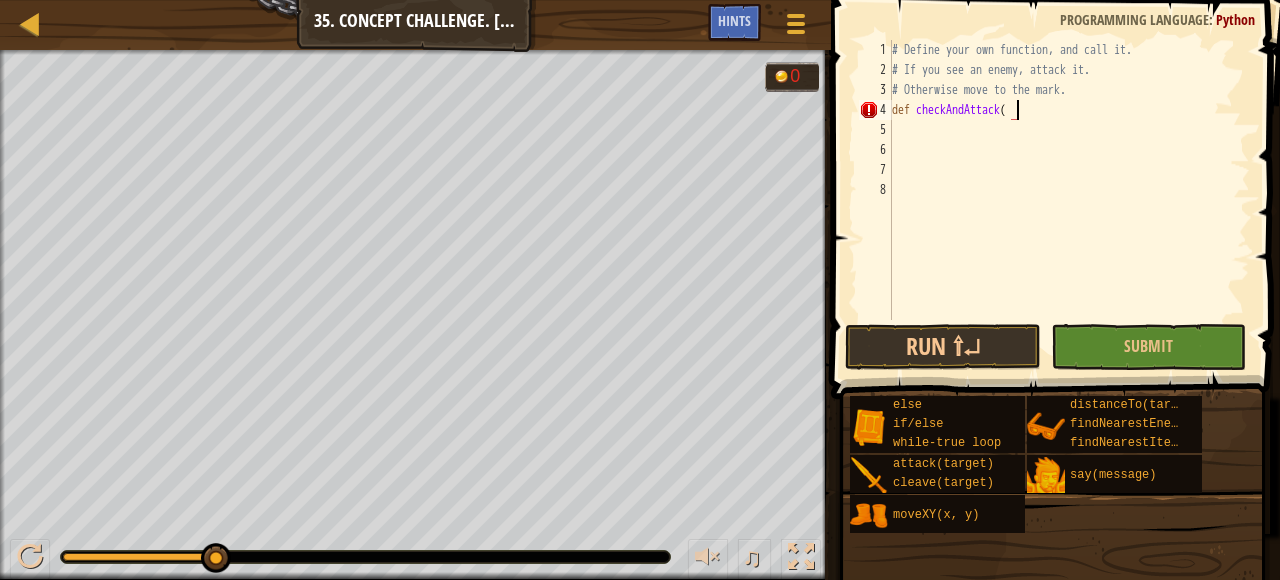 scroll, scrollTop: 9, scrollLeft: 10, axis: both 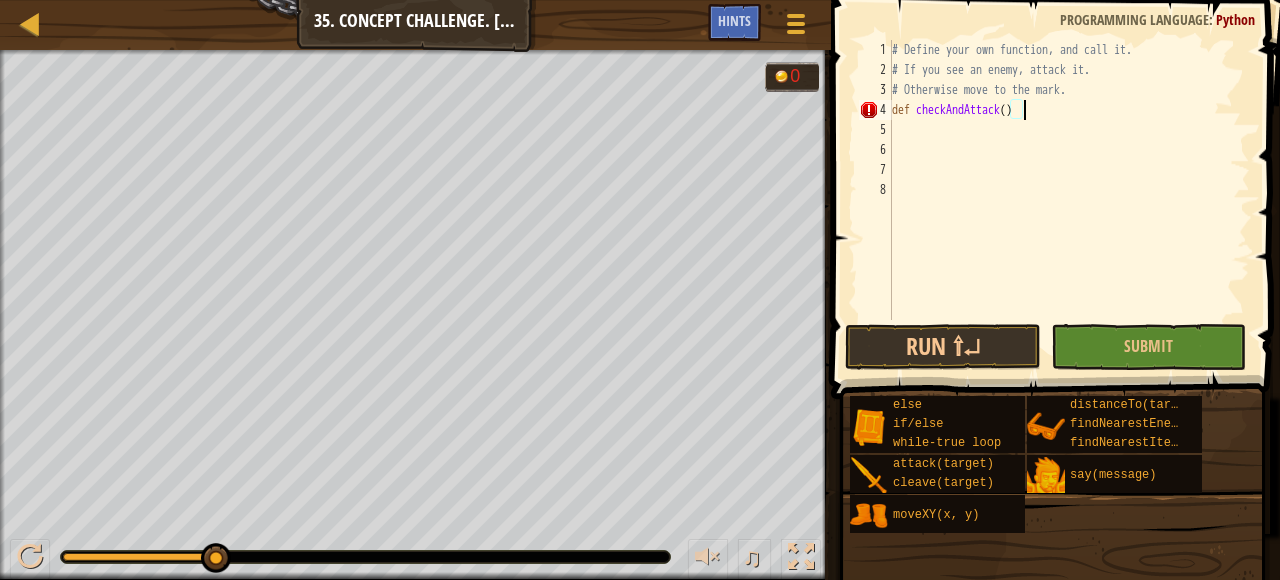 type on "def checkAndAttack():" 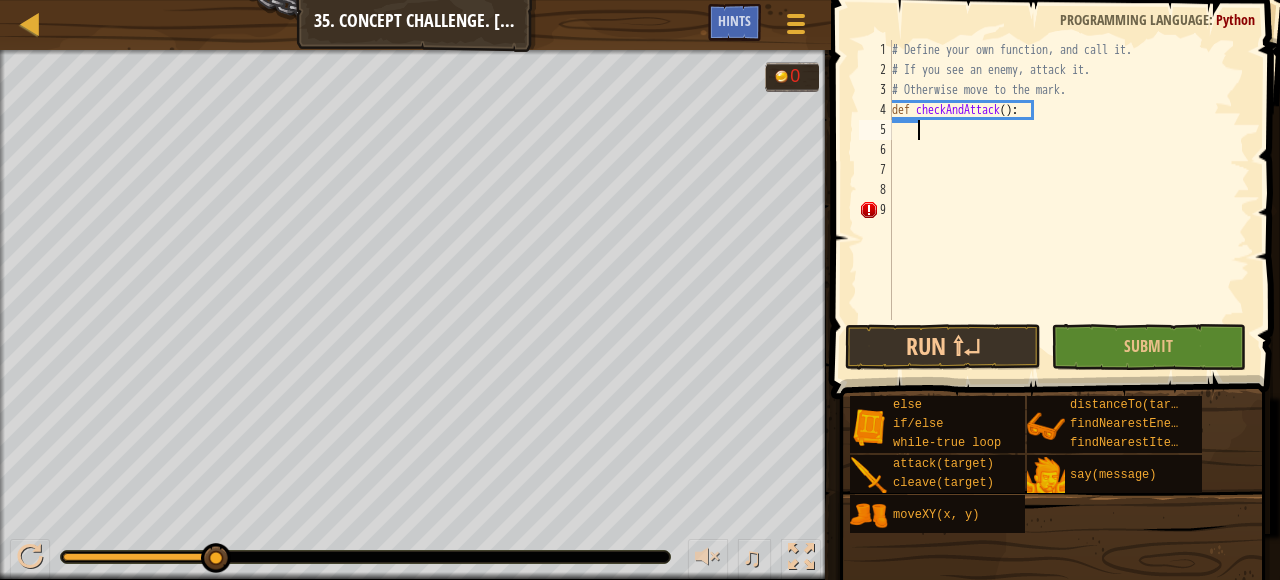 scroll, scrollTop: 9, scrollLeft: 1, axis: both 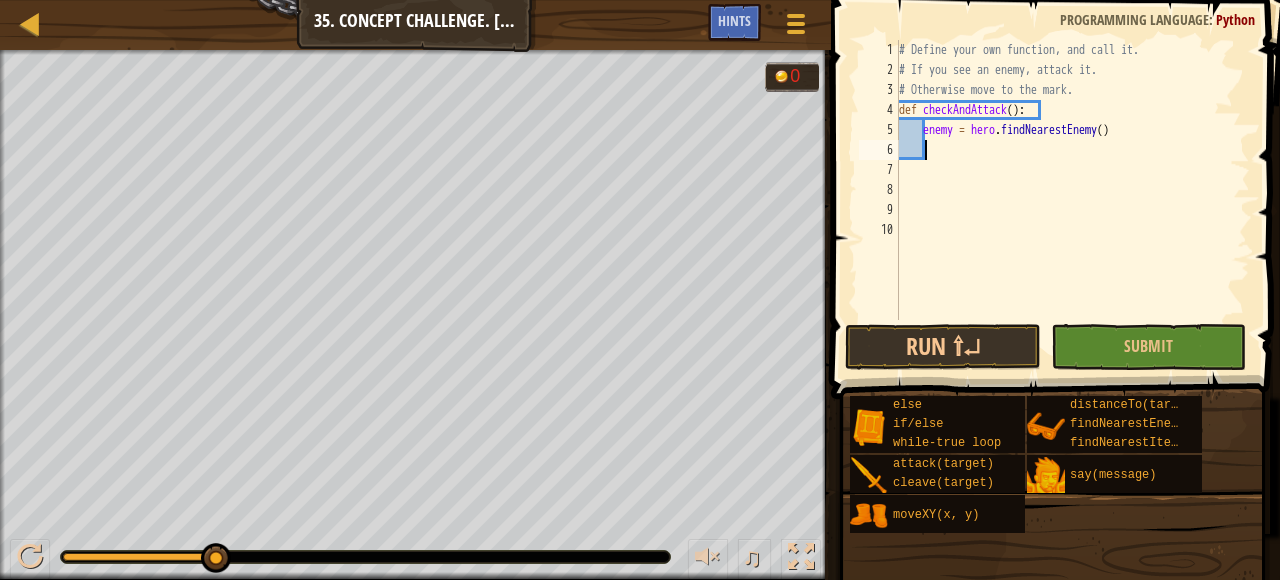 click on "# Define your own function, and call it. # If you see an enemy, attack it. # Otherwise move to the mark. def   checkAndAttack ( ) :      enemy   =   hero . findNearestEnemy ( )" at bounding box center [1073, 200] 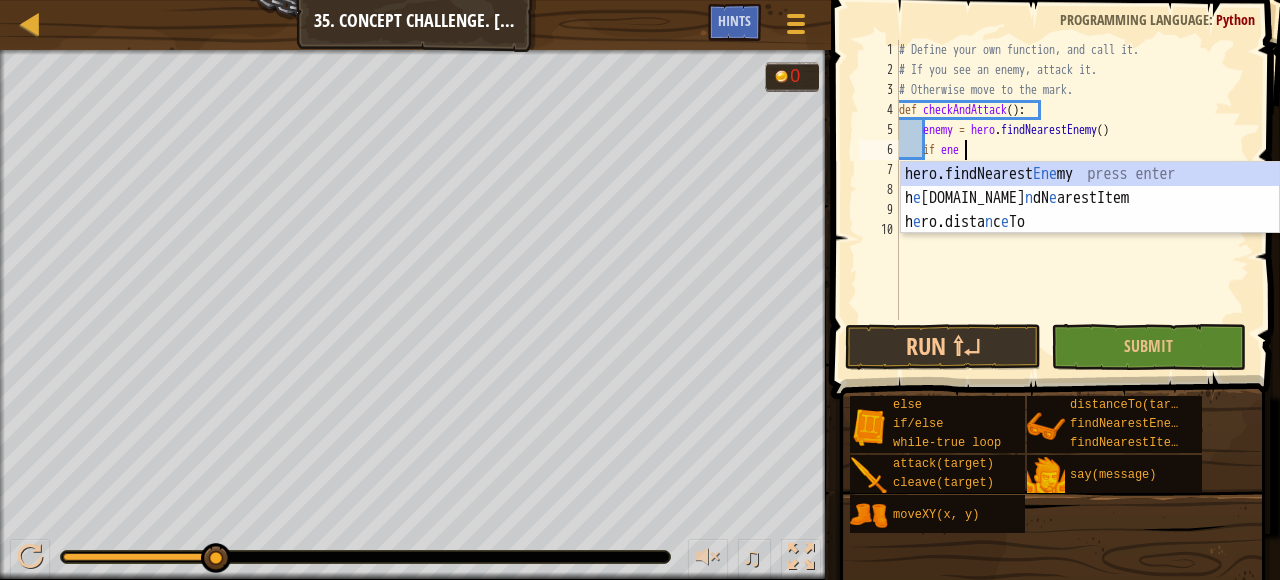 scroll, scrollTop: 9, scrollLeft: 5, axis: both 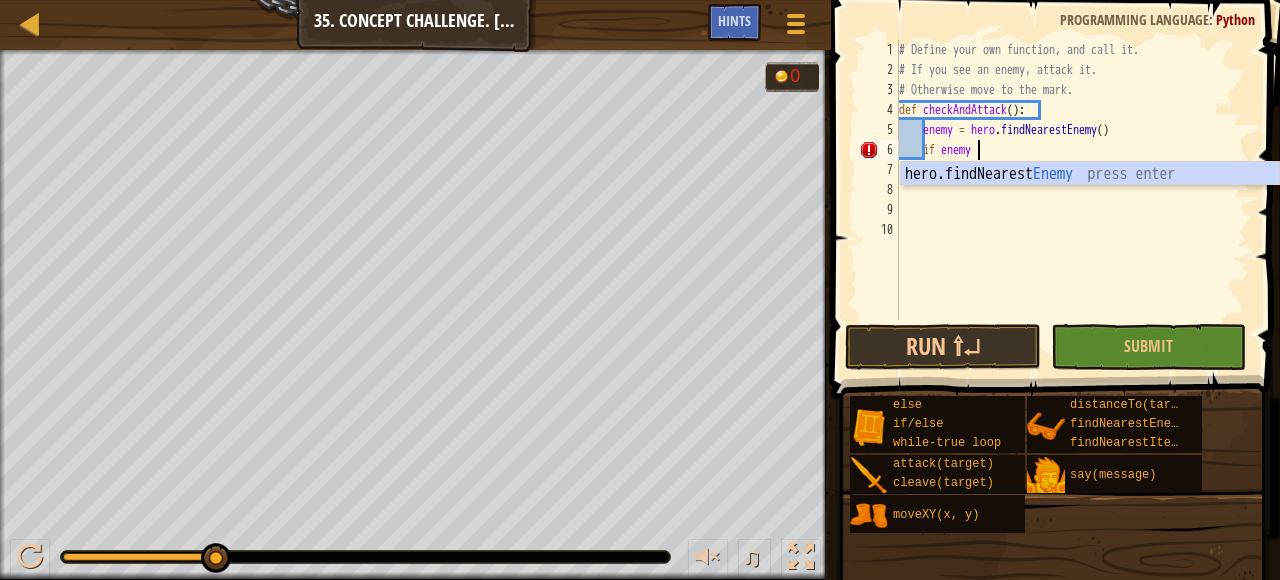 type on "if enemy:" 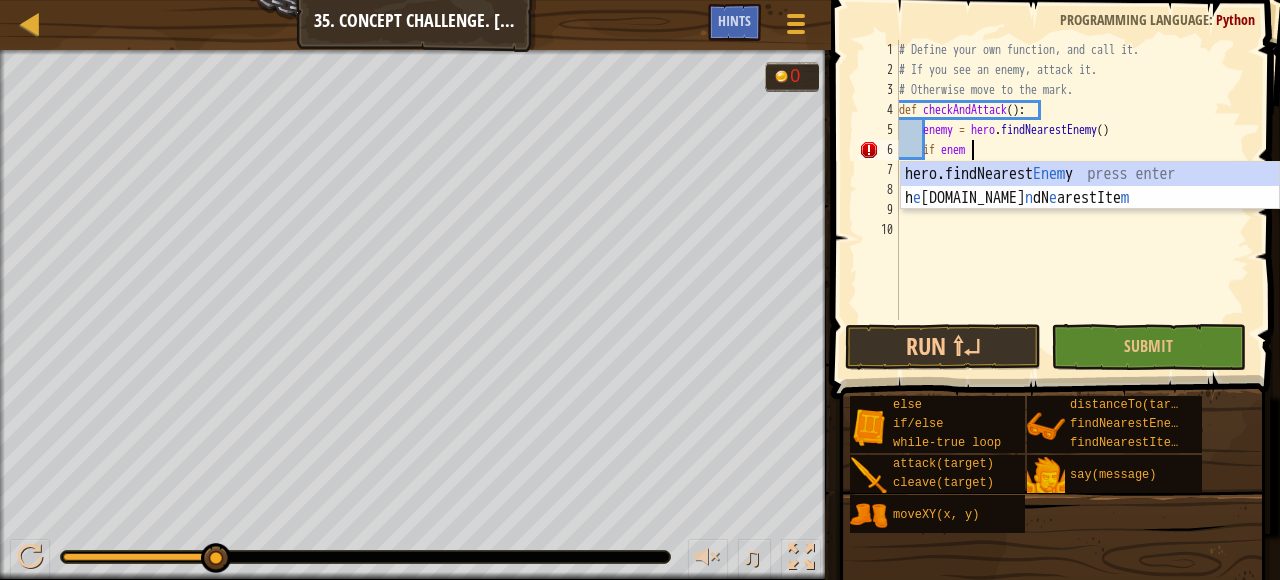 scroll, scrollTop: 9, scrollLeft: 5, axis: both 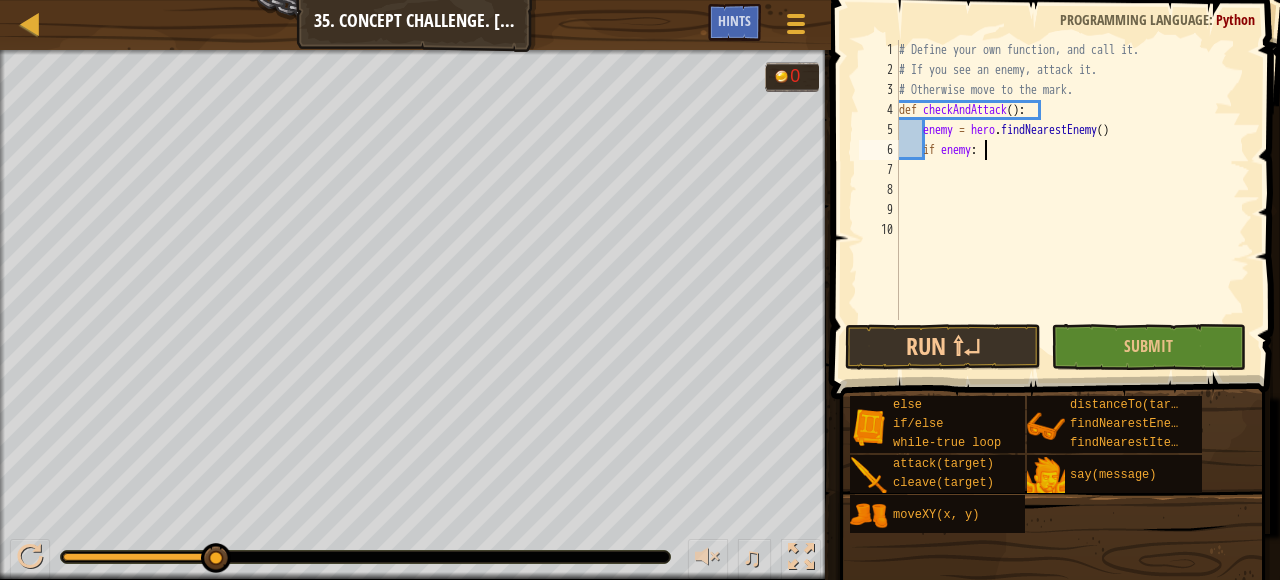 type on "if enemy:" 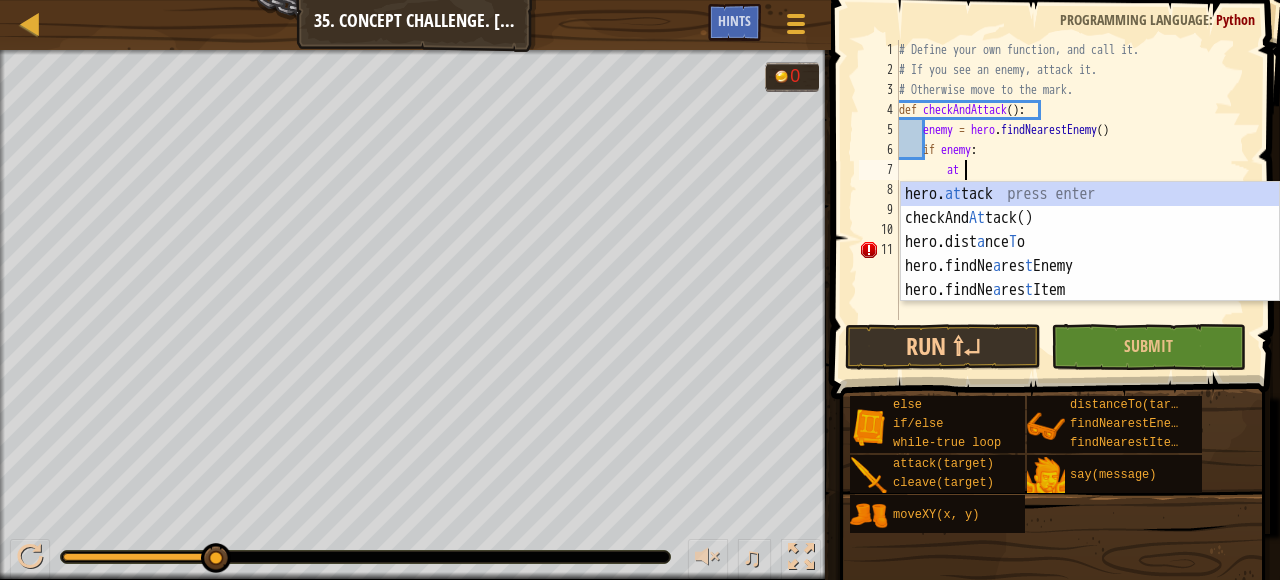 scroll, scrollTop: 9, scrollLeft: 5, axis: both 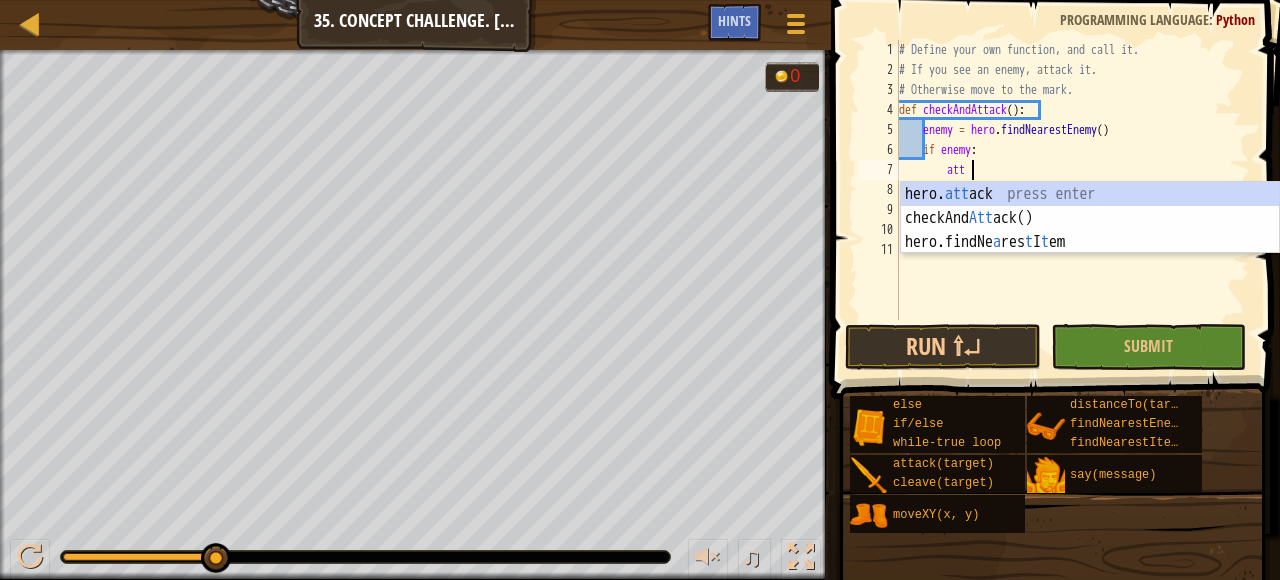 type on "hero.attack(enemy)" 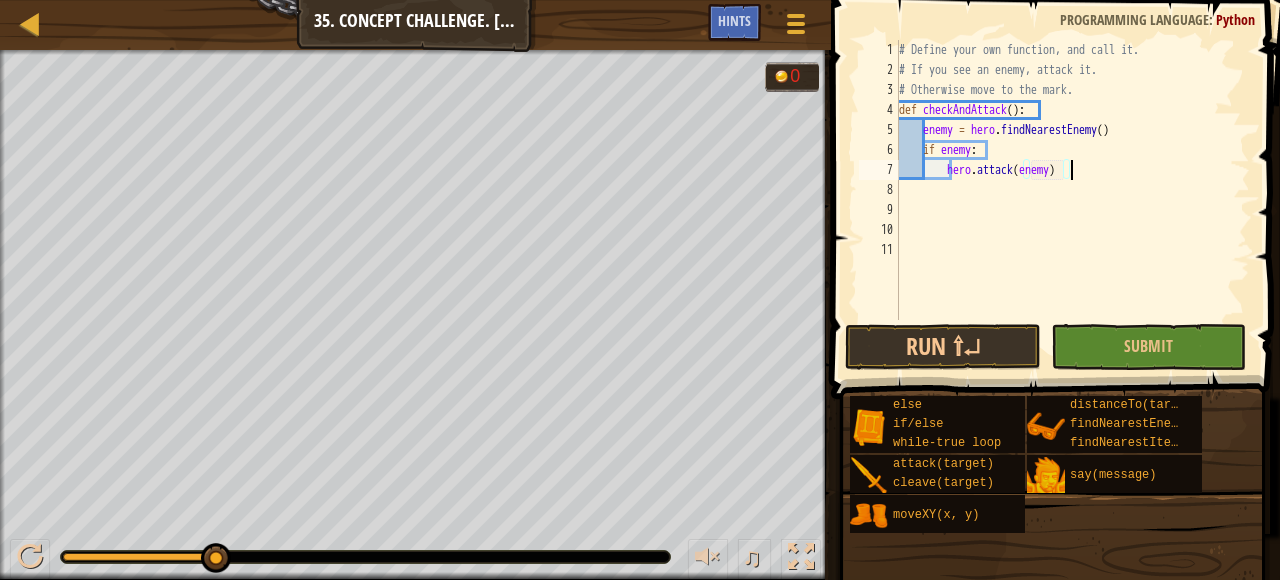 click on "# Define your own function, and call it. # If you see an enemy, attack it. # Otherwise move to the mark. def   checkAndAttack ( ) :      enemy   =   hero . findNearestEnemy ( )      if   enemy :          hero . attack ( enemy )" at bounding box center (1073, 200) 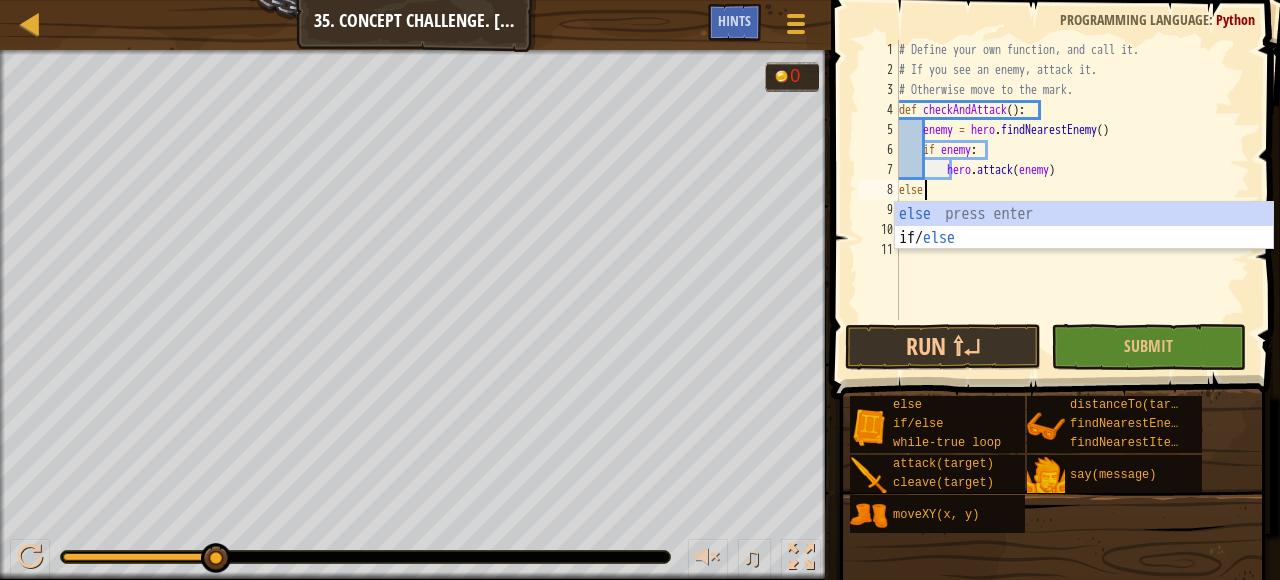scroll, scrollTop: 9, scrollLeft: 1, axis: both 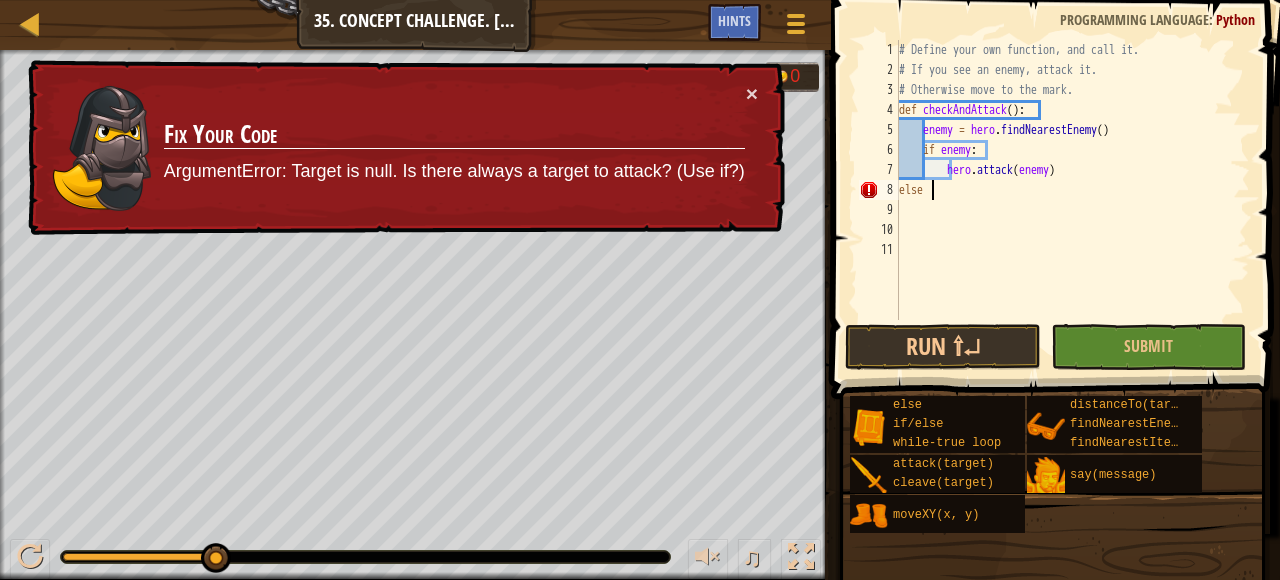 click on "# Define your own function, and call it. # If you see an enemy, attack it. # Otherwise move to the mark. def   checkAndAttack ( ) :      enemy   =   hero . findNearestEnemy ( )      if   enemy :          hero . attack ( enemy ) else" at bounding box center [1073, 200] 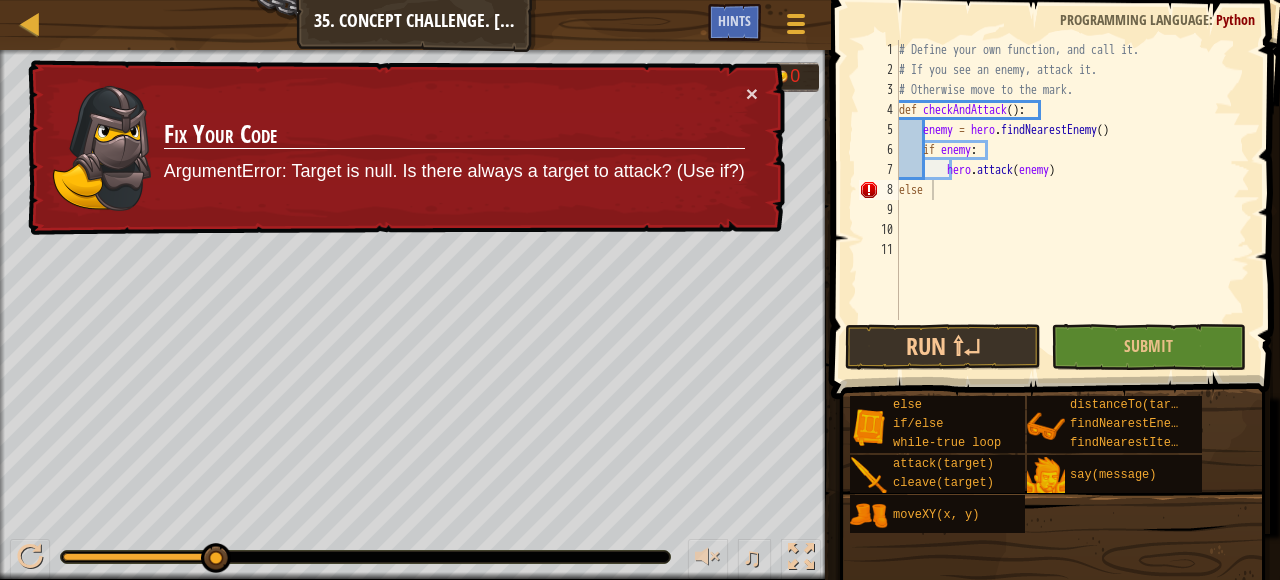 click on "# Define your own function, and call it. # If you see an enemy, attack it. # Otherwise move to the mark. def   checkAndAttack ( ) :      enemy   =   hero . findNearestEnemy ( )      if   enemy :          hero . attack ( enemy ) else" at bounding box center (1073, 200) 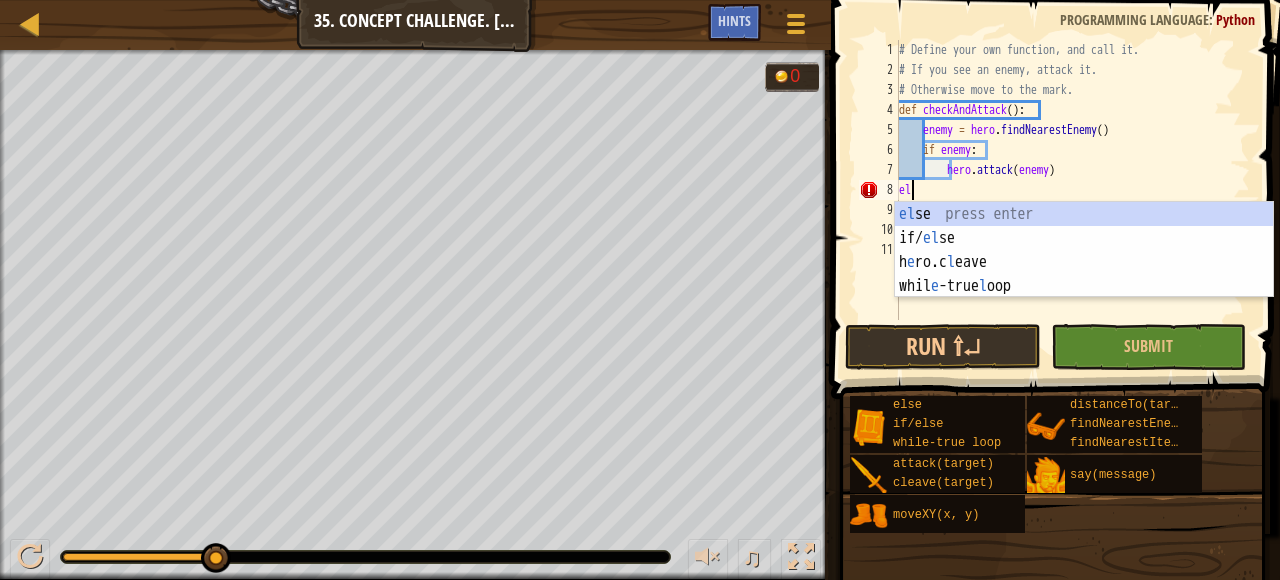 type on "e" 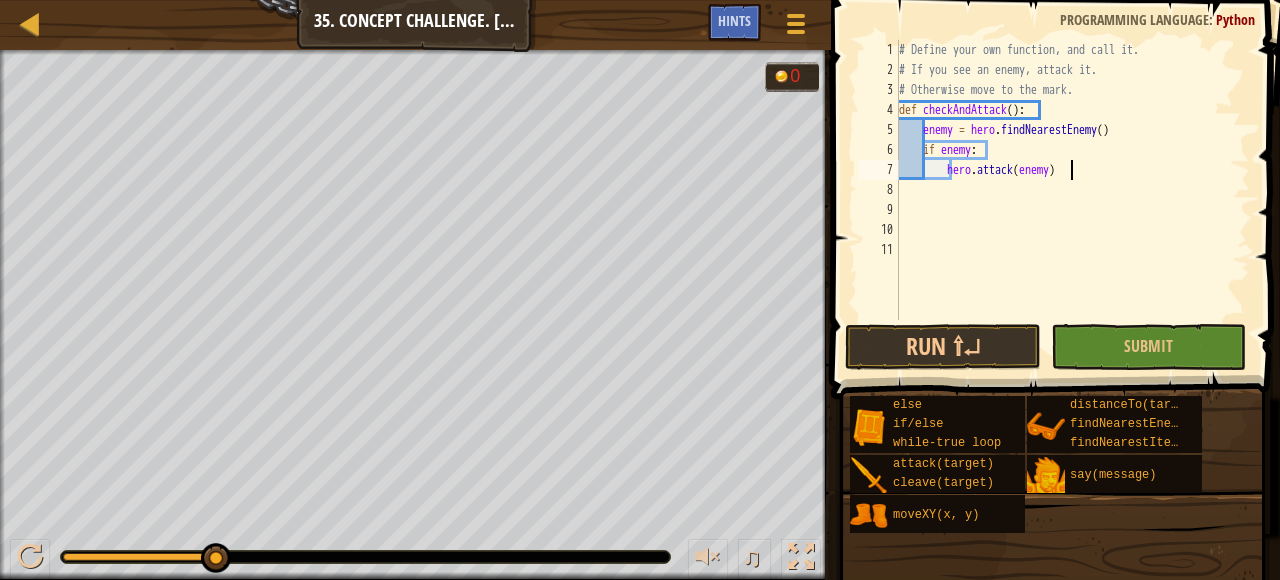 click on "# Define your own function, and call it. # If you see an enemy, attack it. # Otherwise move to the mark. def   checkAndAttack ( ) :      enemy   =   hero . findNearestEnemy ( )      if   enemy :          hero . attack ( enemy )" at bounding box center (1073, 200) 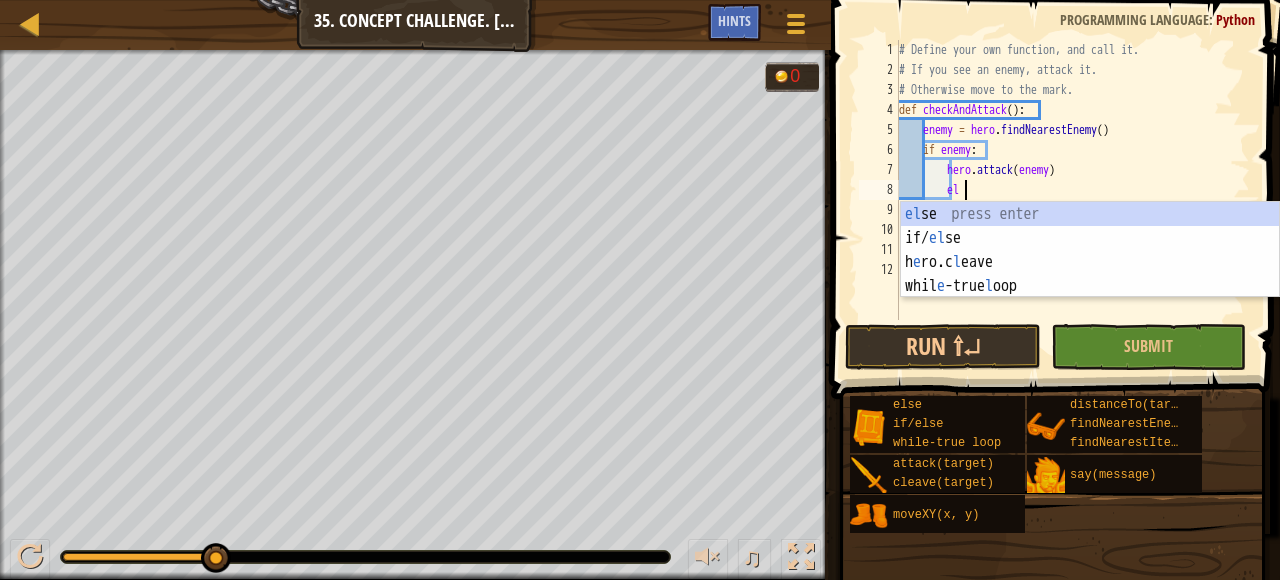 scroll, scrollTop: 9, scrollLeft: 5, axis: both 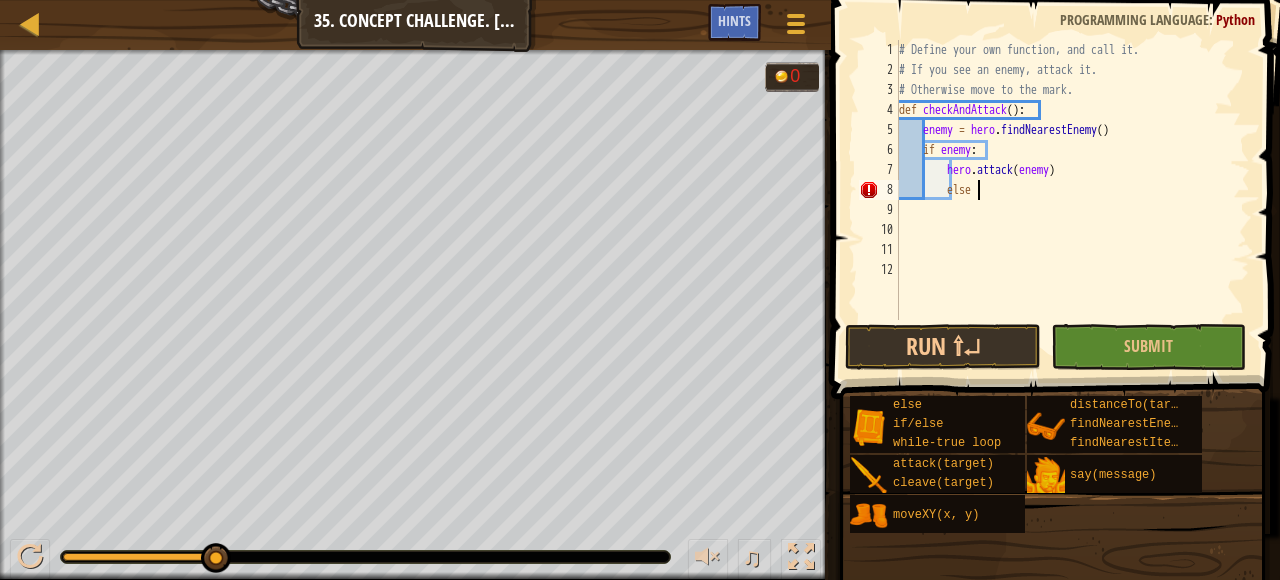 click on "# Define your own function, and call it. # If you see an enemy, attack it. # Otherwise move to the mark. def   checkAndAttack ( ) :      enemy   =   hero . findNearestEnemy ( )      if   enemy :          hero . attack ( enemy )          else" at bounding box center [1073, 200] 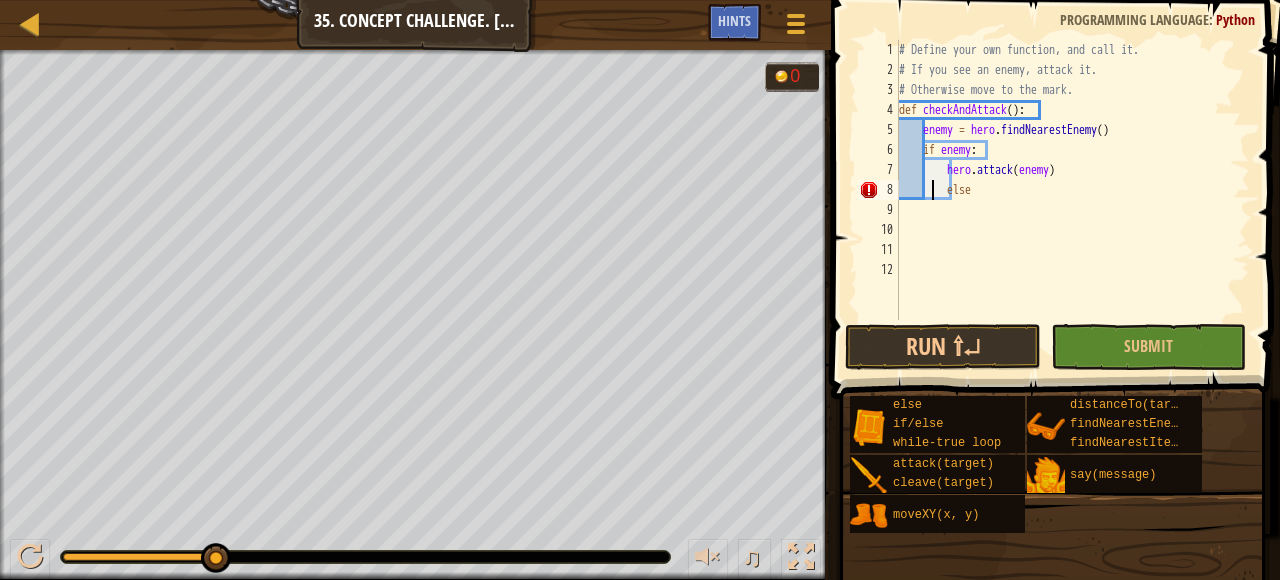 click on "# Define your own function, and call it. # If you see an enemy, attack it. # Otherwise move to the mark. def   checkAndAttack ( ) :      enemy   =   hero . findNearestEnemy ( )      if   enemy :          hero . attack ( enemy )          else" at bounding box center [1073, 200] 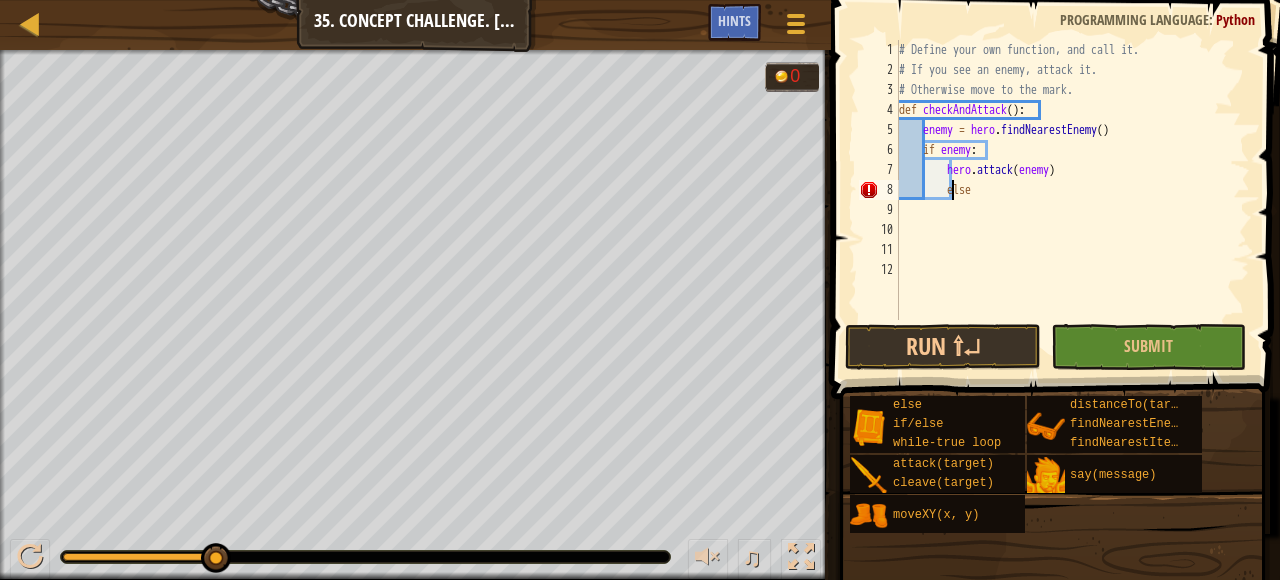 click on "# Define your own function, and call it. # If you see an enemy, attack it. # Otherwise move to the mark. def   checkAndAttack ( ) :      enemy   =   hero . findNearestEnemy ( )      if   enemy :          hero . attack ( enemy )          else" at bounding box center (1073, 200) 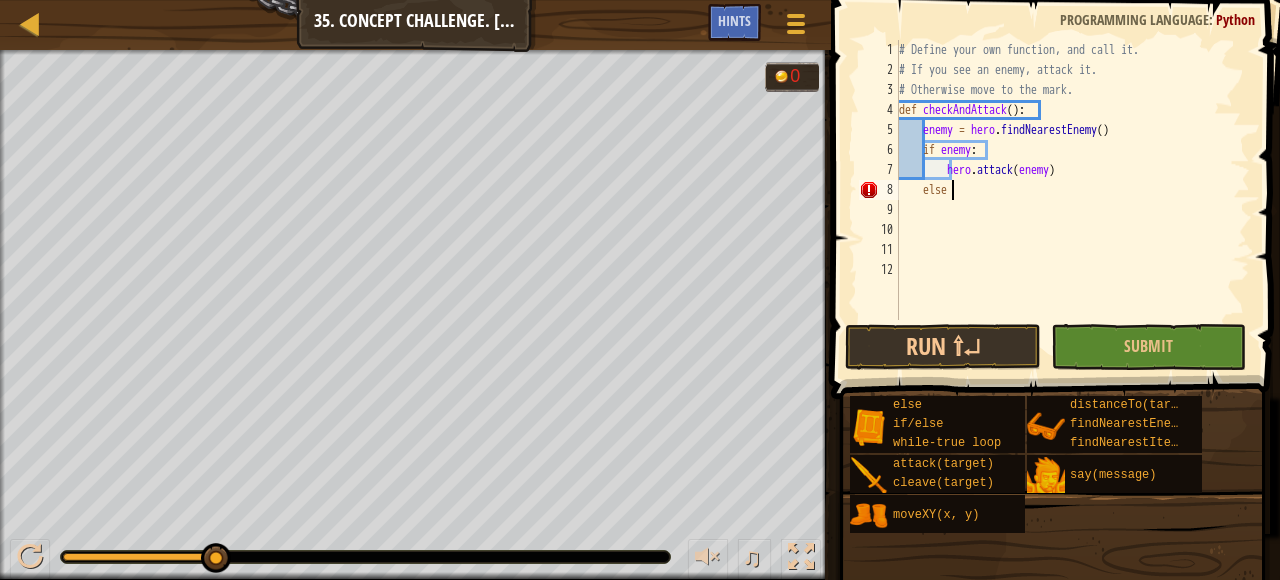 click on "# Define your own function, and call it. # If you see an enemy, attack it. # Otherwise move to the mark. def   checkAndAttack ( ) :      enemy   =   hero . findNearestEnemy ( )      if   enemy :          hero . attack ( enemy )      else" at bounding box center (1073, 200) 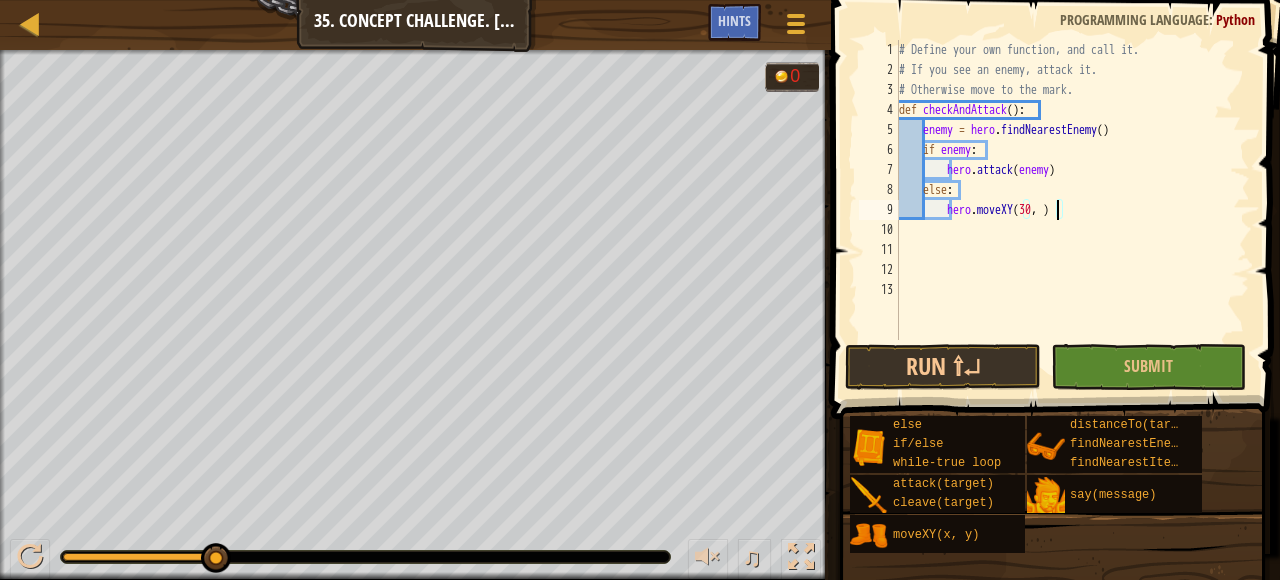 scroll, scrollTop: 9, scrollLeft: 13, axis: both 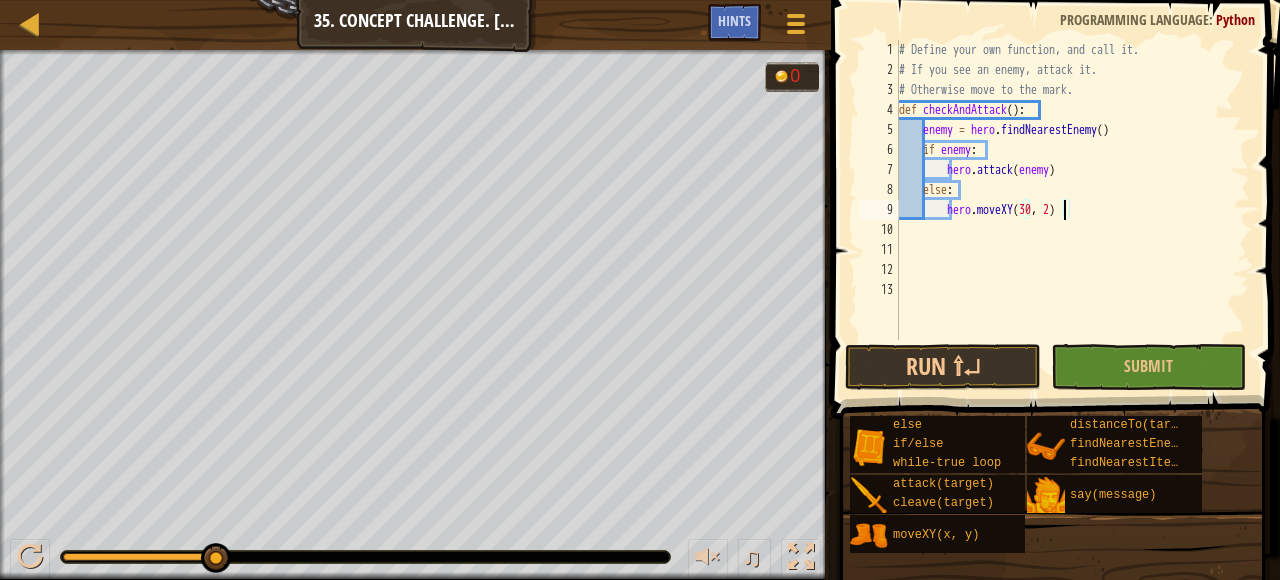 type on "hero.moveXY(30, 26)" 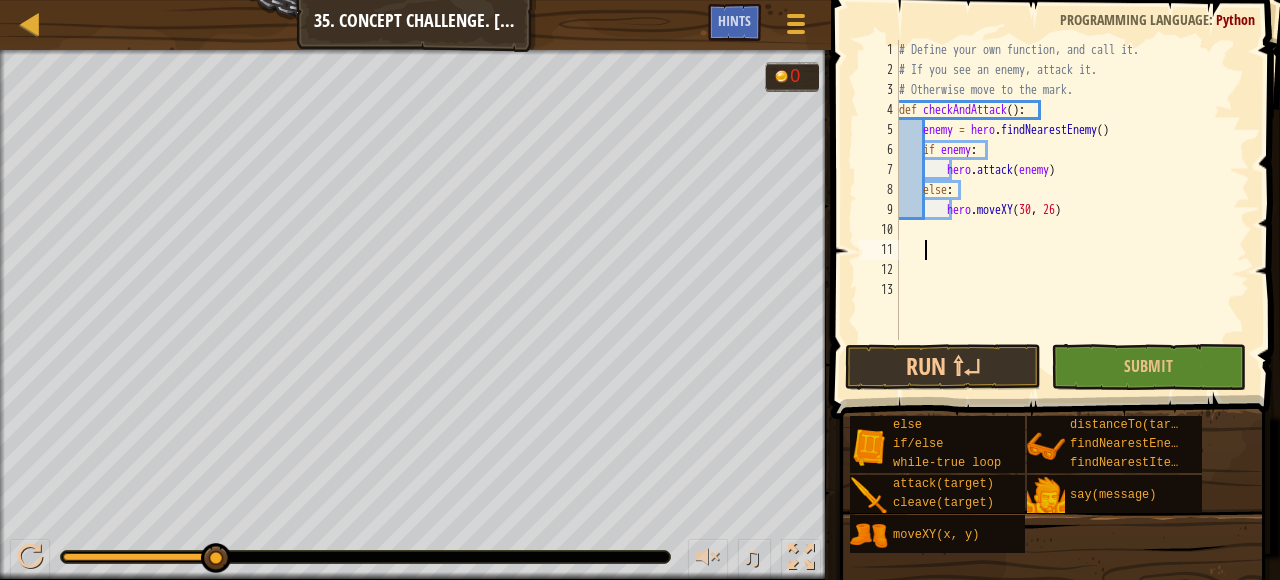 click on "# Define your own function, and call it. # If you see an enemy, attack it. # Otherwise move to the mark. def   checkAndAttack ( ) :      enemy   =   hero . findNearestEnemy ( )      if   enemy :          hero . attack ( enemy )      else :          hero . moveXY ( 30 ,   26 )" at bounding box center (1072, 210) 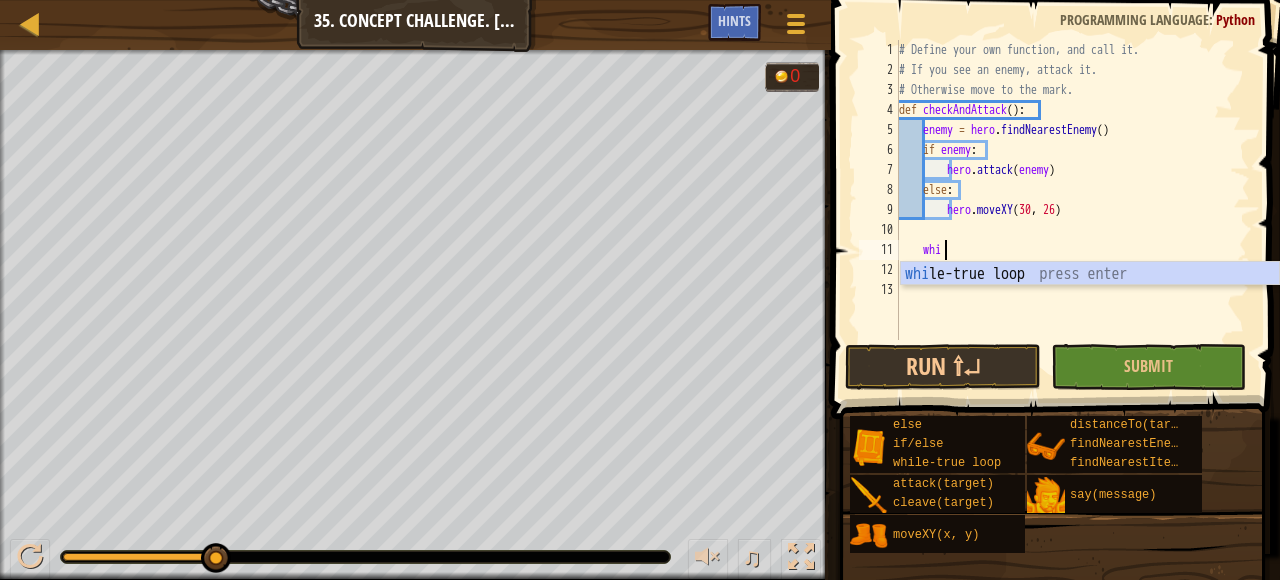 type on "whil" 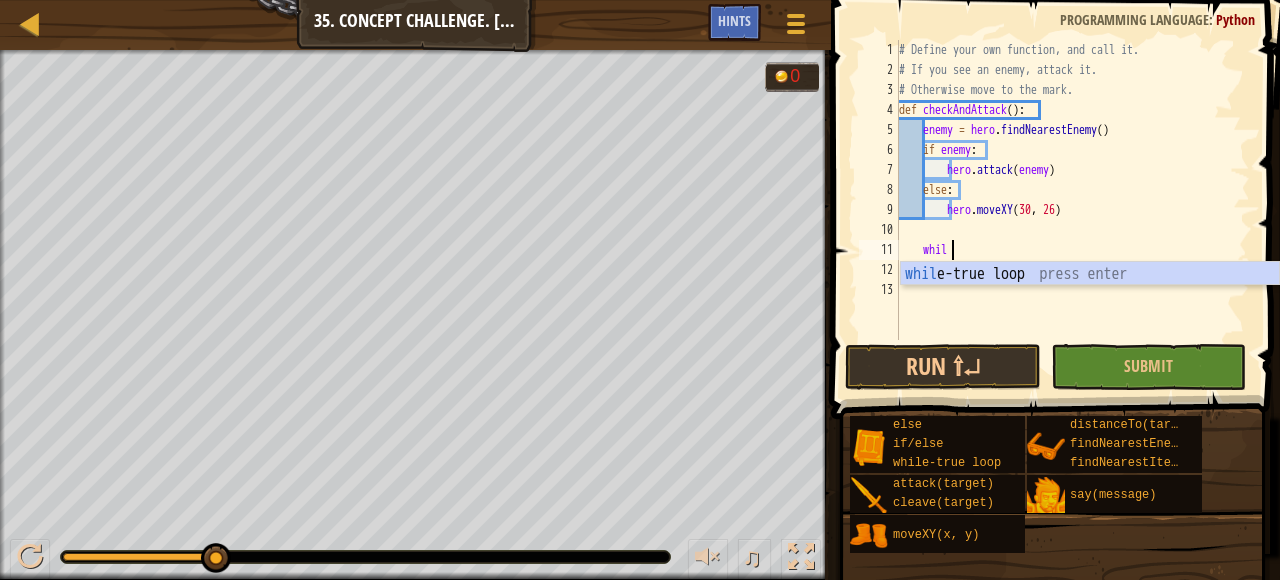 scroll, scrollTop: 9, scrollLeft: 3, axis: both 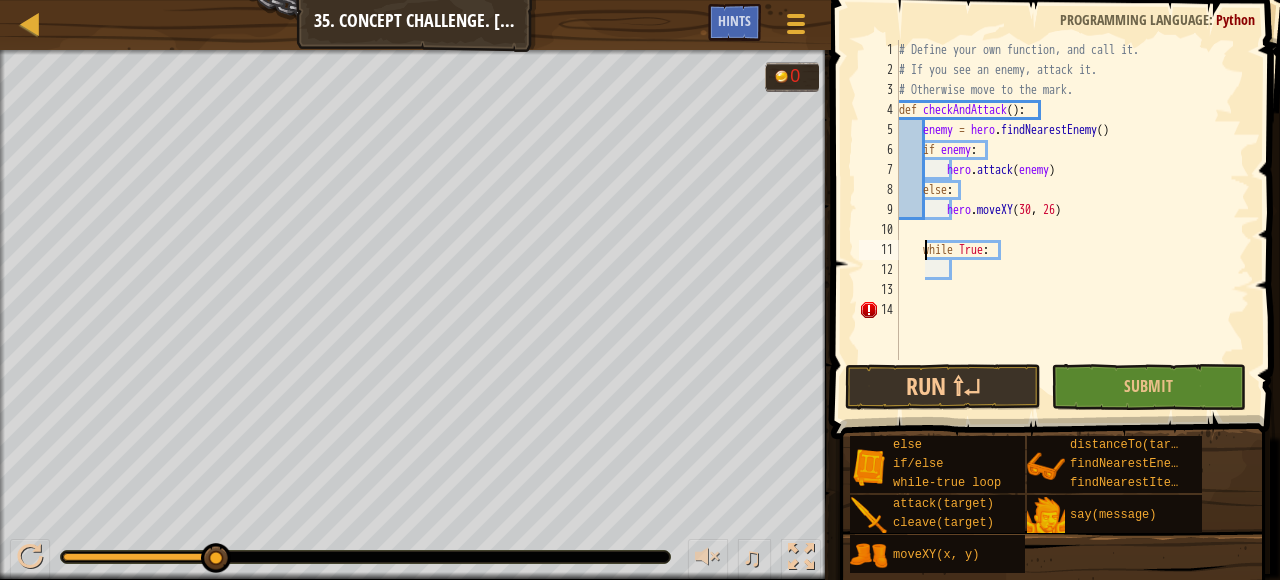 click on "# Define your own function, and call it. # If you see an enemy, attack it. # Otherwise move to the mark. def   checkAndAttack ( ) :      enemy   =   hero . findNearestEnemy ( )      if   enemy :          hero . attack ( enemy )      else :          hero . moveXY ( 30 ,   26 )      while   True :" at bounding box center [1072, 220] 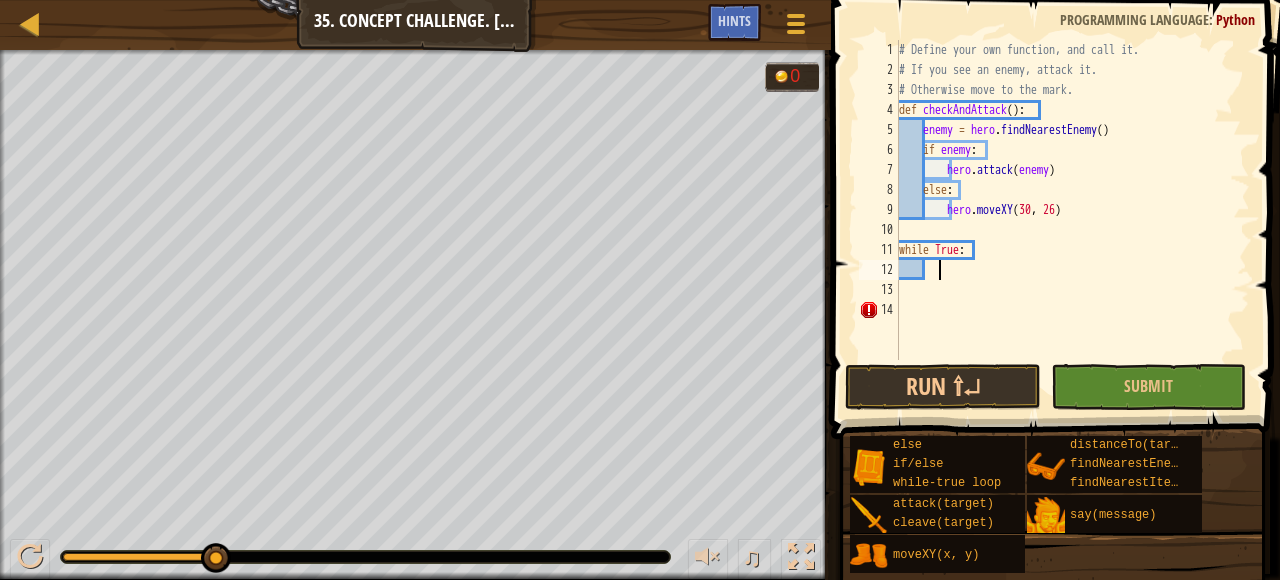 click on "# Define your own function, and call it. # If you see an enemy, attack it. # Otherwise move to the mark. def   checkAndAttack ( ) :      enemy   =   hero . findNearestEnemy ( )      if   enemy :          hero . attack ( enemy )      else :          hero . moveXY ( 30 ,   26 ) while   True :" at bounding box center [1072, 220] 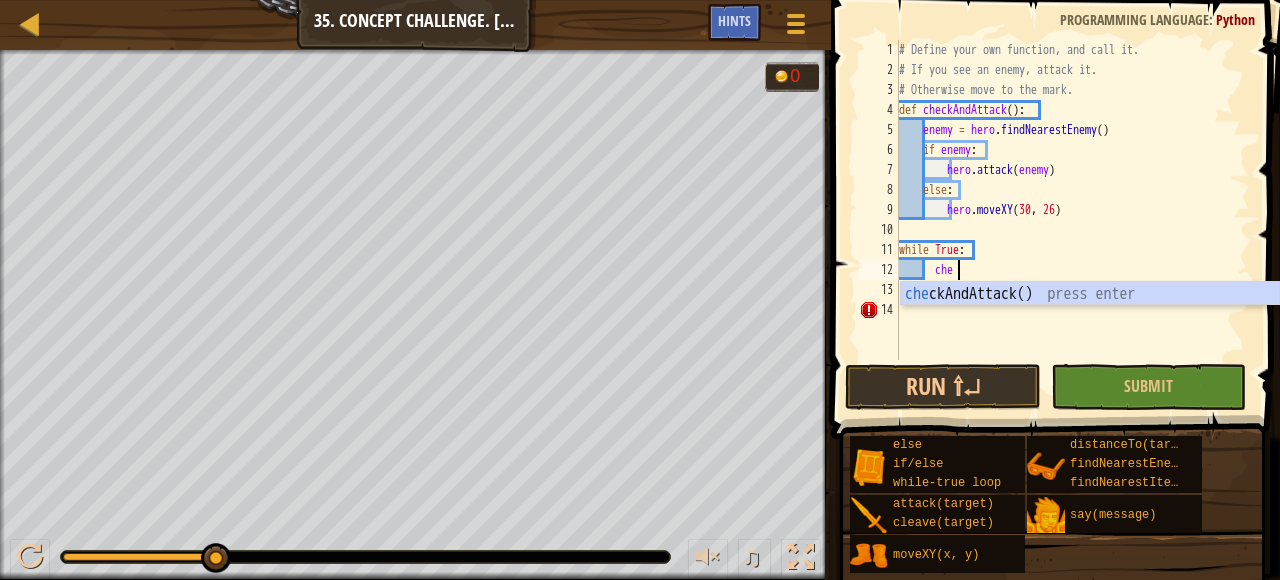 type on "chec" 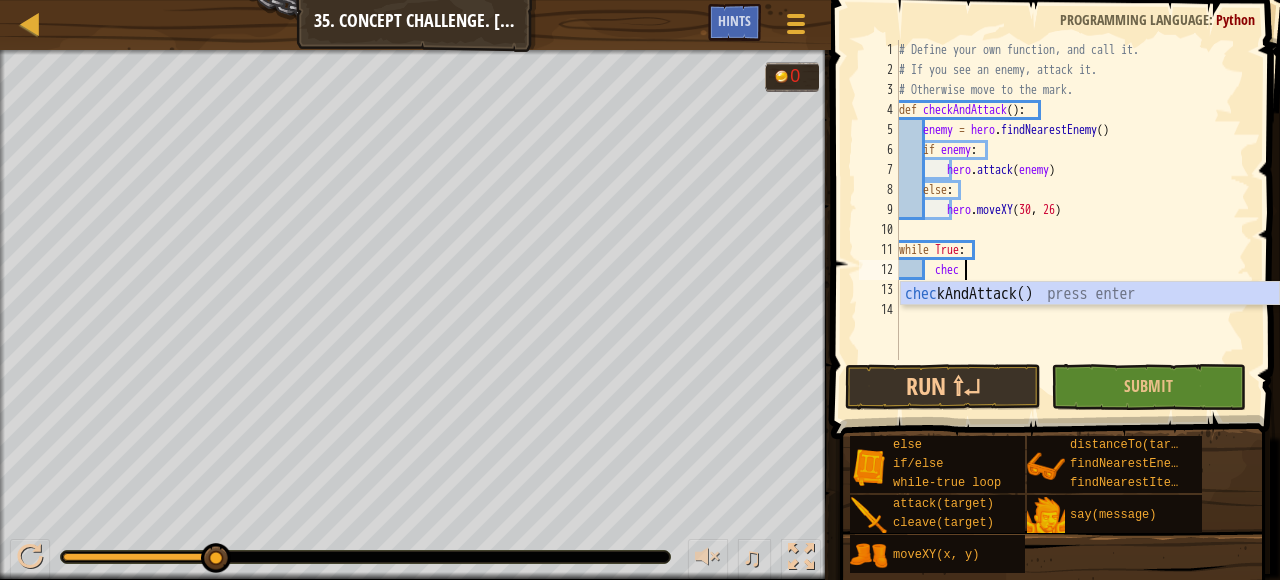 scroll, scrollTop: 9, scrollLeft: 3, axis: both 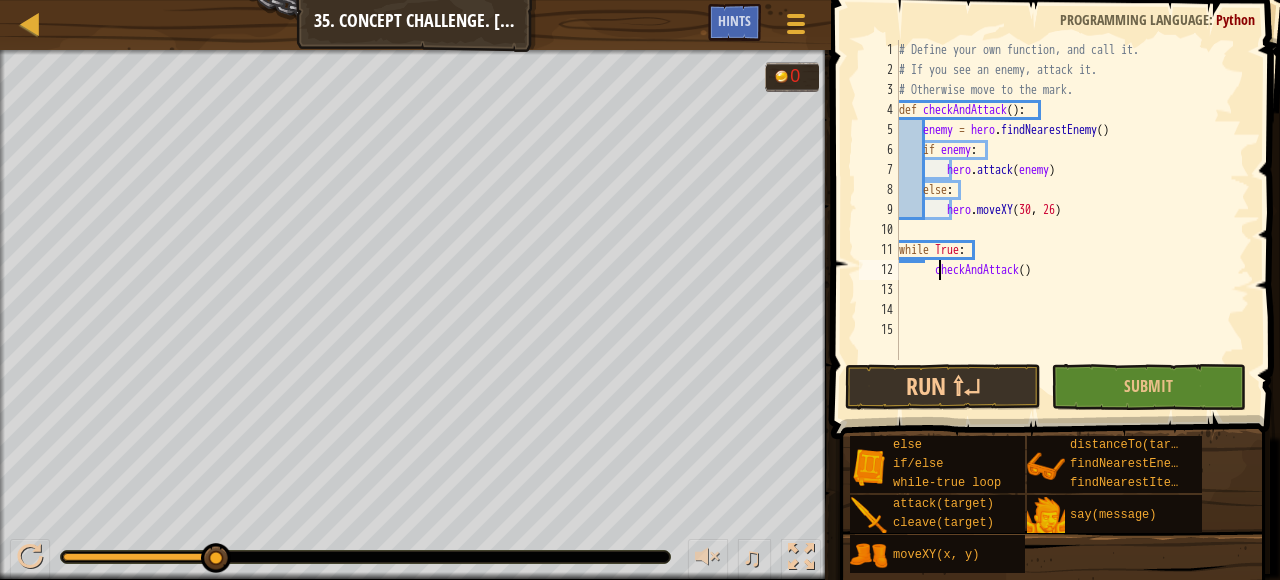 click on "# Define your own function, and call it. # If you see an enemy, attack it. # Otherwise move to the mark. def   checkAndAttack ( ) :      enemy   =   hero . findNearestEnemy ( )      if   enemy :          hero . attack ( enemy )      else :          hero . moveXY ( 30 ,   26 ) while   True :        checkAndAttack ( )" at bounding box center (1072, 220) 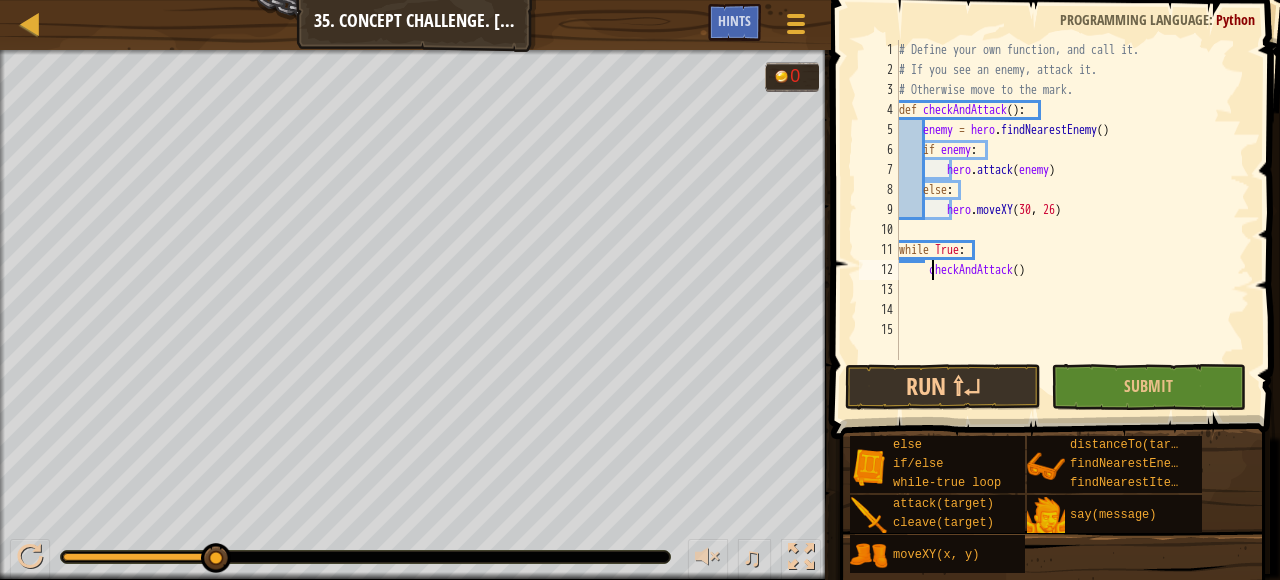 type on "checkAndAttack()" 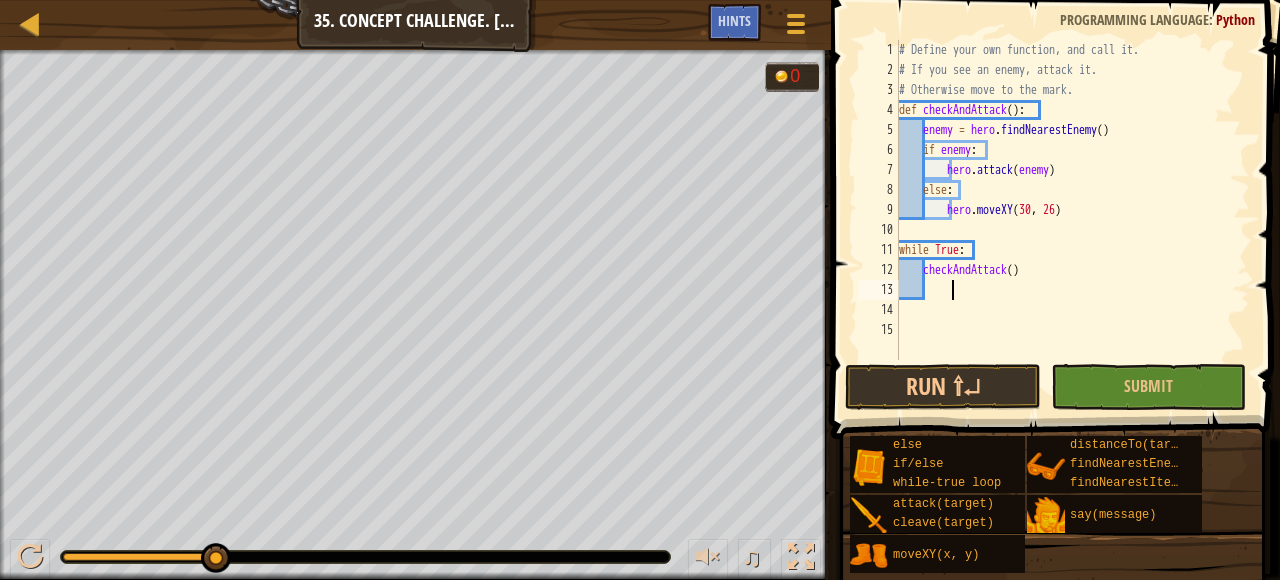 click on "# Define your own function, and call it. # If you see an enemy, attack it. # Otherwise move to the mark. def   checkAndAttack ( ) :      enemy   =   hero . findNearestEnemy ( )      if   enemy :          hero . attack ( enemy )      else :          hero . moveXY ( 30 ,   26 ) while   True :      checkAndAttack ( )" at bounding box center (1072, 220) 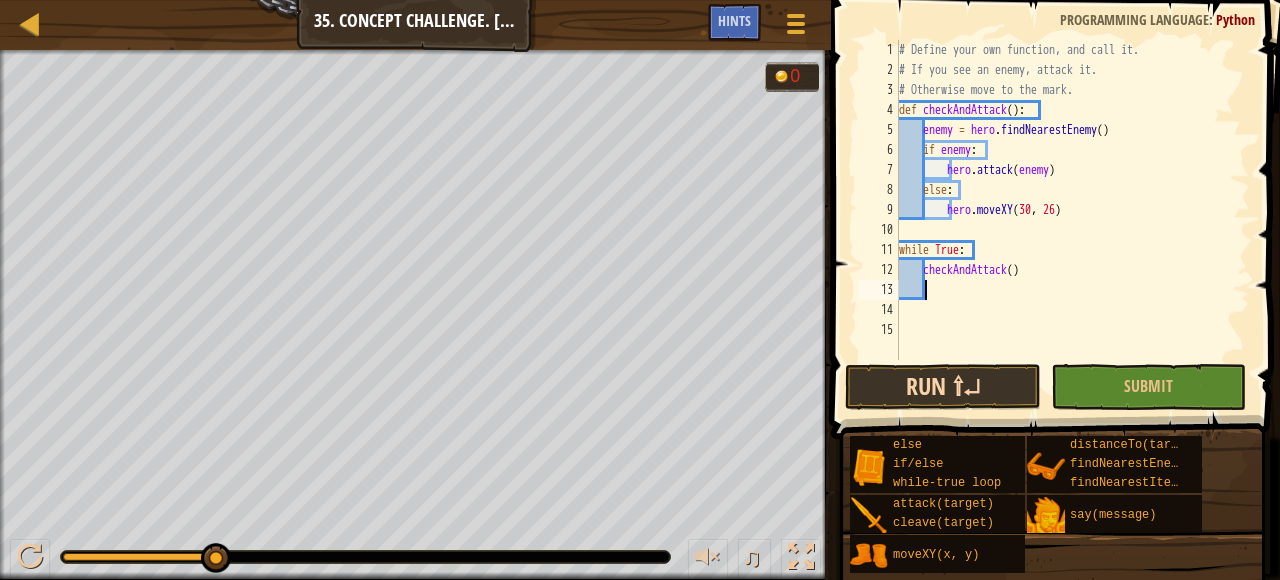 type 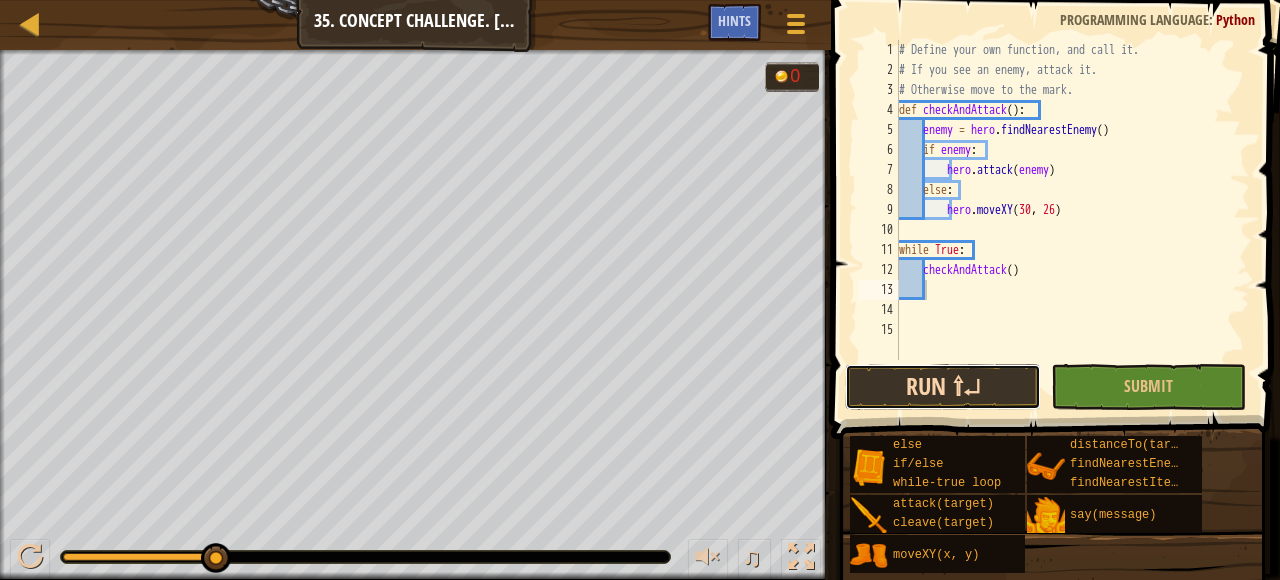 click on "Run ⇧↵" at bounding box center (943, 387) 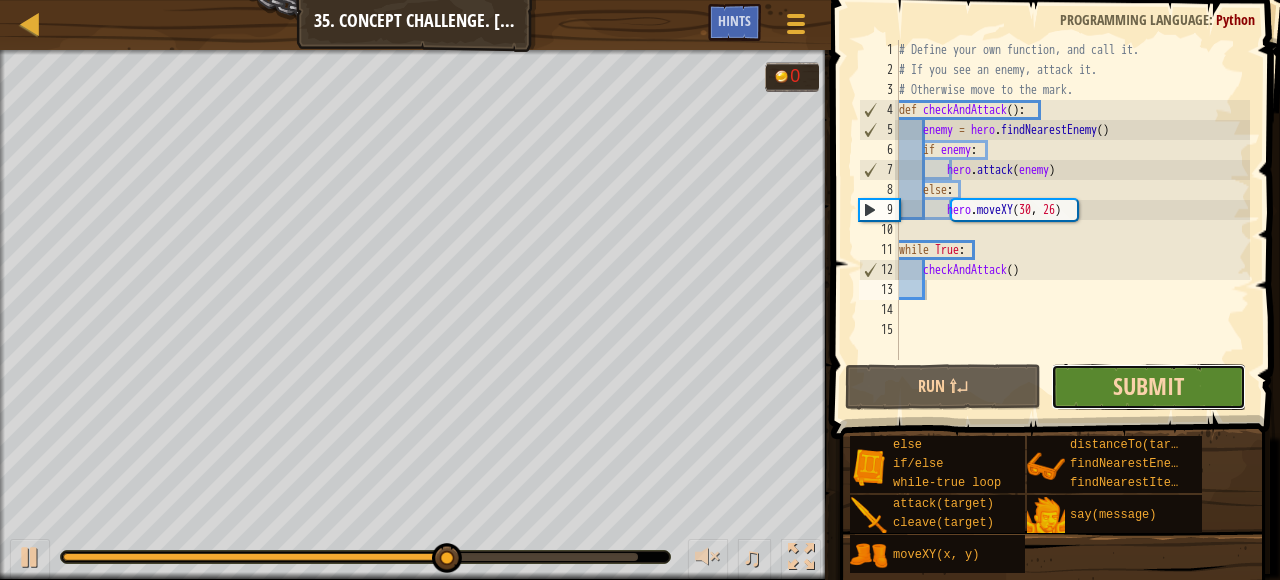 click on "Submit" at bounding box center (1148, 386) 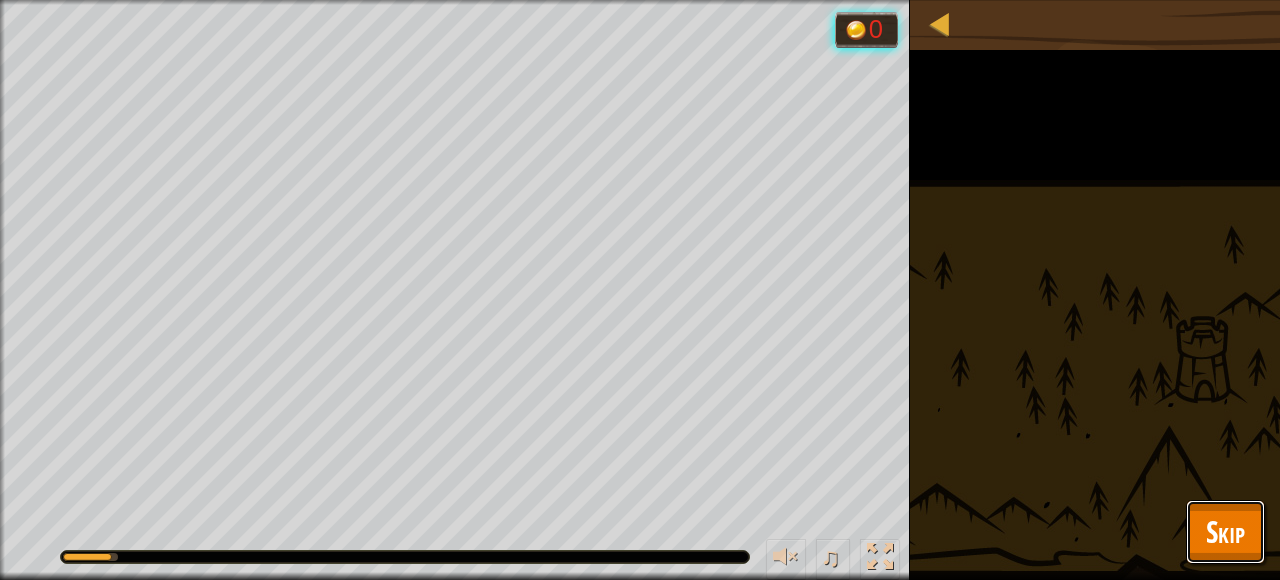 click on "Skip" at bounding box center (1225, 531) 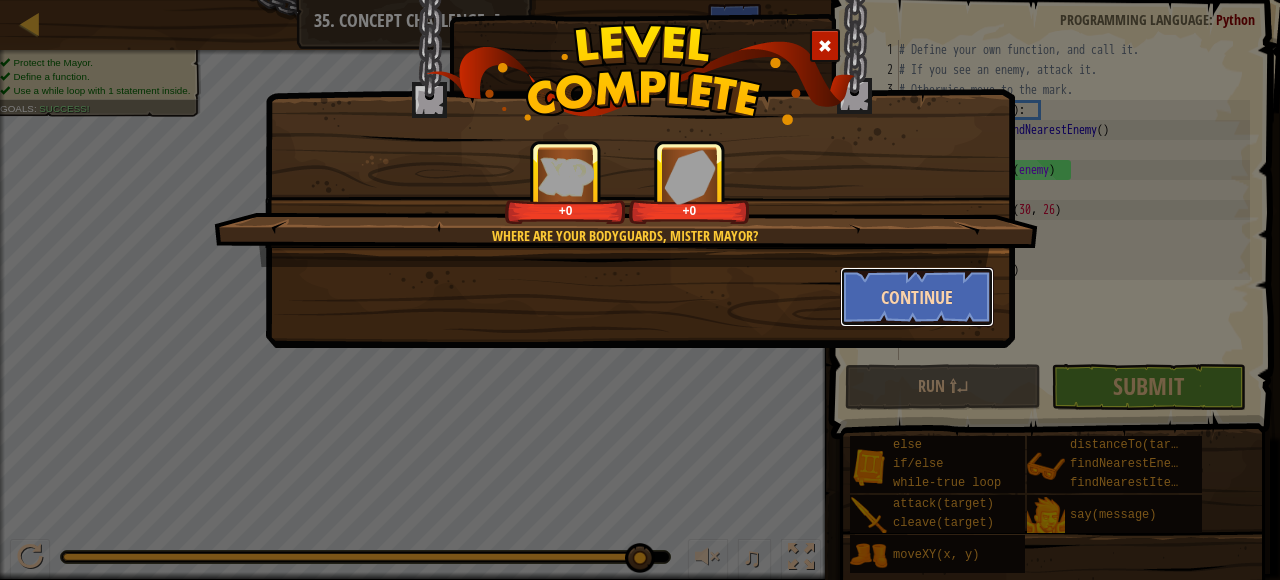 click on "Continue" at bounding box center [917, 297] 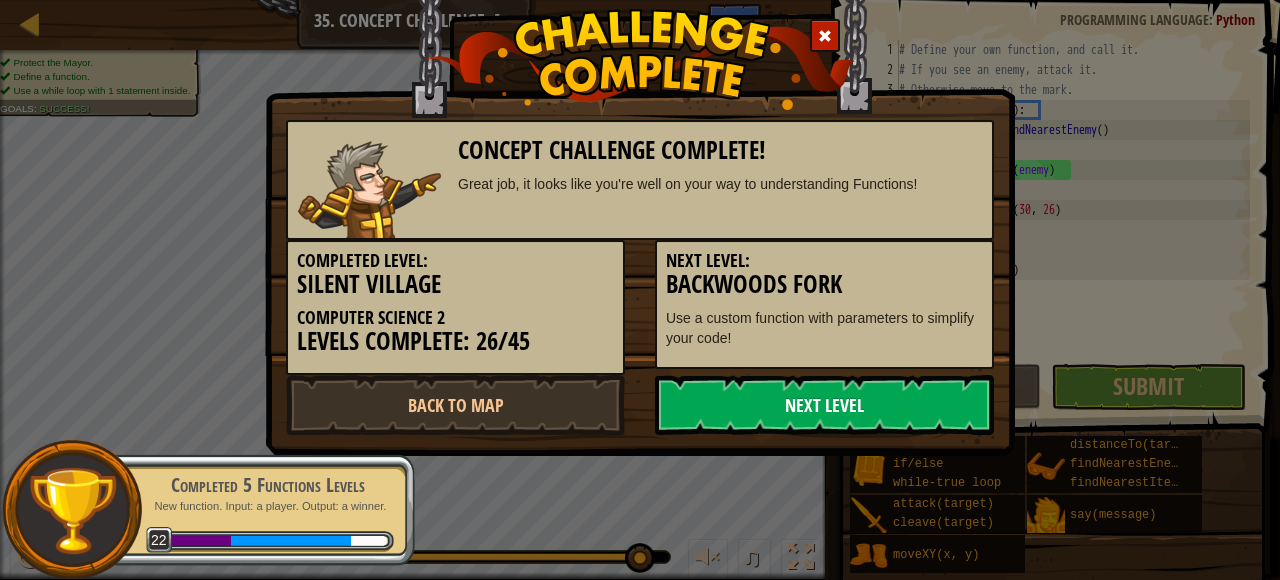 click on "Next Level" at bounding box center [824, 405] 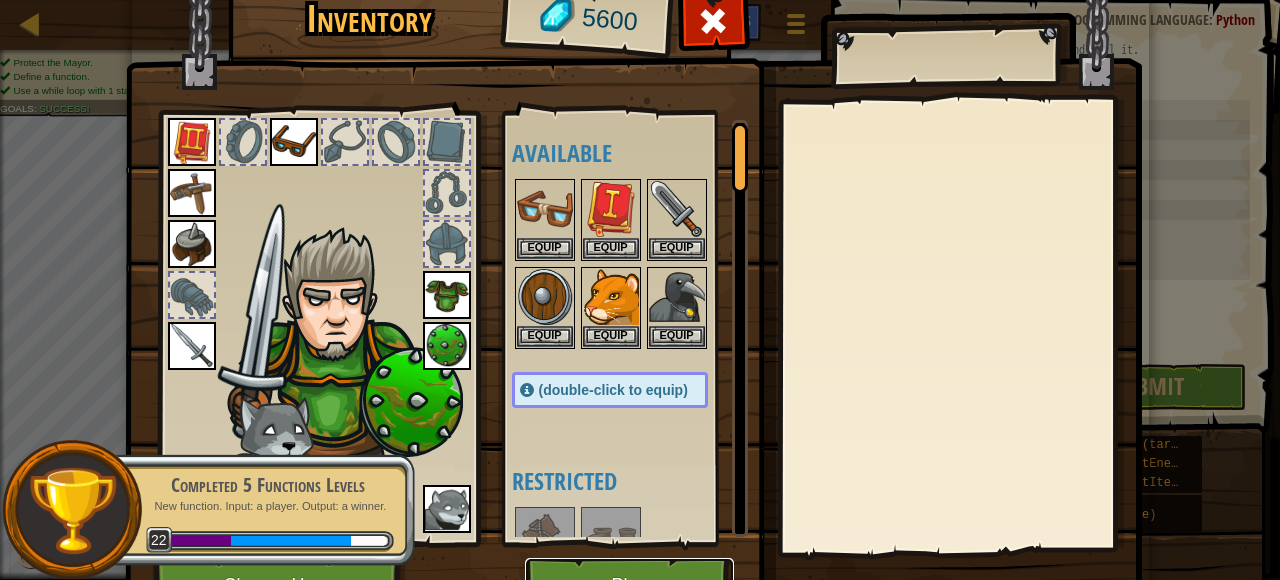 click on "Play" at bounding box center [629, 585] 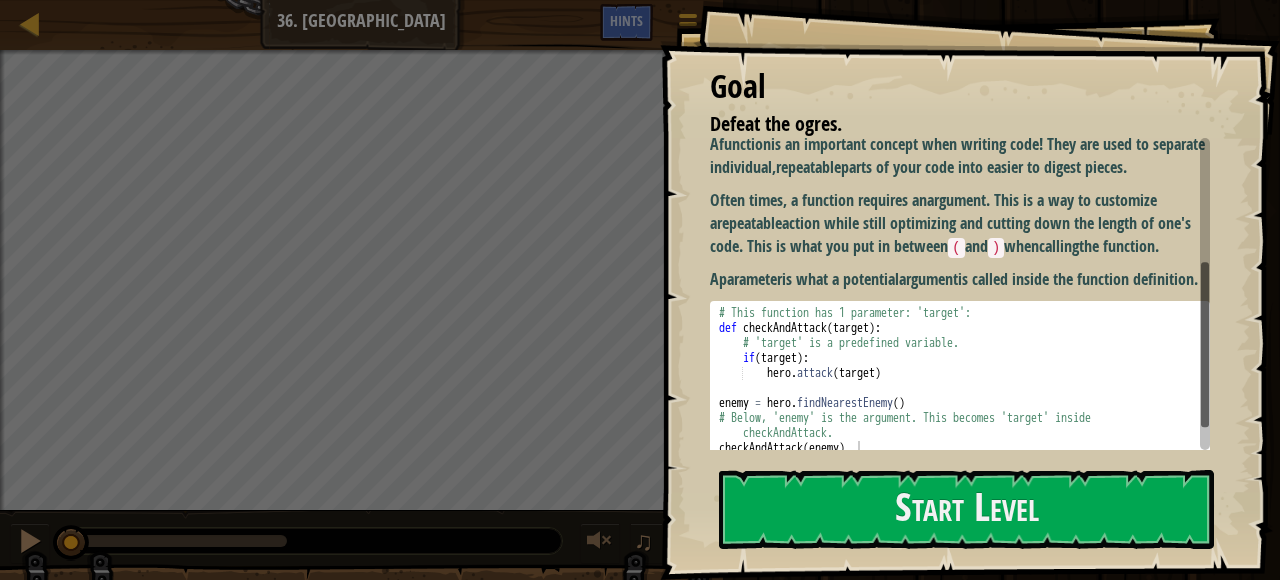scroll, scrollTop: 278, scrollLeft: 0, axis: vertical 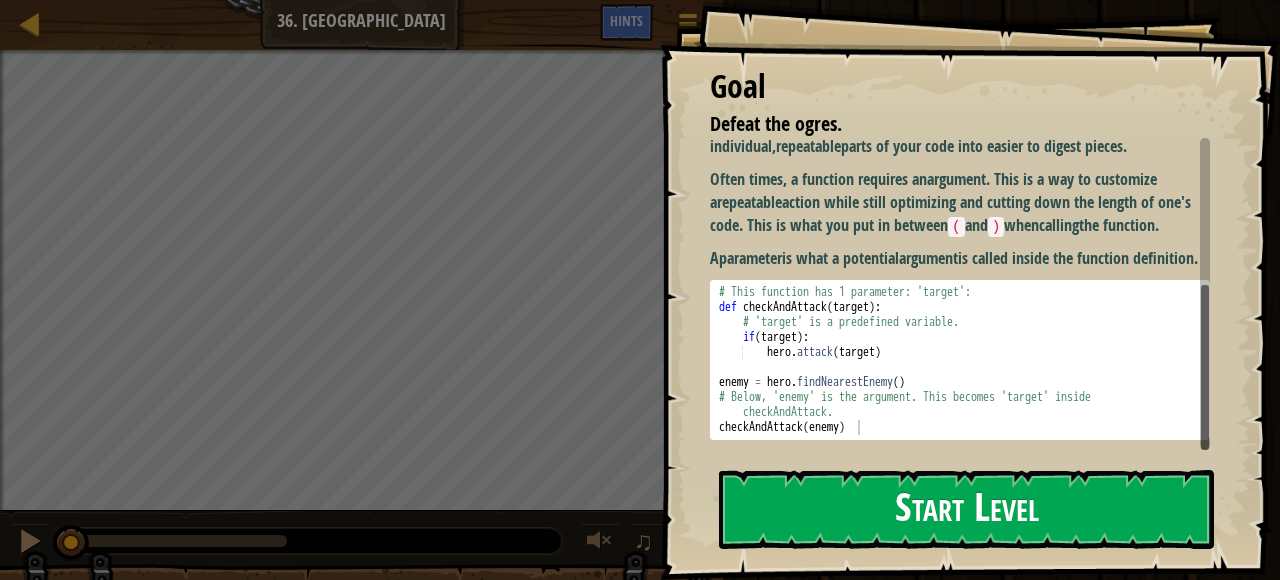 click on "Start Level" at bounding box center (966, 509) 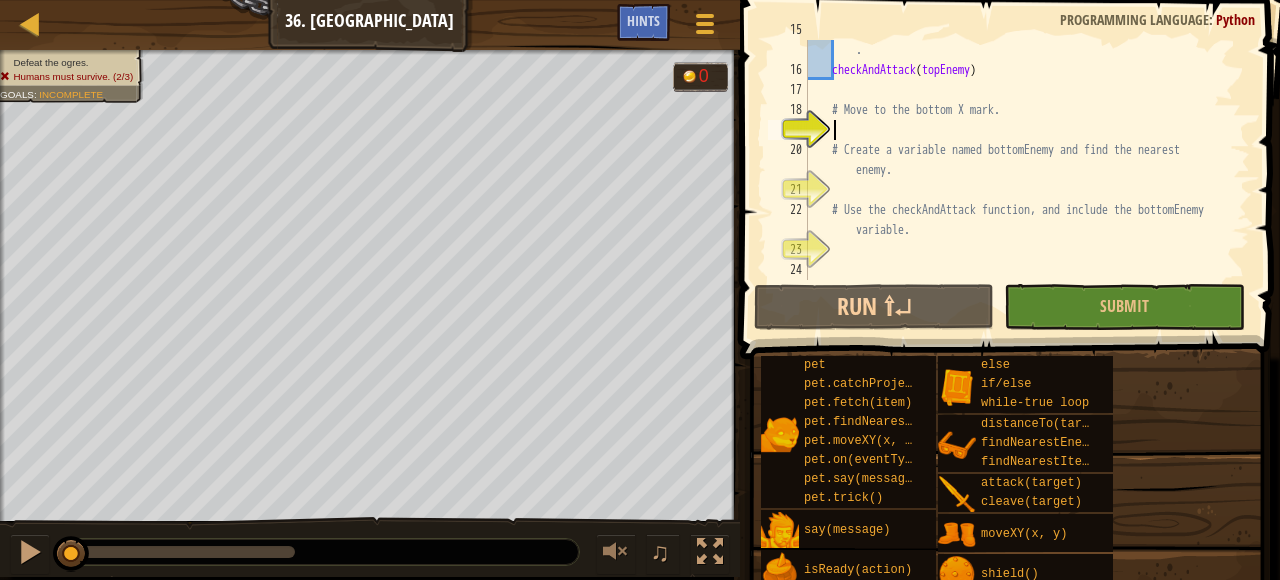 scroll, scrollTop: 300, scrollLeft: 0, axis: vertical 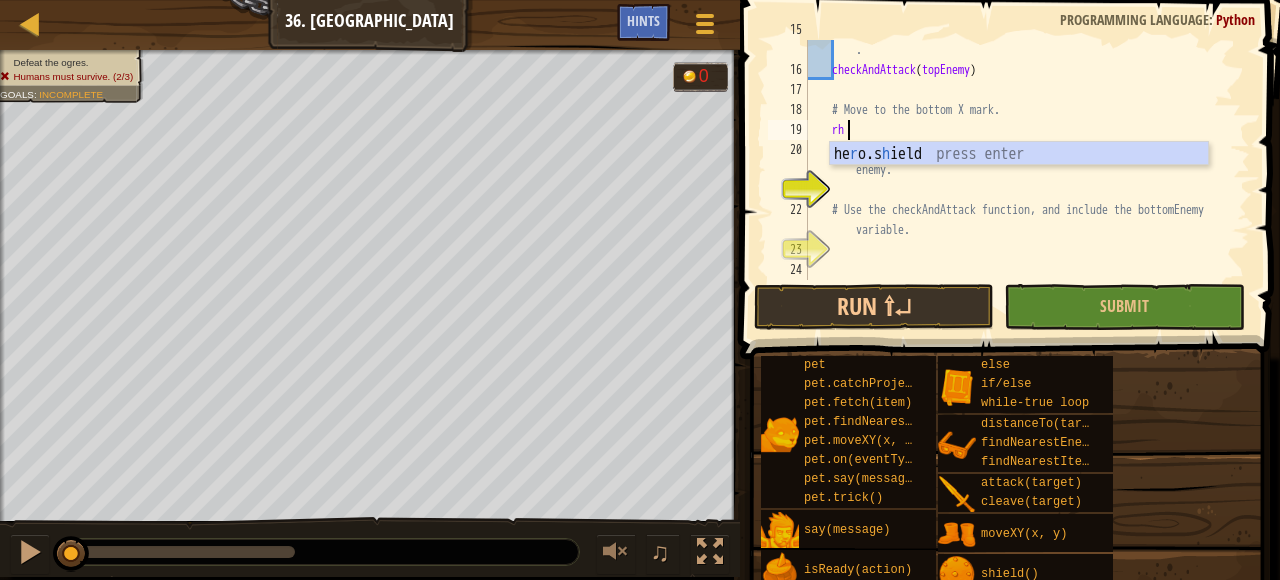 type on "r" 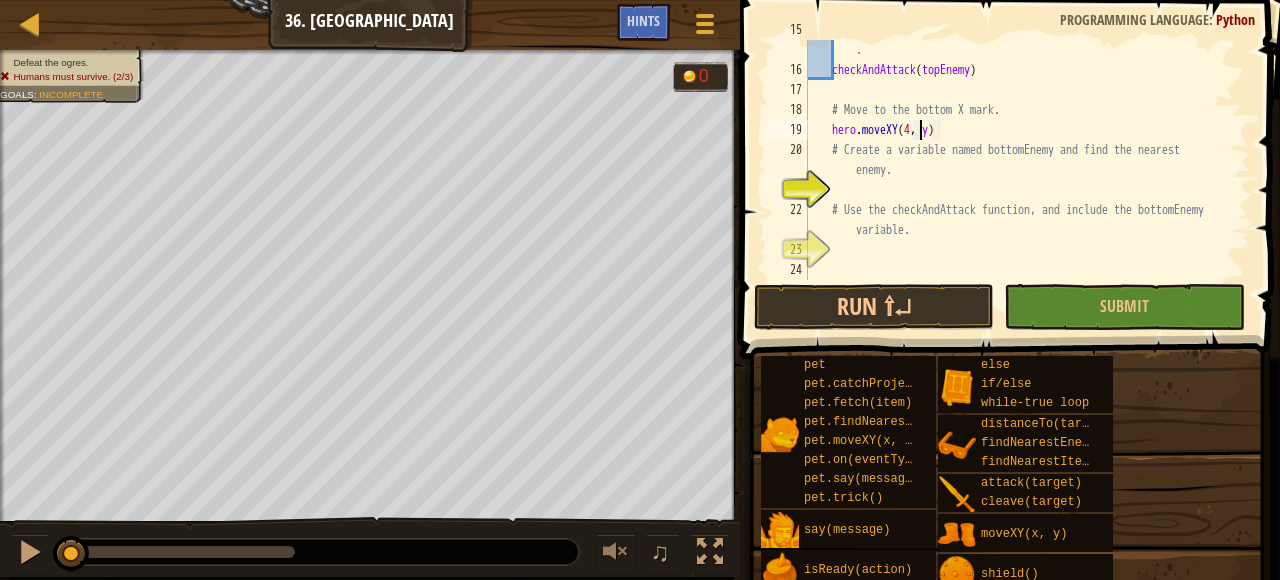scroll, scrollTop: 9, scrollLeft: 9, axis: both 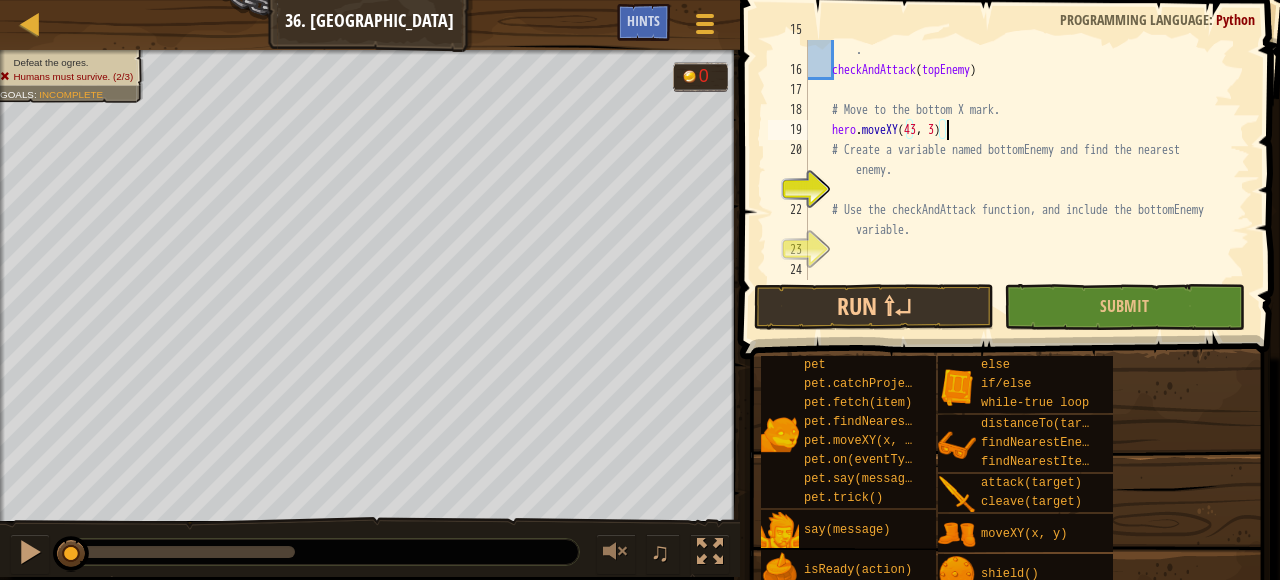 type on "hero.moveXY(43, 34)" 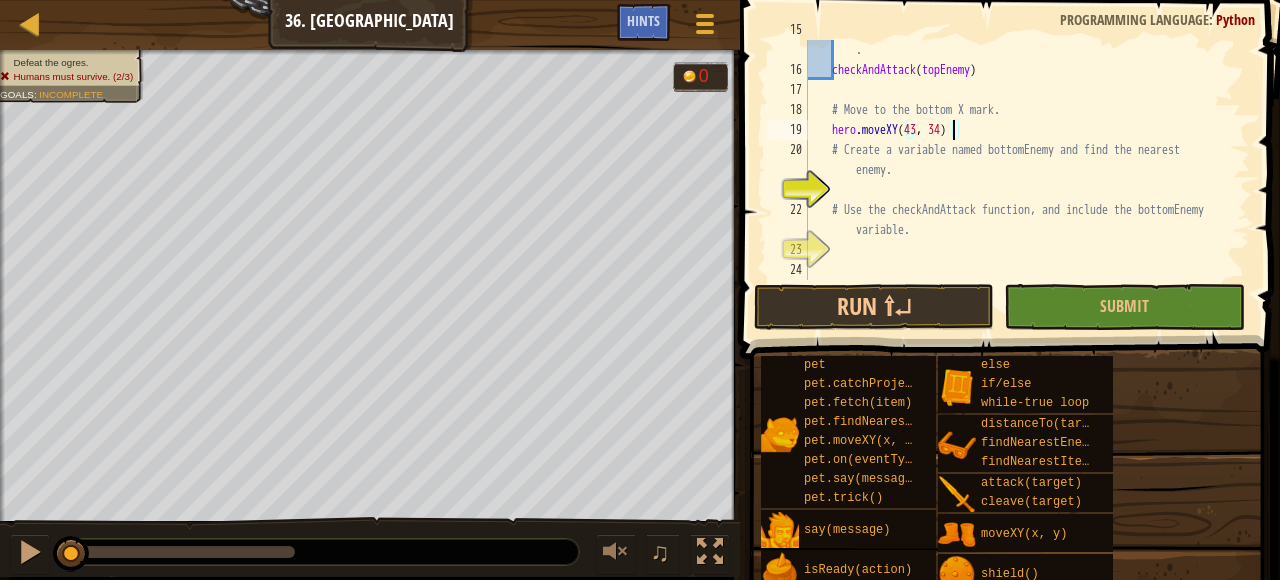 scroll, scrollTop: 9, scrollLeft: 11, axis: both 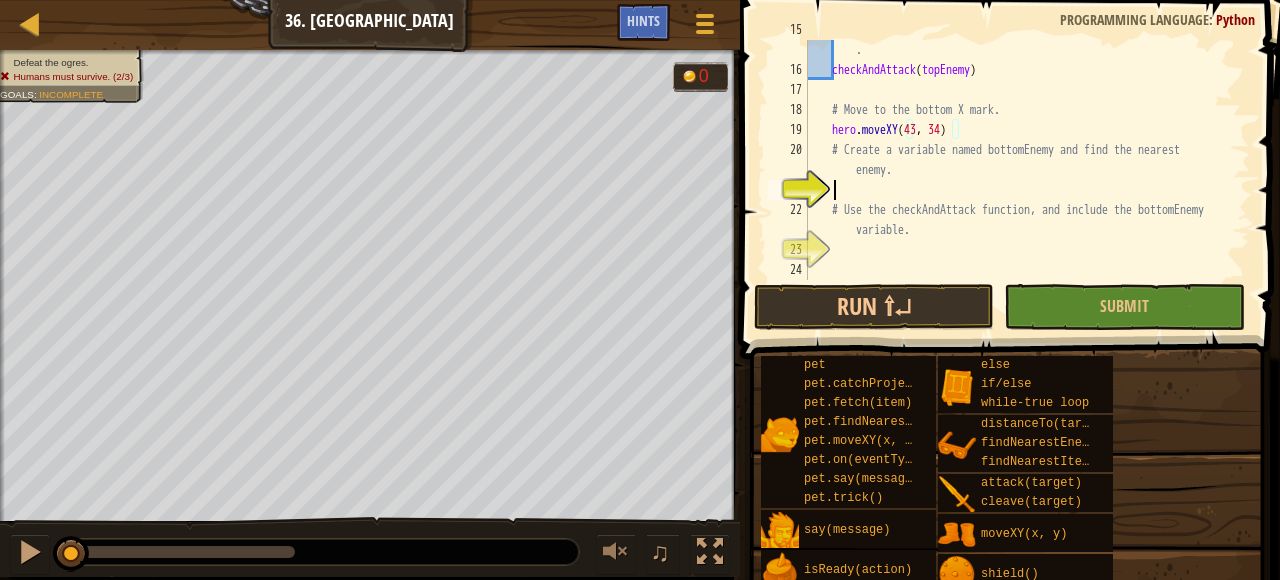 click on "# Using the checkAndAttack function with the topEnemy variable          .      checkAndAttack ( topEnemy )      # Move to the bottom X mark.      hero . moveXY ( 43 ,   34 )      # Create a variable named bottomEnemy and find the nearest           enemy.           # Use the checkAndAttack function, and include the bottomEnemy           variable." at bounding box center [1027, 170] 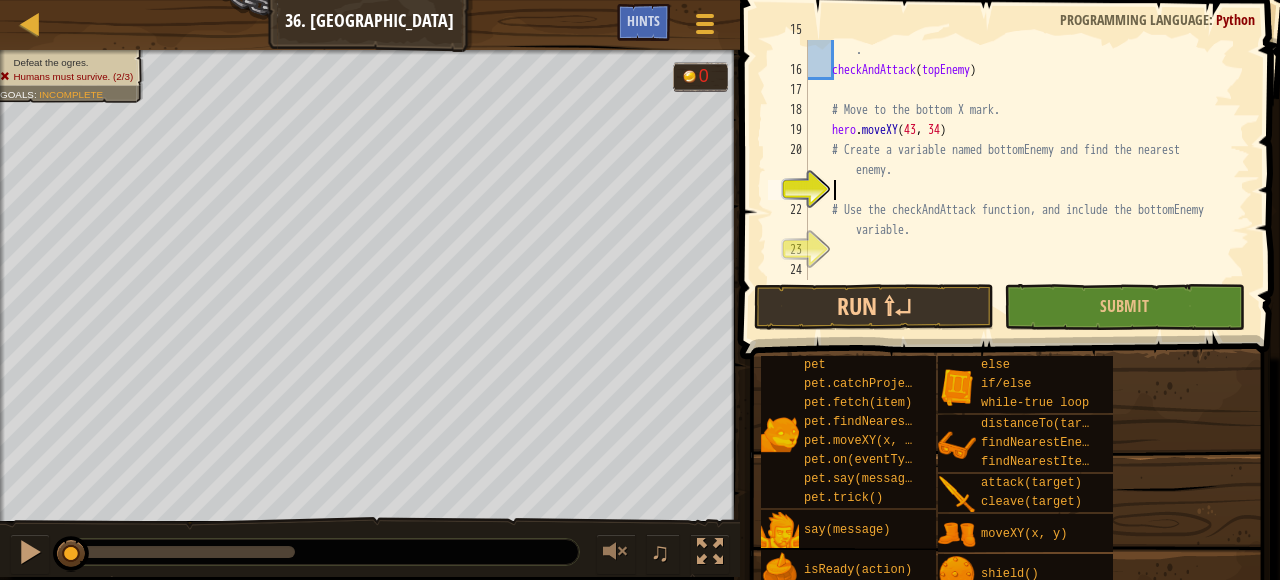 type on "h" 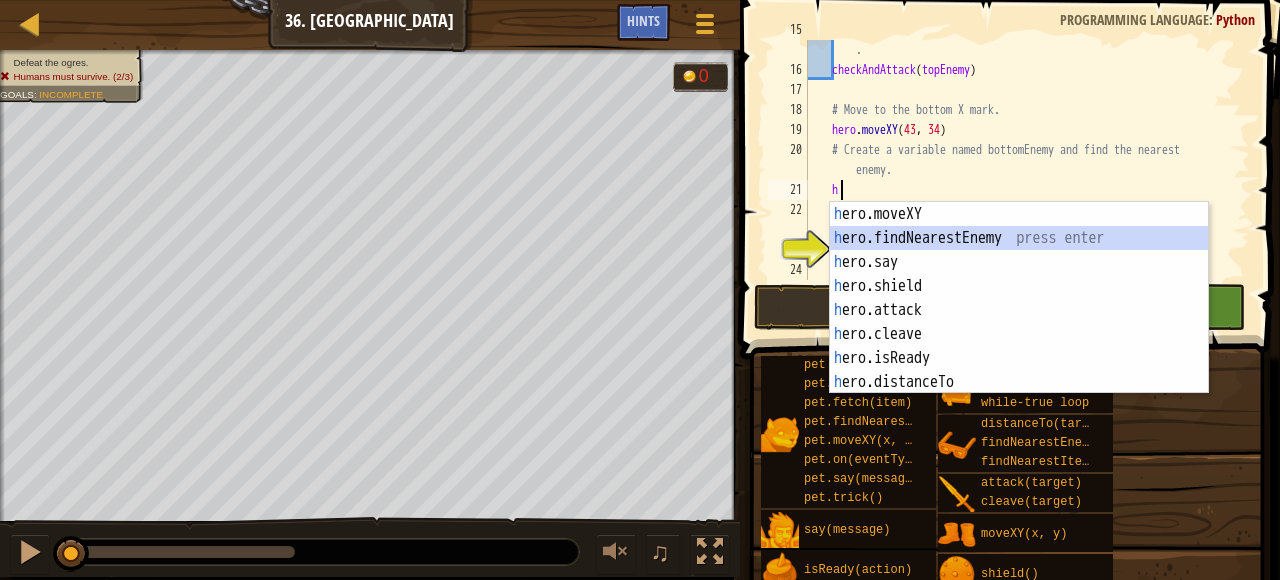 scroll, scrollTop: 9, scrollLeft: 1, axis: both 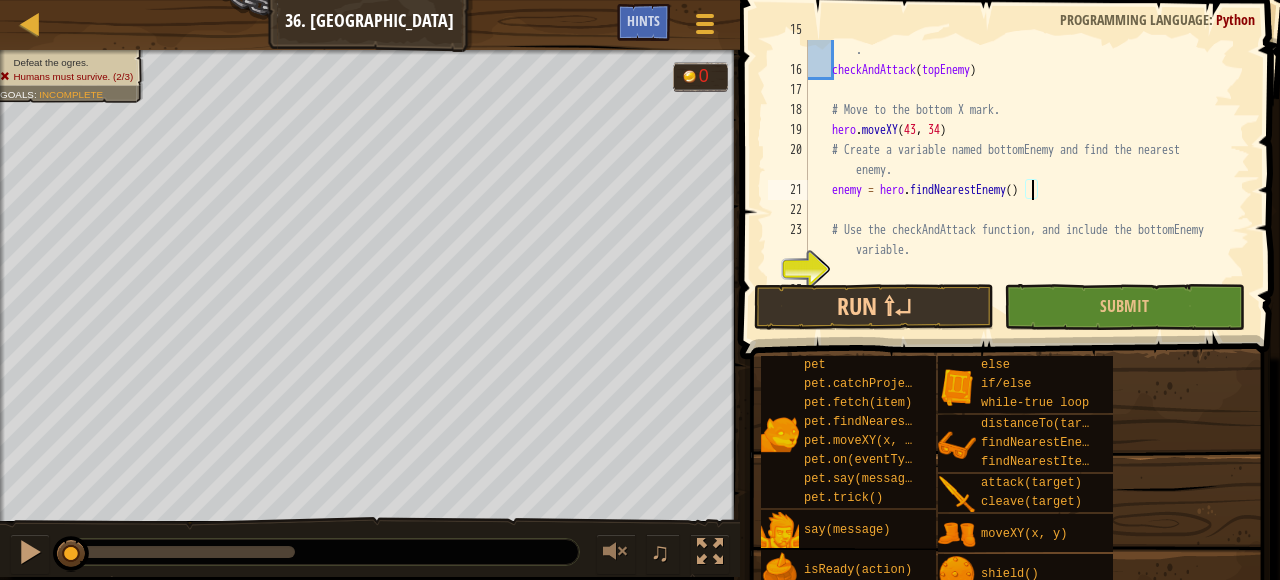 click on "# Using the checkAndAttack function with the topEnemy variable          .      checkAndAttack ( topEnemy )      # Move to the bottom X mark.      hero . moveXY ( 43 ,   34 )      # Create a variable named bottomEnemy and find the nearest           enemy.      enemy   =   hero . findNearestEnemy ( )           # Use the checkAndAttack function, and include the bottomEnemy           variable." at bounding box center (1027, 170) 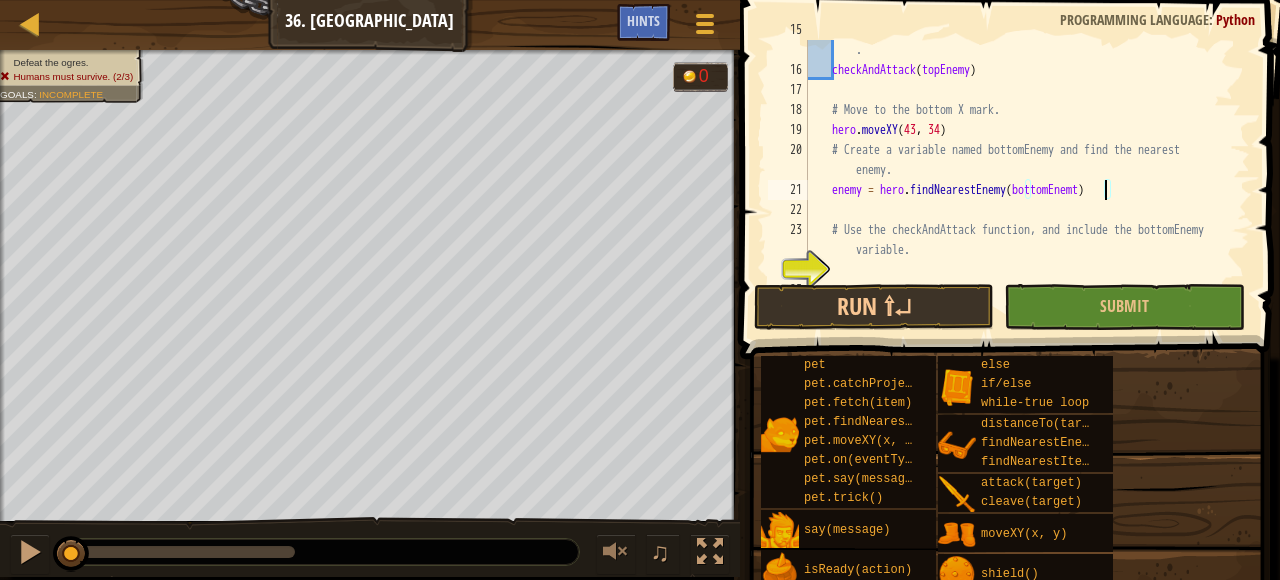 scroll, scrollTop: 9, scrollLeft: 24, axis: both 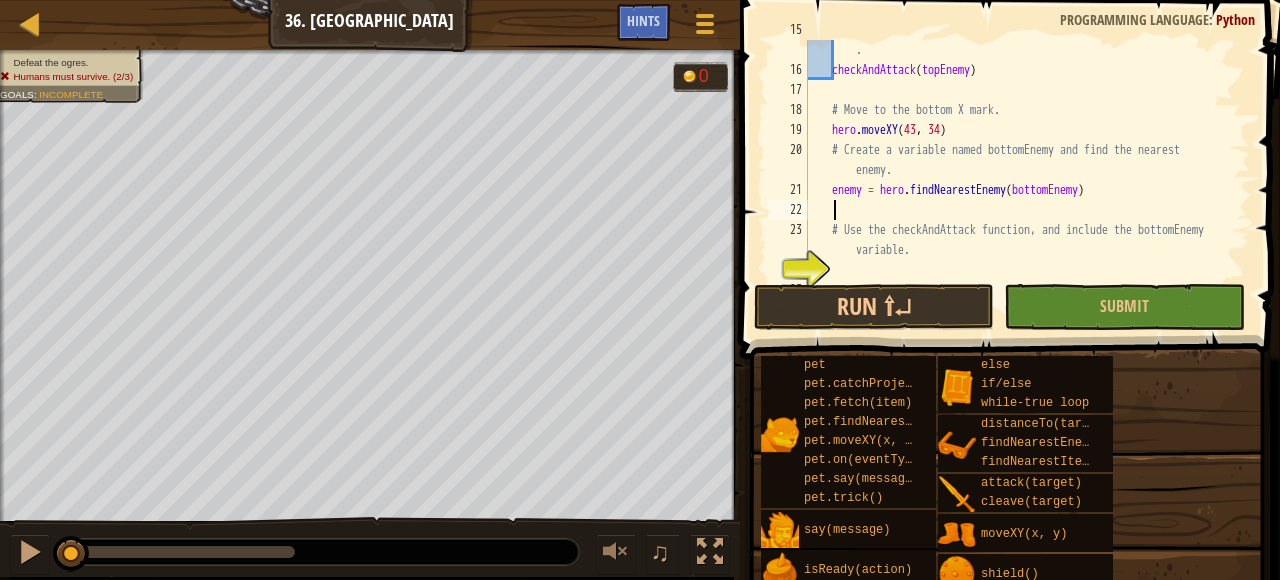 click on "# Using the checkAndAttack function with the topEnemy variable          .      checkAndAttack ( topEnemy )      # Move to the bottom X mark.      hero . moveXY ( 43 ,   34 )      # Create a variable named bottomEnemy and find the nearest           enemy.      enemy   =   hero . findNearestEnemy ( bottomEnemy )           # Use the checkAndAttack function, and include the bottomEnemy           variable." at bounding box center [1027, 170] 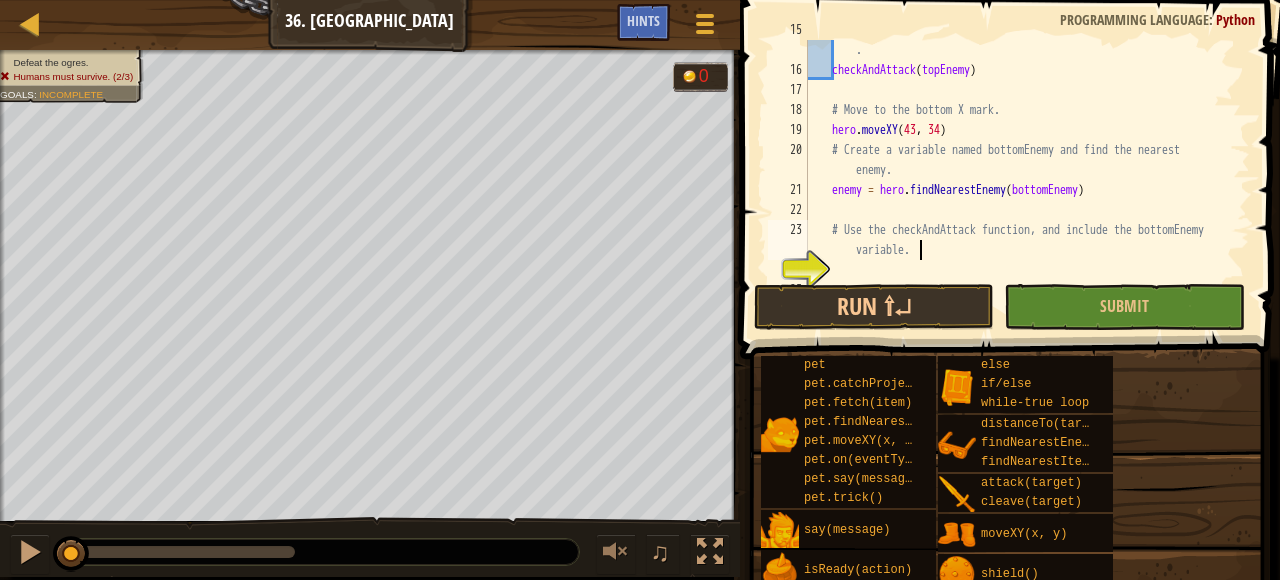 click on "# Using the checkAndAttack function with the topEnemy variable          .      checkAndAttack ( topEnemy )      # Move to the bottom X mark.      hero . moveXY ( 43 ,   34 )      # Create a variable named bottomEnemy and find the nearest           enemy.      enemy   =   hero . findNearestEnemy ( bottomEnemy )           # Use the checkAndAttack function, and include the bottomEnemy           variable." at bounding box center [1027, 170] 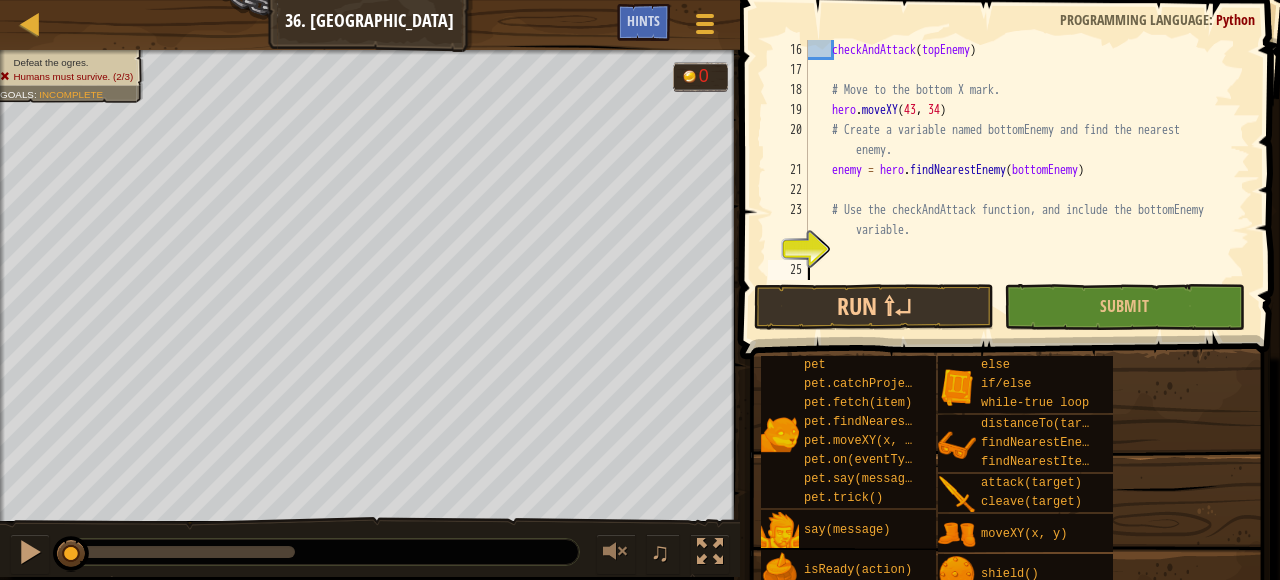 scroll, scrollTop: 320, scrollLeft: 0, axis: vertical 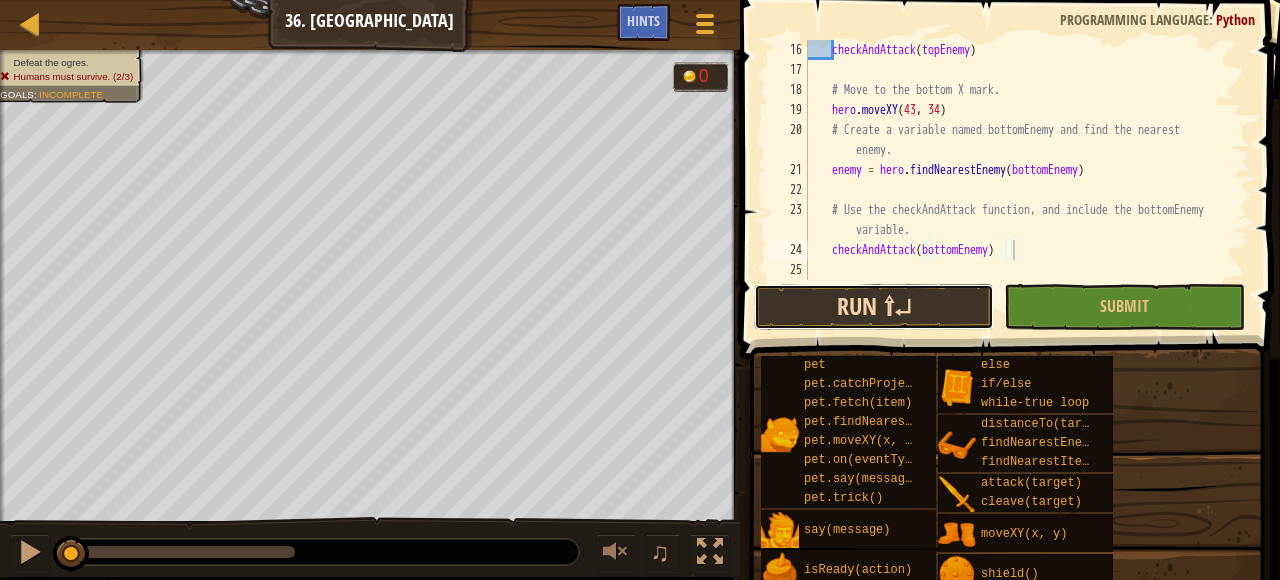 click on "Run ⇧↵" at bounding box center (874, 307) 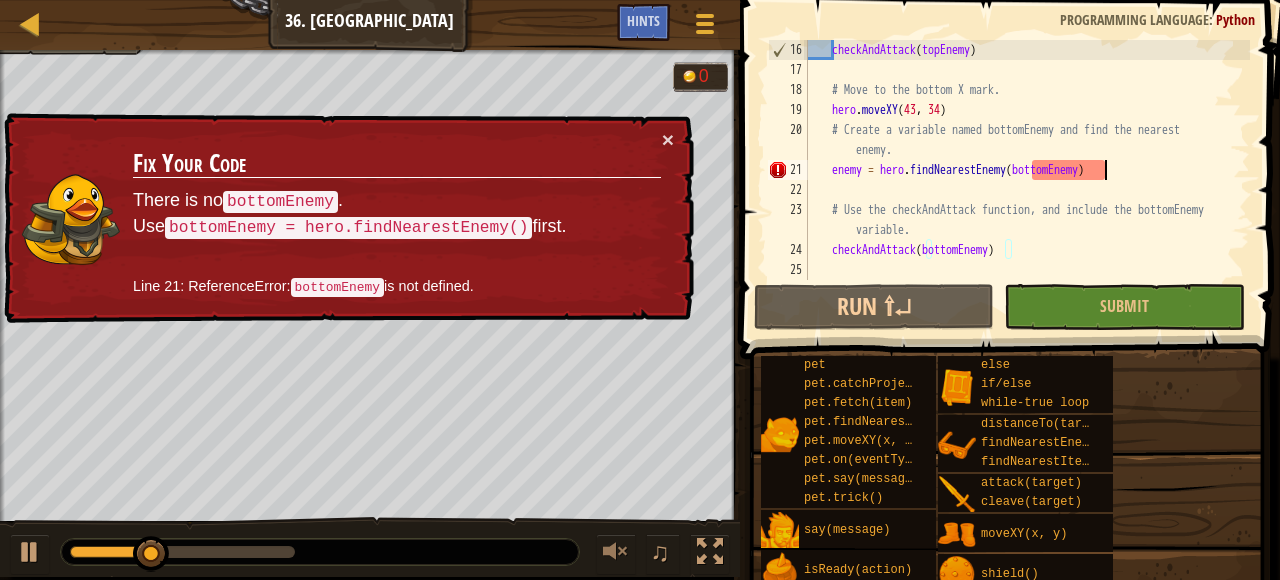 click on "checkAndAttack ( topEnemy )      # Move to the bottom X mark.      hero . moveXY ( 43 ,   34 )      # Create a variable named bottomEnemy and find the nearest           enemy.      enemy   =   hero . findNearestEnemy ( bottomEnemy )           # Use the checkAndAttack function, and include the bottomEnemy           variable.      checkAndAttack ( bottomEnemy )" at bounding box center [1027, 180] 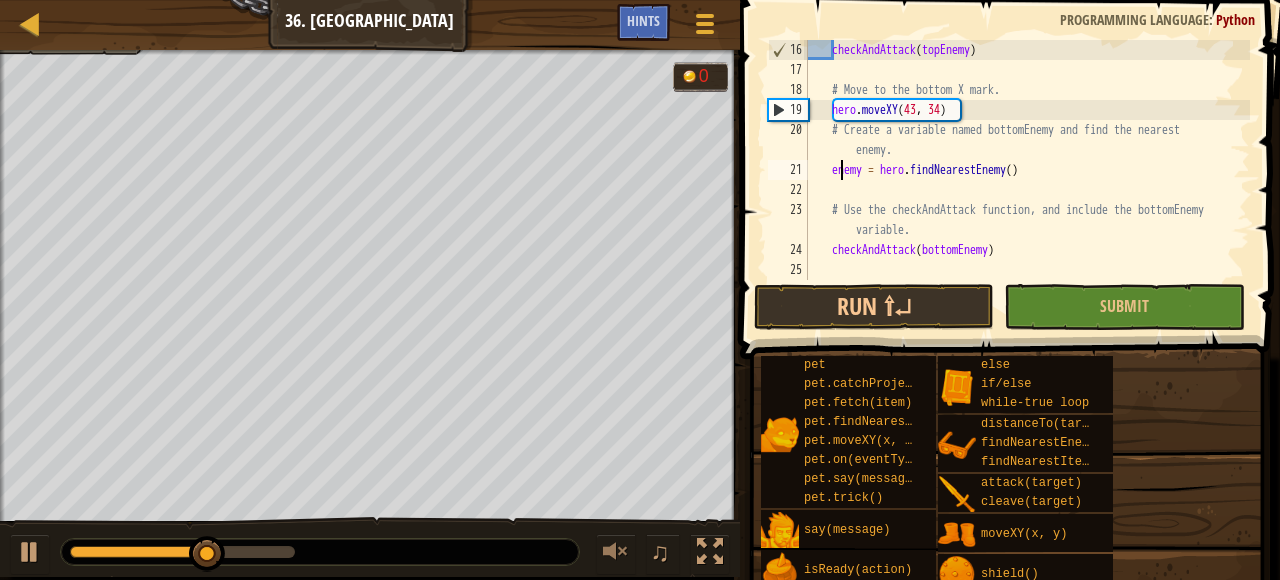 click on "checkAndAttack ( topEnemy )      # Move to the bottom X mark.      hero . moveXY ( 43 ,   34 )      # Create a variable named bottomEnemy and find the nearest           enemy.      enemy   =   hero . findNearestEnemy ( )           # Use the checkAndAttack function, and include the bottomEnemy           variable.      checkAndAttack ( bottomEnemy )" at bounding box center [1027, 180] 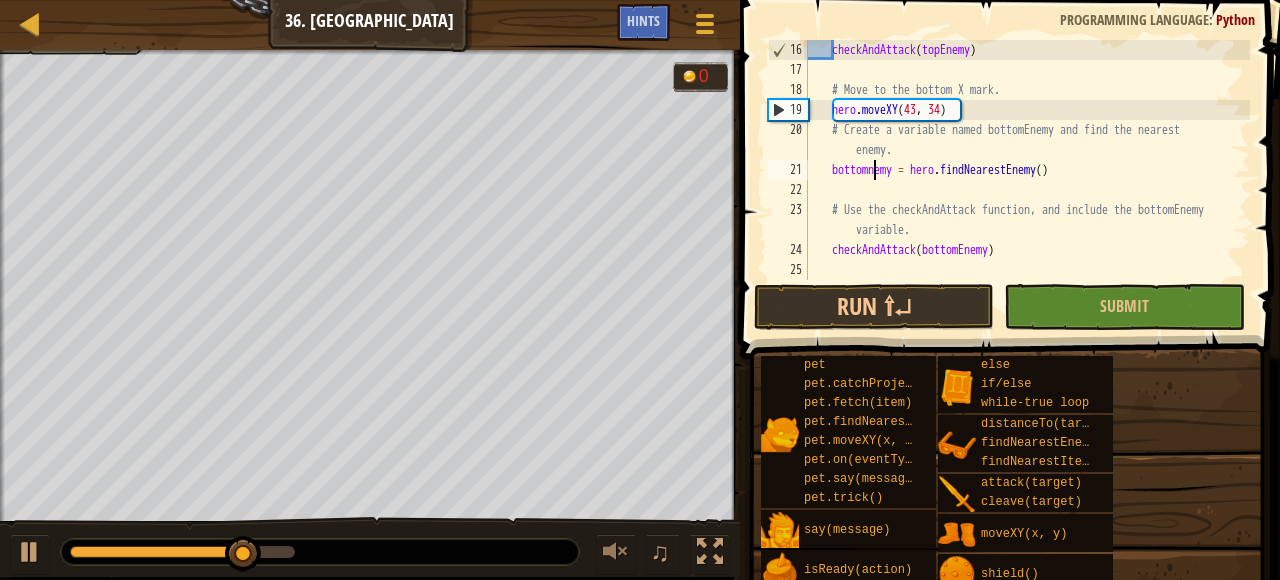 scroll, scrollTop: 9, scrollLeft: 5, axis: both 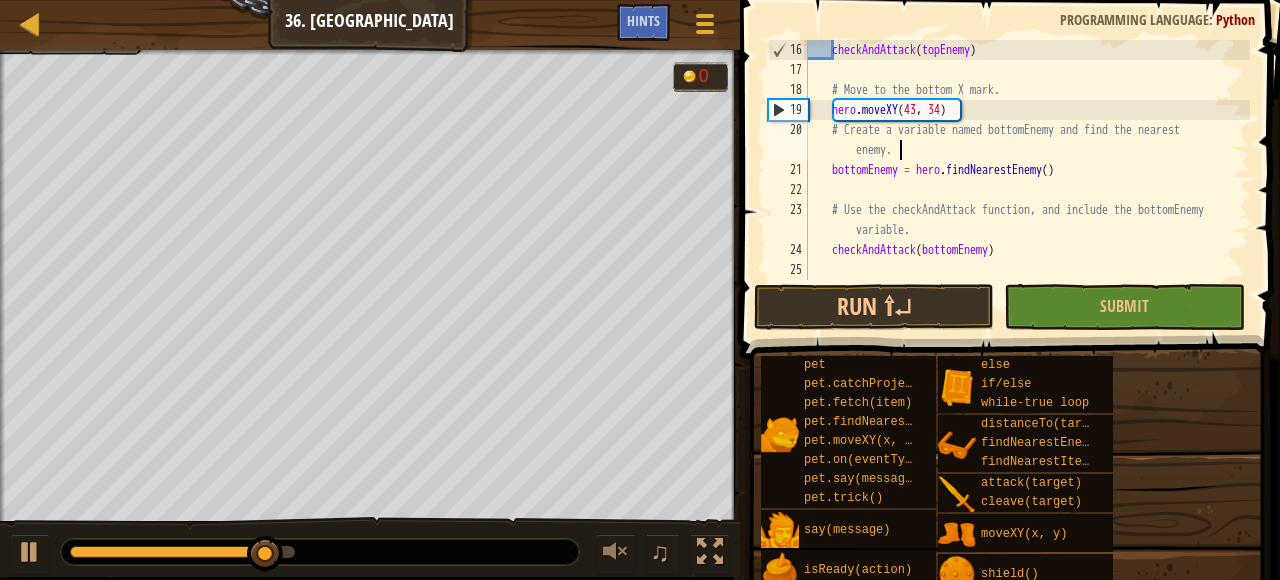 click on "checkAndAttack ( topEnemy )      # Move to the bottom X mark.      hero . moveXY ( 43 ,   34 )      # Create a variable named bottomEnemy and find the nearest           enemy.      bottomEnemy   =   hero . findNearestEnemy ( )           # Use the checkAndAttack function, and include the bottomEnemy           variable.      checkAndAttack ( bottomEnemy )" at bounding box center [1027, 180] 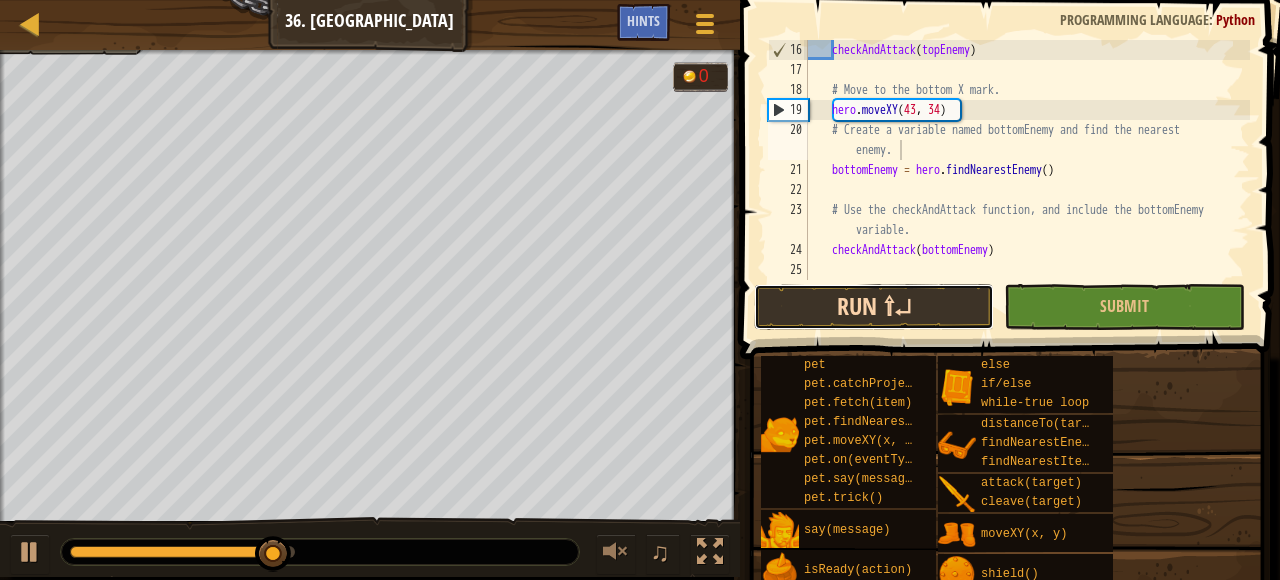 click on "Run ⇧↵" at bounding box center [874, 307] 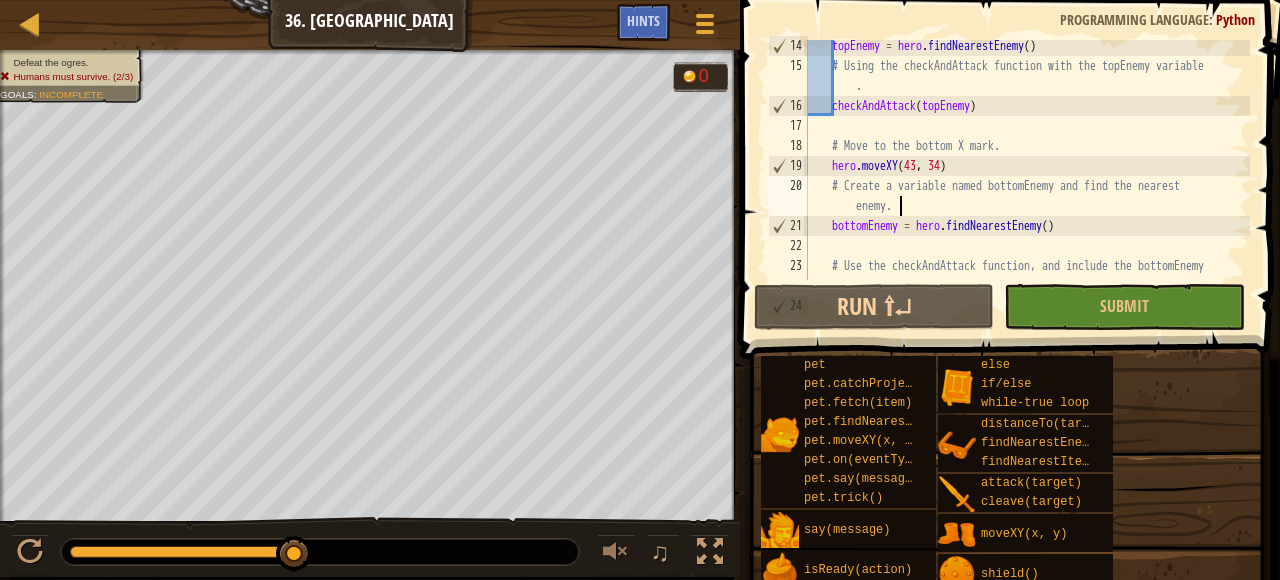 scroll, scrollTop: 266, scrollLeft: 0, axis: vertical 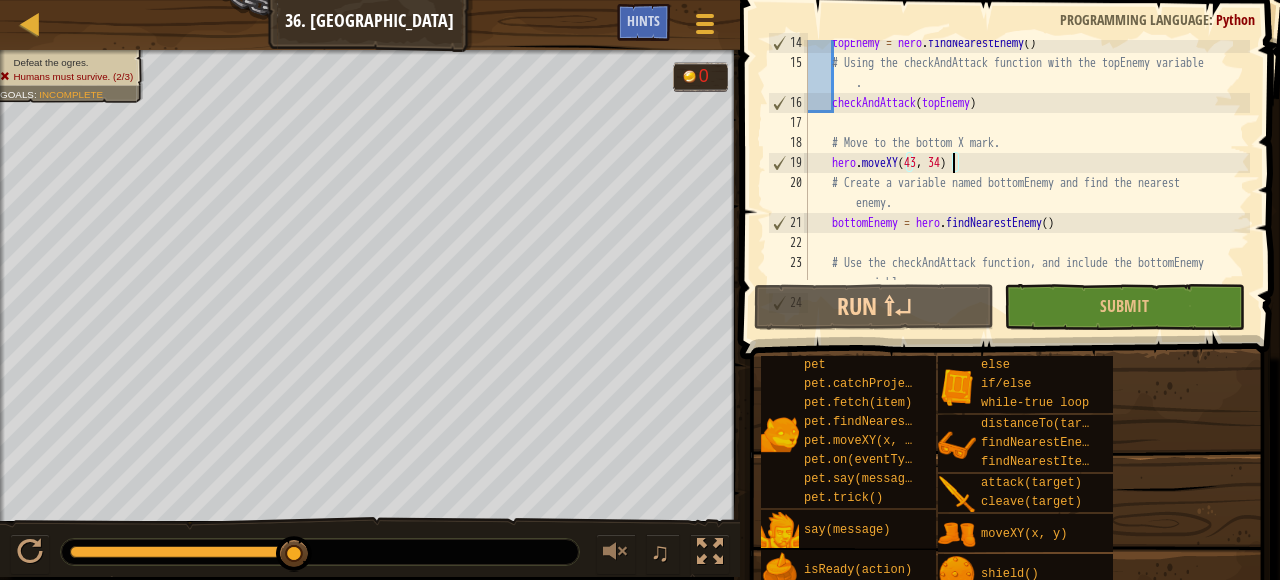 click on "topEnemy   =   hero . findNearestEnemy ( )      # Using the checkAndAttack function with the topEnemy variable          .      checkAndAttack ( topEnemy )      # Move to the bottom X mark.      hero . moveXY ( 43 ,   34 )      # Create a variable named bottomEnemy and find the nearest           enemy.      bottomEnemy   =   hero . findNearestEnemy ( )           # Use the checkAndAttack function, and include the bottomEnemy           variable." at bounding box center [1027, 183] 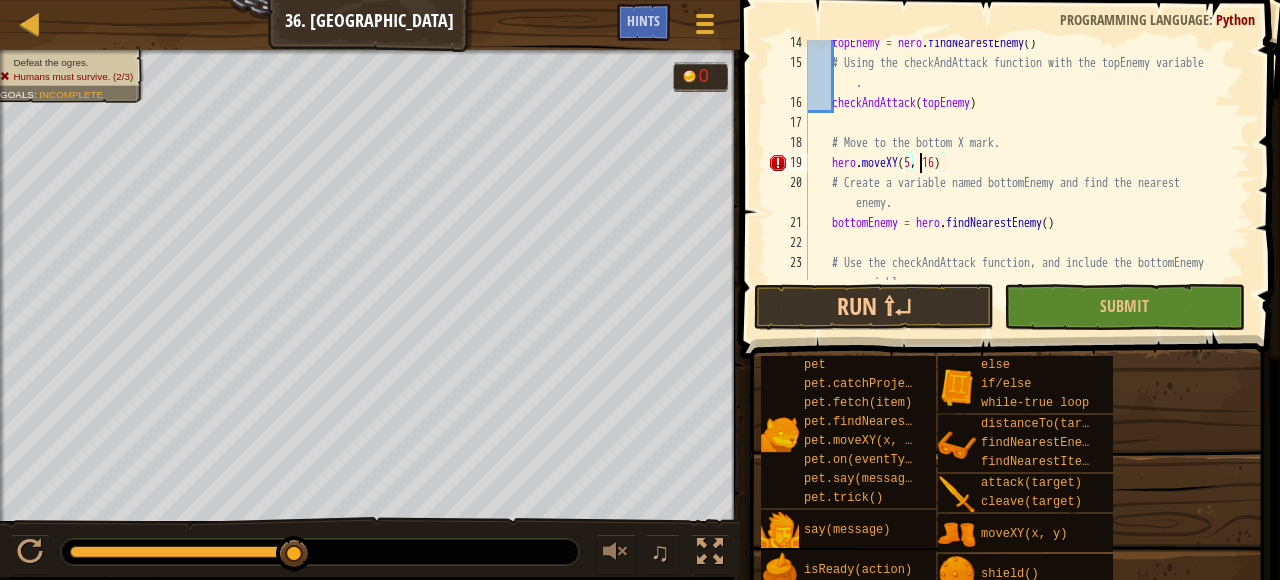 scroll, scrollTop: 9, scrollLeft: 10, axis: both 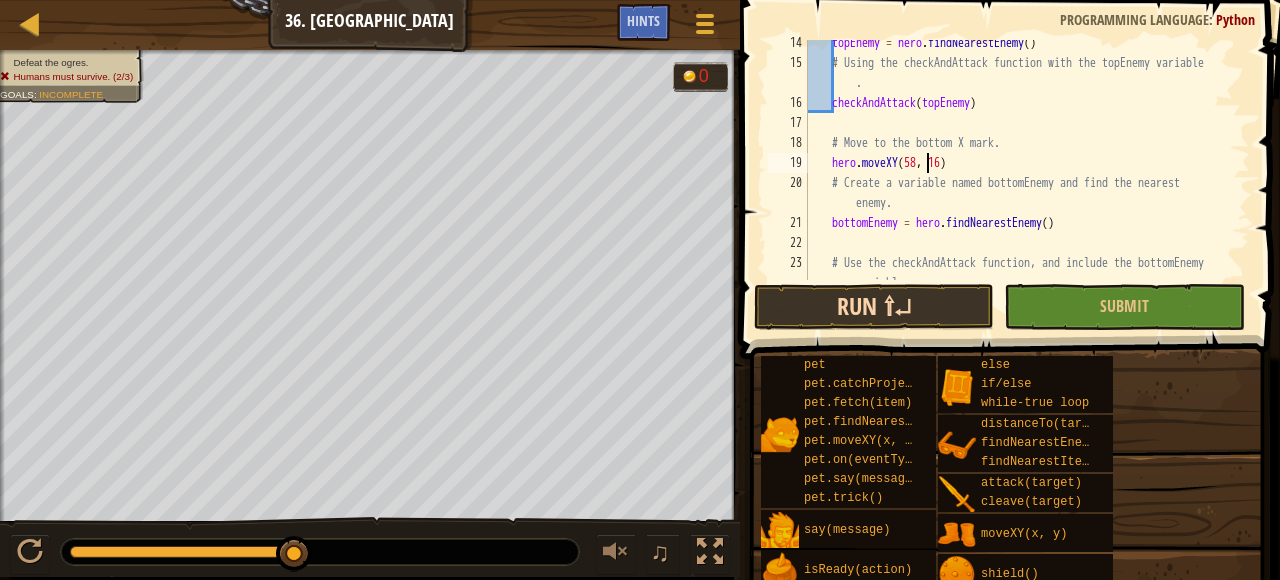 type on "hero.moveXY(58, 16)" 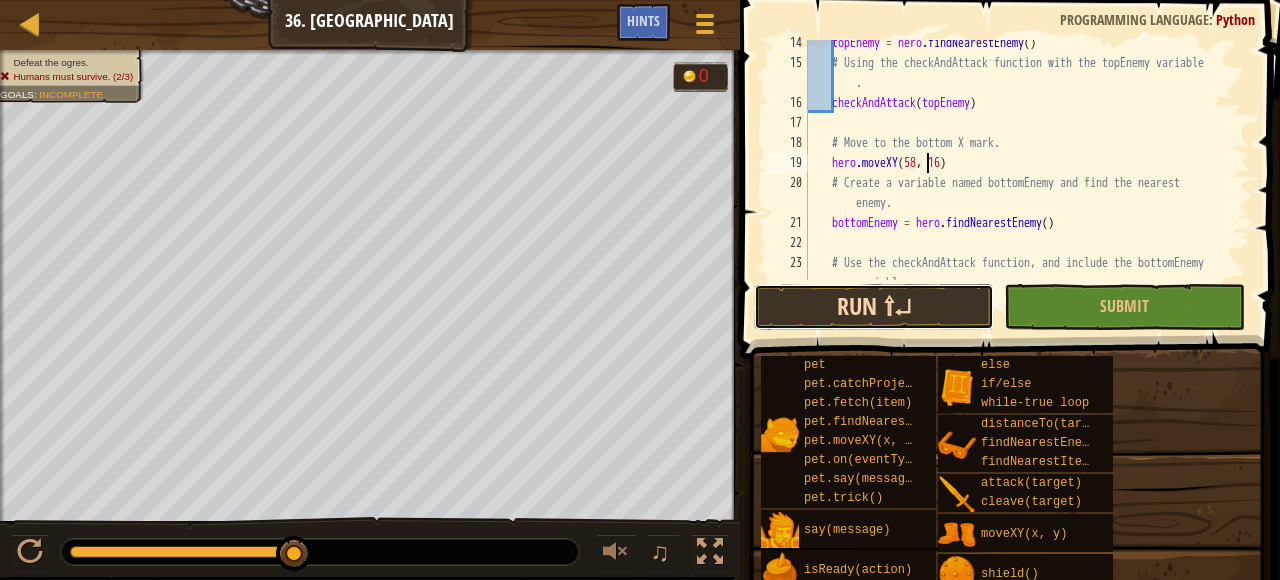 click on "Run ⇧↵" at bounding box center (874, 307) 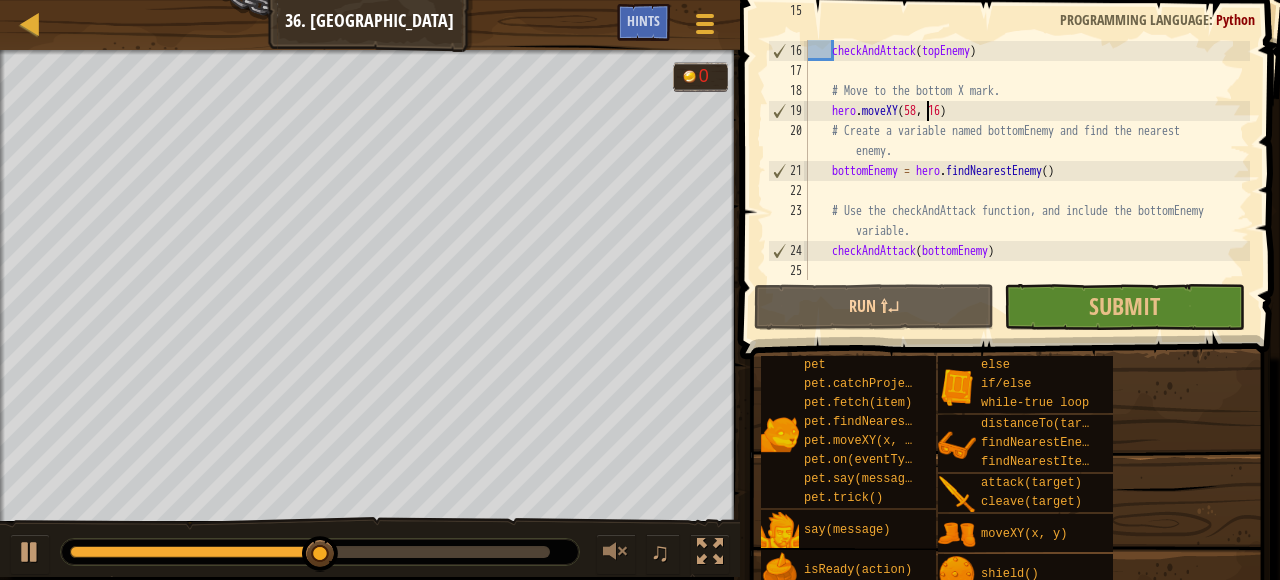 scroll, scrollTop: 318, scrollLeft: 0, axis: vertical 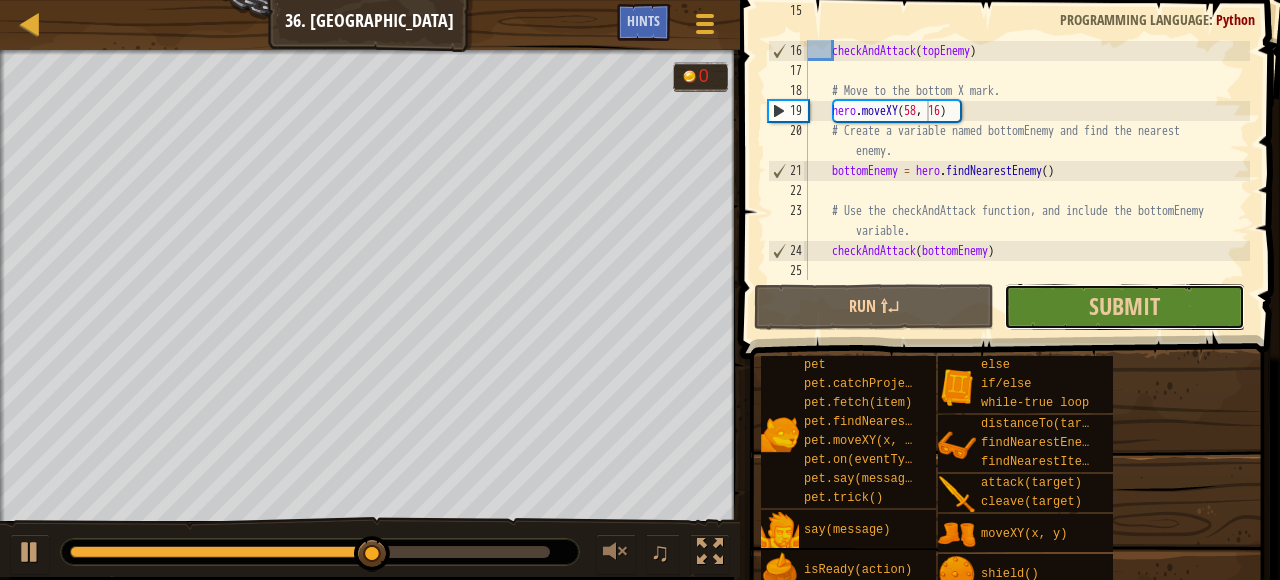click on "Submit" at bounding box center [1124, 307] 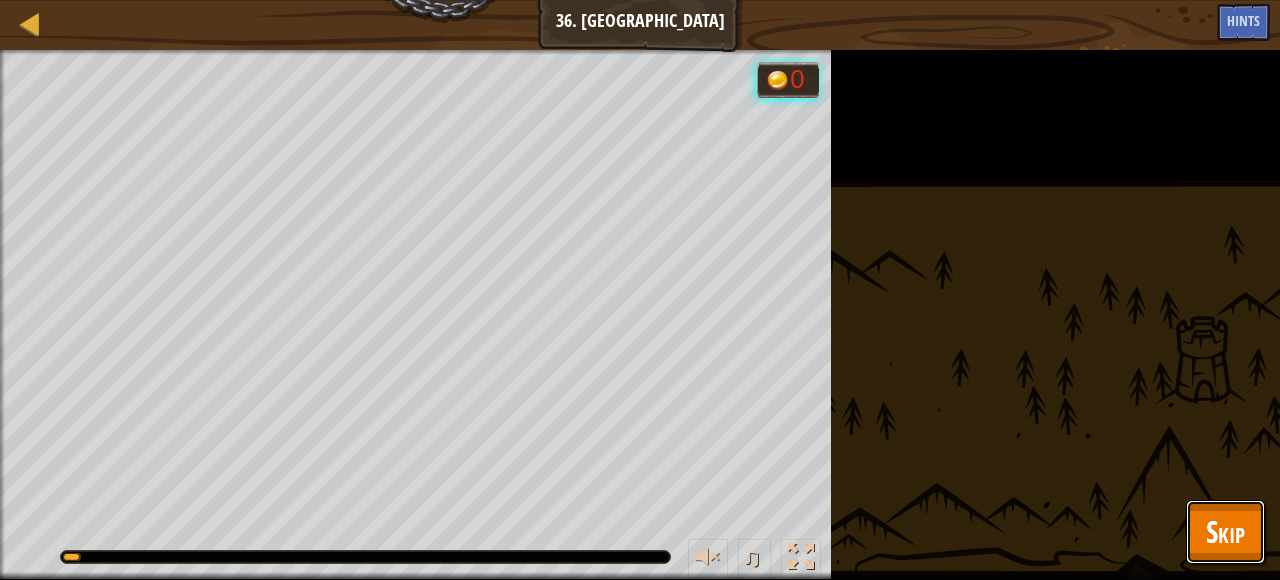 click on "Skip" at bounding box center (1225, 531) 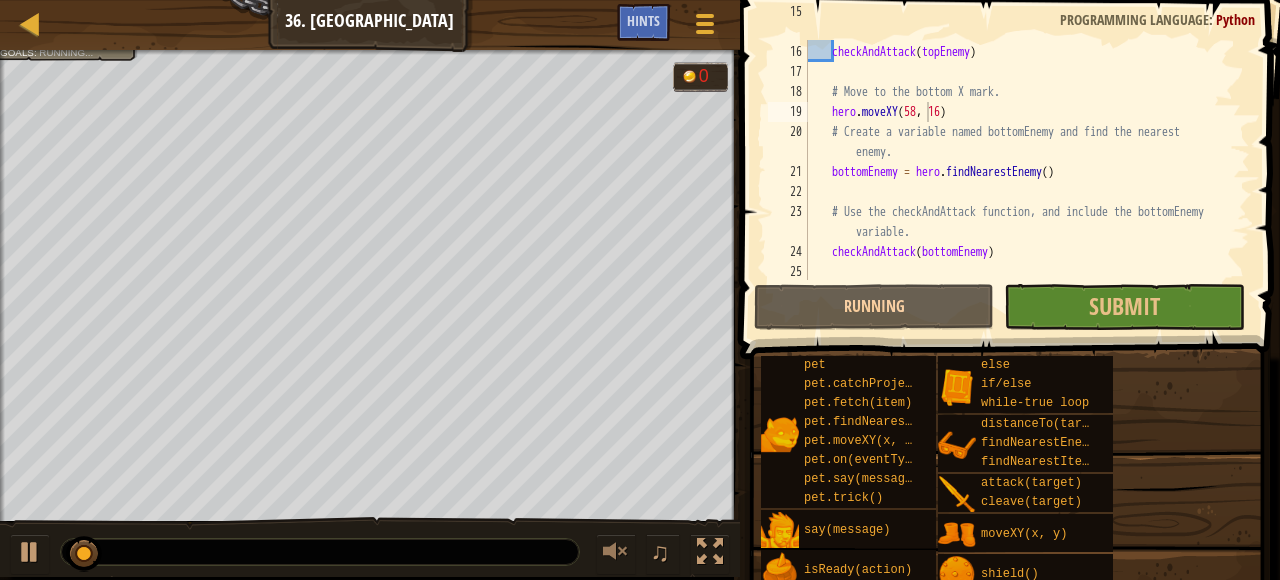 scroll, scrollTop: 318, scrollLeft: 0, axis: vertical 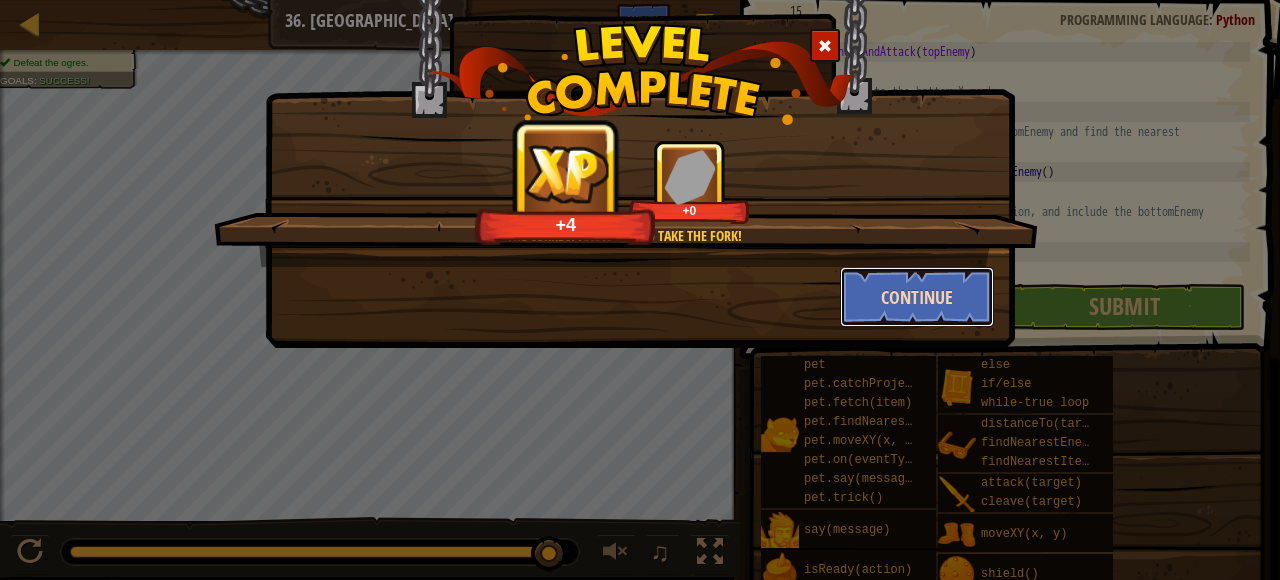 click on "Continue" at bounding box center [917, 297] 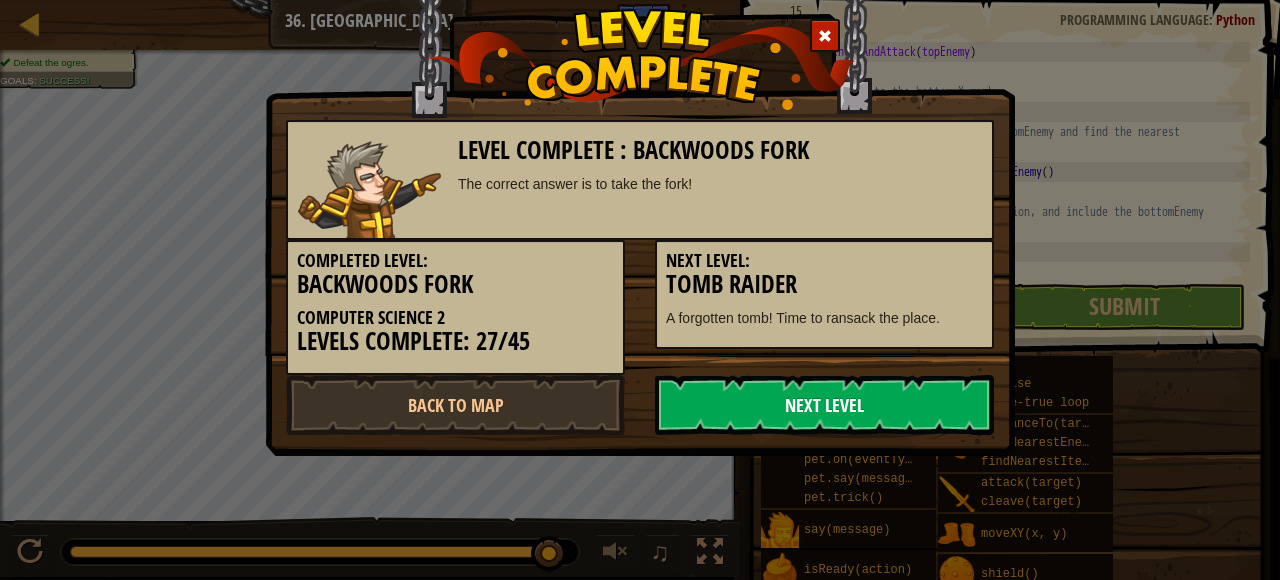 click on "Next Level" at bounding box center (824, 405) 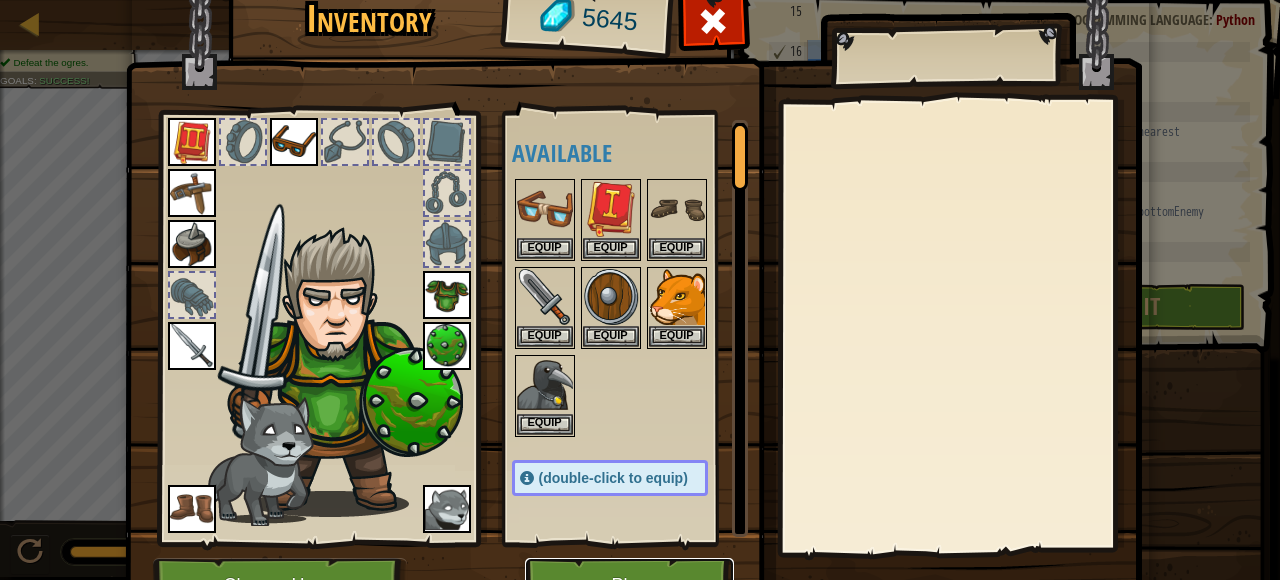 click on "Play" at bounding box center (629, 585) 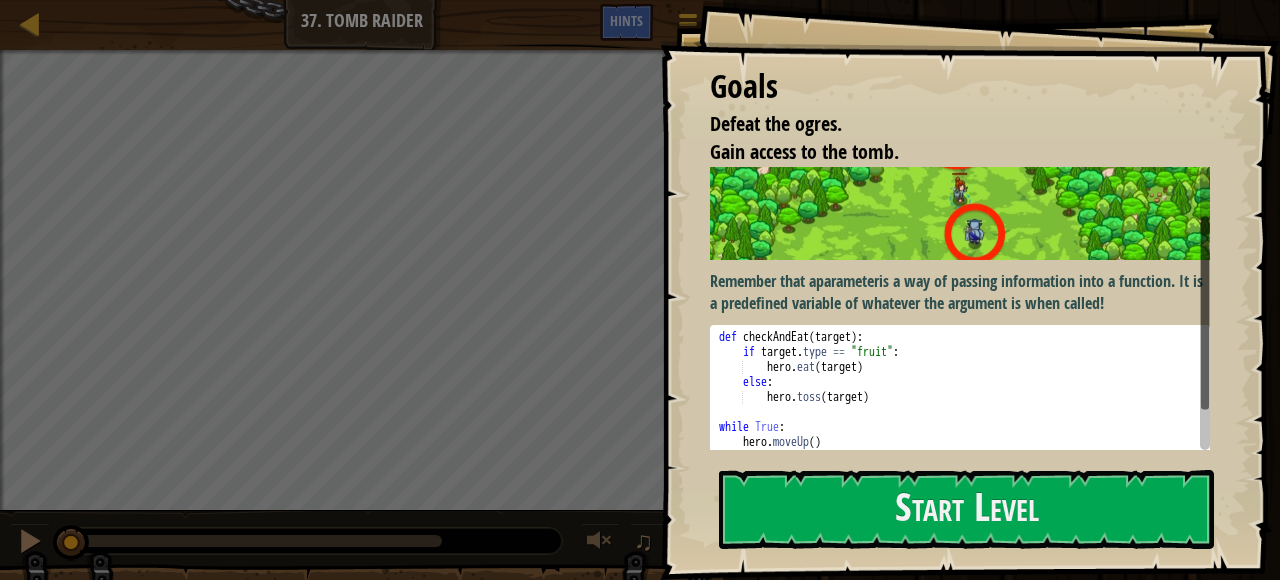 scroll, scrollTop: 133, scrollLeft: 0, axis: vertical 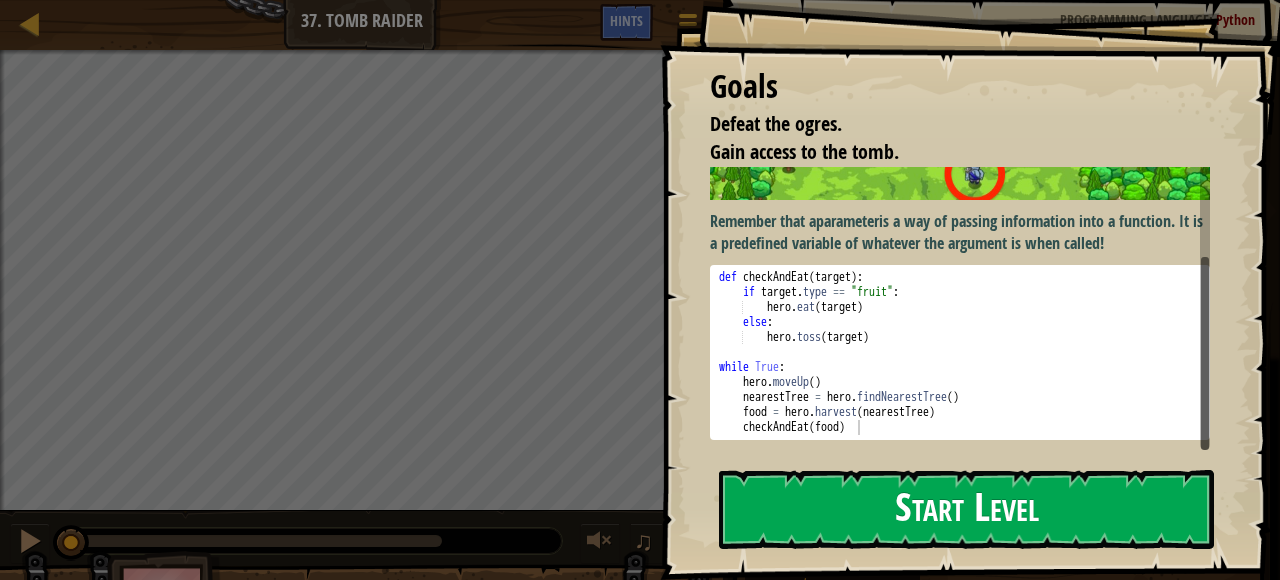 click on "Start Level" at bounding box center (966, 509) 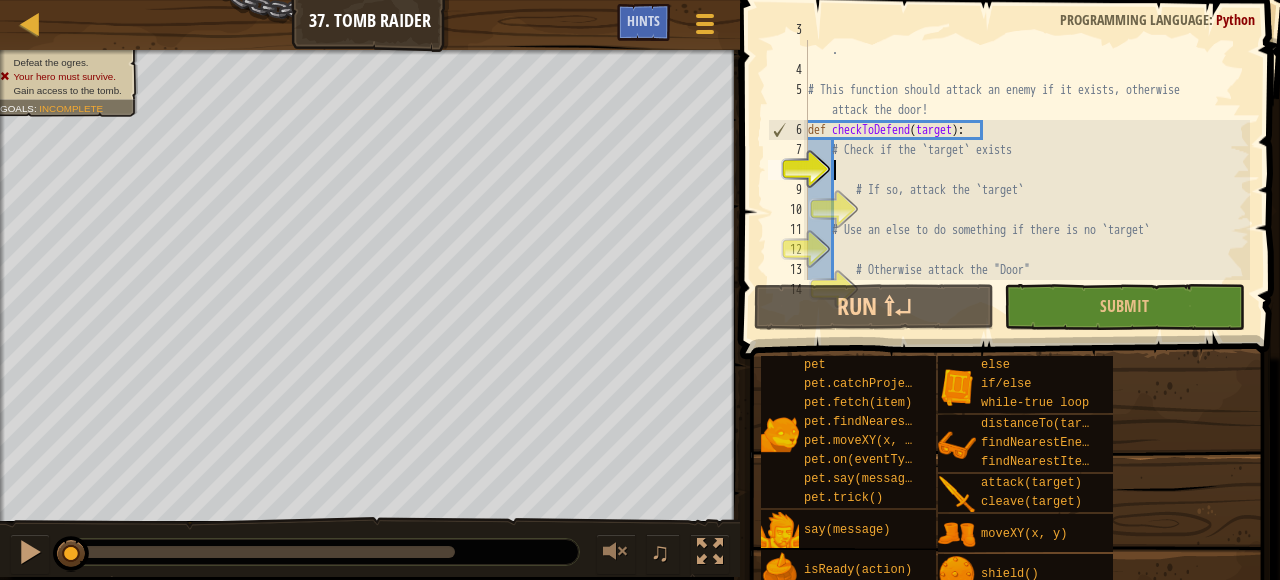 scroll, scrollTop: 60, scrollLeft: 0, axis: vertical 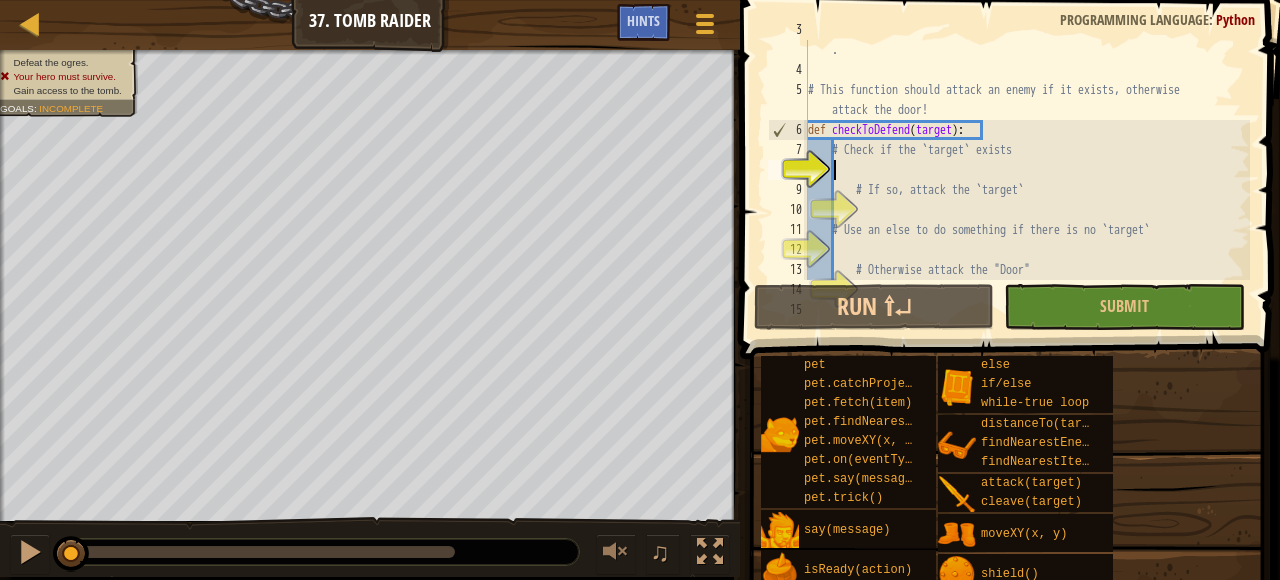 click on "# Break open the tomb, while defending yourself from the munchkins      . # This function should attack an enemy if it exists, otherwise       attack the door! def   checkToDefend ( target ) :      # Check if the `target` exists               # If so, attack the `target`               # Use an else to do something if there is no `target`               # Otherwise attack the "Door"" at bounding box center [1027, 170] 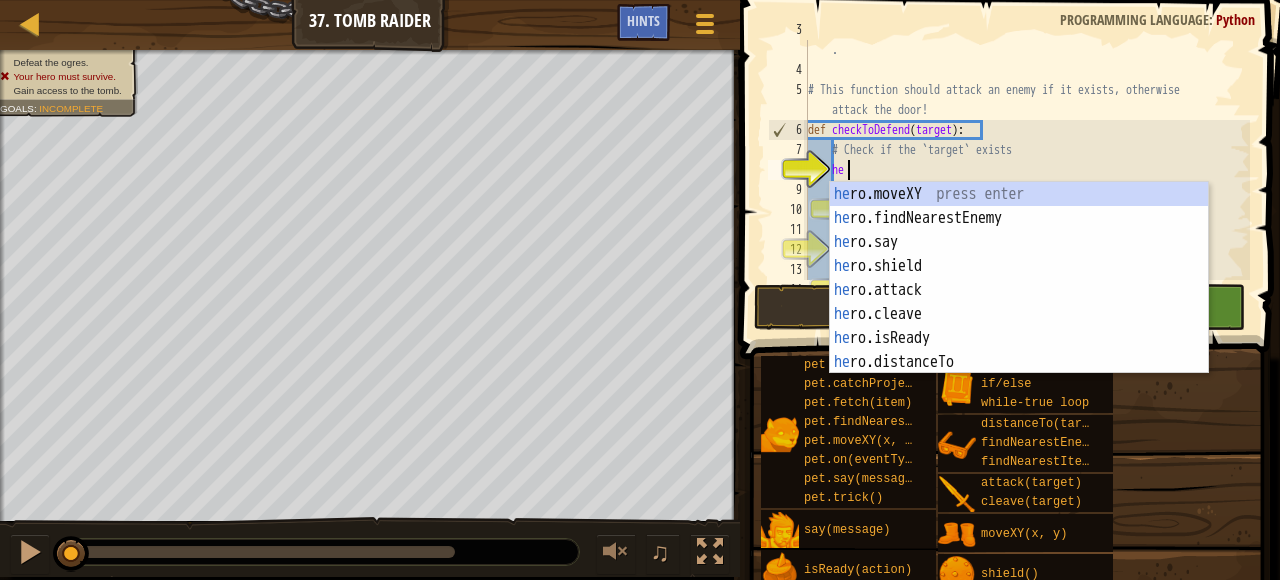 type on "her" 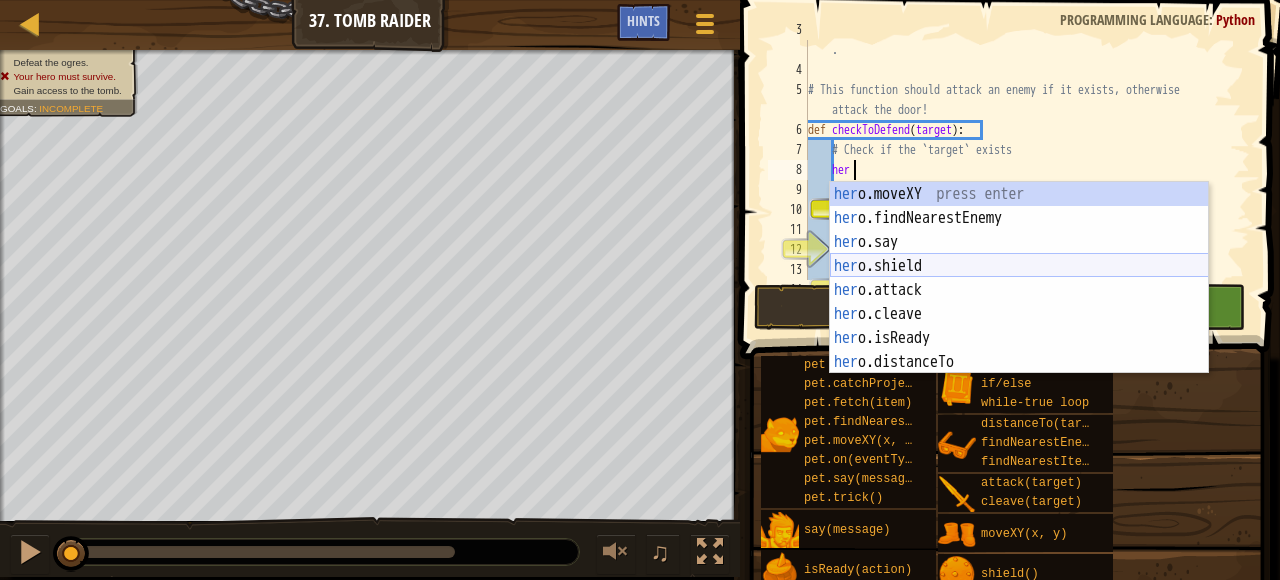 scroll, scrollTop: 0, scrollLeft: 0, axis: both 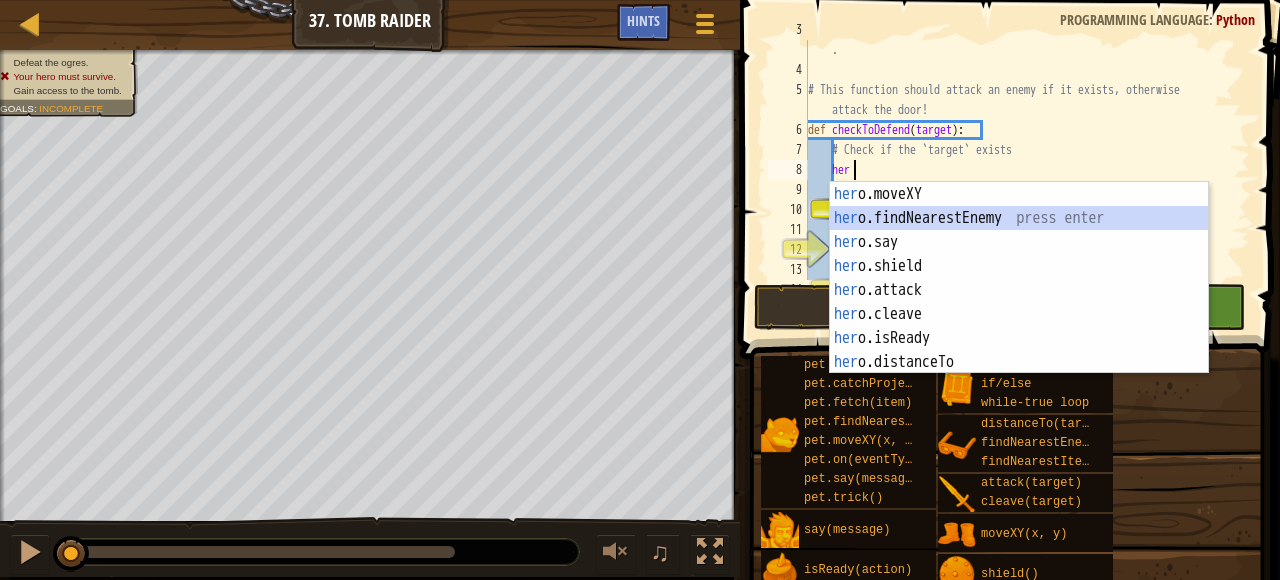 click on "her o.moveXY press enter her o.findNearestEnemy press enter her o.say press enter her o.shield press enter her o.attack press enter her o.cleave press enter her o.isReady press enter her o.distanceTo press enter her o.findNearestItem press enter" at bounding box center (1019, 302) 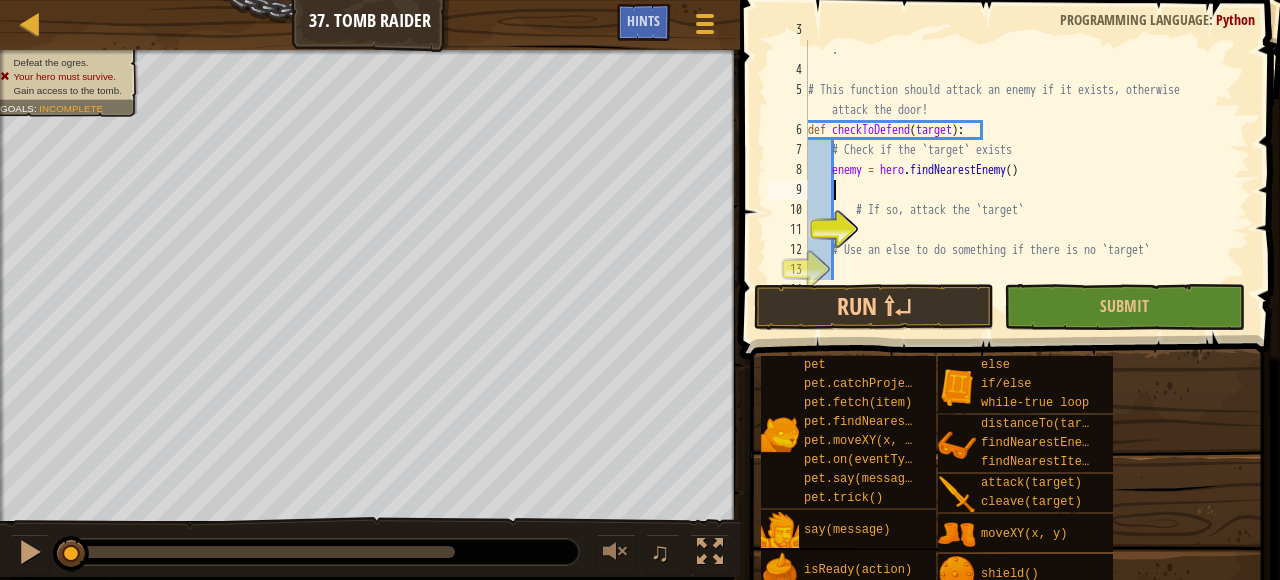click on "# Break open the tomb, while defending yourself from the munchkins      . # This function should attack an enemy if it exists, otherwise       attack the door! def   checkToDefend ( target ) :      # Check if the `target` exists      enemy   =   hero . findNearestEnemy ( )               # If so, attack the `target`               # Use an else to do something if there is no `target`               # Otherwise attack the "Door"" at bounding box center (1027, 170) 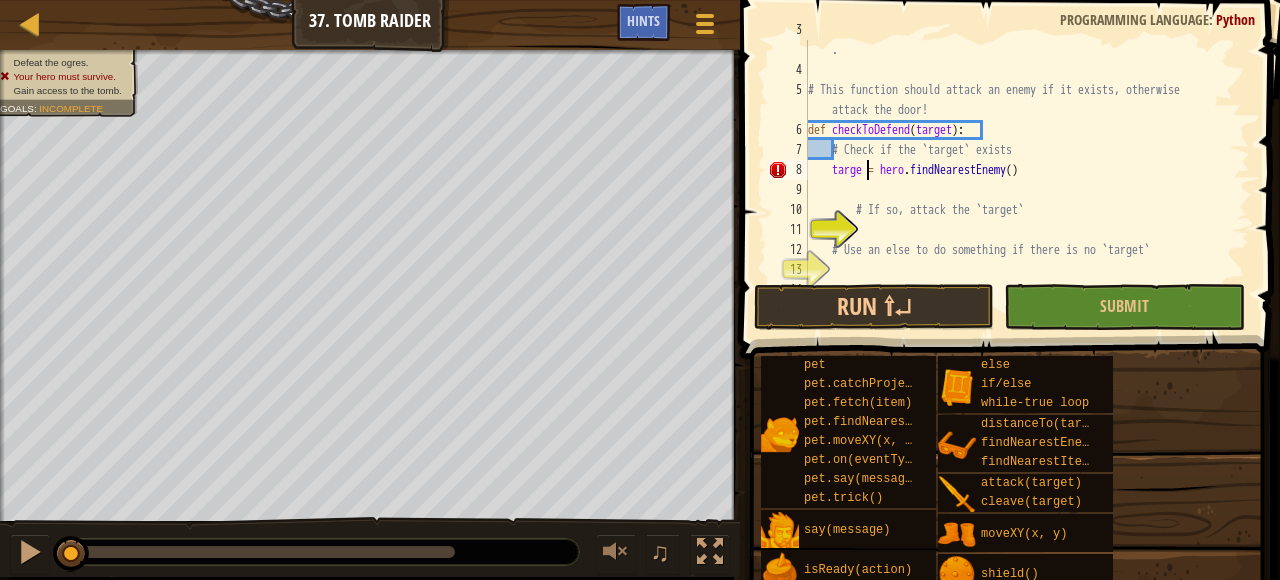 type on "target = hero.findNearestEnemy()" 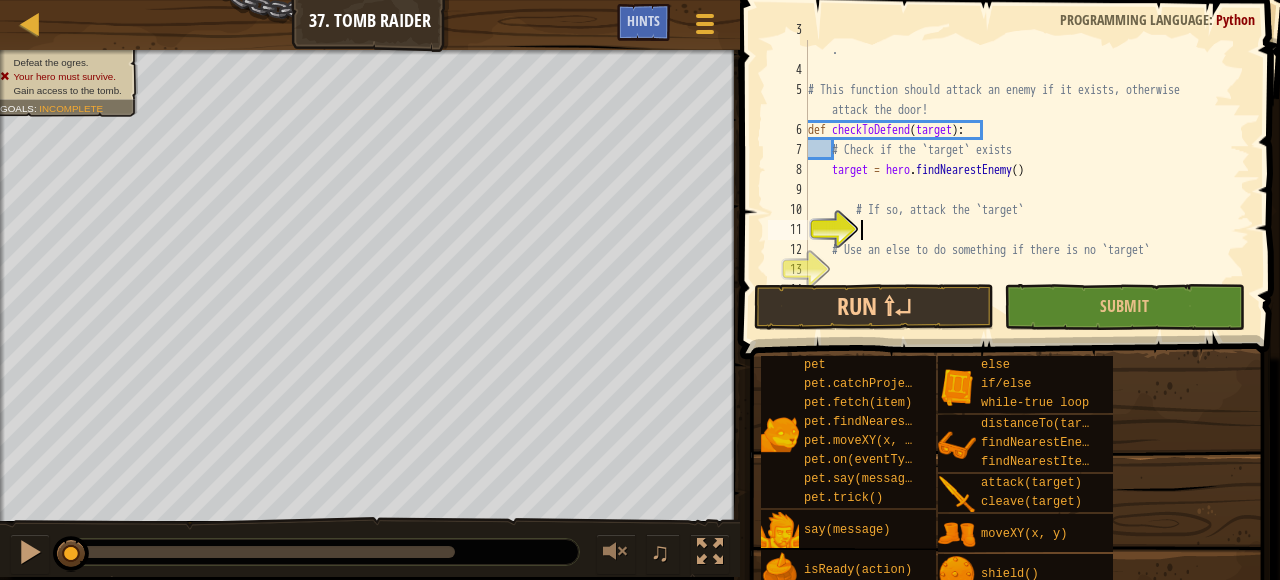 click on "# Break open the tomb, while defending yourself from the munchkins      . # This function should attack an enemy if it exists, otherwise       attack the door! def   checkToDefend ( target ) :      # Check if the `target` exists      target   =   hero . findNearestEnemy ( )               # If so, attack the `target`               # Use an else to do something if there is no `target`               # Otherwise attack the "Door"" at bounding box center (1027, 170) 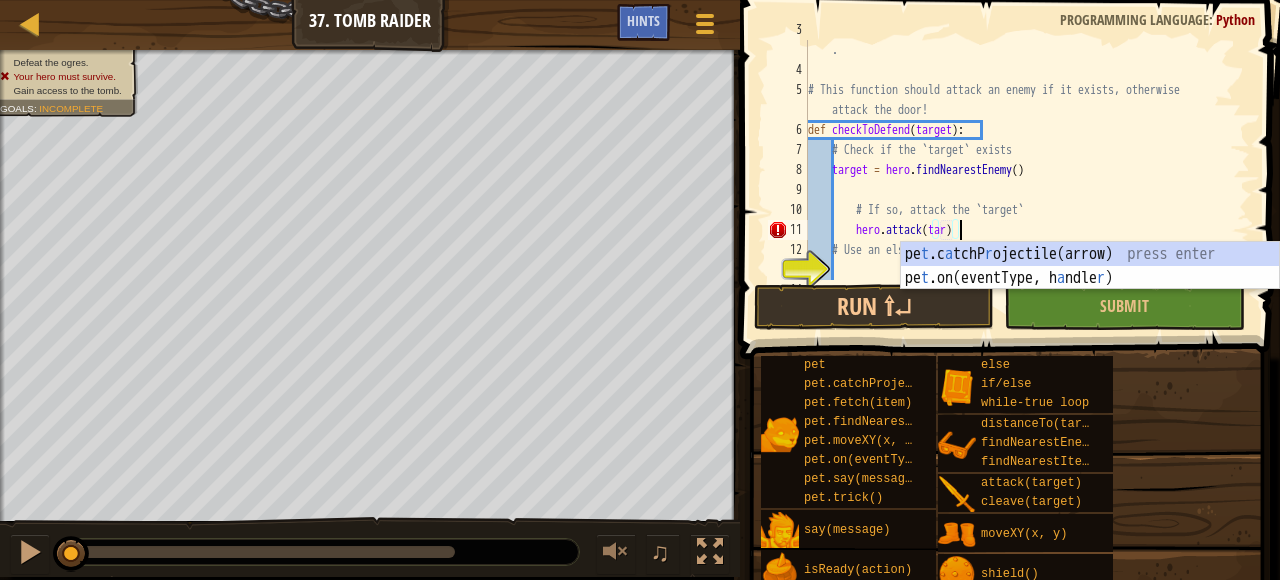 scroll, scrollTop: 9, scrollLeft: 13, axis: both 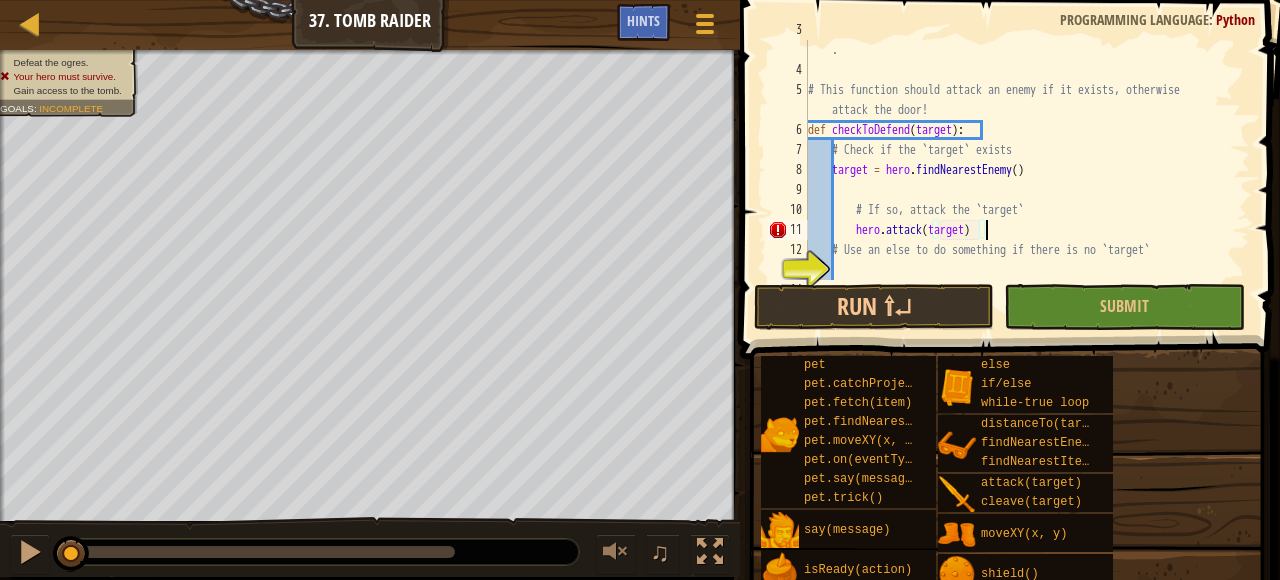 click on "# Break open the tomb, while defending yourself from the munchkins      . # This function should attack an enemy if it exists, otherwise       attack the door! def   checkToDefend ( target ) :      # Check if the `target` exists      target   =   hero . findNearestEnemy ( )               # If so, attack the `target`          hero . attack ( target )      # Use an else to do something if there is no `target`               # Otherwise attack the "Door"" at bounding box center [1027, 170] 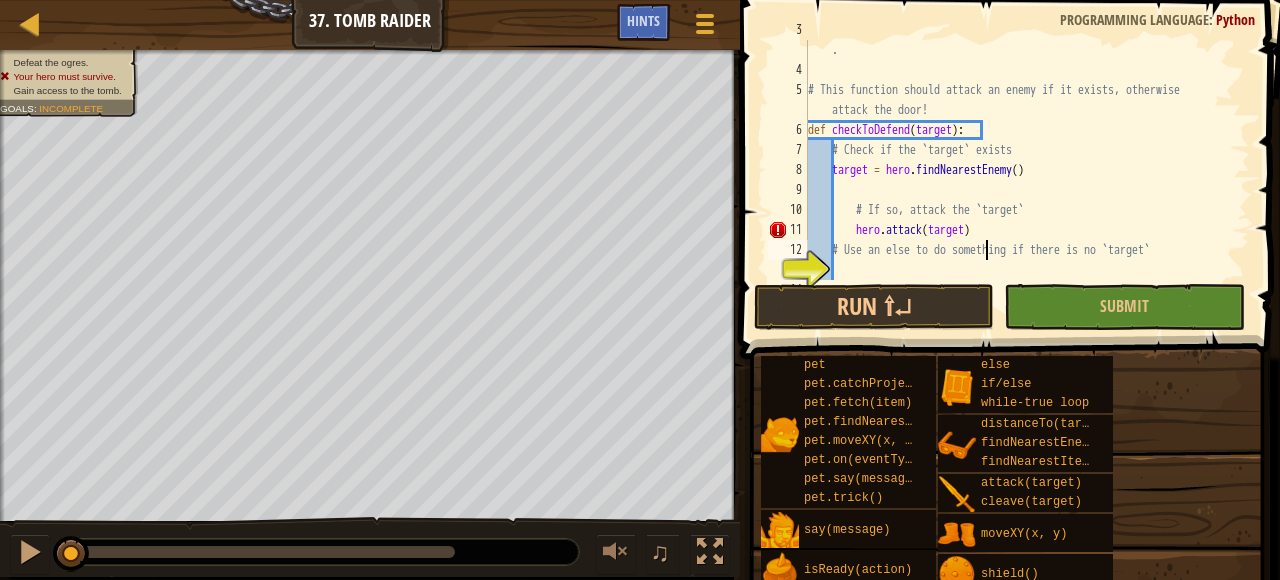 type on "# Otherwise attack the "Door"" 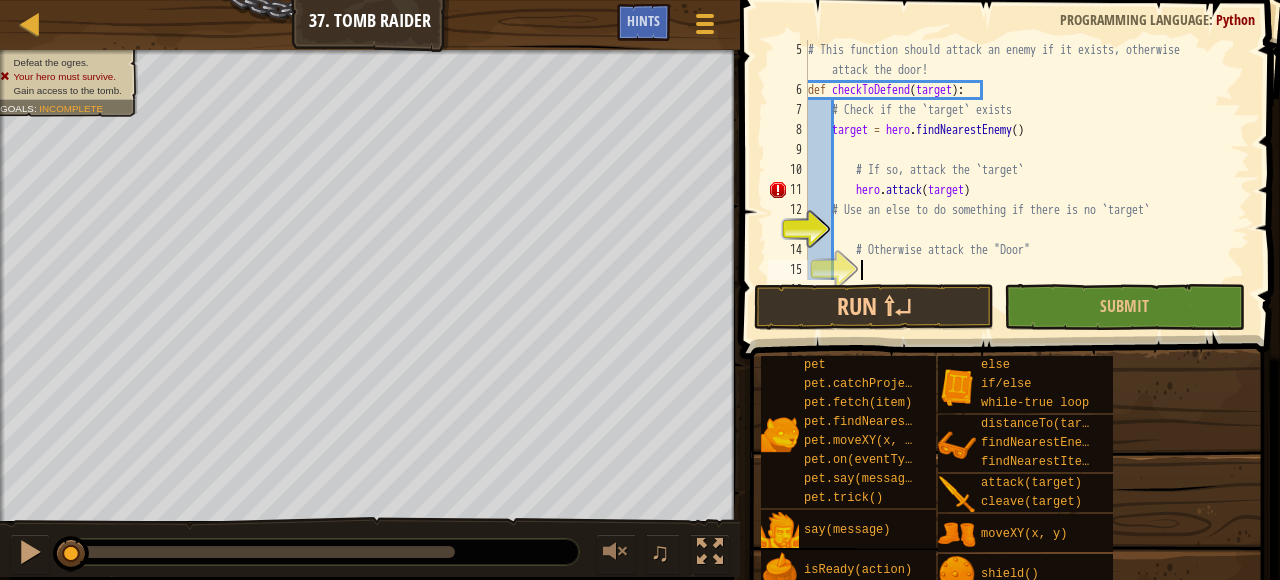 type on "pass" 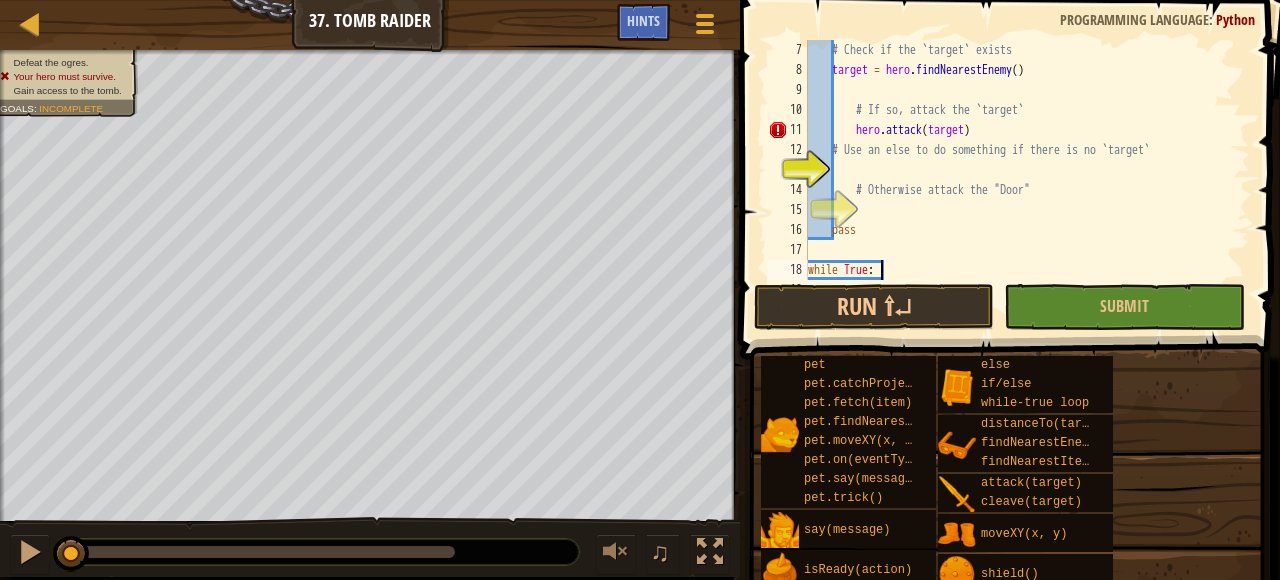 scroll, scrollTop: 180, scrollLeft: 0, axis: vertical 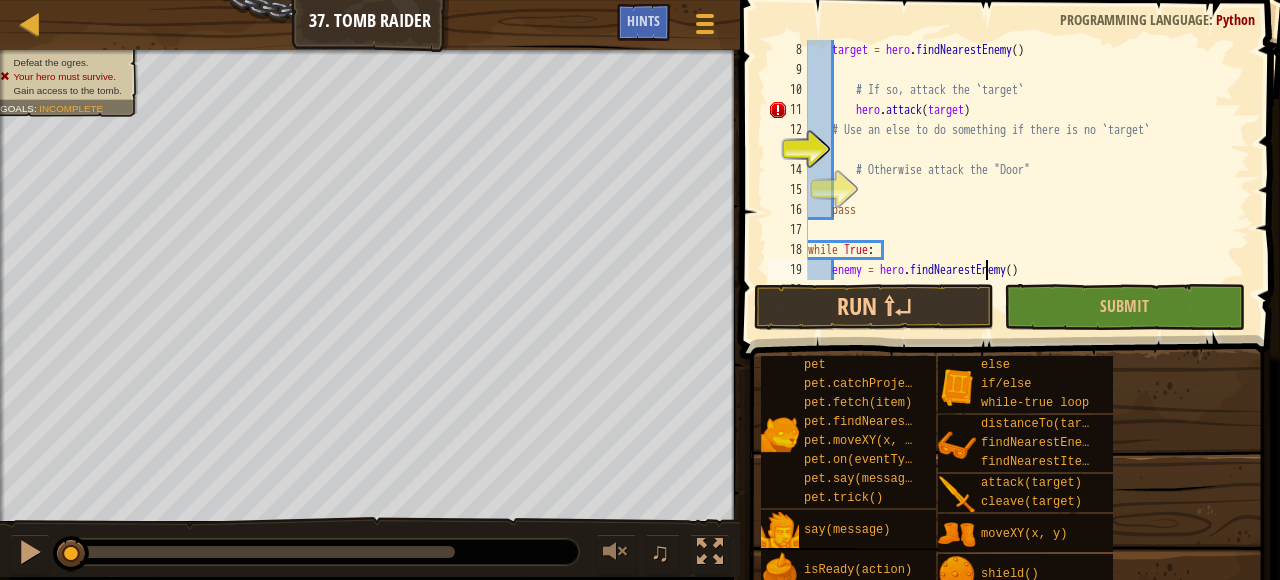 type on "while True:" 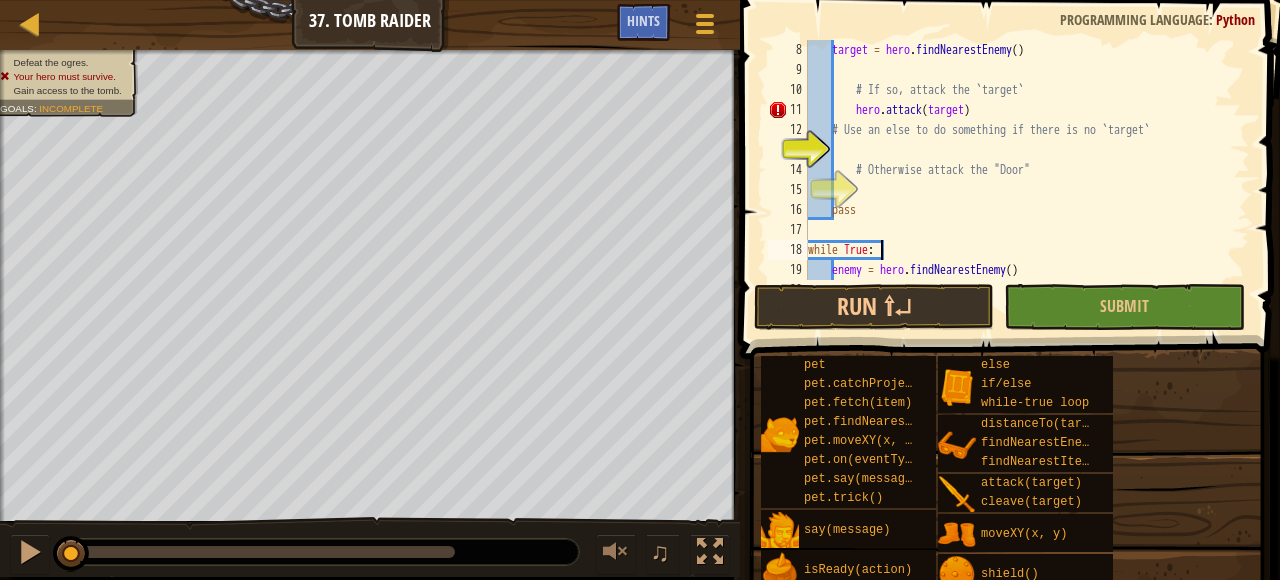 type on "pass" 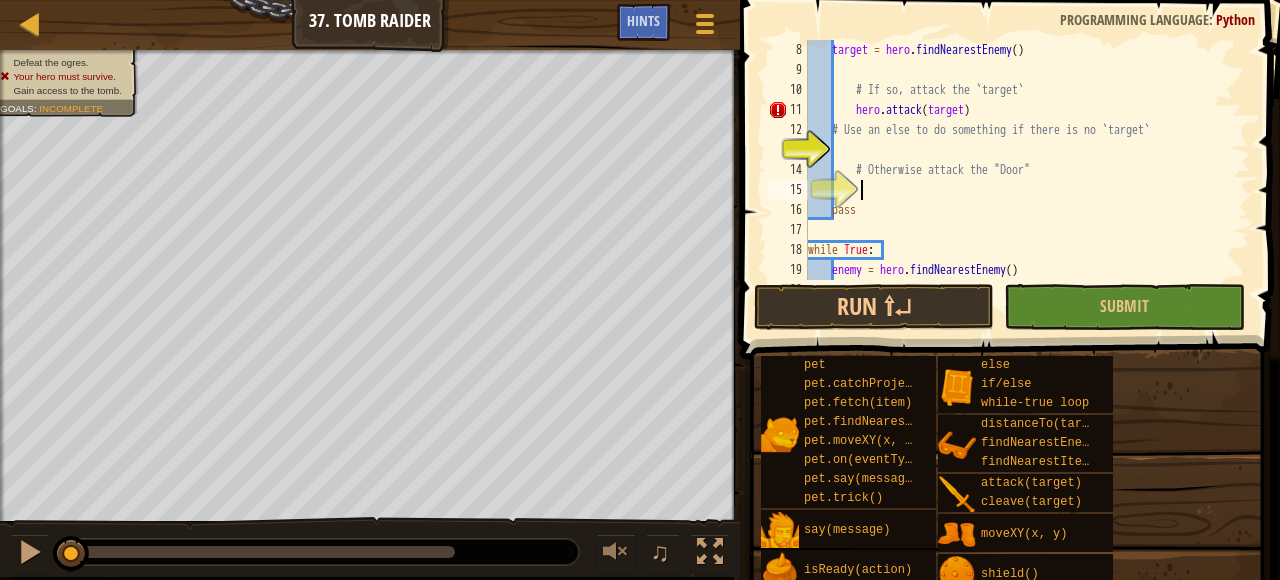 type on "# Otherwise attack the "Door"" 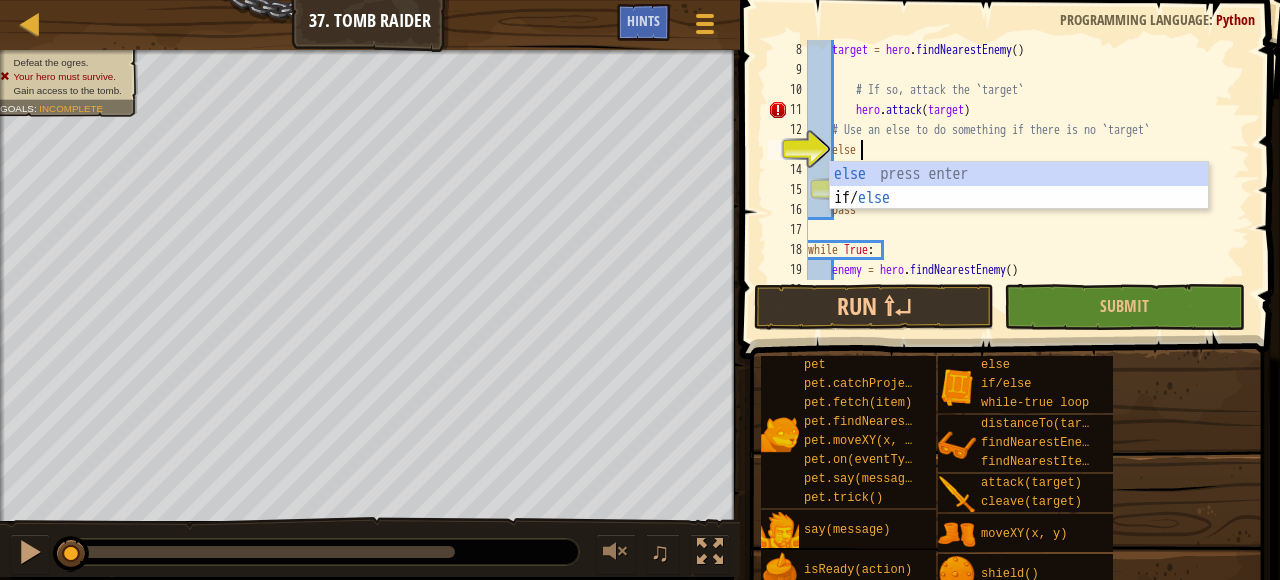 scroll, scrollTop: 9, scrollLeft: 3, axis: both 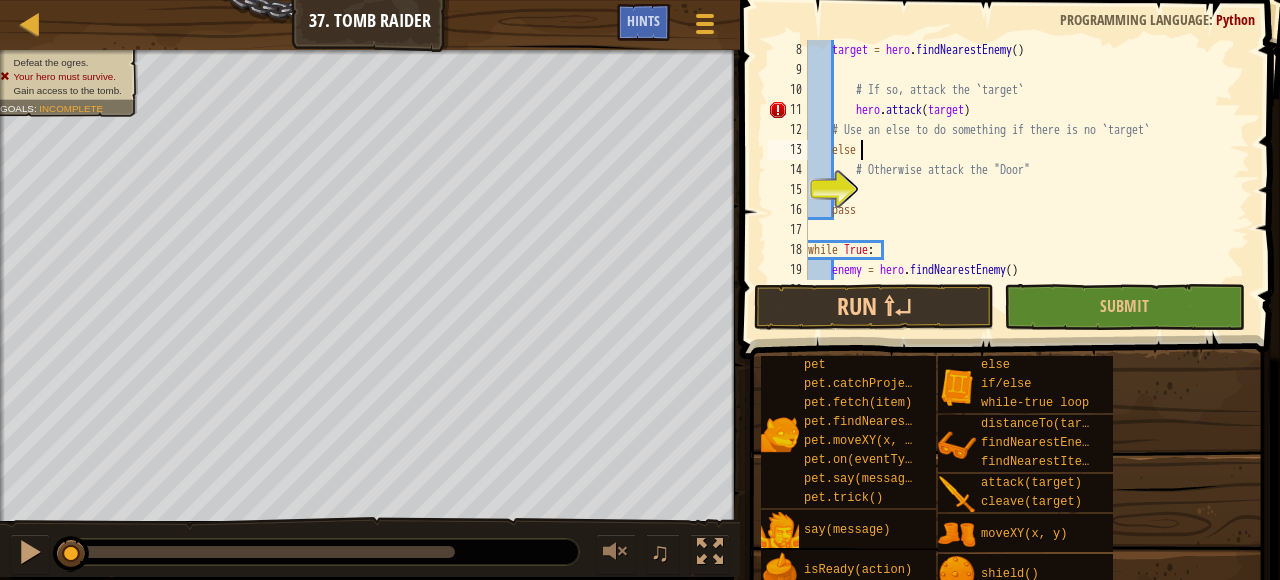 click on "target   =   hero . findNearestEnemy ( )               # If so, attack the `target`          hero . attack ( target )      # Use an else to do something if there is no `target`      else          # Otherwise attack the "Door"               pass while   True :      enemy   =   hero . findNearestEnemy ( )      checkToDefend ( enemy )" at bounding box center [1027, 180] 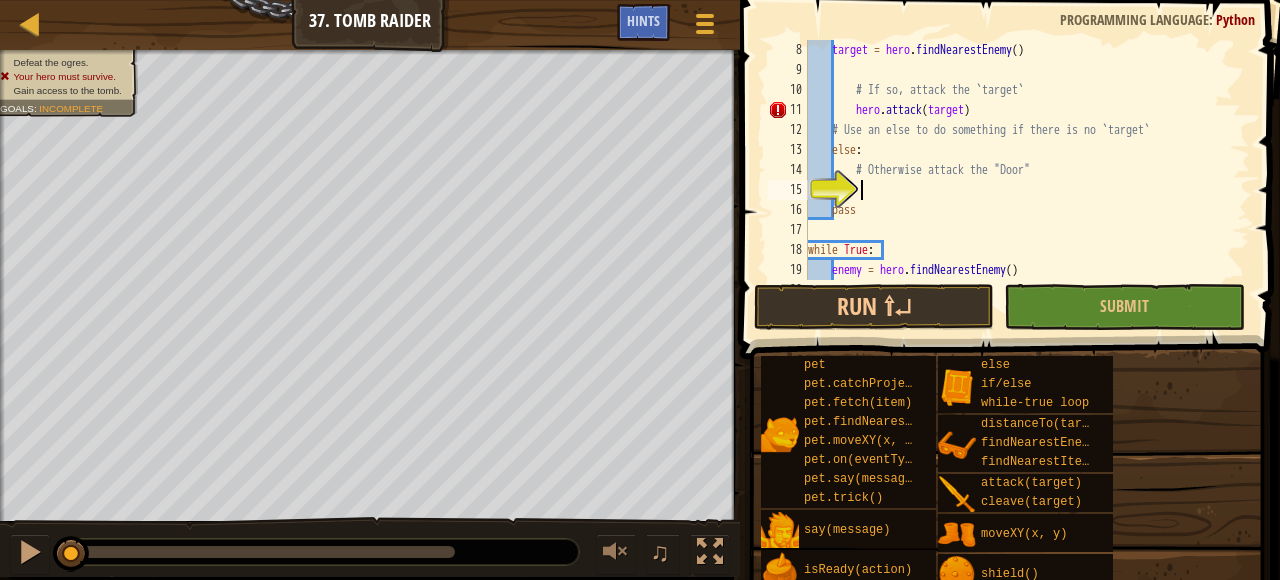 click on "target   =   hero . findNearestEnemy ( )               # If so, attack the `target`          hero . attack ( target )      # Use an else to do something if there is no `target`      else :          # Otherwise attack the "Door"               pass while   True :      enemy   =   hero . findNearestEnemy ( )      checkToDefend ( enemy )" at bounding box center (1027, 180) 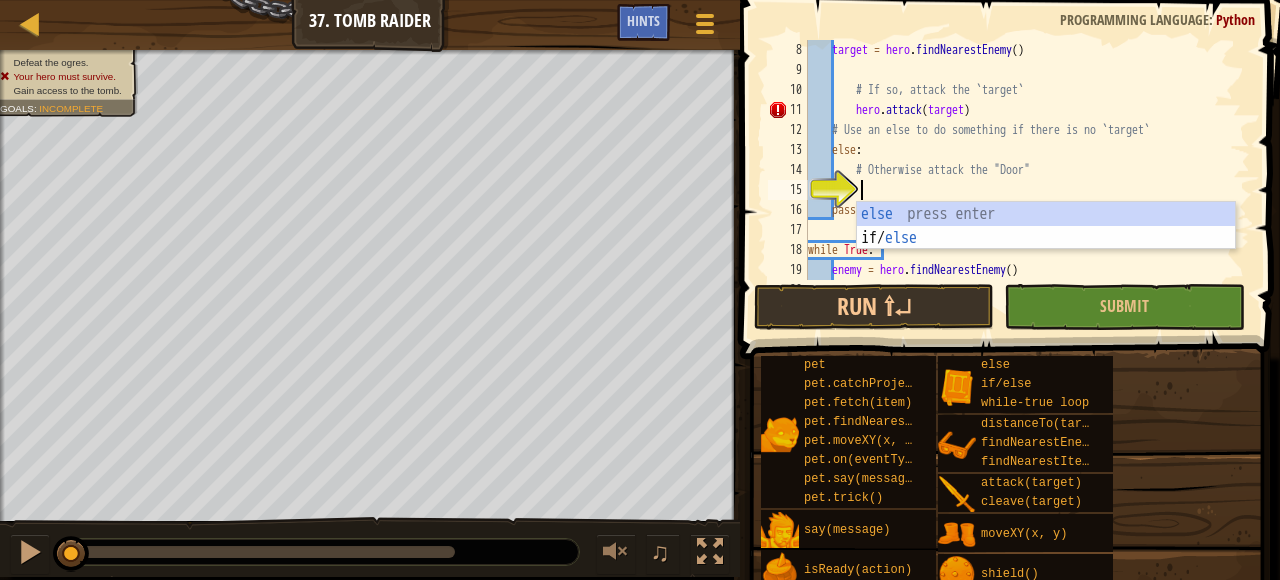 scroll, scrollTop: 9, scrollLeft: 4, axis: both 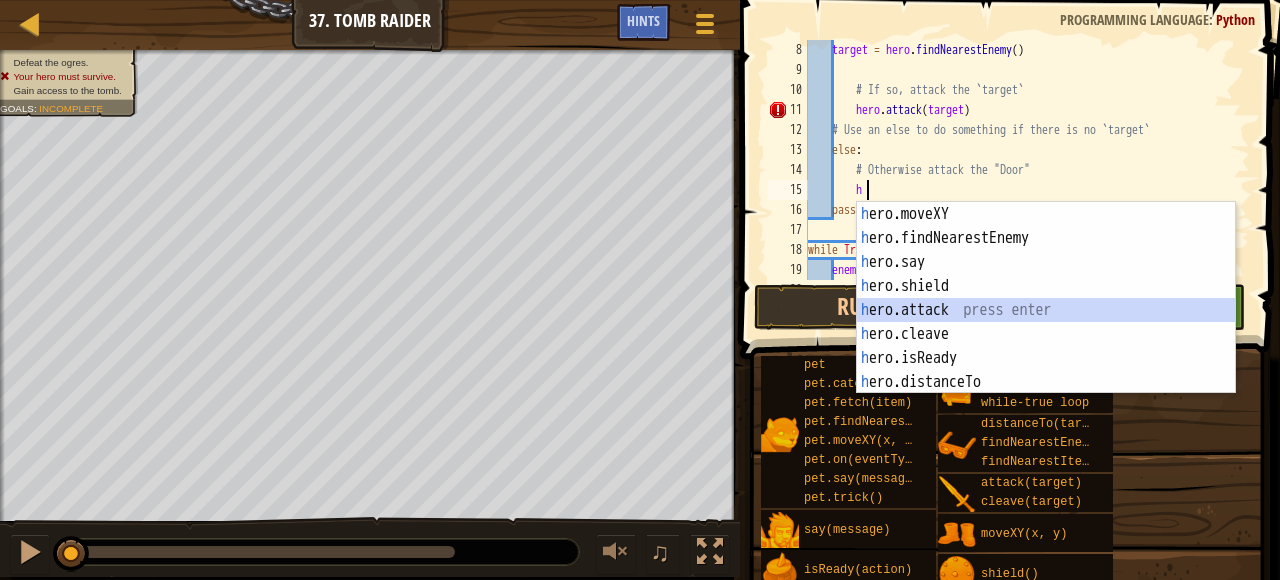 click on "h ero.moveXY press enter h ero.findNearestEnemy press enter h ero.say press enter h ero.shield press enter h ero.attack press enter h ero.cleave press enter h ero.isReady press enter h ero.distanceTo press enter h ero.findNearestItem press enter" at bounding box center [1046, 322] 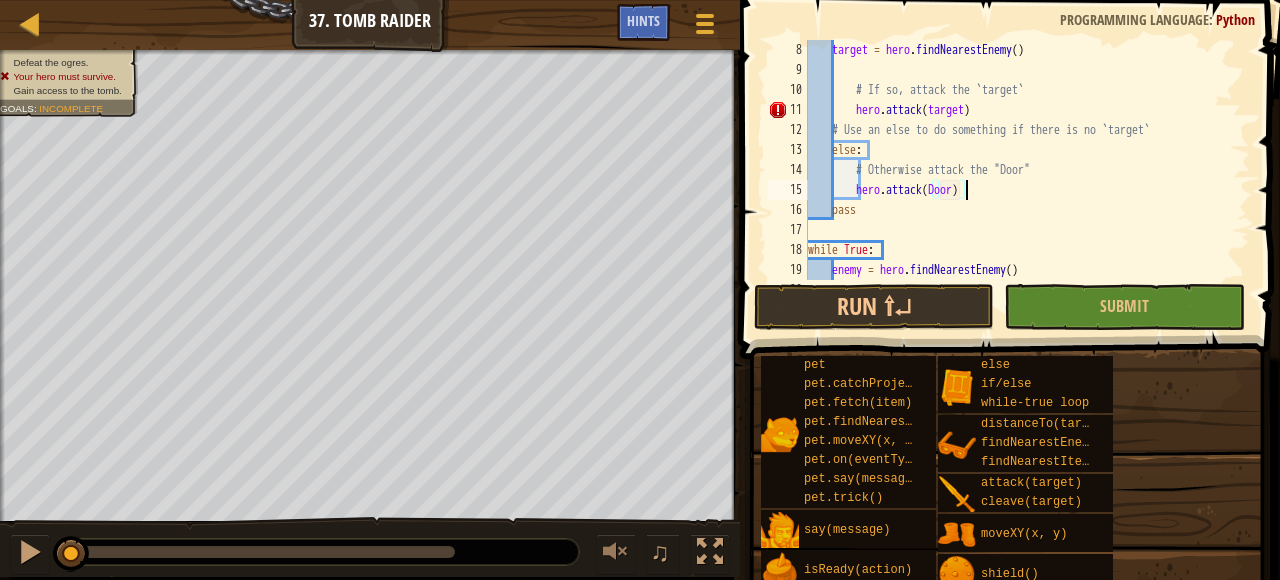 scroll, scrollTop: 9, scrollLeft: 13, axis: both 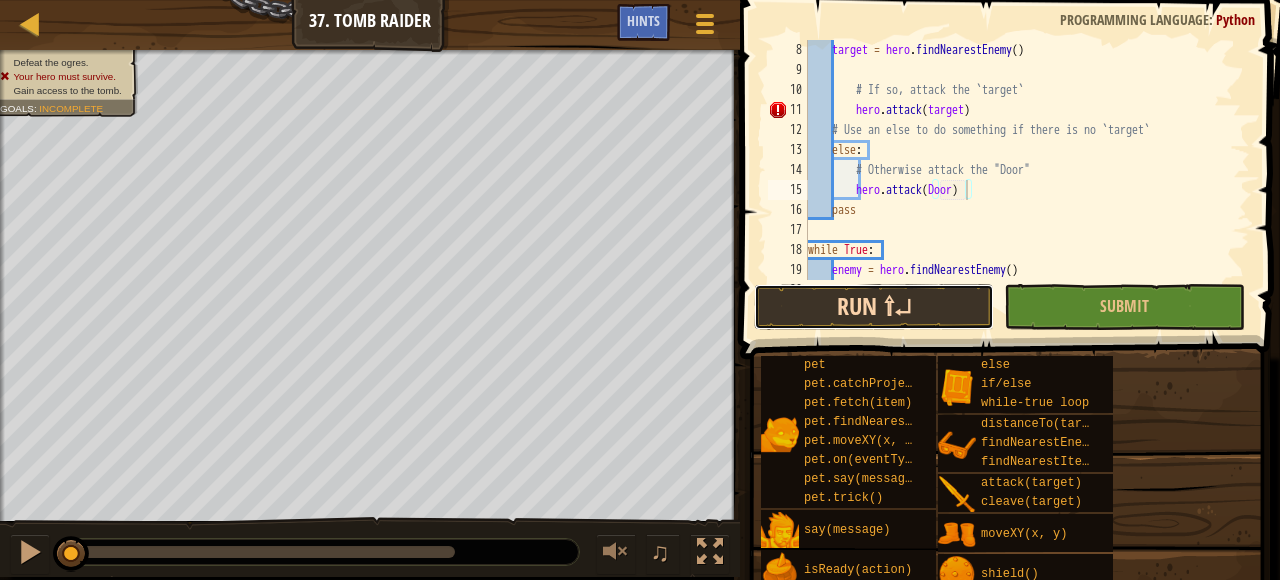 click on "Run ⇧↵" at bounding box center (874, 307) 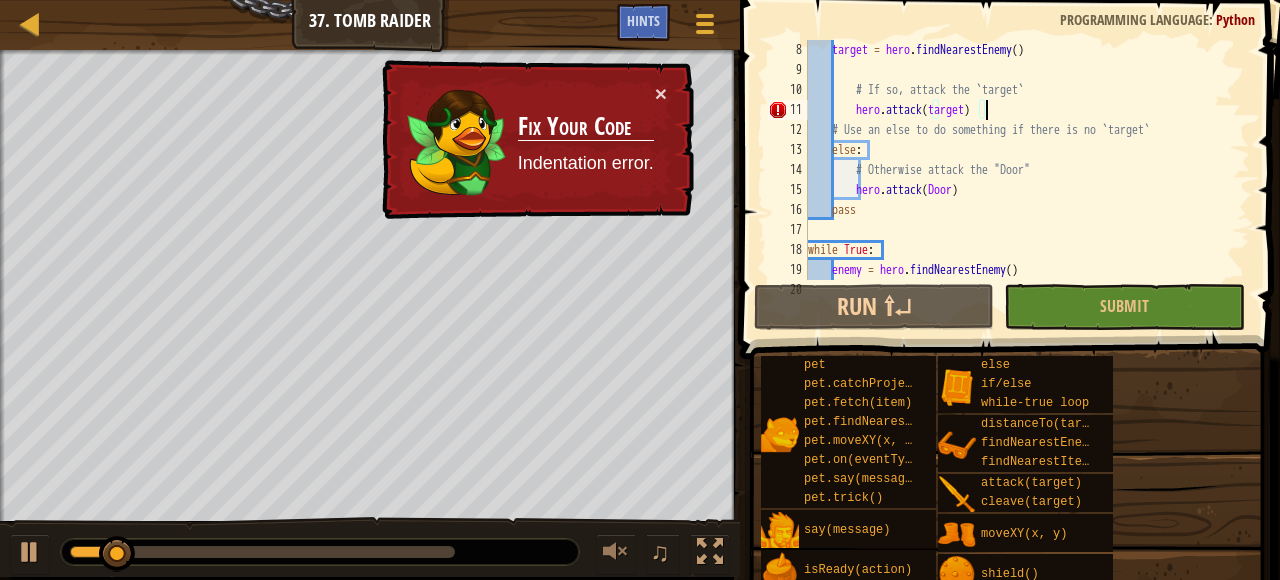click on "target   =   hero . findNearestEnemy ( )               # If so, attack the `target`          hero . attack ( target )      # Use an else to do something if there is no `target`      else :          # Otherwise attack the "Door"          hero . attack ( Door )      pass while   True :      enemy   =   hero . findNearestEnemy ( )      checkToDefend ( enemy )" at bounding box center (1027, 180) 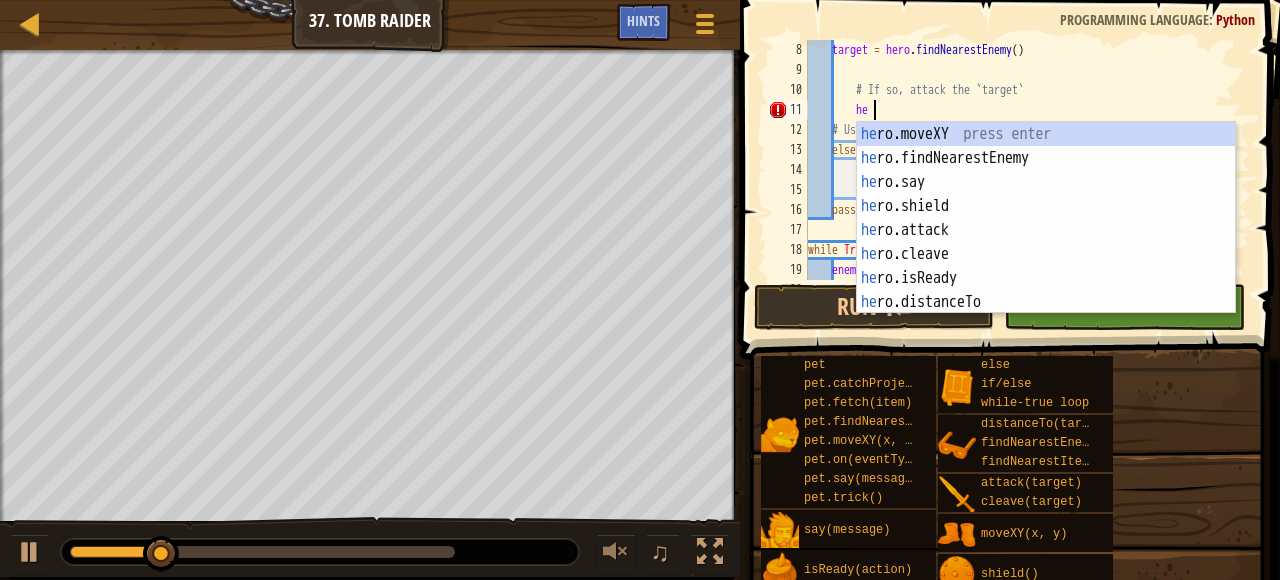 type on "h" 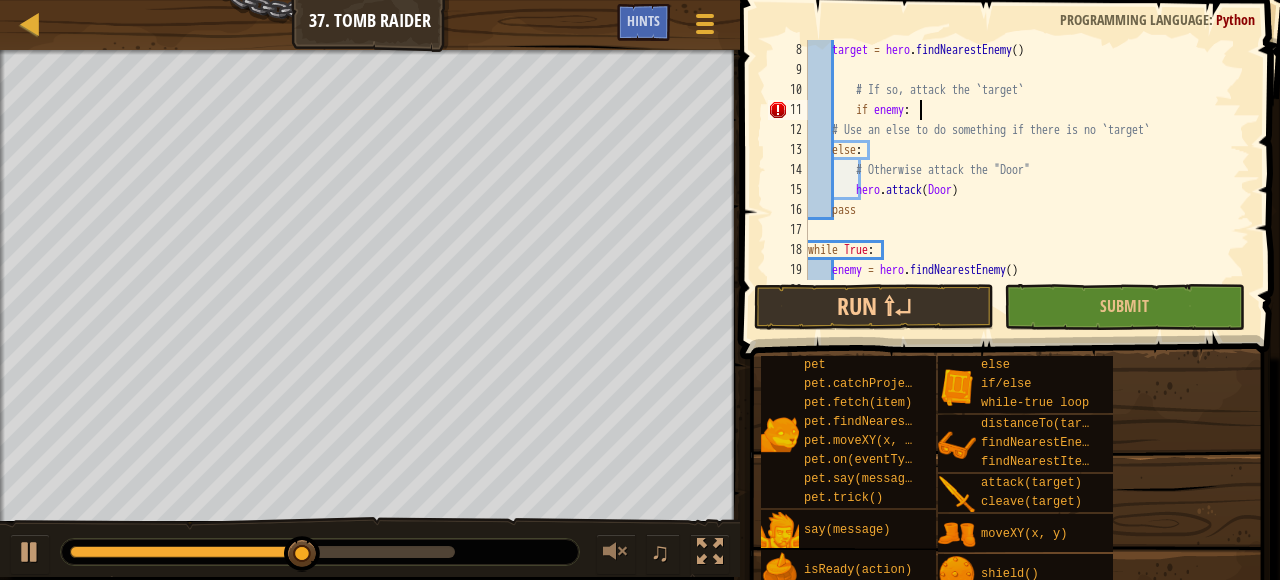 scroll, scrollTop: 9, scrollLeft: 9, axis: both 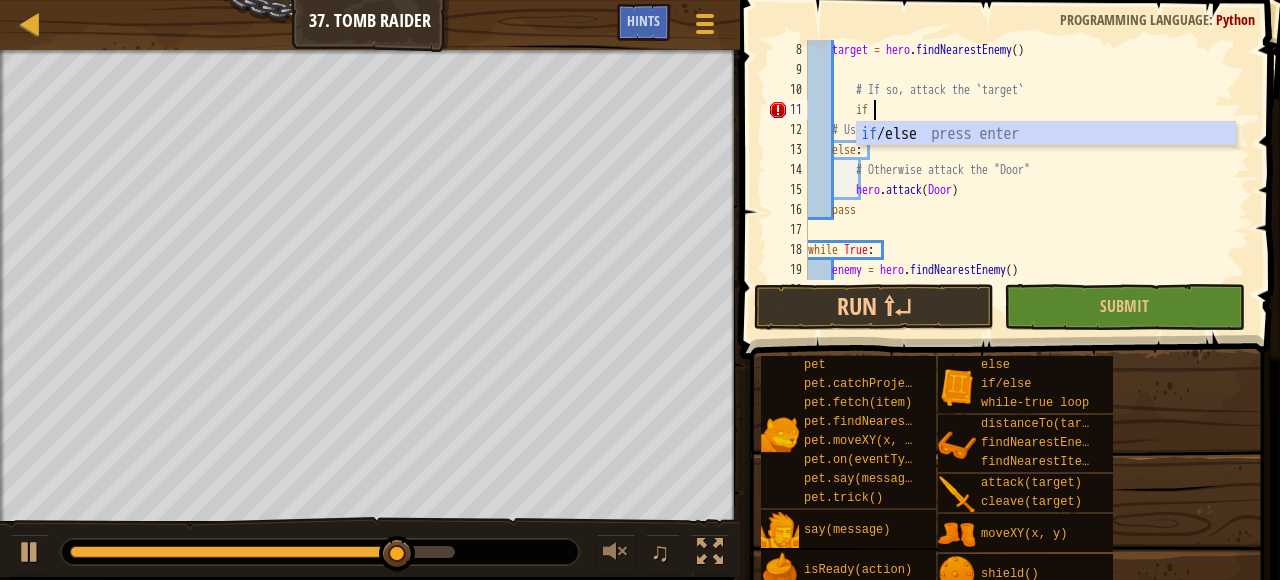 type on "i" 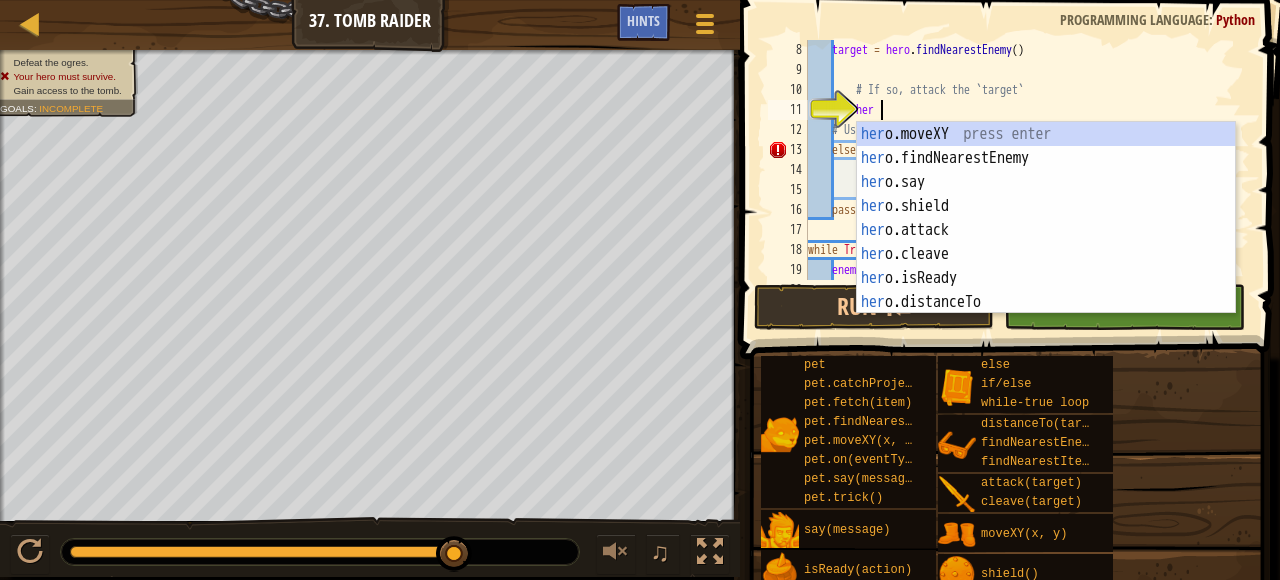 scroll, scrollTop: 9, scrollLeft: 5, axis: both 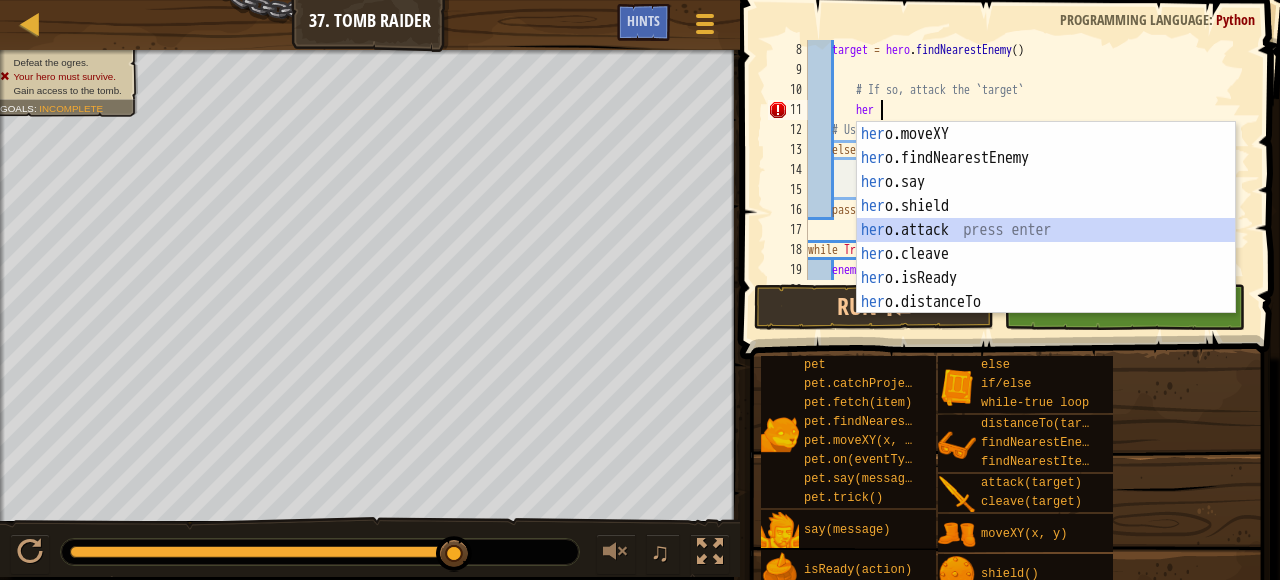 click on "her o.moveXY press enter her o.findNearestEnemy press enter her o.say press enter her o.shield press enter her o.attack press enter her o.cleave press enter her o.isReady press enter her o.distanceTo press enter her o.findNearestItem press enter" at bounding box center (1046, 242) 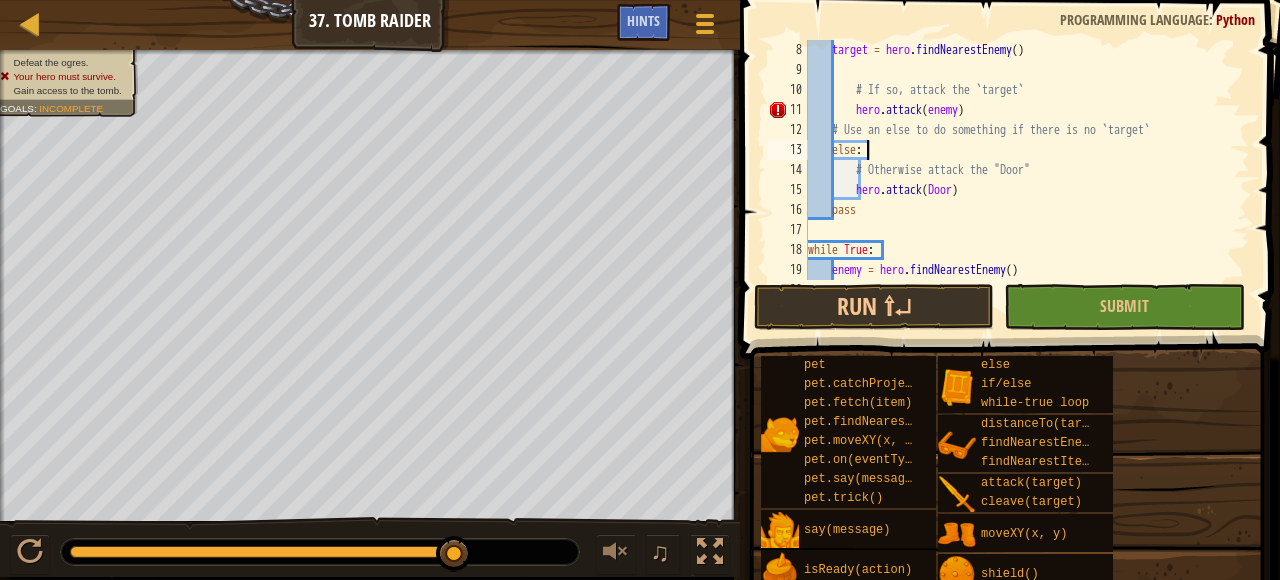 click on "target   =   hero . findNearestEnemy ( )               # If so, attack the `target`          hero . attack ( enemy )      # Use an else to do something if there is no `target`      else :          # Otherwise attack the "Door"          hero . attack ( Door )      pass while   True :      enemy   =   hero . findNearestEnemy ( )      checkToDefend ( enemy )" at bounding box center (1027, 180) 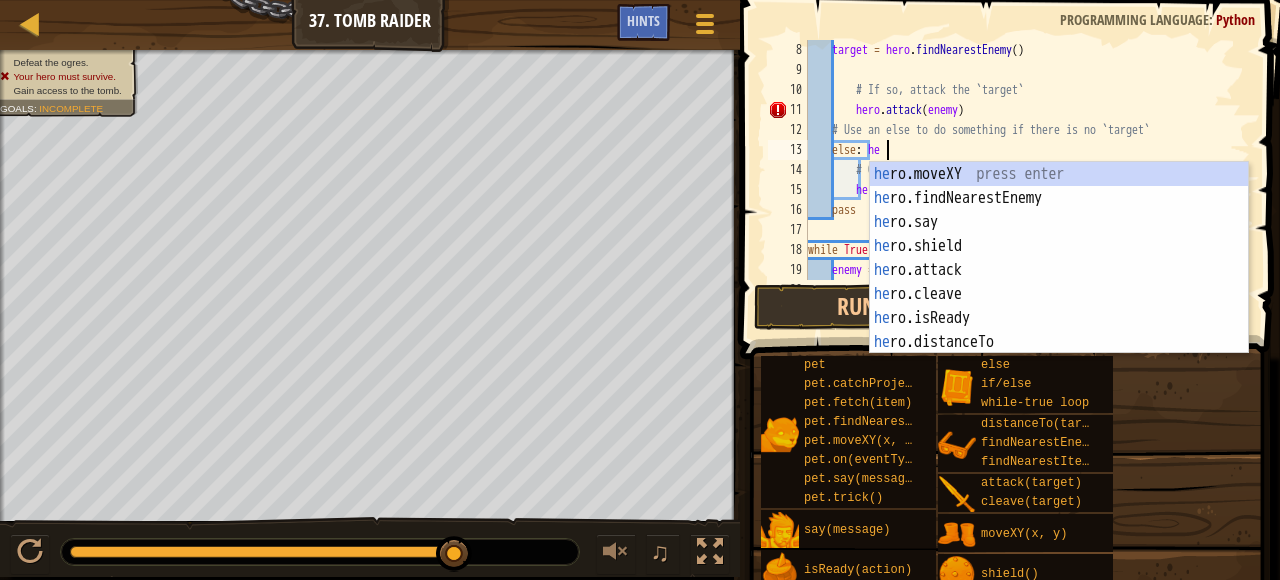 scroll, scrollTop: 9, scrollLeft: 6, axis: both 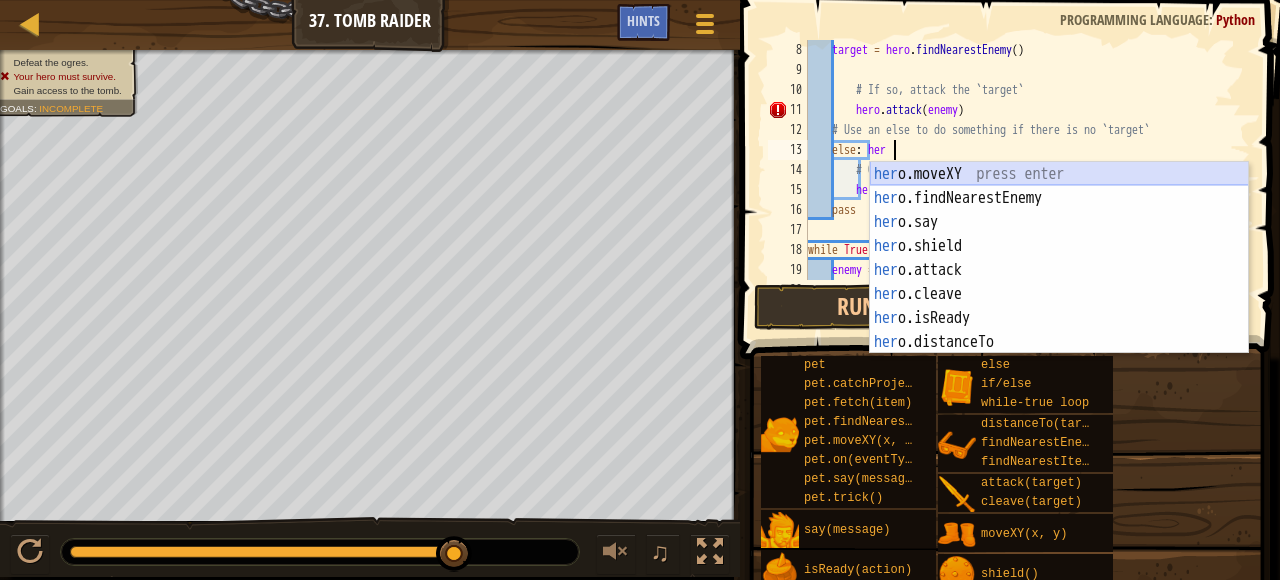 click on "her o.moveXY press enter her o.findNearestEnemy press enter her o.say press enter her o.shield press enter her o.attack press enter her o.cleave press enter her o.isReady press enter her o.distanceTo press enter her o.findNearestItem press enter" at bounding box center (1059, 282) 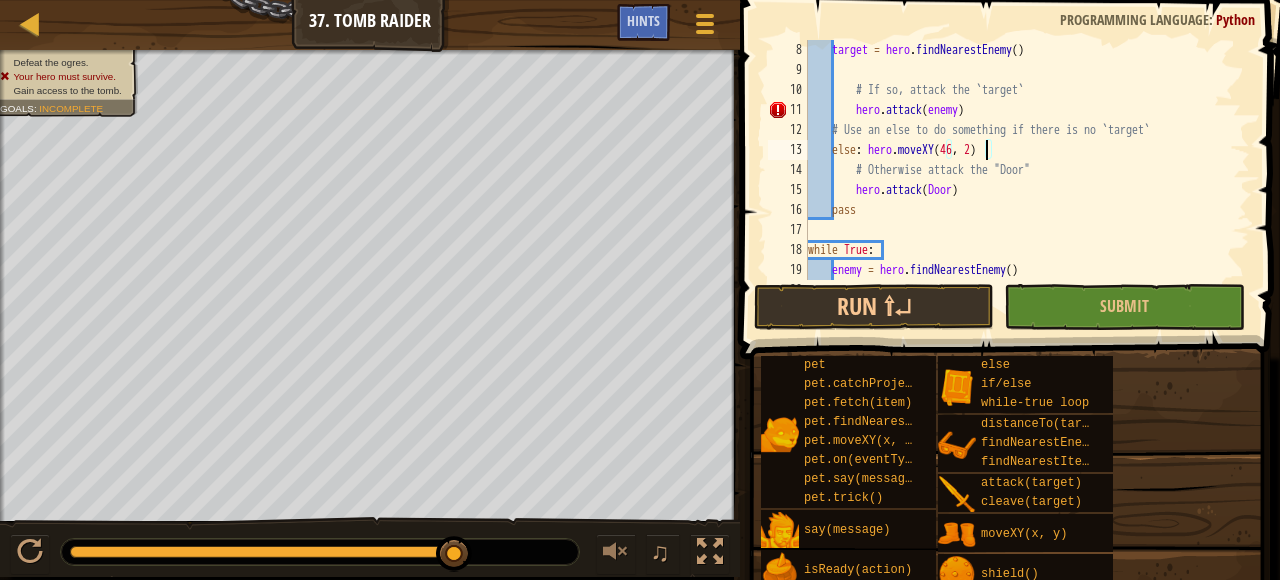 scroll, scrollTop: 9, scrollLeft: 15, axis: both 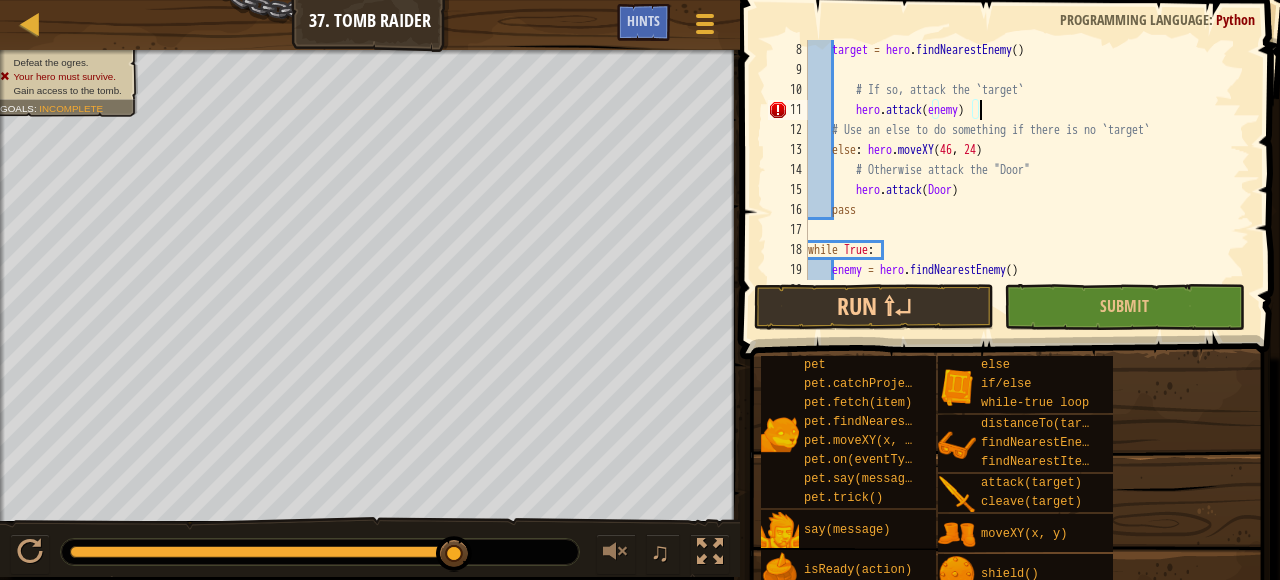 click on "target   =   hero . findNearestEnemy ( )               # If so, attack the `target`          hero . attack ( enemy )      # Use an else to do something if there is no `target`      else :   hero . moveXY ( 46 ,   24 )          # Otherwise attack the "Door"          hero . attack ( Door )      pass while   True :      enemy   =   hero . findNearestEnemy ( )      checkToDefend ( enemy )" at bounding box center [1027, 180] 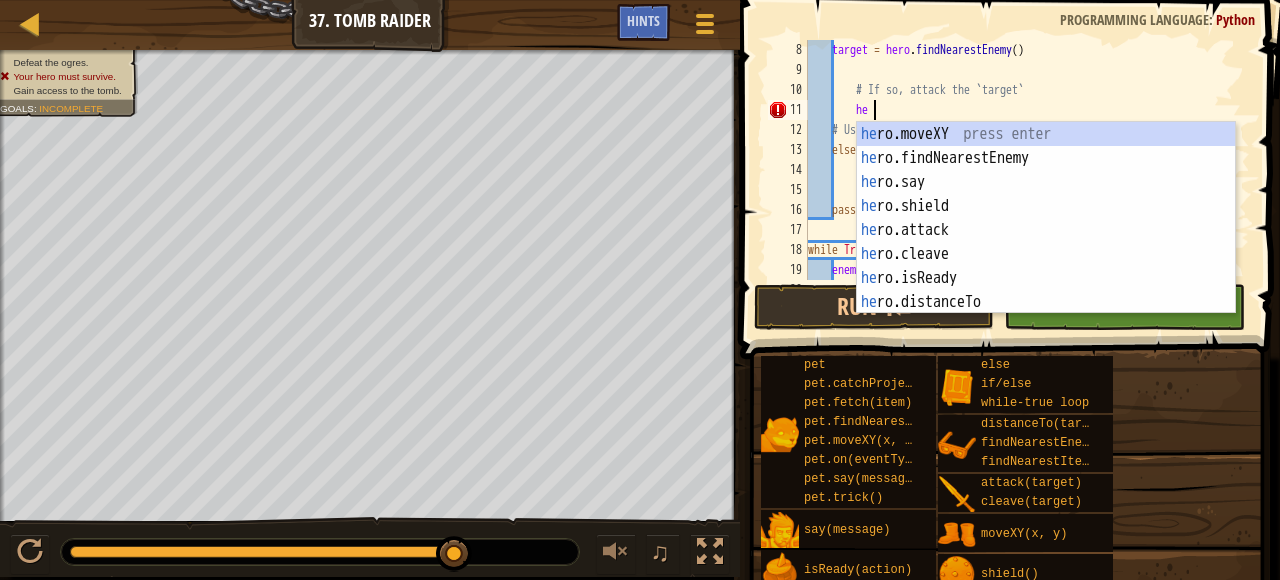 type on "h" 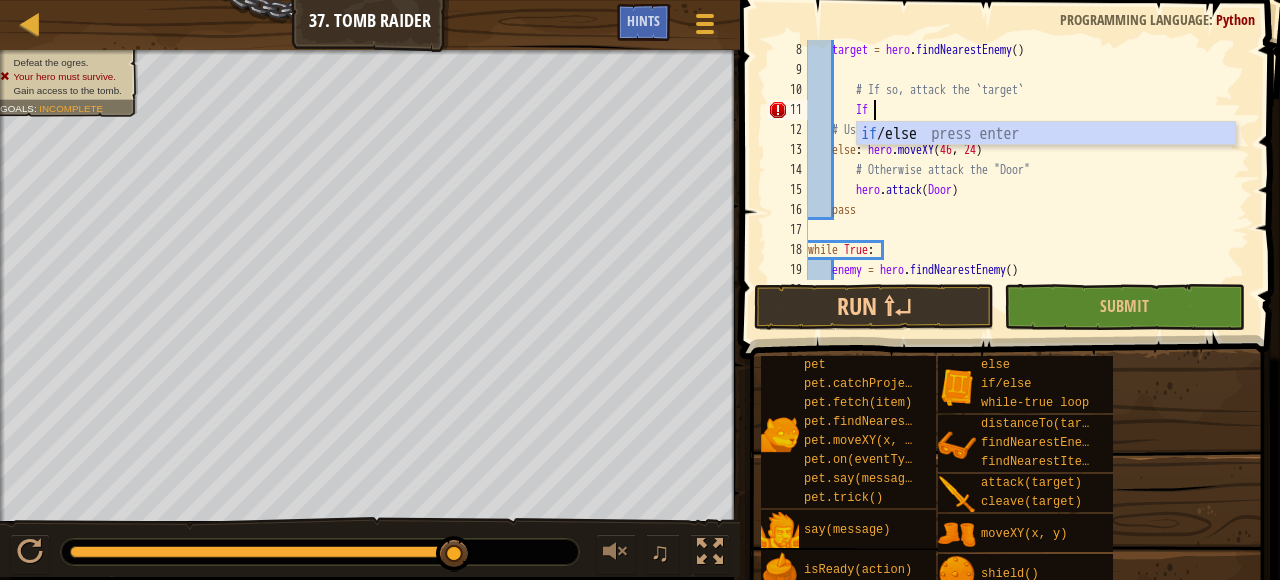 scroll, scrollTop: 9, scrollLeft: 5, axis: both 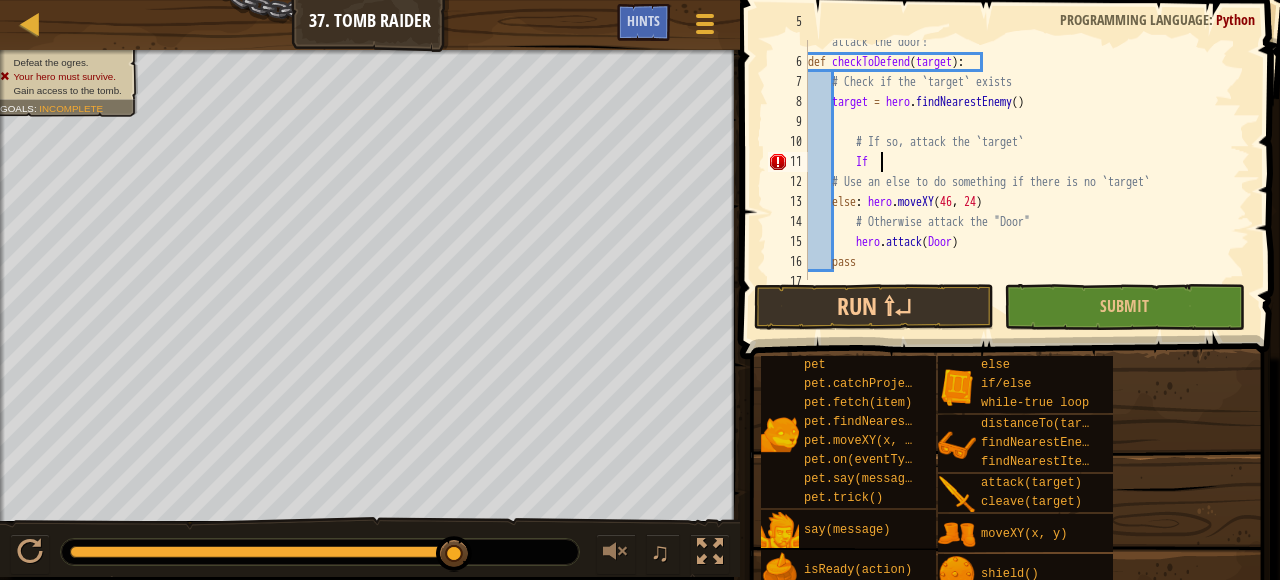 type on "I" 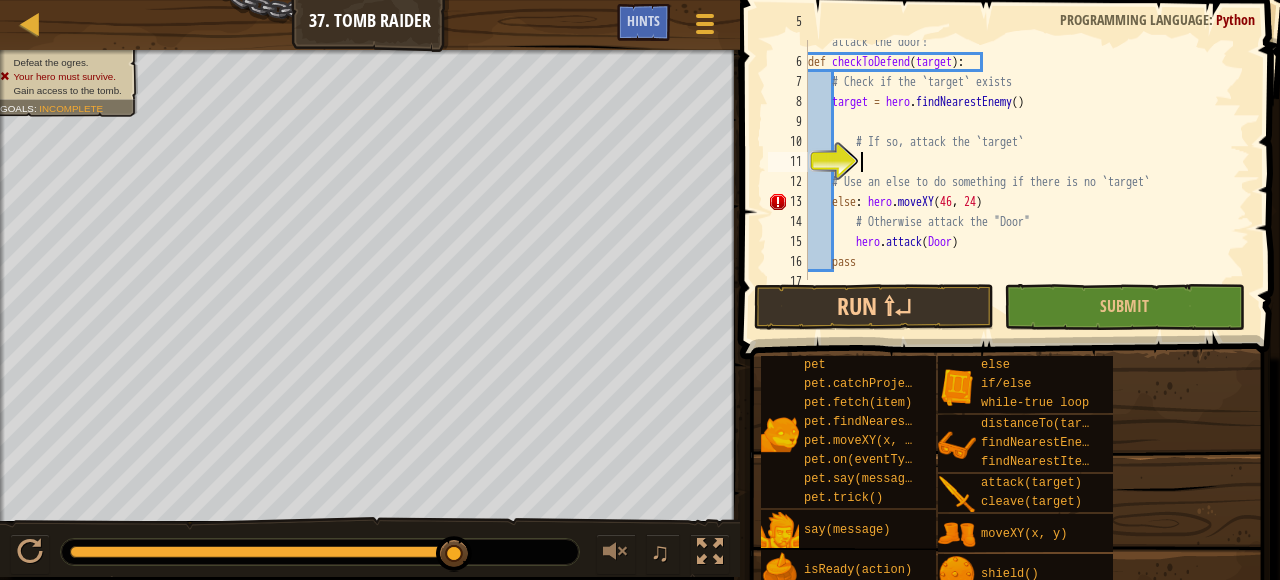 scroll, scrollTop: 9, scrollLeft: 4, axis: both 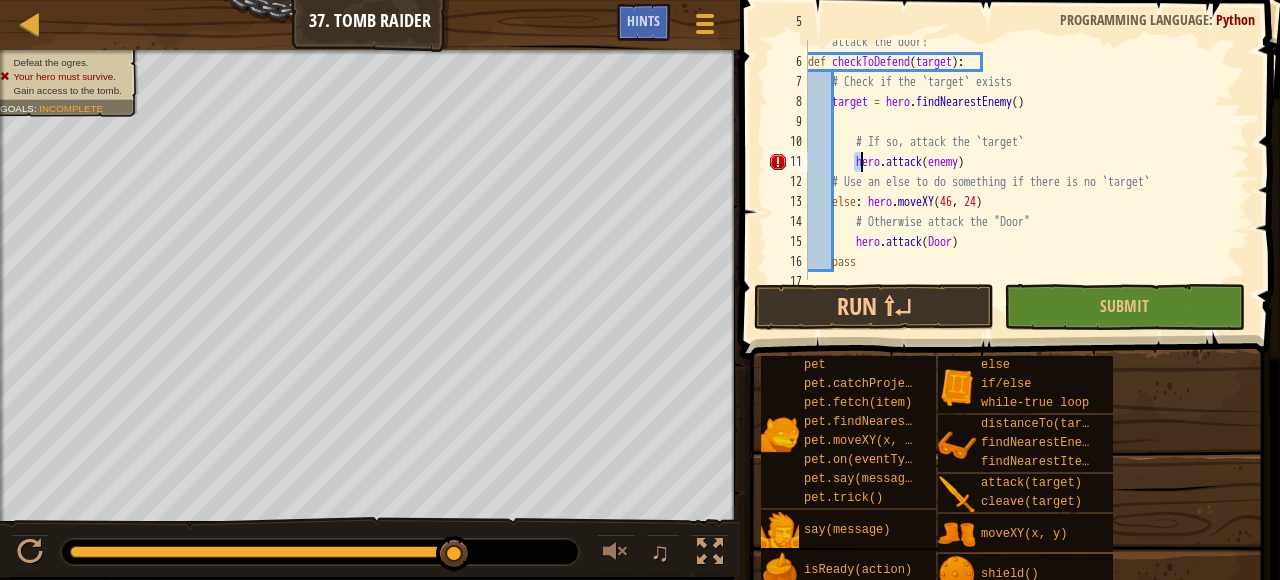 drag, startPoint x: 855, startPoint y: 159, endPoint x: 863, endPoint y: 168, distance: 12.0415945 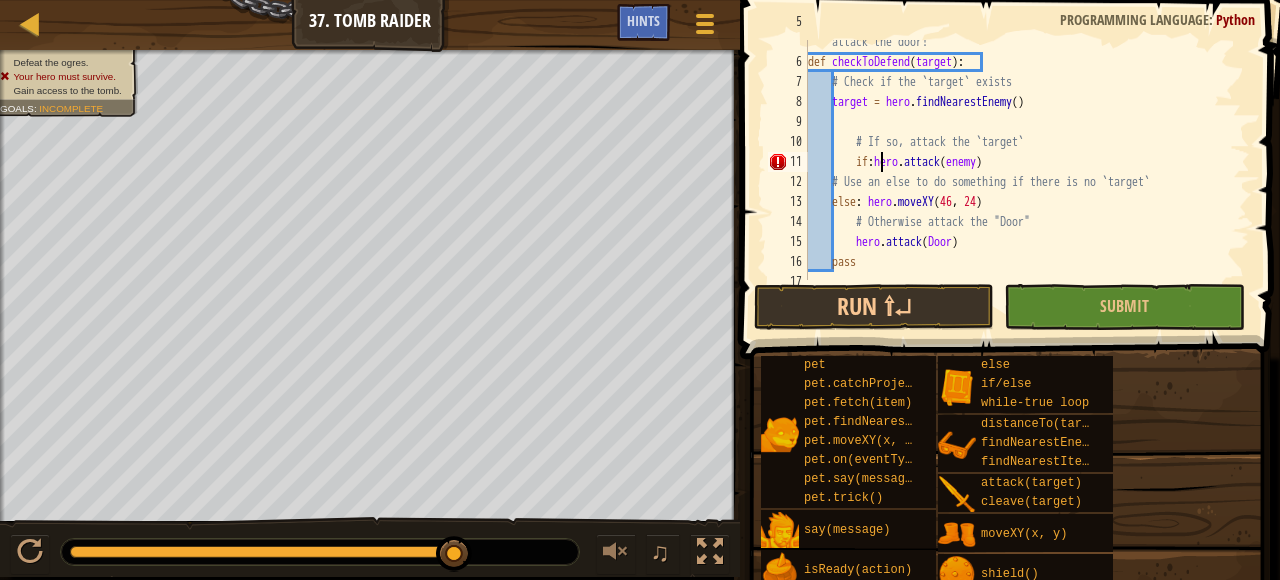 scroll, scrollTop: 9, scrollLeft: 5, axis: both 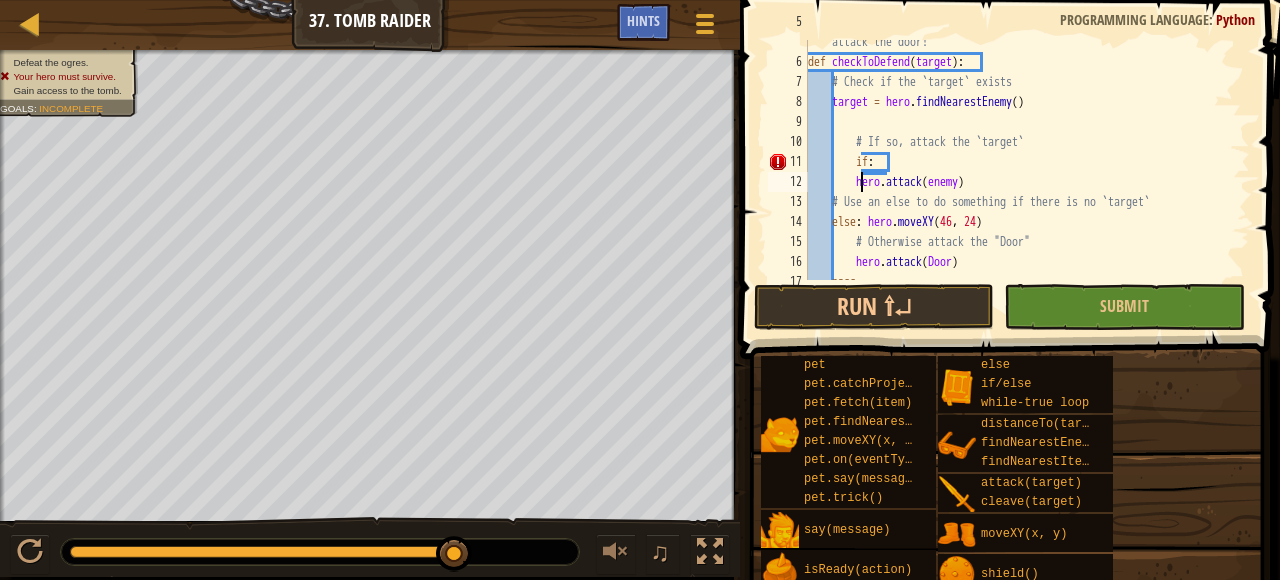 click on "# This function should attack an enemy if it exists, otherwise       attack the door! def   checkToDefend ( target ) :      # Check if the `target` exists      target   =   hero . findNearestEnemy ( )               # If so, attack the `target`          if :            hero . attack ( enemy )      # Use an else to do something if there is no `target`      else :   hero . moveXY ( 46 ,   24 )          # Otherwise attack the "Door"          hero . attack ( Door )      pass" at bounding box center [1027, 162] 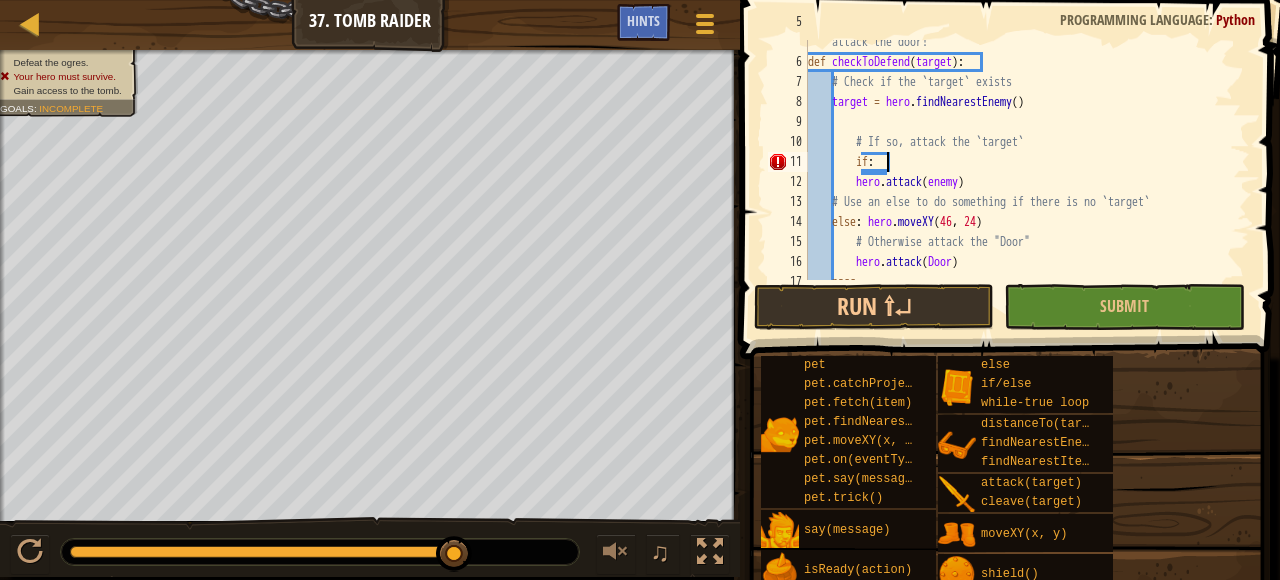 click on "# This function should attack an enemy if it exists, otherwise       attack the door! def   checkToDefend ( target ) :      # Check if the `target` exists      target   =   hero . findNearestEnemy ( )               # If so, attack the `target`          if :            hero . attack ( enemy )      # Use an else to do something if there is no `target`      else :   hero . moveXY ( 46 ,   24 )          # Otherwise attack the "Door"          hero . attack ( Door )      pass" at bounding box center [1027, 162] 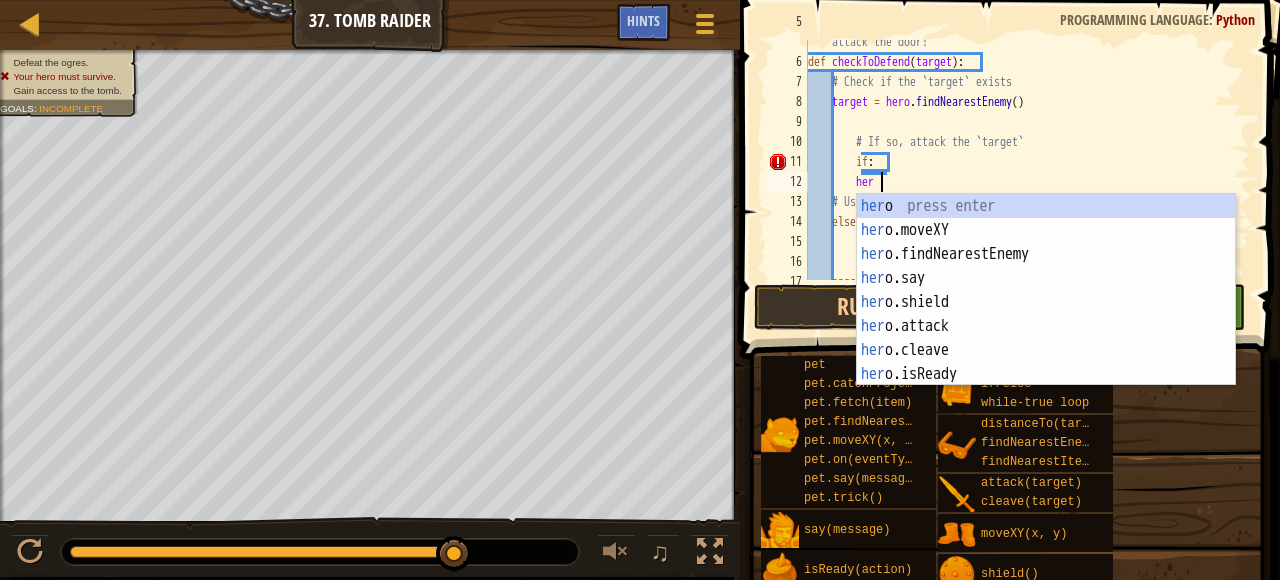 type on "h" 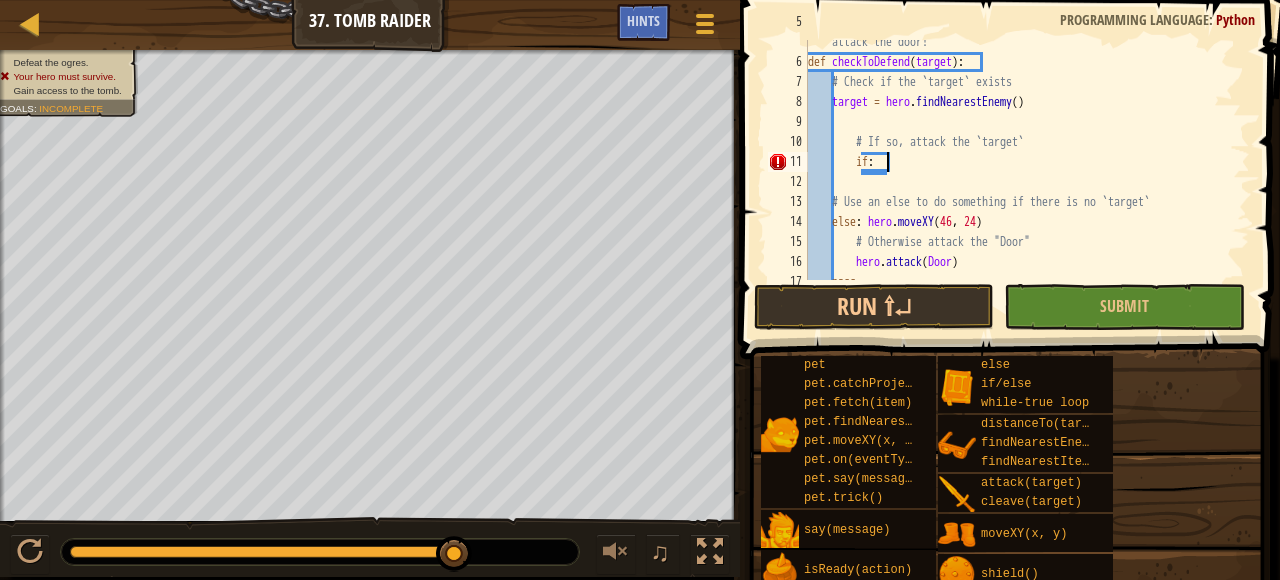 click on "# This function should attack an enemy if it exists, otherwise       attack the door! def   checkToDefend ( target ) :      # Check if the `target` exists      target   =   hero . findNearestEnemy ( )               # If so, attack the `target`          if :                 # Use an else to do something if there is no `target`      else :   hero . moveXY ( 46 ,   24 )          # Otherwise attack the "Door"          hero . attack ( Door )      pass" at bounding box center (1027, 162) 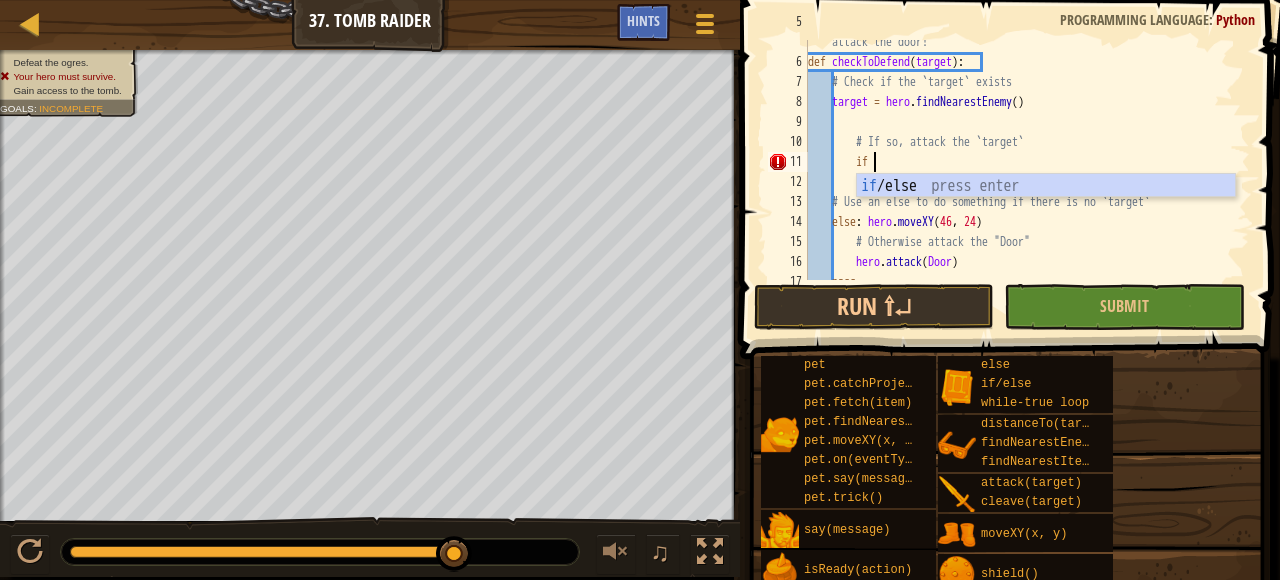 type on "if:" 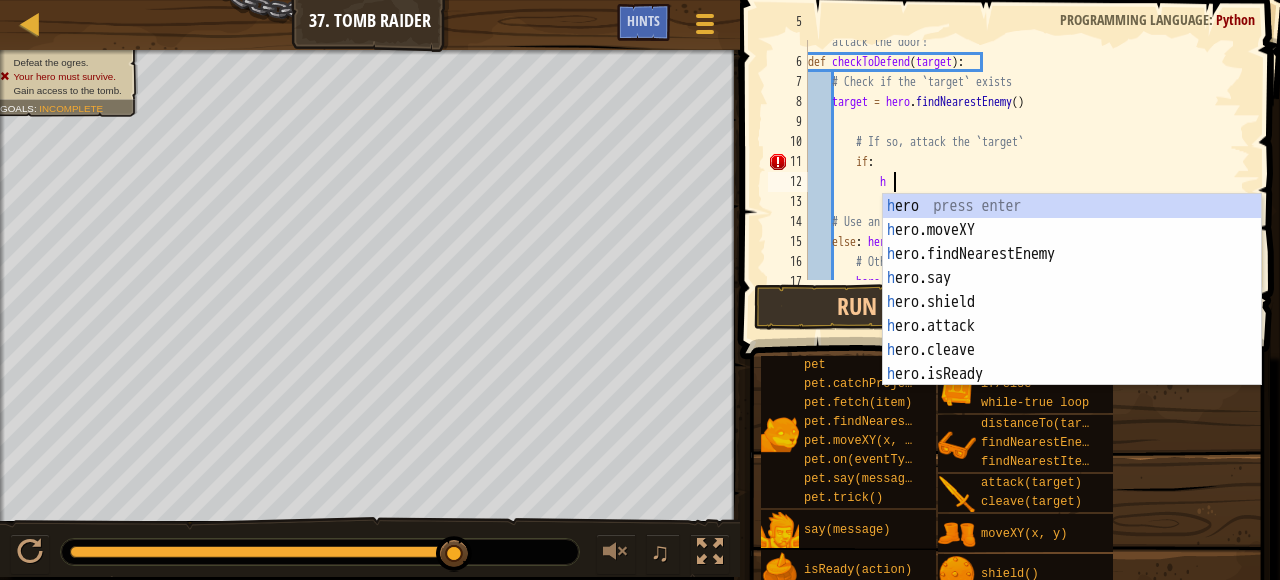 scroll, scrollTop: 9, scrollLeft: 7, axis: both 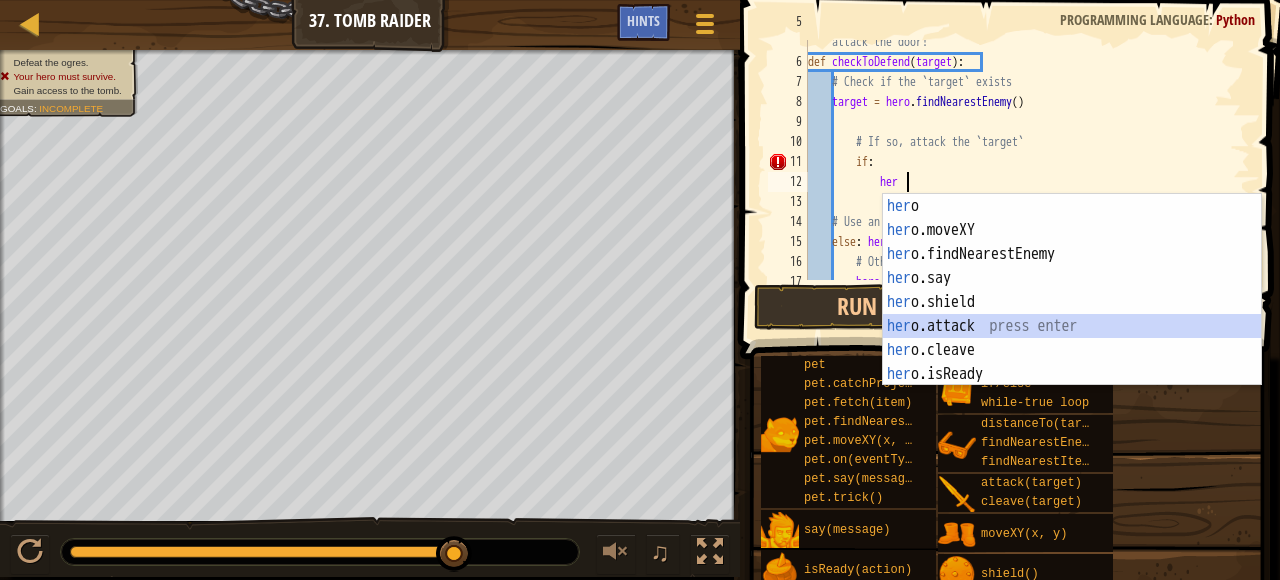 click on "her o press enter her o.moveXY press enter her o.findNearestEnemy press enter her o.say press enter her o.shield press enter her o.attack press enter her o.cleave press enter her o.isReady press enter her o.distanceTo press enter" at bounding box center (1072, 314) 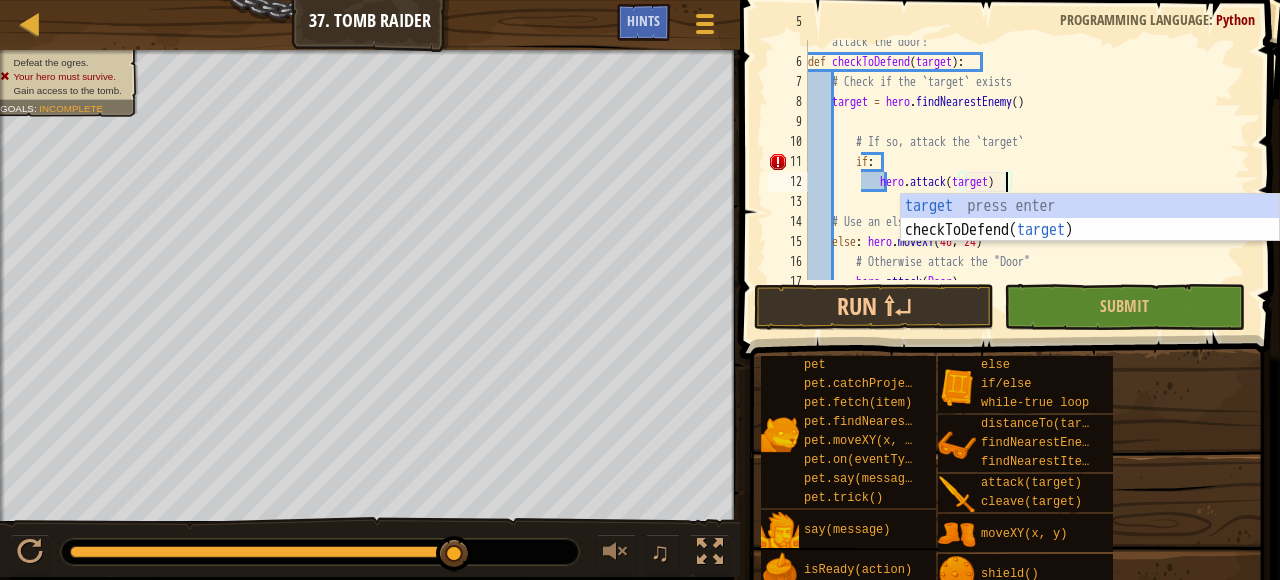scroll, scrollTop: 9, scrollLeft: 16, axis: both 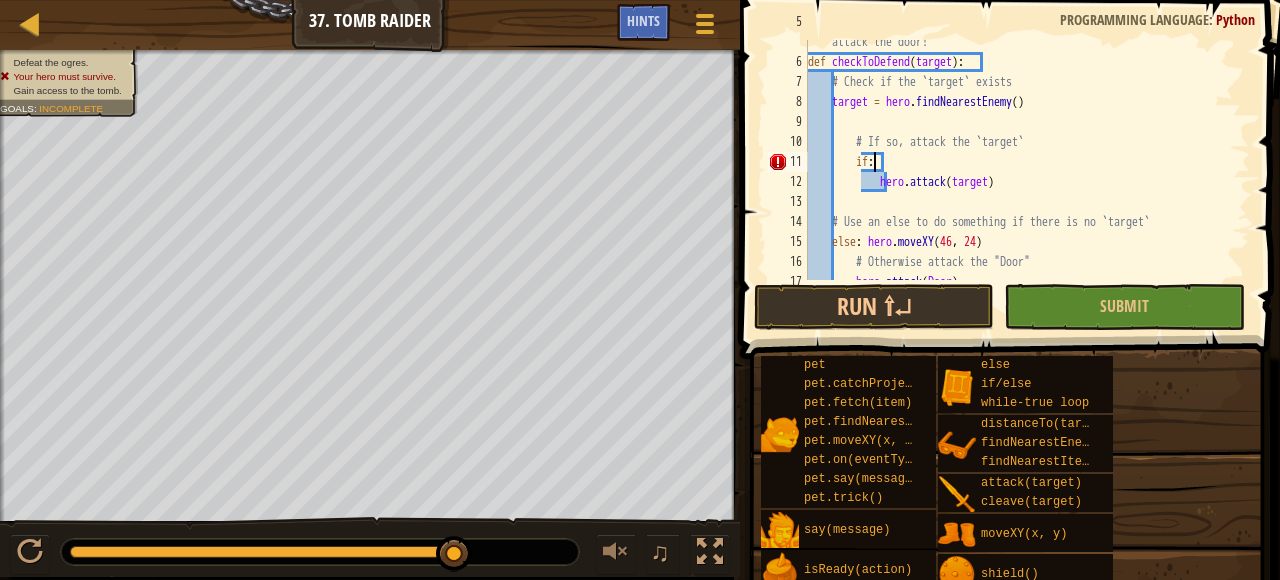 click on "# This function should attack an enemy if it exists, otherwise       attack the door! def   checkToDefend ( target ) :      # Check if the `target` exists      target   =   hero . findNearestEnemy ( )               # If so, attack the `target`          if :              hero . attack ( target )               # Use an else to do something if there is no `target`      else :   hero . moveXY ( 46 ,   24 )          # Otherwise attack the "Door"          hero . attack ( Door )" at bounding box center [1027, 162] 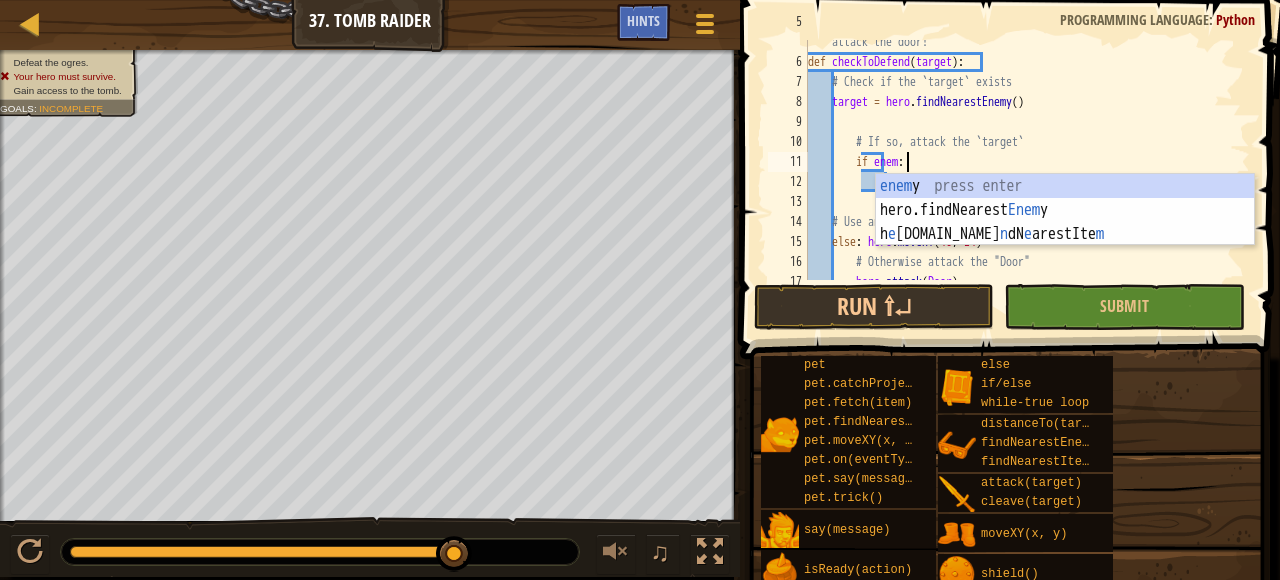 type on "if enemy:" 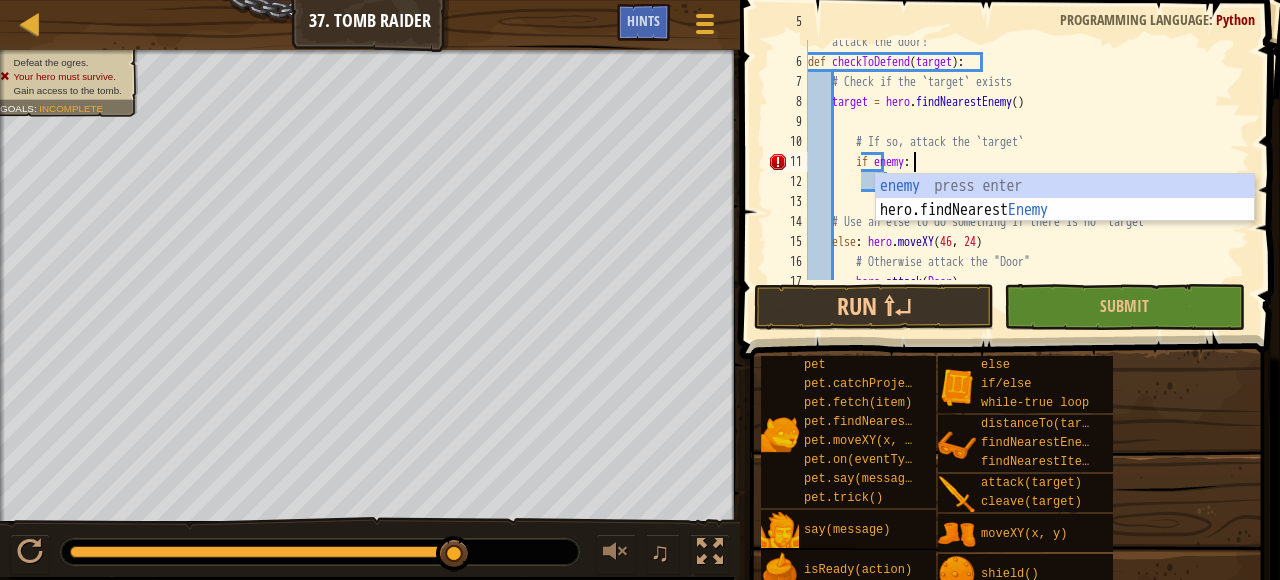 scroll, scrollTop: 9, scrollLeft: 8, axis: both 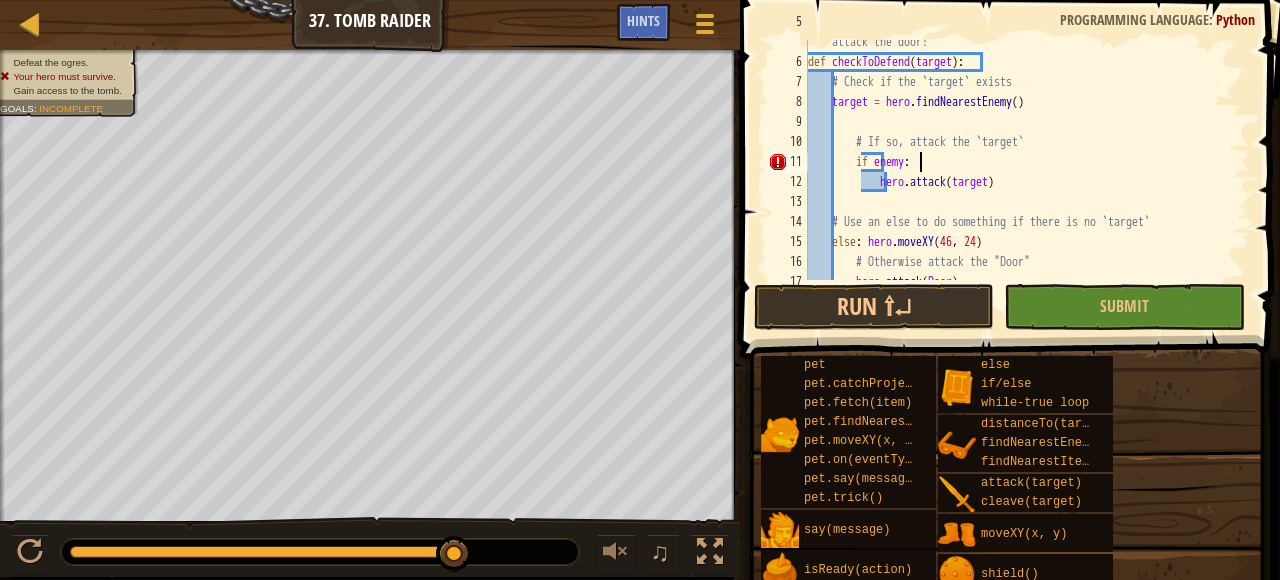 click on "# This function should attack an enemy if it exists, otherwise       attack the door! def   checkToDefend ( target ) :      # Check if the `target` exists      target   =   hero . findNearestEnemy ( )               # If so, attack the `target`          if   enemy :              hero . attack ( target )               # Use an else to do something if there is no `target`      else :   hero . moveXY ( 46 ,   24 )          # Otherwise attack the "Door"          hero . attack ( Door )" at bounding box center [1027, 162] 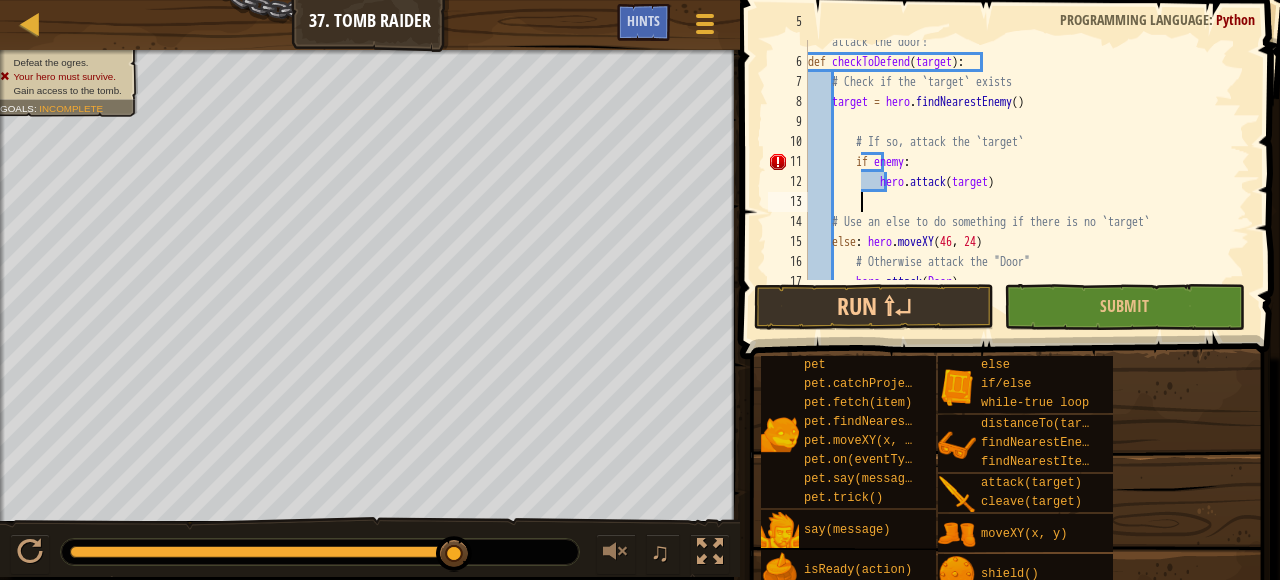 click on "# This function should attack an enemy if it exists, otherwise       attack the door! def   checkToDefend ( target ) :      # Check if the `target` exists      target   =   hero . findNearestEnemy ( )               # If so, attack the `target`          if   enemy :              hero . attack ( target )               # Use an else to do something if there is no `target`      else :   hero . moveXY ( 46 ,   24 )          # Otherwise attack the "Door"          hero . attack ( Door )" at bounding box center [1027, 162] 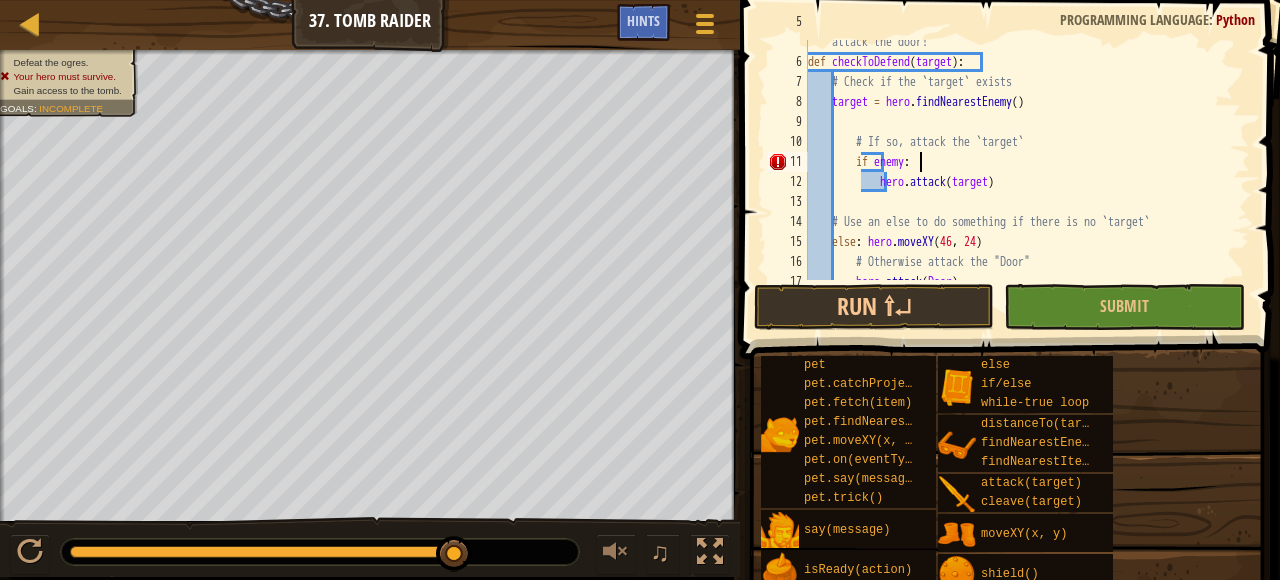 click on "# This function should attack an enemy if it exists, otherwise       attack the door! def   checkToDefend ( target ) :      # Check if the `target` exists      target   =   hero . findNearestEnemy ( )               # If so, attack the `target`          if   enemy :              hero . attack ( target )               # Use an else to do something if there is no `target`      else :   hero . moveXY ( 46 ,   24 )          # Otherwise attack the "Door"          hero . attack ( Door )" at bounding box center [1027, 162] 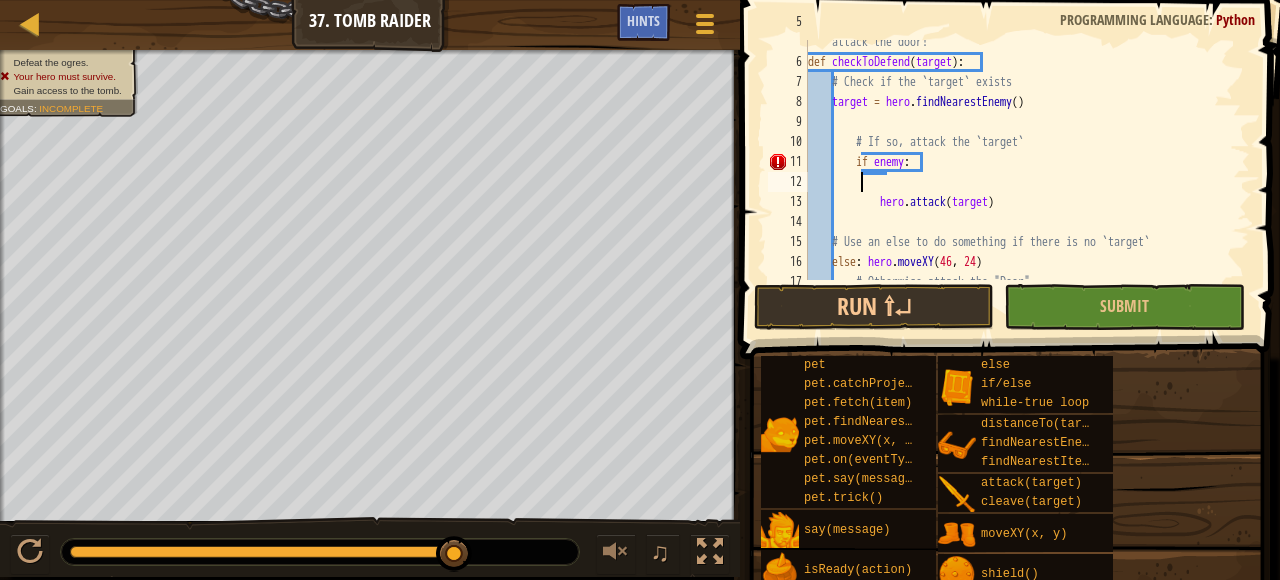 click on "# This function should attack an enemy if it exists, otherwise       attack the door! def   checkToDefend ( target ) :      # Check if the `target` exists      target   =   hero . findNearestEnemy ( )               # If so, attack the `target`          if   enemy :                       hero . attack ( target )               # Use an else to do something if there is no `target`      else :   hero . moveXY ( 46 ,   24 )          # Otherwise attack the "Door"" at bounding box center (1027, 162) 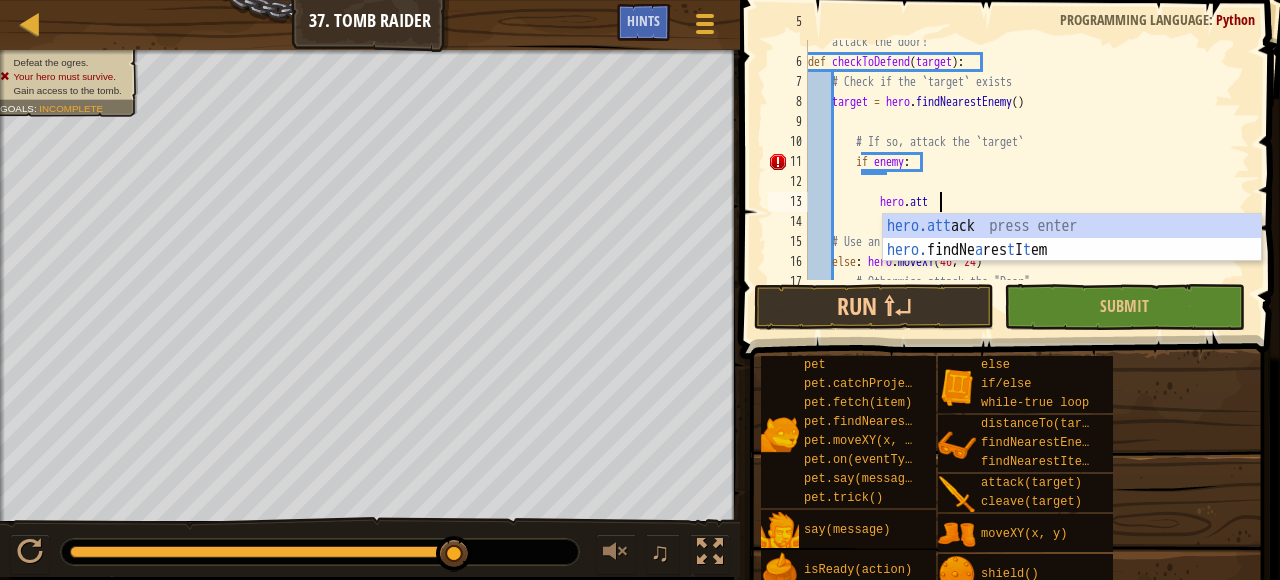 type on "h" 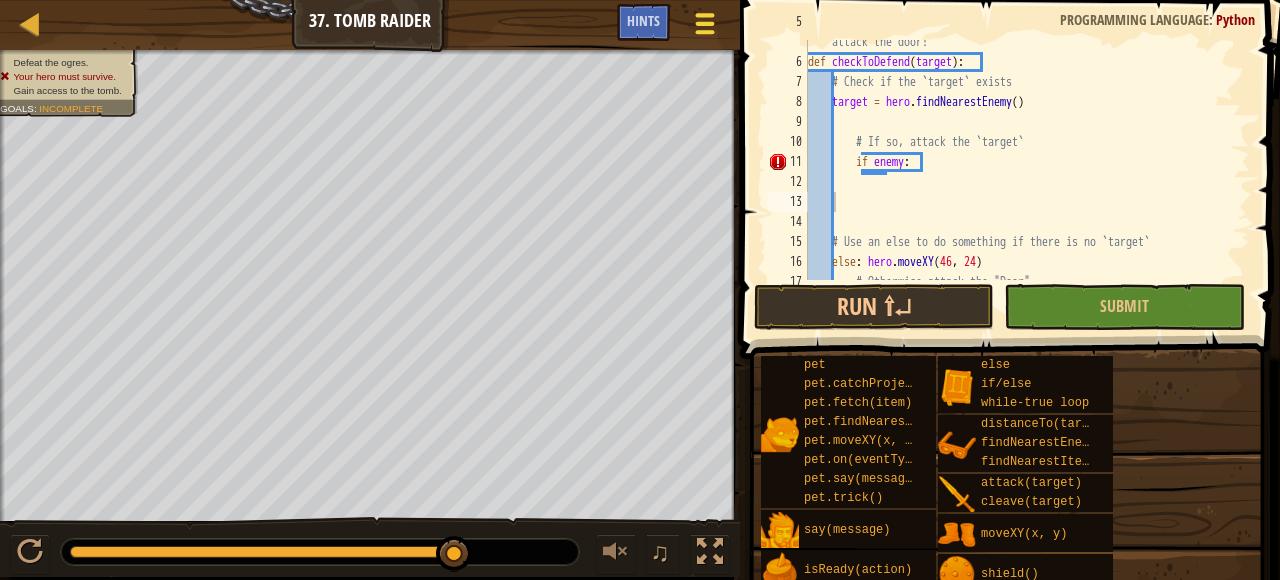 click on "Game Menu" at bounding box center [704, 27] 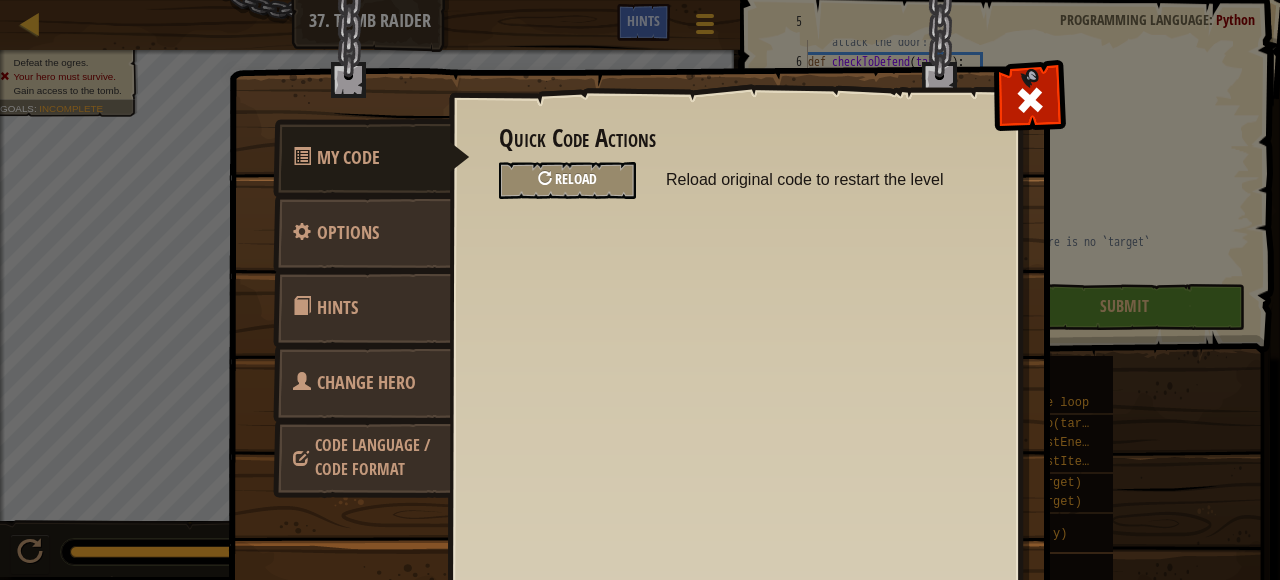 click on "Reload" at bounding box center [567, 180] 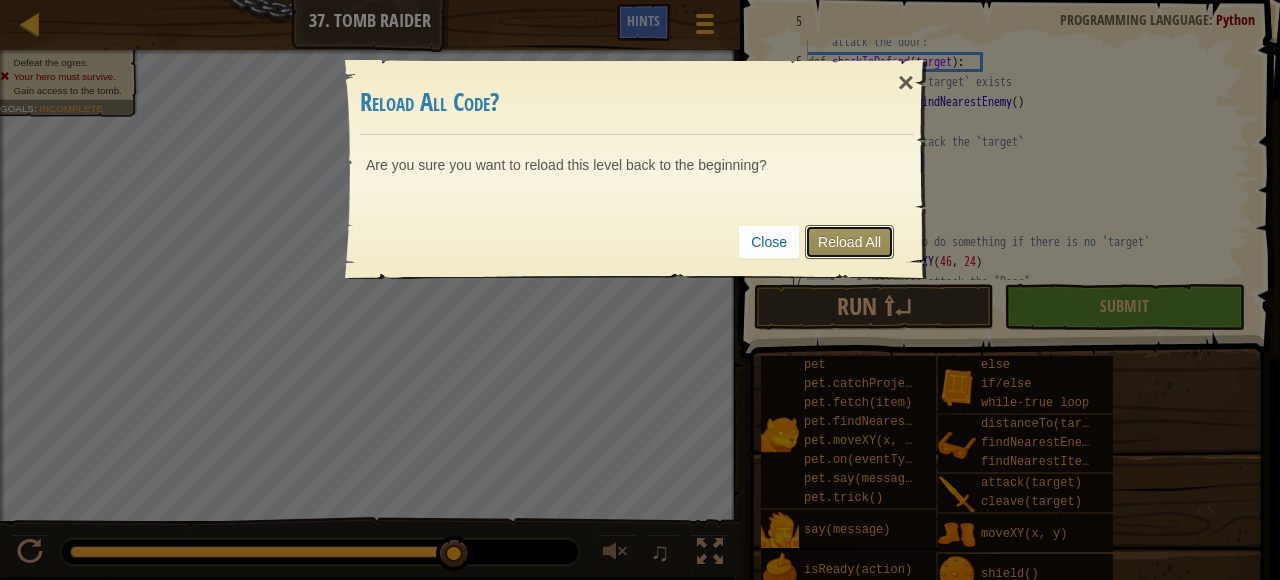 click on "Reload All" at bounding box center (849, 242) 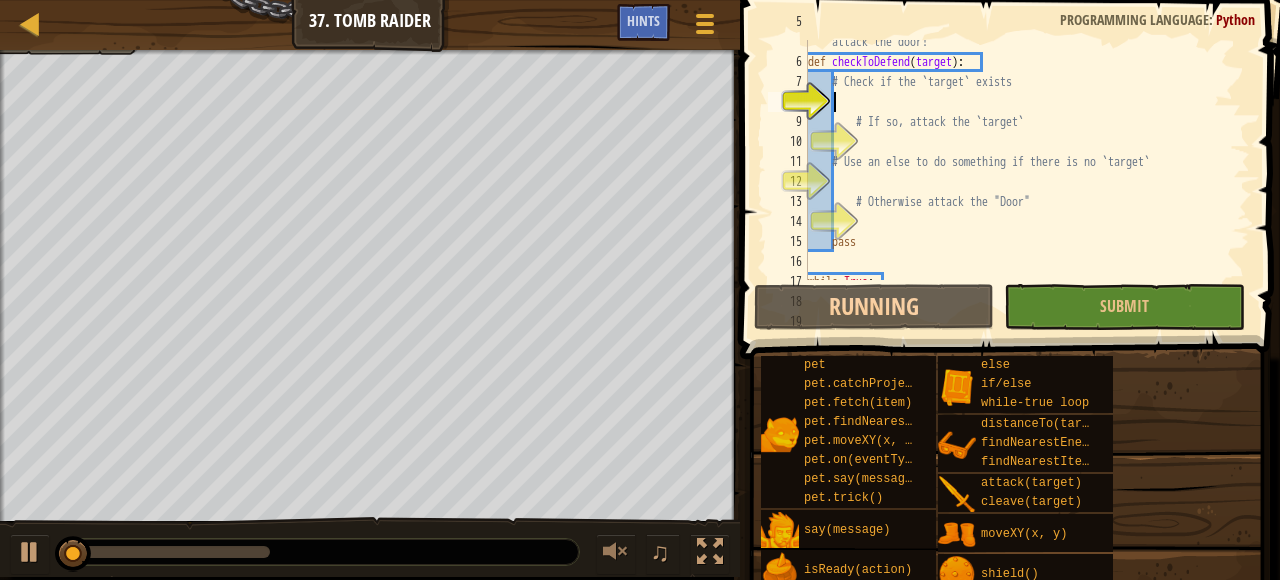click on "# This function should attack an enemy if it exists, otherwise       attack the door! def   checkToDefend ( target ) :      # Check if the `target` exists               # If so, attack the `target`               # Use an else to do something if there is no `target`               # Otherwise attack the "Door"               pass while   True :" at bounding box center [1027, 162] 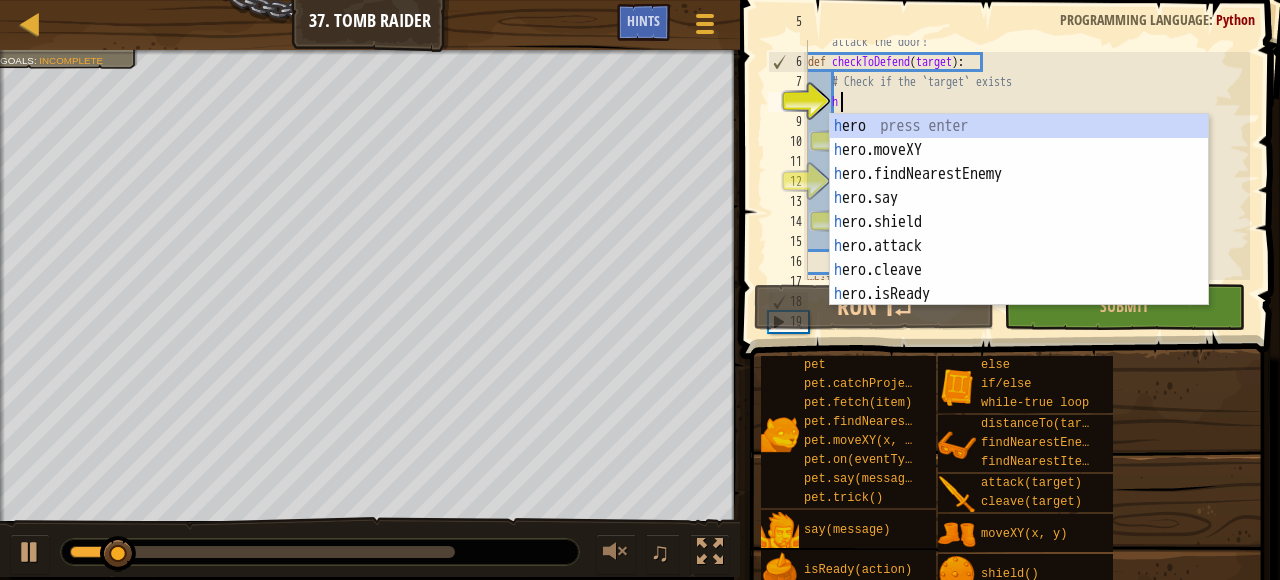 scroll, scrollTop: 9, scrollLeft: 2, axis: both 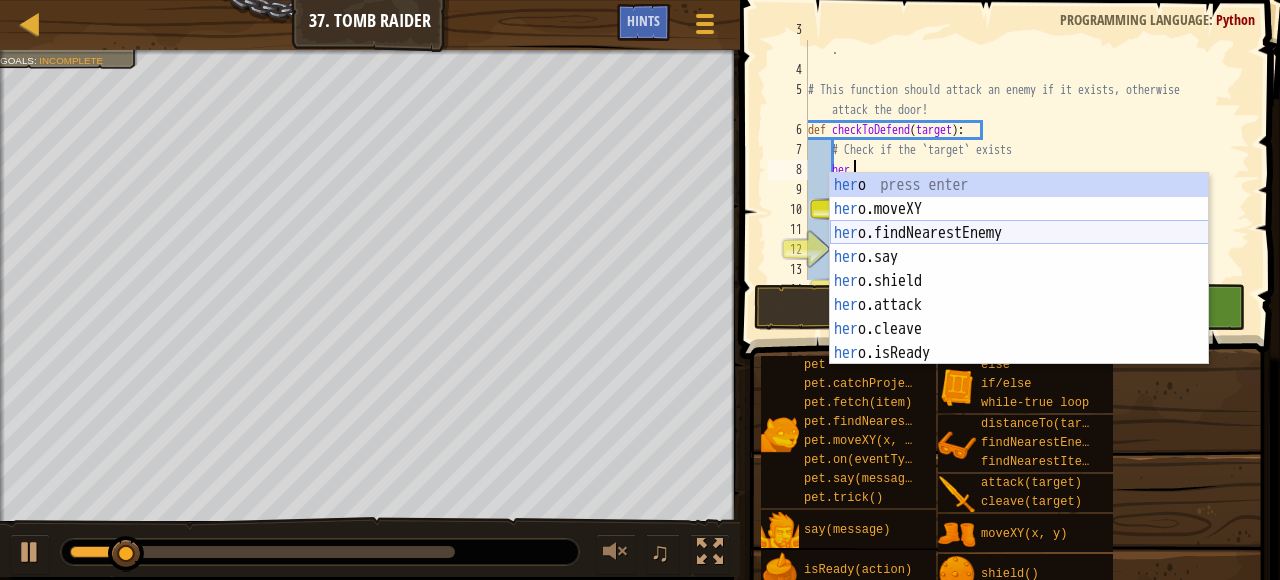 click on "her o press enter her o.moveXY press enter her o.findNearestEnemy press enter her o.say press enter her o.shield press enter her o.attack press enter her o.cleave press enter her o.isReady press enter her o.distanceTo press enter" at bounding box center (1019, 293) 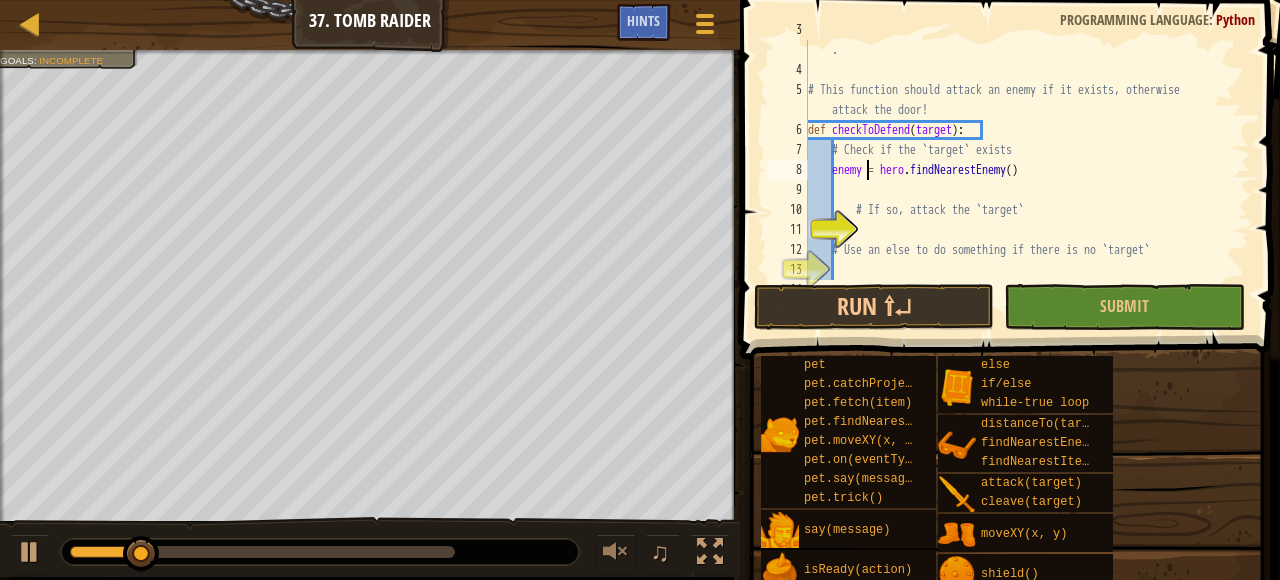 click on "# Break open the tomb, while defending yourself from the munchkins      . # This function should attack an enemy if it exists, otherwise       attack the door! def   checkToDefend ( target ) :      # Check if the `target` exists      enemy   =   hero . findNearestEnemy ( )               # If so, attack the `target`               # Use an else to do something if there is no `target`               # Otherwise attack the "Door"" at bounding box center [1027, 170] 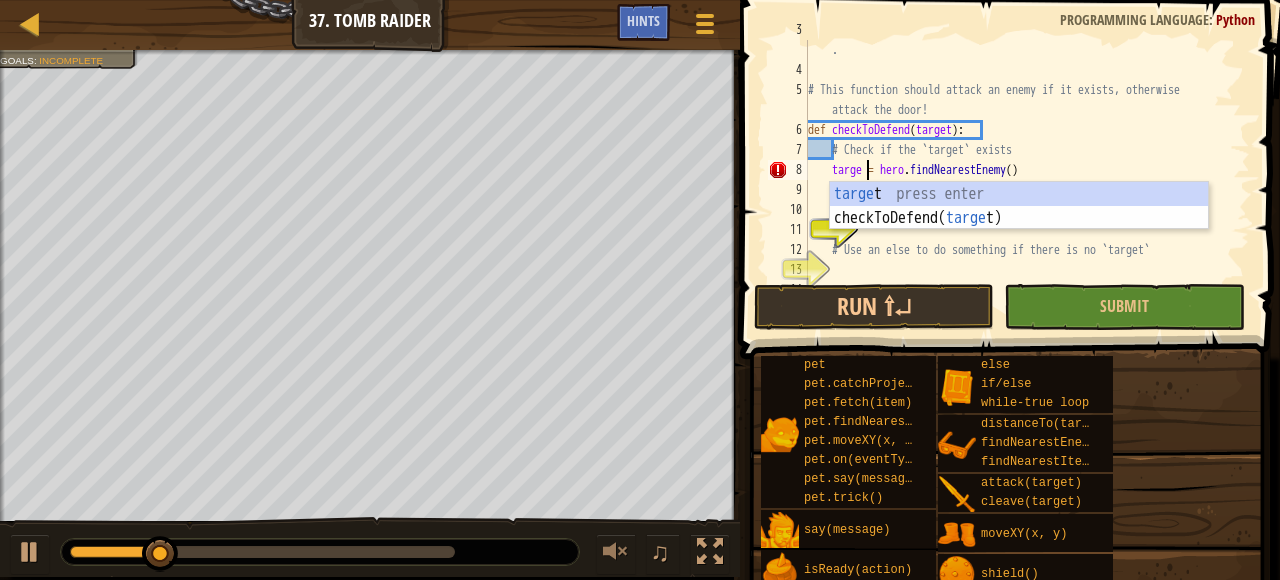 type on "target = hero.findNearestEnemy()" 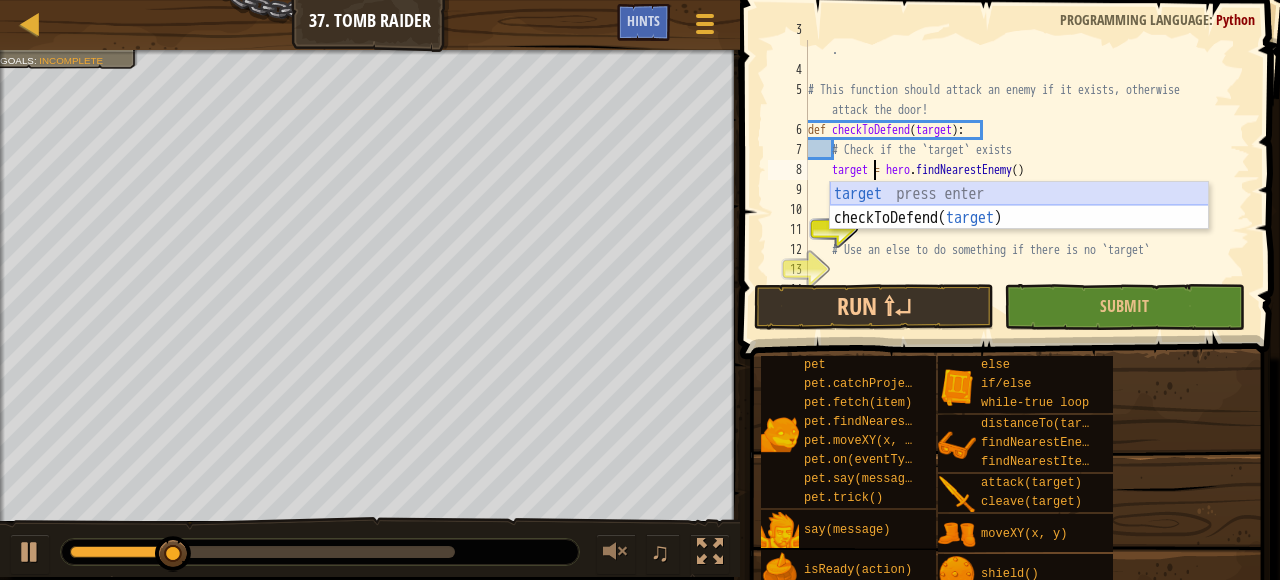 click on "target press enter checkToDefend( target ) press enter" at bounding box center [1019, 230] 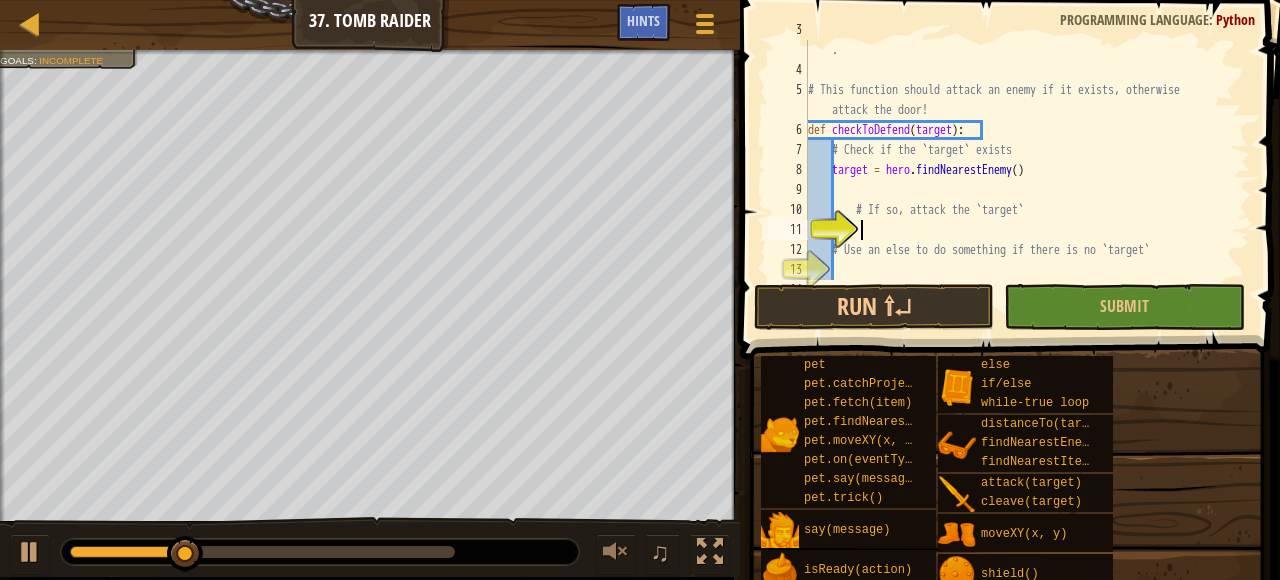 click on "# Break open the tomb, while defending yourself from the munchkins      . # This function should attack an enemy if it exists, otherwise       attack the door! def   checkToDefend ( target ) :      # Check if the `target` exists      target   =   hero . findNearestEnemy ( )               # If so, attack the `target`               # Use an else to do something if there is no `target`               # Otherwise attack the "Door"" at bounding box center (1027, 170) 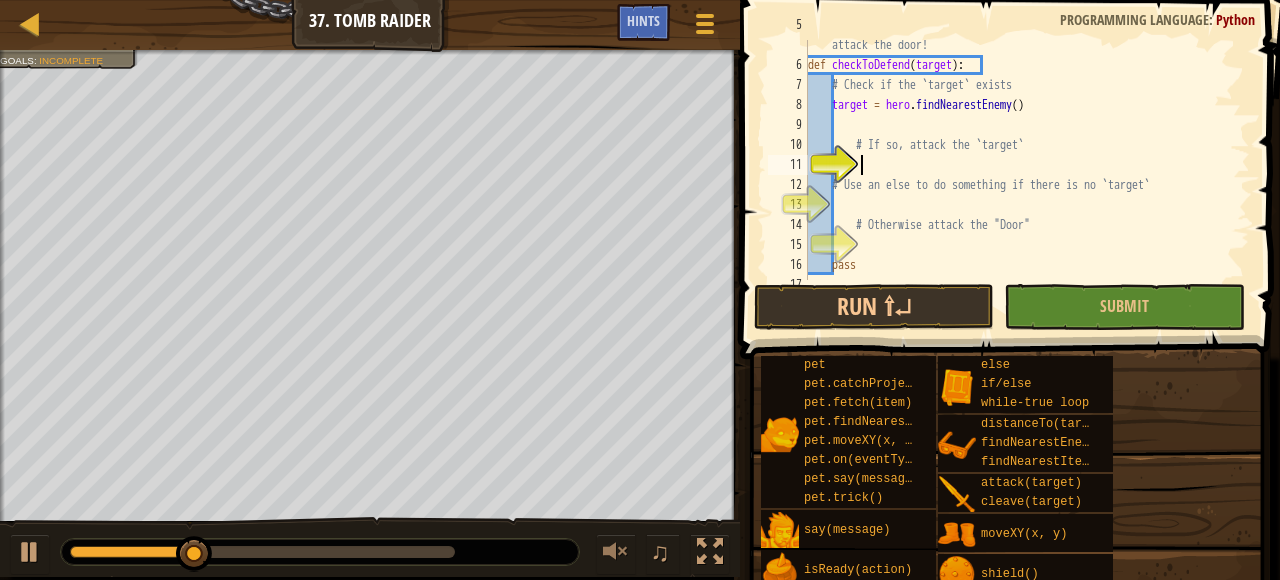 scroll, scrollTop: 124, scrollLeft: 0, axis: vertical 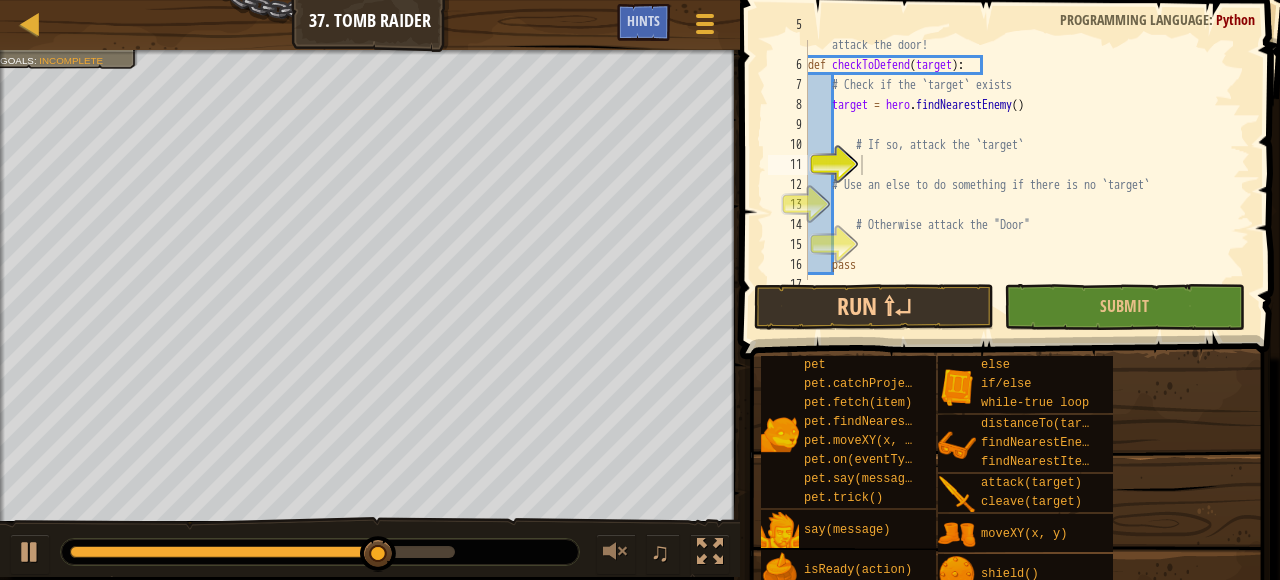 click on "# This function should attack an enemy if it exists, otherwise       attack the door! def   checkToDefend ( target ) :      # Check if the `target` exists      target   =   hero . findNearestEnemy ( )               # If so, attack the `target`               # Use an else to do something if there is no `target`               # Otherwise attack the "Door"               pass" at bounding box center [1027, 165] 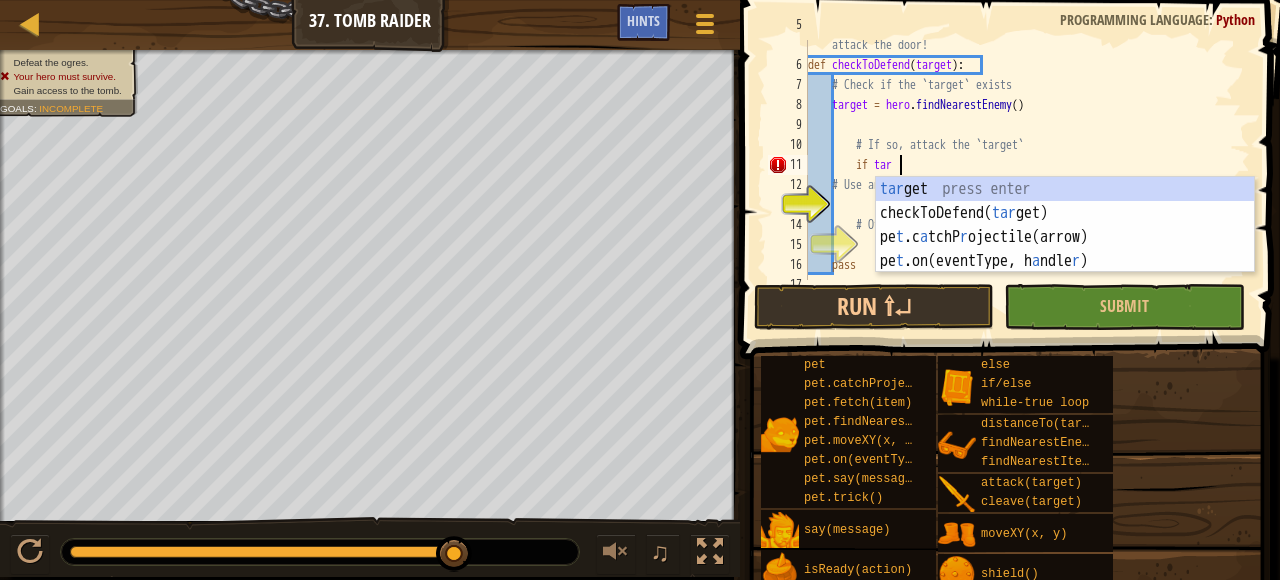 scroll, scrollTop: 9, scrollLeft: 9, axis: both 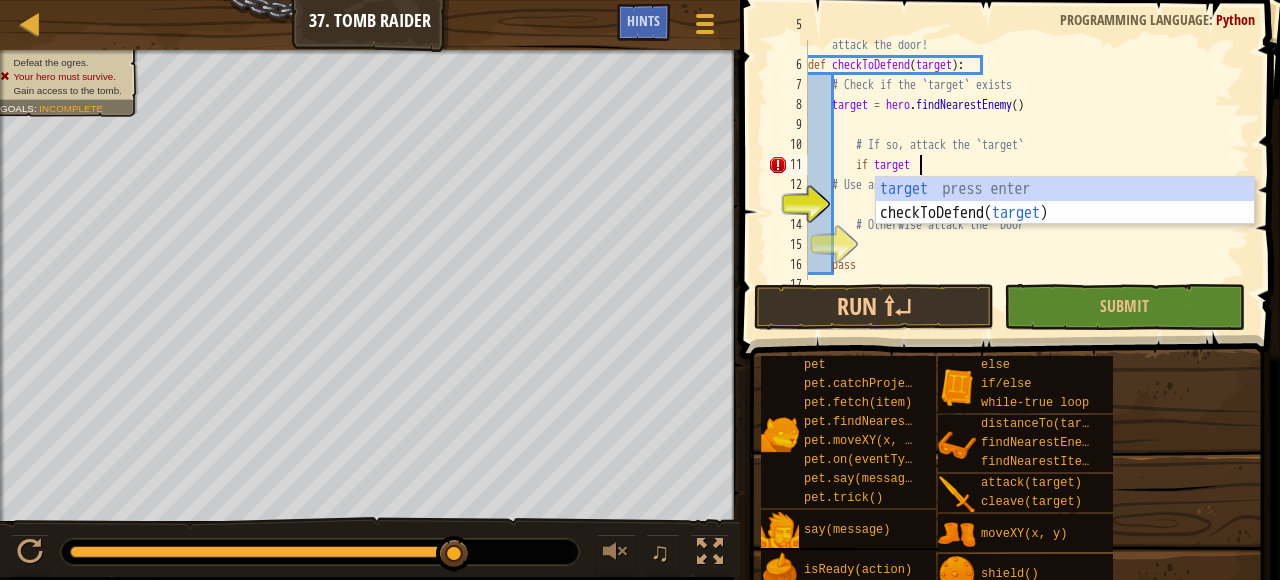 type on "if target:" 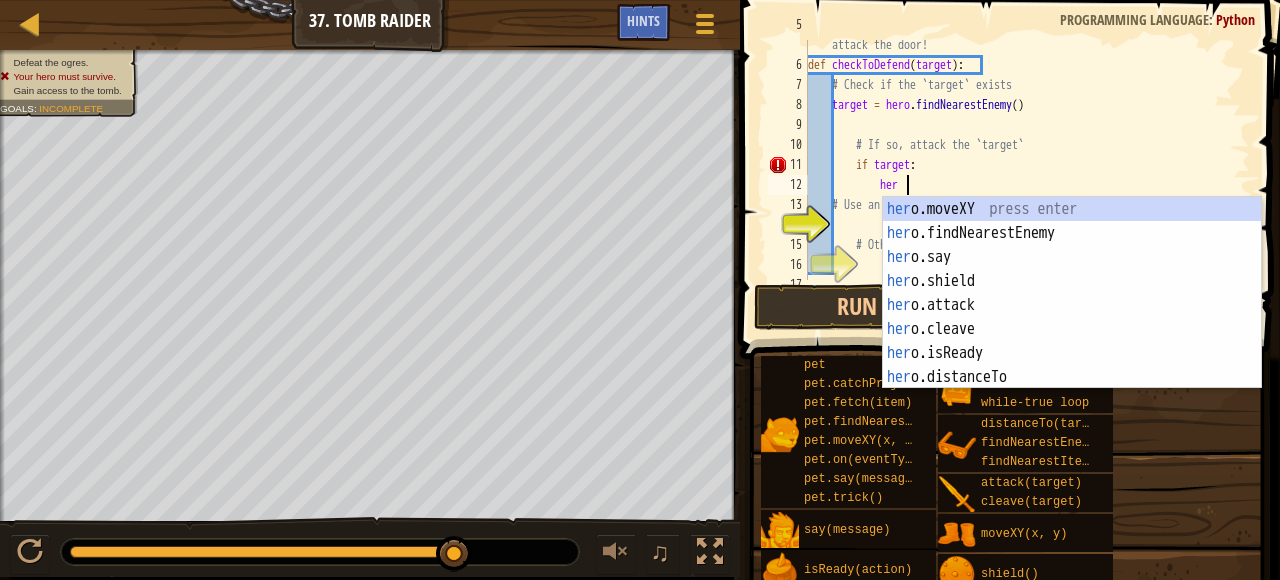 scroll, scrollTop: 9, scrollLeft: 8, axis: both 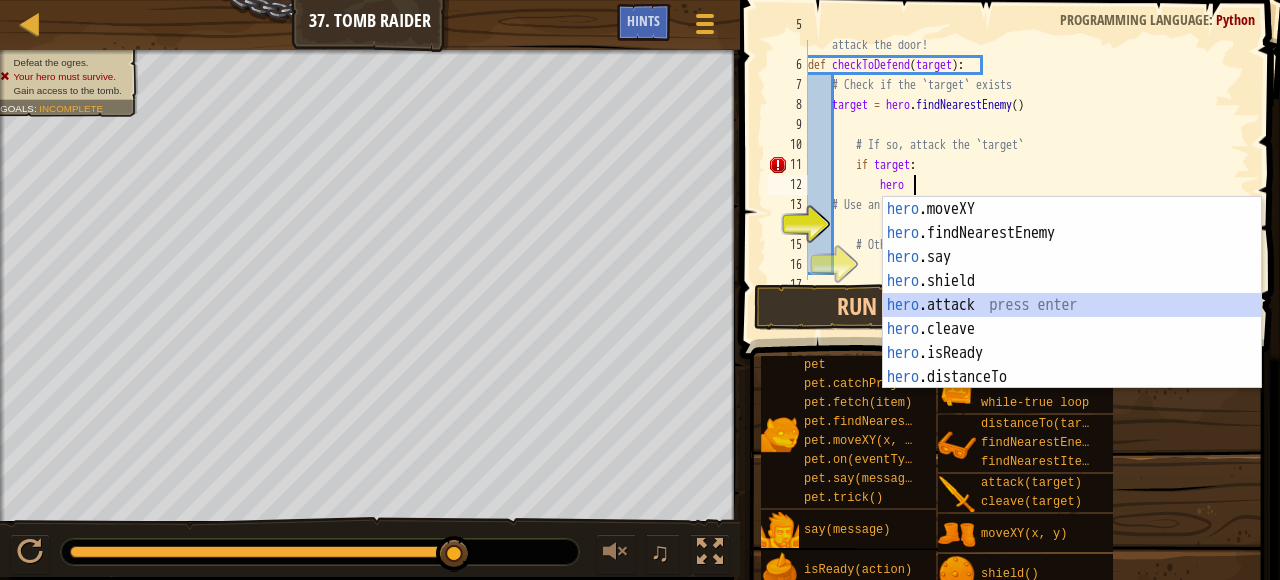 click on "hero .moveXY press enter hero .findNearestEnemy press enter hero .say press enter hero .shield press enter hero .attack press enter hero .cleave press enter hero .isReady press enter hero .distanceTo press enter hero .findNearestItem press enter" at bounding box center (1072, 317) 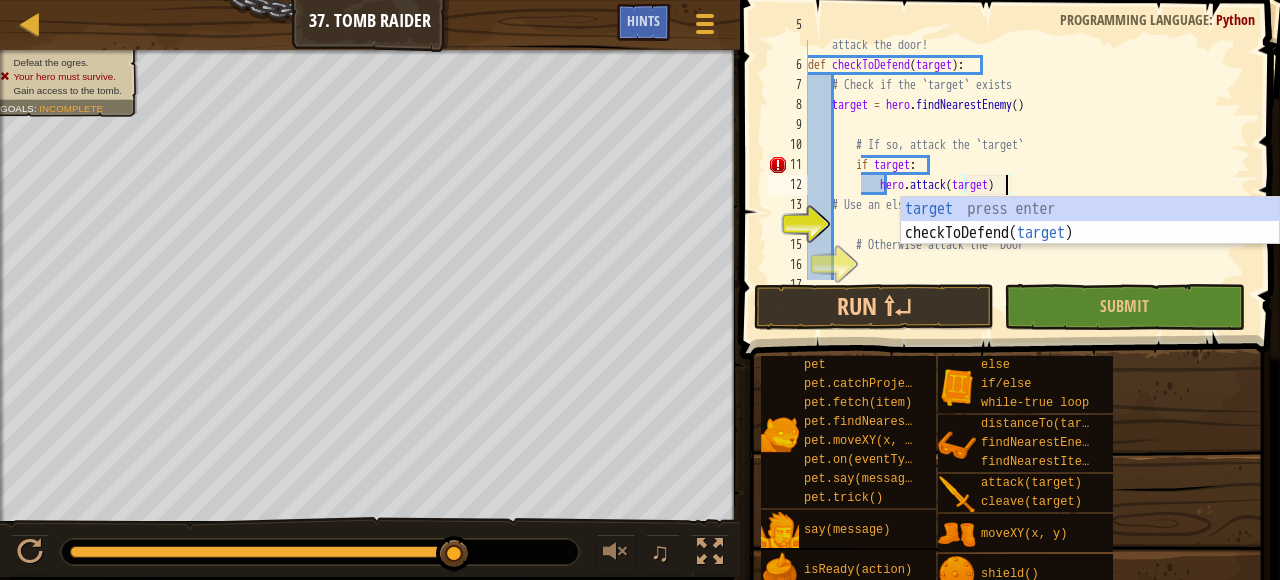 scroll, scrollTop: 9, scrollLeft: 16, axis: both 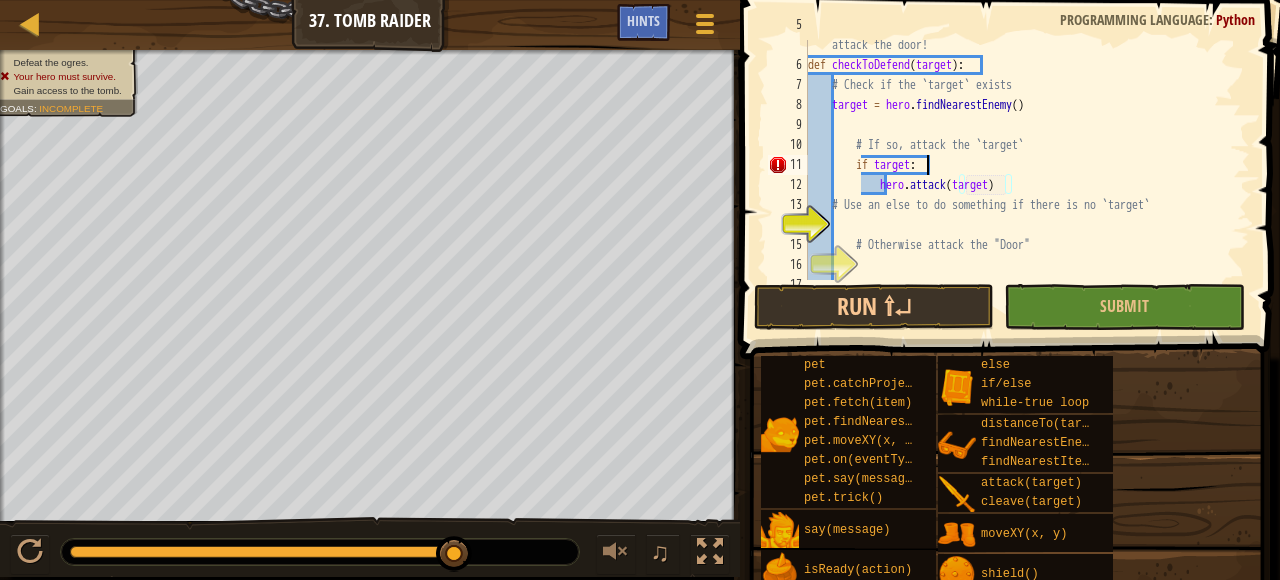 click on "# This function should attack an enemy if it exists, otherwise       attack the door! def   checkToDefend ( target ) :      # Check if the `target` exists      target   =   hero . findNearestEnemy ( )               # If so, attack the `target`          if   target :              hero . attack ( target )      # Use an else to do something if there is no `target`               # Otherwise attack the "Door"               pass" at bounding box center (1027, 165) 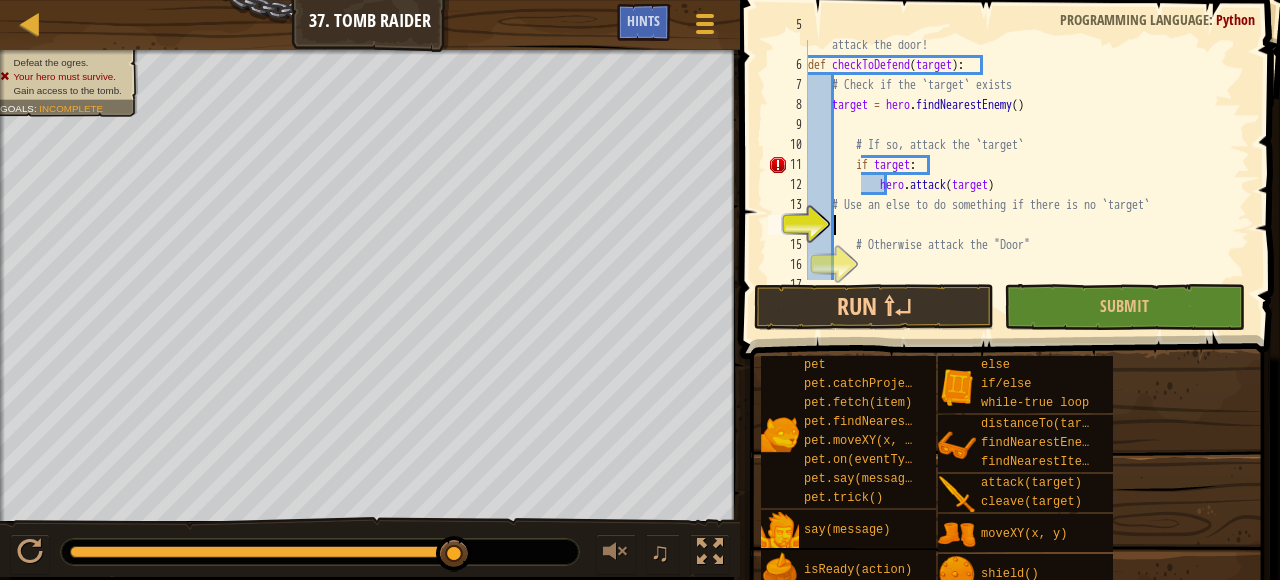 click on "# This function should attack an enemy if it exists, otherwise       attack the door! def   checkToDefend ( target ) :      # Check if the `target` exists      target   =   hero . findNearestEnemy ( )               # If so, attack the `target`          if   target :              hero . attack ( target )      # Use an else to do something if there is no `target`               # Otherwise attack the "Door"               pass" at bounding box center (1027, 165) 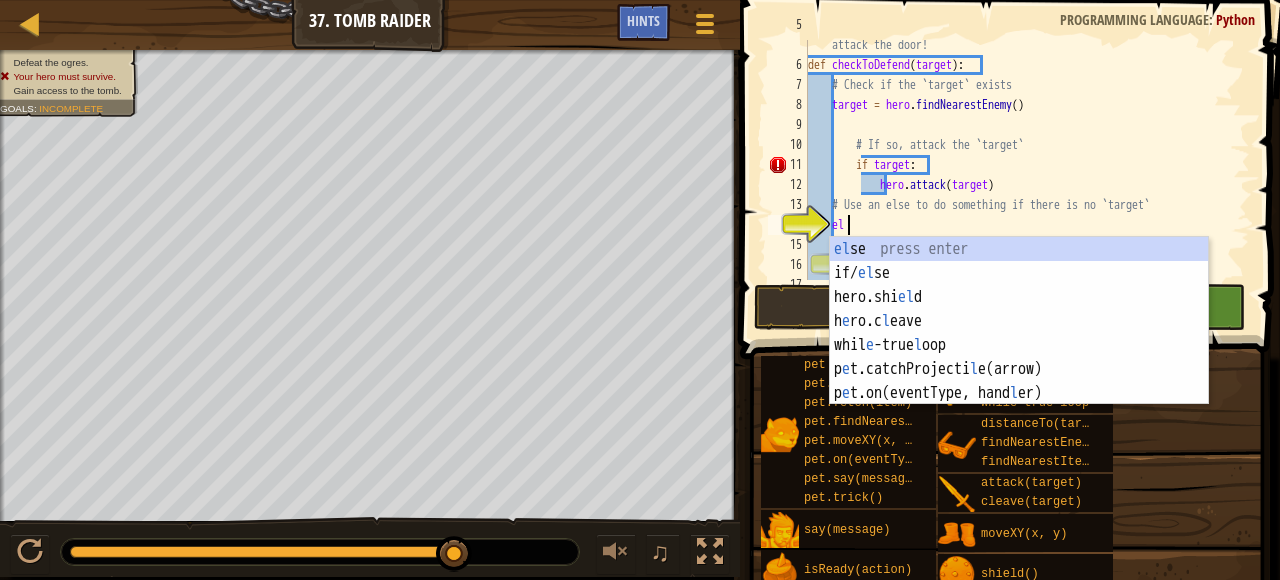 scroll, scrollTop: 9, scrollLeft: 3, axis: both 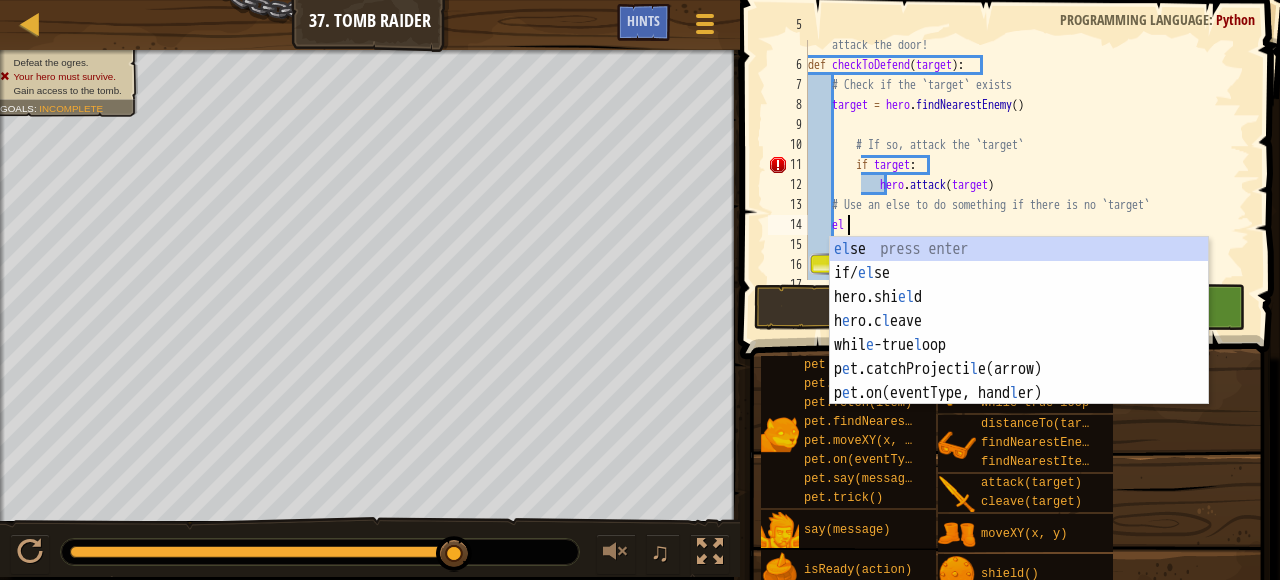type on "e" 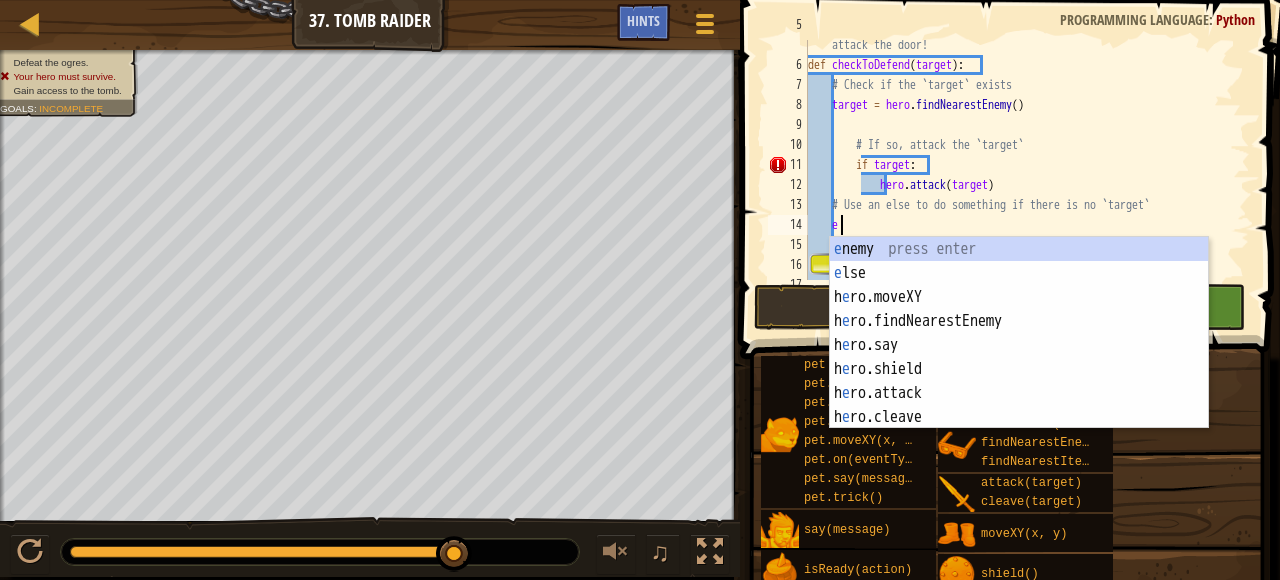 scroll, scrollTop: 9, scrollLeft: 1, axis: both 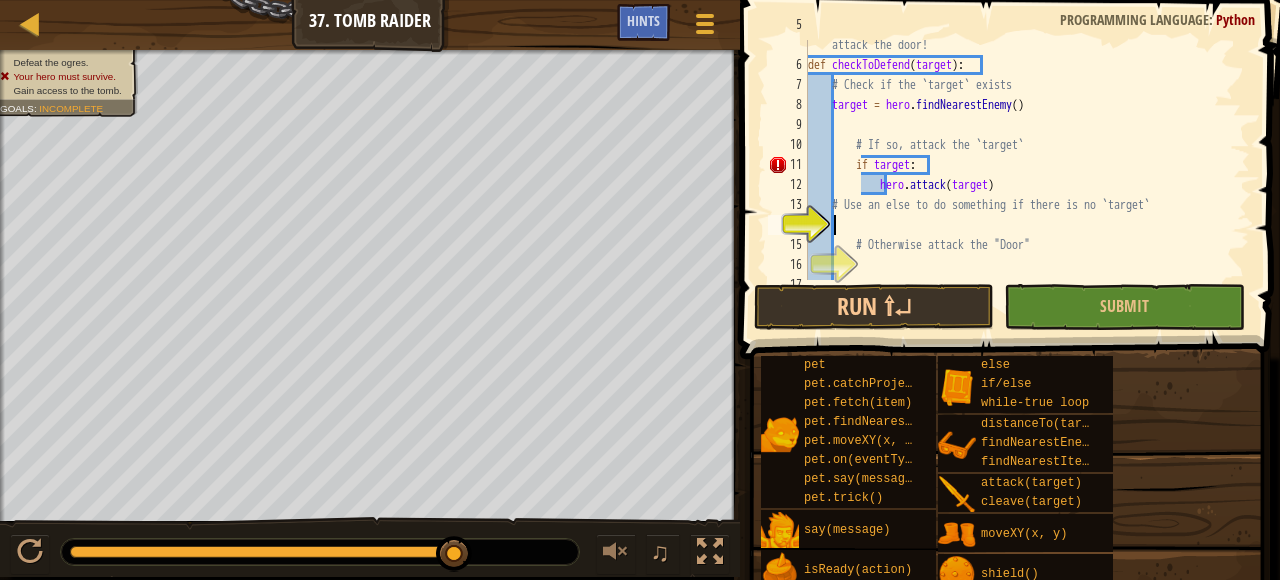 click on "# This function should attack an enemy if it exists, otherwise       attack the door! def   checkToDefend ( target ) :      # Check if the `target` exists      target   =   hero . findNearestEnemy ( )               # If so, attack the `target`          if   target :              hero . attack ( target )      # Use an else to do something if there is no `target`               # Otherwise attack the "Door"               pass" at bounding box center [1027, 165] 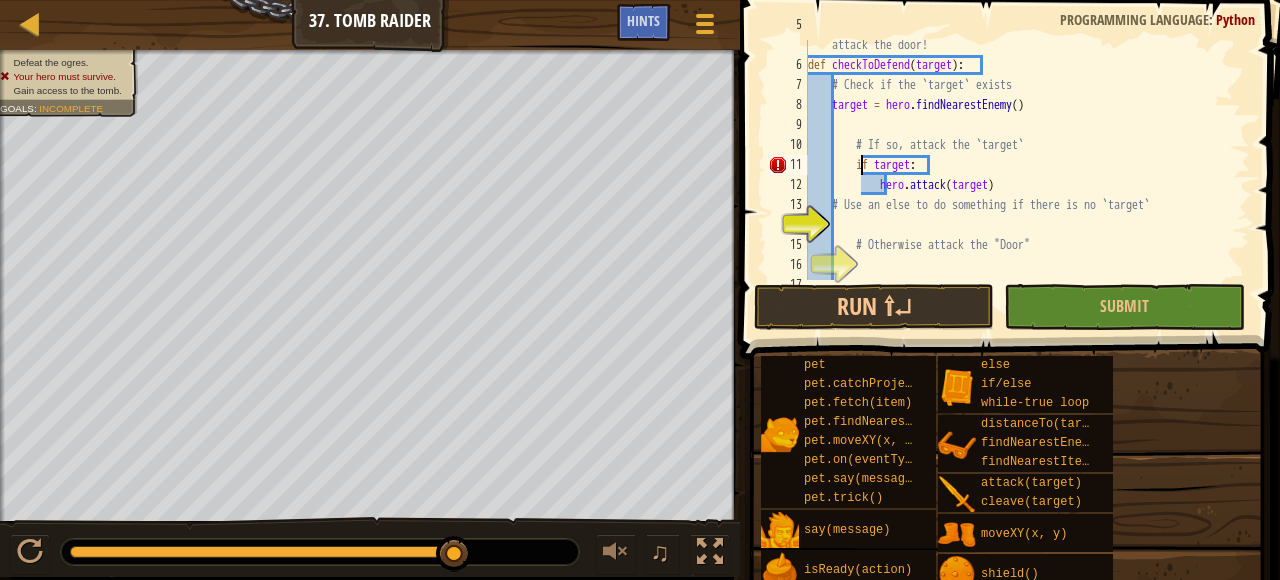 click on "# This function should attack an enemy if it exists, otherwise       attack the door! def   checkToDefend ( target ) :      # Check if the `target` exists      target   =   hero . findNearestEnemy ( )               # If so, attack the `target`          if   target :              hero . attack ( target )      # Use an else to do something if there is no `target`               # Otherwise attack the "Door"               pass" at bounding box center [1027, 165] 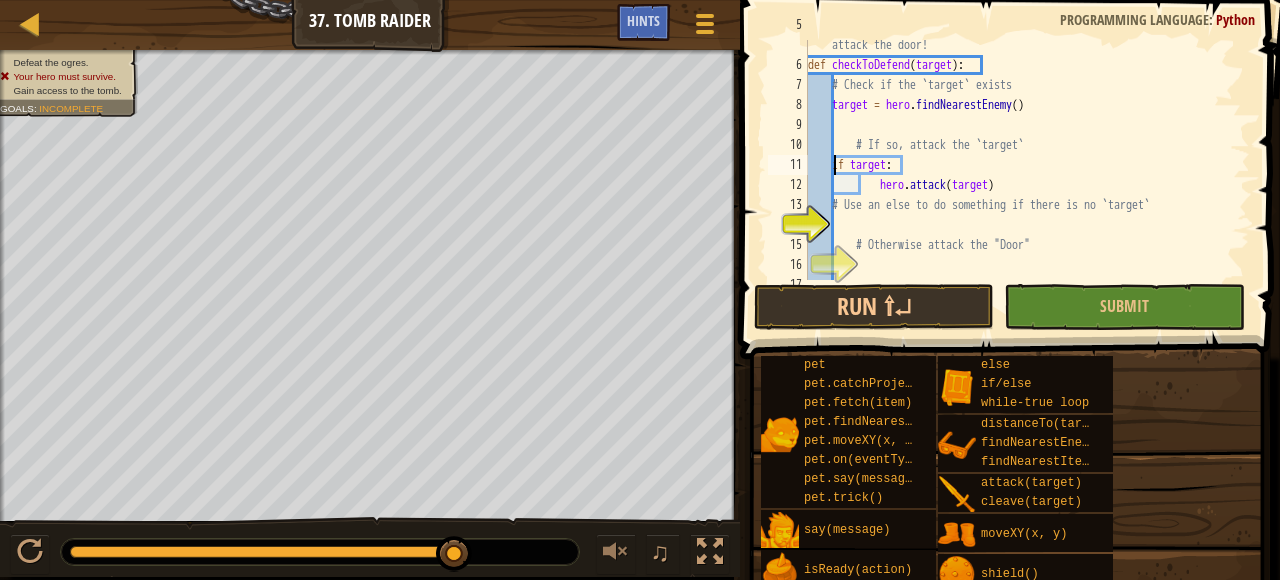 type on "if target:" 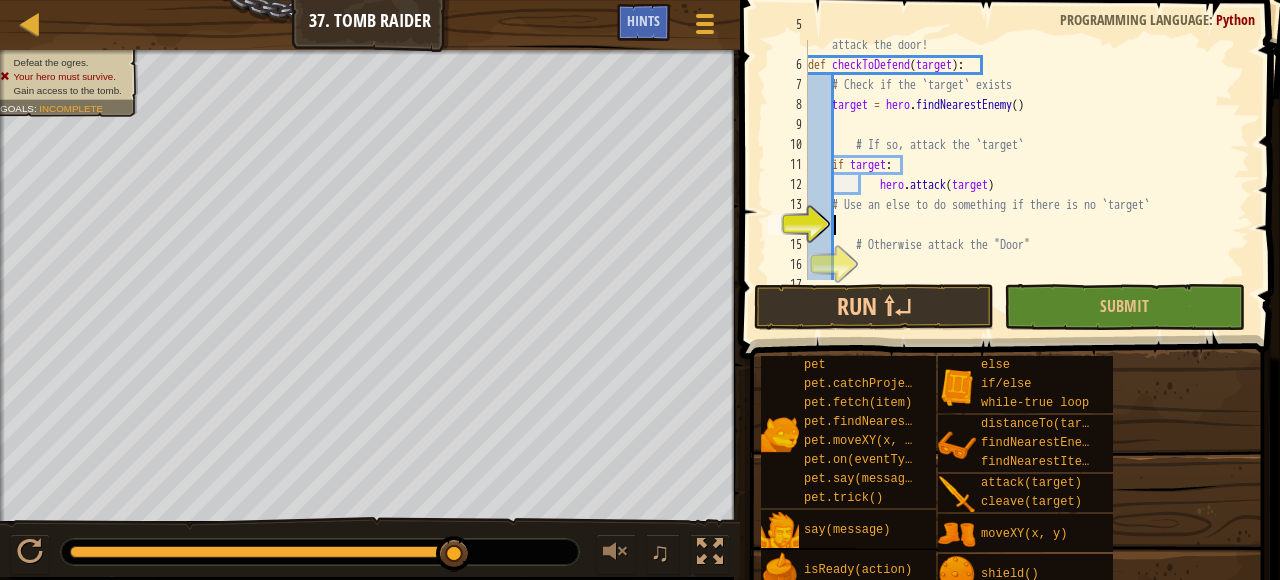 click on "# This function should attack an enemy if it exists, otherwise       attack the door! def   checkToDefend ( target ) :      # Check if the `target` exists      target   =   hero . findNearestEnemy ( )               # If so, attack the `target`      if   target :              hero . attack ( target )      # Use an else to do something if there is no `target`               # Otherwise attack the "Door"               pass" at bounding box center [1027, 165] 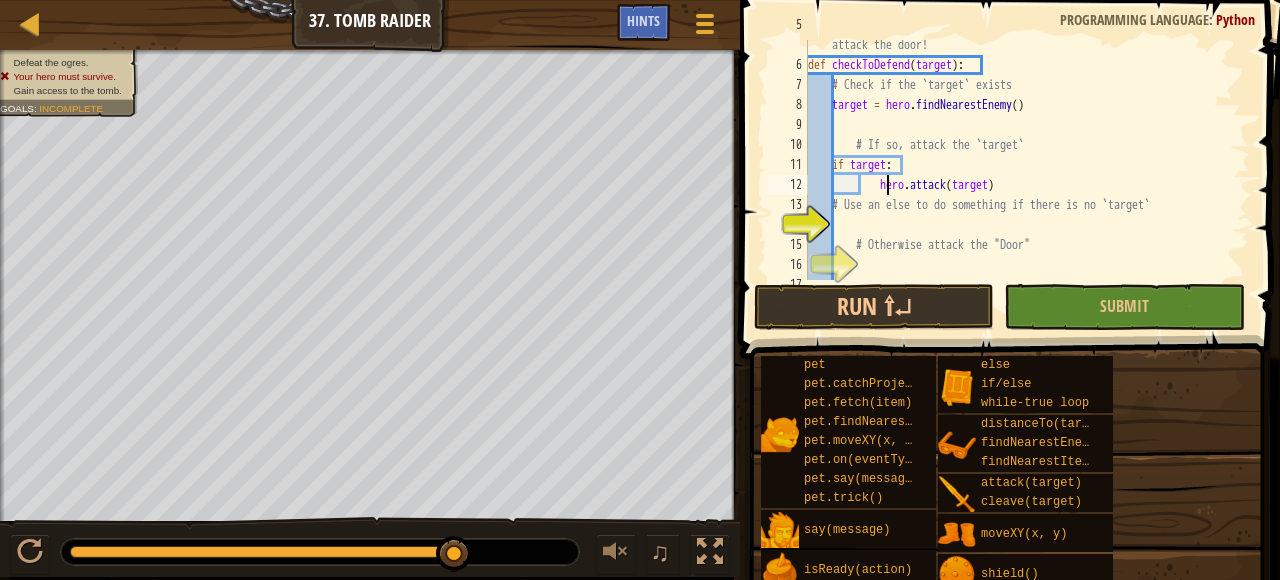 type on "hero.attack(target)" 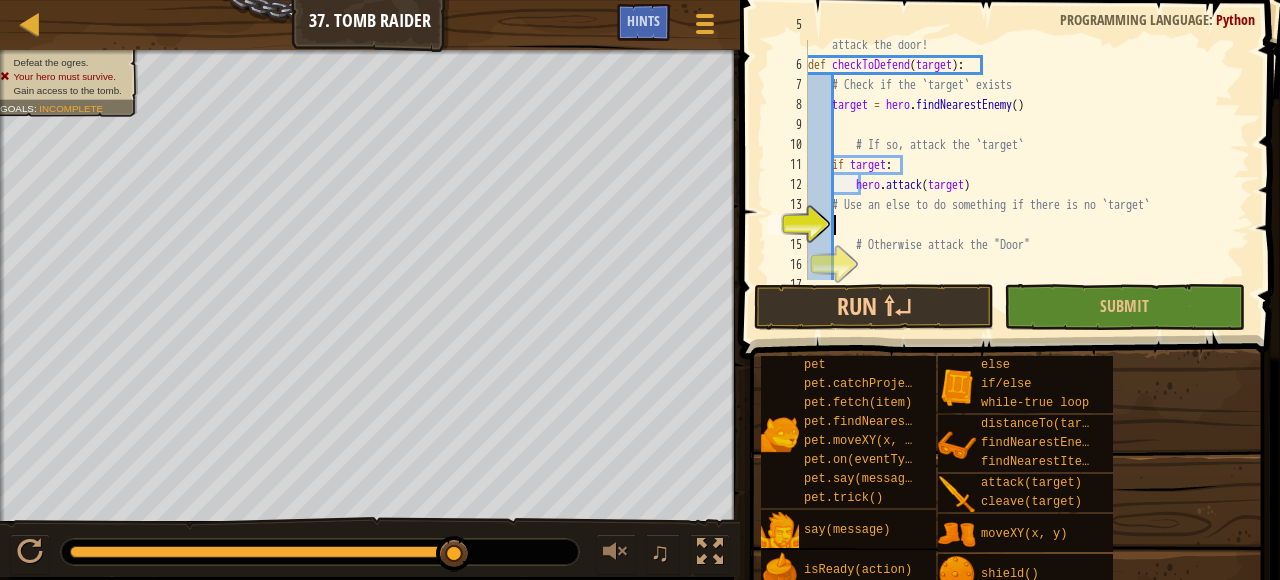click on "# This function should attack an enemy if it exists, otherwise       attack the door! def   checkToDefend ( target ) :      # Check if the `target` exists      target   =   hero . findNearestEnemy ( )               # If so, attack the `target`      if   target :          hero . attack ( target )      # Use an else to do something if there is no `target`               # Otherwise attack the "Door"               pass" at bounding box center [1027, 165] 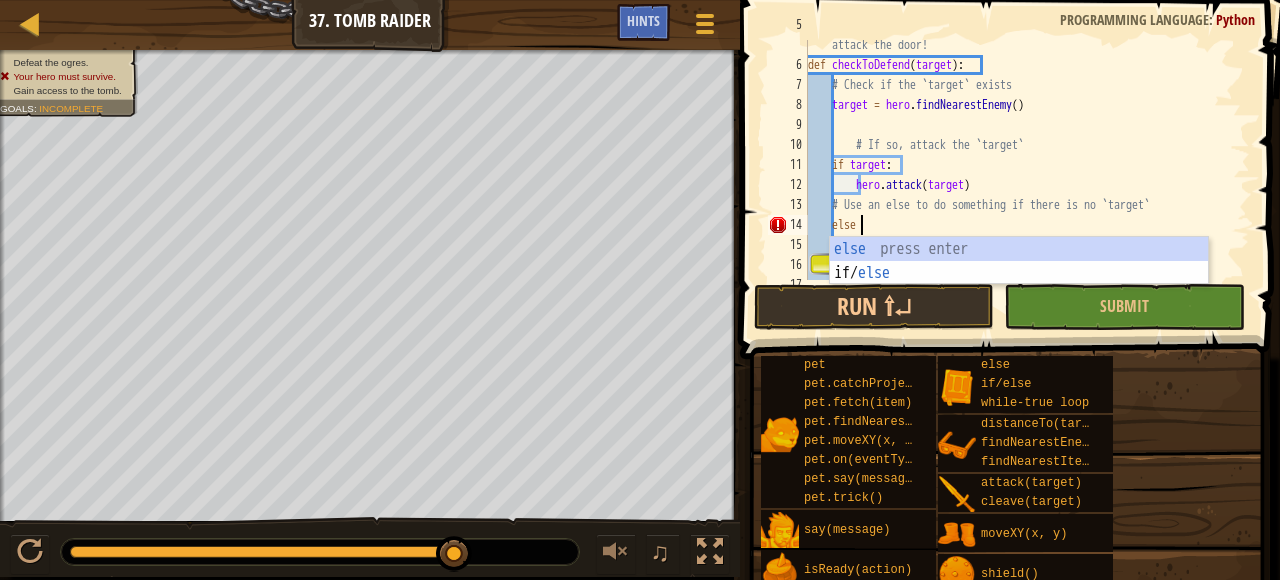 scroll, scrollTop: 9, scrollLeft: 4, axis: both 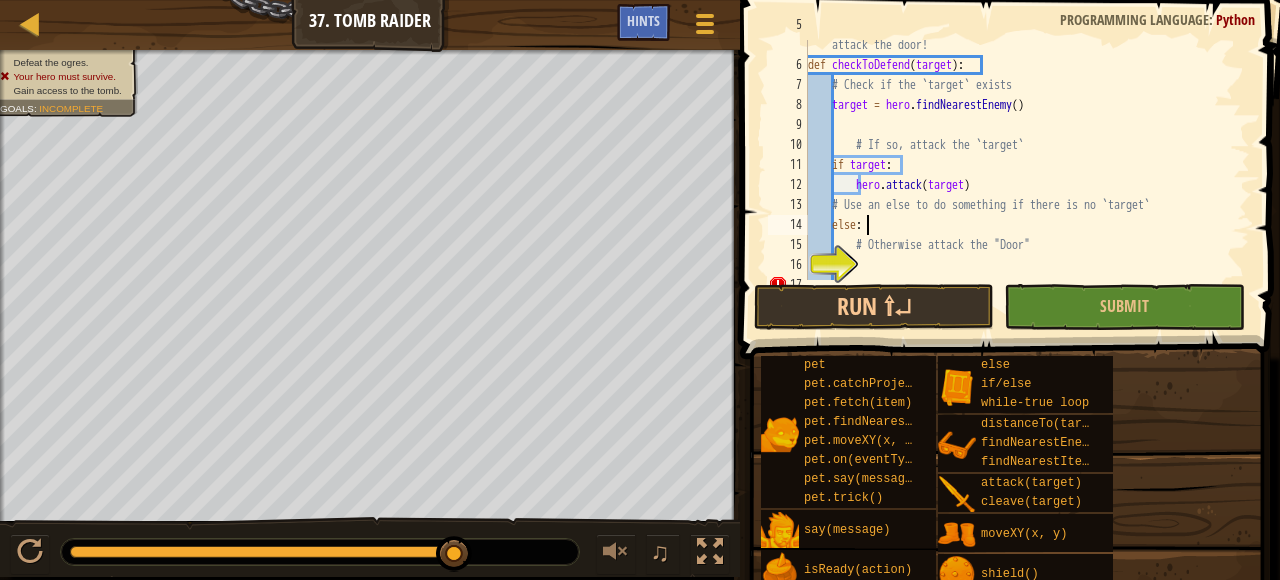type on "# Otherwise attack the "Door"" 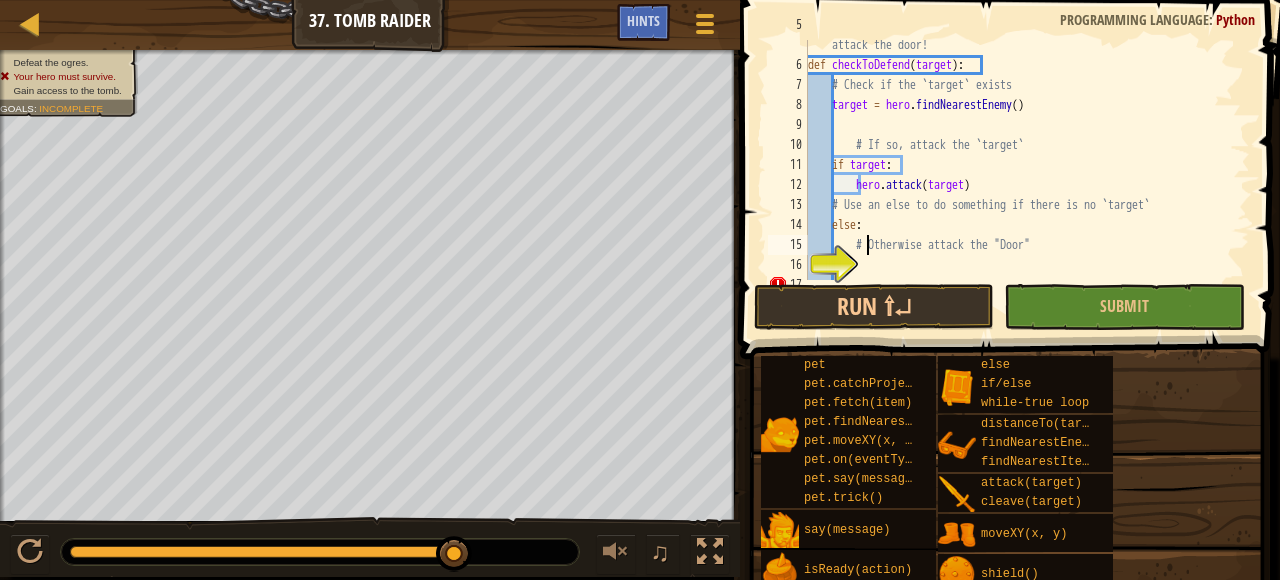 scroll, scrollTop: 9, scrollLeft: 3, axis: both 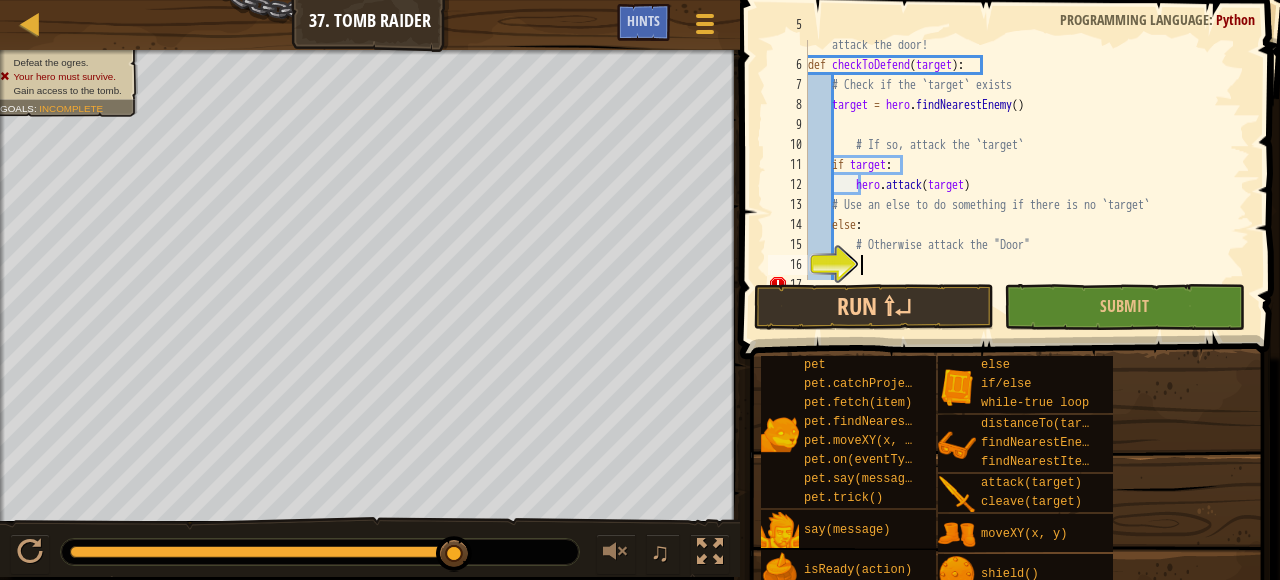 type on "pass" 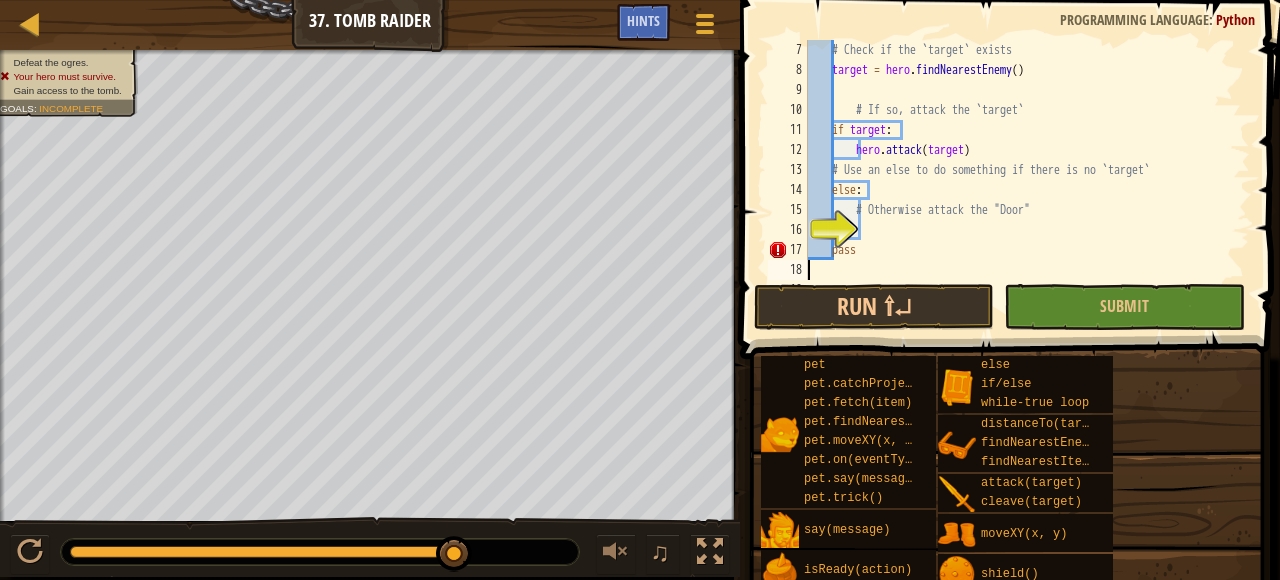 scroll, scrollTop: 160, scrollLeft: 0, axis: vertical 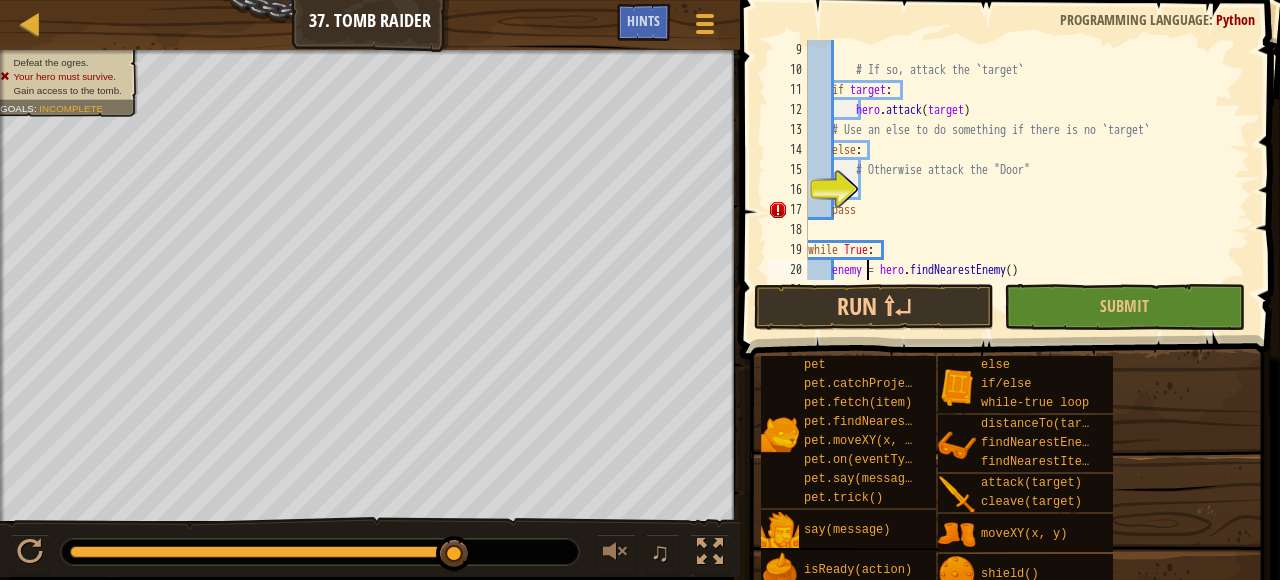 type on "checkToDefend(enemy)" 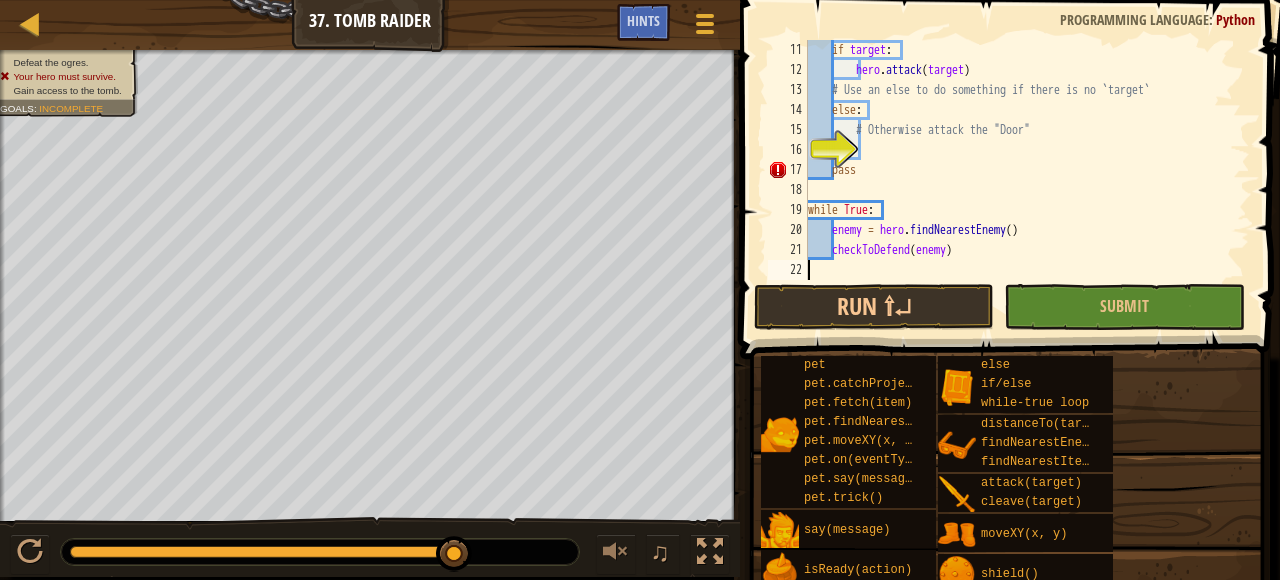 scroll, scrollTop: 240, scrollLeft: 0, axis: vertical 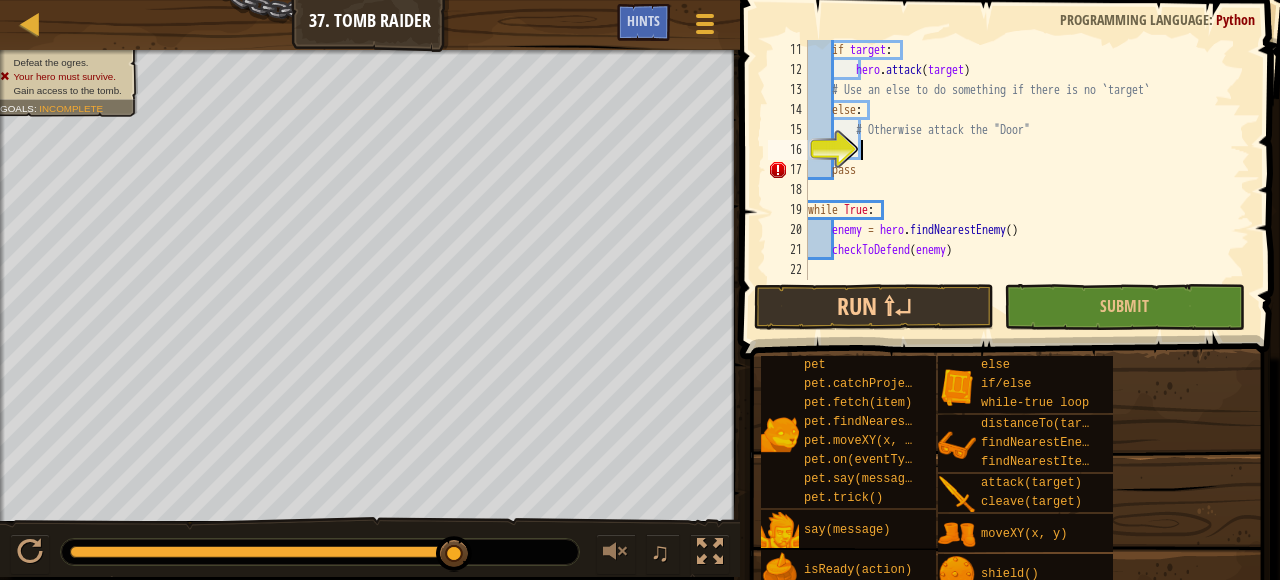 click on "if   target :          hero . attack ( target )      # Use an else to do something if there is no `target`      else :          # Otherwise attack the "Door"               pass while   True :      enemy   =   hero . findNearestEnemy ( )      checkToDefend ( enemy )" at bounding box center [1027, 180] 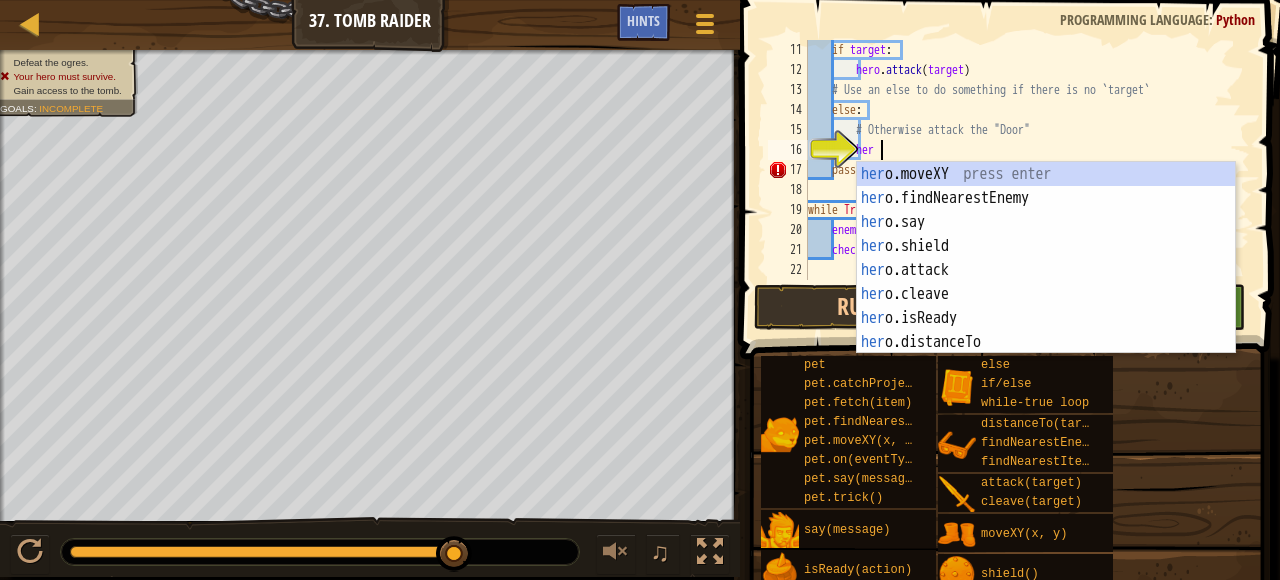 scroll, scrollTop: 9, scrollLeft: 5, axis: both 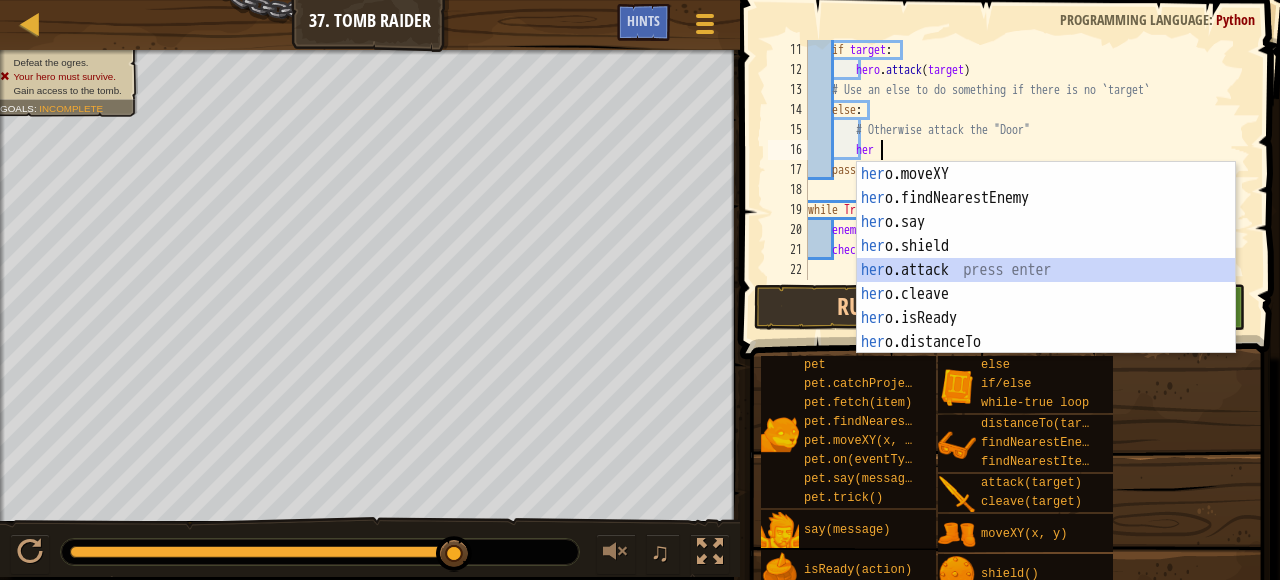 click on "her o.moveXY press enter her o.findNearestEnemy press enter her o.say press enter her o.shield press enter her o.attack press enter her o.cleave press enter her o.isReady press enter her o.distanceTo press enter her o.findNearestItem press enter" at bounding box center (1046, 282) 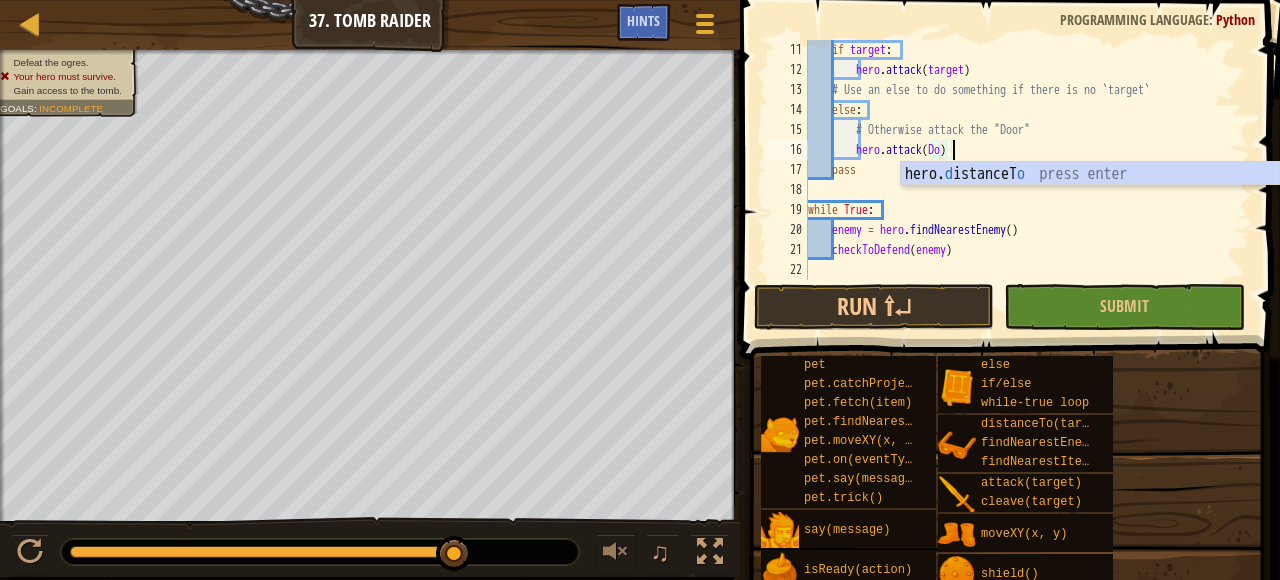 scroll, scrollTop: 9, scrollLeft: 13, axis: both 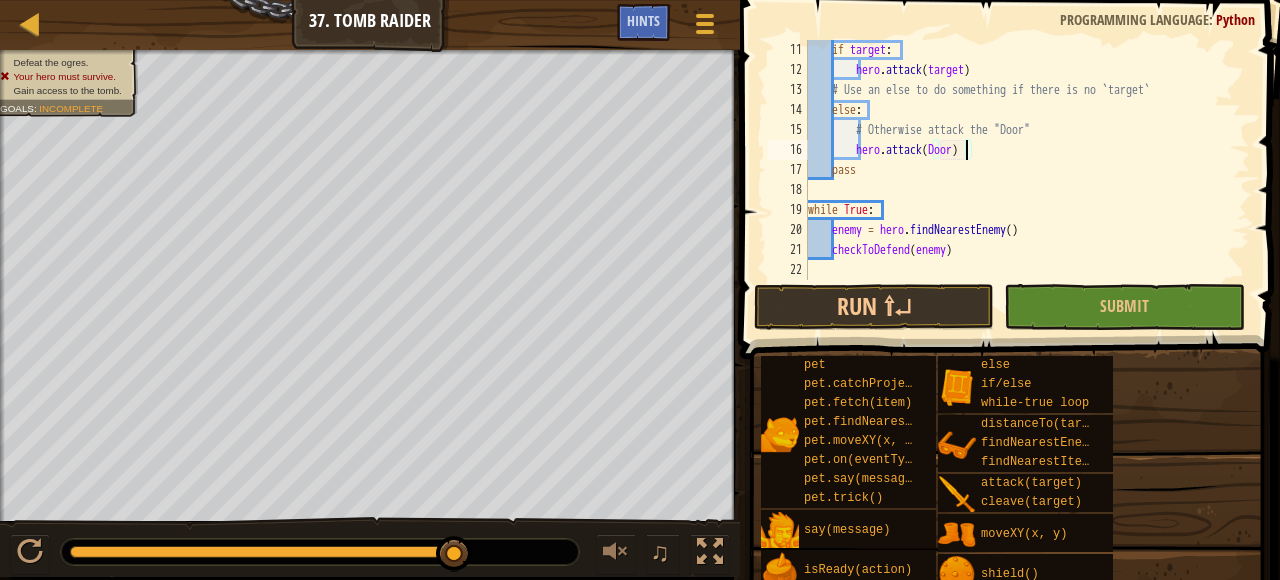 click on "if   target :          hero . attack ( target )      # Use an else to do something if there is no `target`      else :          # Otherwise attack the "Door"          hero . attack ( Door )      pass while   True :      enemy   =   hero . findNearestEnemy ( )      checkToDefend ( enemy )" at bounding box center (1027, 180) 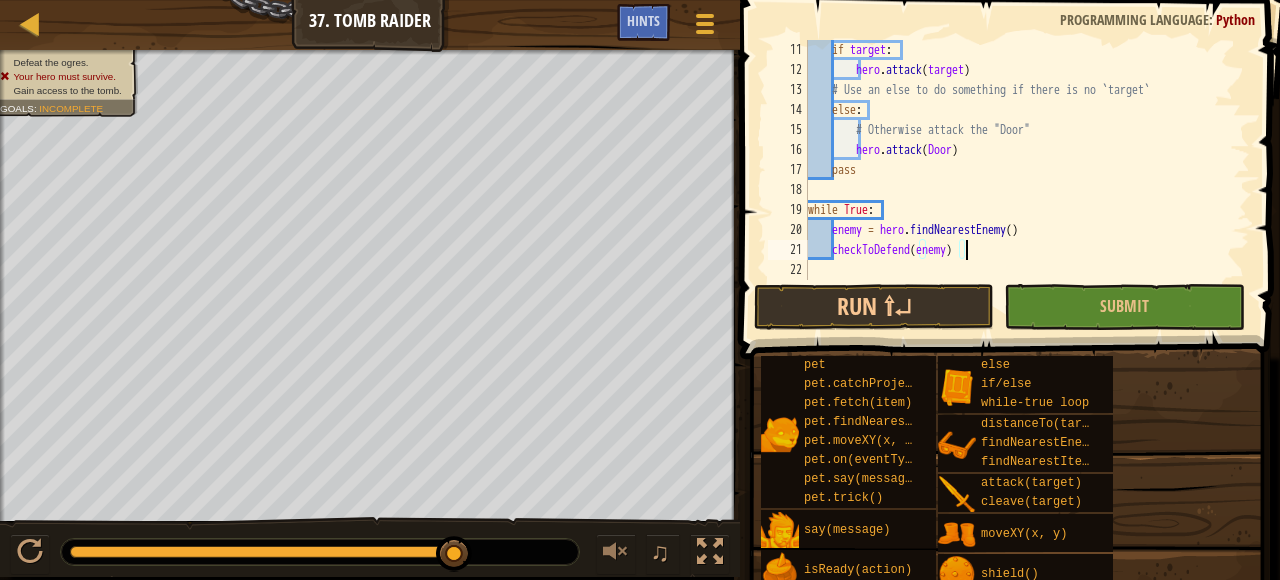 scroll, scrollTop: 240, scrollLeft: 0, axis: vertical 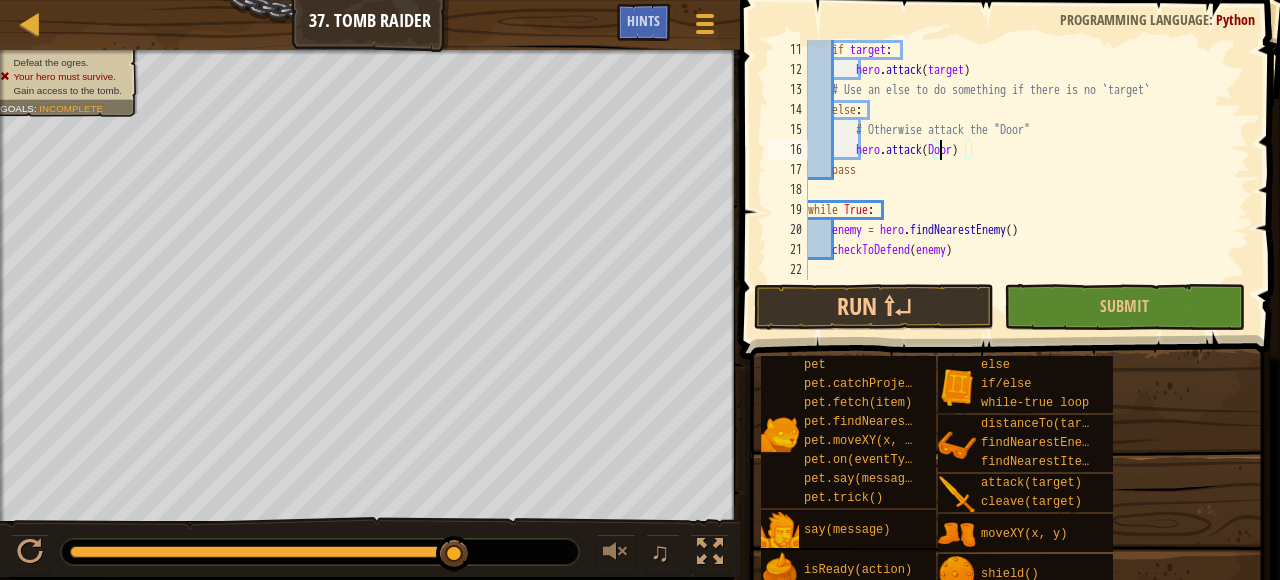 click on "if   target :          hero . attack ( target )      # Use an else to do something if there is no `target`      else :          # Otherwise attack the "Door"          hero . attack ( Door )      pass while   True :      enemy   =   hero . findNearestEnemy ( )      checkToDefend ( enemy )" at bounding box center (1027, 180) 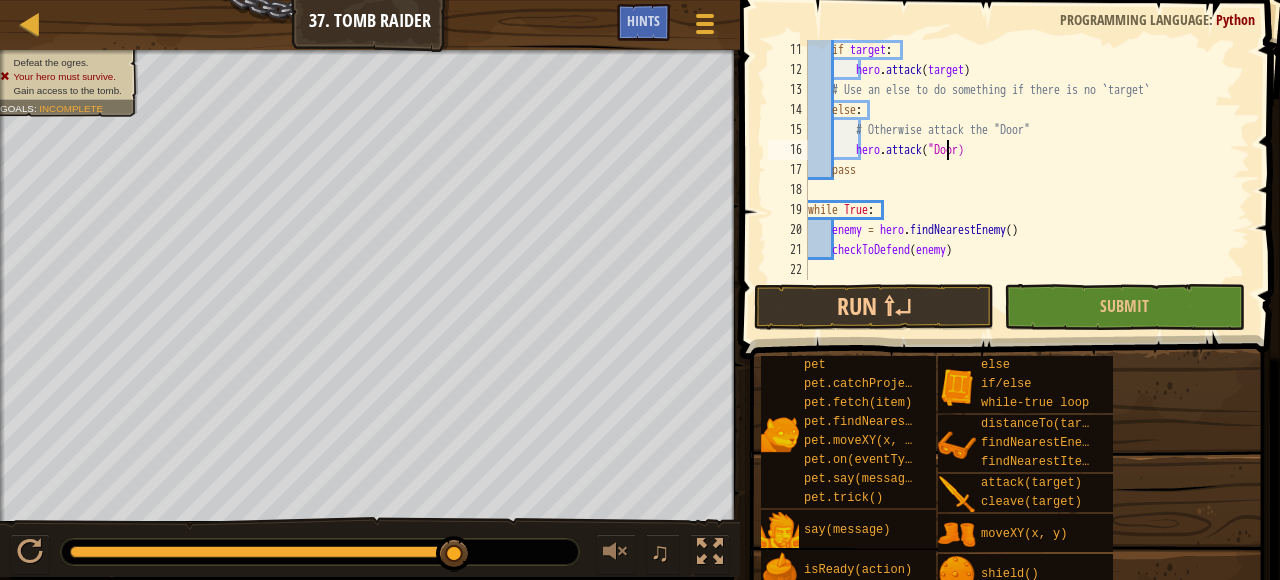 click on "if   target :          hero . attack ( target )      # Use an else to do something if there is no `target`      else :          # Otherwise attack the "Door"          hero . attack ( "Door)      pass while   True :      enemy   =   hero . findNearestEnemy ( )      checkToDefend ( enemy )" at bounding box center (1027, 180) 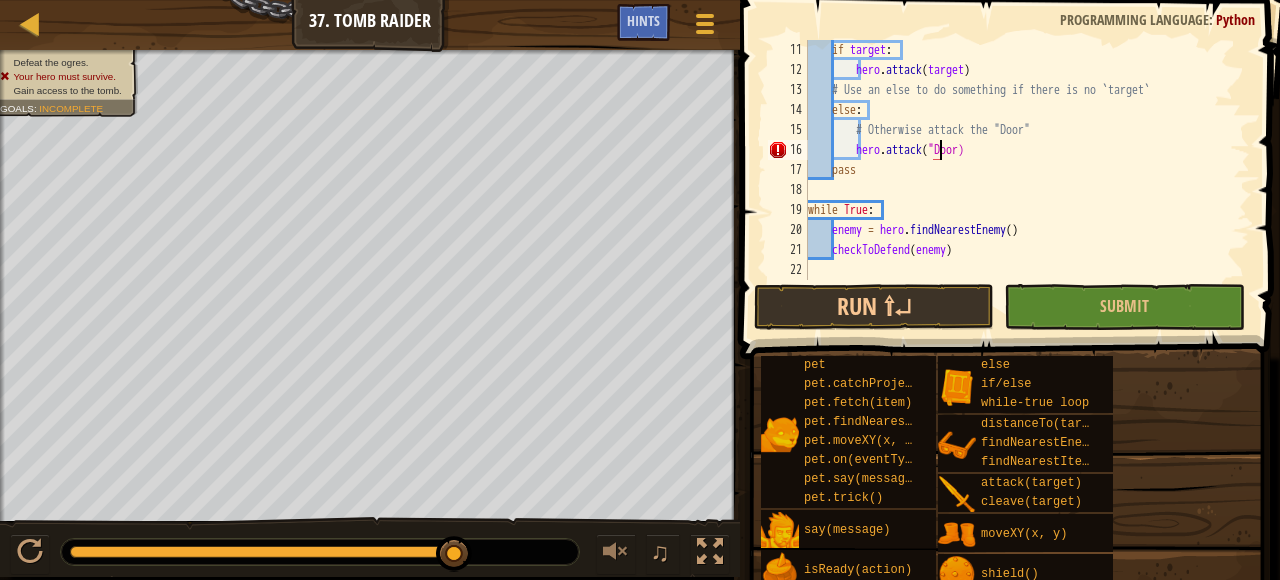 click on "if   target :          hero . attack ( target )      # Use an else to do something if there is no `target`      else :          # Otherwise attack the "Door"          hero . attack ( "Door)      pass while   True :      enemy   =   hero . findNearestEnemy ( )      checkToDefend ( enemy )" at bounding box center (1027, 180) 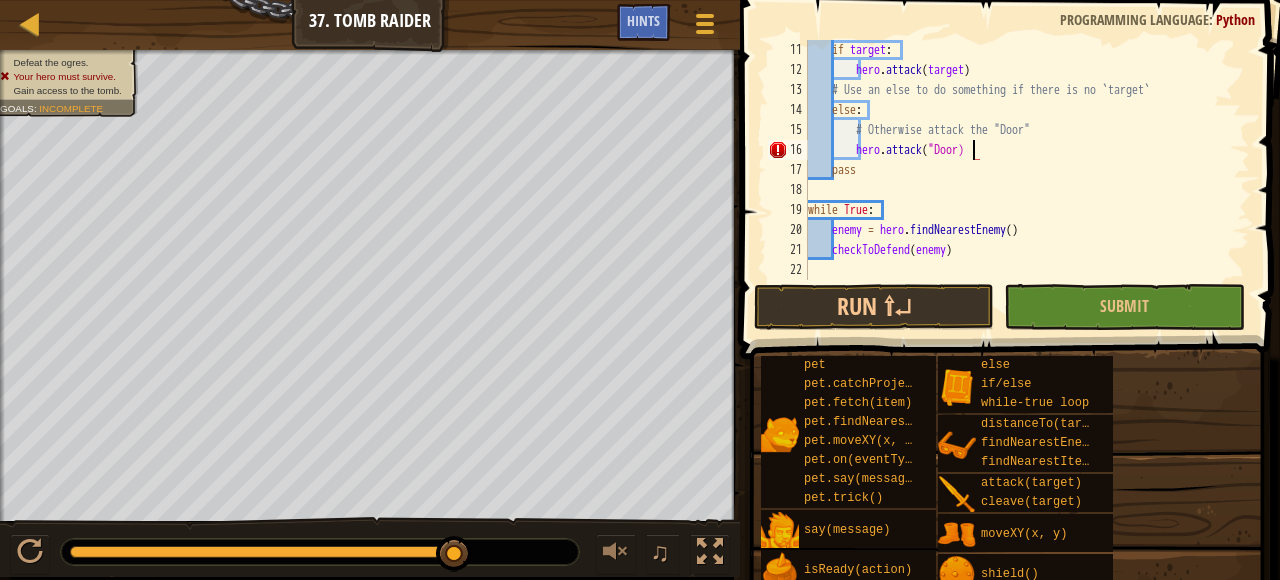 scroll, scrollTop: 9, scrollLeft: 13, axis: both 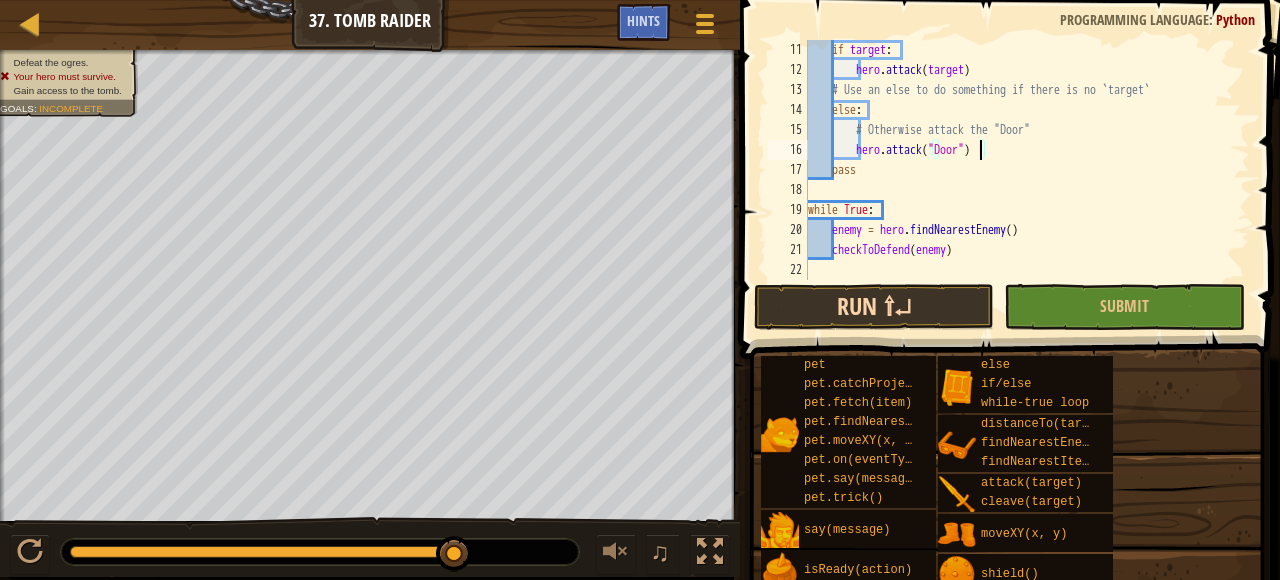 type on "hero.attack("Door")" 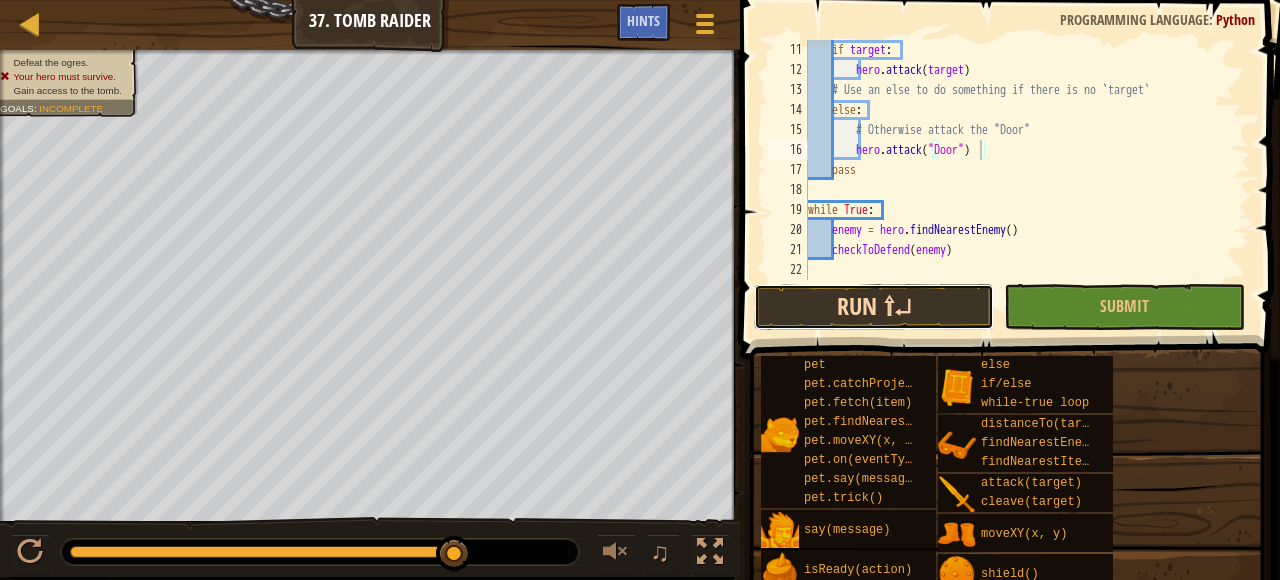 click on "Run ⇧↵" at bounding box center [874, 307] 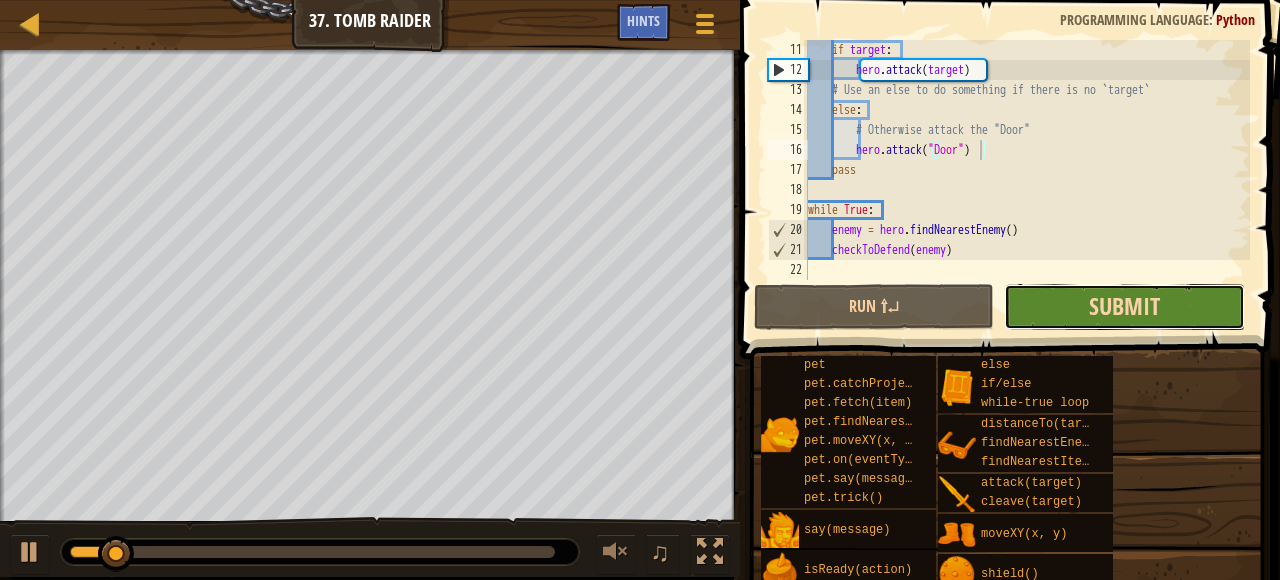 click on "Submit" at bounding box center [1124, 306] 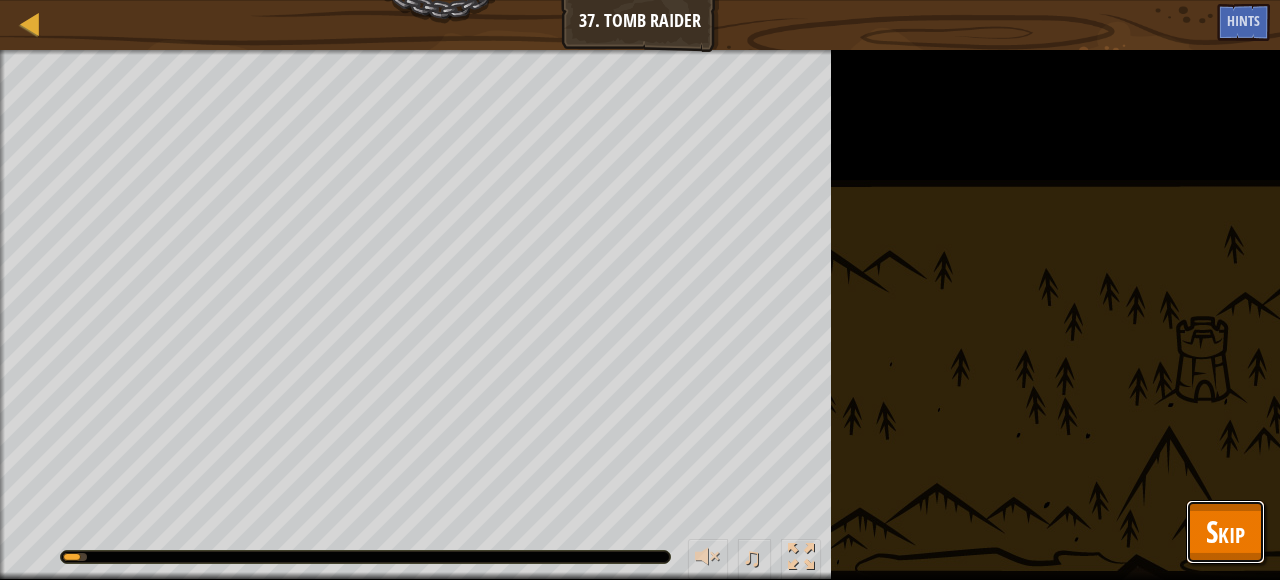 click on "Skip" at bounding box center (1225, 531) 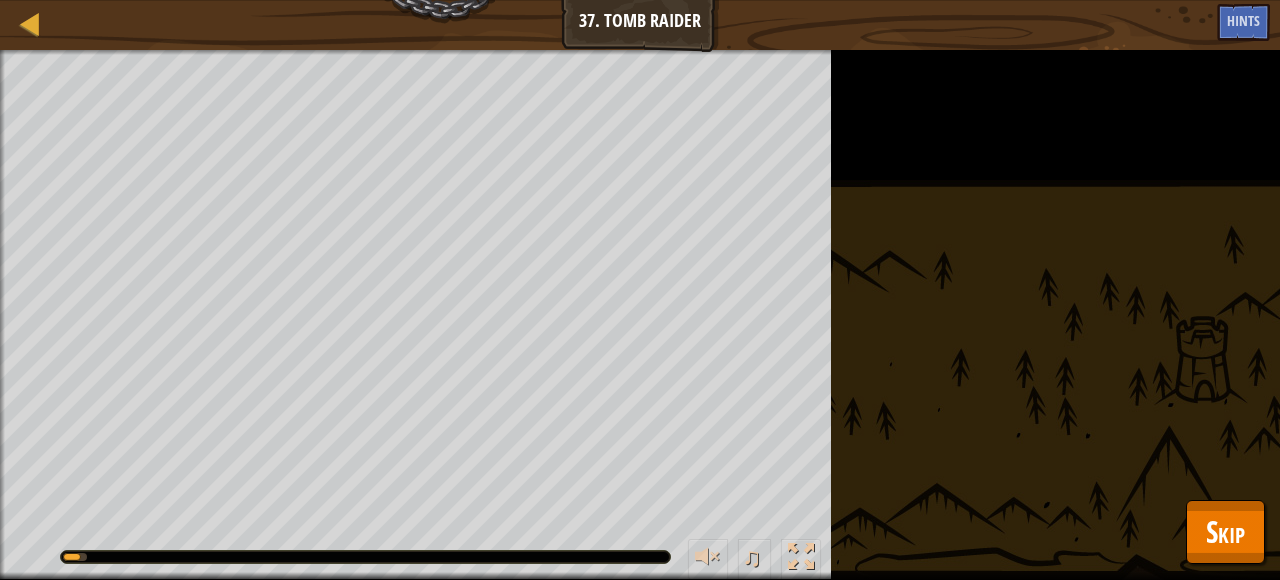 scroll, scrollTop: 240, scrollLeft: 0, axis: vertical 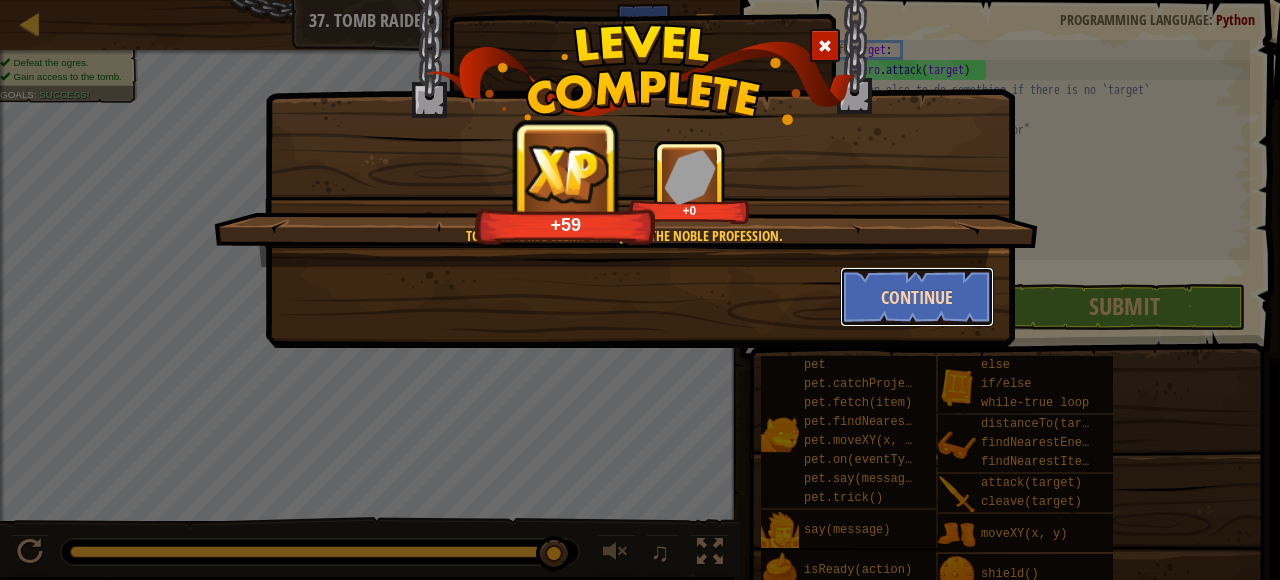 click on "Continue" at bounding box center (917, 297) 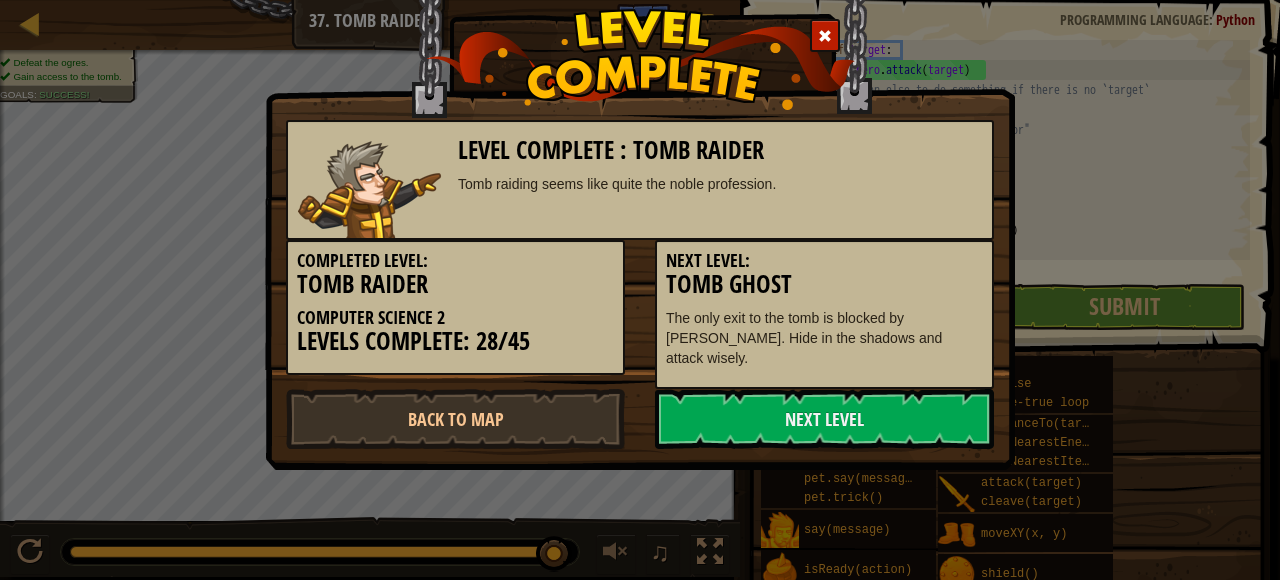 click on "Tomb Ghost" at bounding box center (824, 284) 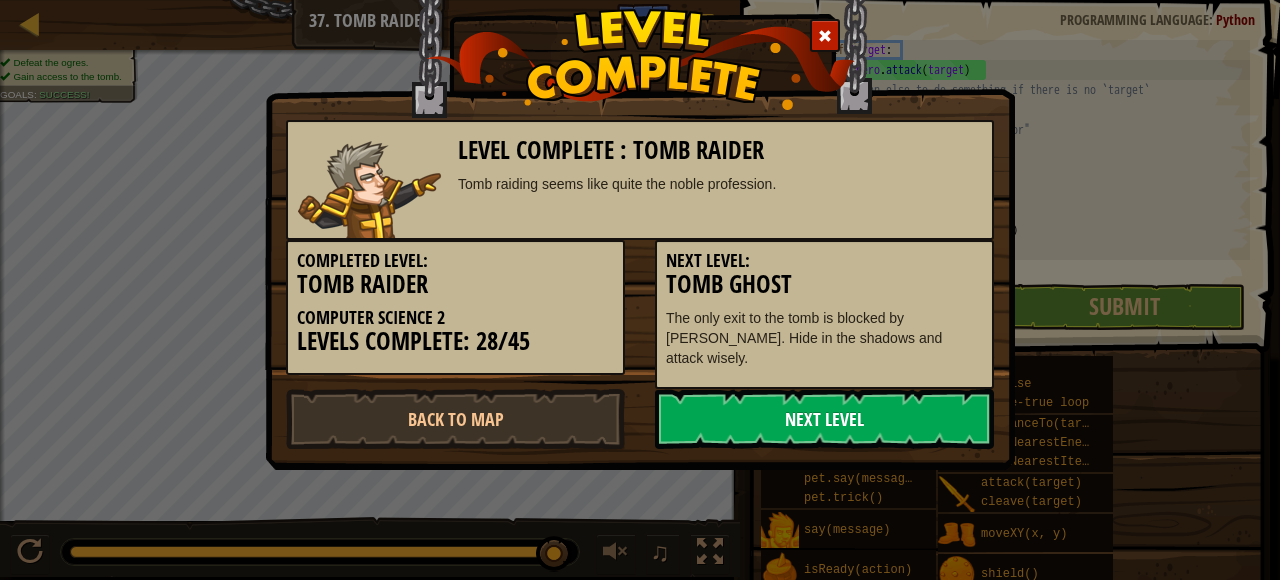 click on "Next Level" at bounding box center [824, 419] 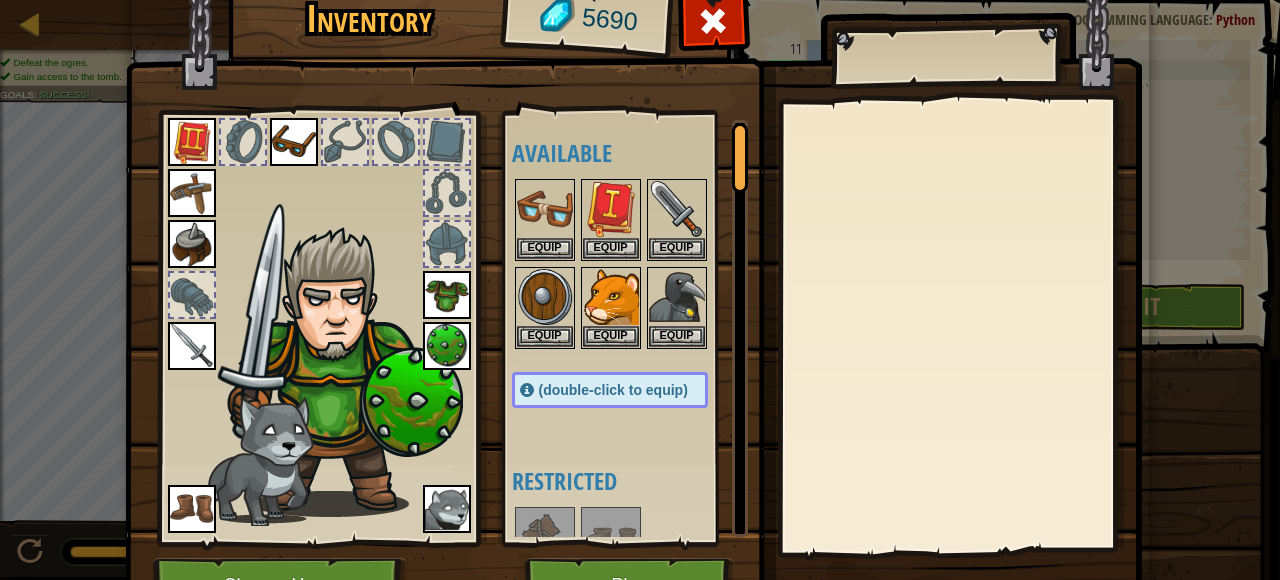 scroll, scrollTop: 10, scrollLeft: 0, axis: vertical 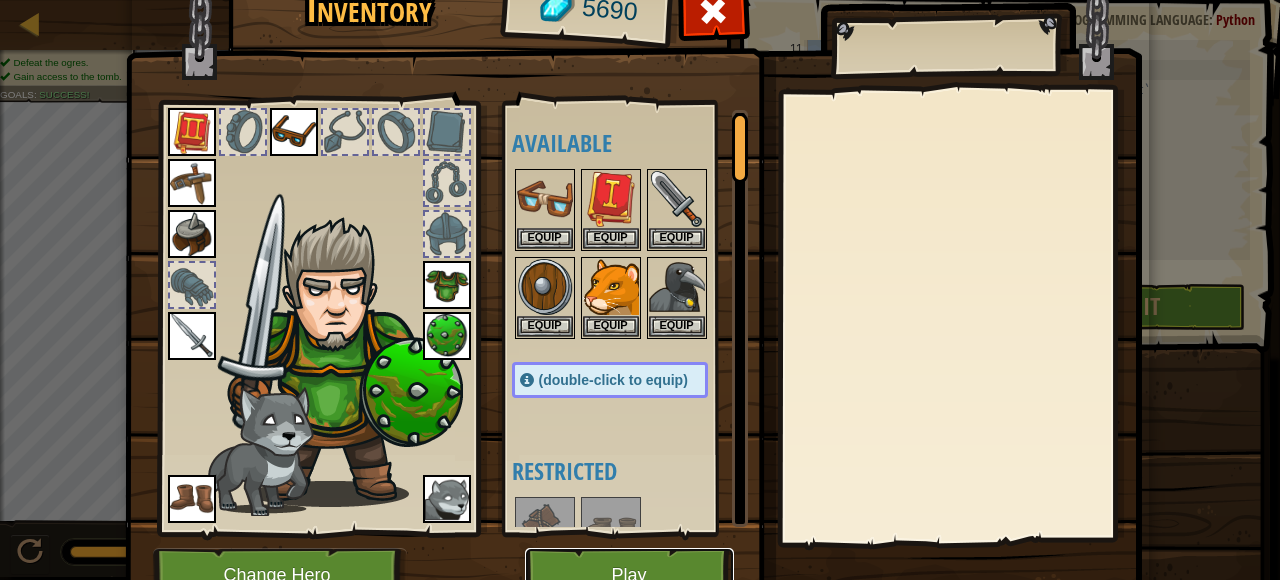 click on "Play" at bounding box center (629, 575) 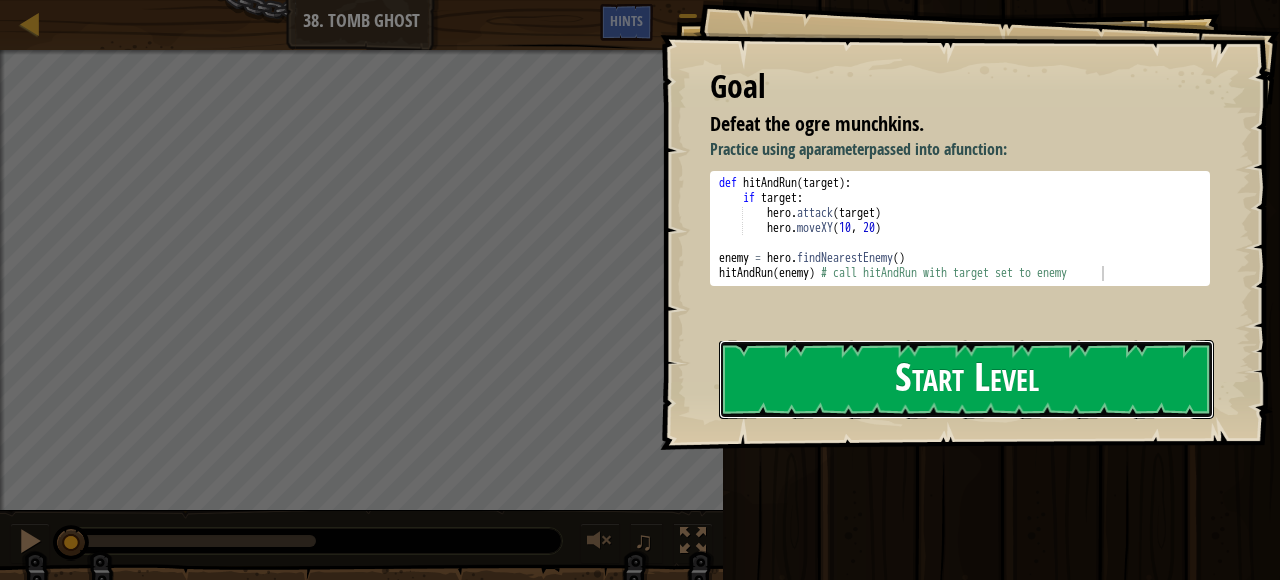 click on "Start Level" at bounding box center [966, 379] 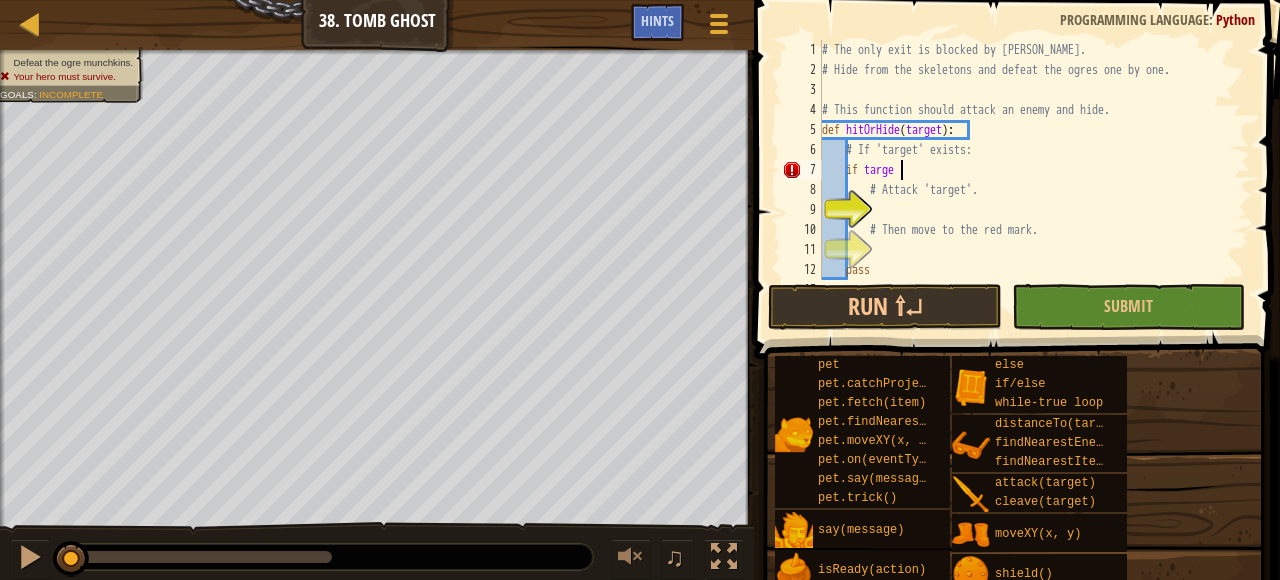 scroll, scrollTop: 9, scrollLeft: 6, axis: both 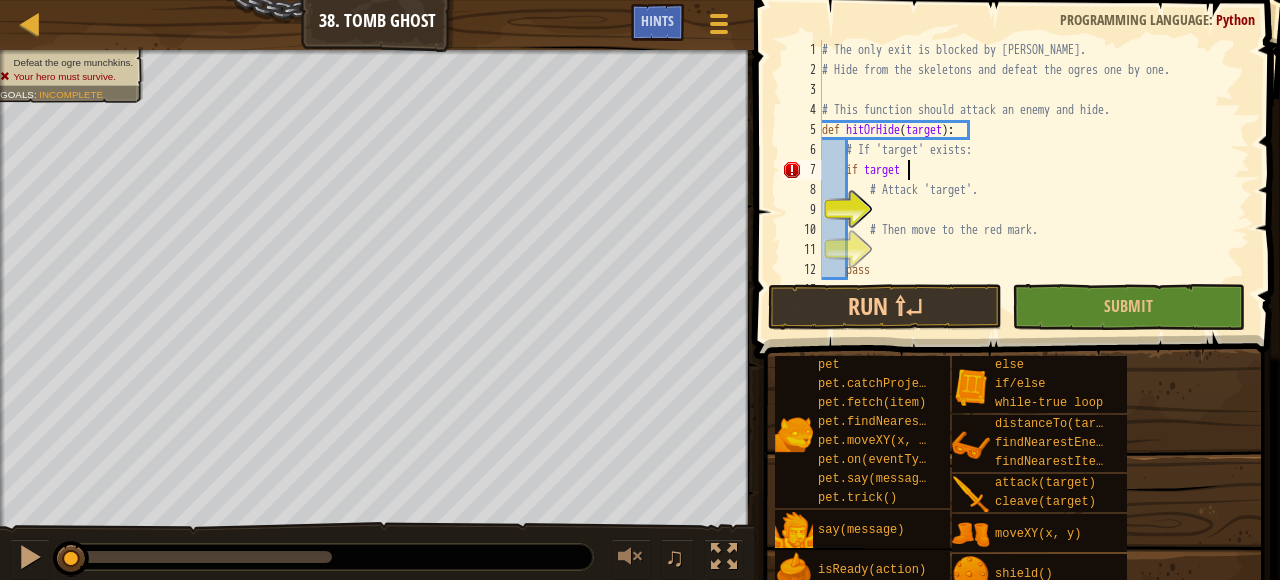 type on "if target:" 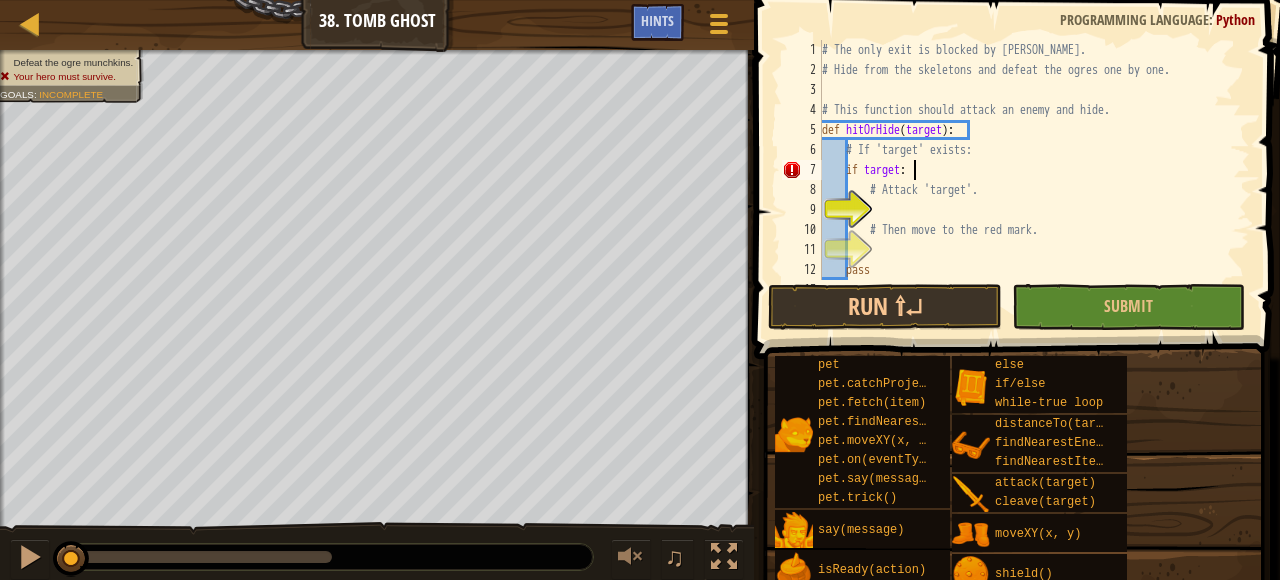 scroll, scrollTop: 9, scrollLeft: 7, axis: both 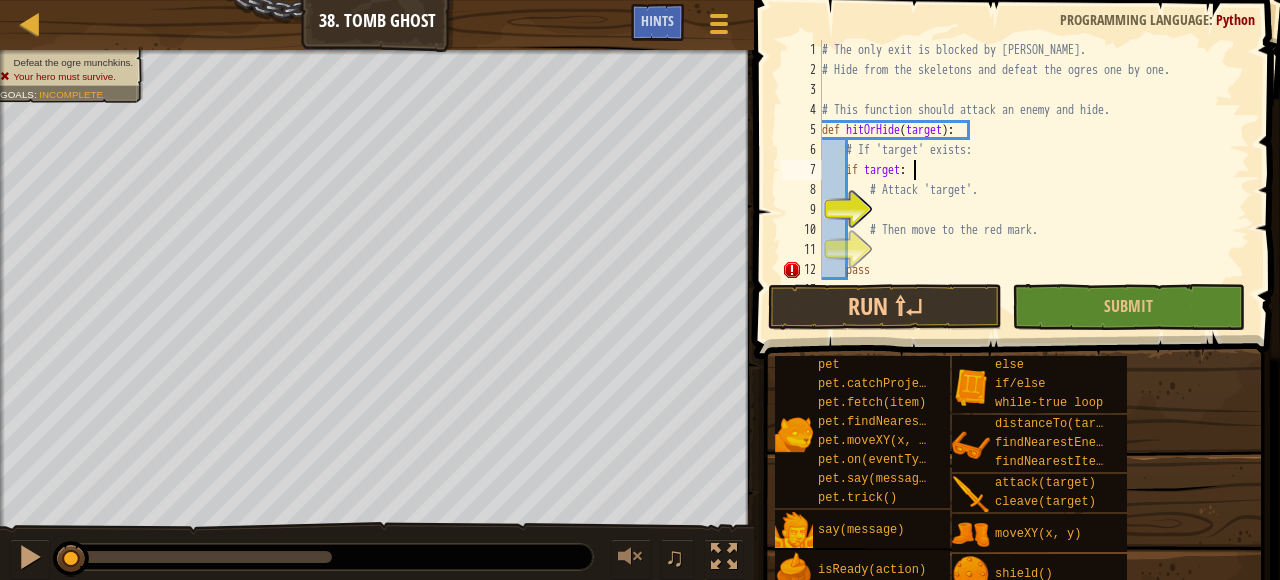 click on "# The only exit is blocked by [PERSON_NAME]. # Hide from the skeletons and defeat the ogres one by one. # This function should attack an enemy and hide. def   hitOrHide ( target ) :      # If 'target' exists:      if   target :          # Attack 'target'.                   # Then move to the red mark.               pass" at bounding box center (1034, 180) 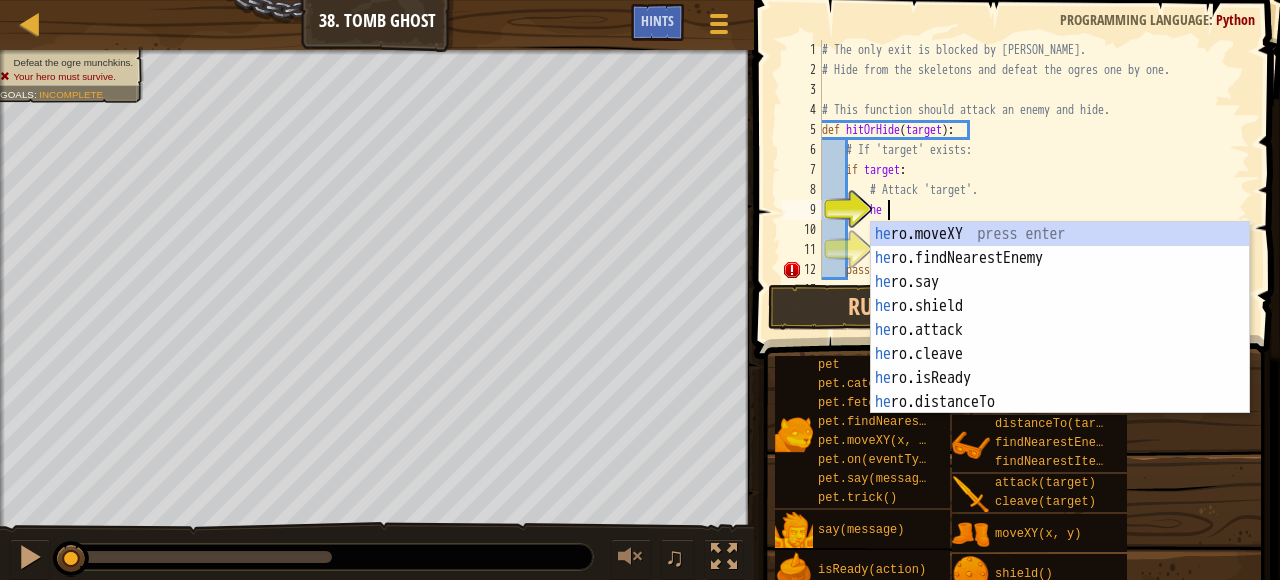 scroll, scrollTop: 9, scrollLeft: 5, axis: both 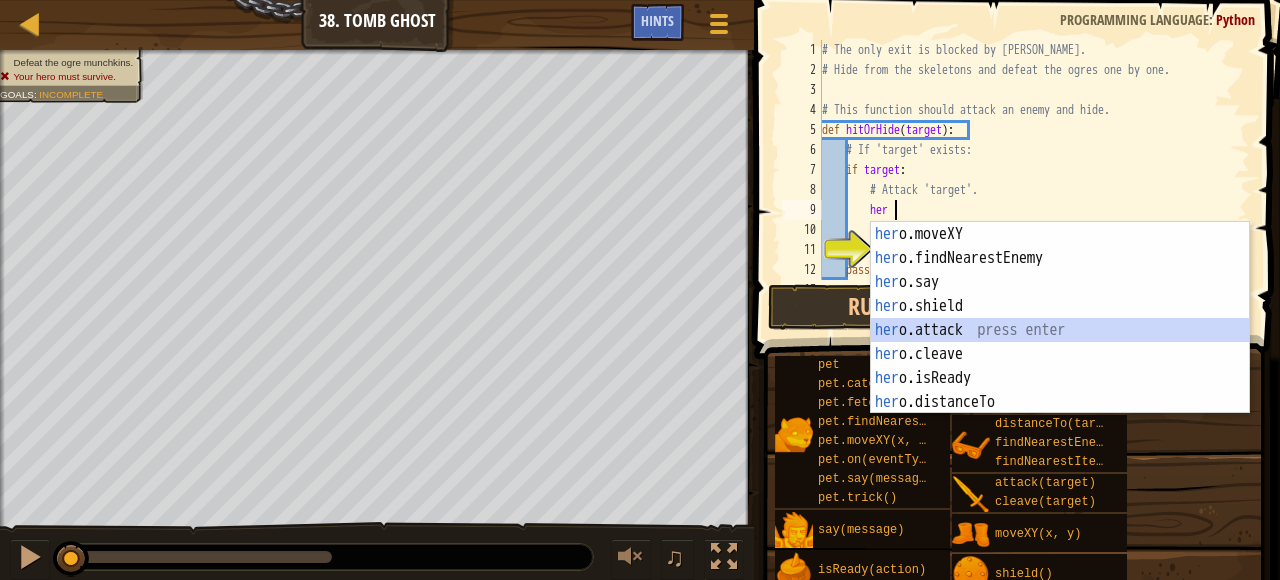 click on "her o.moveXY press enter her o.findNearestEnemy press enter her o.say press enter her o.shield press enter her o.attack press enter her o.cleave press enter her o.isReady press enter her o.distanceTo press enter her o.findNearestItem press enter" at bounding box center (1060, 342) 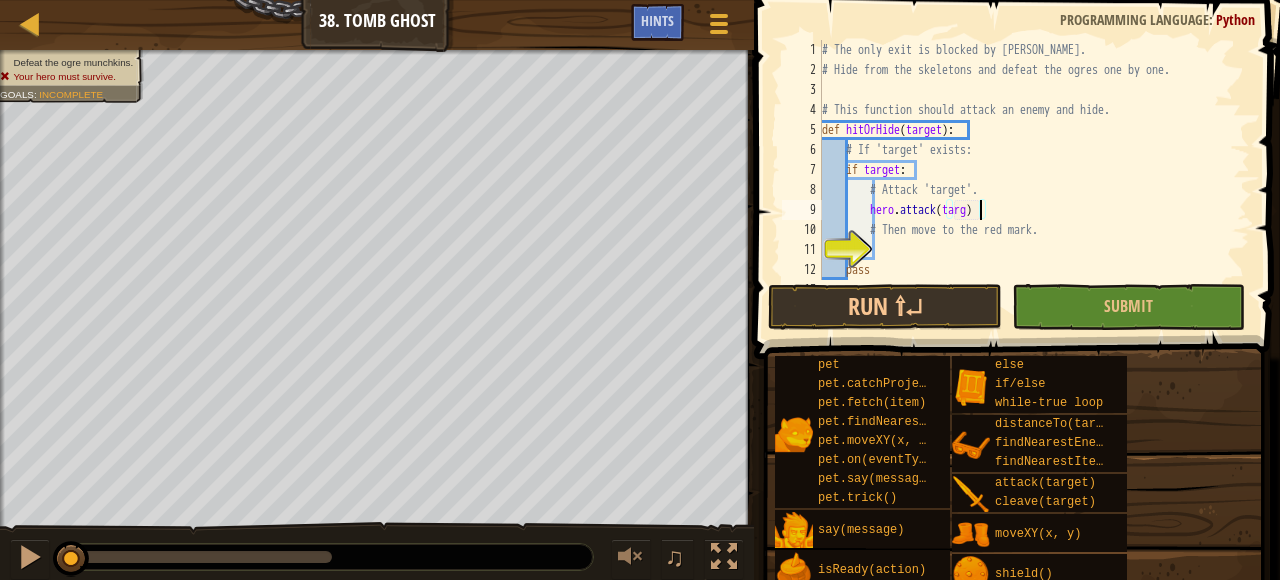 scroll, scrollTop: 9, scrollLeft: 13, axis: both 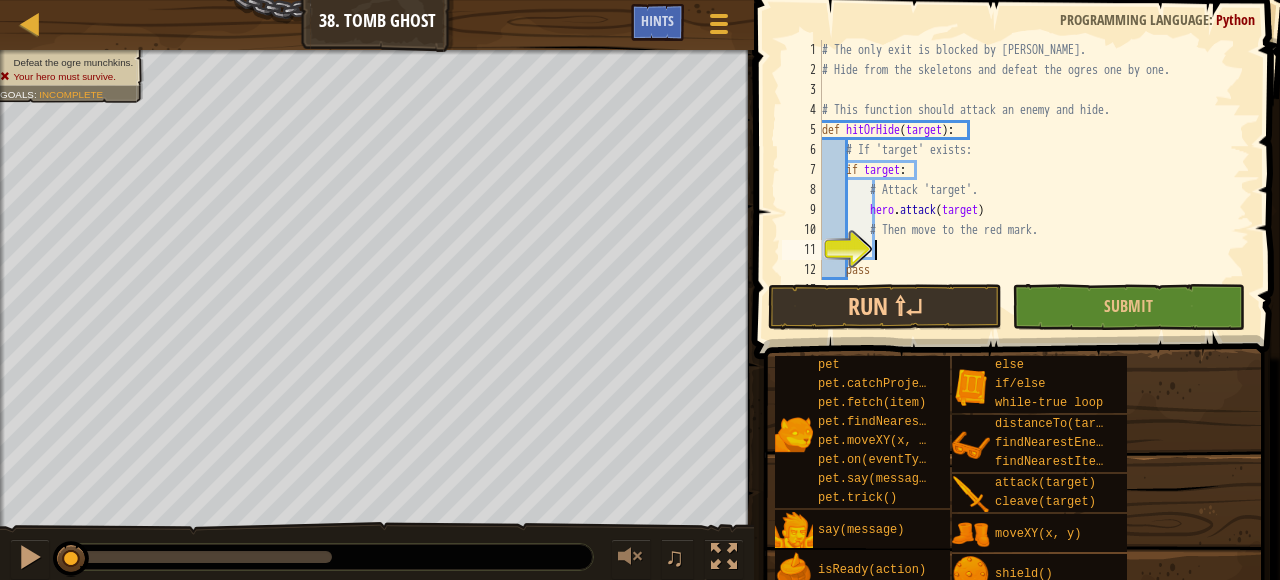 click on "# The only exit is blocked by [PERSON_NAME]. # Hide from the skeletons and defeat the ogres one by one. # This function should attack an enemy and hide. def   hitOrHide ( target ) :      # If 'target' exists:      if   target :          # Attack 'target'.          hero . attack ( target )          # Then move to the red mark.               pass" at bounding box center (1034, 180) 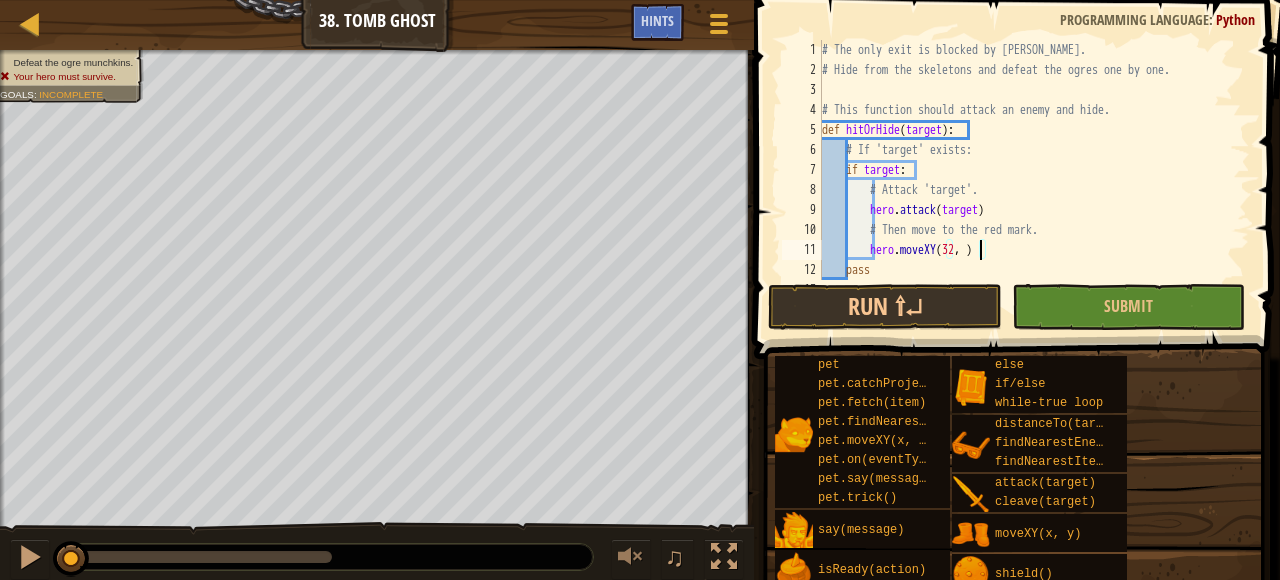 scroll, scrollTop: 9, scrollLeft: 13, axis: both 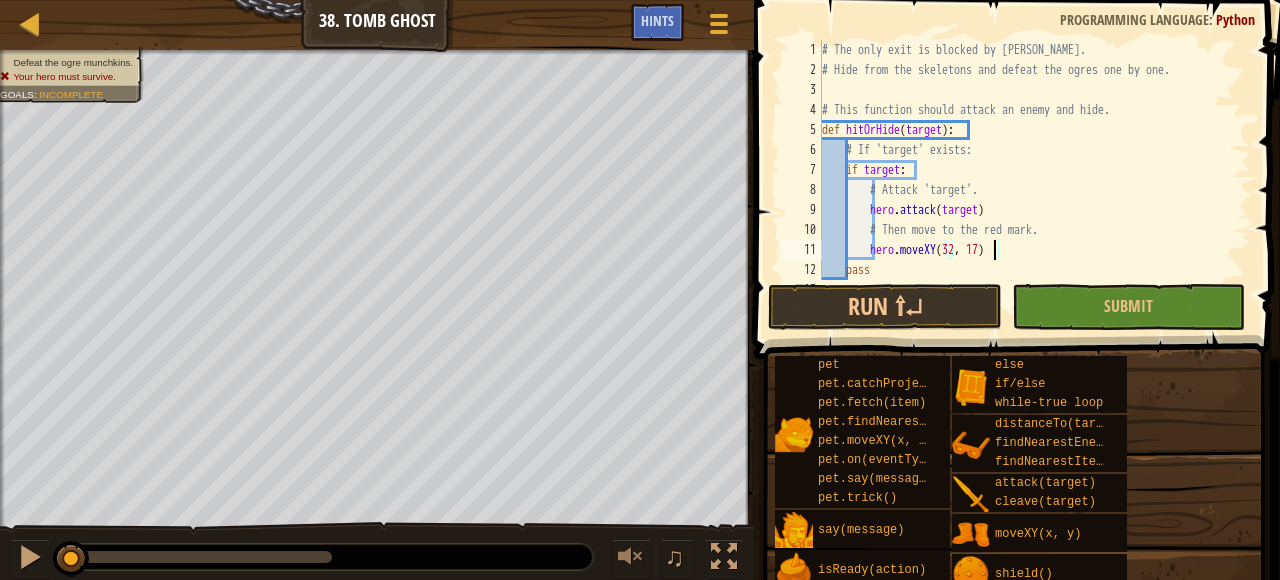 type on "pass" 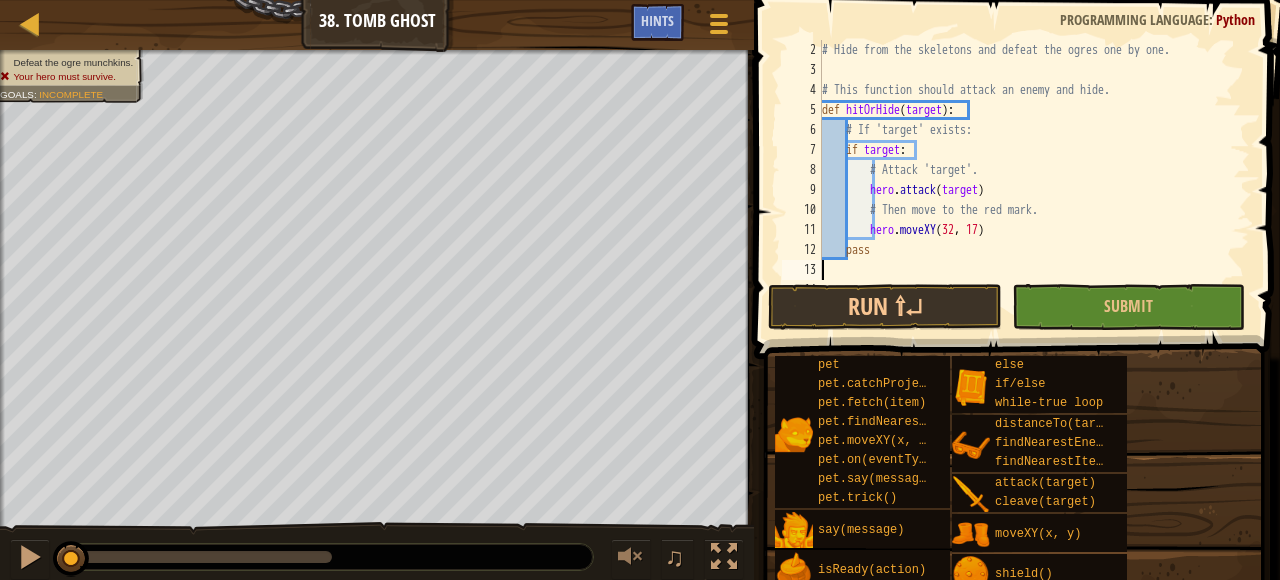 scroll, scrollTop: 0, scrollLeft: 0, axis: both 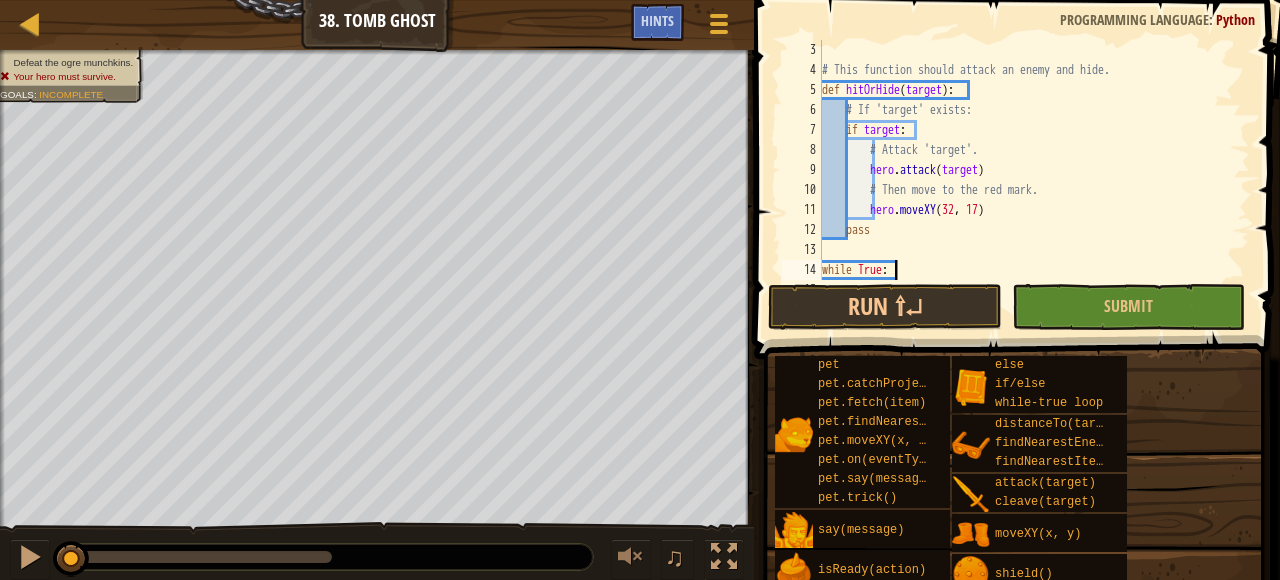 type on "hitOrHide(enemy)" 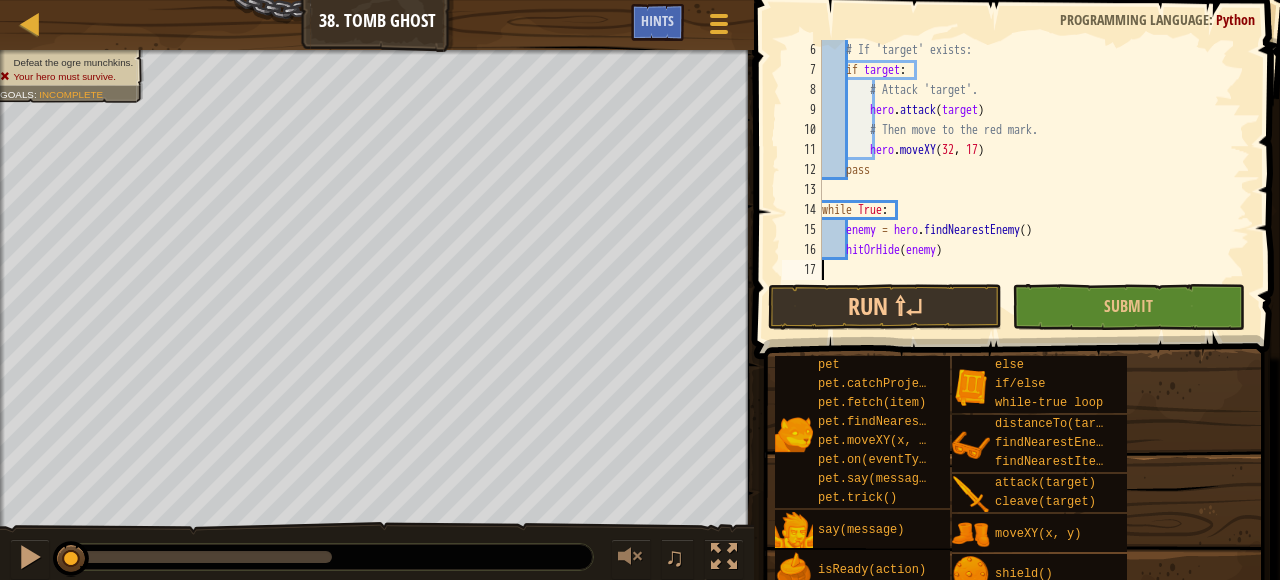 scroll, scrollTop: 100, scrollLeft: 0, axis: vertical 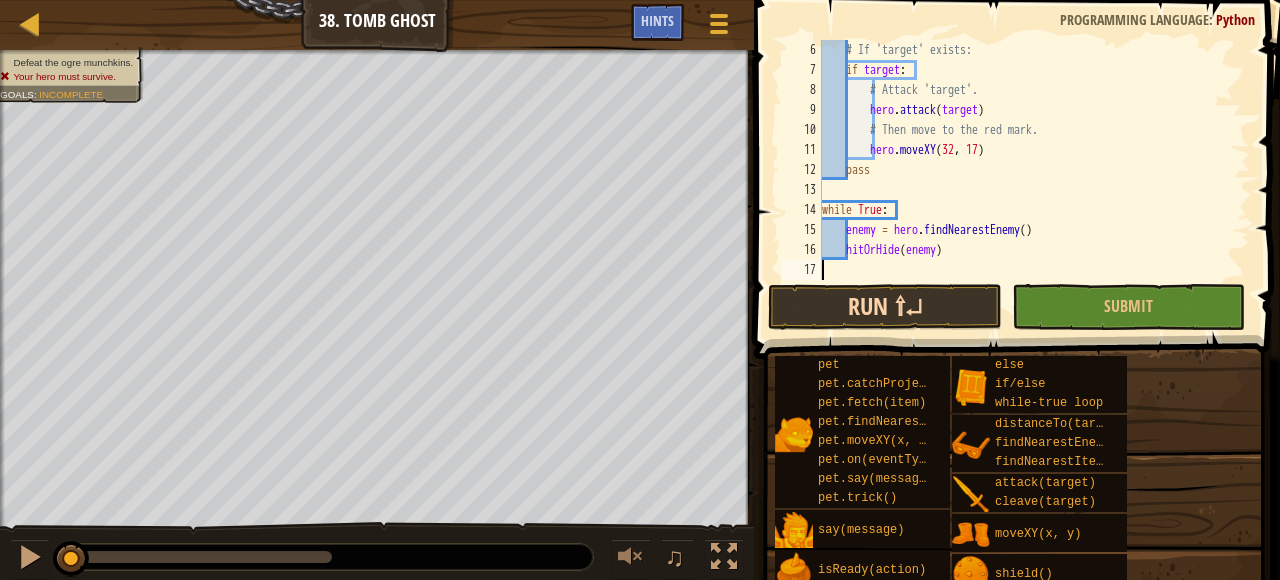 type 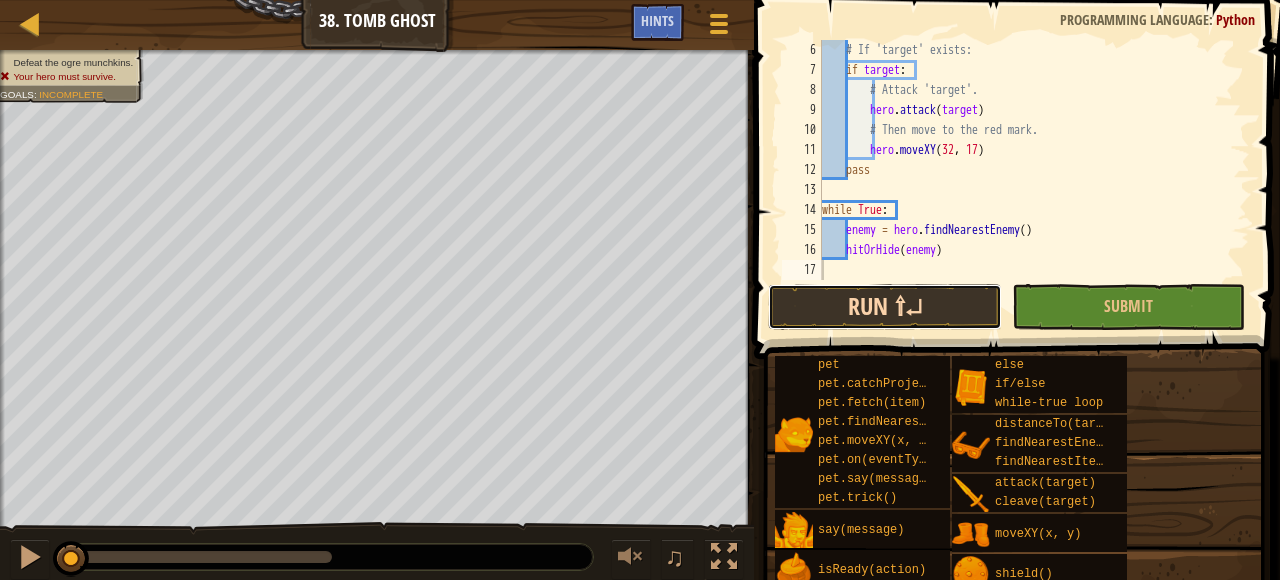 click on "Run ⇧↵" at bounding box center (884, 307) 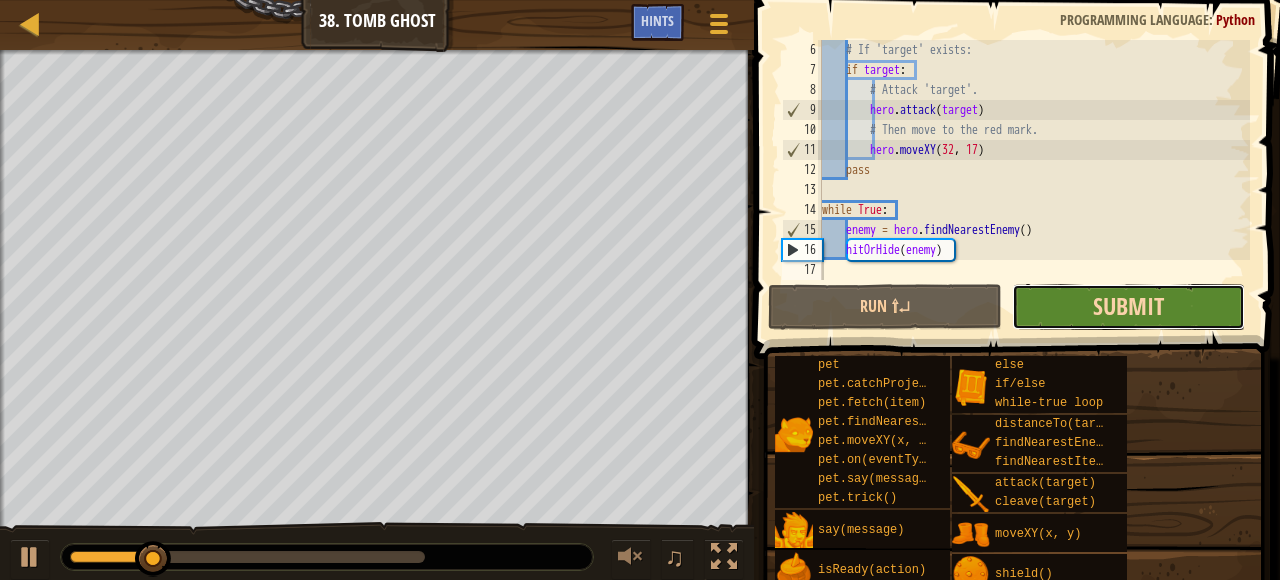 click on "Submit" at bounding box center (1128, 306) 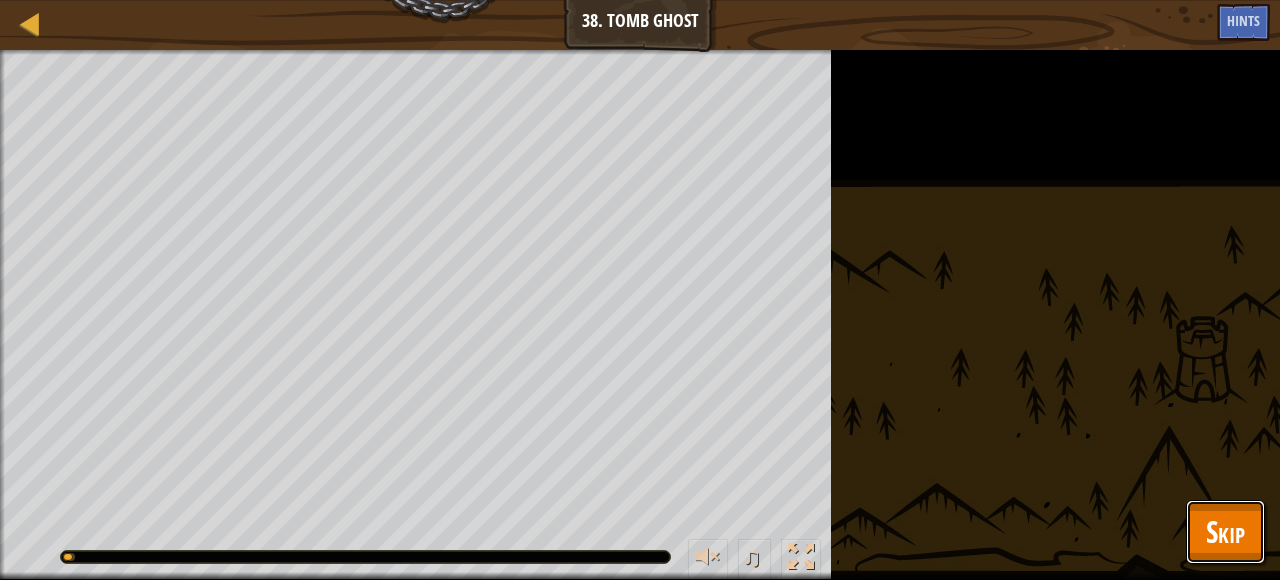 click on "Skip" at bounding box center (1225, 531) 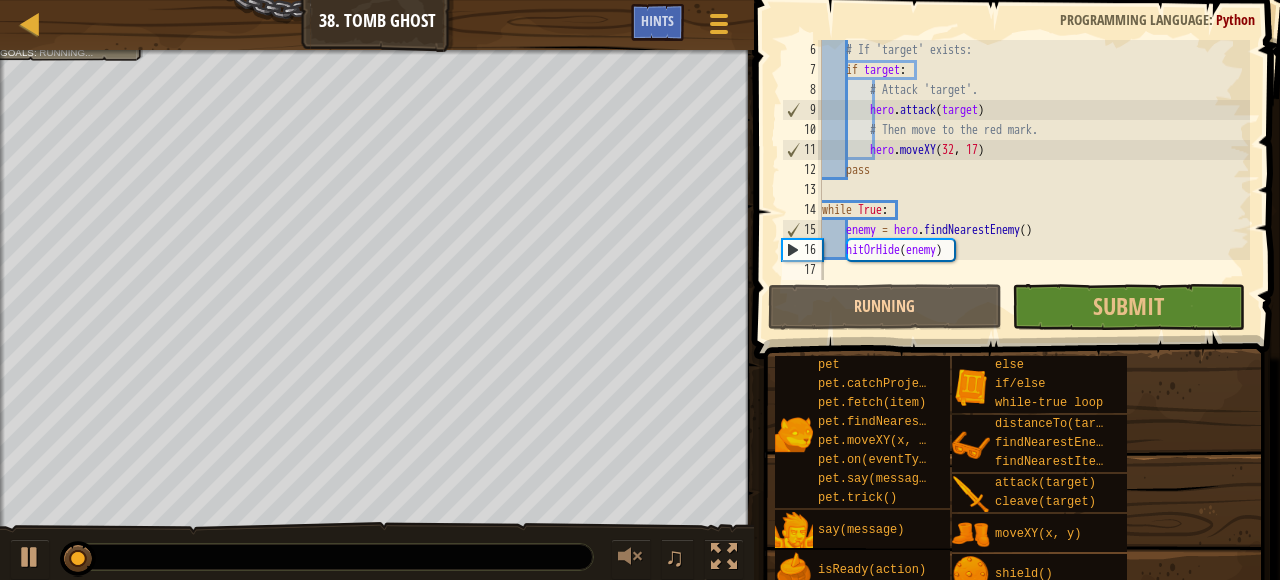 scroll, scrollTop: 100, scrollLeft: 0, axis: vertical 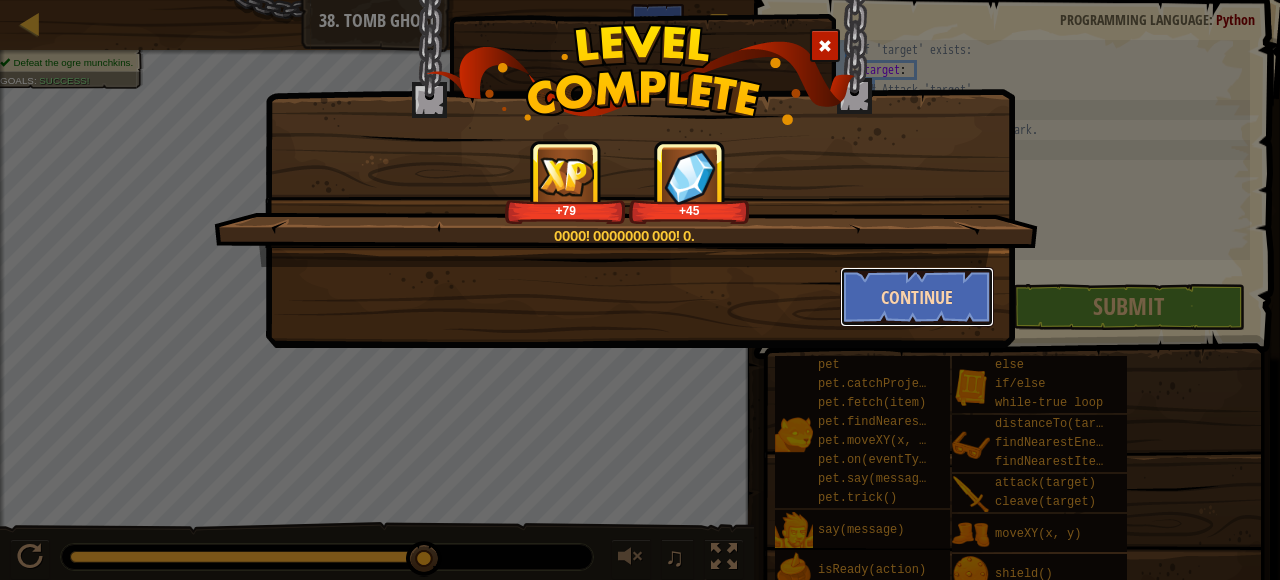 click on "Continue" at bounding box center [917, 297] 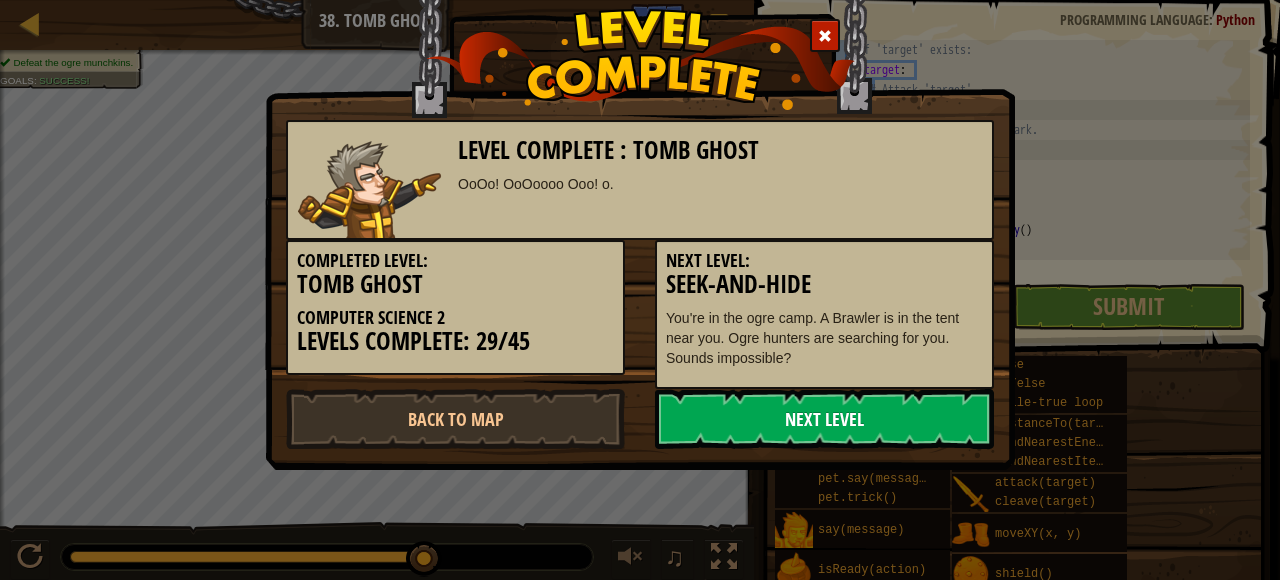 click on "Next Level" at bounding box center [824, 419] 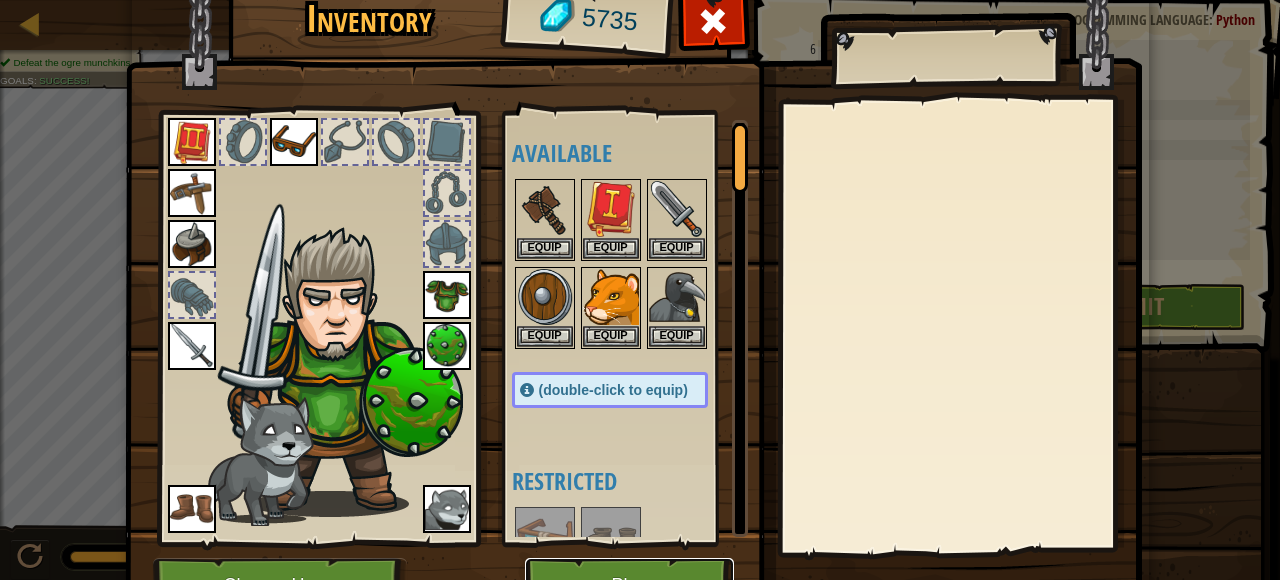 click on "Play" at bounding box center [629, 585] 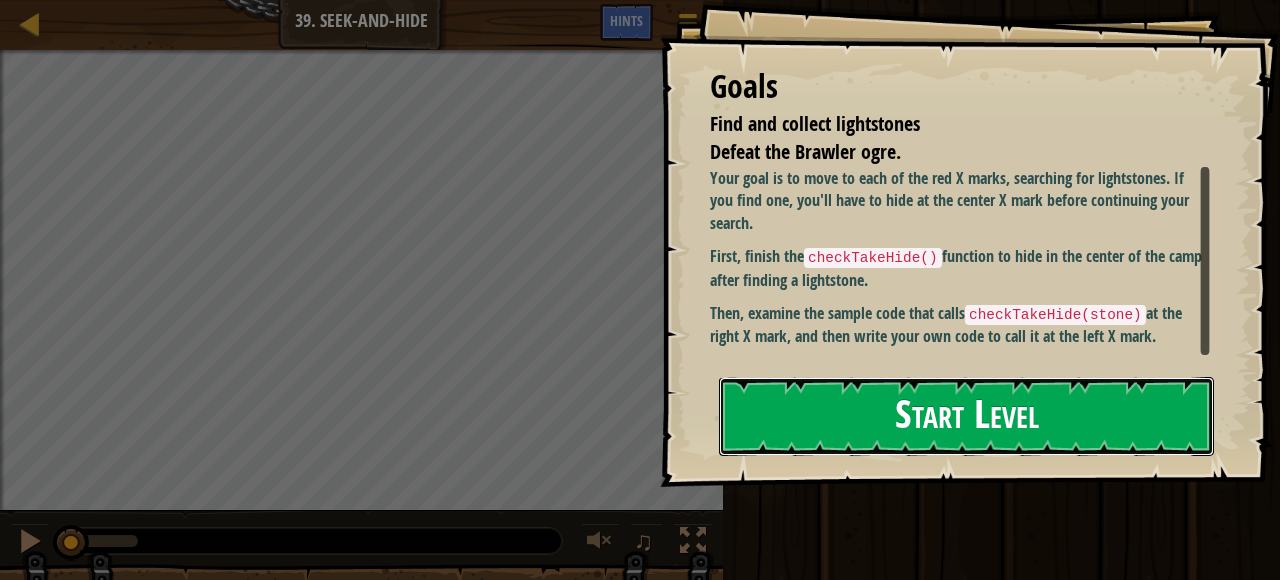 click on "Start Level" at bounding box center [966, 416] 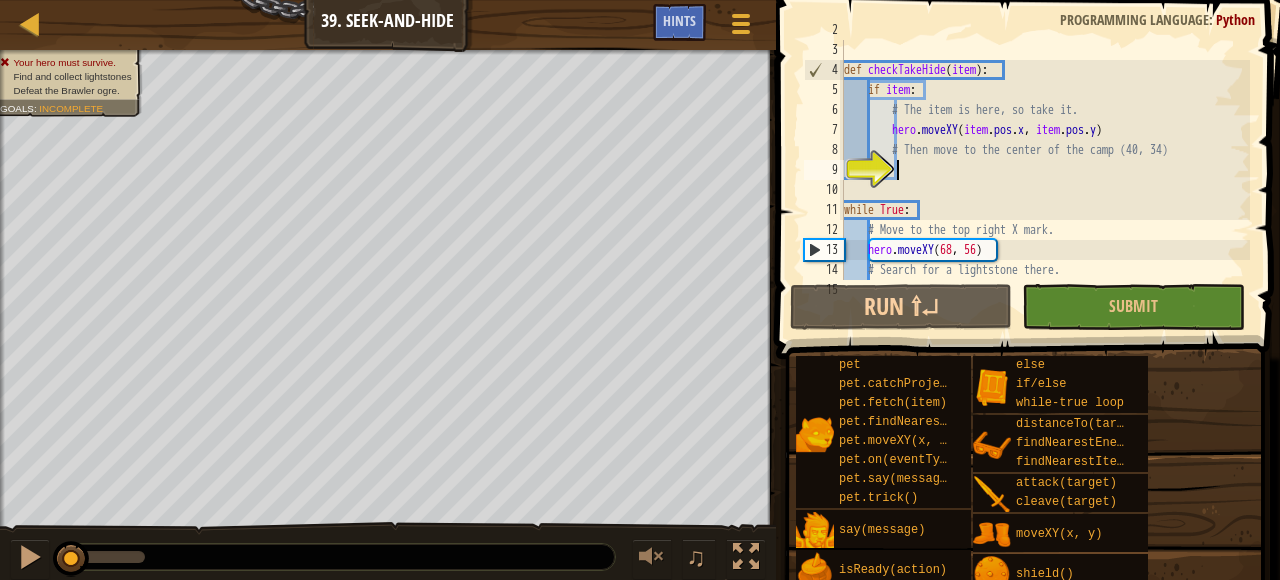 scroll, scrollTop: 40, scrollLeft: 0, axis: vertical 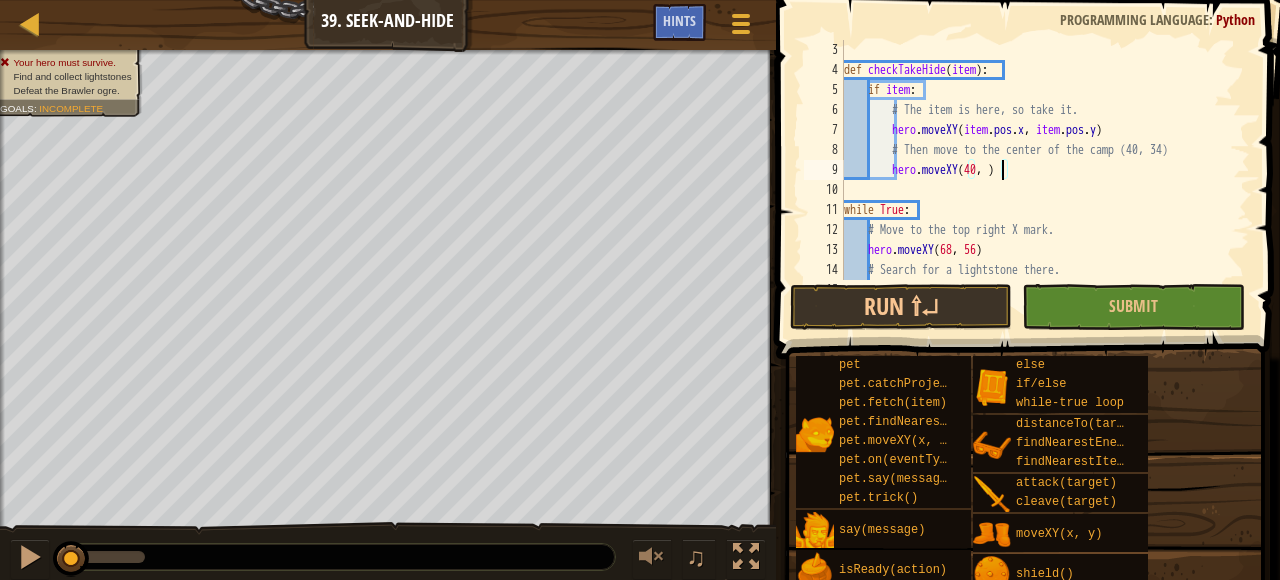 type on "hero.moveXY(40, 34)" 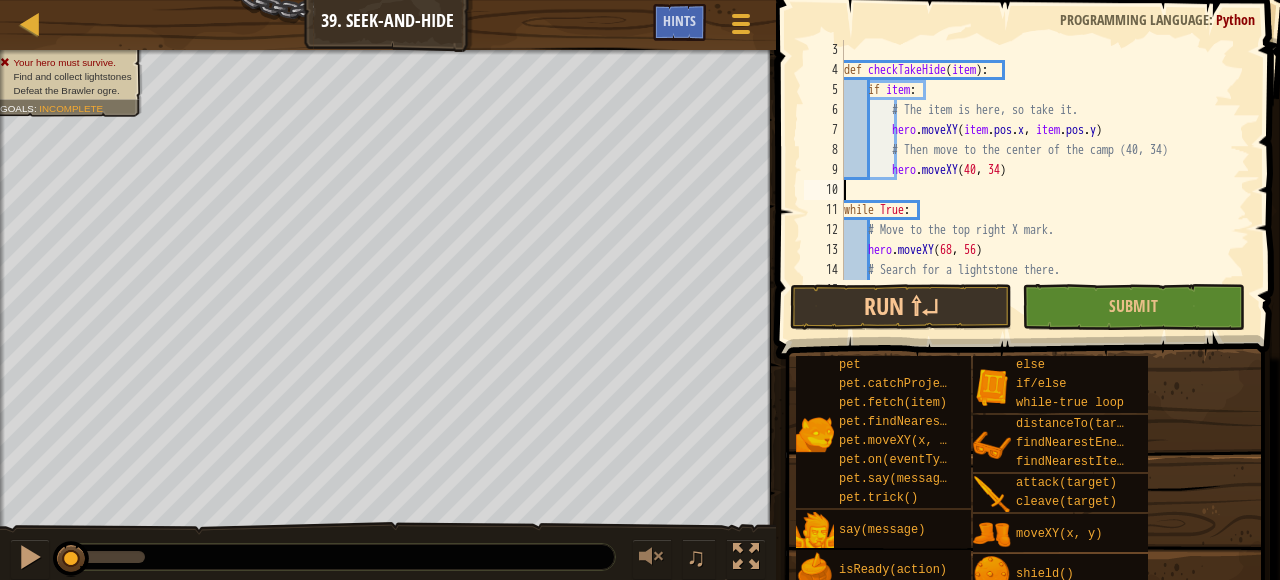 scroll, scrollTop: 0, scrollLeft: 0, axis: both 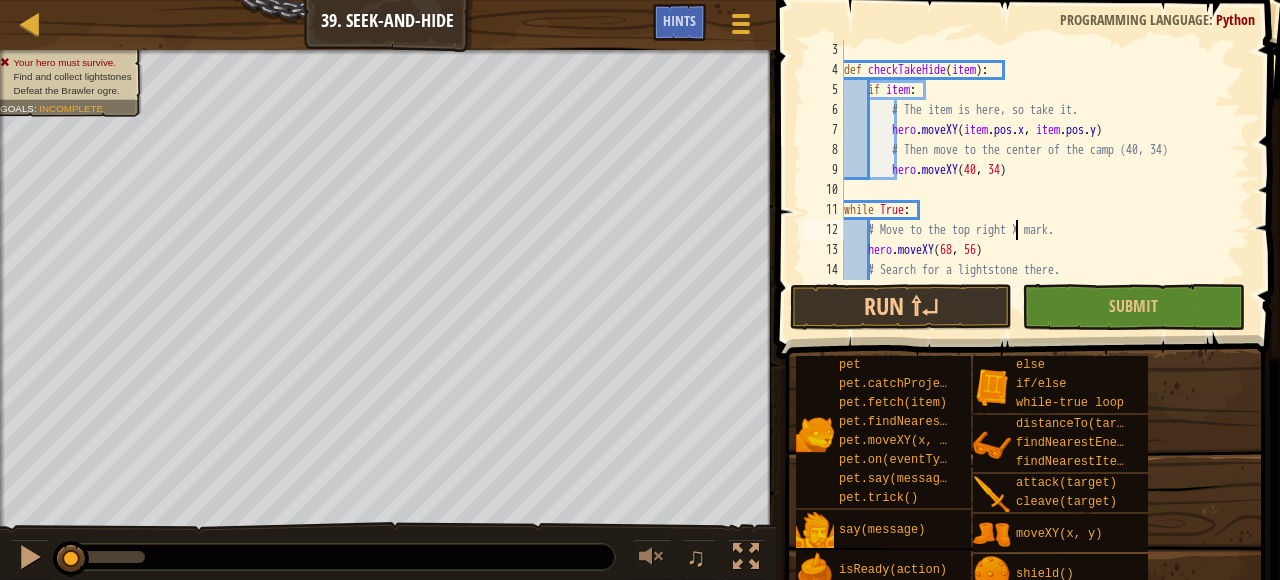 type on "checkTakeHide(lightstone)" 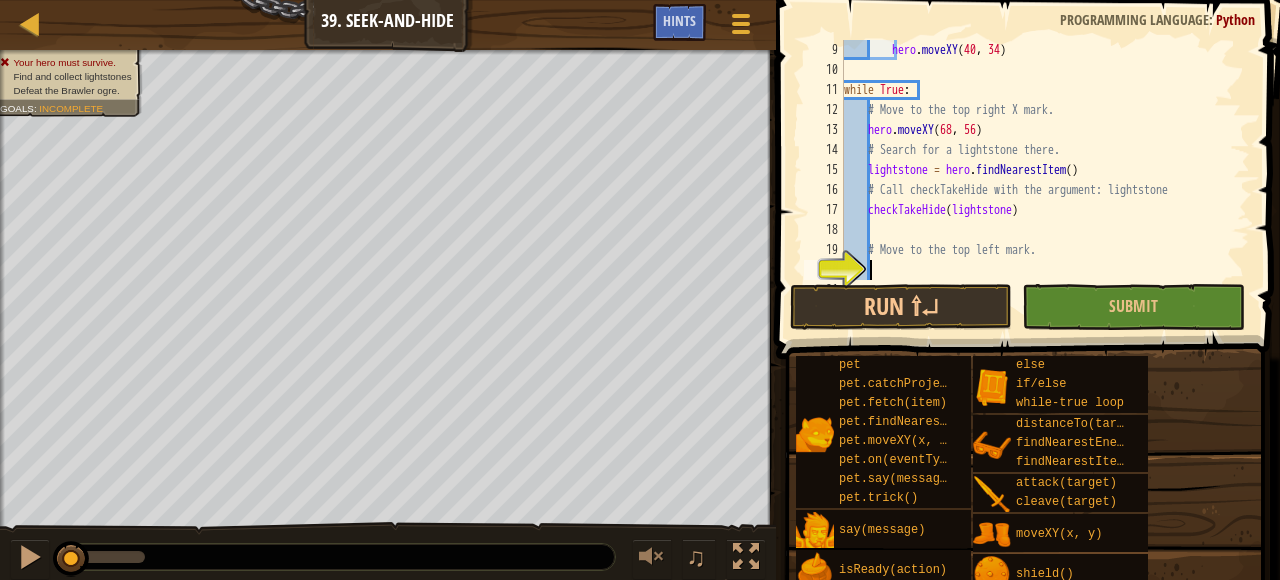 type on "# Search for a lightstone." 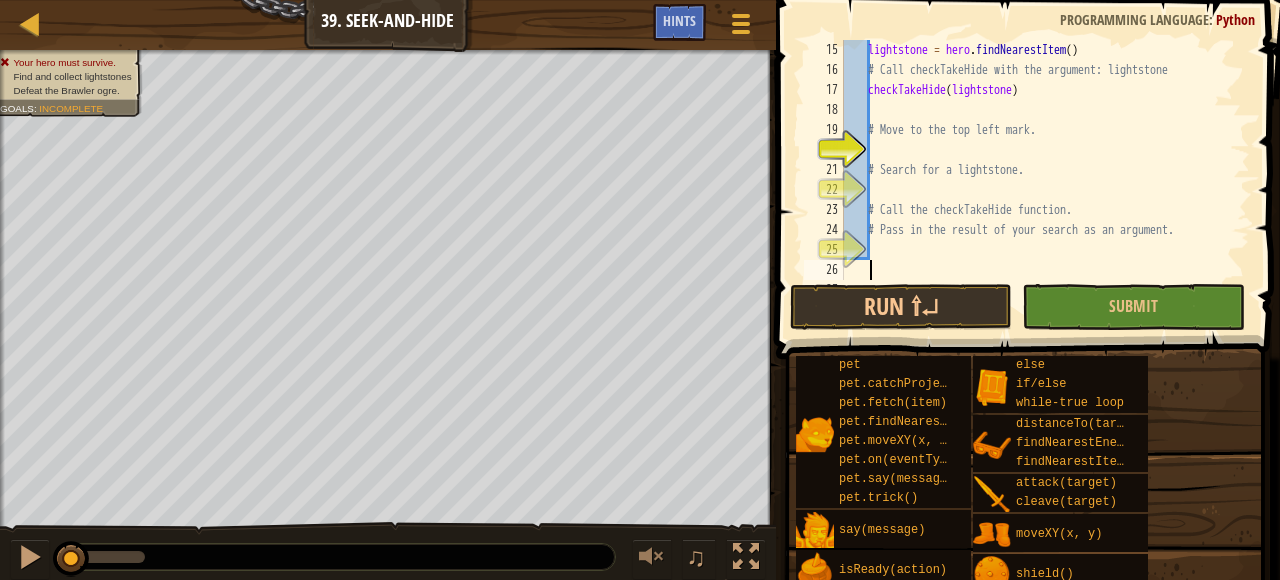 scroll, scrollTop: 300, scrollLeft: 0, axis: vertical 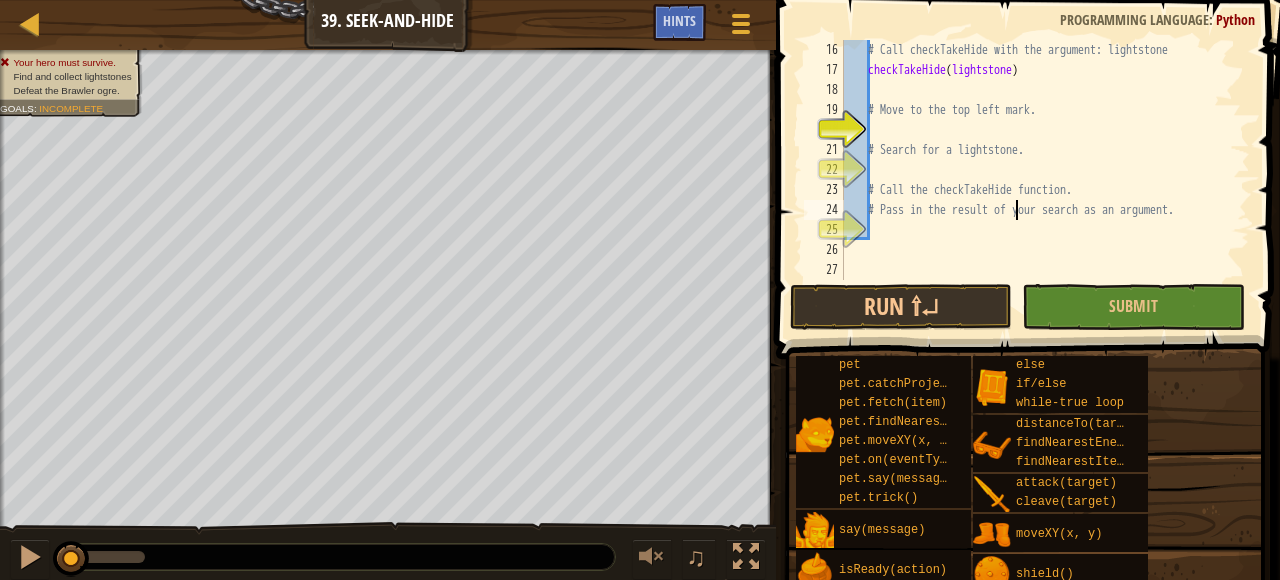 type on "# Call the checkTakeHide function." 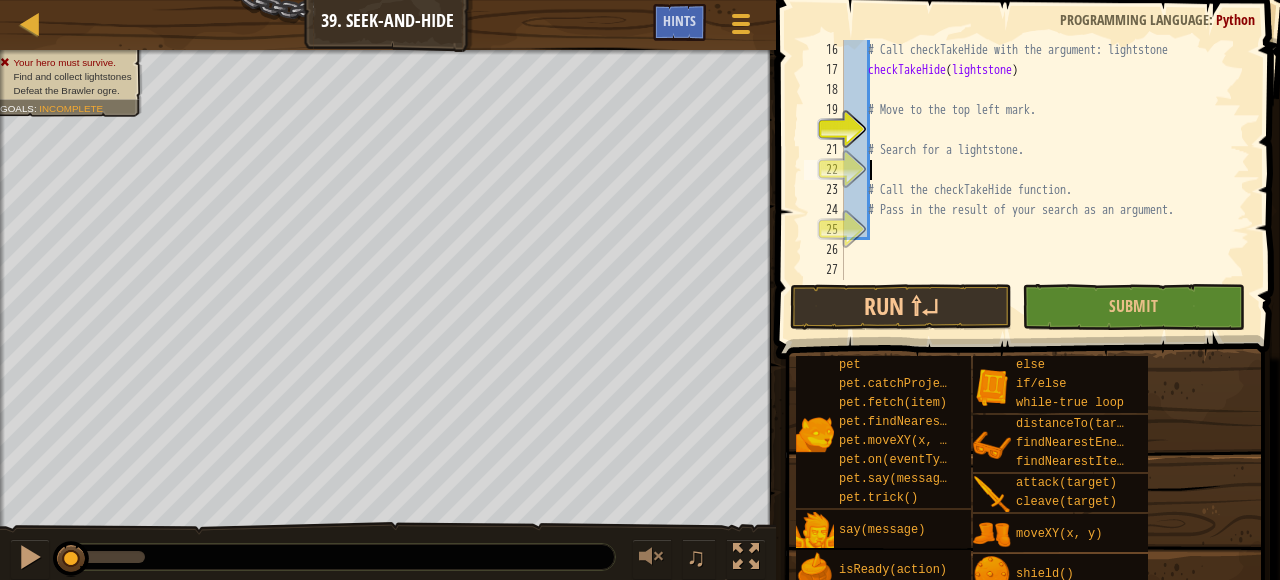 type on "# Search for a lightstone." 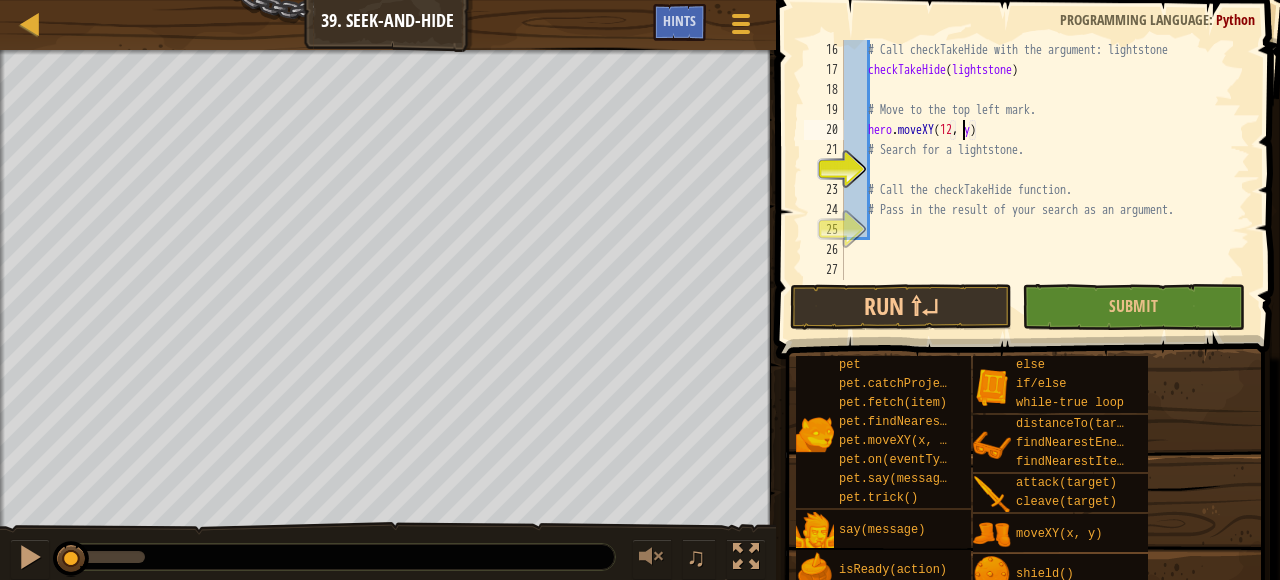 scroll, scrollTop: 9, scrollLeft: 9, axis: both 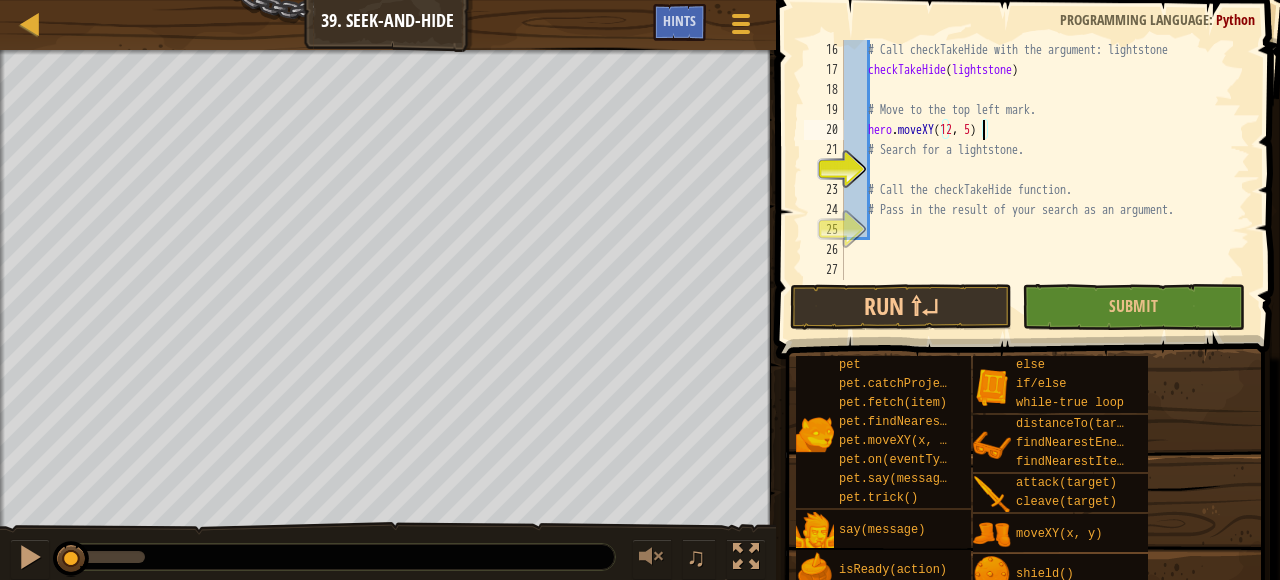 type on "hero.moveXY(12, 56)" 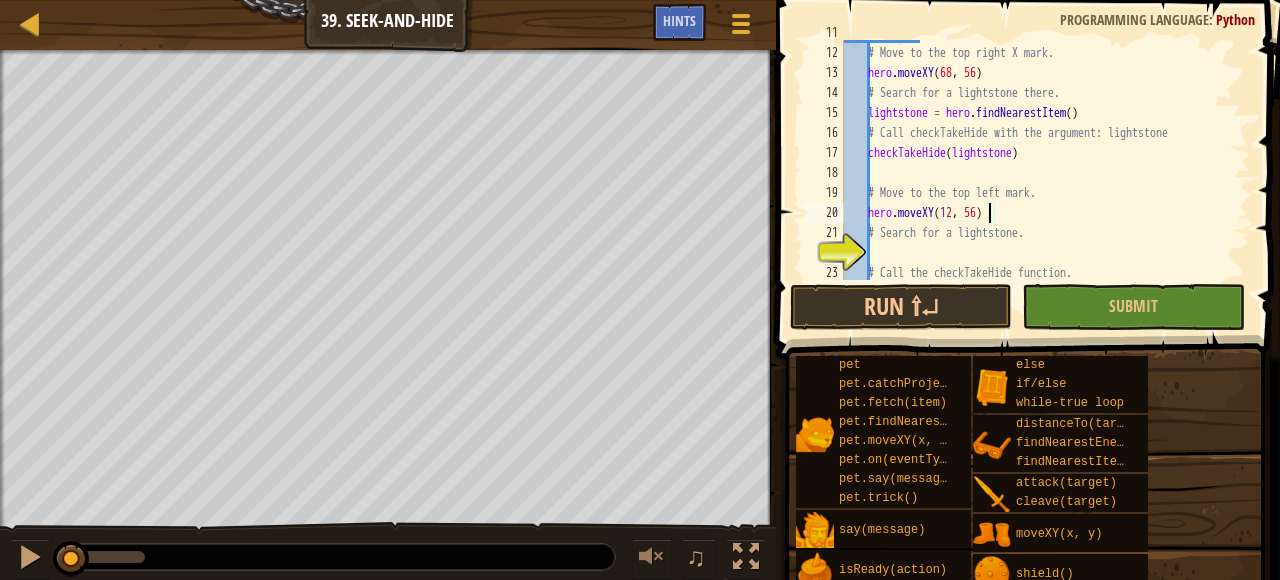 scroll, scrollTop: 217, scrollLeft: 0, axis: vertical 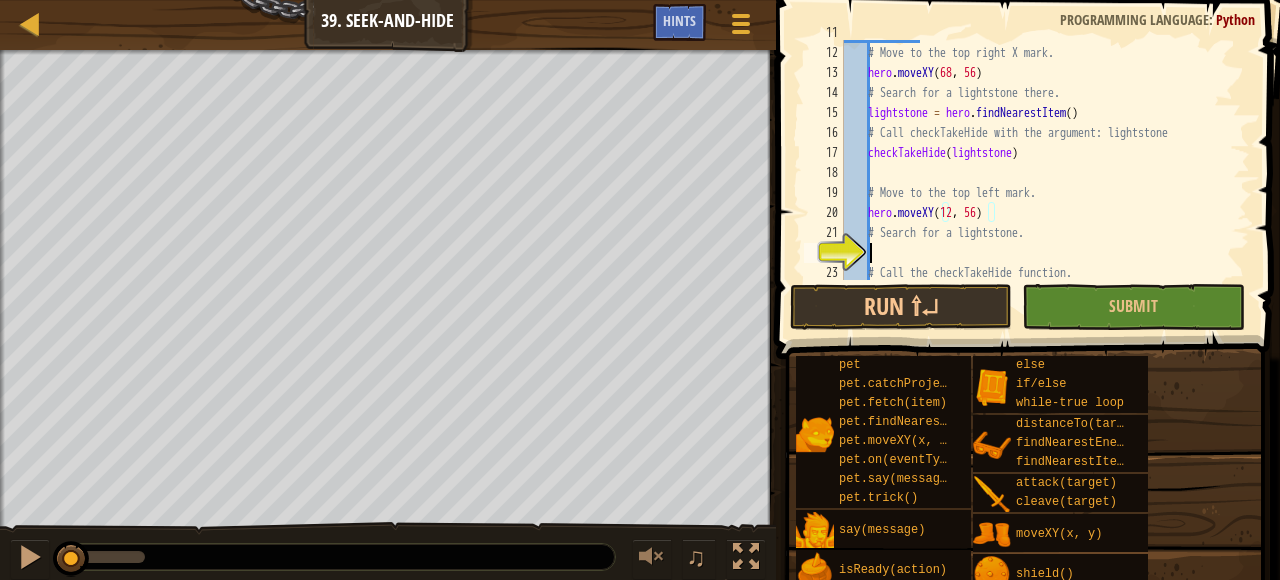 click on "while   True :      # Move to the top right X mark.      hero . moveXY ( 68 ,   56 )      # Search for a lightstone there.      lightstone   =   hero . findNearestItem ( )      # Call checkTakeHide with the argument: lightstone      checkTakeHide ( lightstone )           # Move to the top left mark.      hero . moveXY ( 12 ,   56 )      # Search for a lightstone.           # Call the checkTakeHide function." at bounding box center (1045, 163) 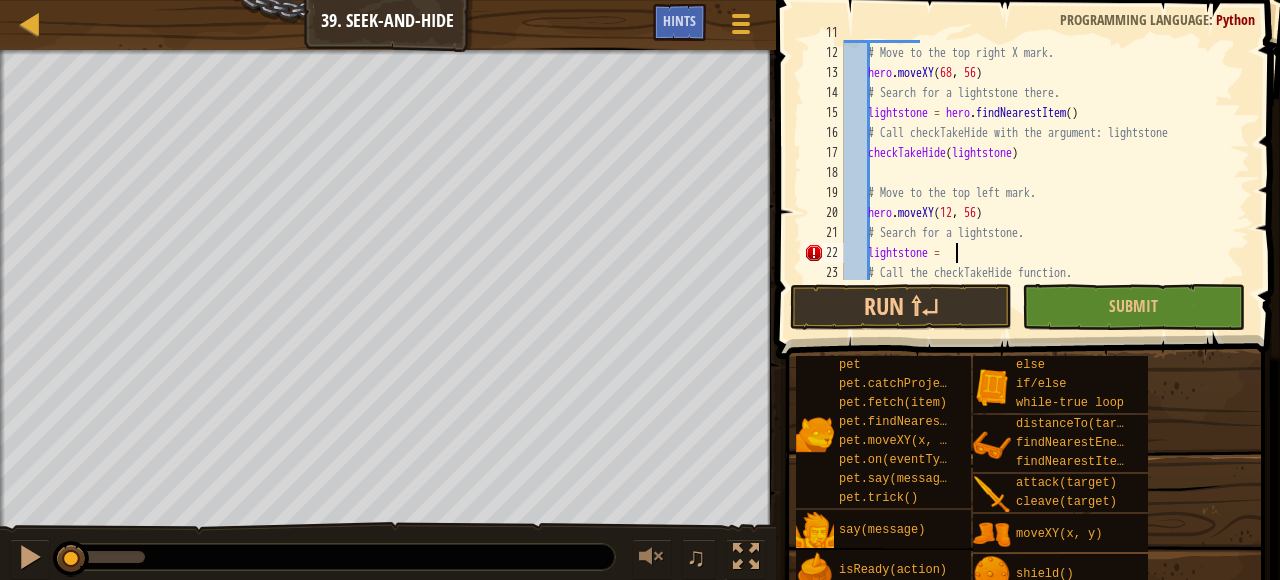 scroll, scrollTop: 9, scrollLeft: 9, axis: both 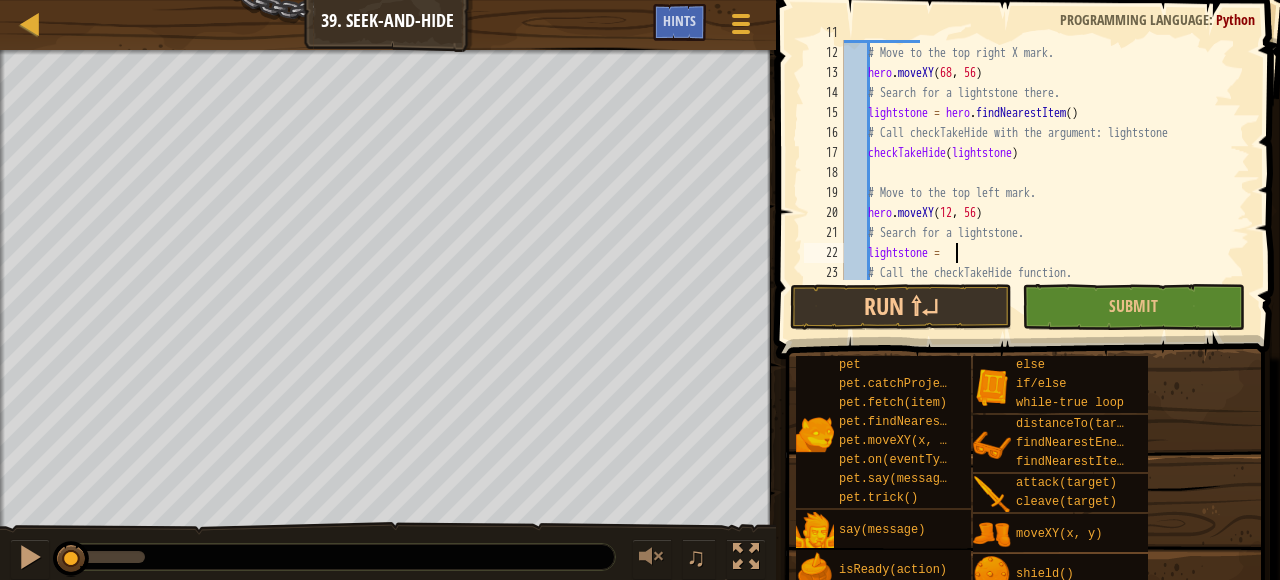 type on "lightstone = h" 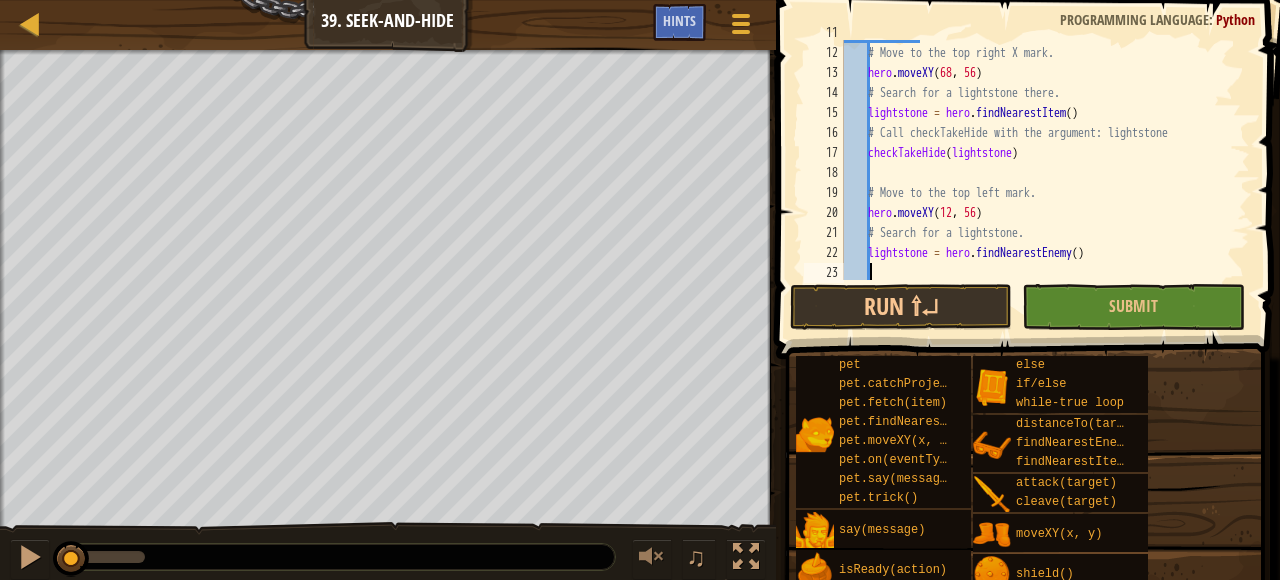 scroll, scrollTop: 9, scrollLeft: 1, axis: both 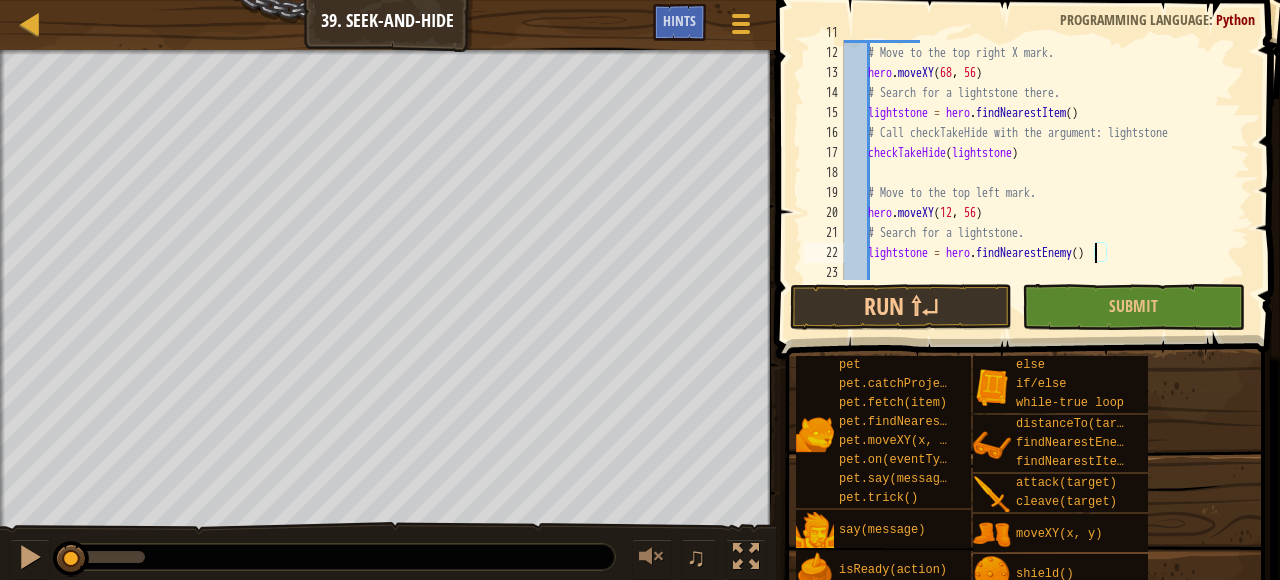 click on "while   True :      # Move to the top right X mark.      hero . moveXY ( 68 ,   56 )      # Search for a lightstone there.      lightstone   =   hero . findNearestItem ( )      # Call checkTakeHide with the argument: lightstone      checkTakeHide ( lightstone )           # Move to the top left mark.      hero . moveXY ( 12 ,   56 )      # Search for a lightstone.      lightstone   =   hero . findNearestEnemy ( )" at bounding box center [1045, 163] 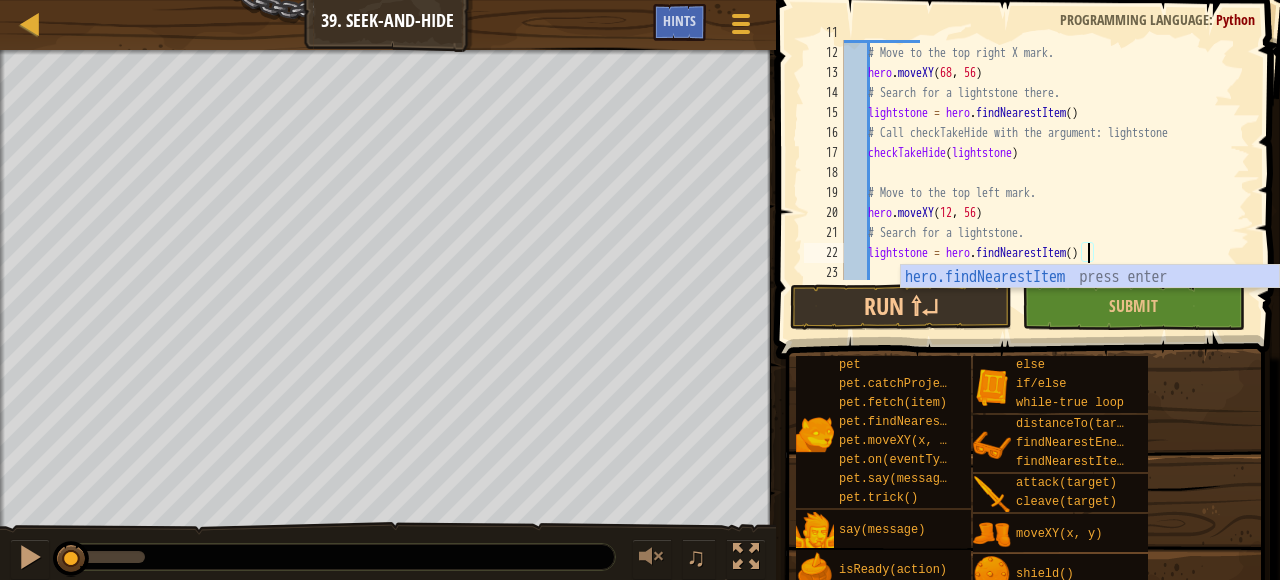 scroll, scrollTop: 9, scrollLeft: 20, axis: both 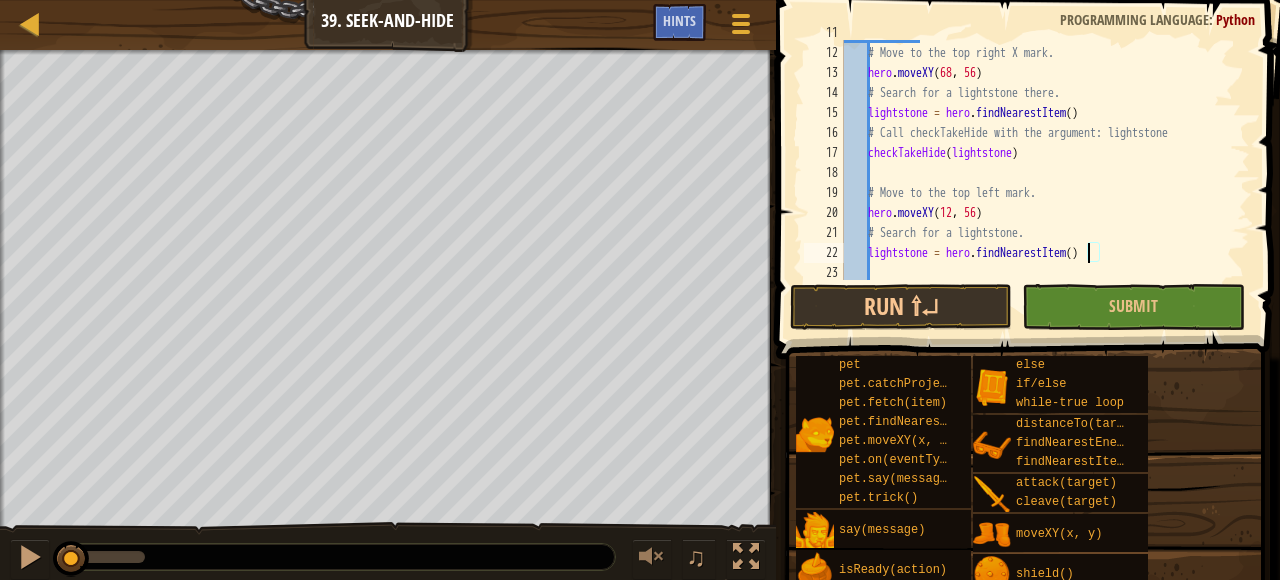 click on "while   True :      # Move to the top right X mark.      hero . moveXY ( 68 ,   56 )      # Search for a lightstone there.      lightstone   =   hero . findNearestItem ( )      # Call checkTakeHide with the argument: lightstone      checkTakeHide ( lightstone )           # Move to the top left mark.      hero . moveXY ( 12 ,   56 )      # Search for a lightstone.      lightstone   =   hero . findNearestItem ( )" at bounding box center [1045, 163] 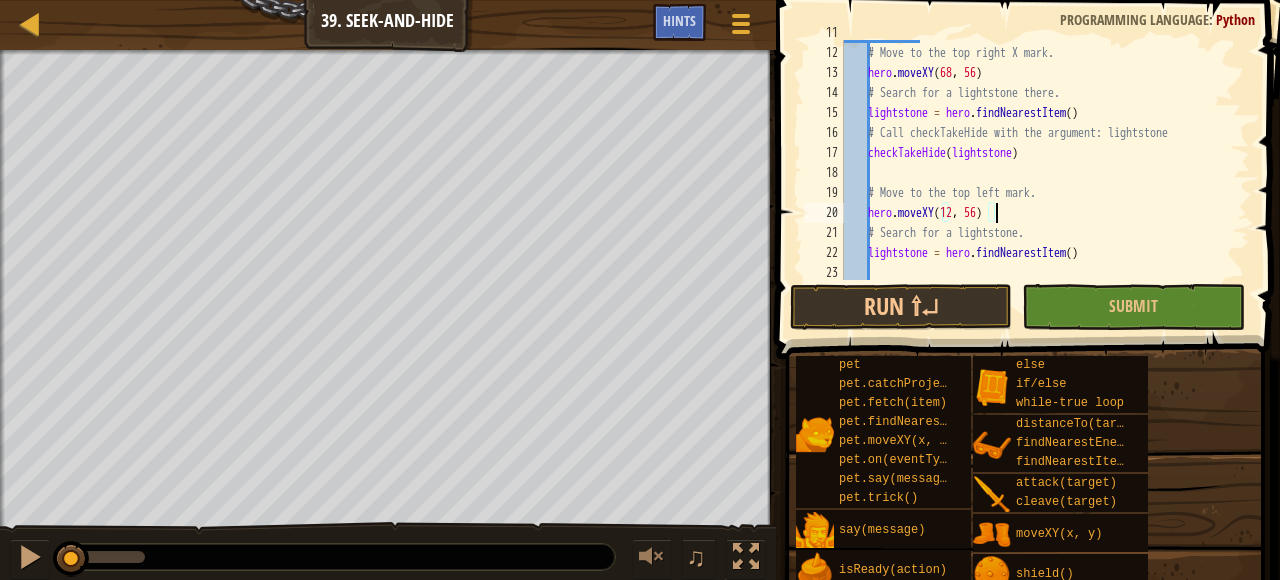 type on "lightstone = hero.findNearestItem()" 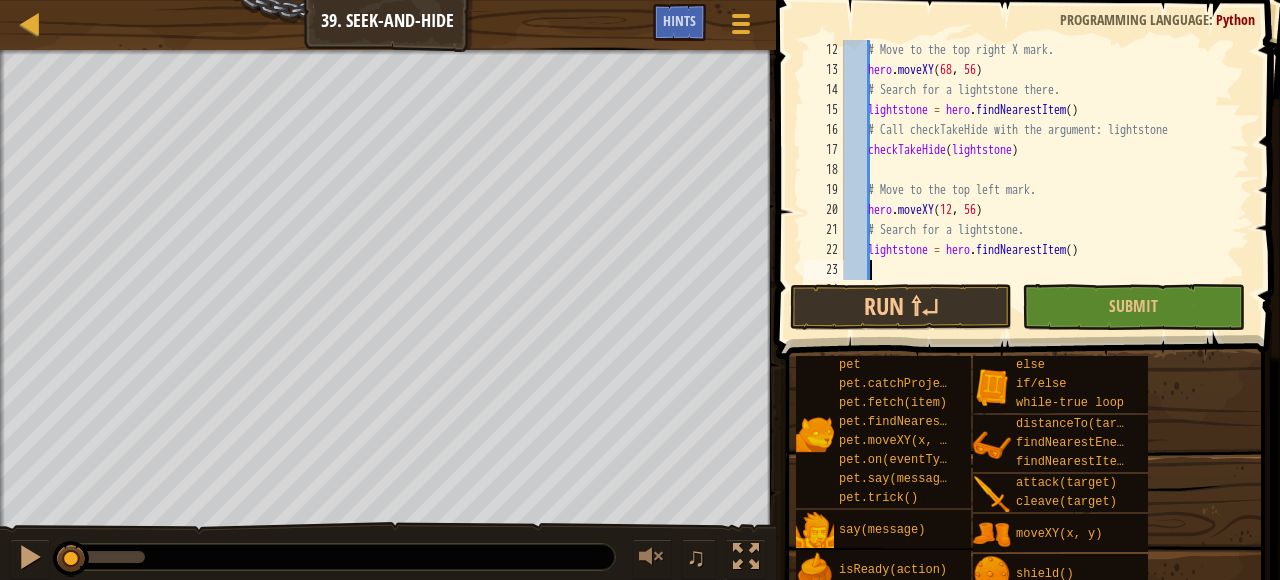 type on "# Pass in the result of your search as an argument." 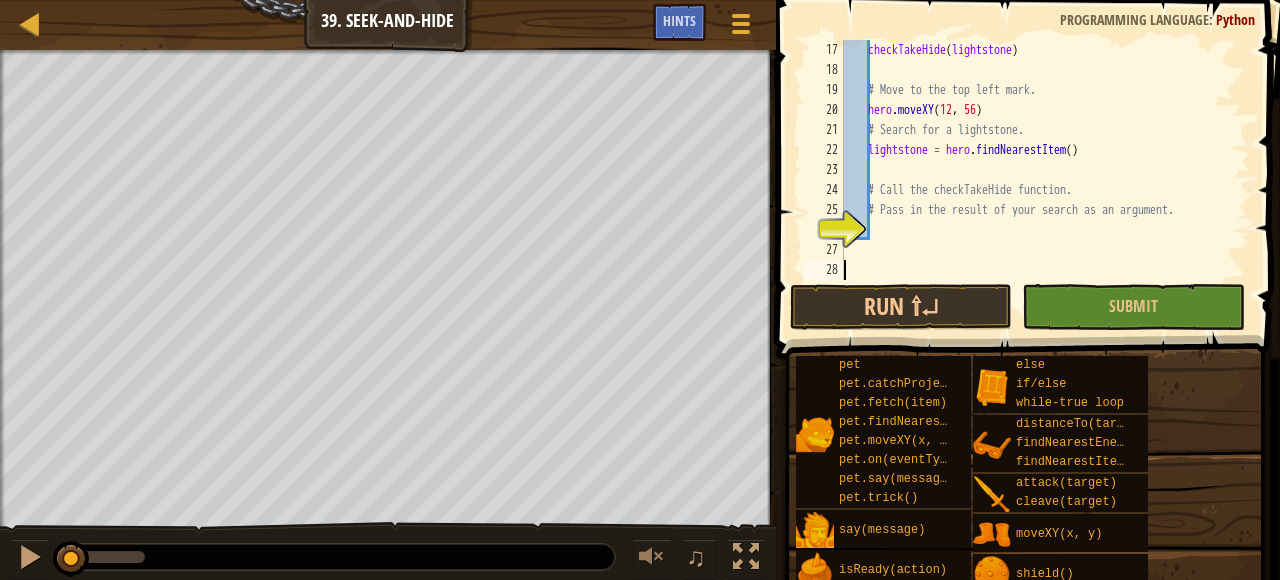 scroll, scrollTop: 320, scrollLeft: 0, axis: vertical 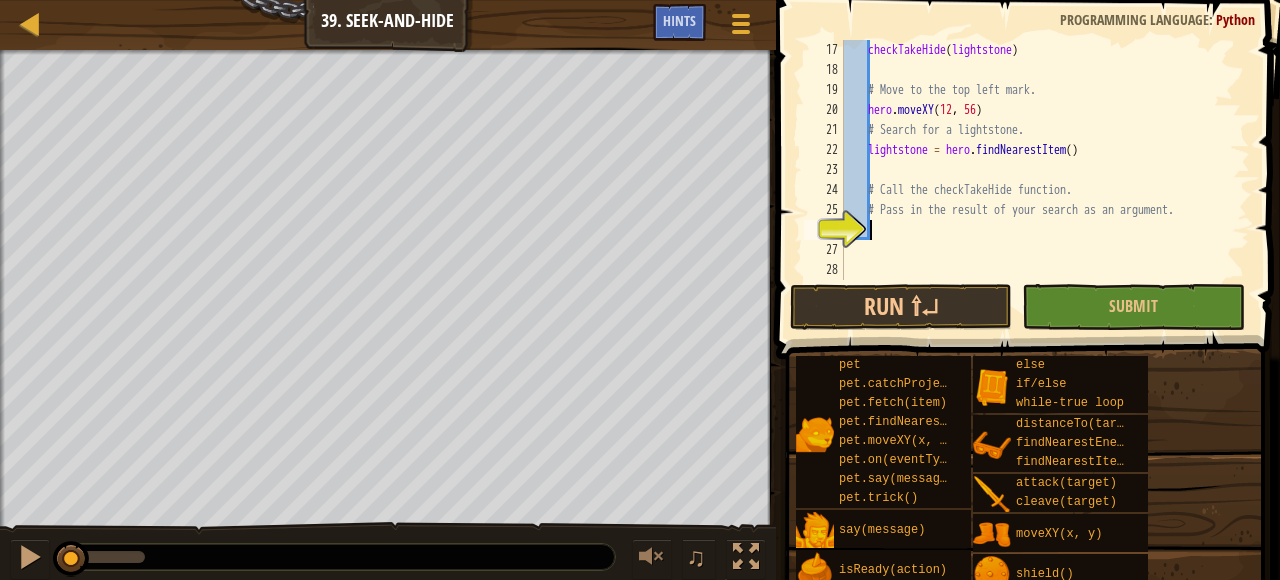 click on "checkTakeHide ( lightstone )           # Move to the top left mark.      hero . moveXY ( 12 ,   56 )      # Search for a lightstone.      lightstone   =   hero . findNearestItem ( )           # Call the checkTakeHide function.      # Pass in the result of your search as an argument." at bounding box center (1045, 180) 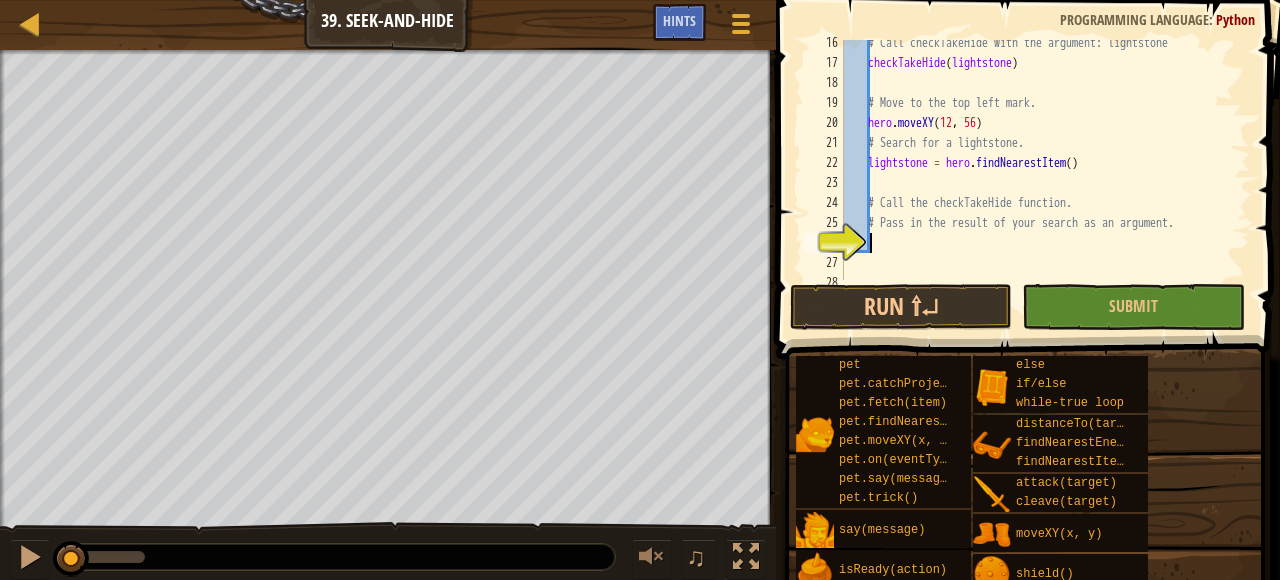scroll, scrollTop: 306, scrollLeft: 0, axis: vertical 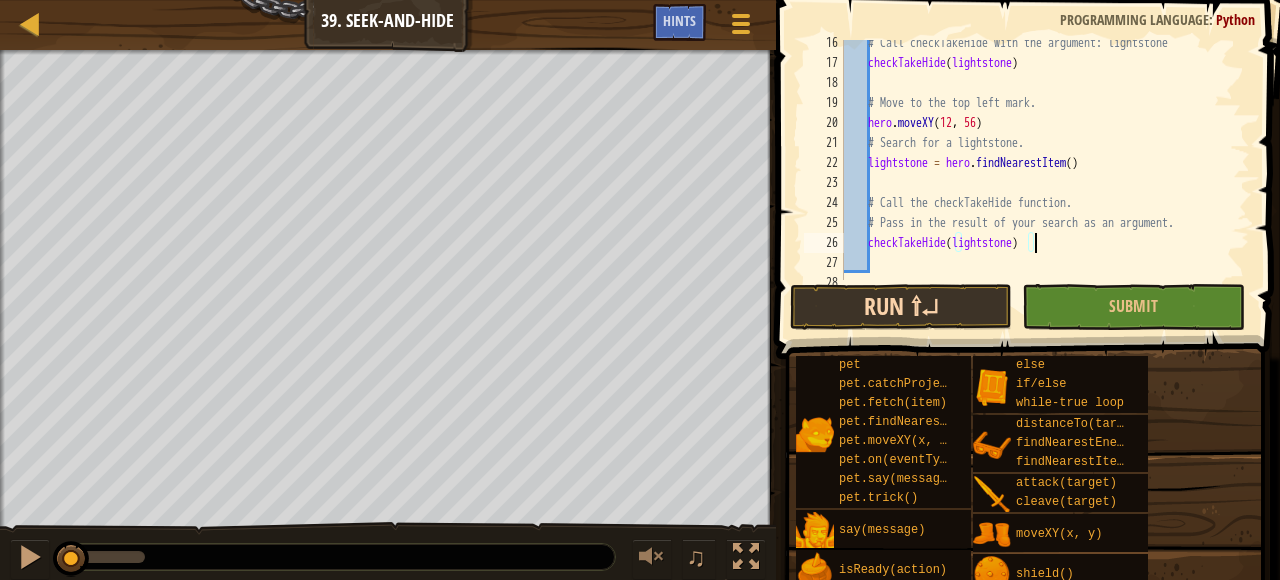type on "checkTakeHide(lightstone)" 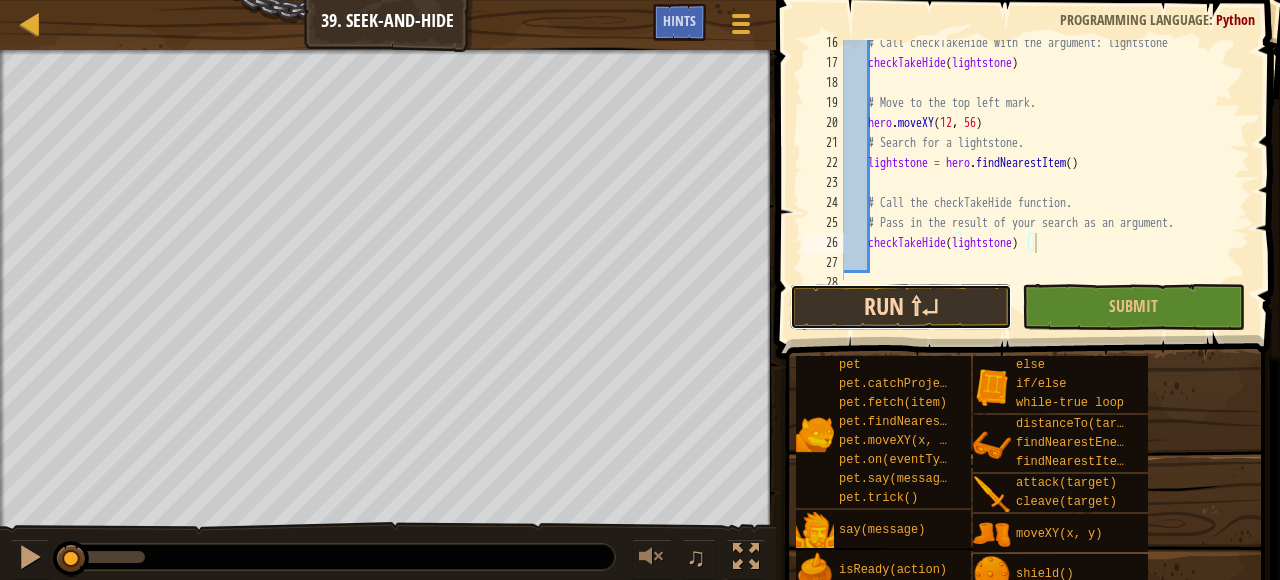 click on "Run ⇧↵" at bounding box center (901, 307) 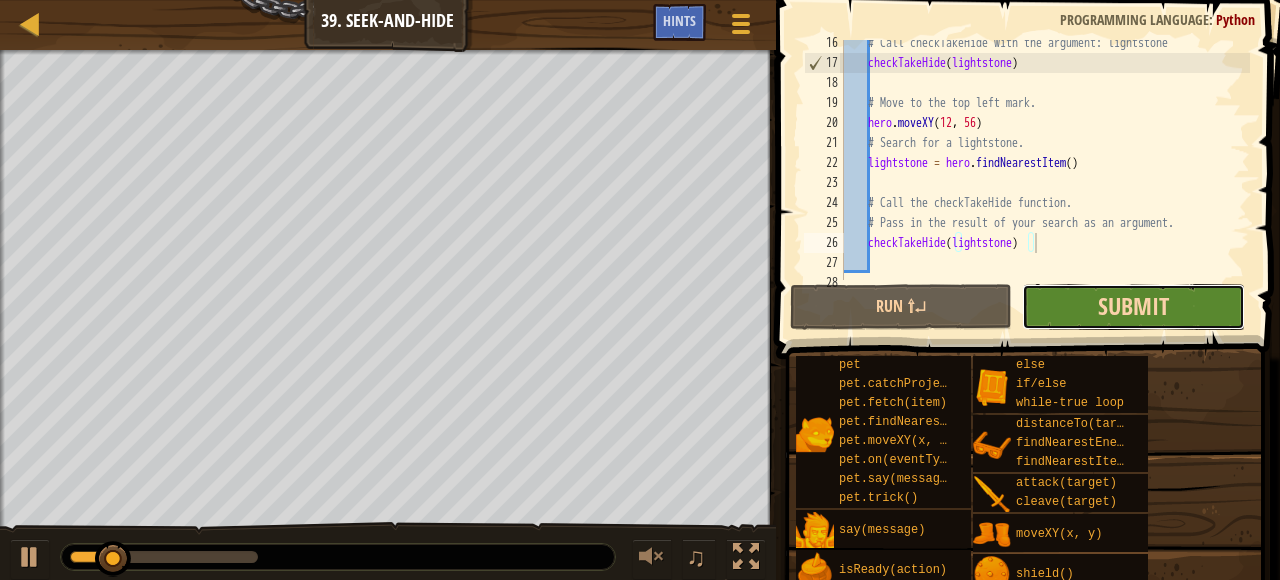 click on "Submit" at bounding box center (1133, 306) 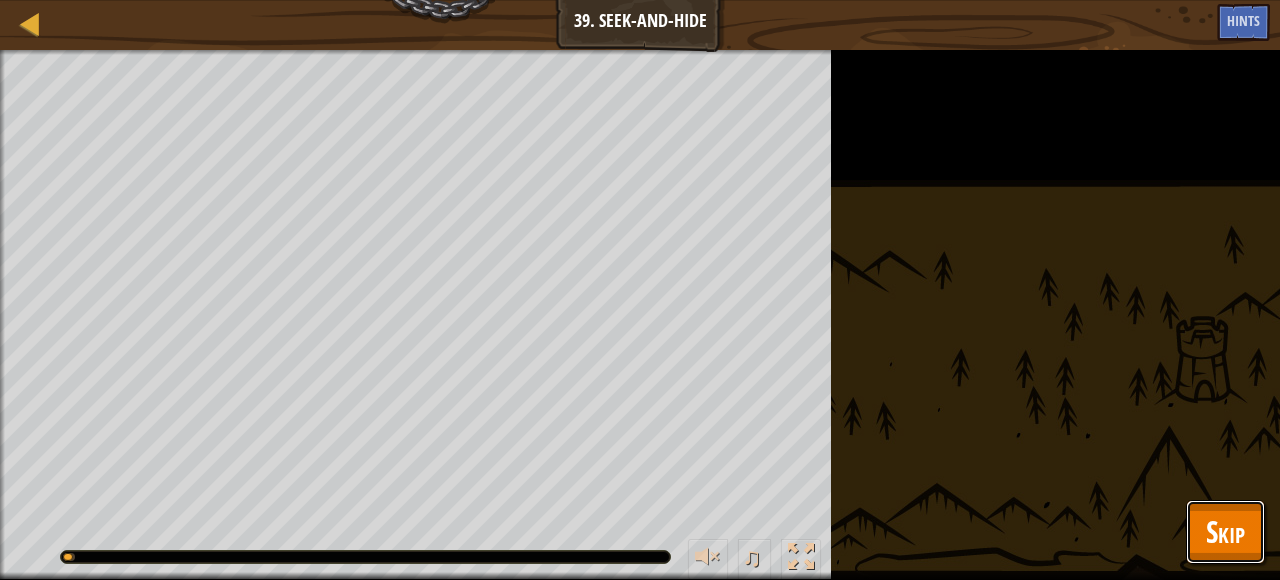 click on "Skip" at bounding box center (1225, 532) 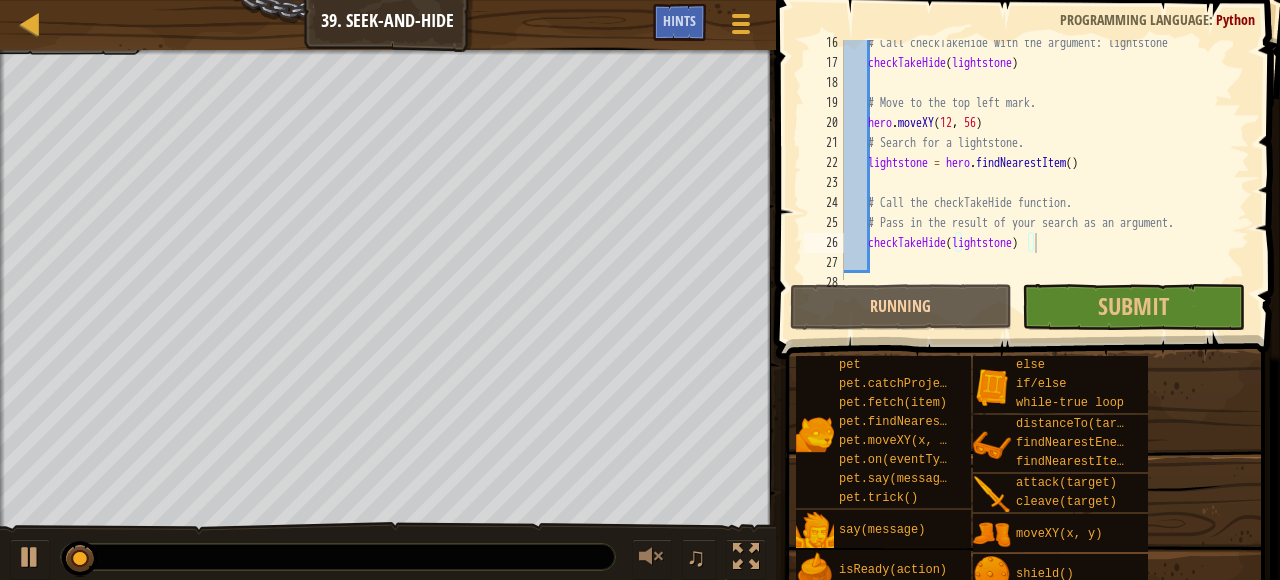 scroll, scrollTop: 306, scrollLeft: 0, axis: vertical 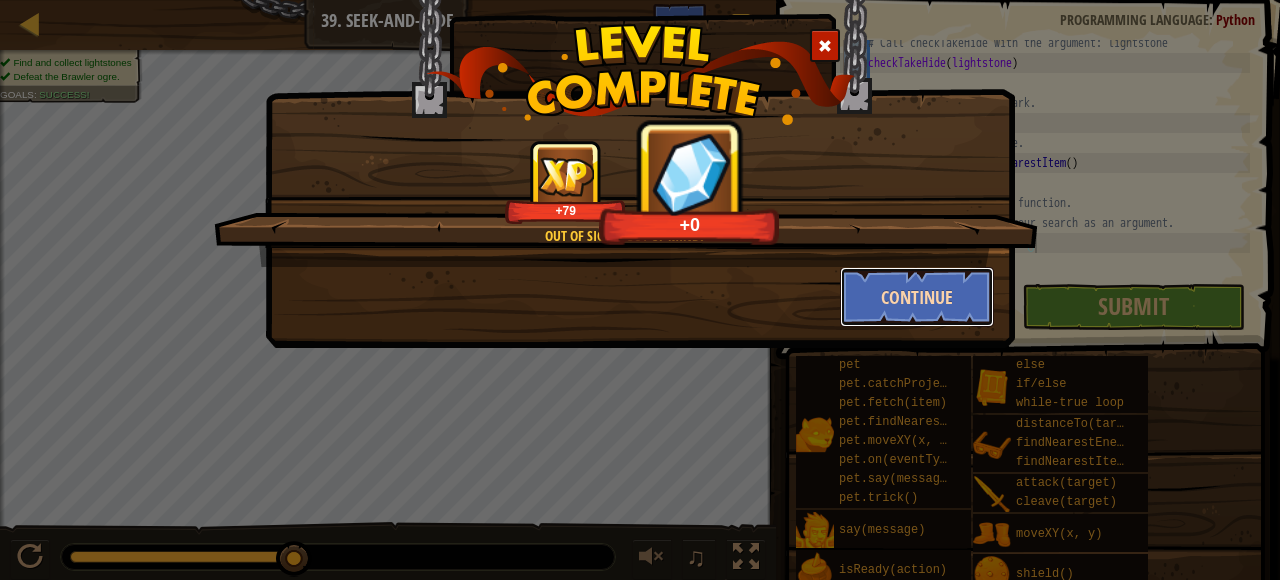 click on "Continue" at bounding box center (917, 297) 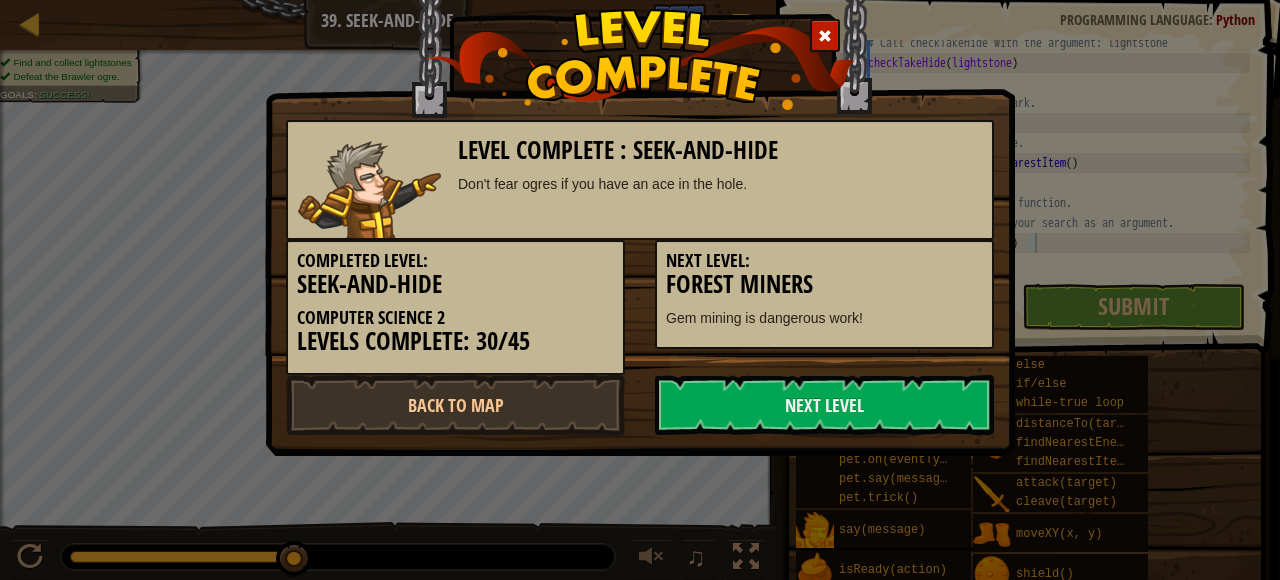 click on "Forest Miners" at bounding box center (824, 284) 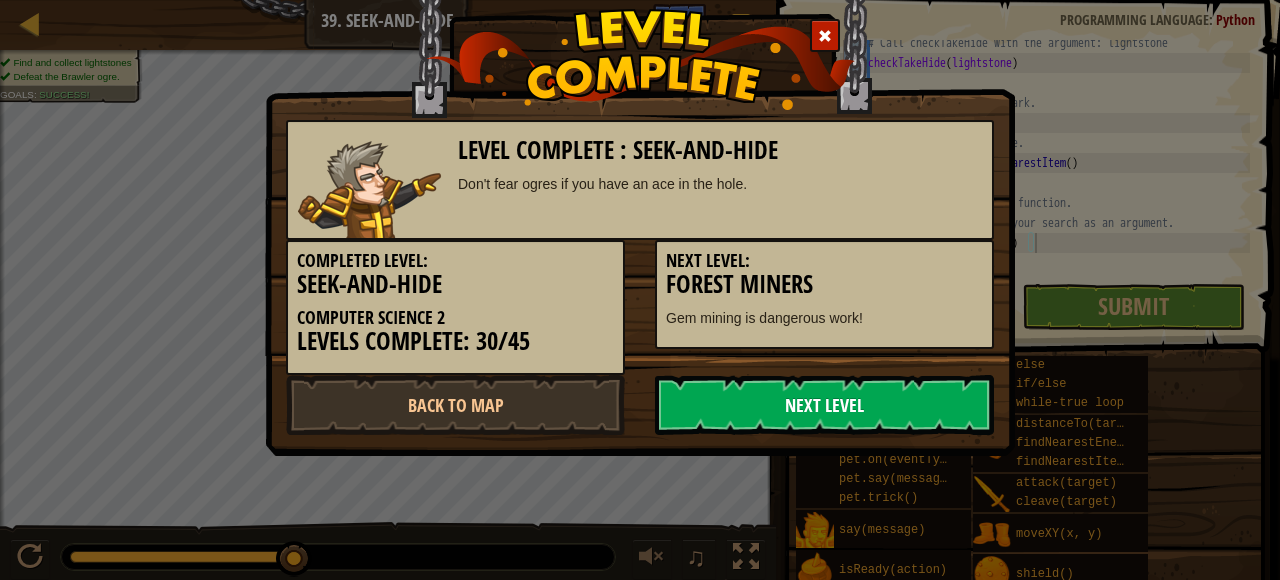 click on "Next Level" at bounding box center (824, 405) 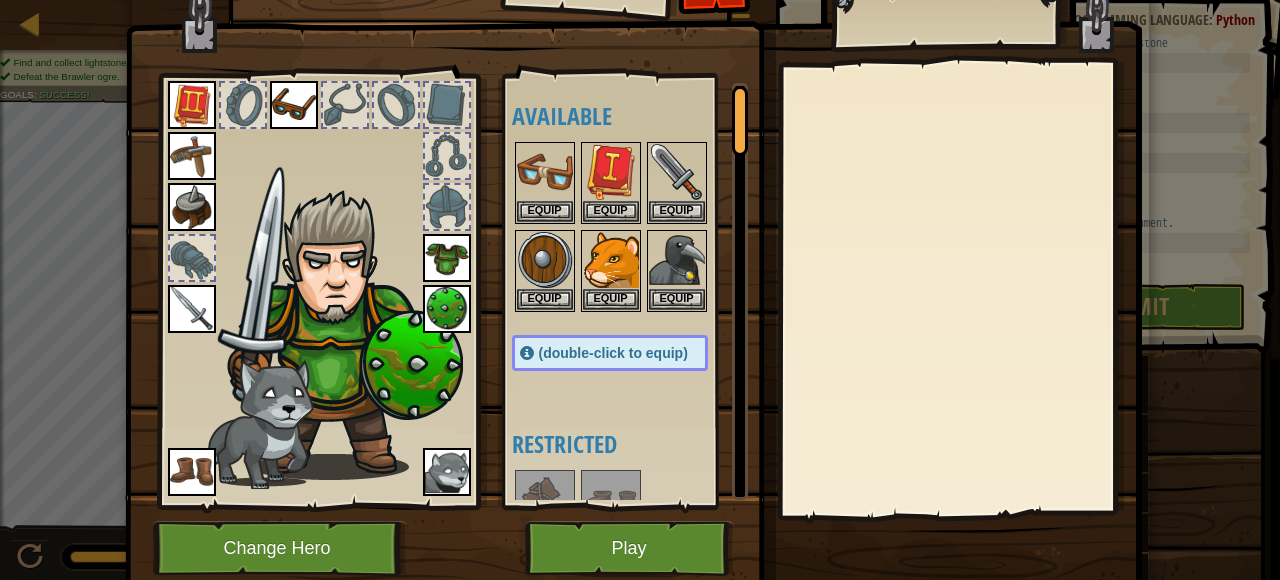 scroll, scrollTop: 39, scrollLeft: 0, axis: vertical 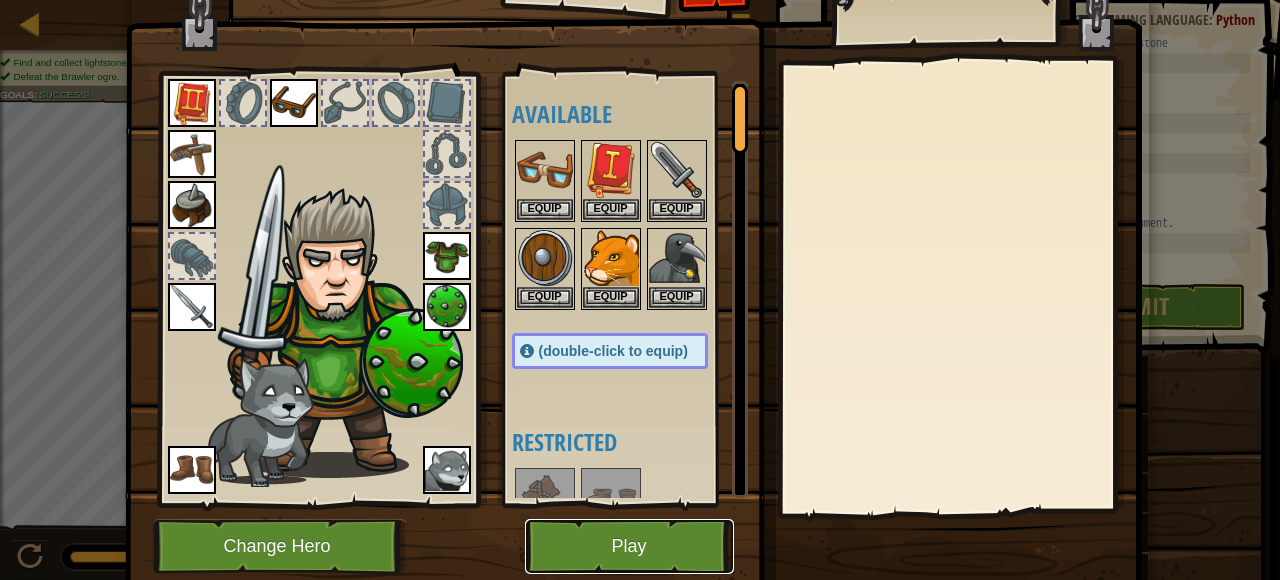 click on "Play" at bounding box center (629, 546) 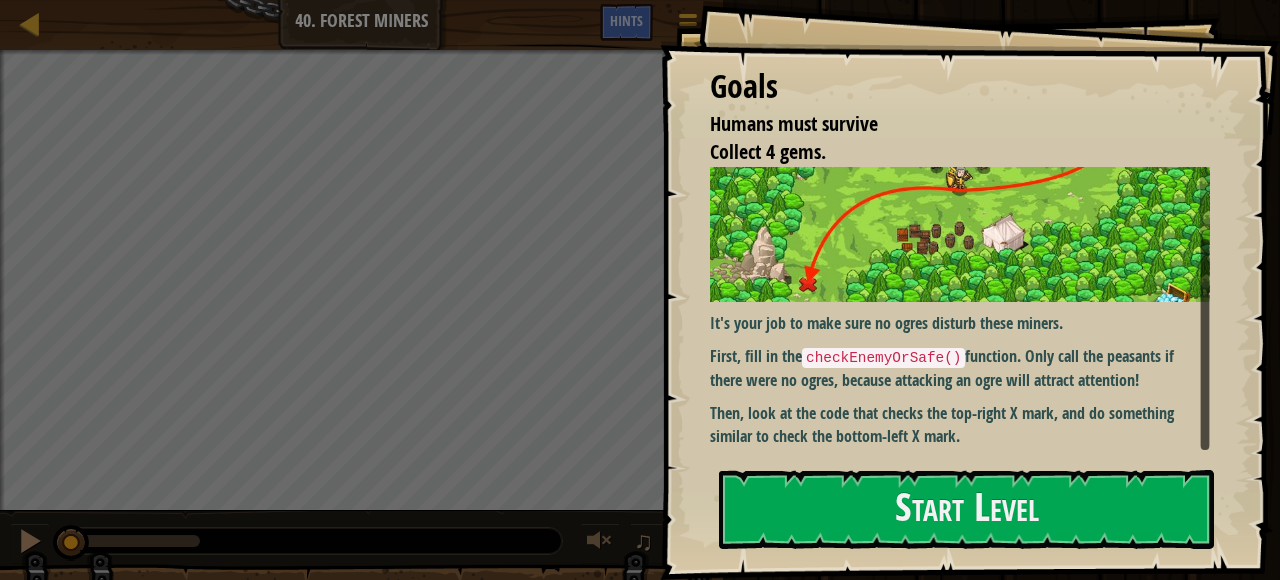 scroll, scrollTop: 97, scrollLeft: 0, axis: vertical 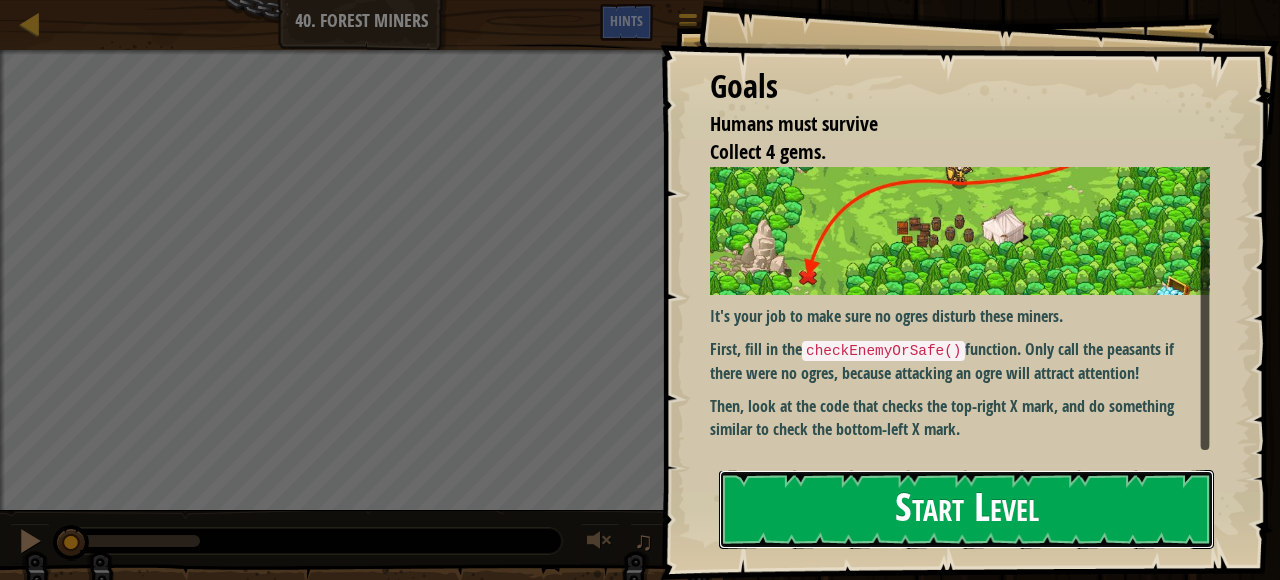 click on "Start Level" at bounding box center [966, 509] 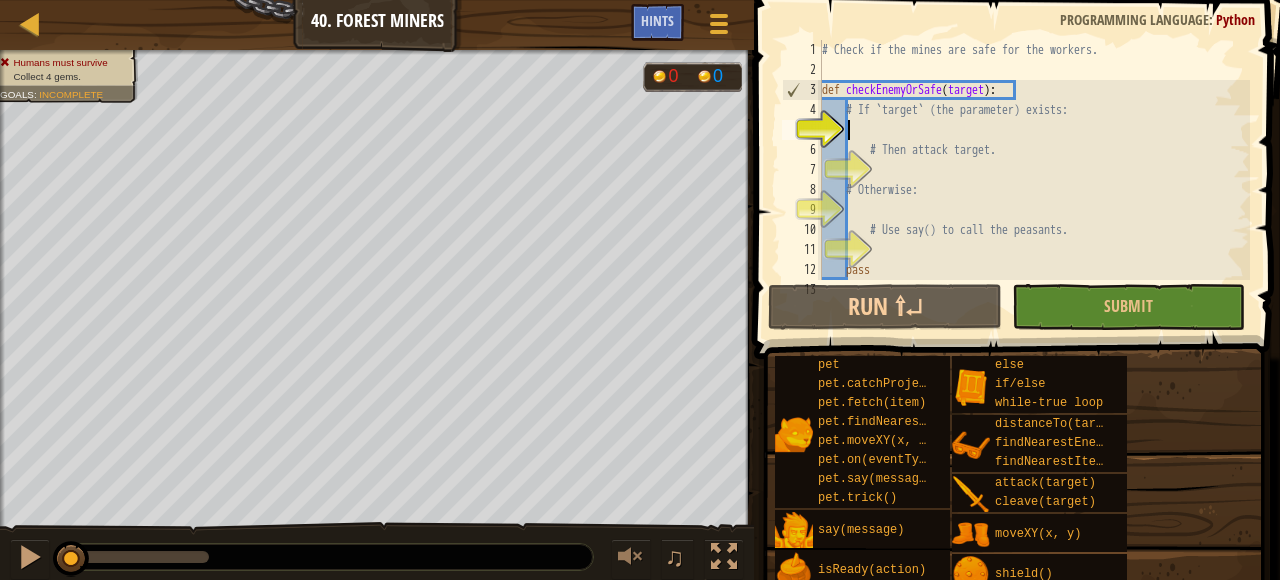 click on "# Check if the mines are safe for the workers. def   checkEnemyOrSafe ( target ) :      # If `target` (the parameter) exists:               # Then attack target.               # Otherwise:               # Use say() to call the peasants.               pass" at bounding box center (1034, 180) 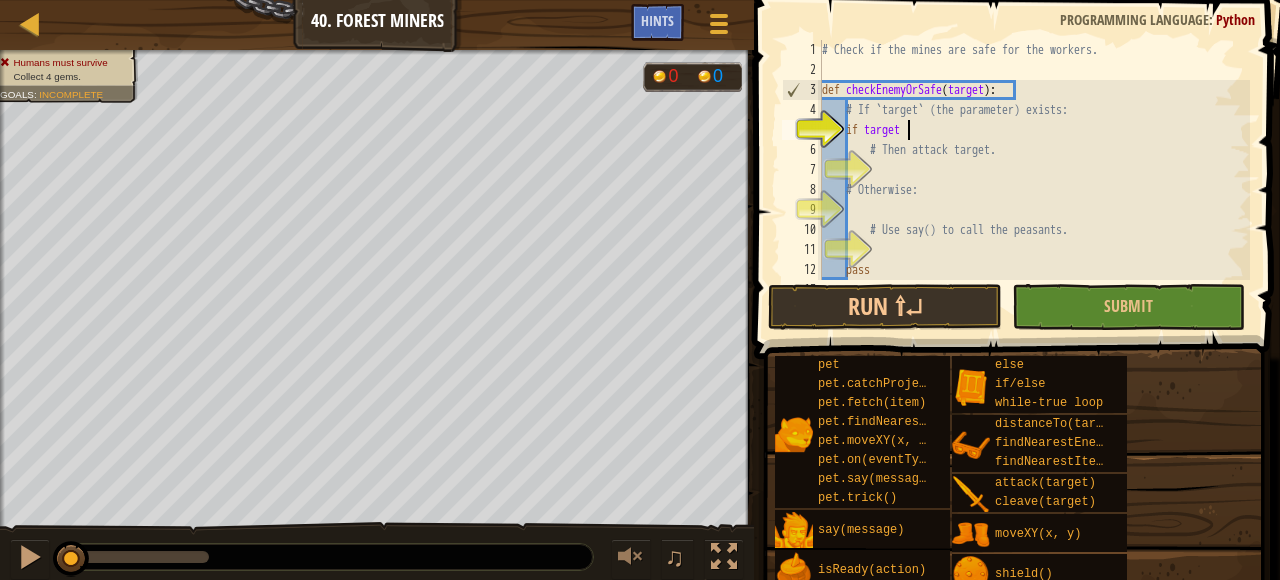 scroll, scrollTop: 9, scrollLeft: 6, axis: both 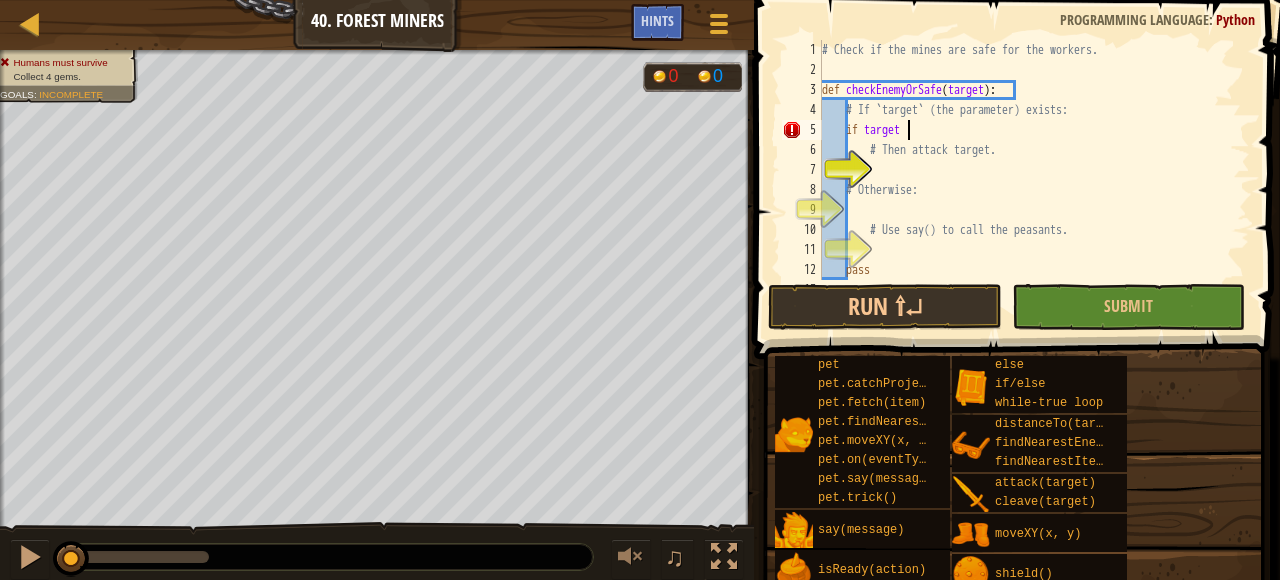 type on "if target:" 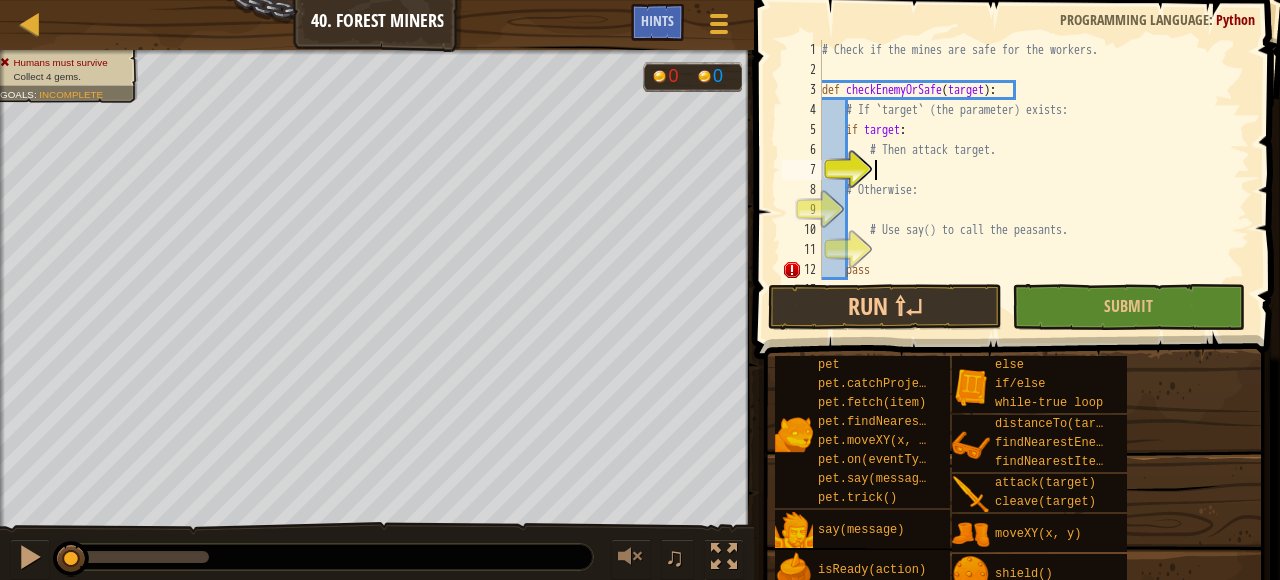 click on "# Check if the mines are safe for the workers. def   checkEnemyOrSafe ( target ) :      # If `target` (the parameter) exists:      if   target :          # Then attack target.               # Otherwise:               # Use say() to call the peasants.               pass" at bounding box center [1034, 180] 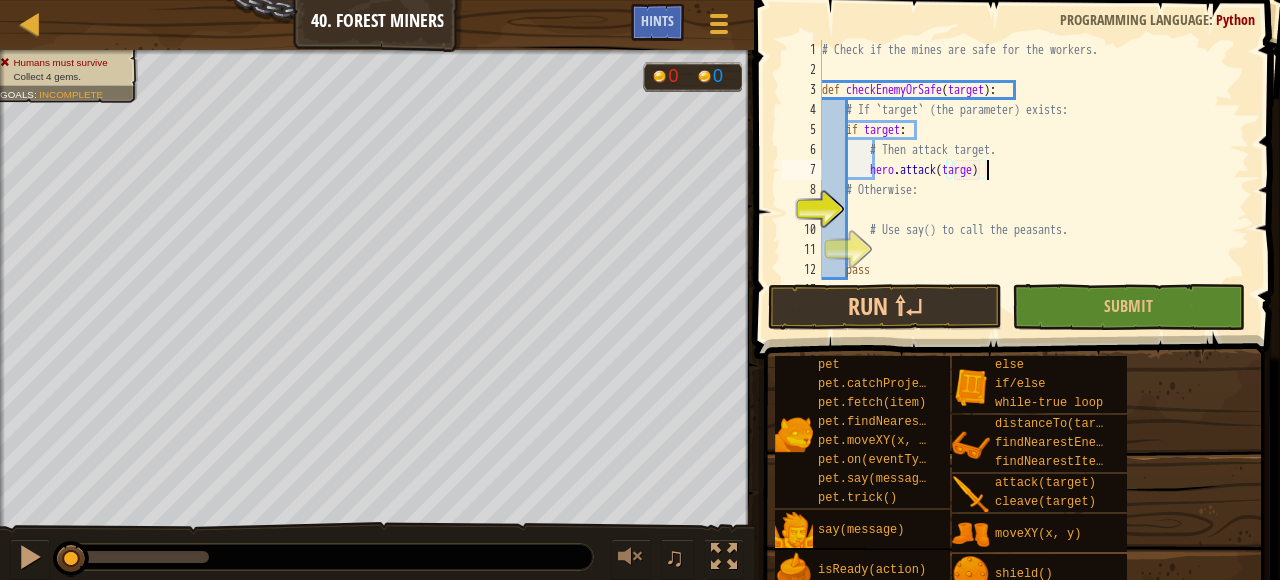 scroll, scrollTop: 9, scrollLeft: 13, axis: both 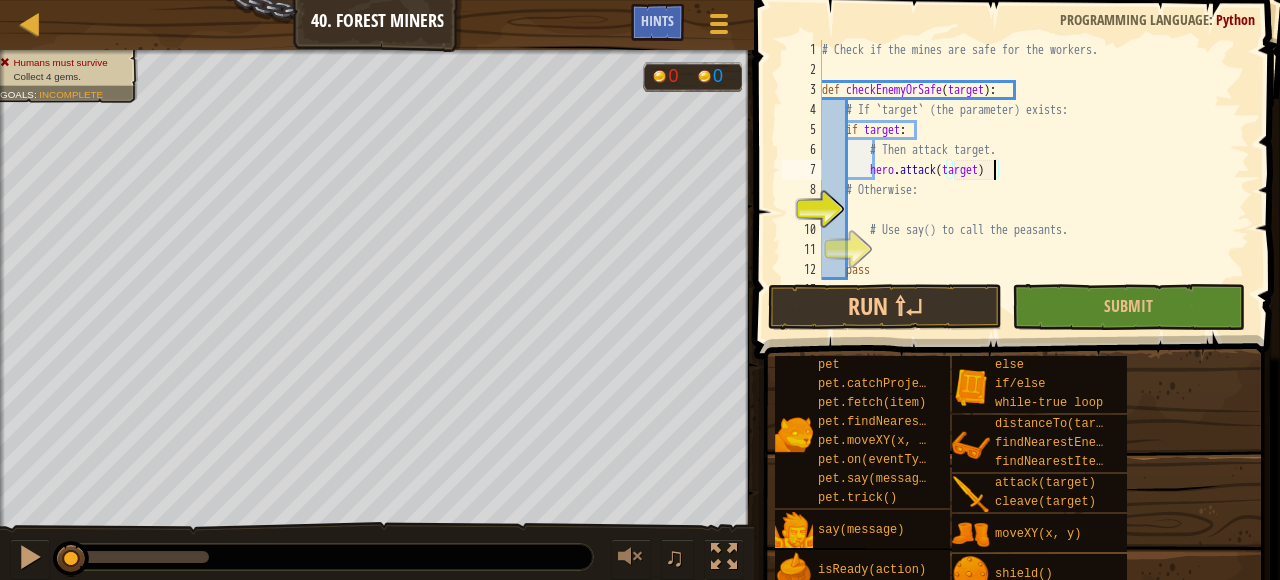 type on "# Otherwise:" 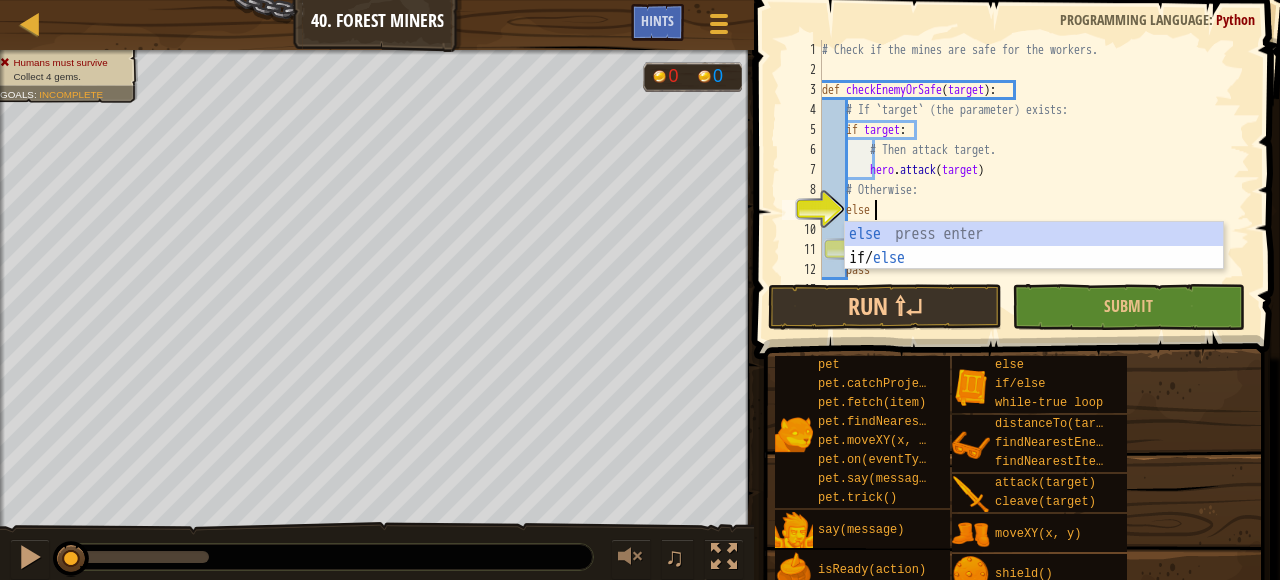 scroll, scrollTop: 9, scrollLeft: 3, axis: both 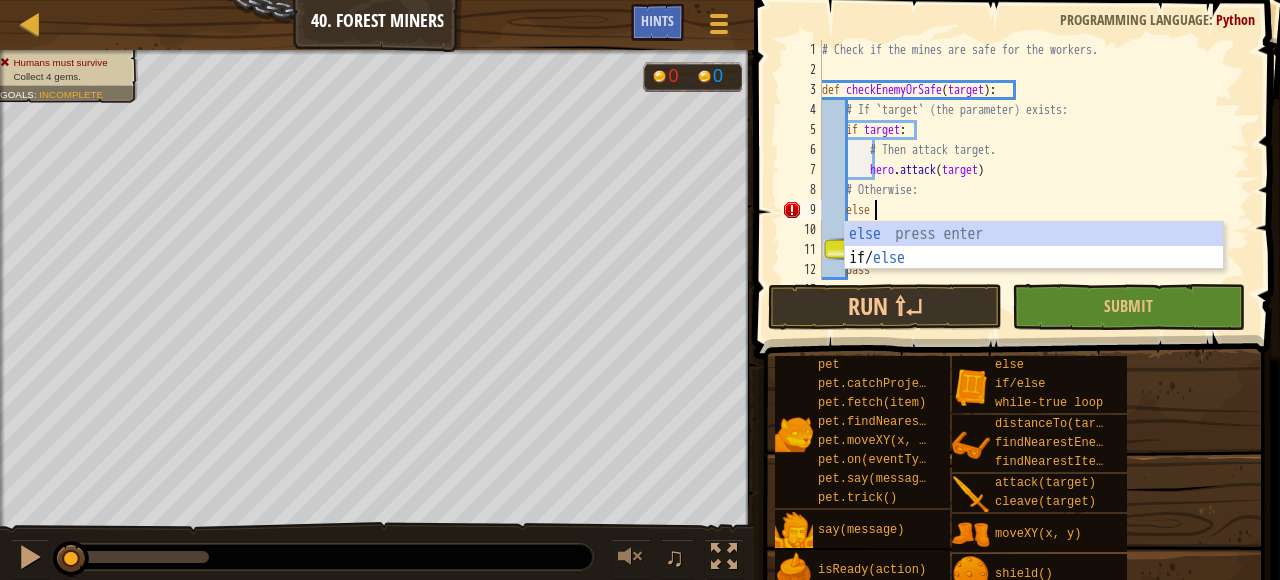 type on "else:" 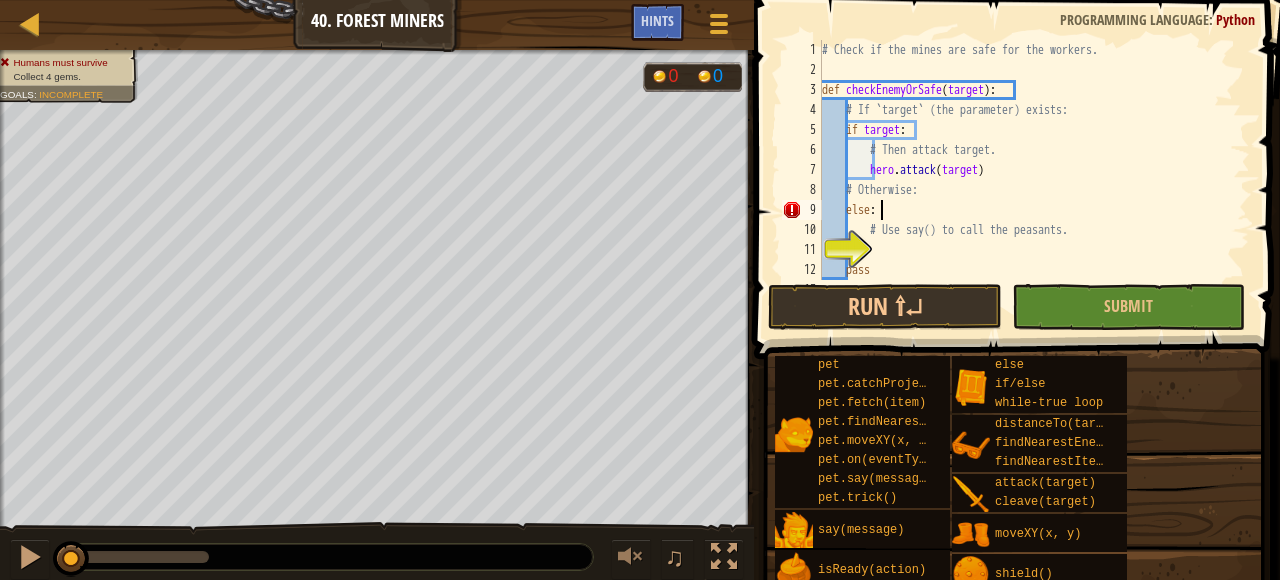 scroll, scrollTop: 9, scrollLeft: 4, axis: both 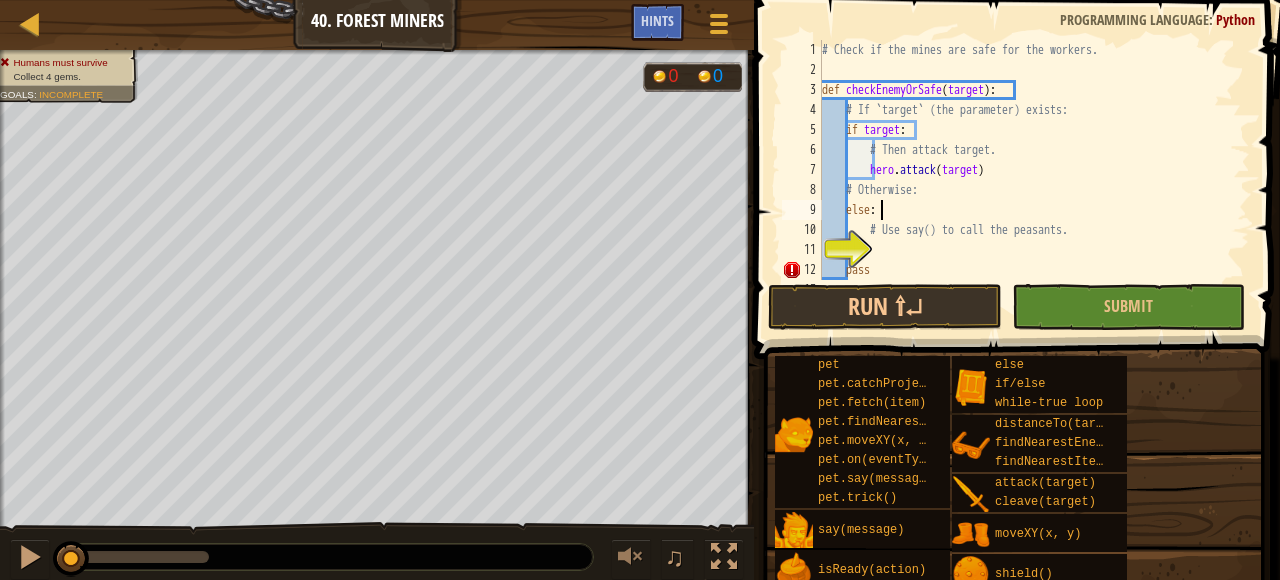click on "# Check if the mines are safe for the workers. def   checkEnemyOrSafe ( target ) :      # If `target` (the parameter) exists:      if   target :          # Then attack target.          hero . attack ( target )      # Otherwise:      else :          # Use say() to call the peasants.               pass" at bounding box center (1034, 180) 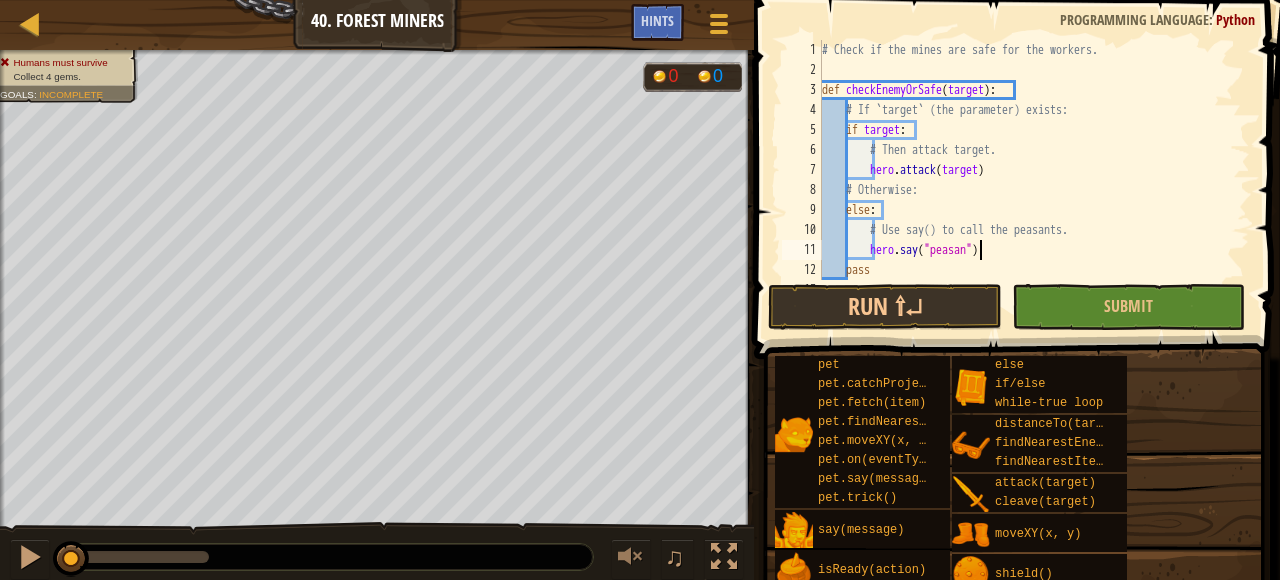 scroll, scrollTop: 9, scrollLeft: 13, axis: both 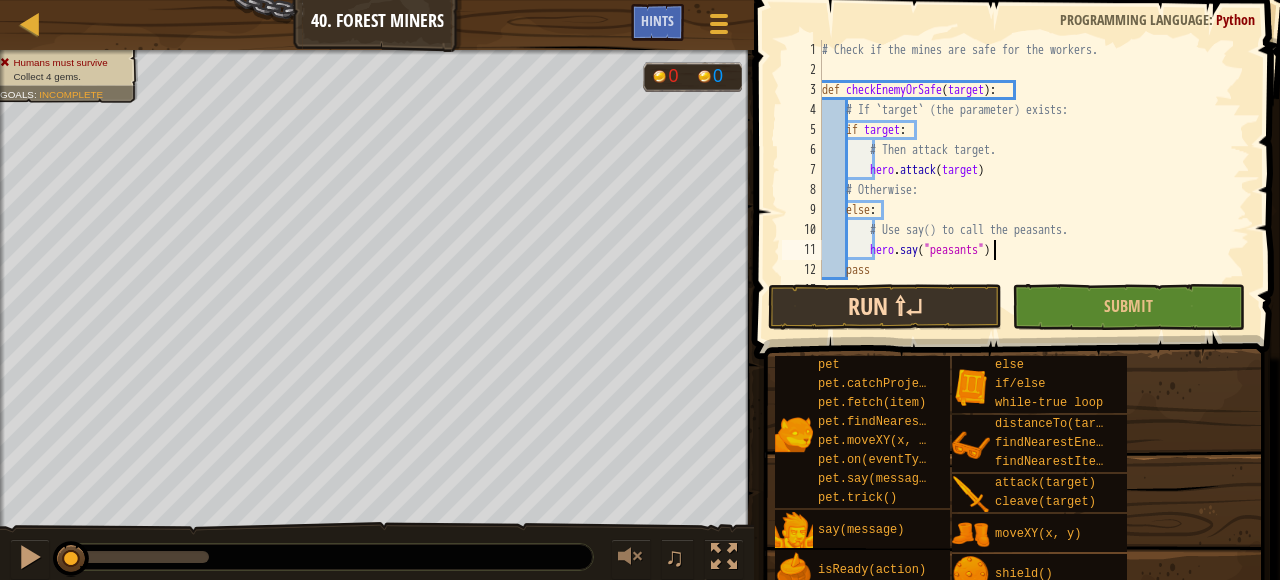 type on "hero.say("peasants")" 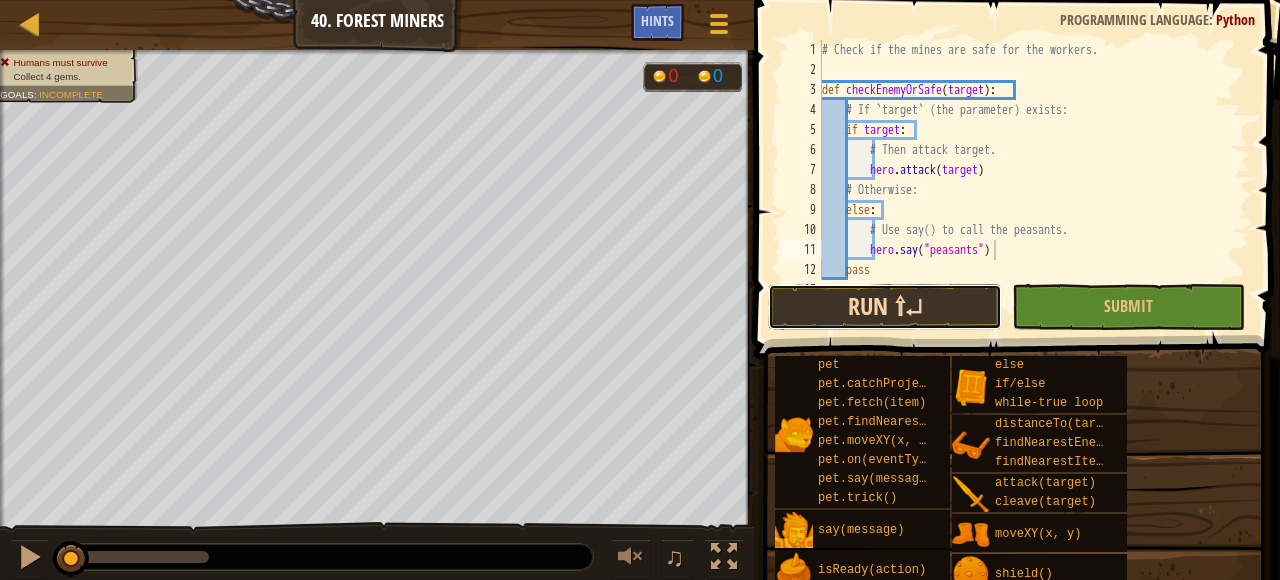 click on "Run ⇧↵" at bounding box center (884, 307) 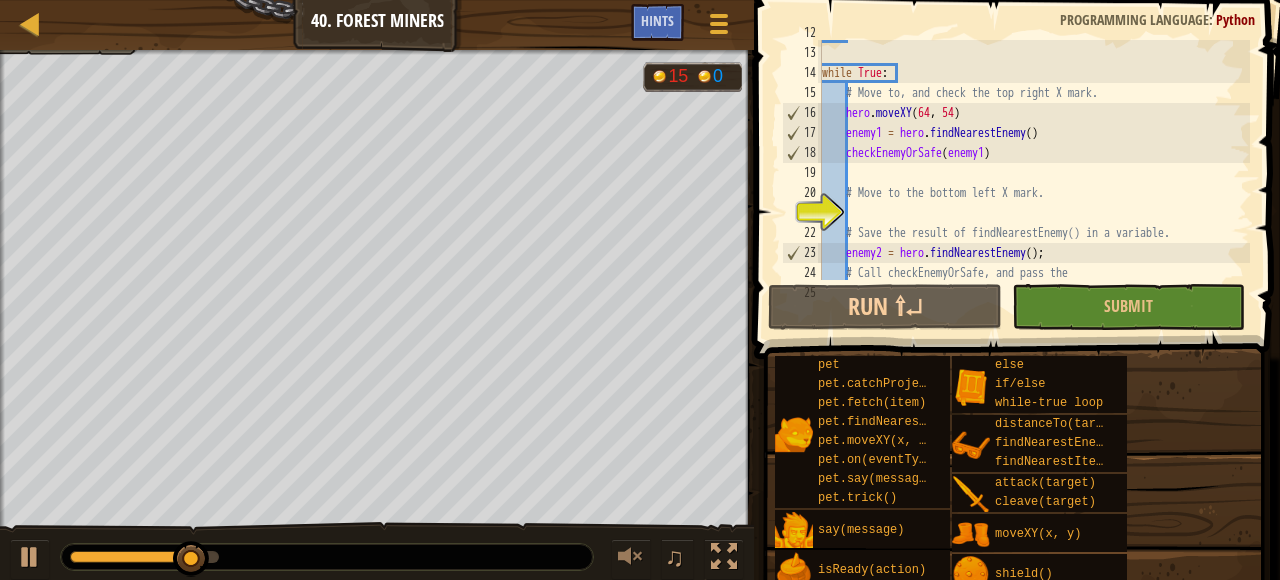 scroll, scrollTop: 237, scrollLeft: 0, axis: vertical 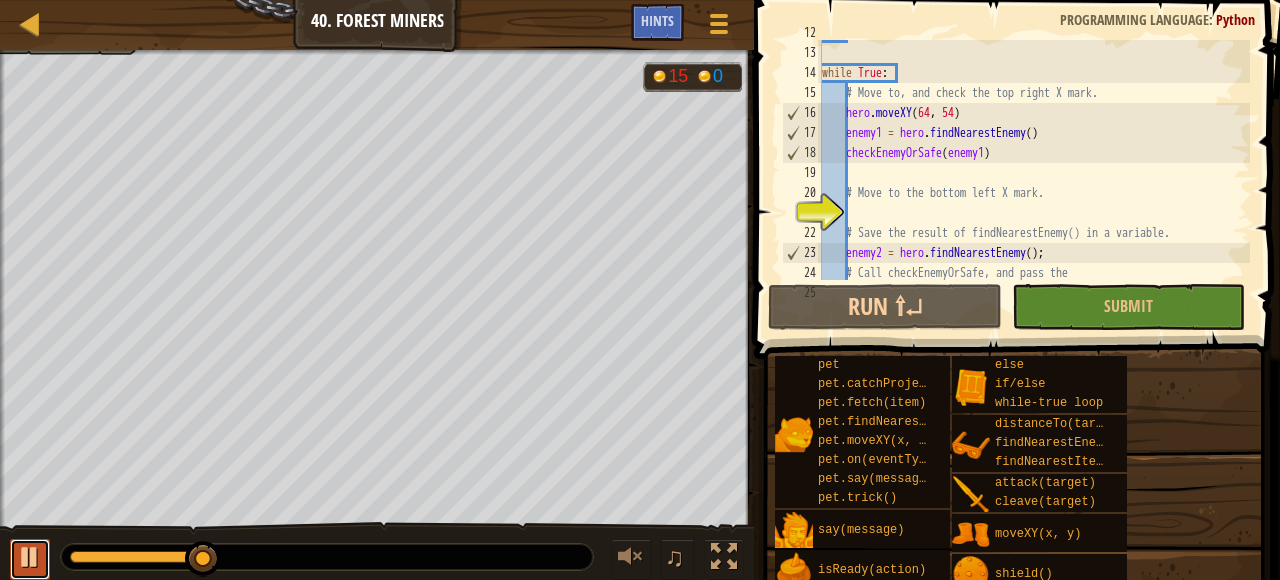 click at bounding box center [30, 559] 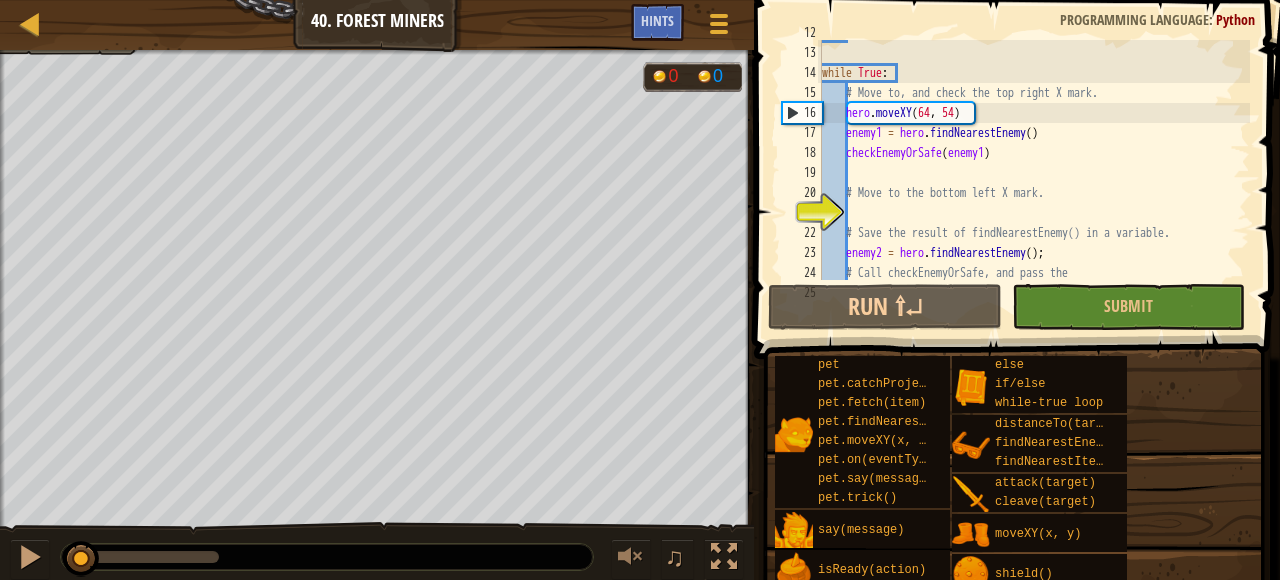 click on "pass while   True :      # Move to, and check the top right X mark.      hero . moveXY ( 64 ,   54 )      enemy1   =   hero . findNearestEnemy ( )      checkEnemyOrSafe ( enemy1 )           # Move to the bottom left X mark.           # Save the result of findNearestEnemy() in a variable.      enemy2   =   hero . findNearestEnemy ( ) ;      # Call checkEnemyOrSafe, and pass the" at bounding box center (1034, 163) 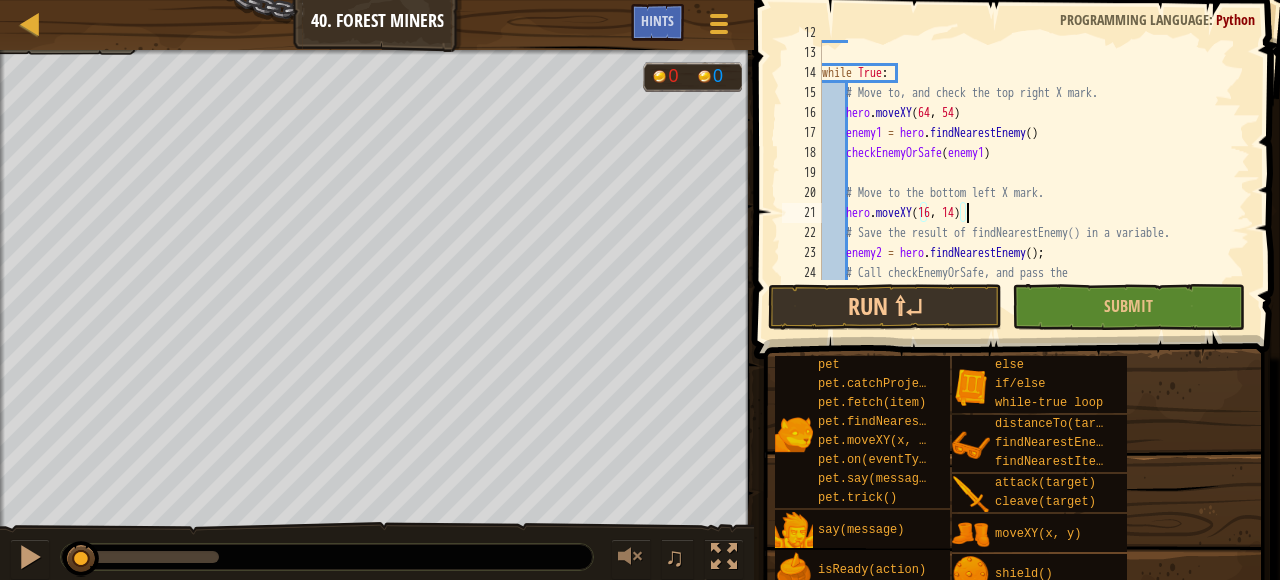 scroll, scrollTop: 9, scrollLeft: 11, axis: both 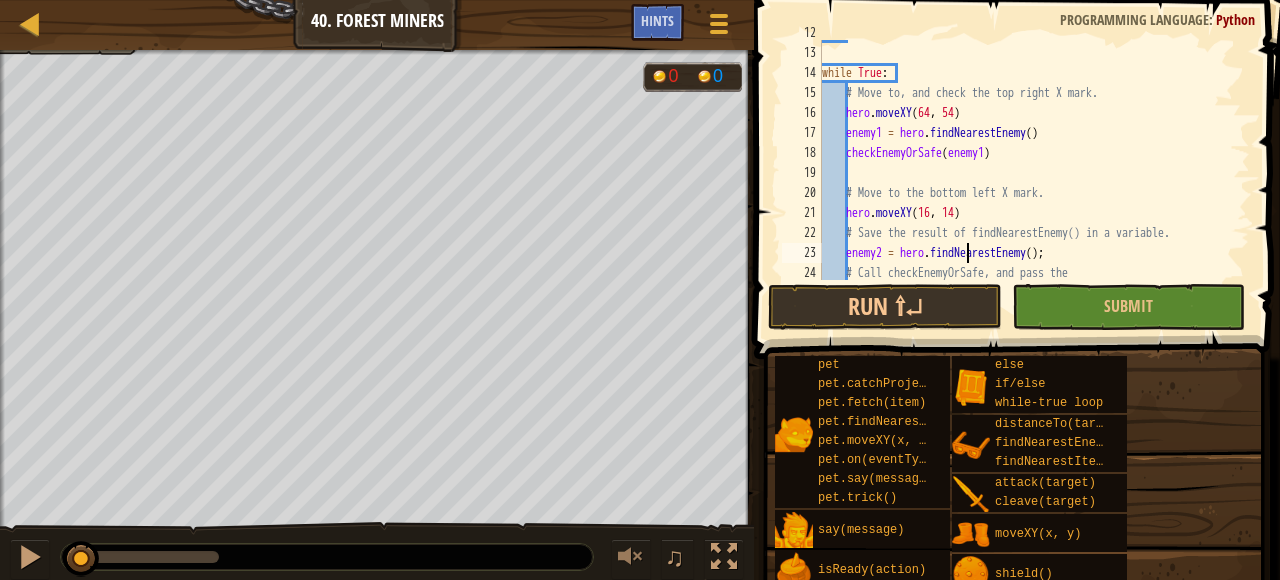 type on "# result of findNearestEnemy as the argument." 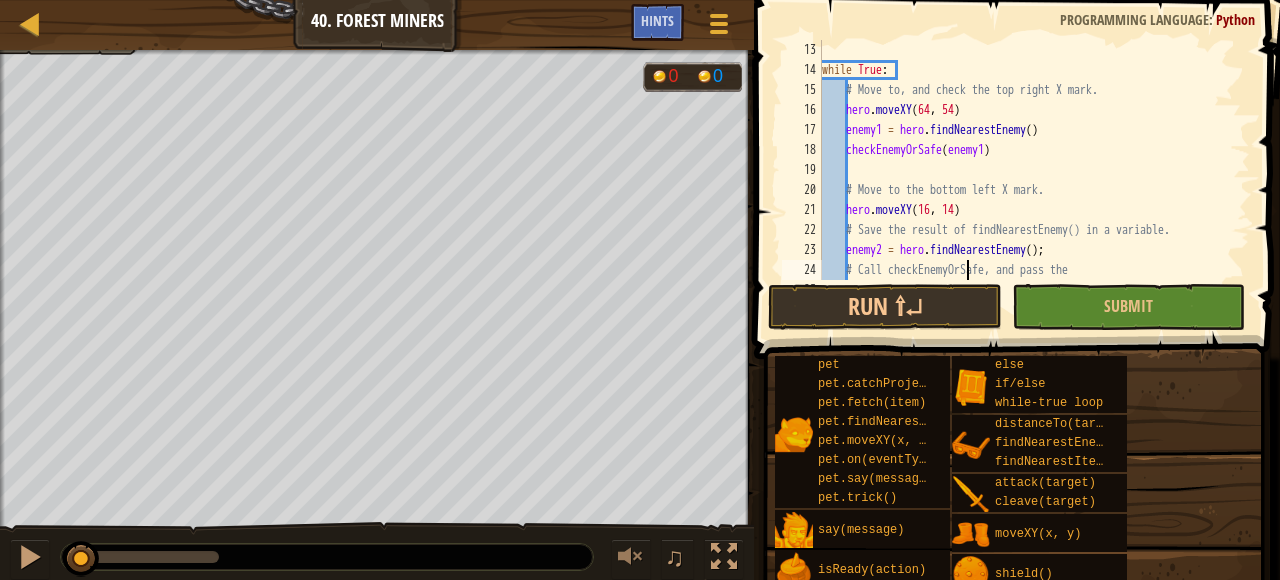 scroll, scrollTop: 260, scrollLeft: 0, axis: vertical 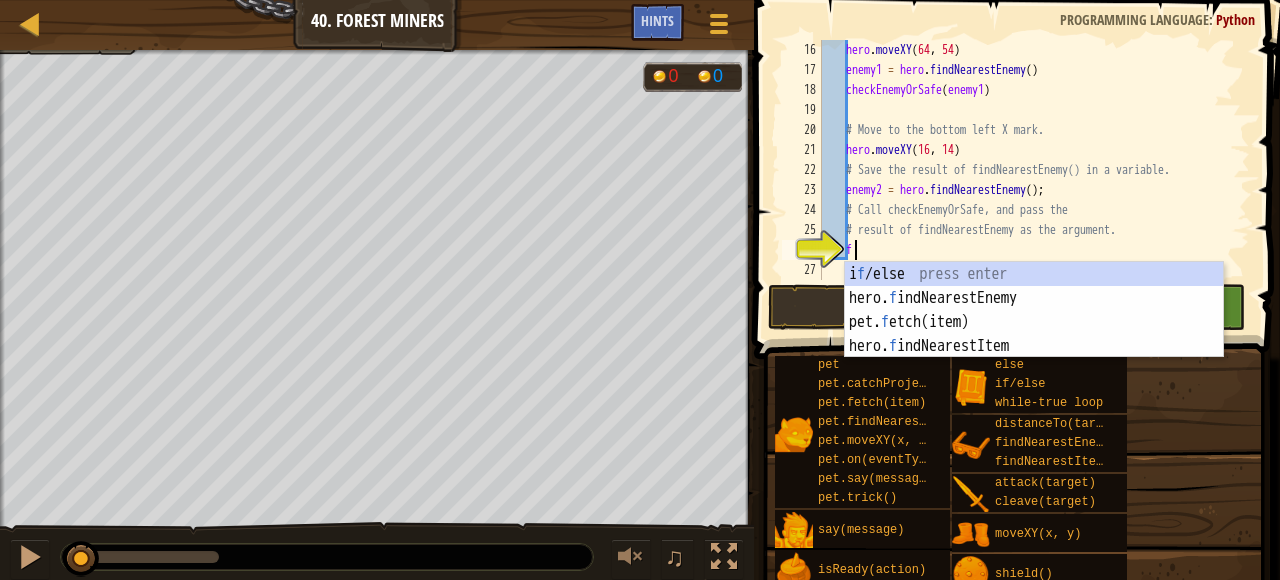 type on "fi" 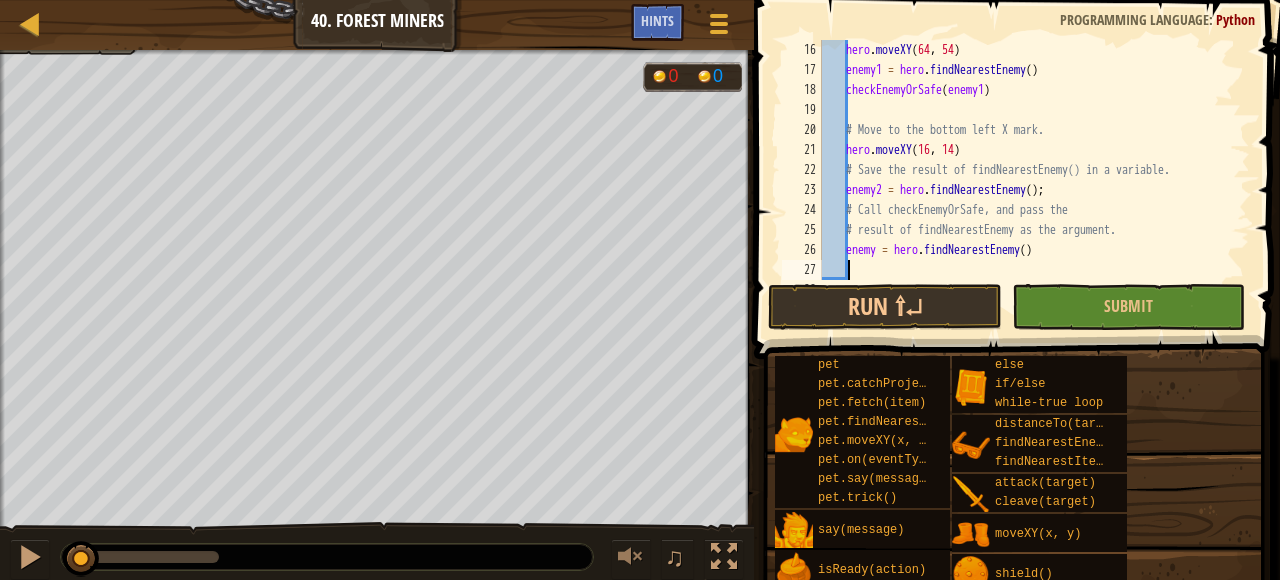 scroll, scrollTop: 9, scrollLeft: 1, axis: both 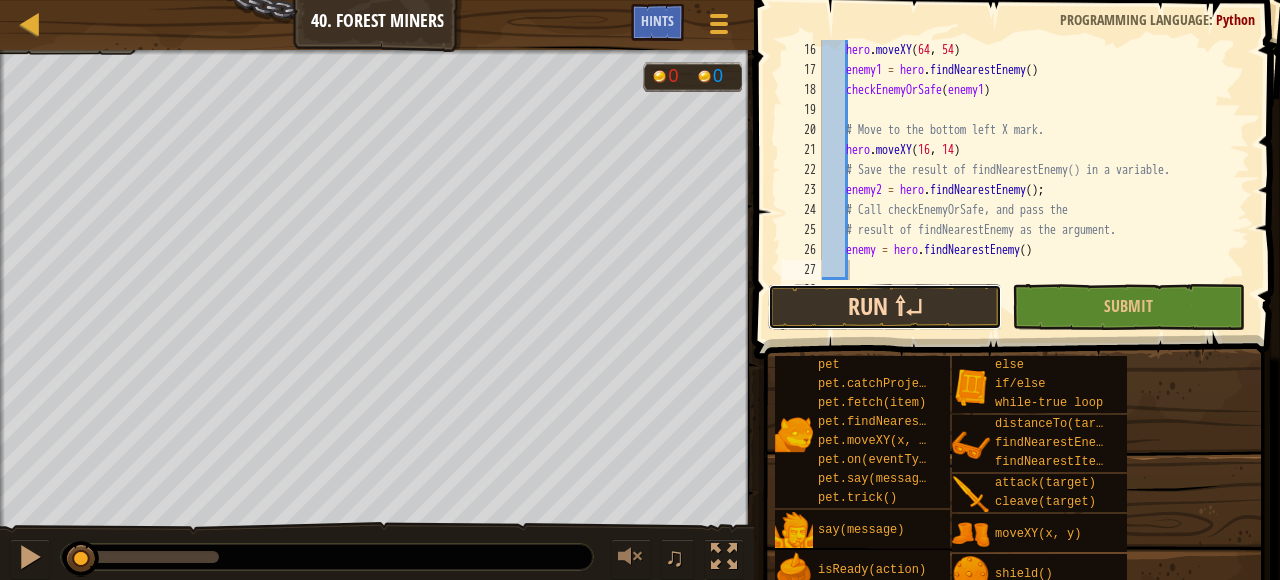 click on "Run ⇧↵" at bounding box center (884, 307) 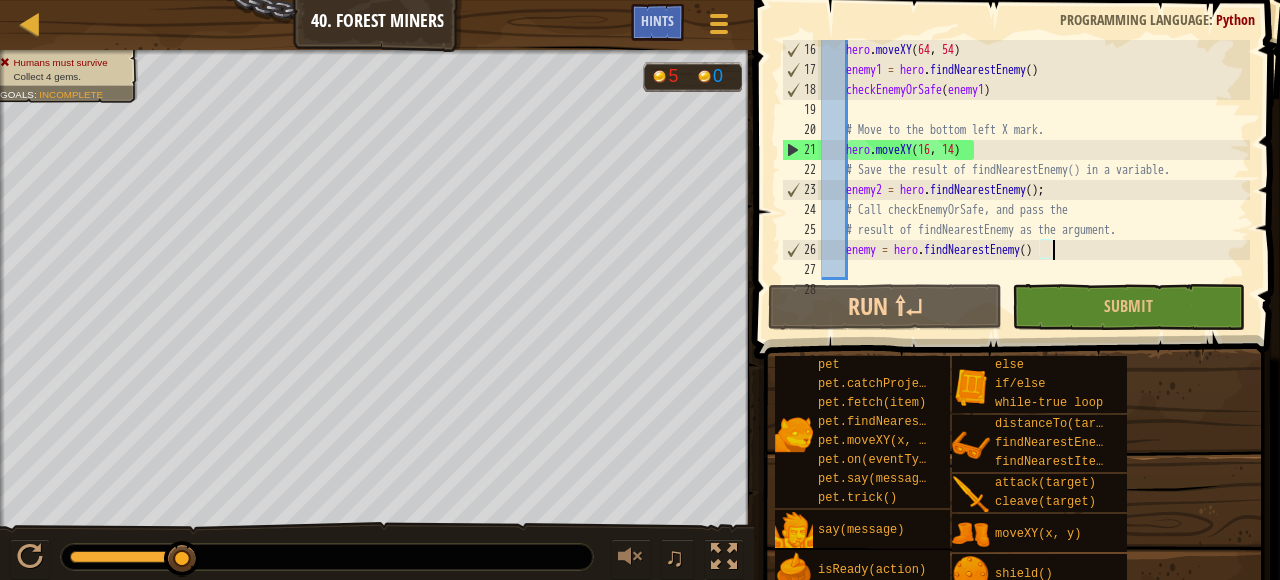 click on "hero . moveXY ( 64 ,   54 )      enemy1   =   hero . findNearestEnemy ( )      checkEnemyOrSafe ( enemy1 )           # Move to the bottom left X mark.      hero . moveXY ( 16 ,   14 )      # Save the result of findNearestEnemy() in a variable.      enemy2   =   hero . findNearestEnemy ( ) ;      # Call checkEnemyOrSafe, and pass the      # result of findNearestEnemy as the argument.      enemy   =   hero . findNearestEnemy ( )" at bounding box center [1034, 180] 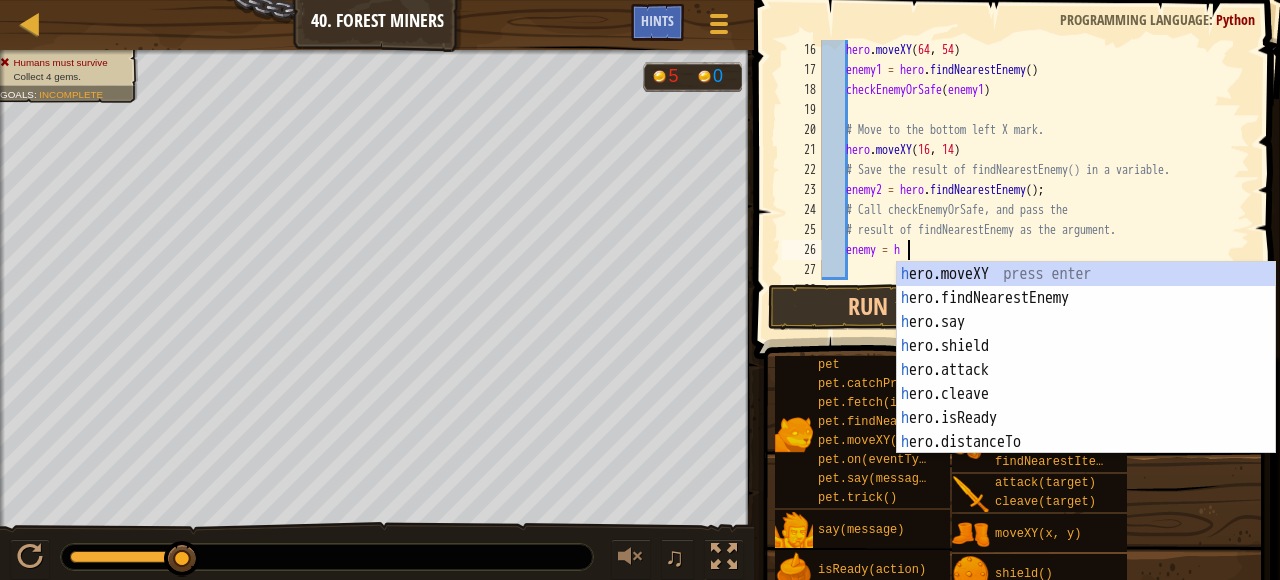 type on "e" 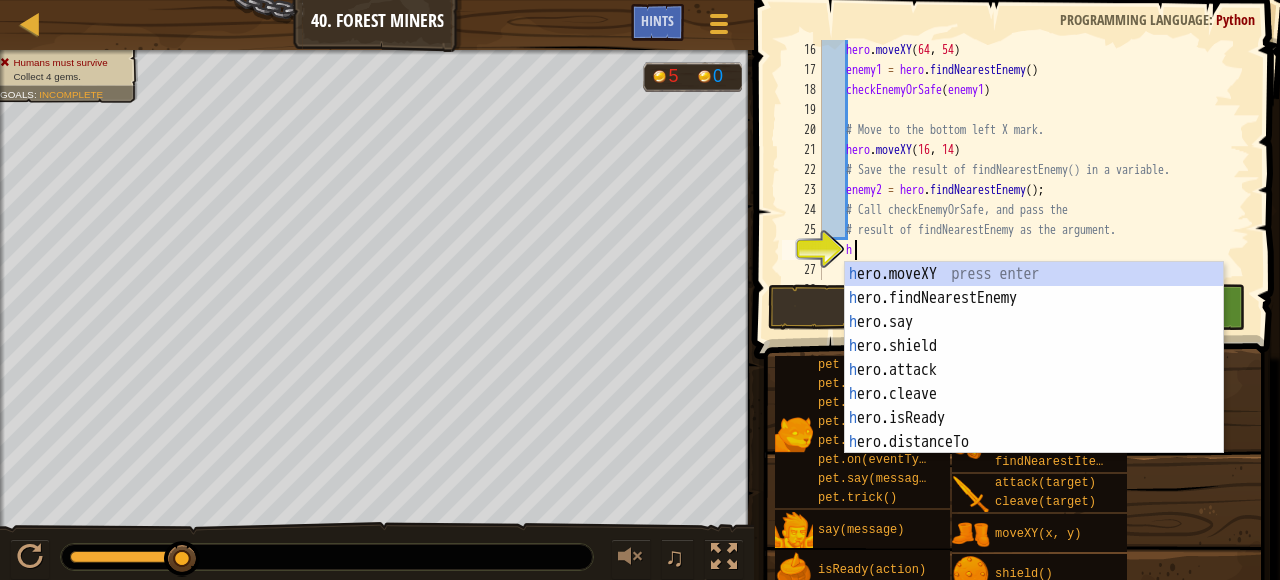 scroll, scrollTop: 9, scrollLeft: 3, axis: both 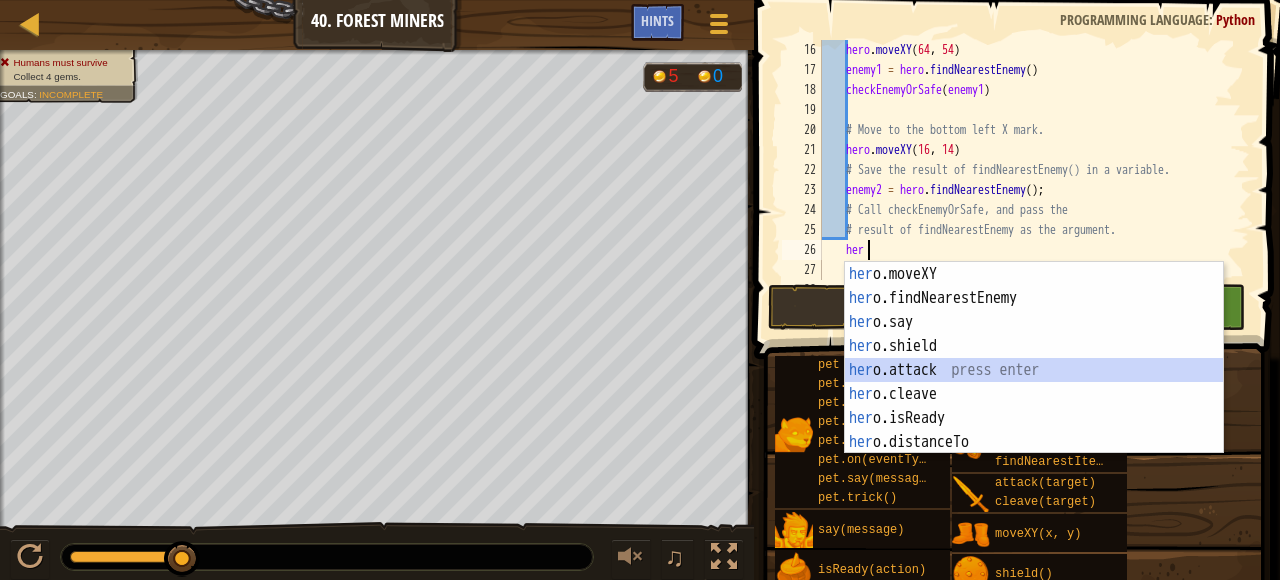 click on "her o.moveXY press enter her o.findNearestEnemy press enter her o.say press enter her o.shield press enter her o.attack press enter her o.cleave press enter her o.isReady press enter her o.distanceTo press enter her o.findNearestItem press enter" at bounding box center (1034, 382) 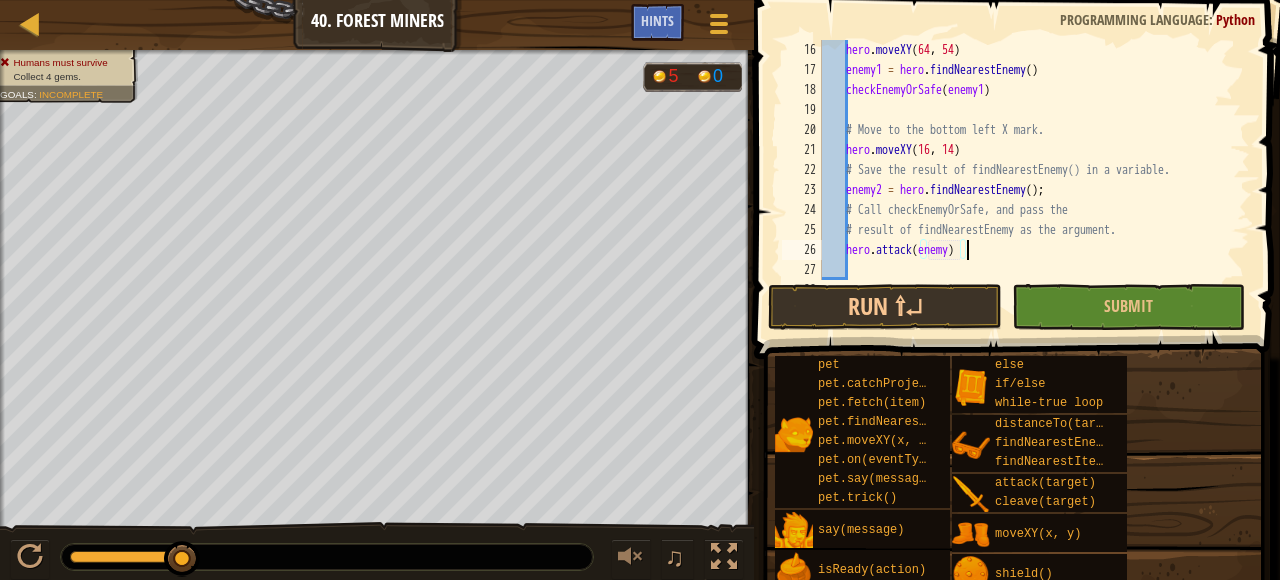 click on "hero . moveXY ( 64 ,   54 )      enemy1   =   hero . findNearestEnemy ( )      checkEnemyOrSafe ( enemy1 )           # Move to the bottom left X mark.      hero . moveXY ( 16 ,   14 )      # Save the result of findNearestEnemy() in a variable.      enemy2   =   hero . findNearestEnemy ( ) ;      # Call checkEnemyOrSafe, and pass the      # result of findNearestEnemy as the argument.      hero . attack ( enemy )" at bounding box center [1034, 180] 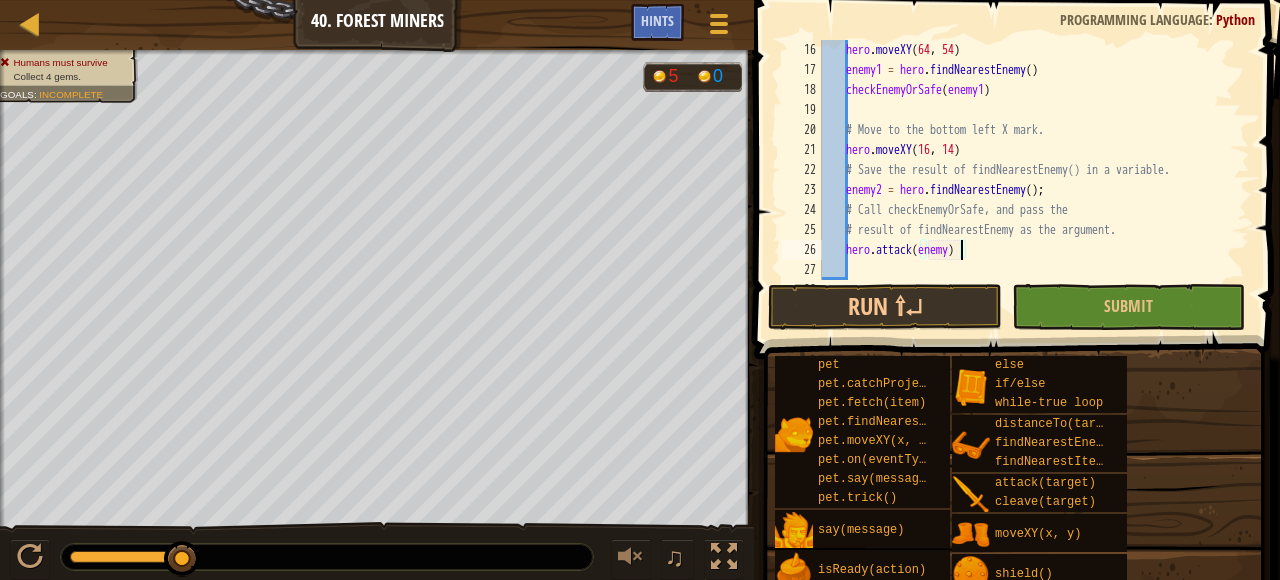scroll, scrollTop: 9, scrollLeft: 11, axis: both 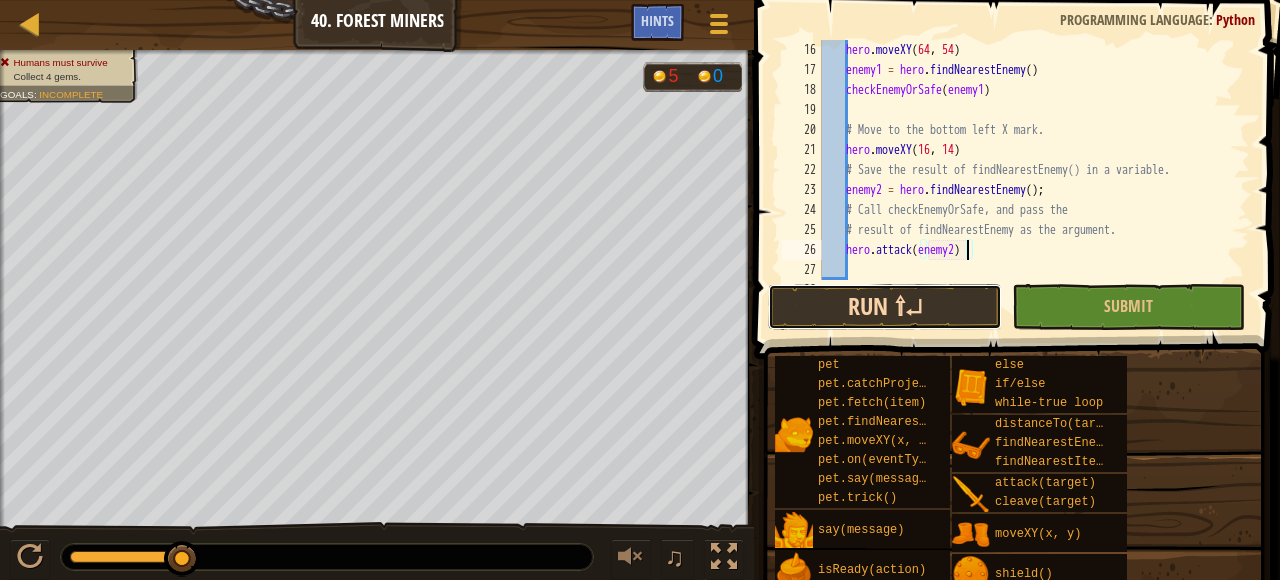 click on "Run ⇧↵" at bounding box center (884, 307) 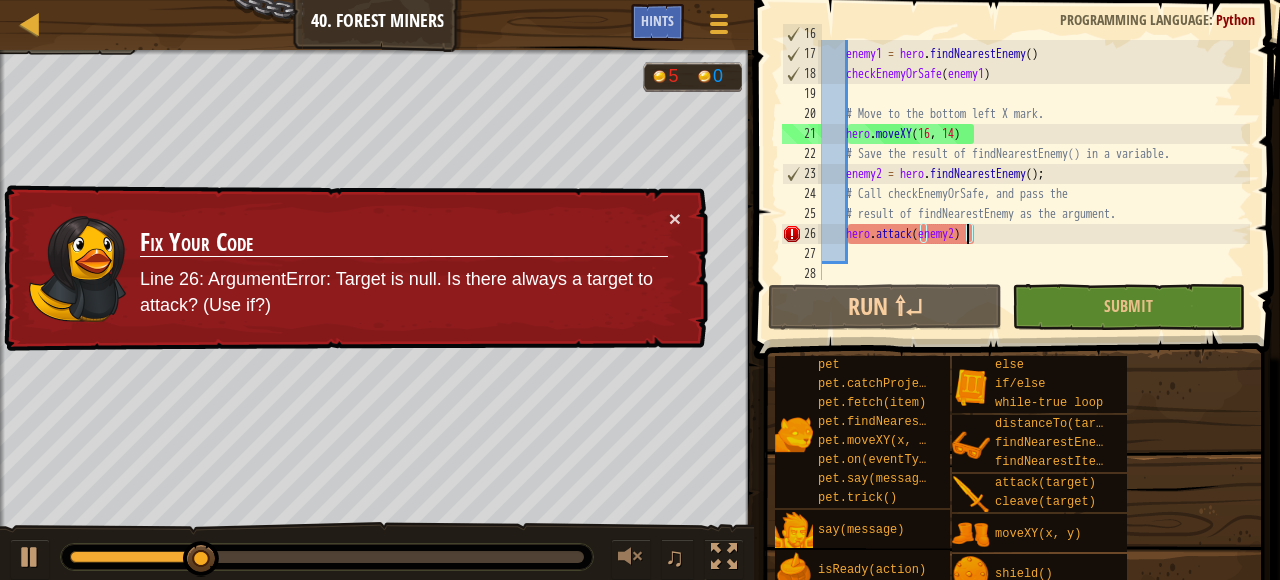 scroll, scrollTop: 320, scrollLeft: 0, axis: vertical 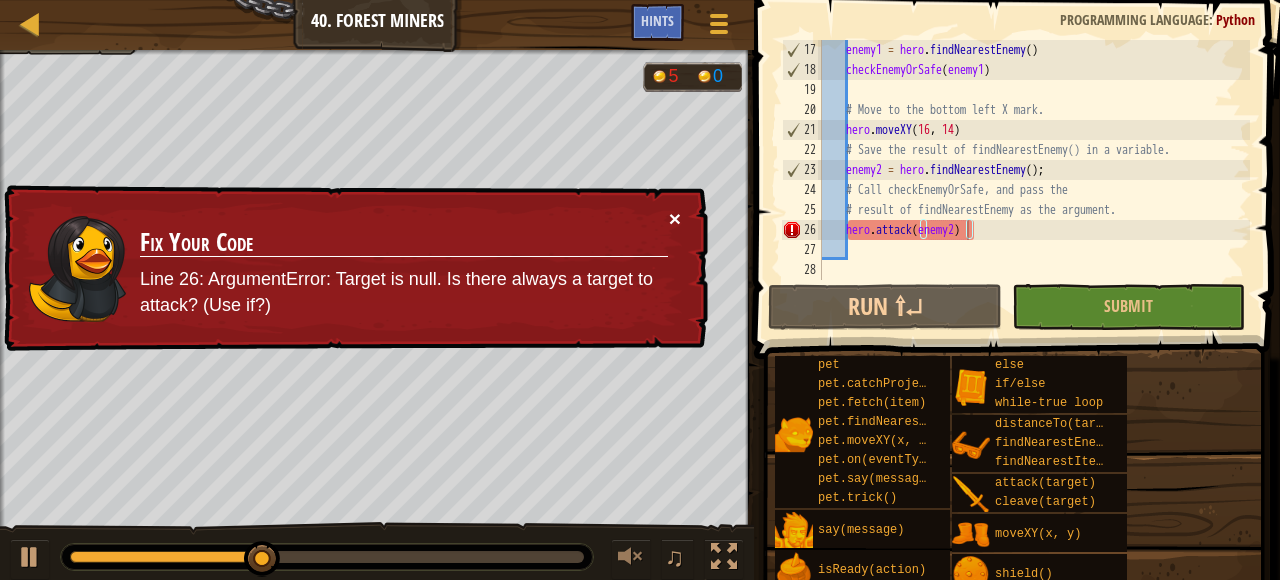 click on "×" at bounding box center [675, 218] 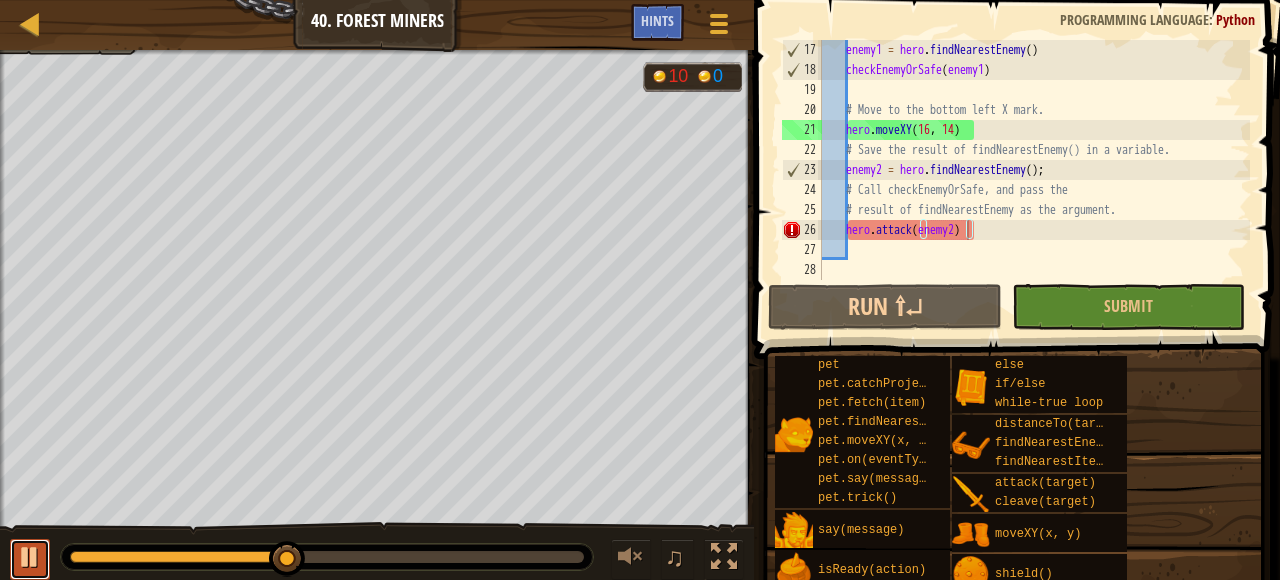 click at bounding box center (30, 559) 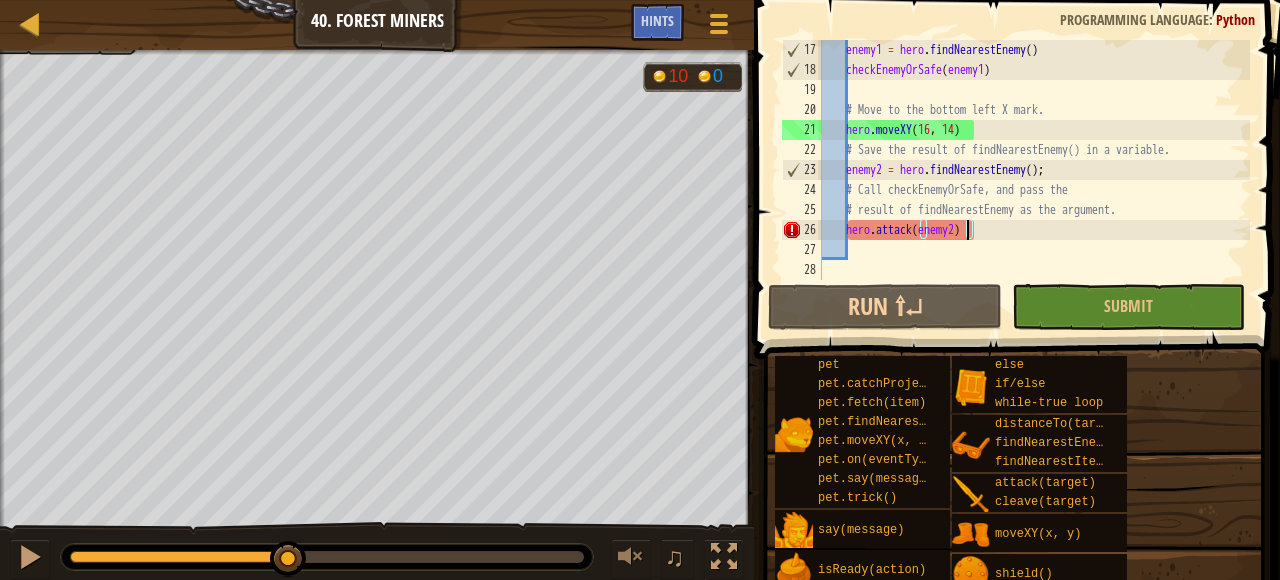 scroll, scrollTop: 320, scrollLeft: 0, axis: vertical 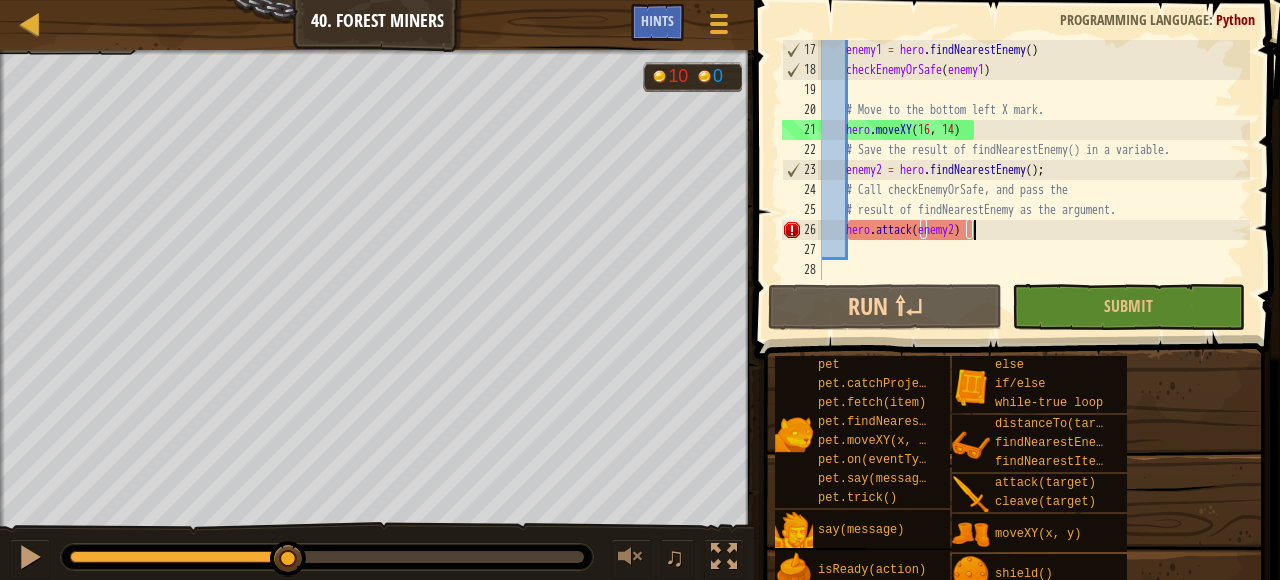 click on "enemy1   =   hero . findNearestEnemy ( )      checkEnemyOrSafe ( enemy1 )           # Move to the bottom left X mark.      hero . moveXY ( 16 ,   14 )      # Save the result of findNearestEnemy() in a variable.      enemy2   =   hero . findNearestEnemy ( ) ;      # Call checkEnemyOrSafe, and pass the      # result of findNearestEnemy as the argument.      hero . attack ( enemy2 )" at bounding box center [1034, 180] 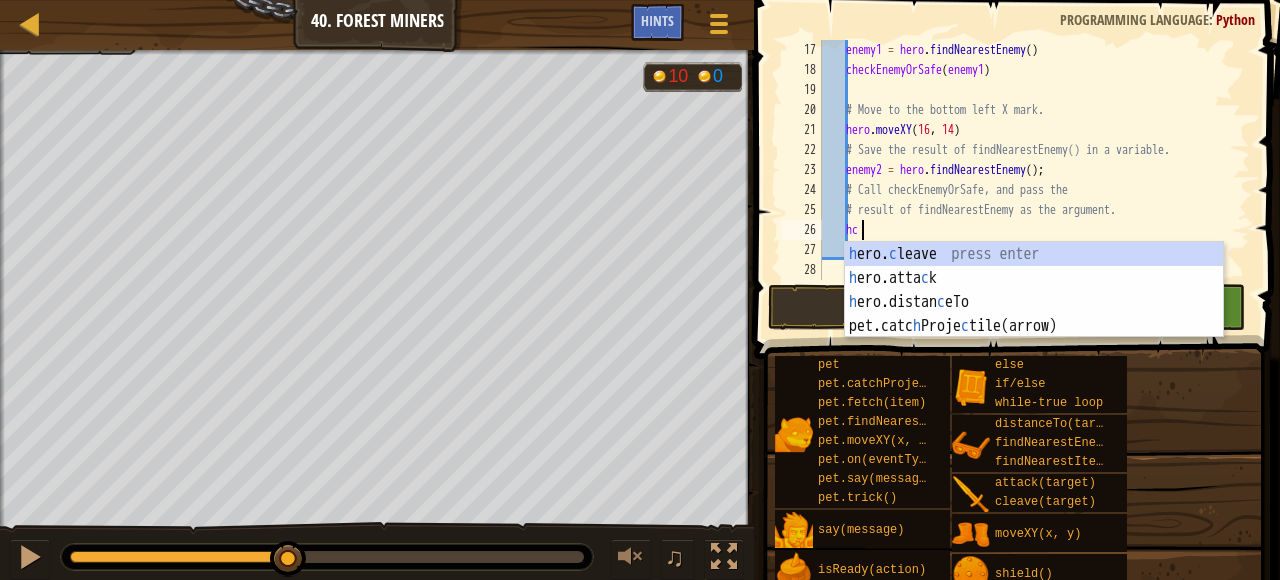 scroll, scrollTop: 9, scrollLeft: 2, axis: both 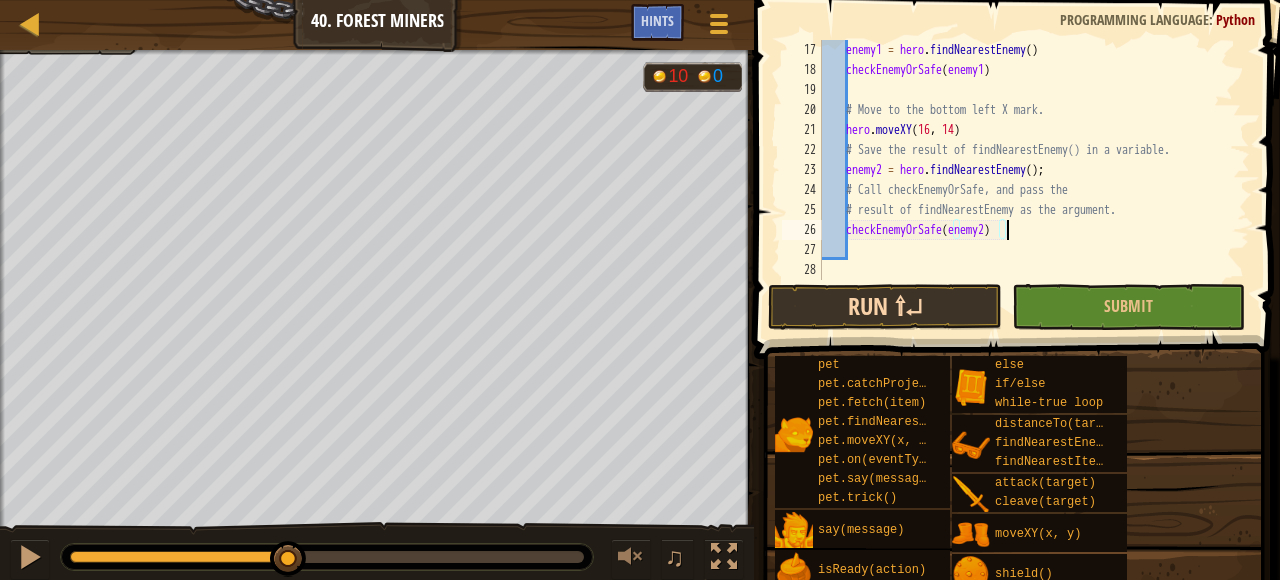 type on "checkEnemyOrSafe(enemy2)" 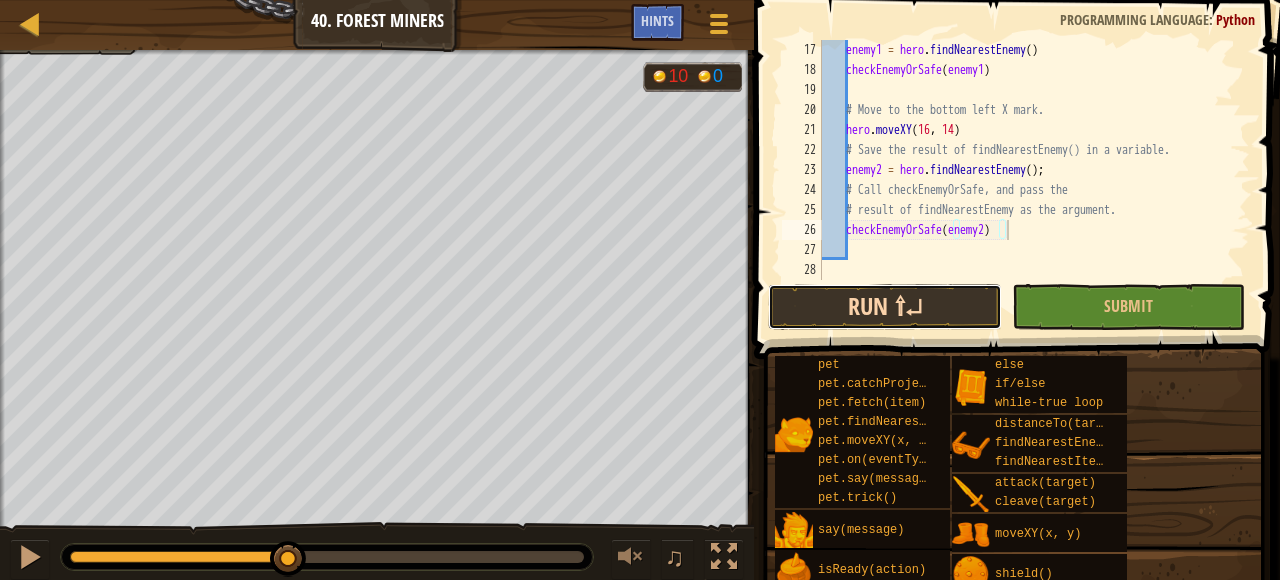 click on "Run ⇧↵" at bounding box center (884, 307) 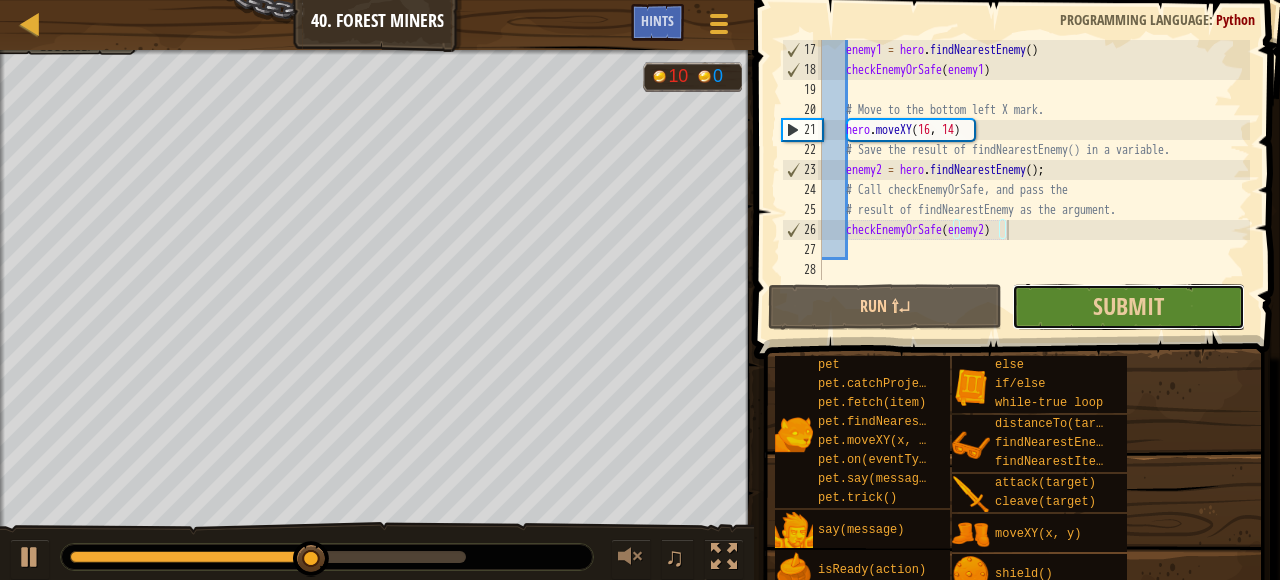 click on "Submit" at bounding box center (1128, 307) 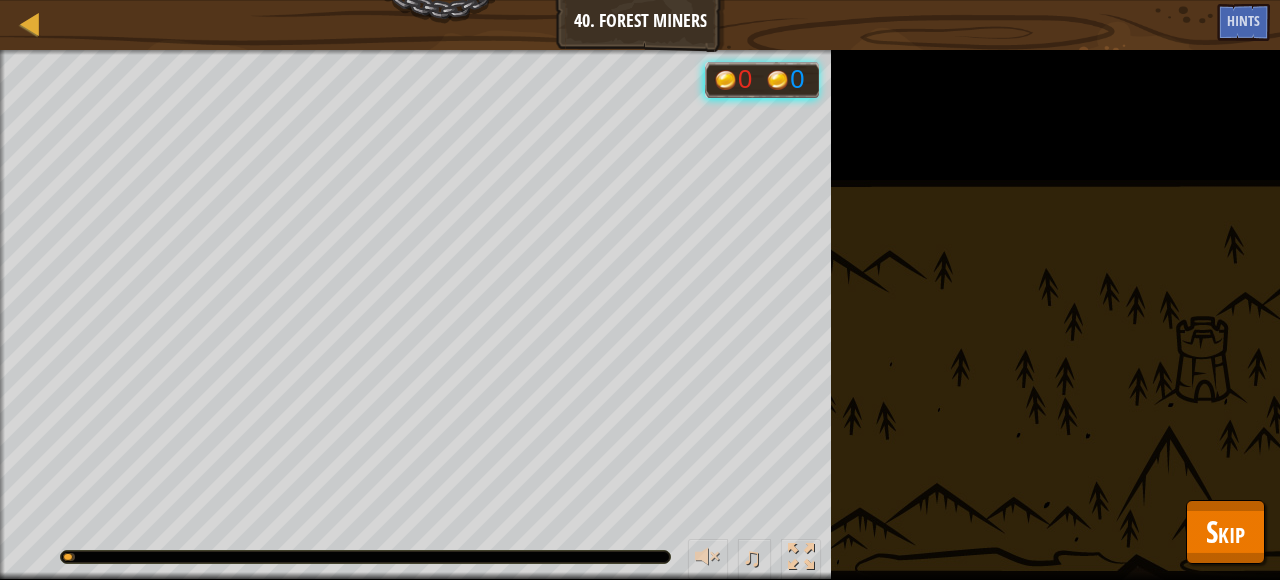 drag, startPoint x: 1171, startPoint y: 529, endPoint x: 1191, endPoint y: 527, distance: 20.09975 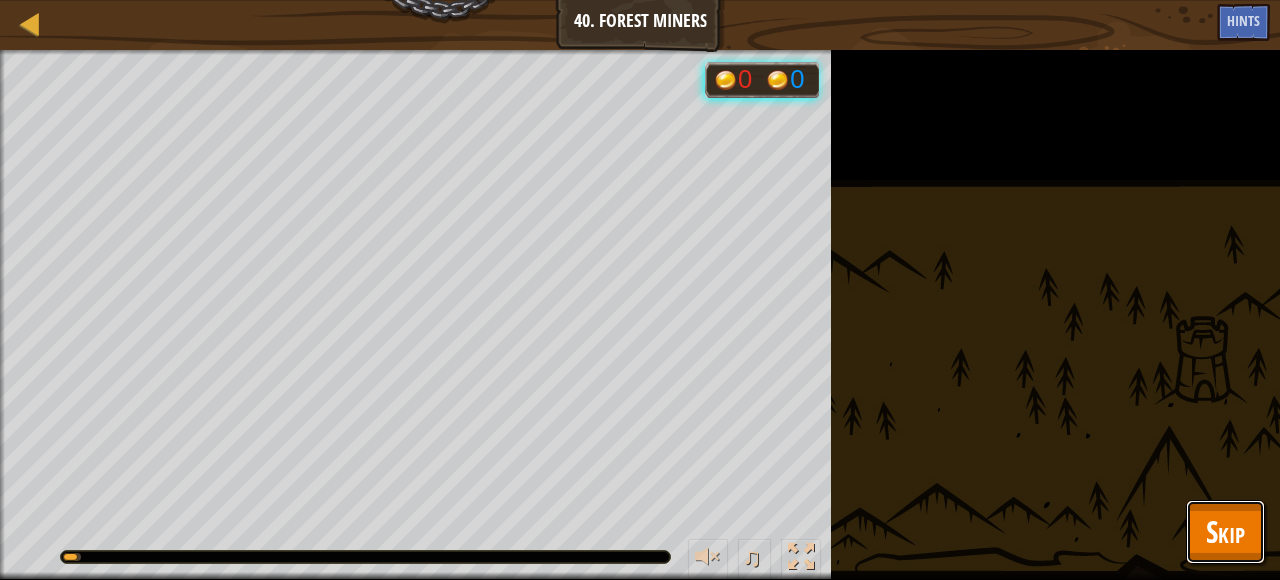 click on "Skip" at bounding box center (1225, 532) 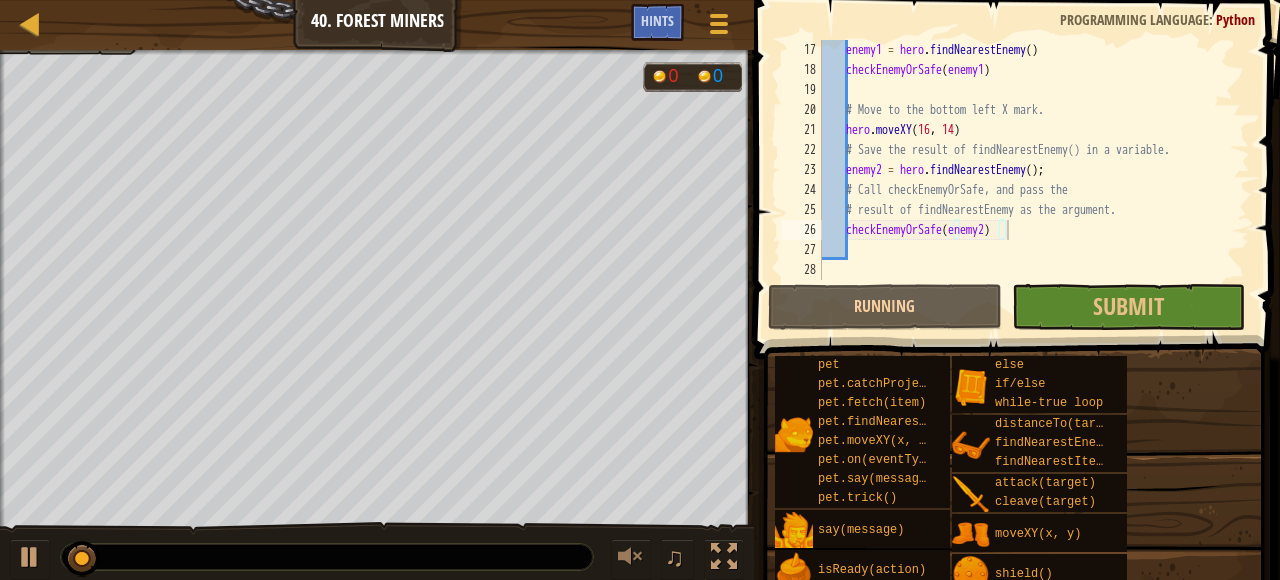 scroll, scrollTop: 320, scrollLeft: 0, axis: vertical 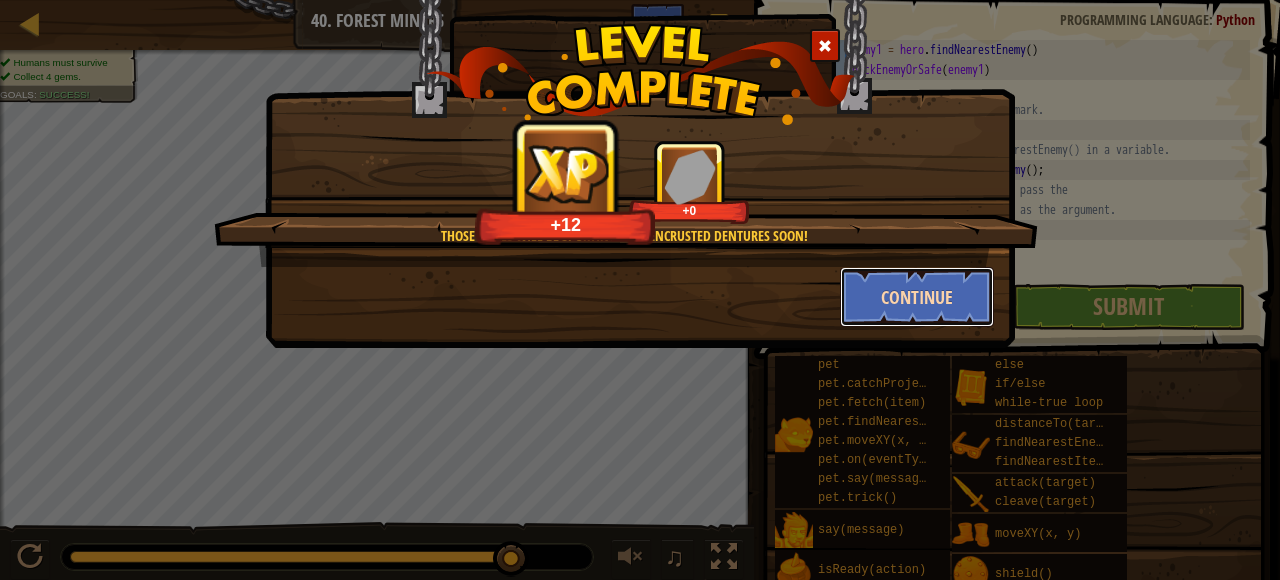 click on "Continue" at bounding box center [917, 297] 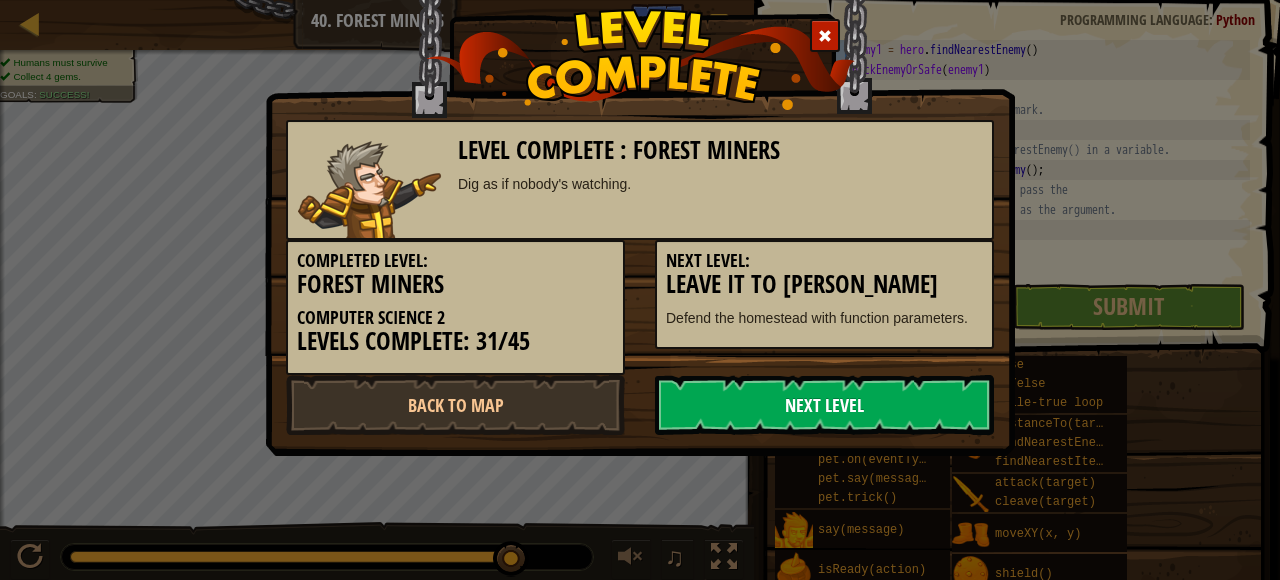 click on "Next Level" at bounding box center [824, 405] 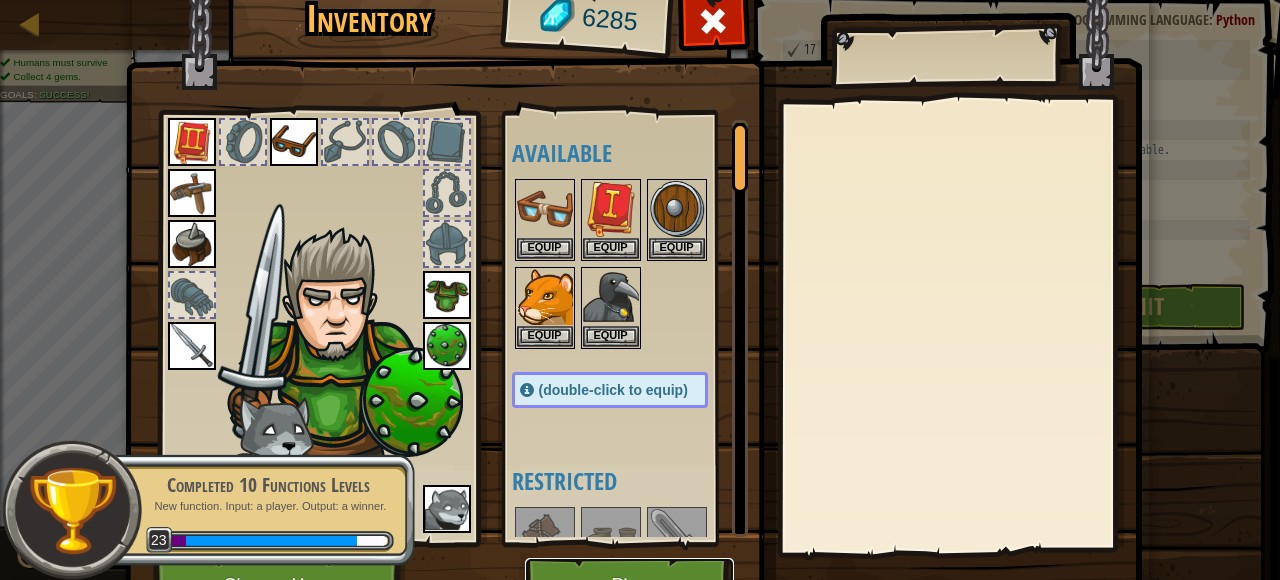 click on "Play" at bounding box center [629, 585] 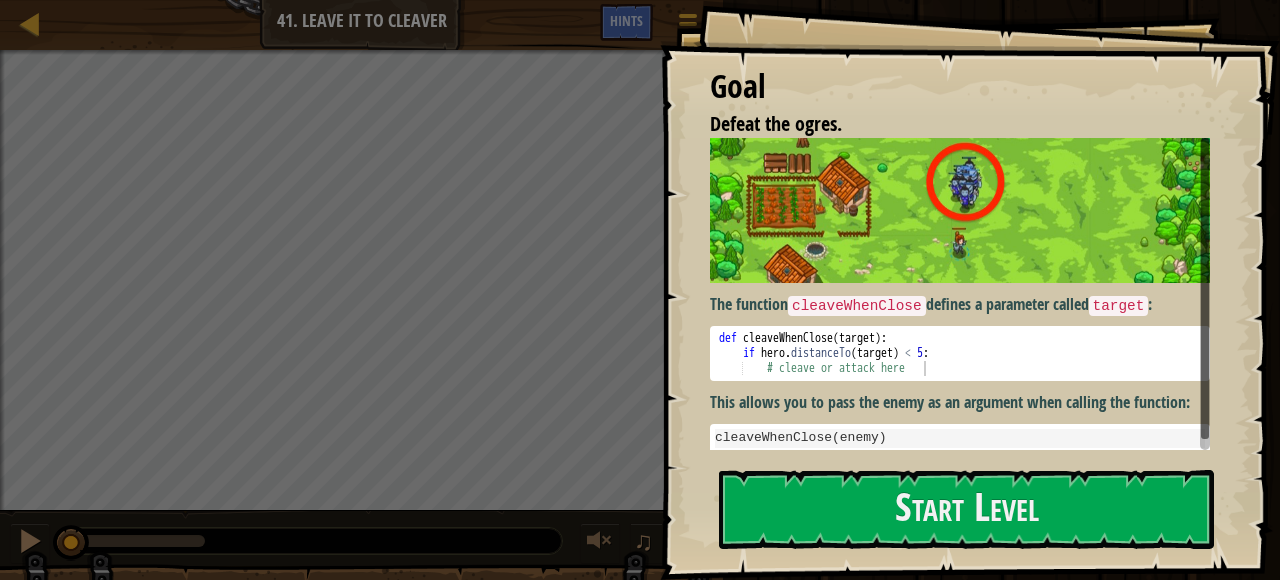 scroll, scrollTop: 11, scrollLeft: 0, axis: vertical 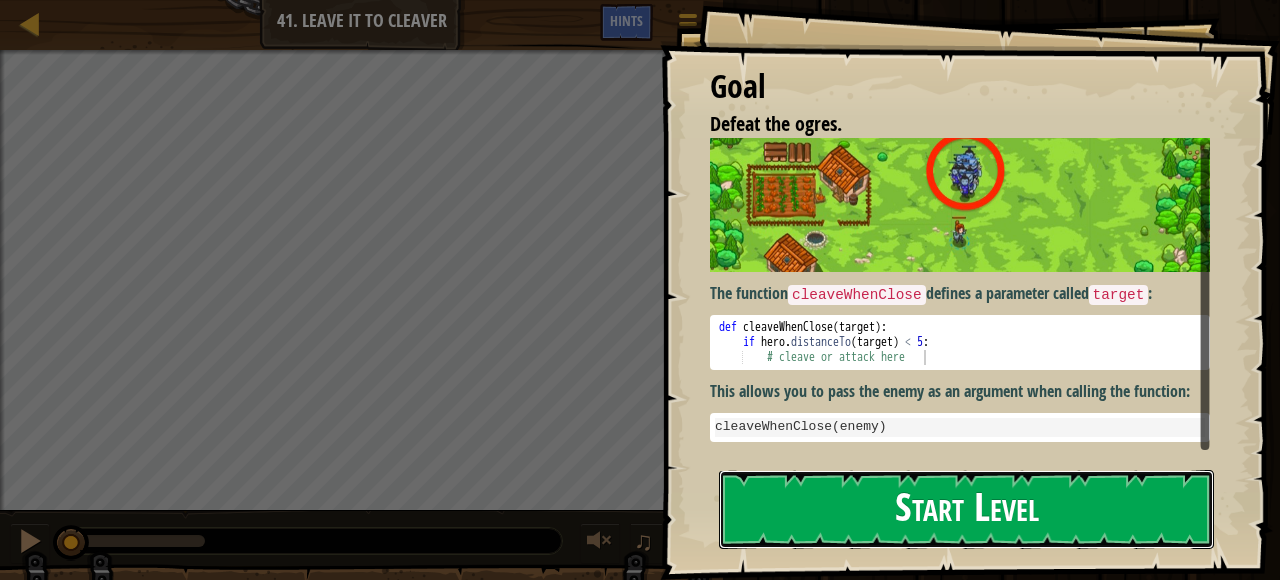 click on "Start Level" at bounding box center [966, 509] 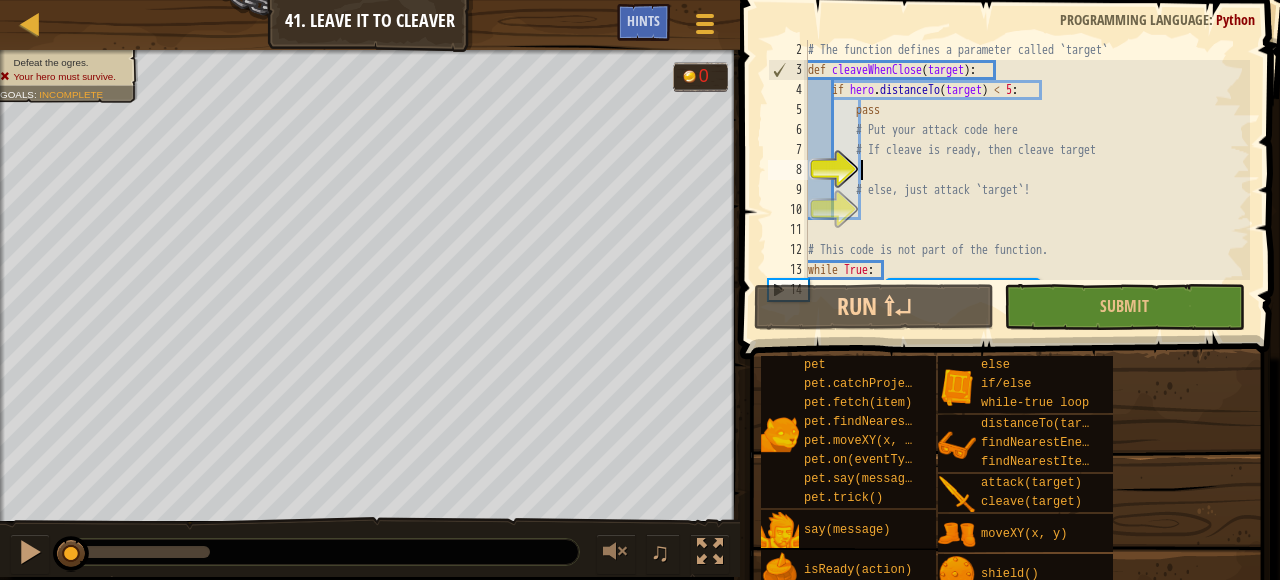 scroll, scrollTop: 20, scrollLeft: 0, axis: vertical 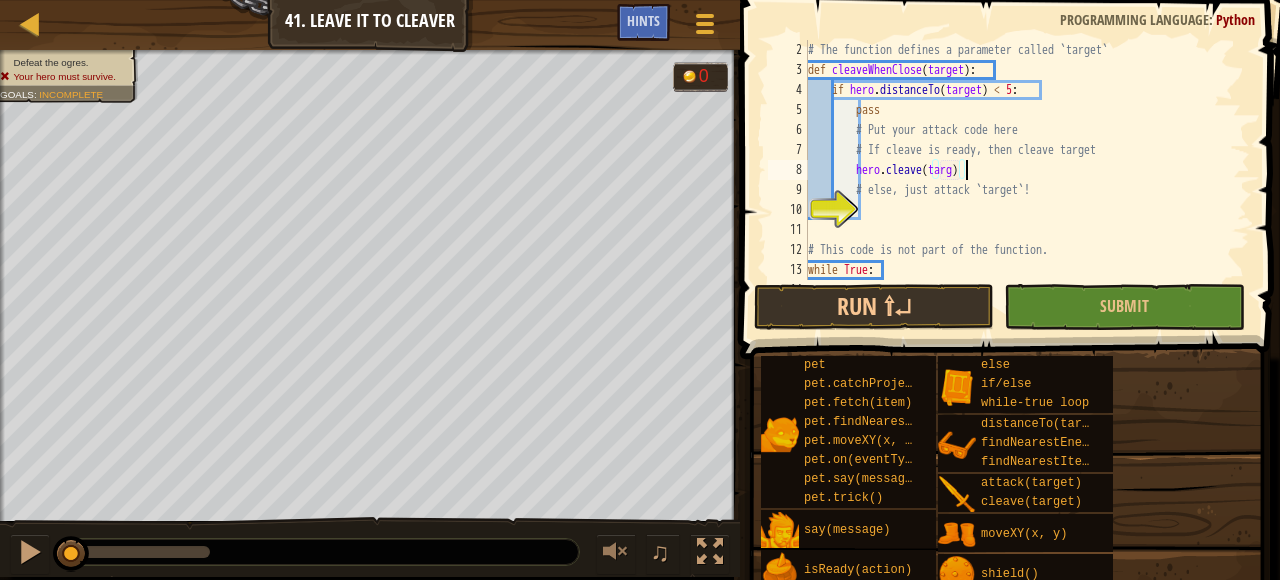 type on "hero.cleave(target)" 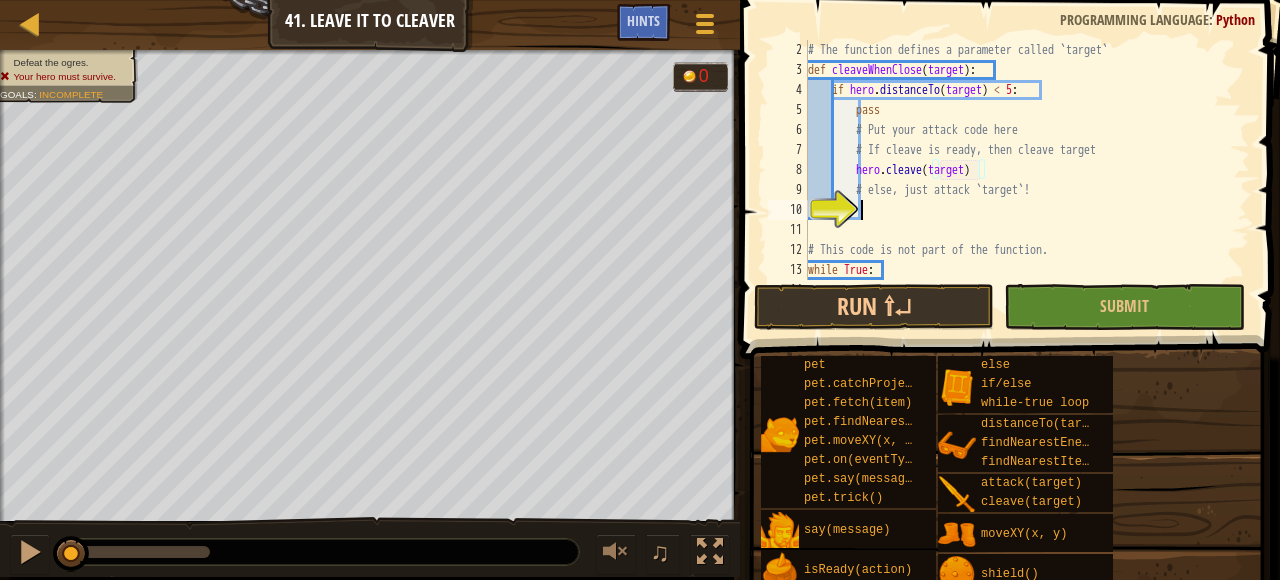 click on "# The function defines a parameter called `target` def   cleaveWhenClose ( target ) :      if   hero . distanceTo ( target )   <   5 :          pass          # Put your attack code here          # If cleave is ready, then cleave target          hero . cleave ( target )          # else, just attack `target`!          # This code is not part of the function. while   True :      enemy   =   hero . findNearestEnemy ( )" at bounding box center (1027, 180) 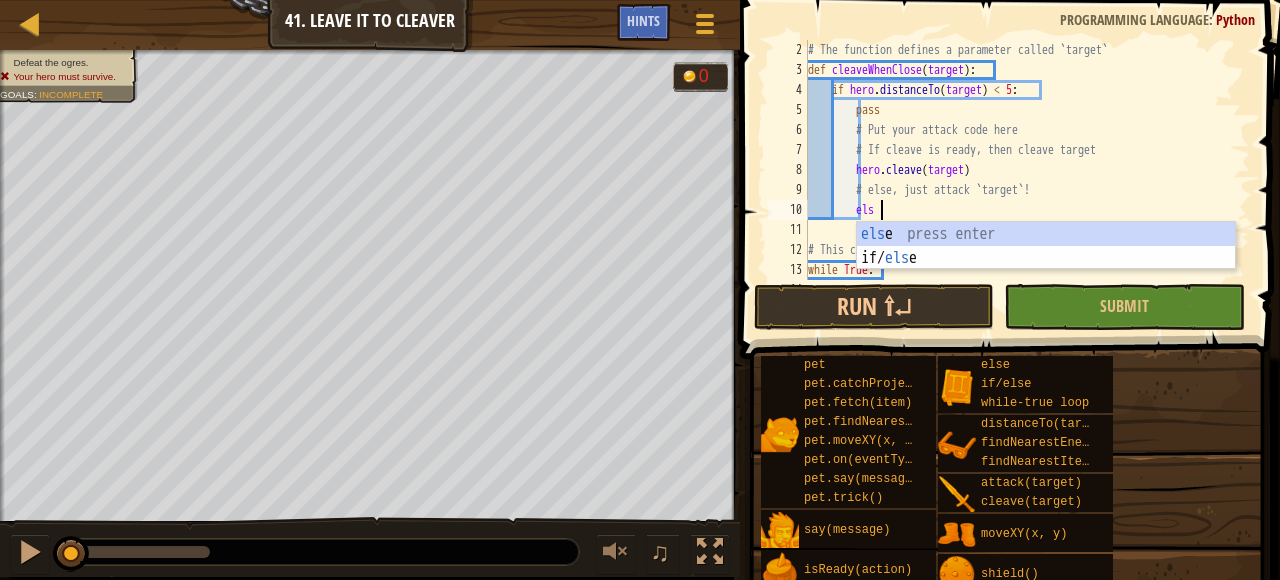 type on "else" 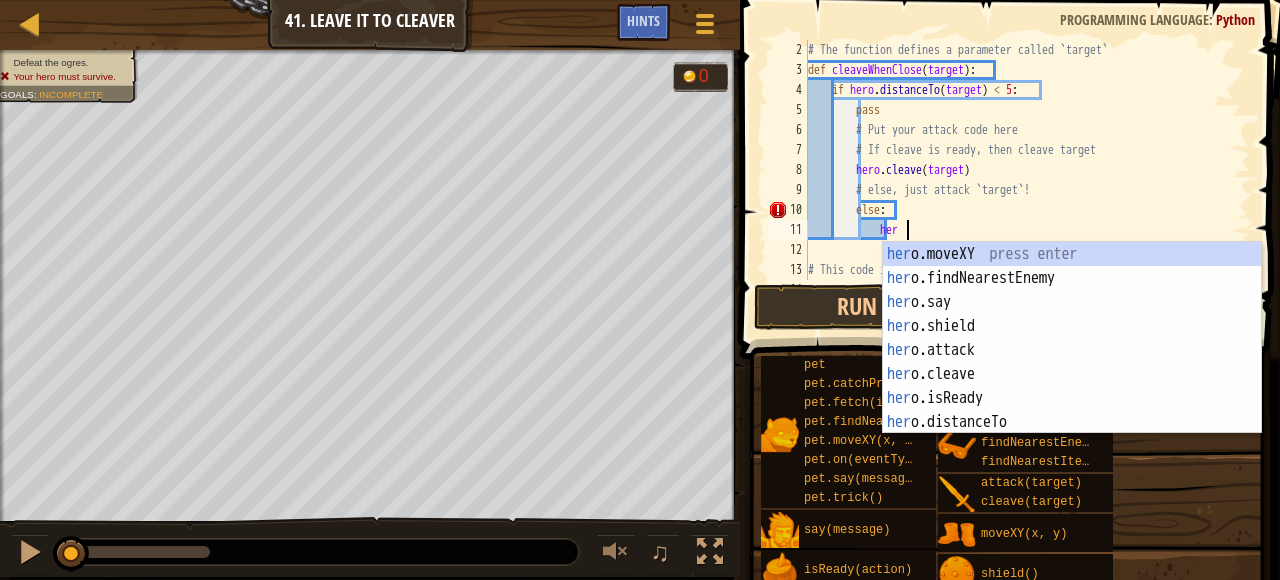 scroll, scrollTop: 9, scrollLeft: 7, axis: both 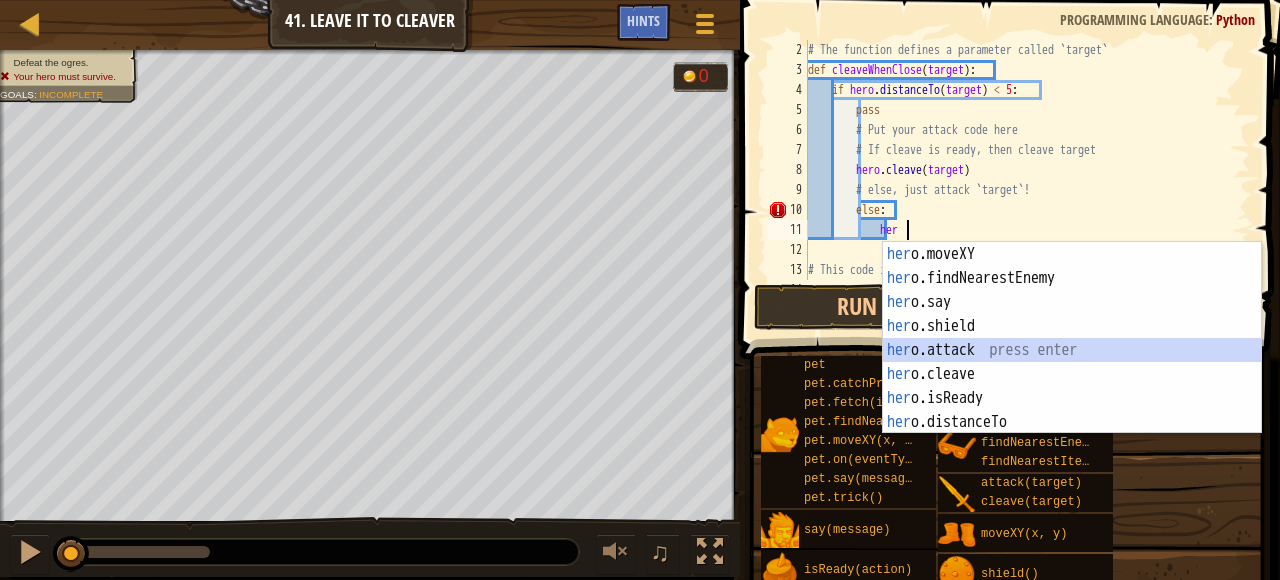 type on "hero.attack(enemy)" 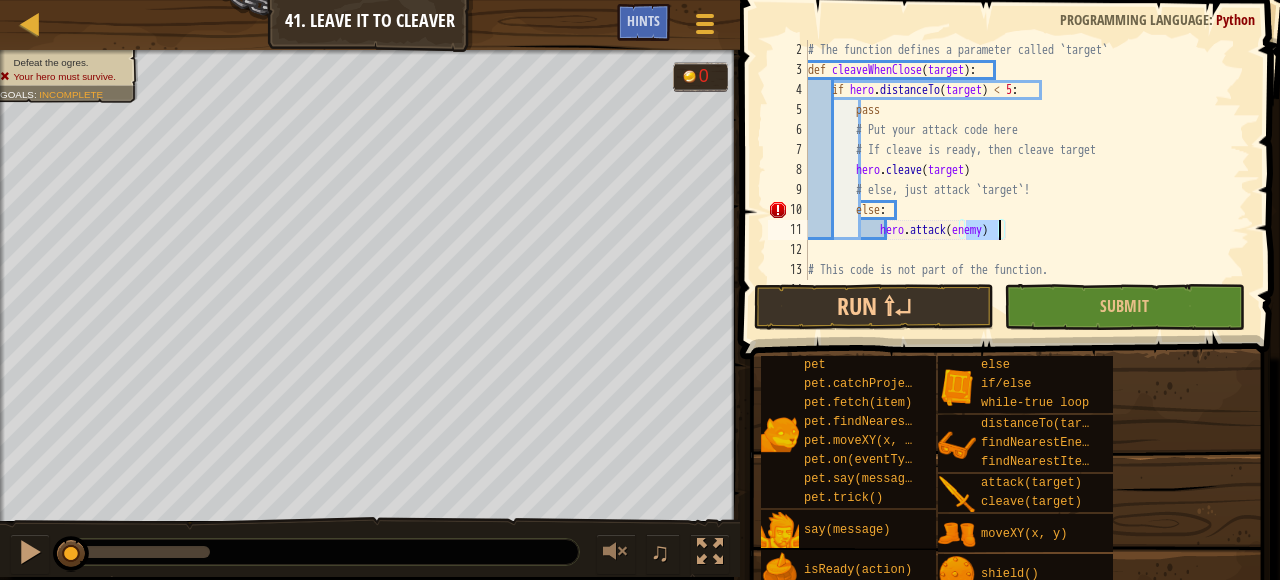 scroll, scrollTop: 0, scrollLeft: 0, axis: both 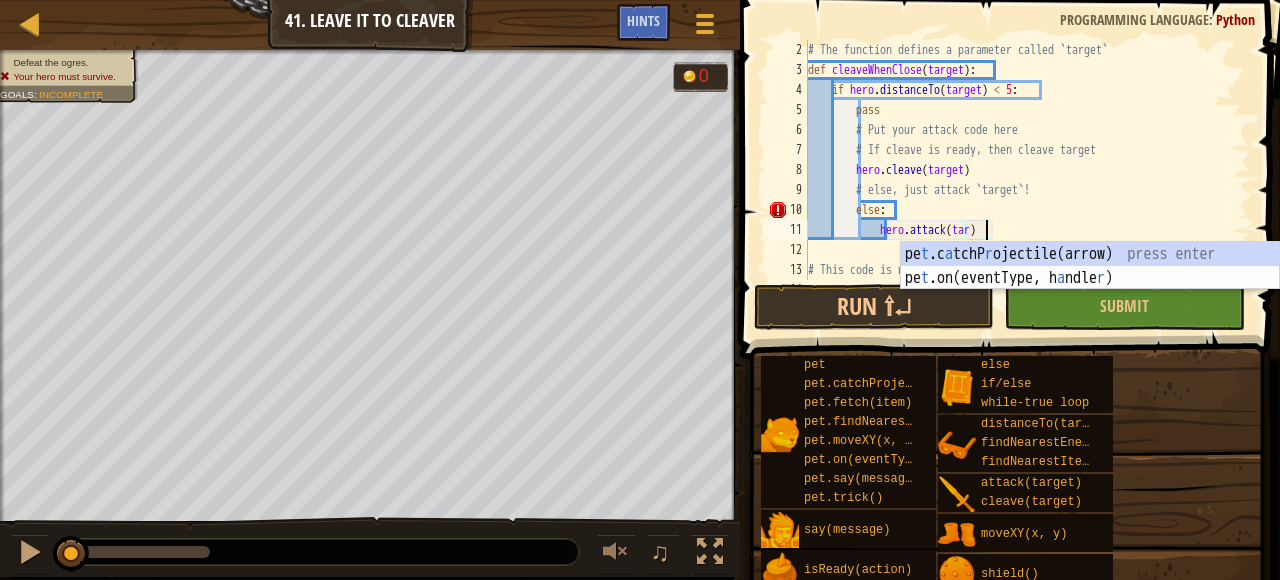 type on "hero.attack(target)" 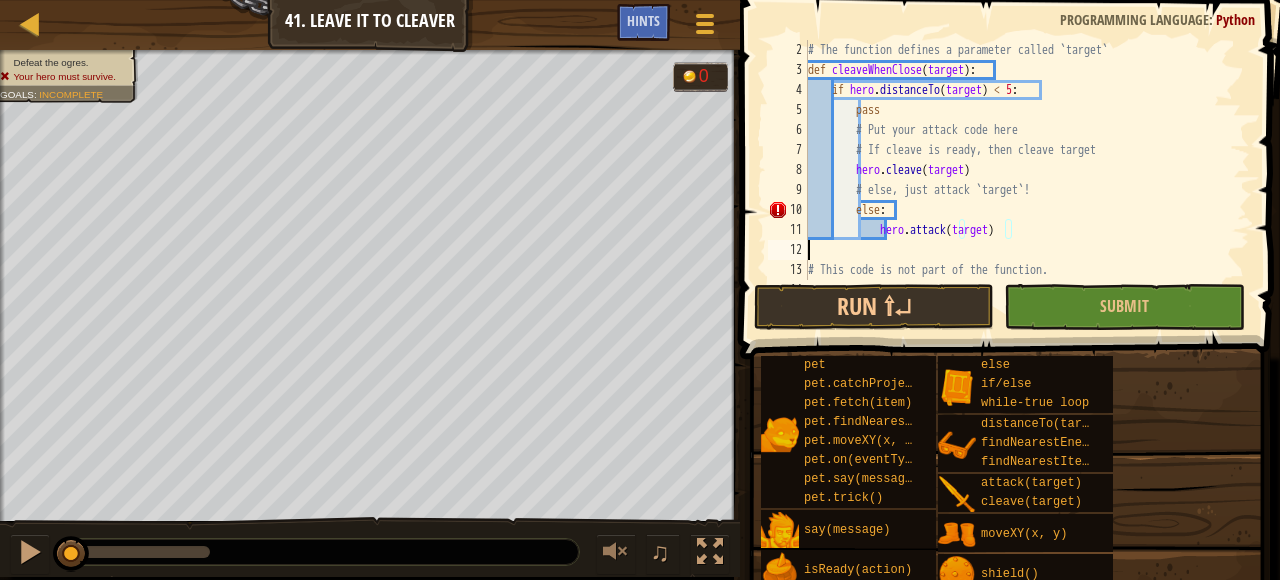 scroll, scrollTop: 0, scrollLeft: 0, axis: both 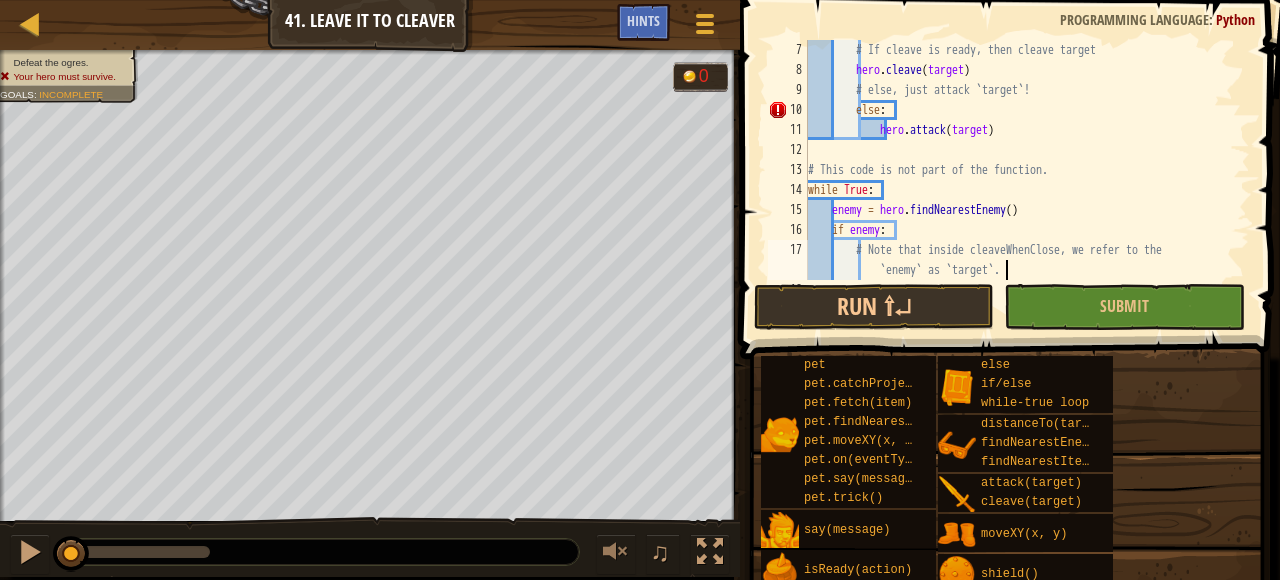 type on "cleaveWhenClose(enemy)" 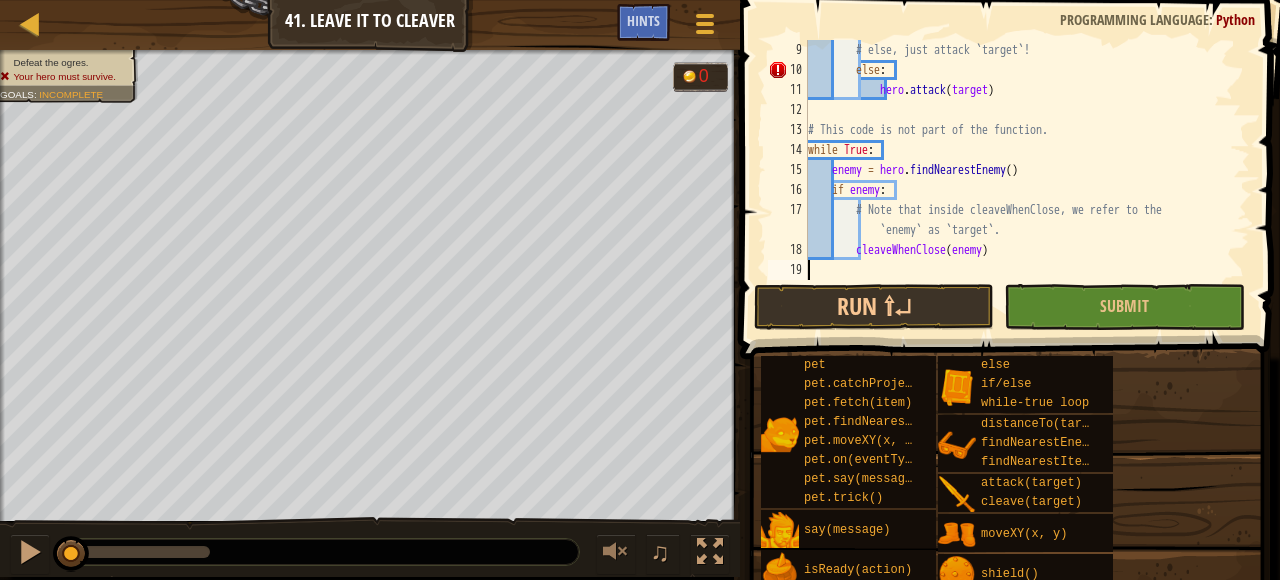 scroll, scrollTop: 160, scrollLeft: 0, axis: vertical 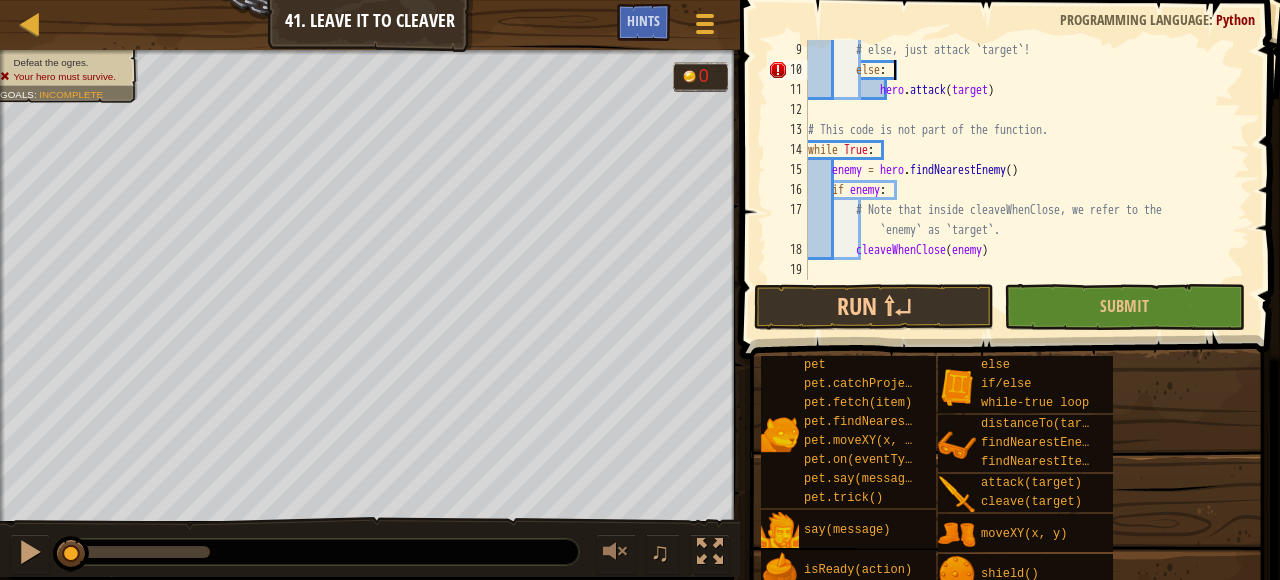 click on "# else, just attack `target`!          else :              hero . attack ( target ) # This code is not part of the function. while   True :      enemy   =   hero . findNearestEnemy ( )      if   enemy :          # Note that inside cleaveWhenClose, we refer to the               `enemy` as `target`.          cleaveWhenClose ( enemy )" at bounding box center [1027, 180] 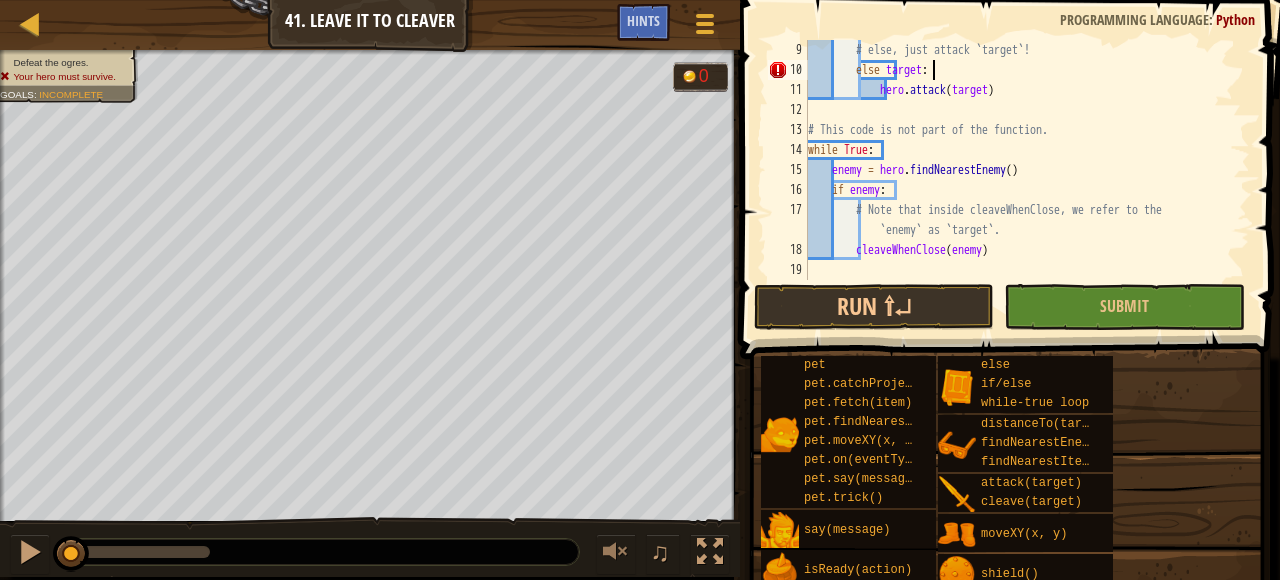 scroll, scrollTop: 9, scrollLeft: 10, axis: both 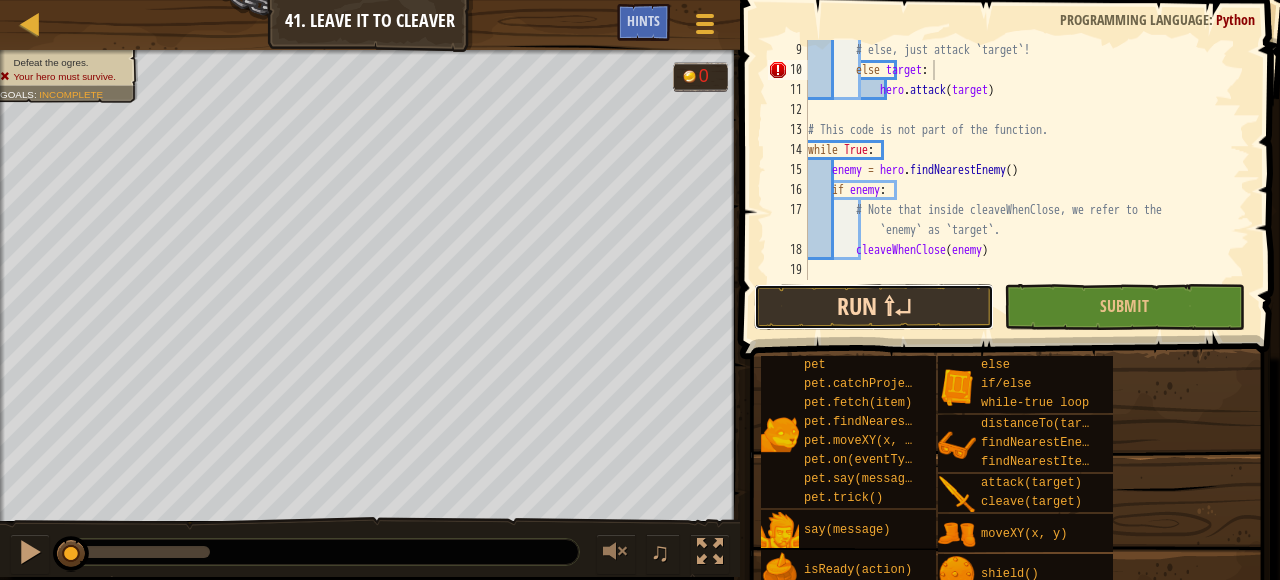 click on "Run ⇧↵" at bounding box center (874, 307) 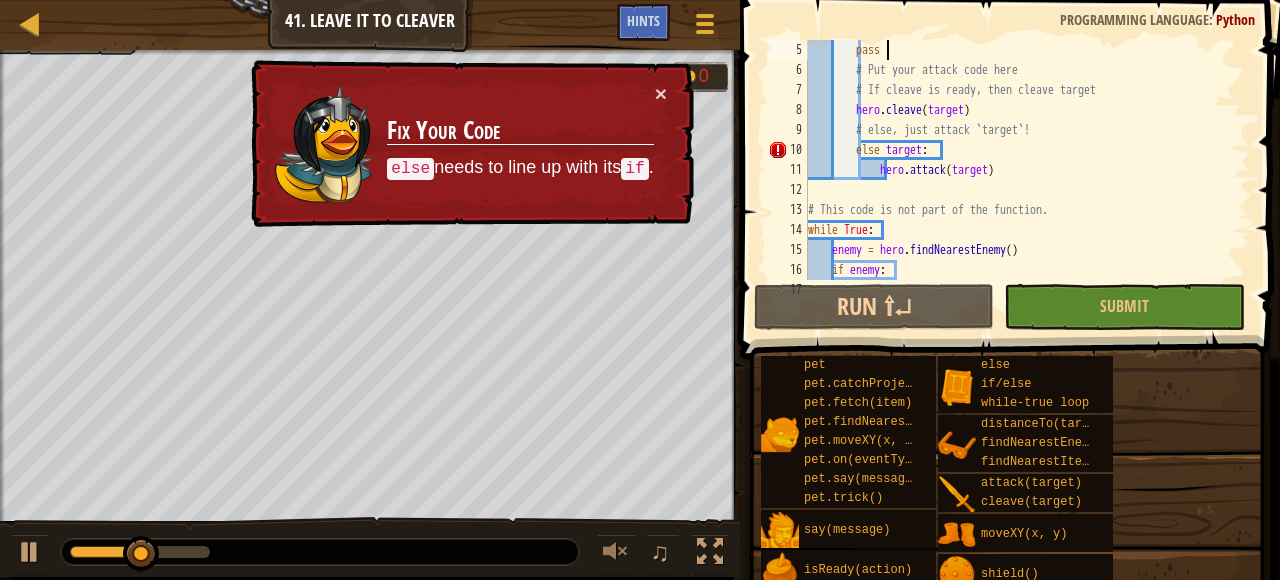 scroll, scrollTop: 40, scrollLeft: 0, axis: vertical 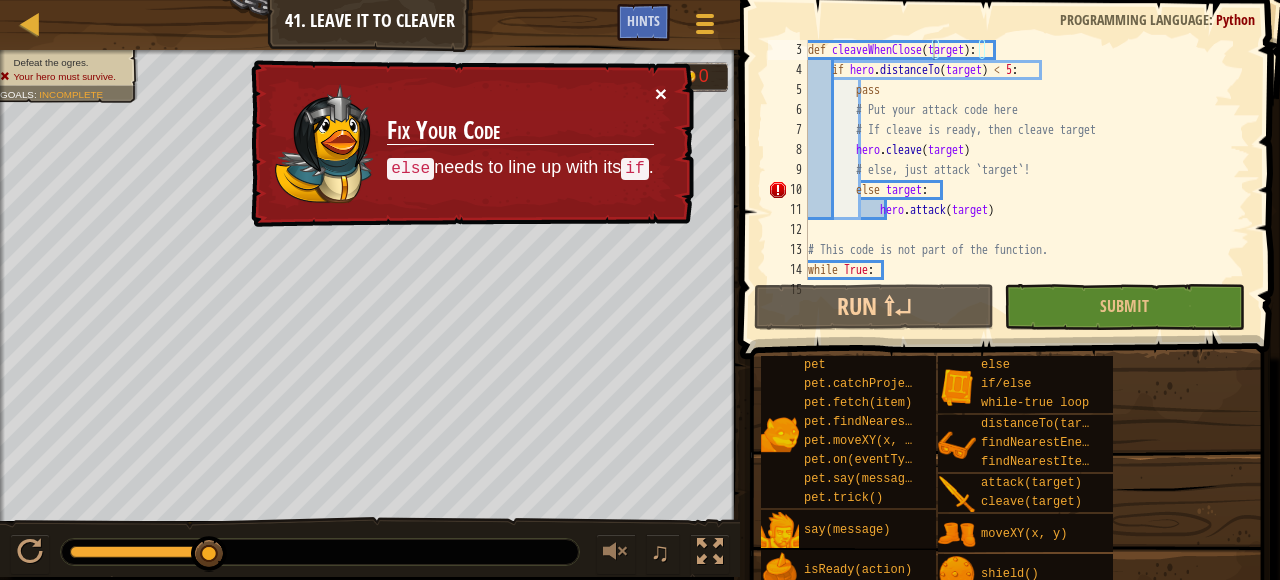 click on "×" at bounding box center (661, 93) 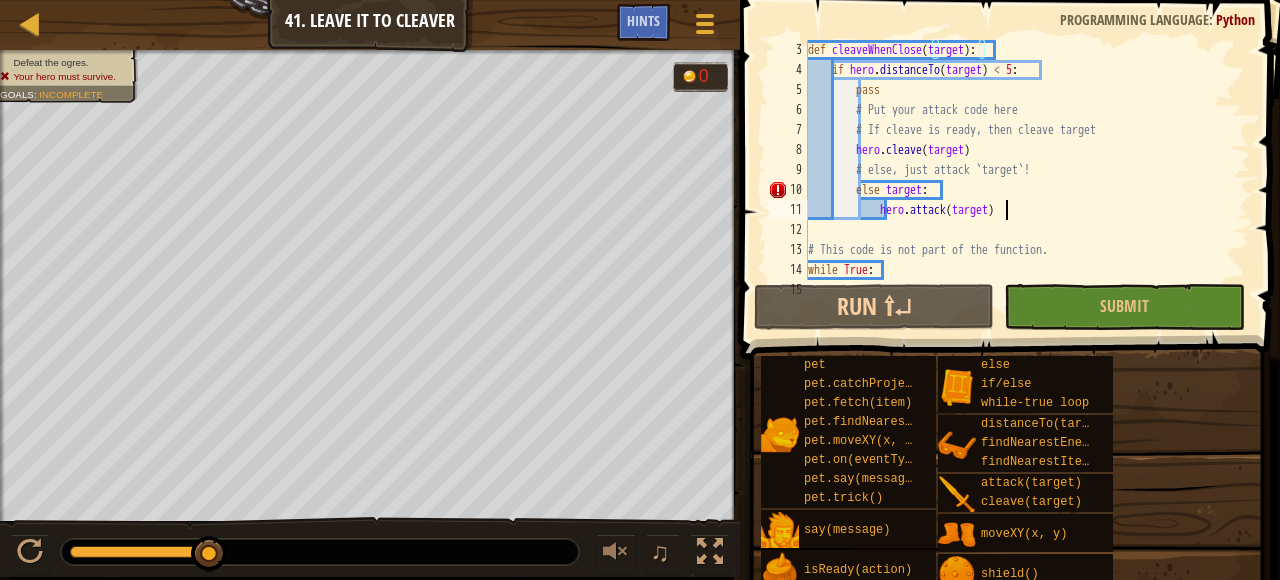 click on "def   cleaveWhenClose ( target ) :      if   hero . distanceTo ( target )   <   5 :          pass          # Put your attack code here          # If cleave is ready, then cleave target          hero . cleave ( target )          # else, just attack `target`!          else   target :              hero . attack ( target ) # This code is not part of the function. while   True :      enemy   =   hero . findNearestEnemy ( )" at bounding box center (1027, 180) 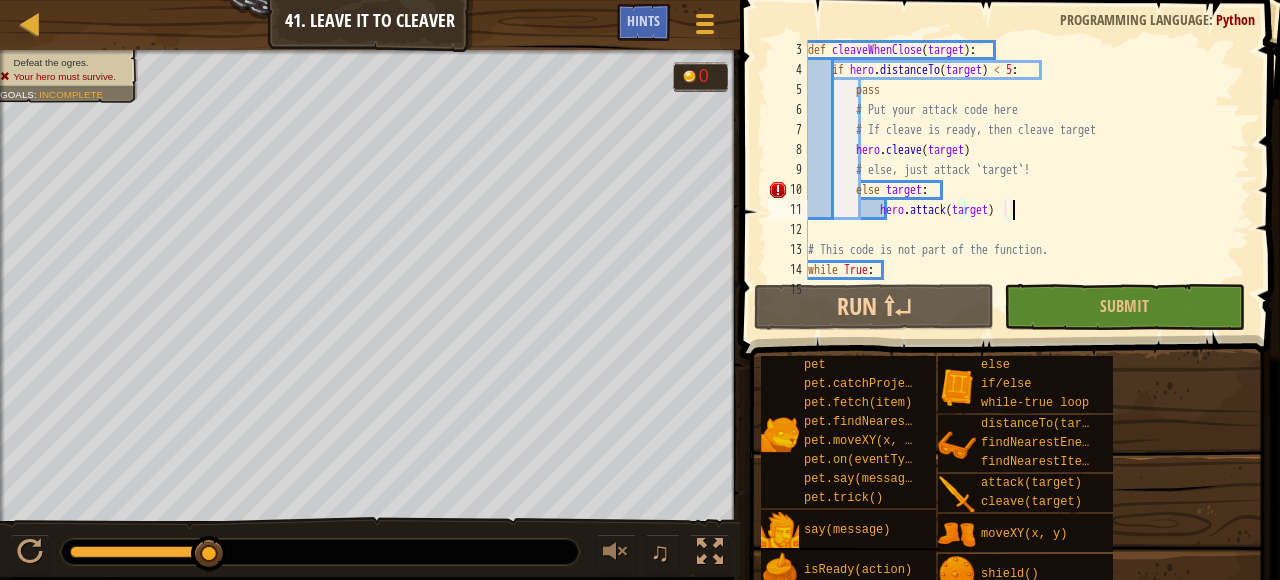 click on "def   cleaveWhenClose ( target ) :      if   hero . distanceTo ( target )   <   5 :          pass          # Put your attack code here          # If cleave is ready, then cleave target          hero . cleave ( target )          # else, just attack `target`!          else   target :              hero . attack ( target ) # This code is not part of the function. while   True :      enemy   =   hero . findNearestEnemy ( )" at bounding box center [1027, 180] 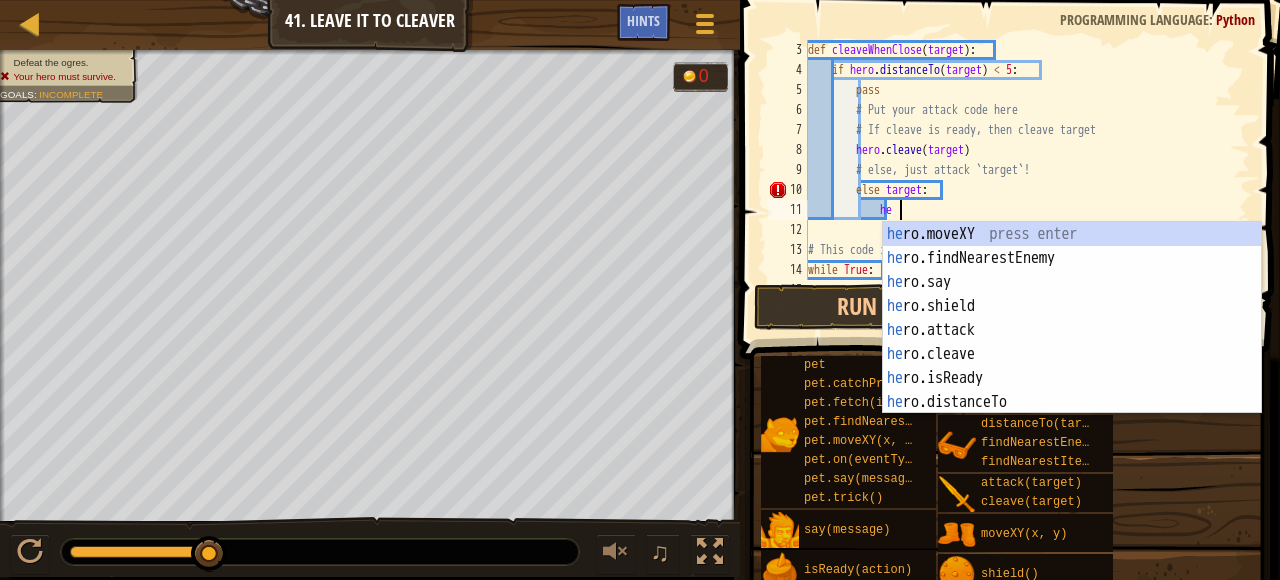 type on "h" 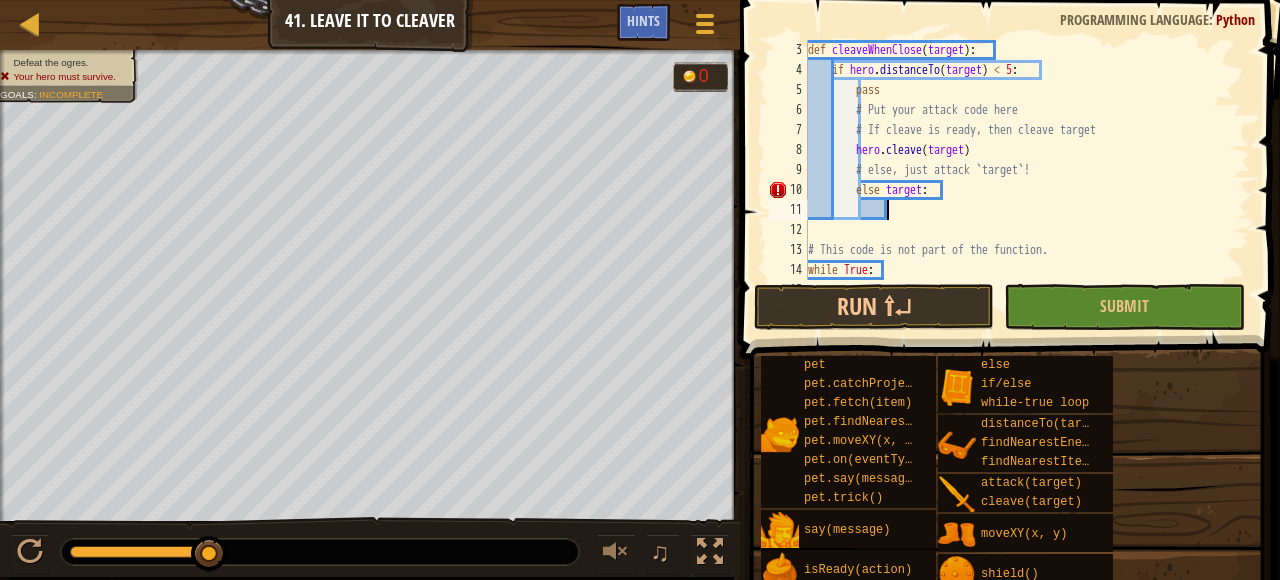 click on "def   cleaveWhenClose ( target ) :      if   hero . distanceTo ( target )   <   5 :          pass          # Put your attack code here          # If cleave is ready, then cleave target          hero . cleave ( target )          # else, just attack `target`!          else   target :              # This code is not part of the function. while   True :      enemy   =   hero . findNearestEnemy ( )" at bounding box center [1027, 180] 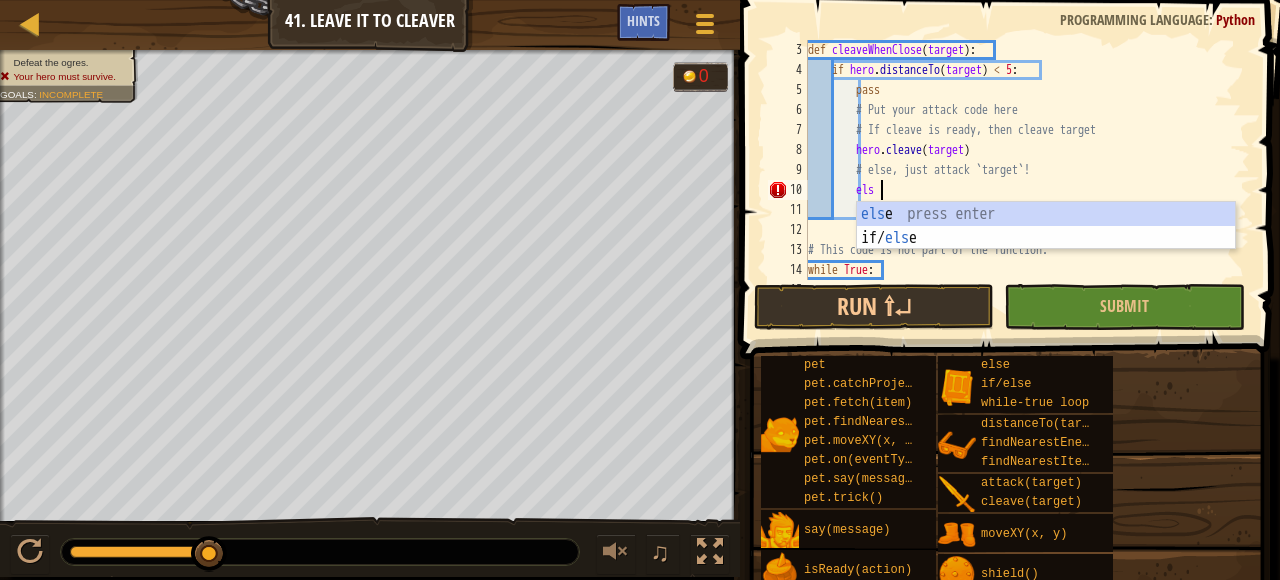 type on "e" 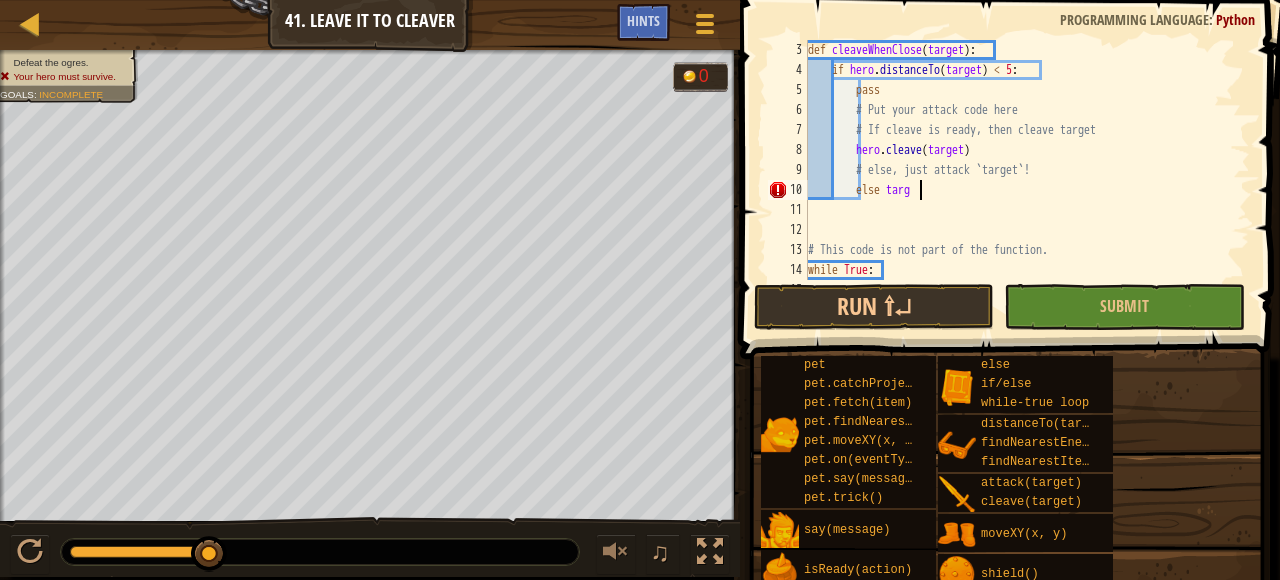scroll, scrollTop: 9, scrollLeft: 9, axis: both 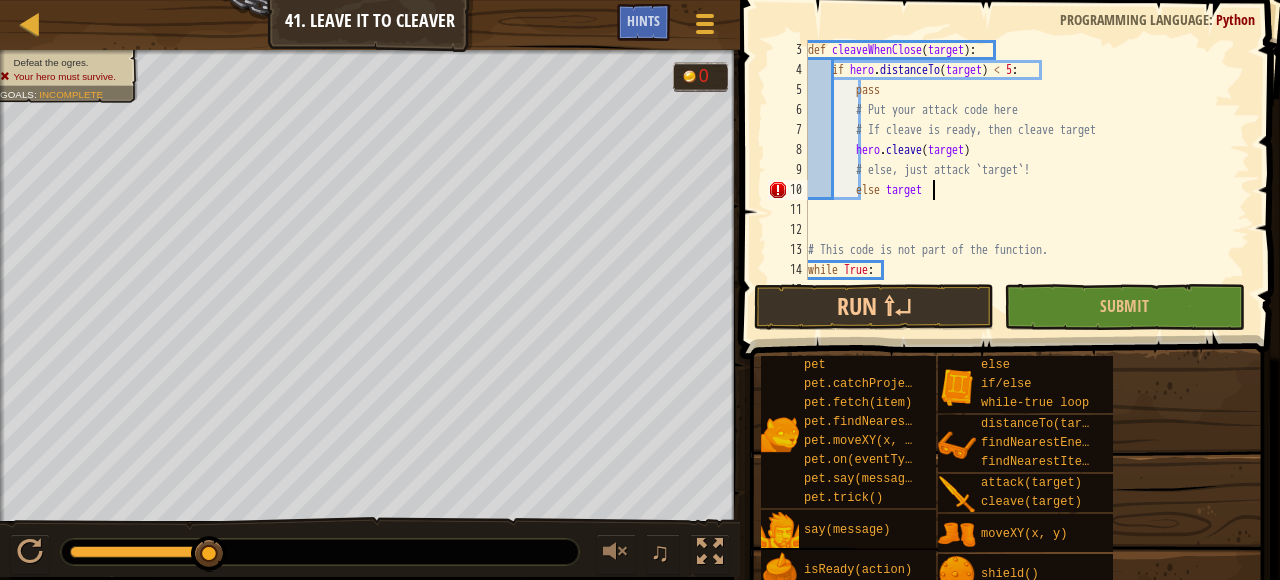 type on "else target:" 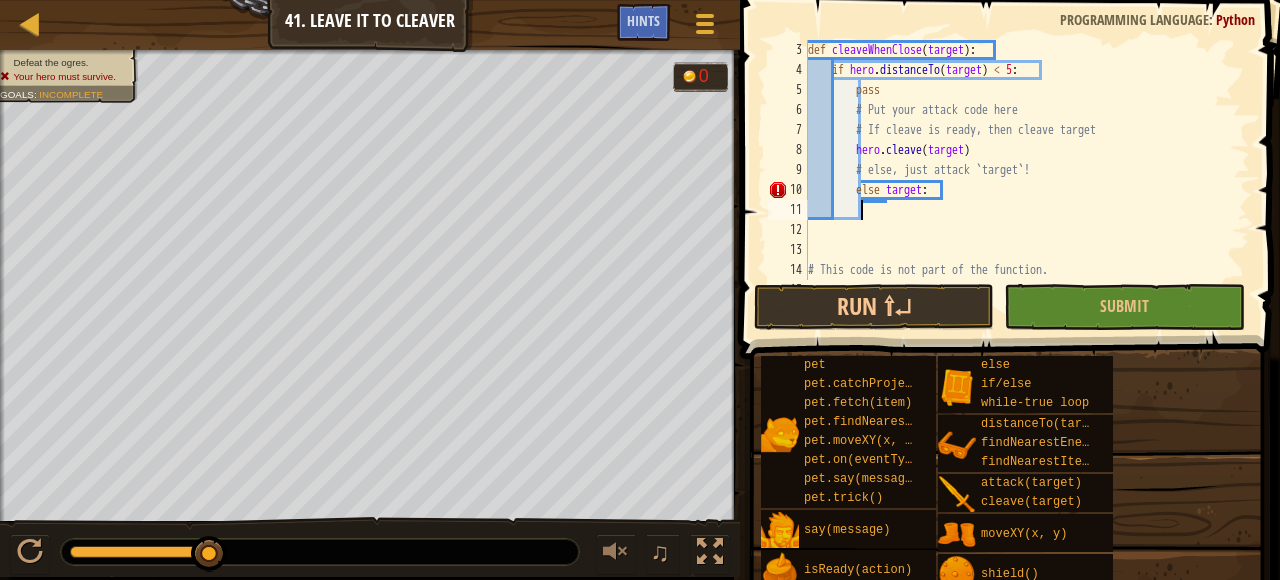 scroll, scrollTop: 9, scrollLeft: 3, axis: both 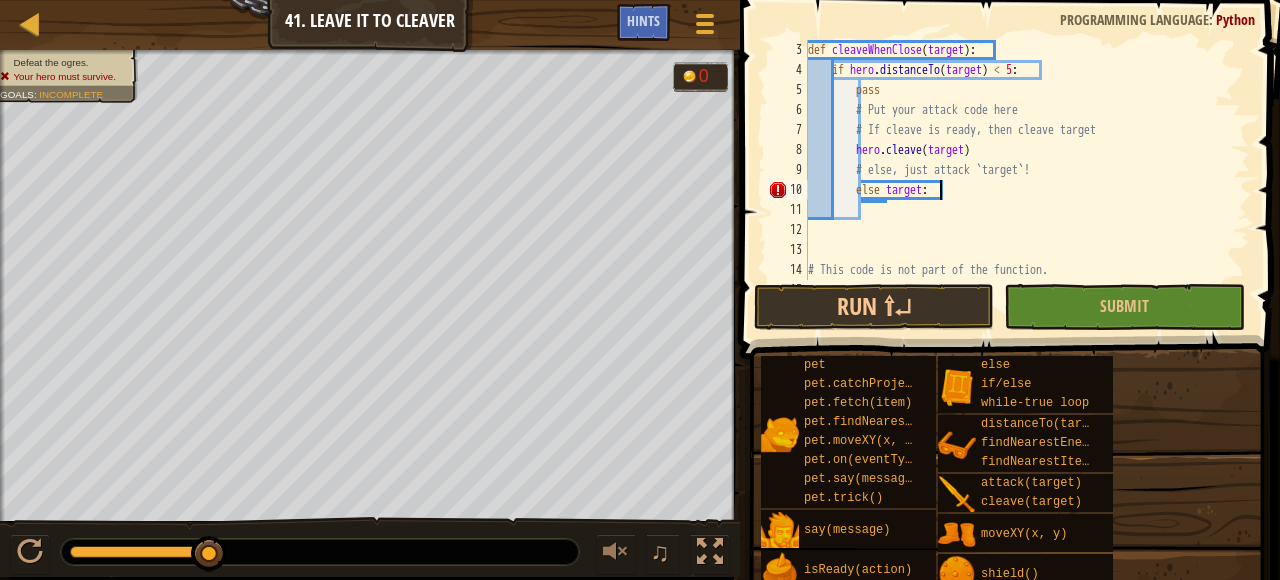 click on "def   cleaveWhenClose ( target ) :      if   hero . distanceTo ( target )   <   5 :          pass          # Put your attack code here          # If cleave is ready, then cleave target          hero . cleave ( target )          # else, just attack `target`!          else   target :                       # This code is not part of the function. while   True :" at bounding box center [1027, 180] 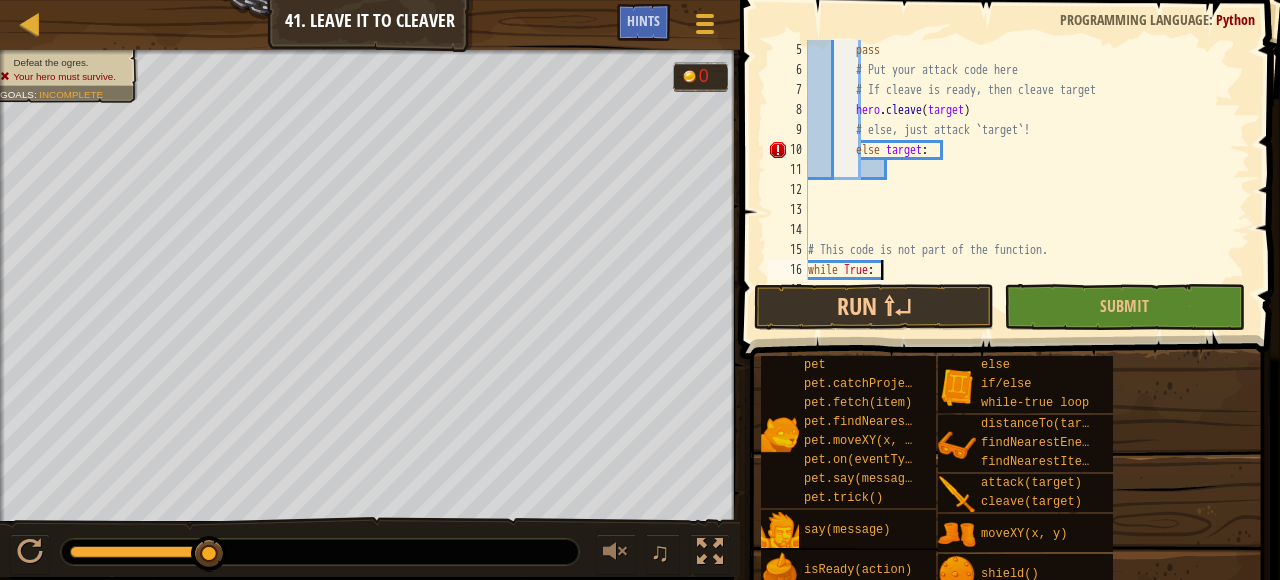 scroll, scrollTop: 80, scrollLeft: 0, axis: vertical 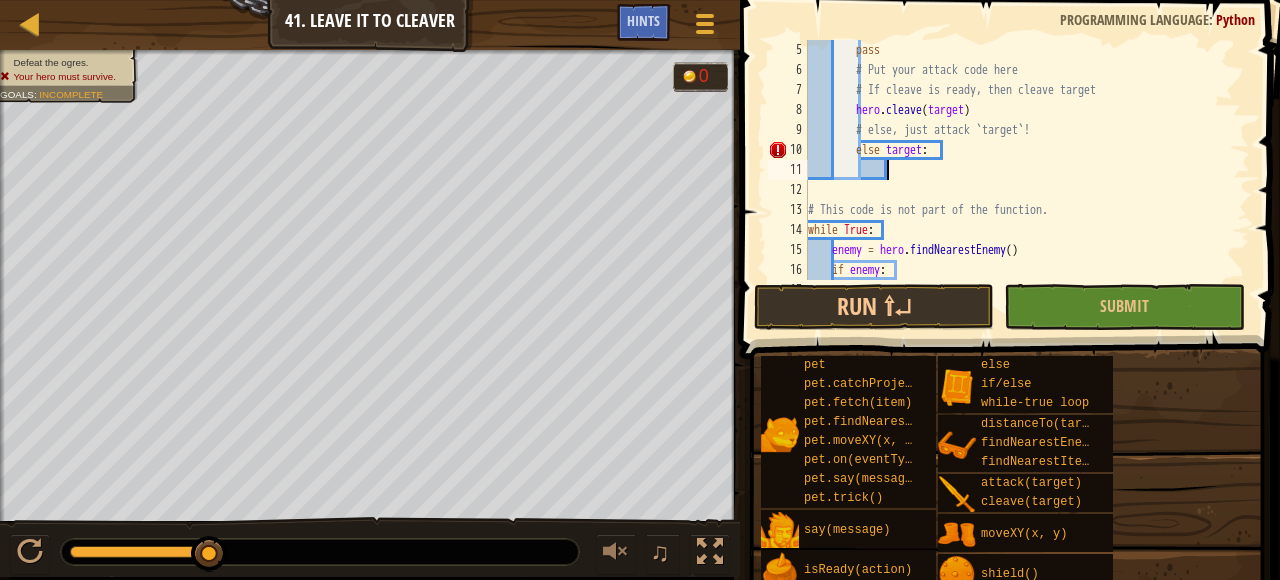 click on "pass          # Put your attack code here          # If cleave is ready, then cleave target          hero . cleave ( target )          # else, just attack `target`!          else   target :              # This code is not part of the function. while   True :      enemy   =   hero . findNearestEnemy ( )      if   enemy :          # Note that inside cleaveWhenClose, we refer to the               `enemy` as `target`." at bounding box center (1027, 190) 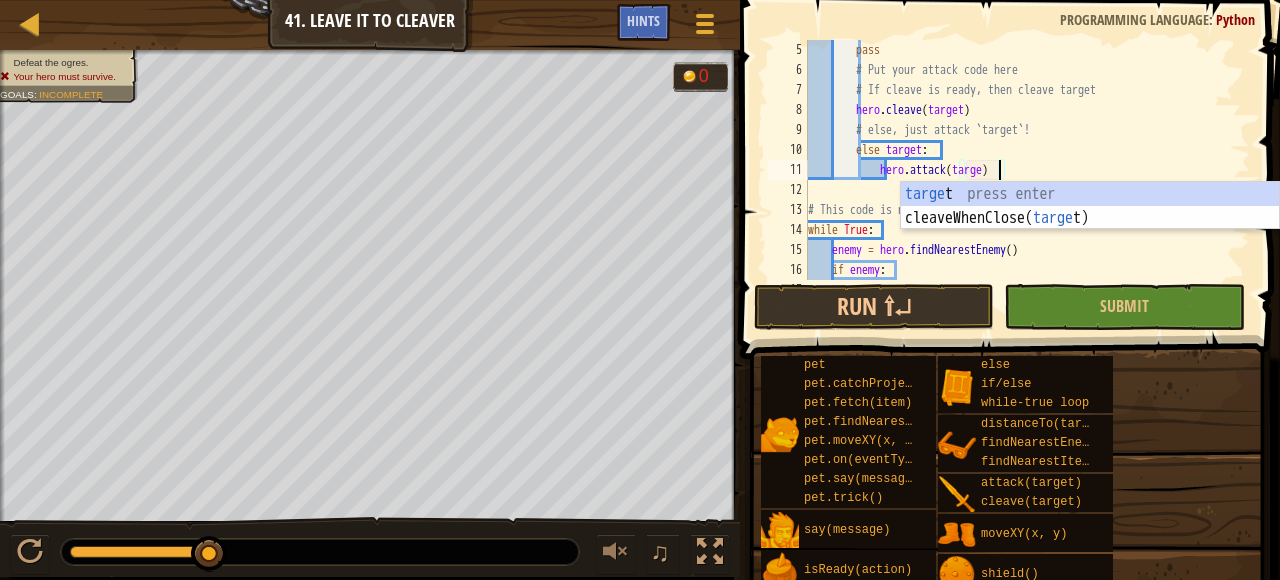scroll, scrollTop: 9, scrollLeft: 16, axis: both 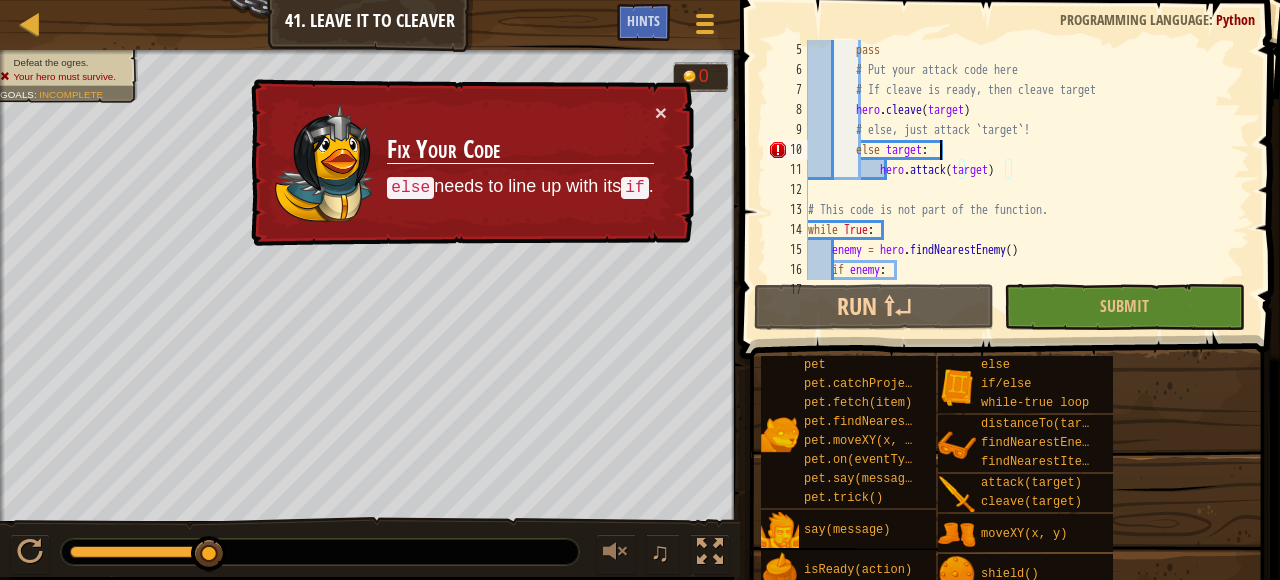 click on "pass          # Put your attack code here          # If cleave is ready, then cleave target          hero . cleave ( target )          # else, just attack `target`!          else   target :              hero . attack ( target ) # This code is not part of the function. while   True :      enemy   =   hero . findNearestEnemy ( )      if   enemy :          # Note that inside cleaveWhenClose, we refer to the               `enemy` as `target`." at bounding box center (1027, 190) 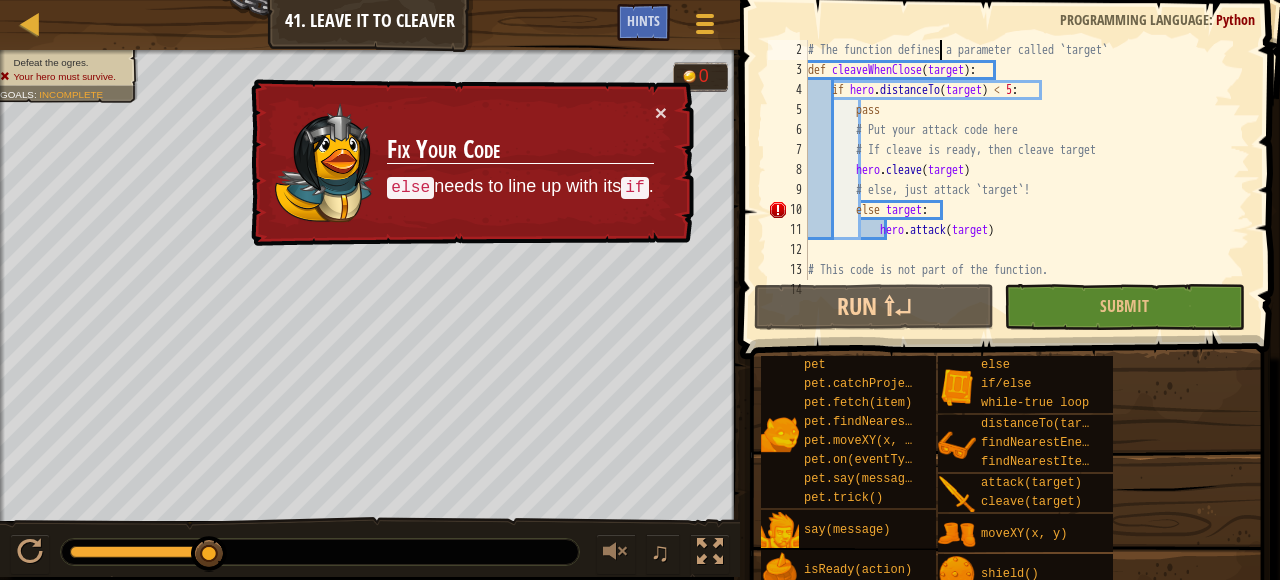 scroll, scrollTop: 0, scrollLeft: 0, axis: both 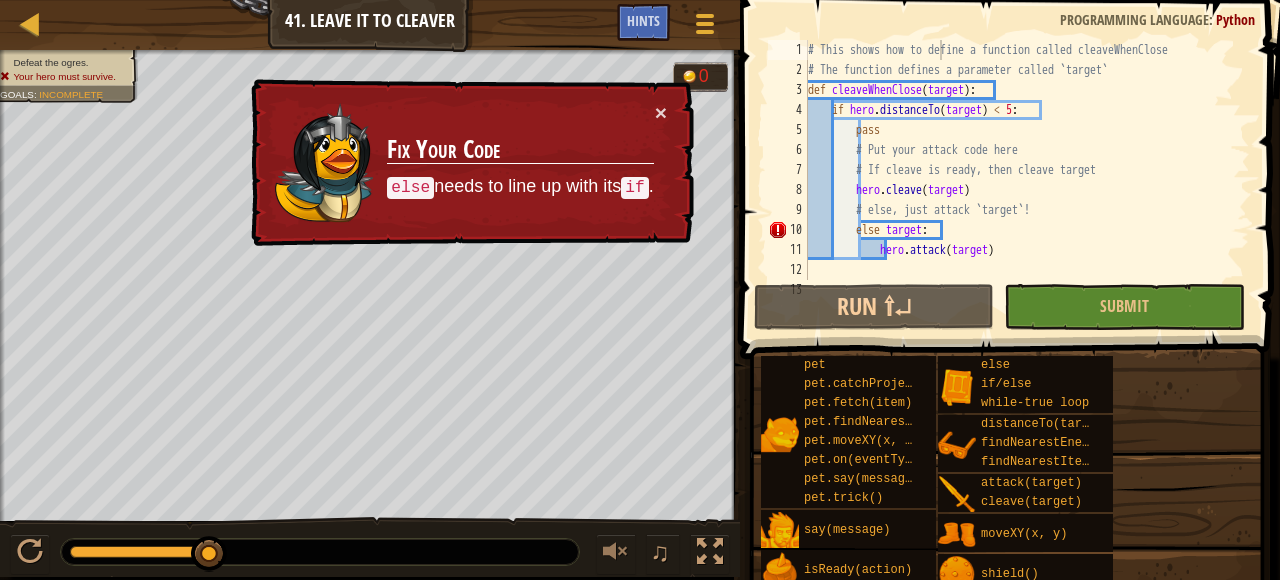 click on "# This shows how to define a function called cleaveWhenClose # The function defines a parameter called `target` def   cleaveWhenClose ( target ) :      if   hero . distanceTo ( target )   <   5 :          pass          # Put your attack code here          # If cleave is ready, then cleave target          hero . cleave ( target )          # else, just attack `target`!          else   target :              hero . attack ( target ) # This code is not part of the function." at bounding box center (1027, 180) 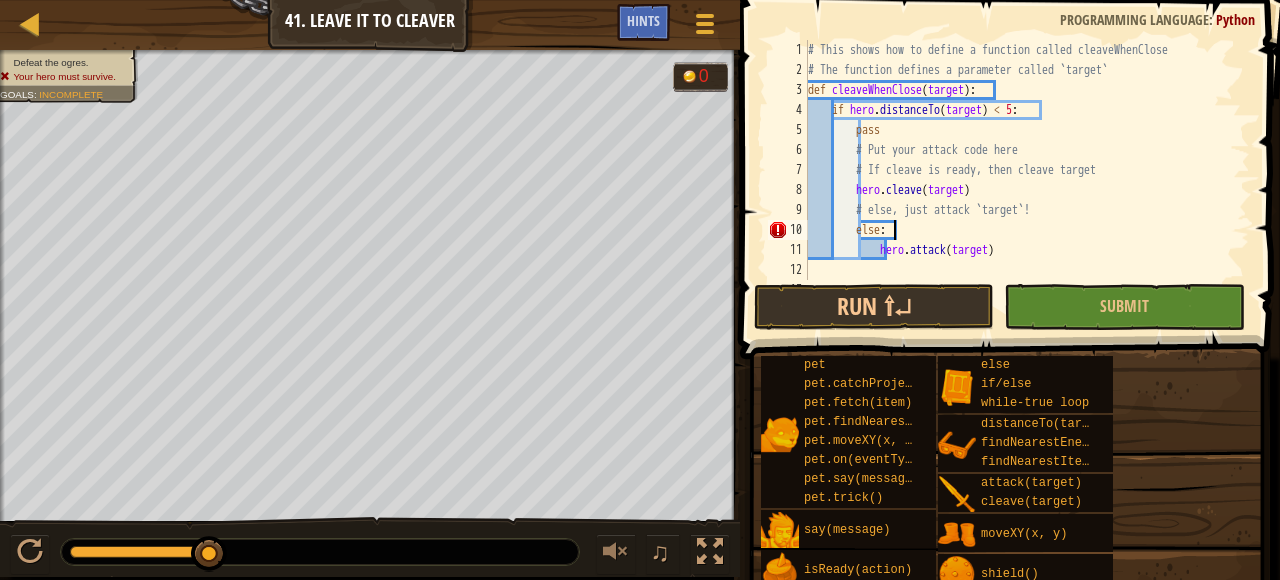 click on "# This shows how to define a function called cleaveWhenClose # The function defines a parameter called `target` def   cleaveWhenClose ( target ) :      if   hero . distanceTo ( target )   <   5 :          pass          # Put your attack code here          # If cleave is ready, then cleave target          hero . cleave ( target )          # else, just attack `target`!          else :              hero . attack ( target ) # This code is not part of the function." at bounding box center (1027, 180) 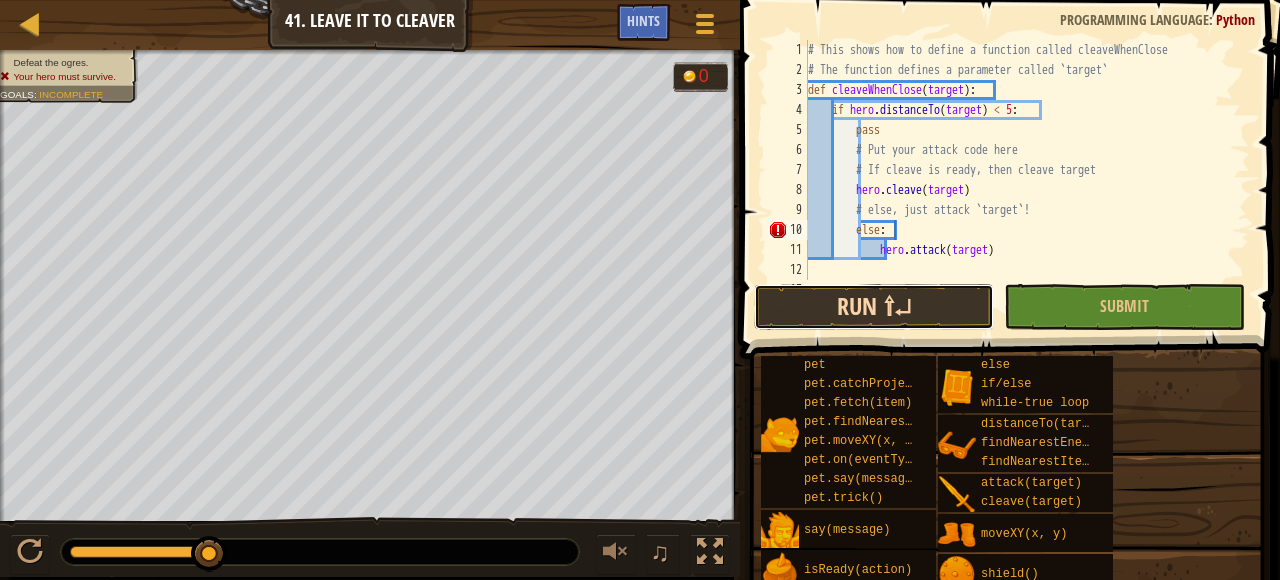 click on "Run ⇧↵" at bounding box center [874, 307] 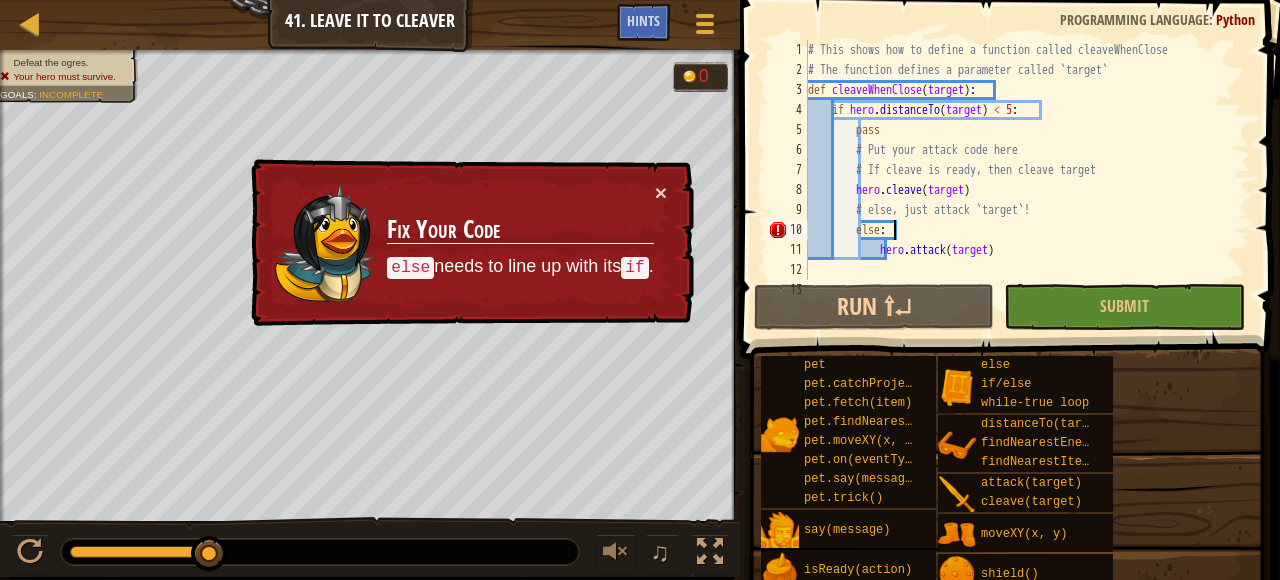 type on "hero.attack(target)" 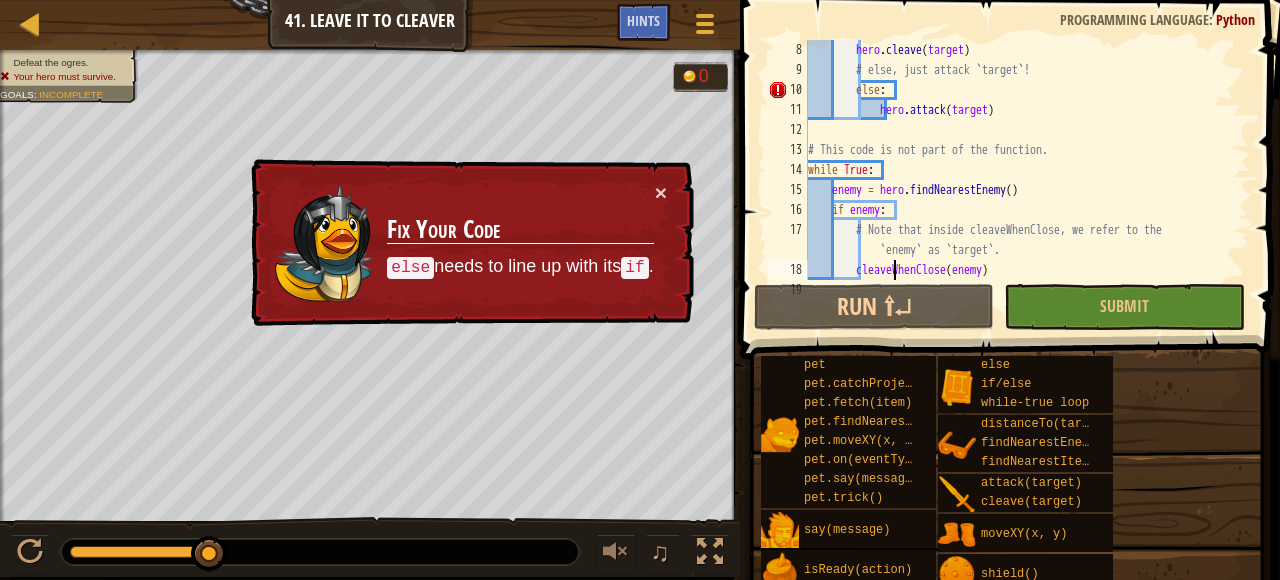 scroll, scrollTop: 140, scrollLeft: 0, axis: vertical 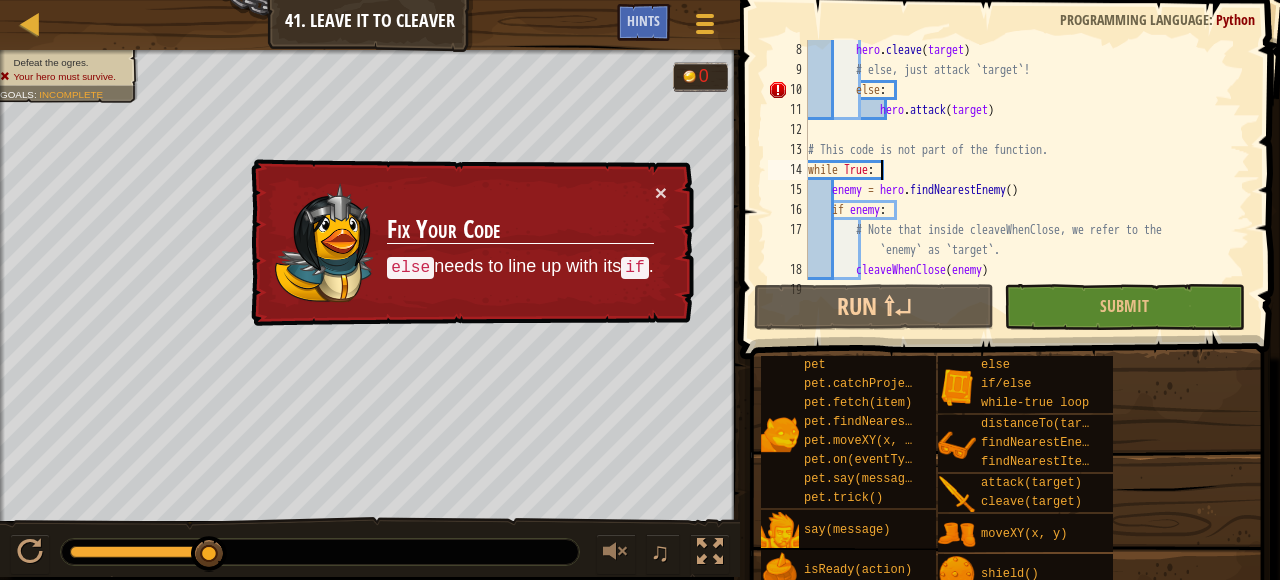 type on "# This code is not part of the function." 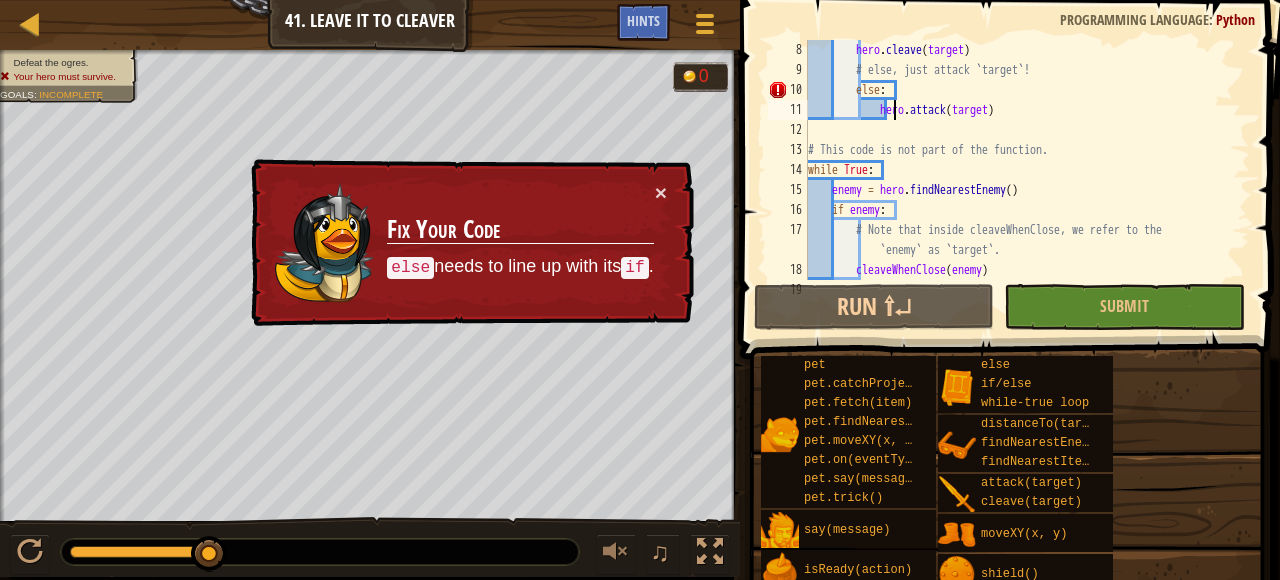type on "else:" 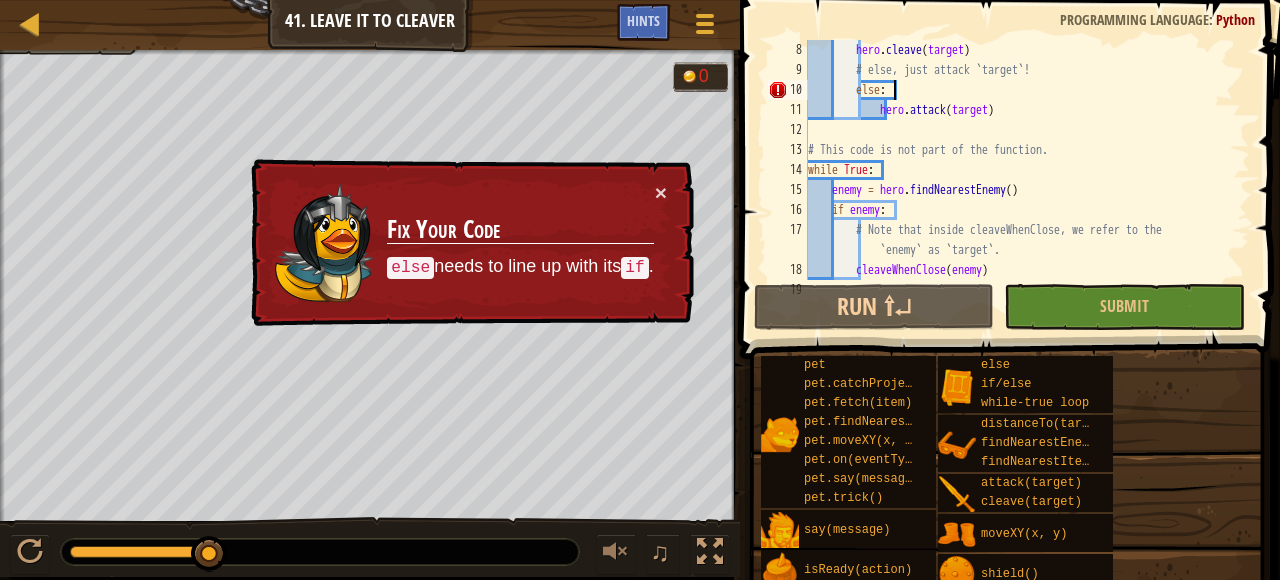 click on "hero . cleave ( target )          # else, just attack `target`!          else :              hero . attack ( target ) # This code is not part of the function. while   True :      enemy   =   hero . findNearestEnemy ( )      if   enemy :          # Note that inside cleaveWhenClose, we refer to the               `enemy` as `target`.          cleaveWhenClose ( enemy )" at bounding box center [1027, 180] 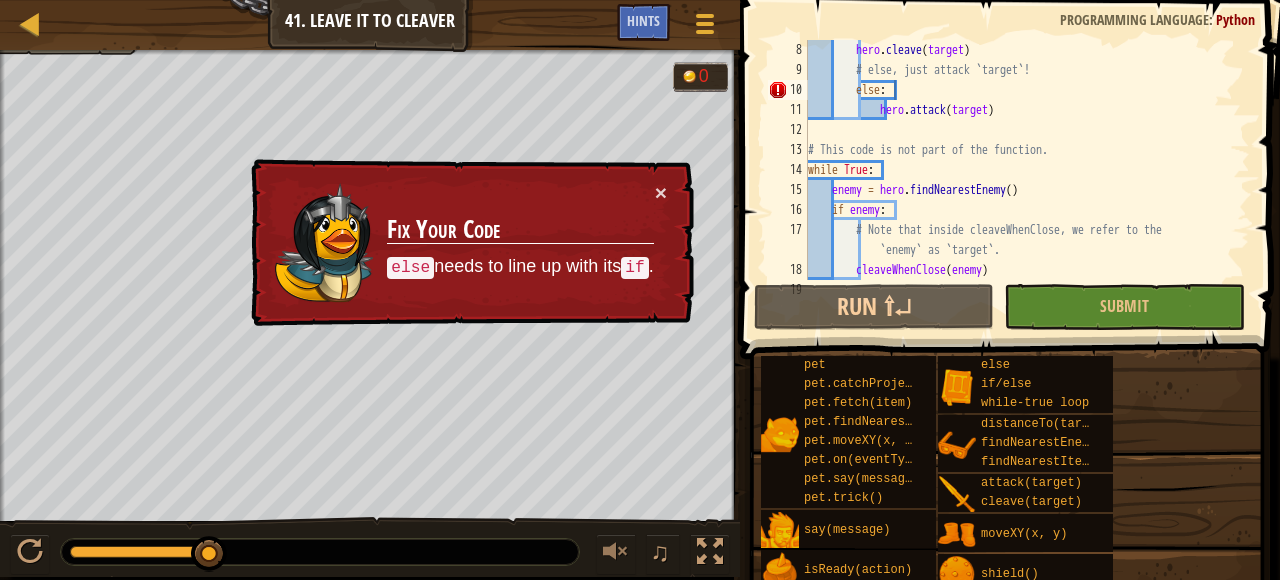 click on "hero . cleave ( target )          # else, just attack `target`!          else :              hero . attack ( target ) # This code is not part of the function. while   True :      enemy   =   hero . findNearestEnemy ( )      if   enemy :          # Note that inside cleaveWhenClose, we refer to the               `enemy` as `target`.          cleaveWhenClose ( enemy )" at bounding box center [1027, 180] 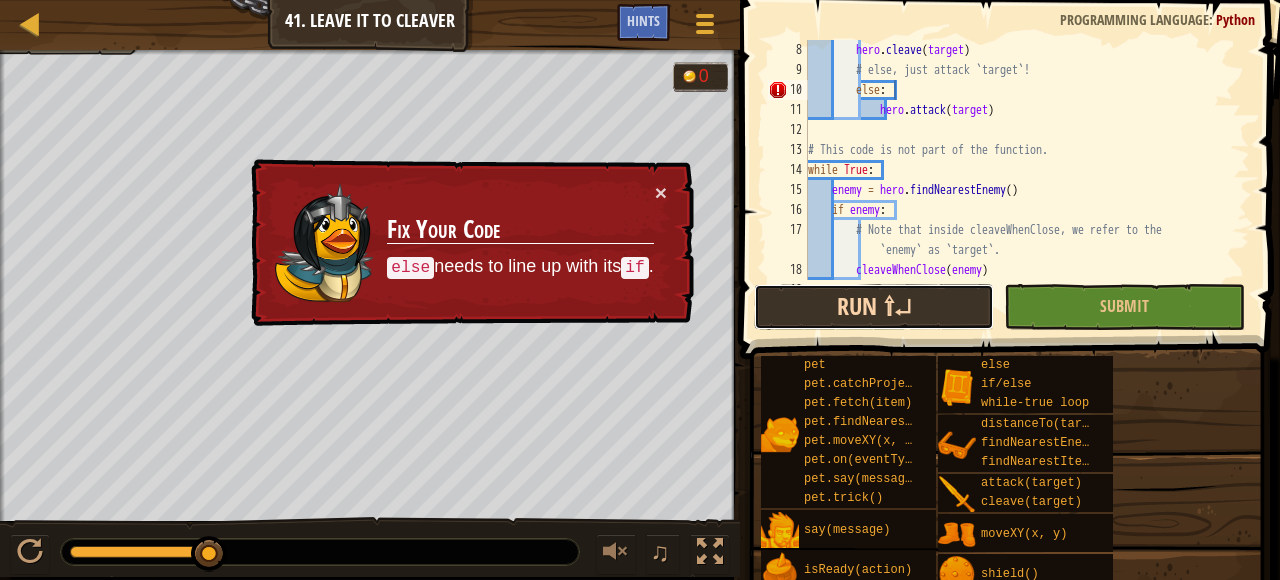 click on "Run ⇧↵" at bounding box center [874, 307] 